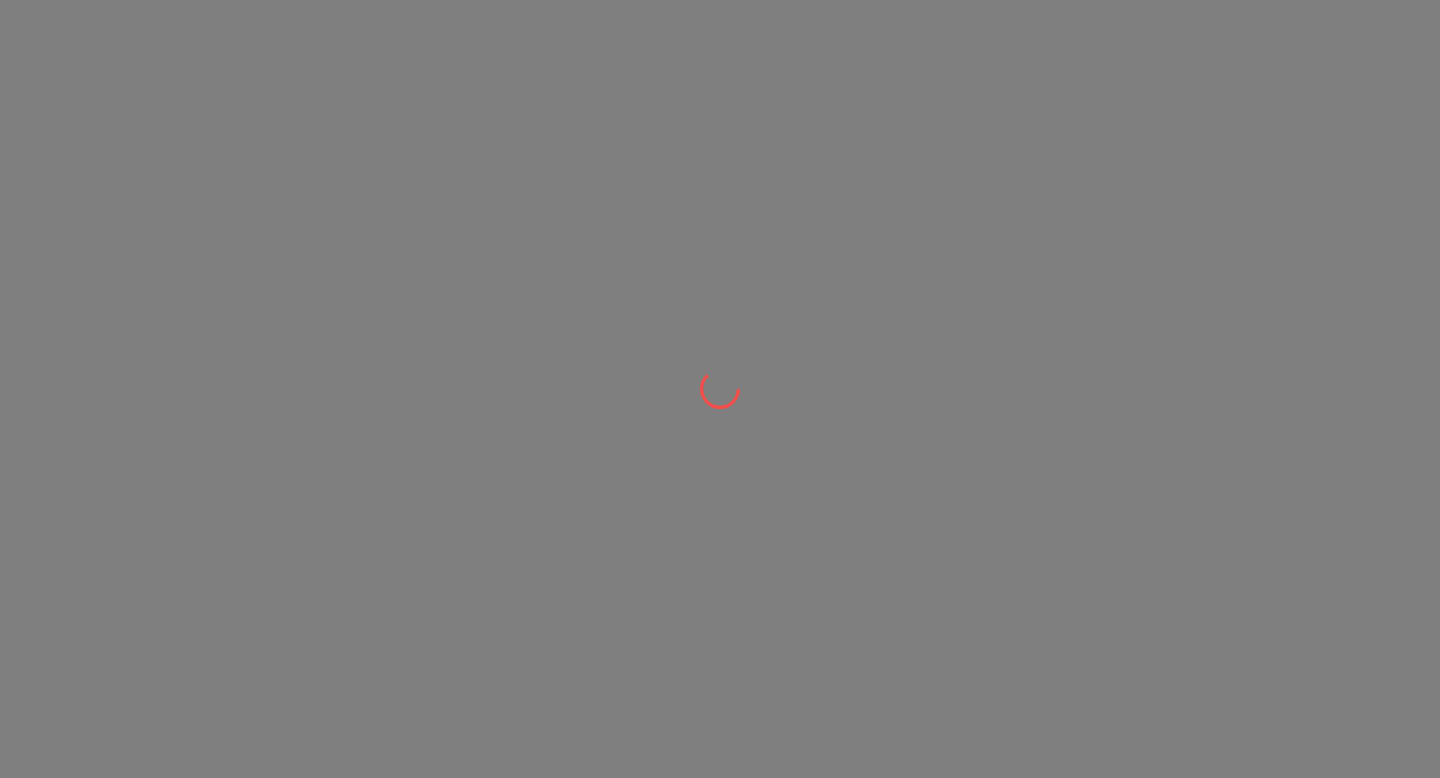 scroll, scrollTop: 0, scrollLeft: 0, axis: both 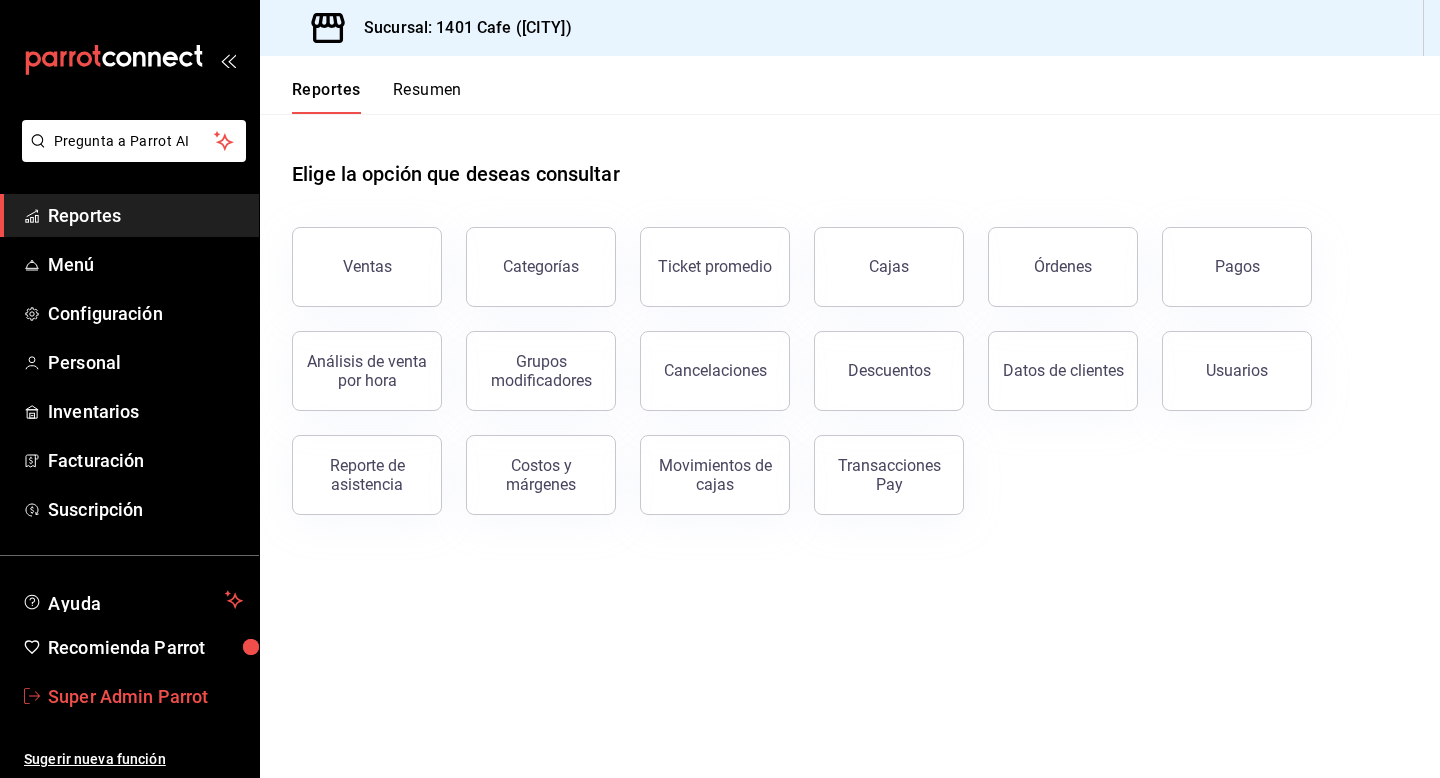 click on "Super Admin Parrot" at bounding box center [145, 696] 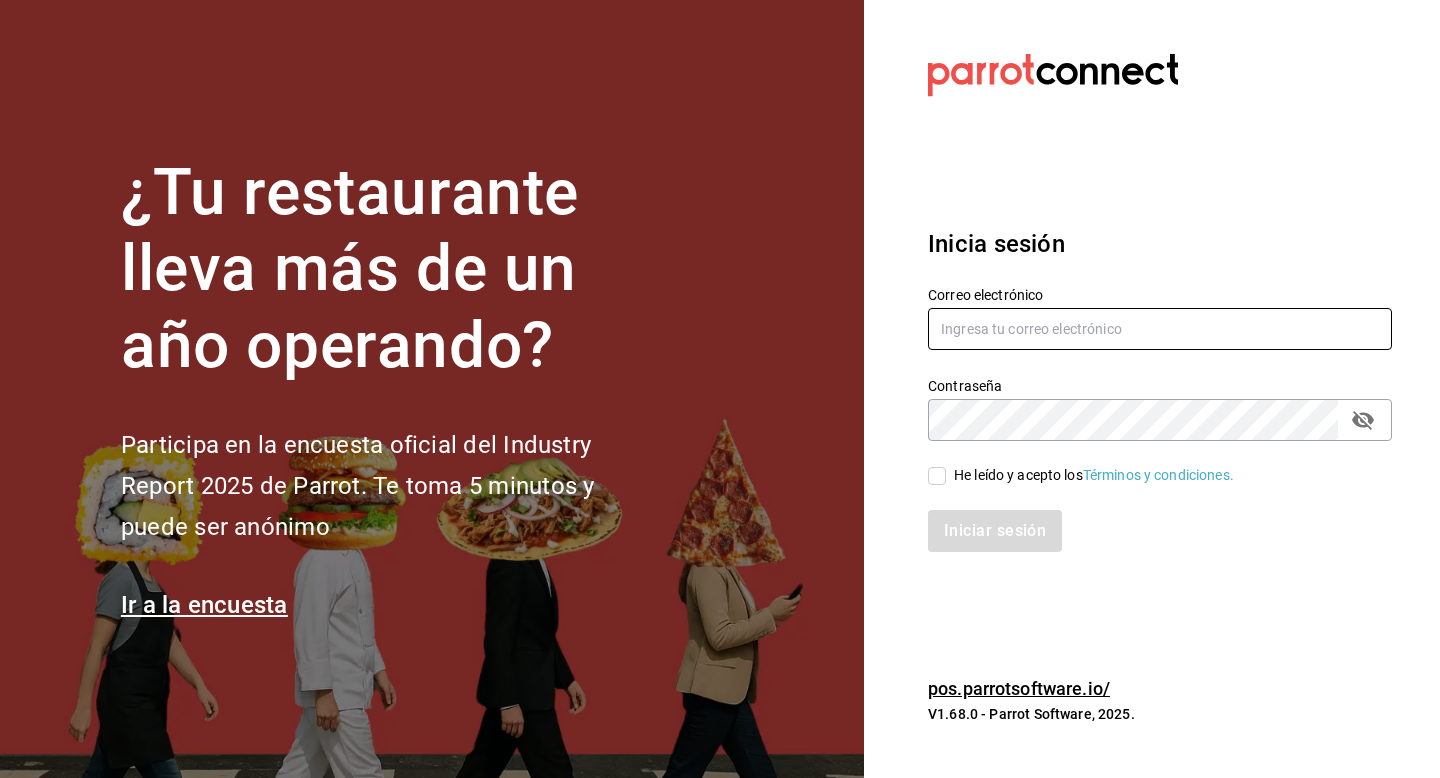 click at bounding box center (1160, 329) 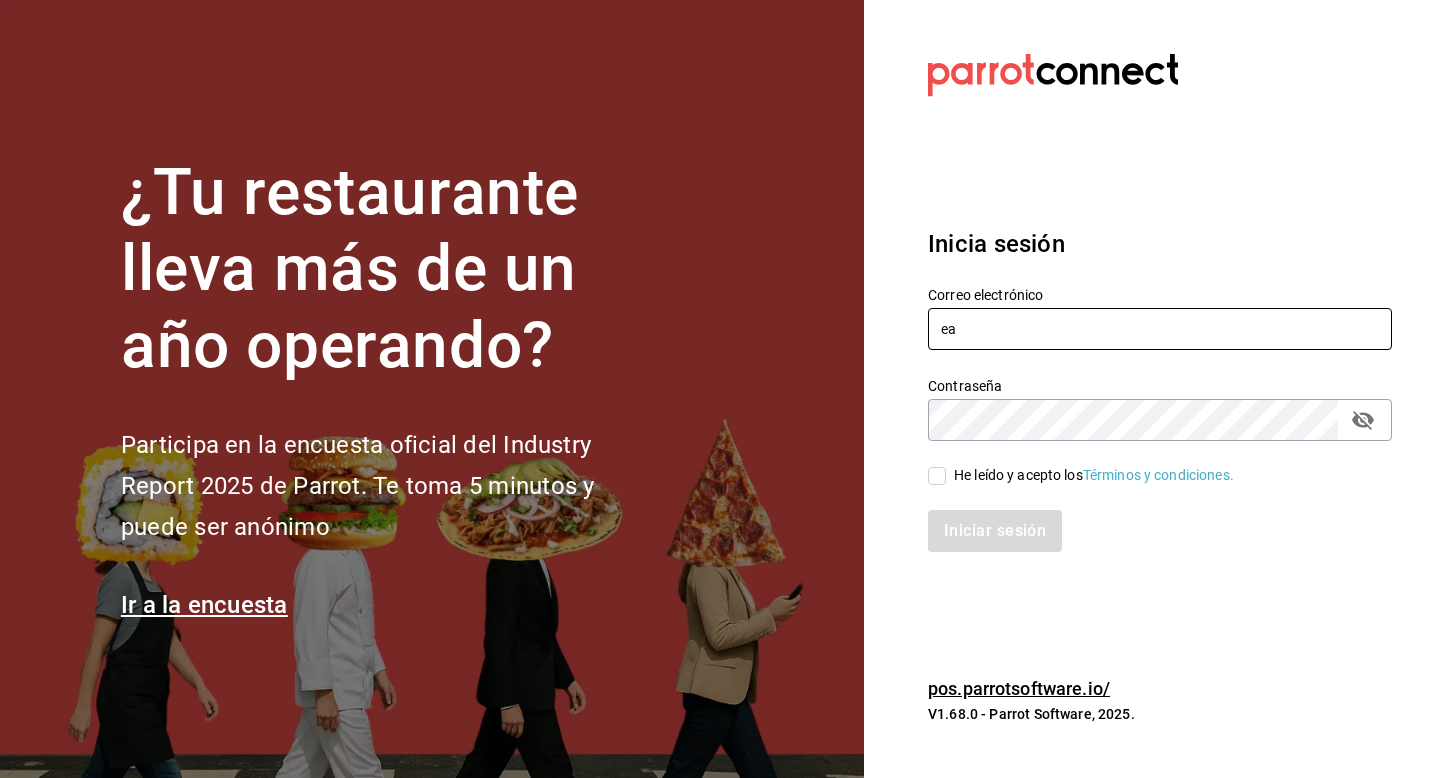 type on "e" 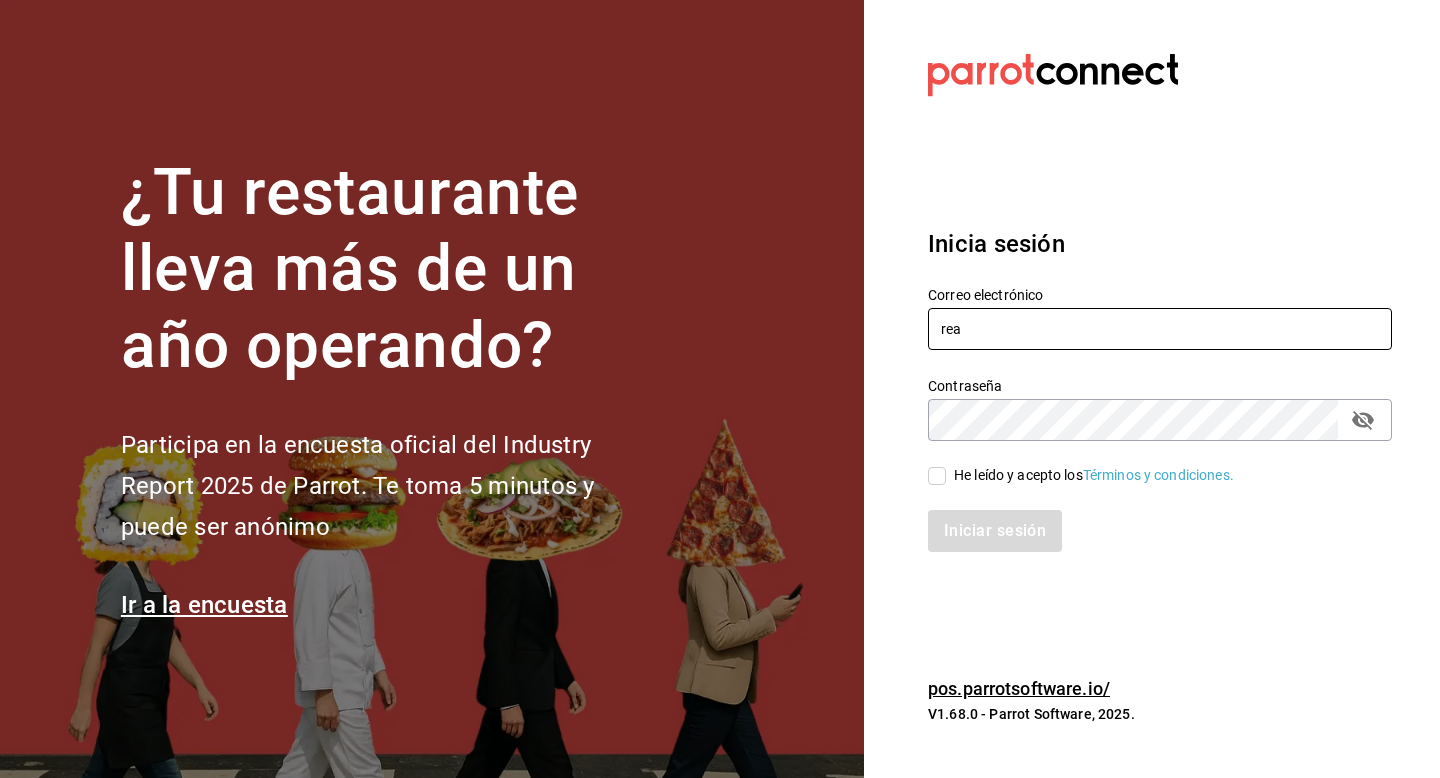 type on "real@mty.com" 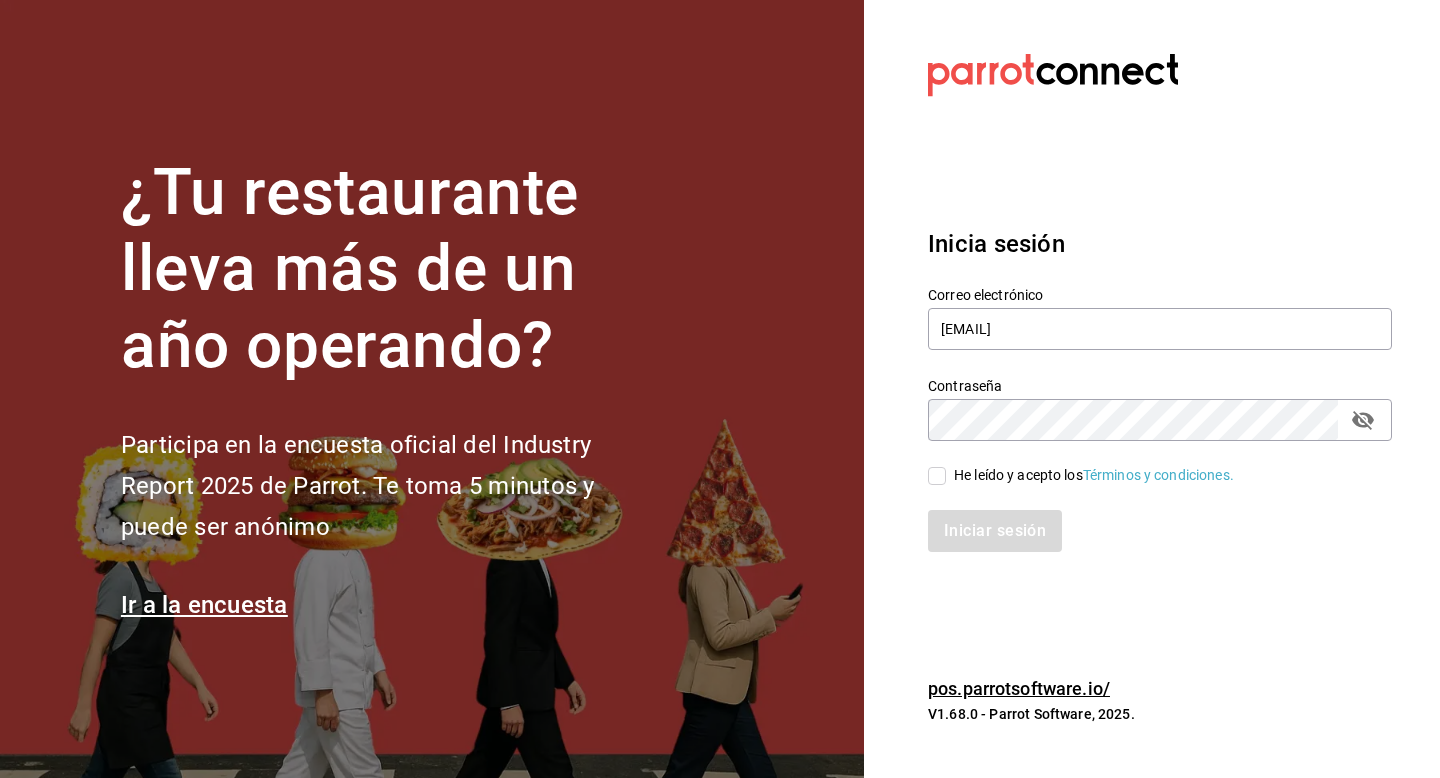 click on "He leído y acepto los  Términos y condiciones." at bounding box center [1094, 475] 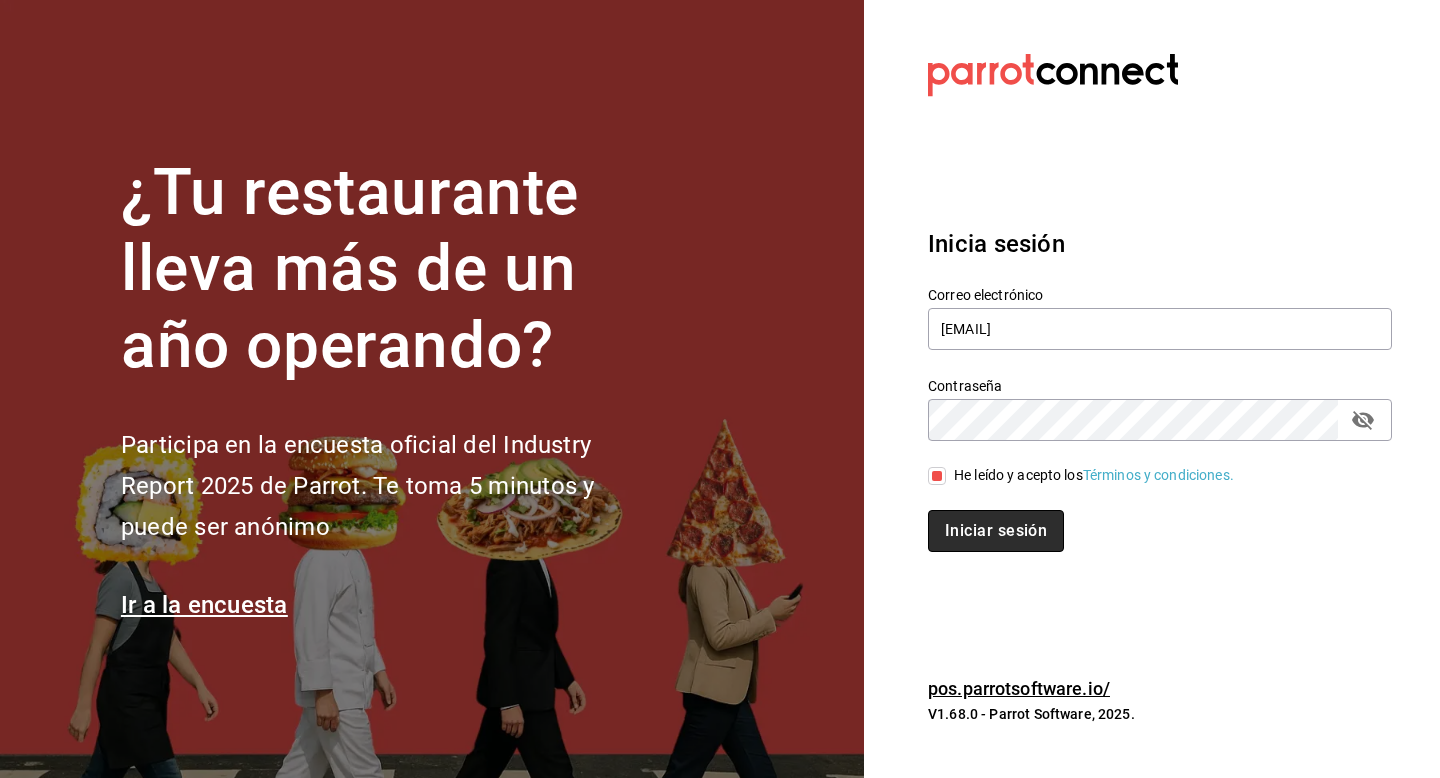 click on "Iniciar sesión" at bounding box center [996, 531] 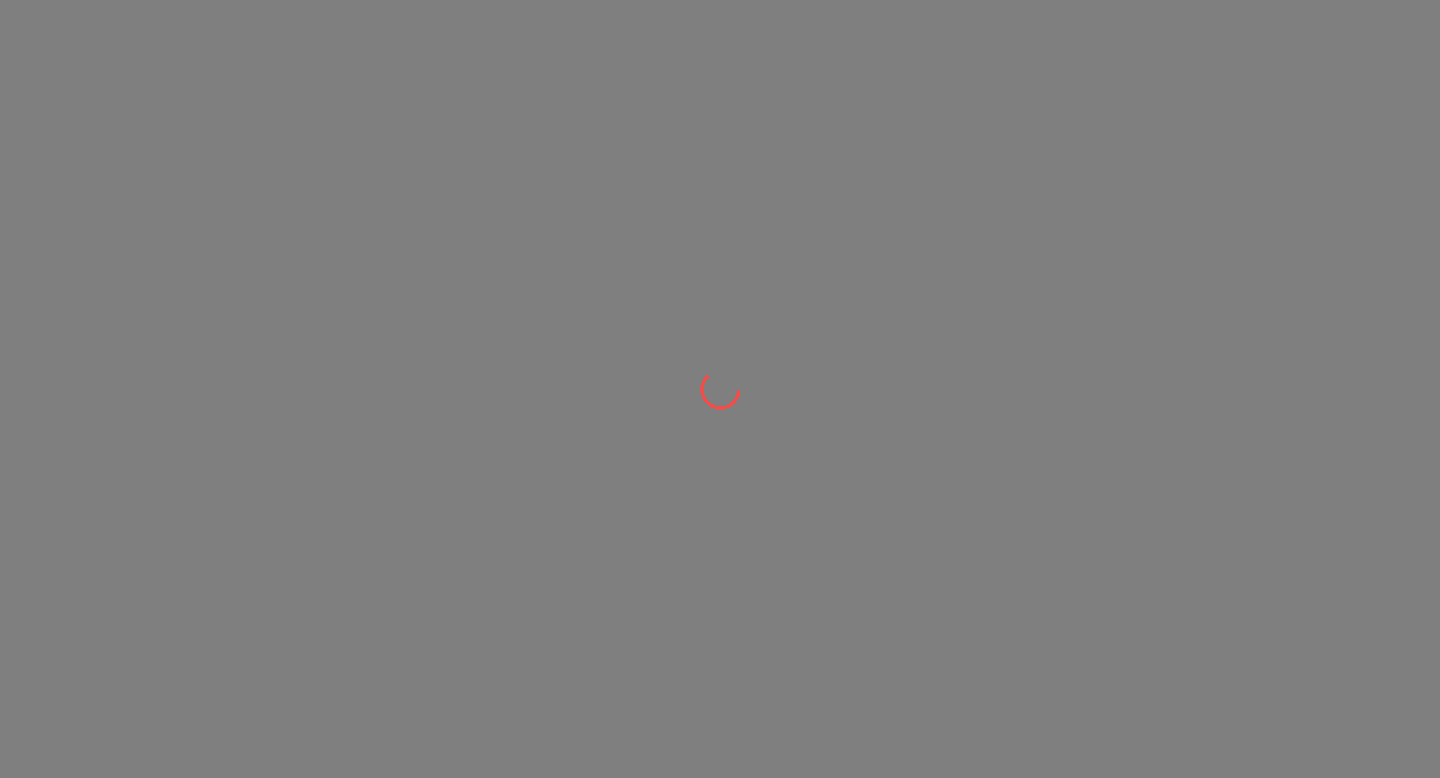 scroll, scrollTop: 0, scrollLeft: 0, axis: both 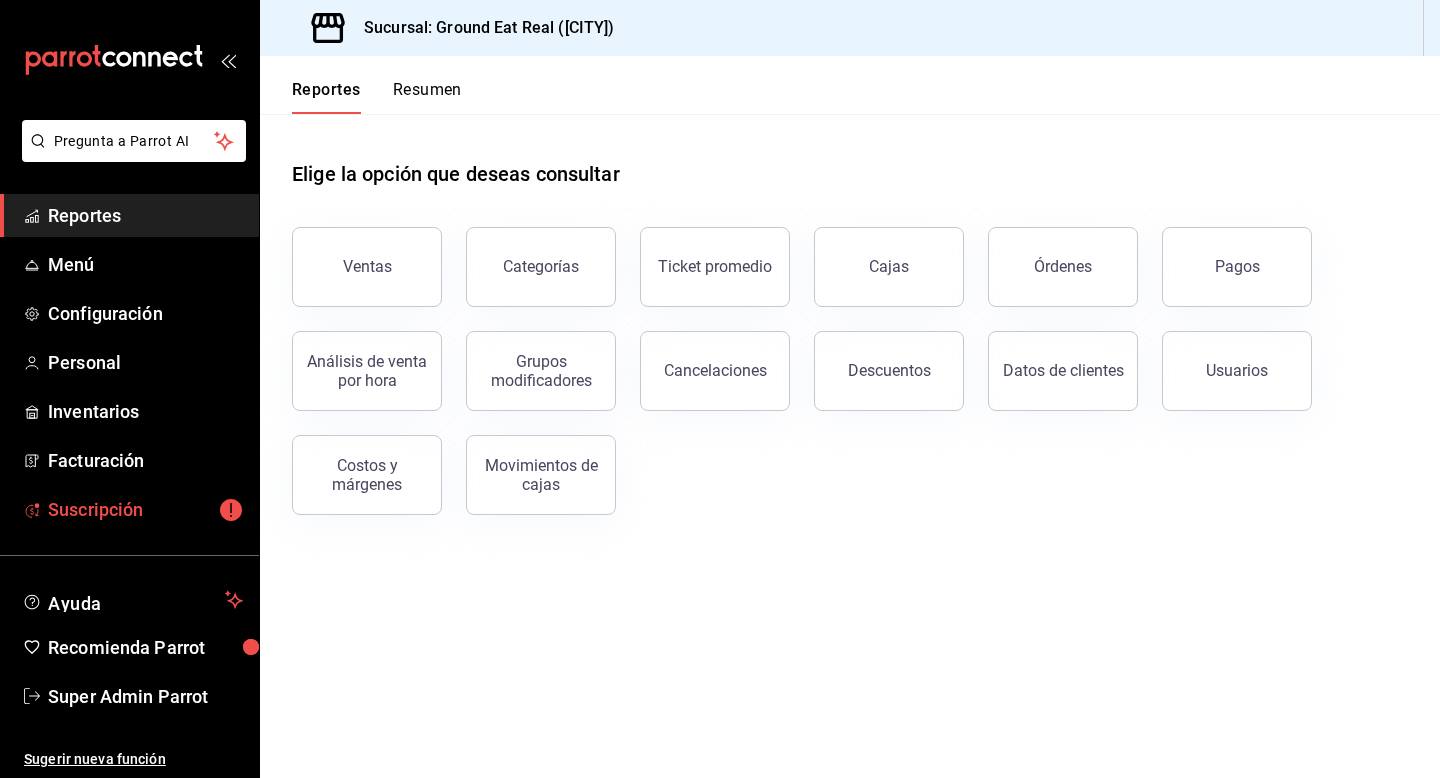click on "Suscripción" at bounding box center [145, 509] 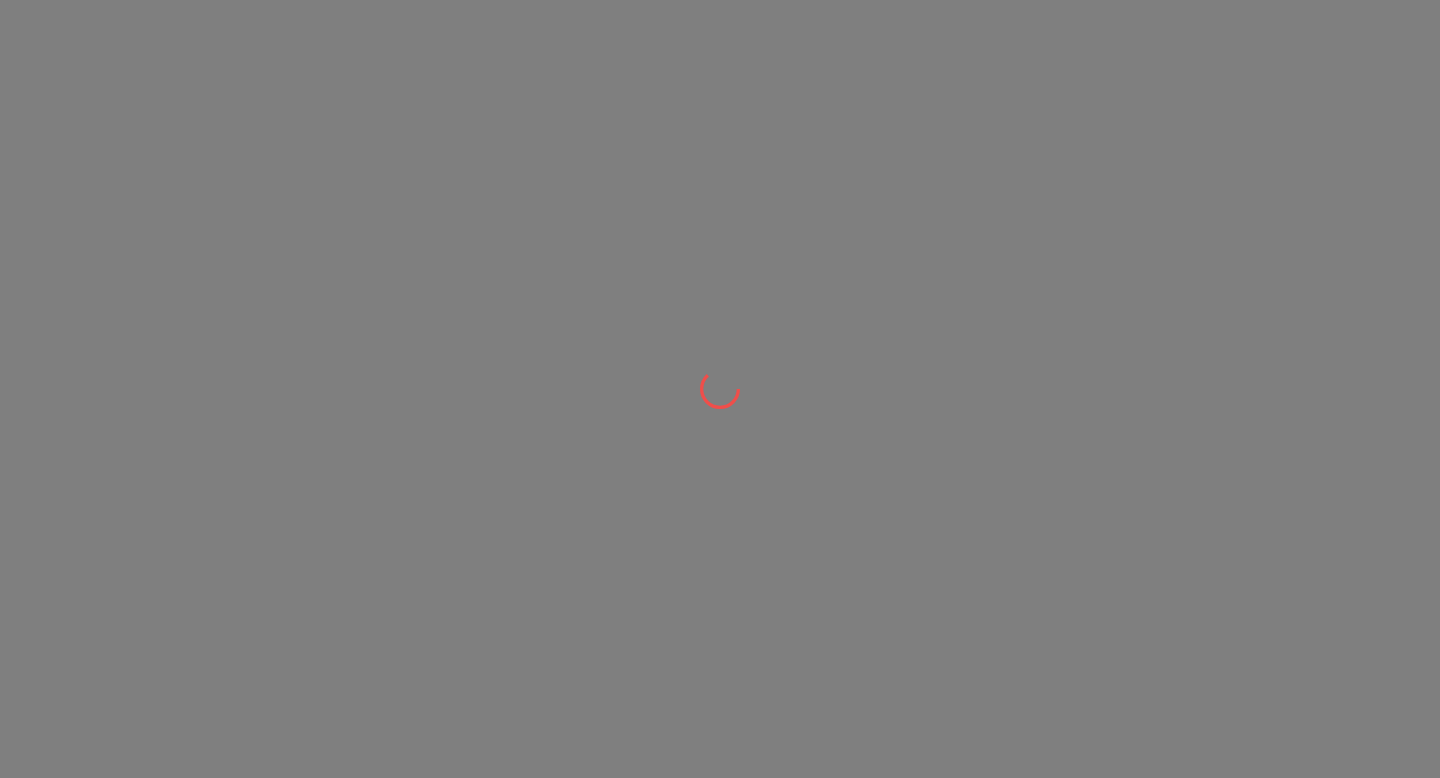 scroll, scrollTop: 0, scrollLeft: 0, axis: both 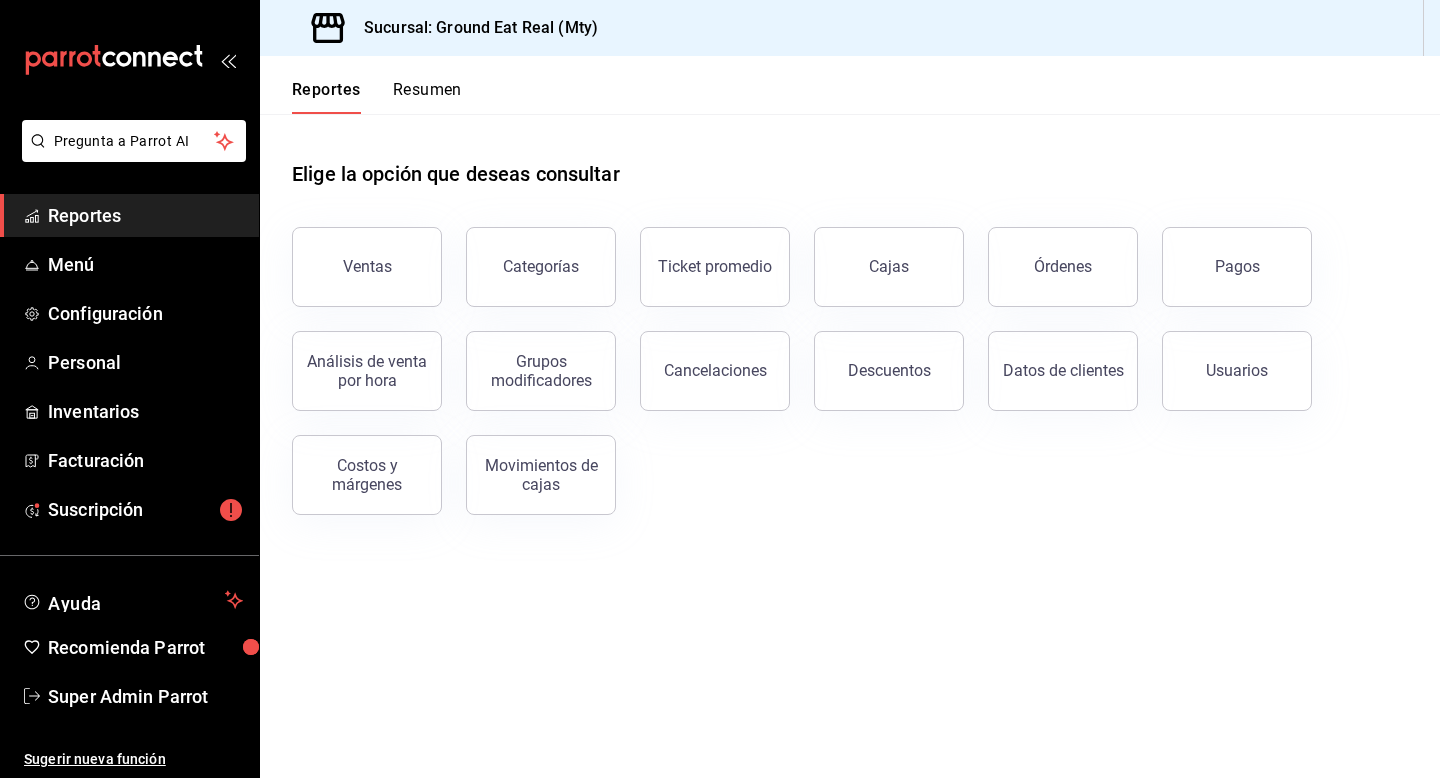 click on "Reportes" at bounding box center (145, 215) 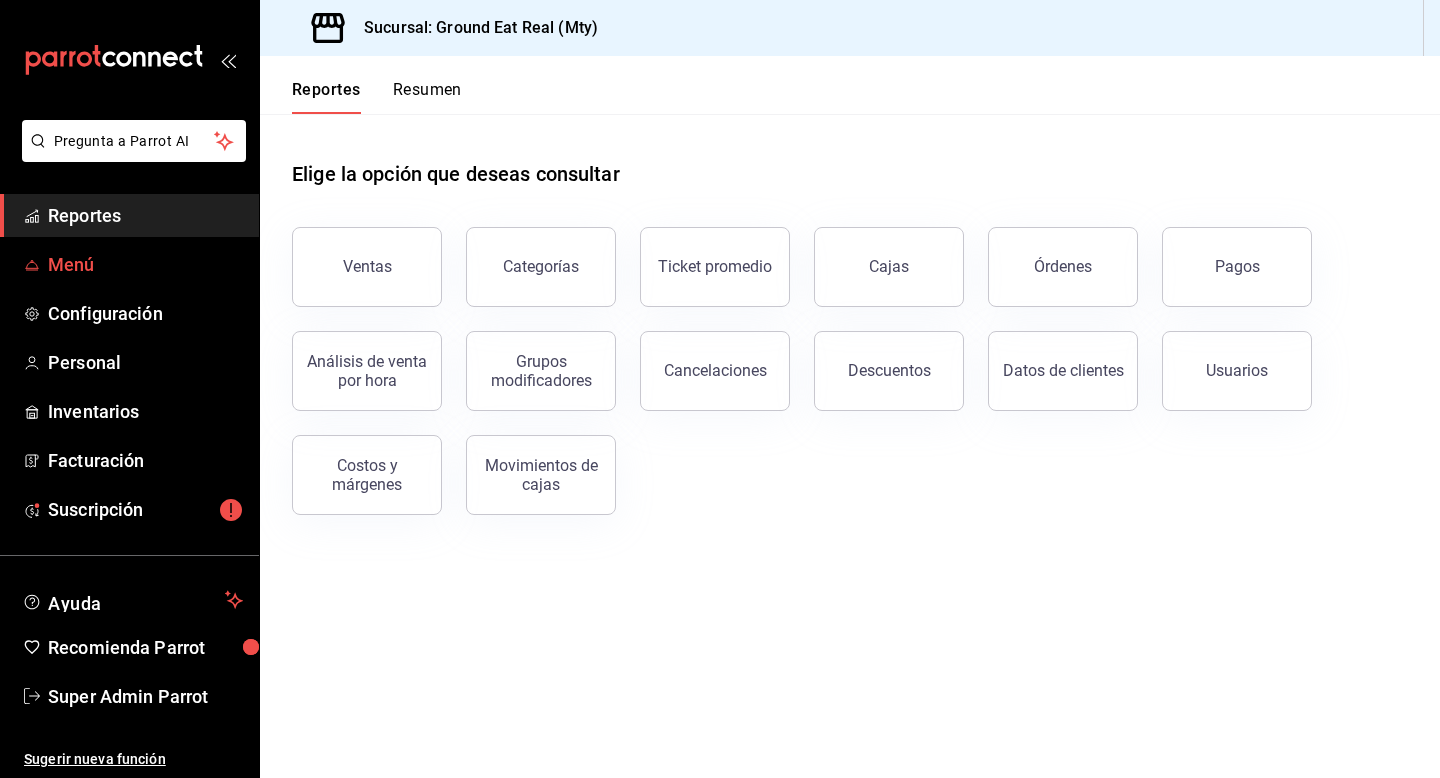 click on "Menú" at bounding box center (145, 264) 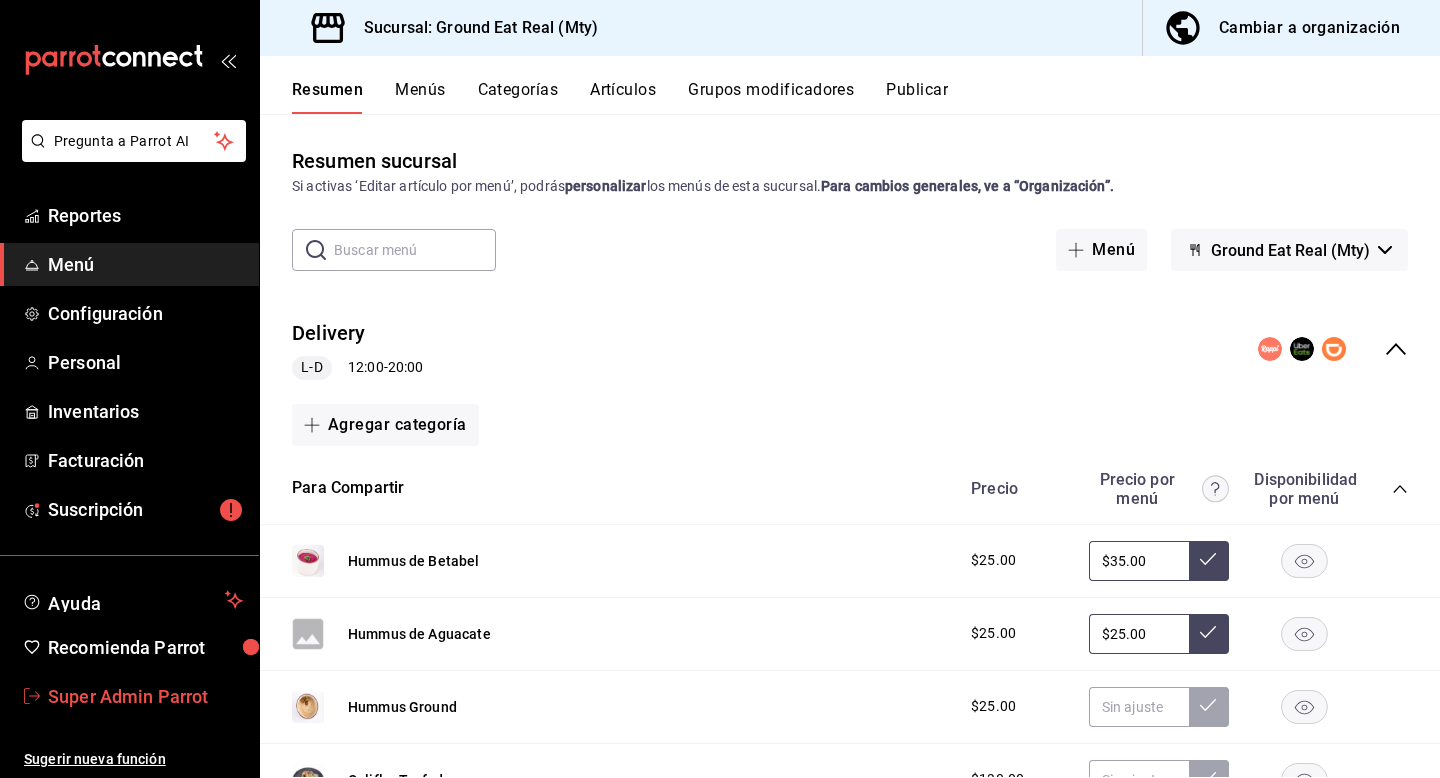 click on "Super Admin Parrot" at bounding box center [129, 696] 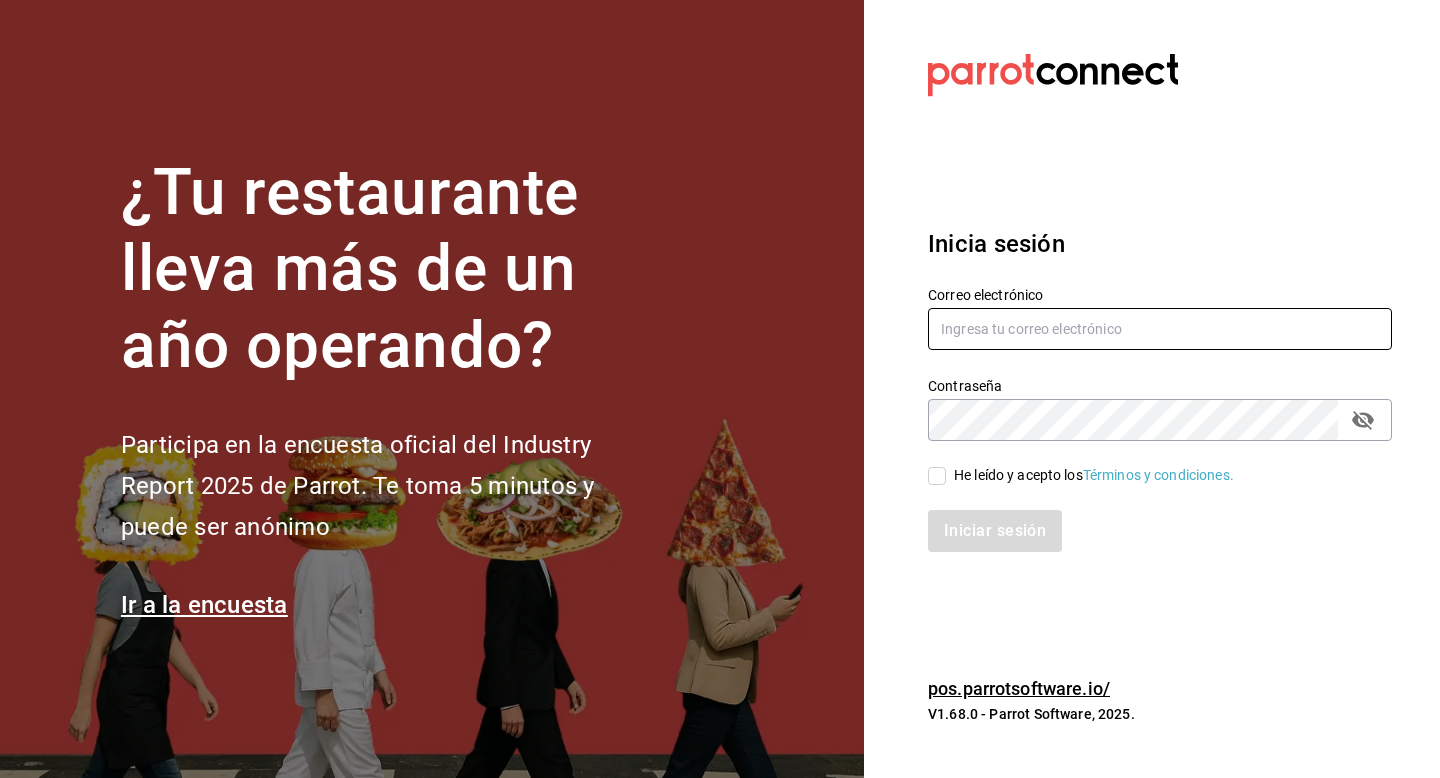click at bounding box center (1160, 329) 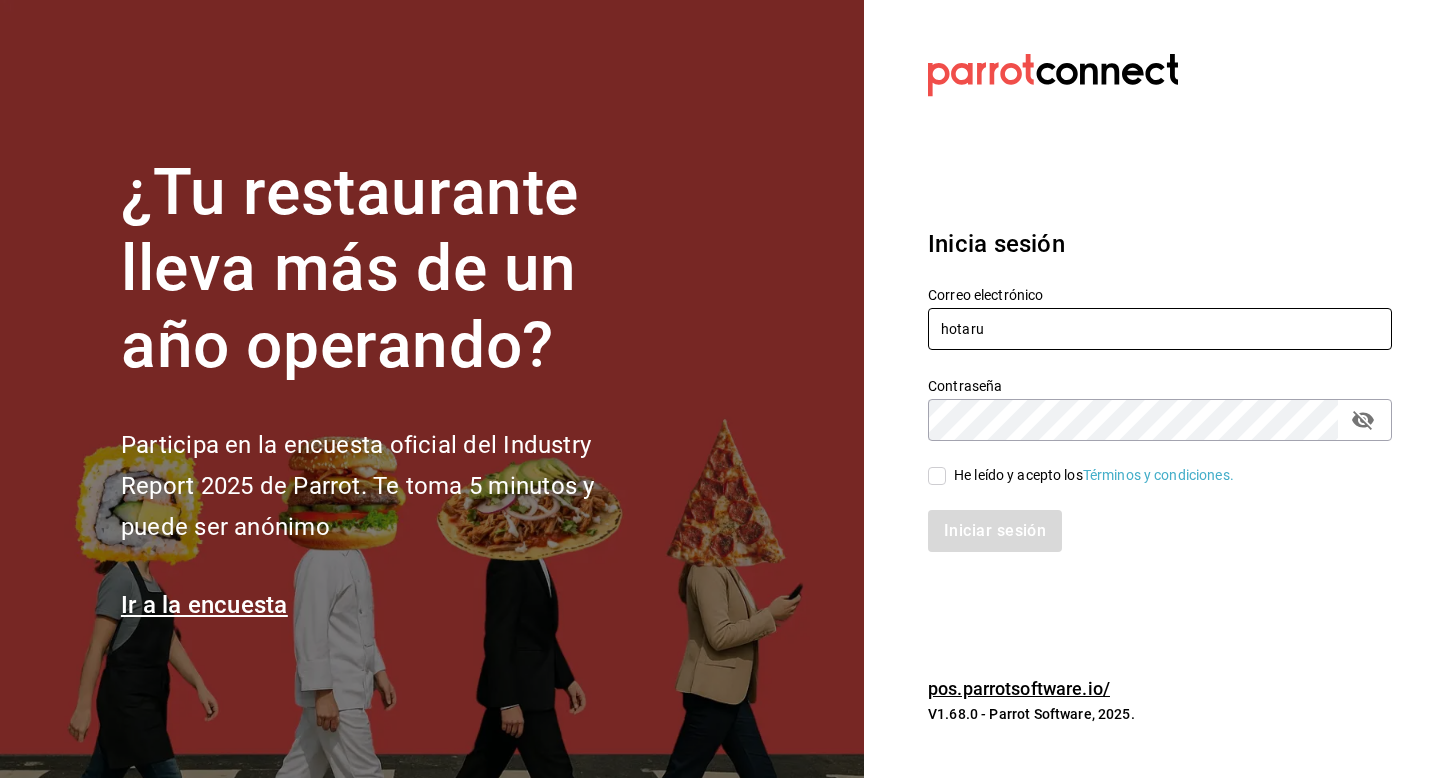 type on "hotaru@costeno.com" 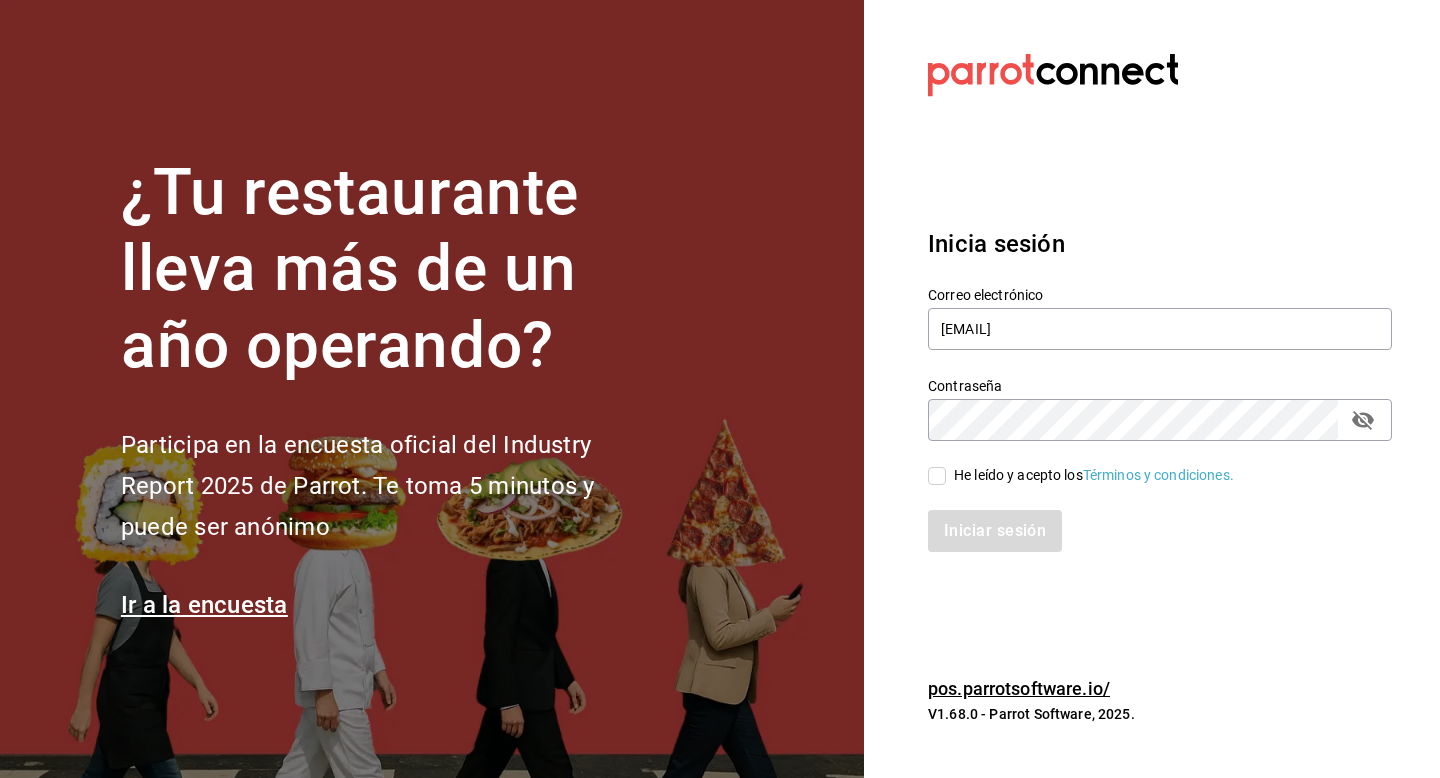 click on "He leído y acepto los  Términos y condiciones." at bounding box center (1094, 475) 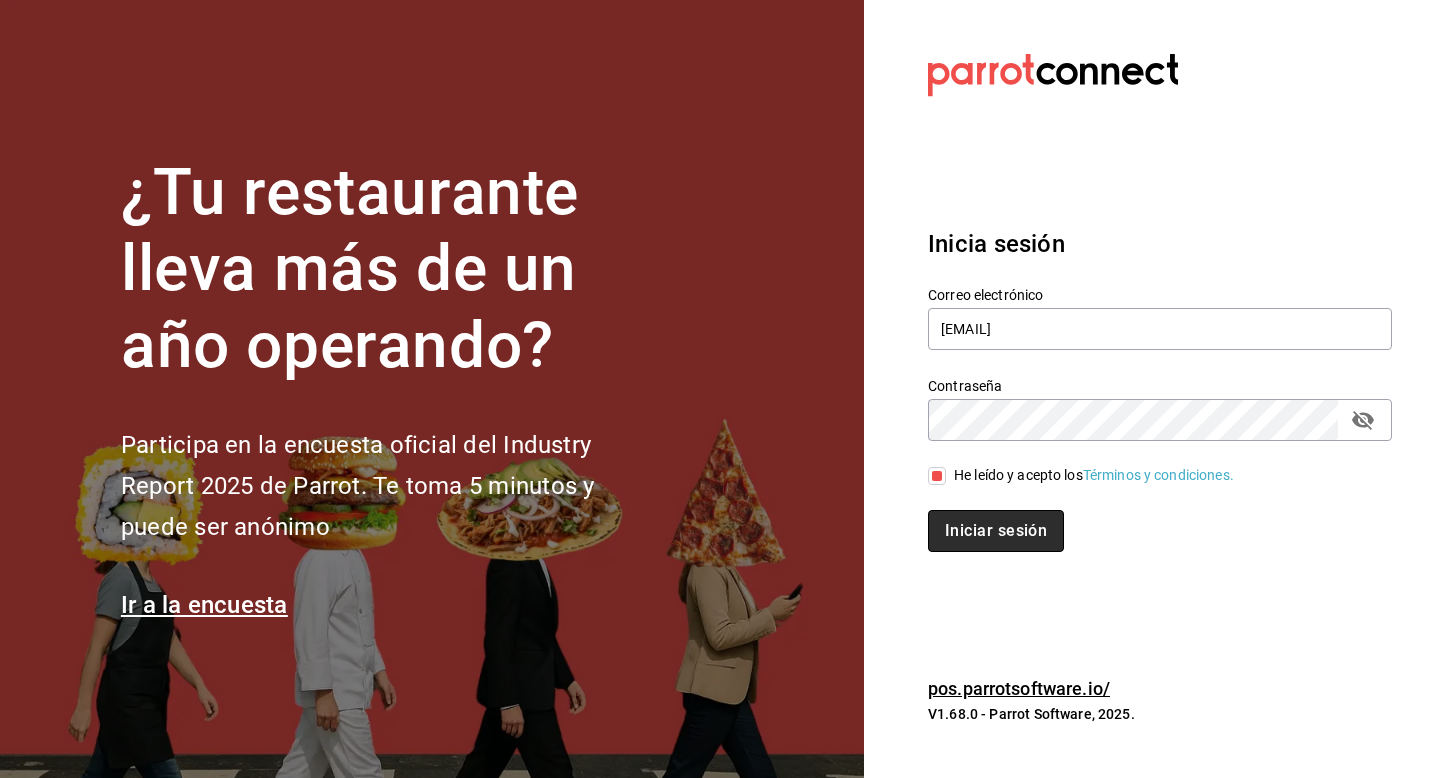 click on "Iniciar sesión" at bounding box center (996, 531) 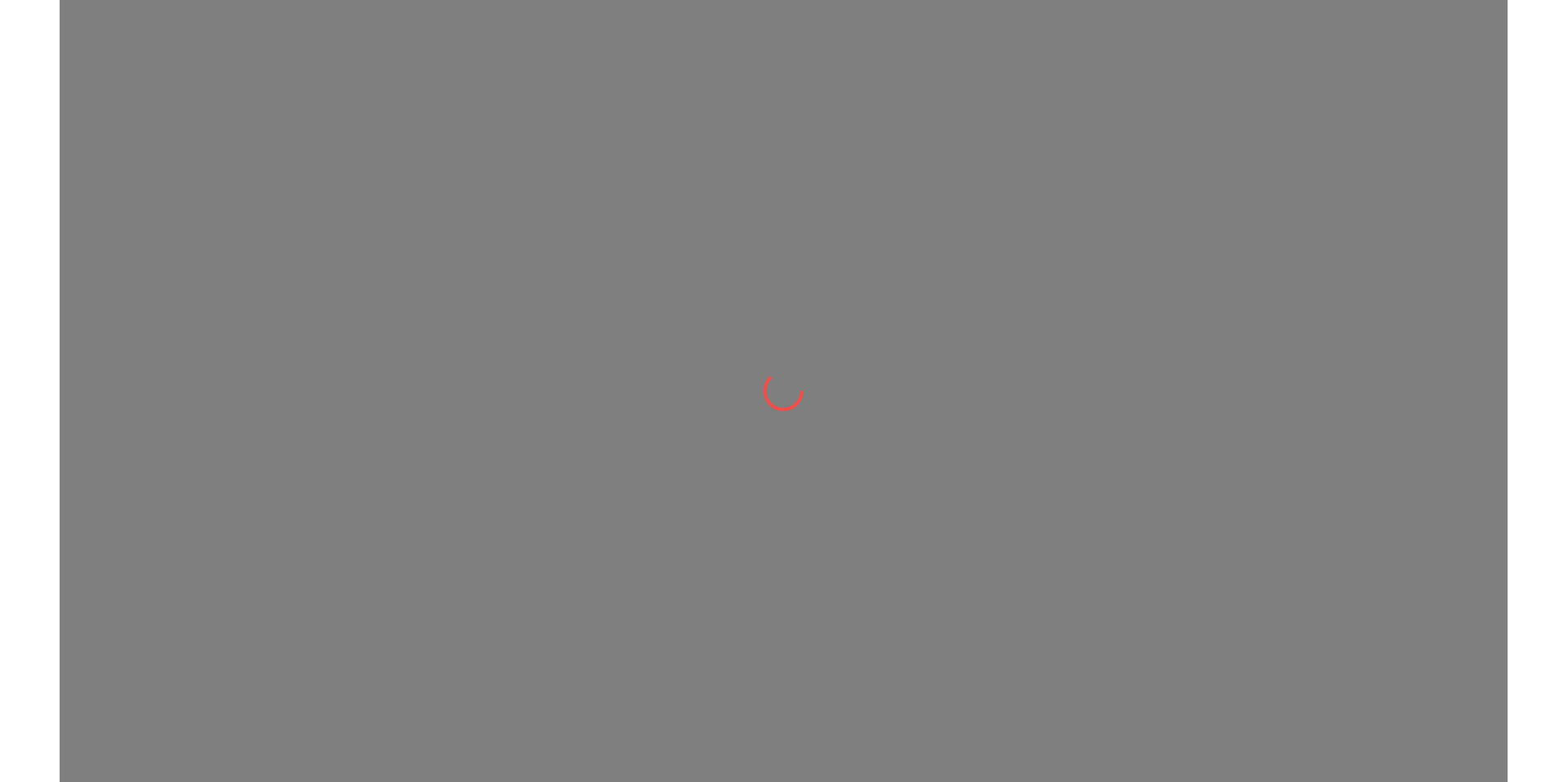 scroll, scrollTop: 0, scrollLeft: 0, axis: both 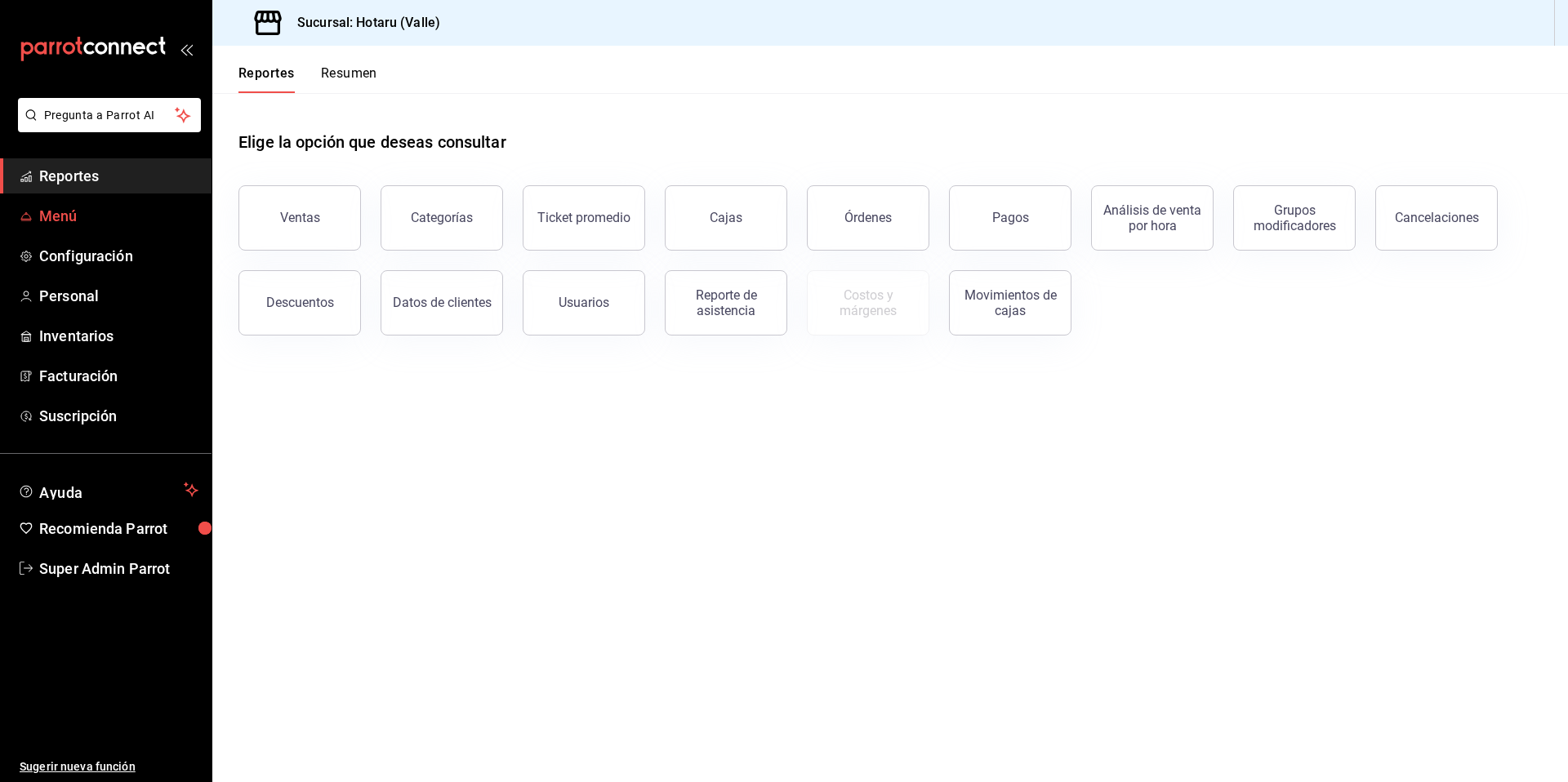 click on "Menú" at bounding box center [118, 215] 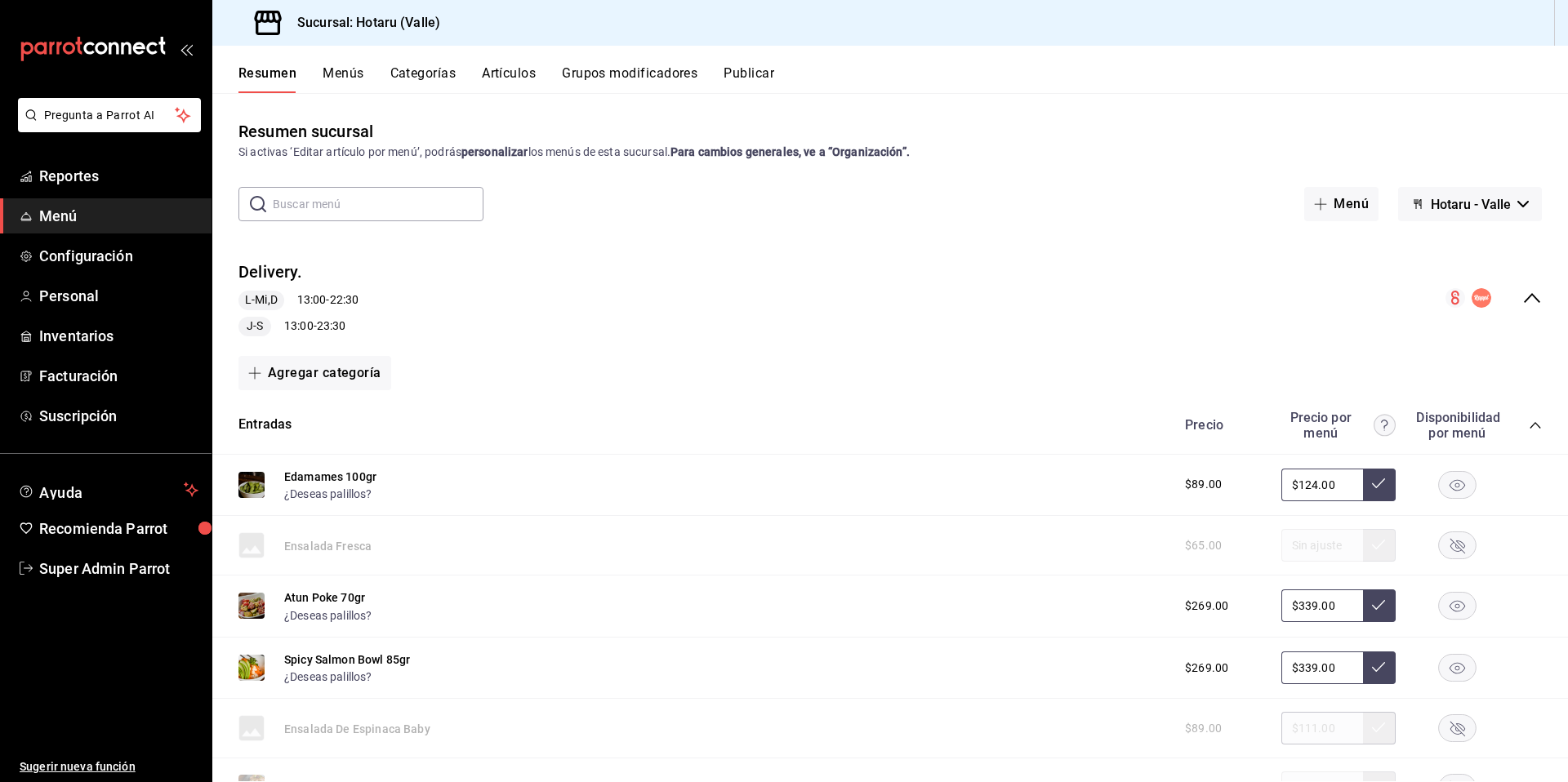 click 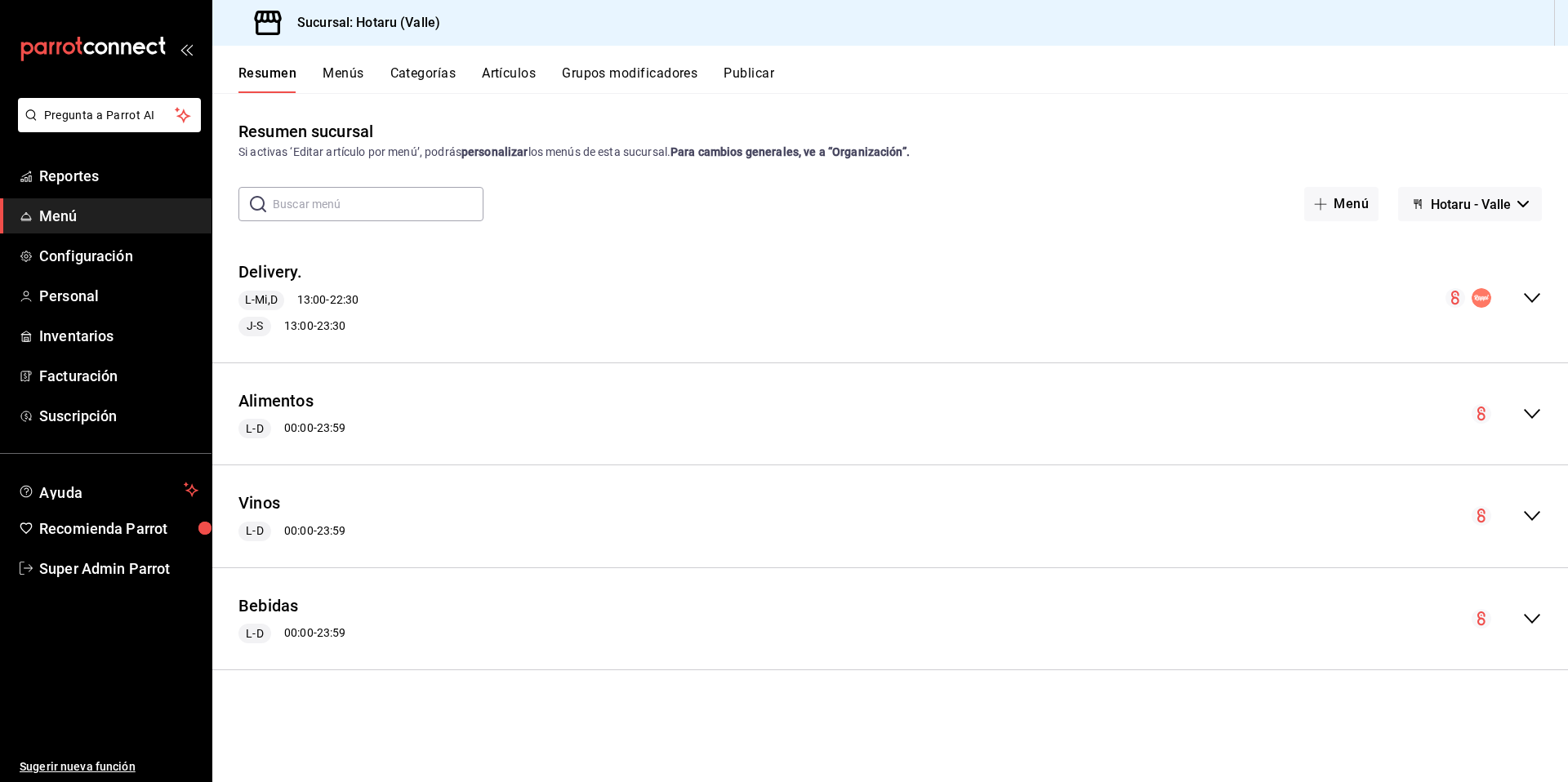click at bounding box center [1507, 414] 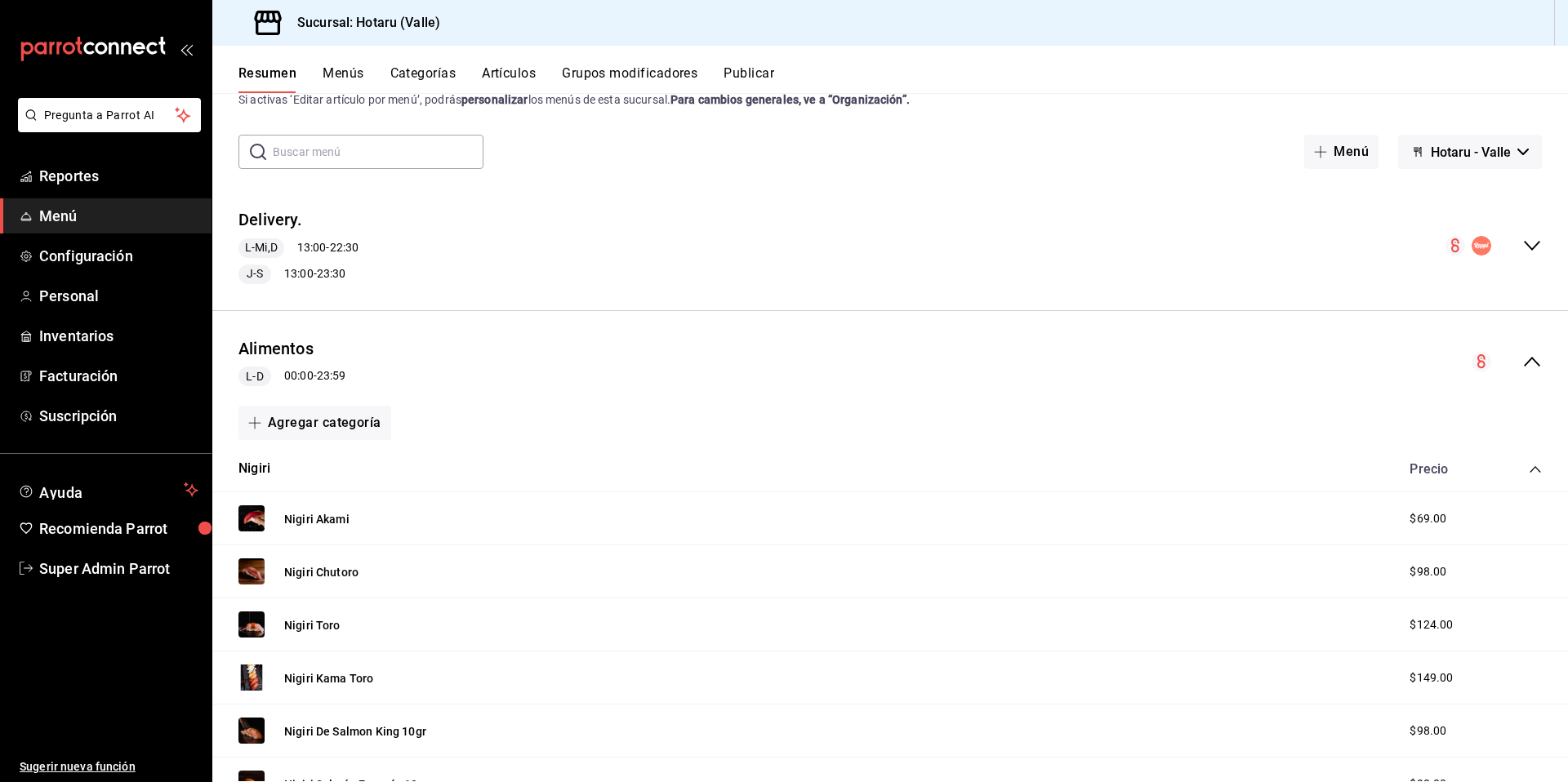 scroll, scrollTop: 0, scrollLeft: 0, axis: both 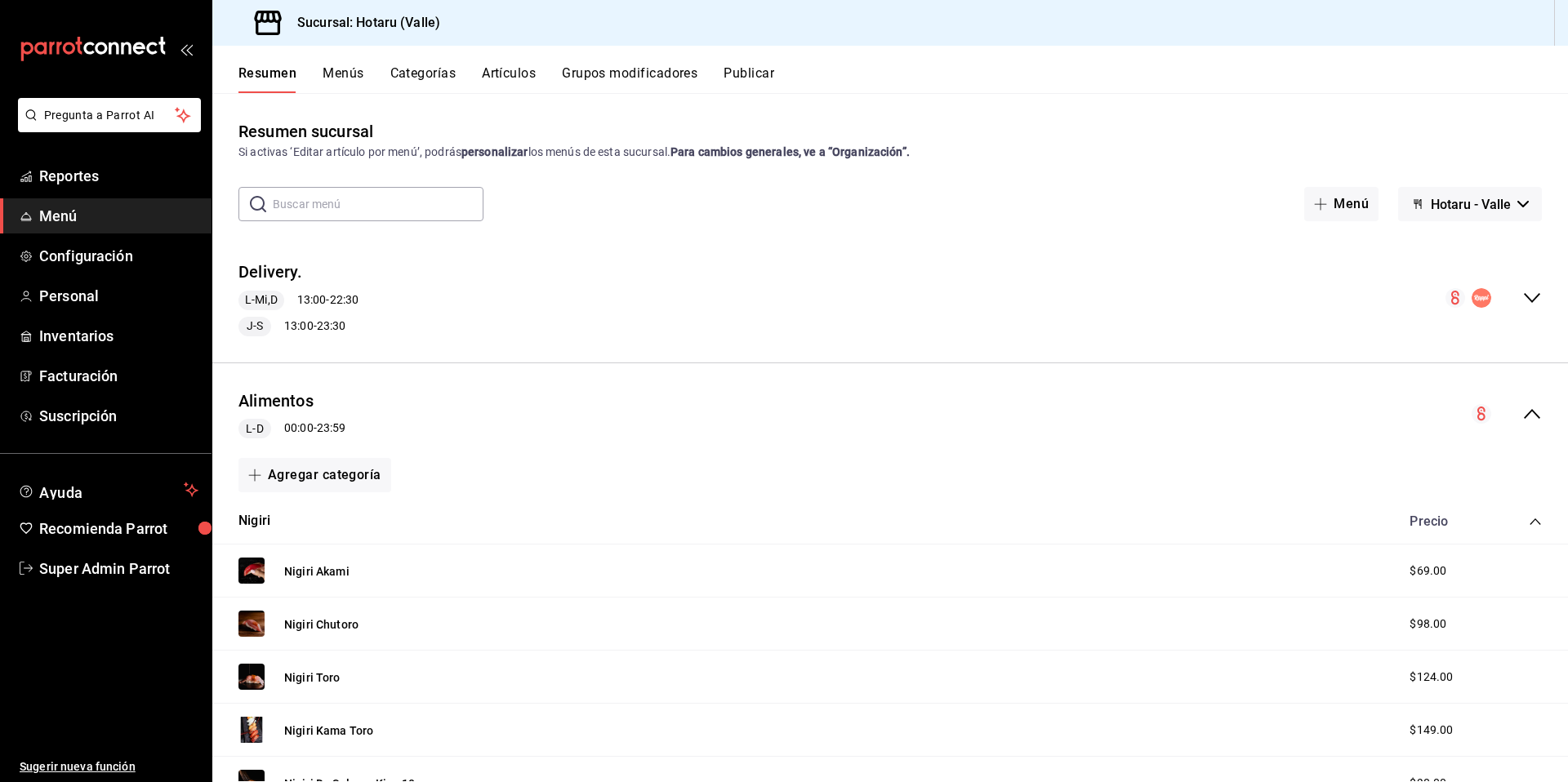 click 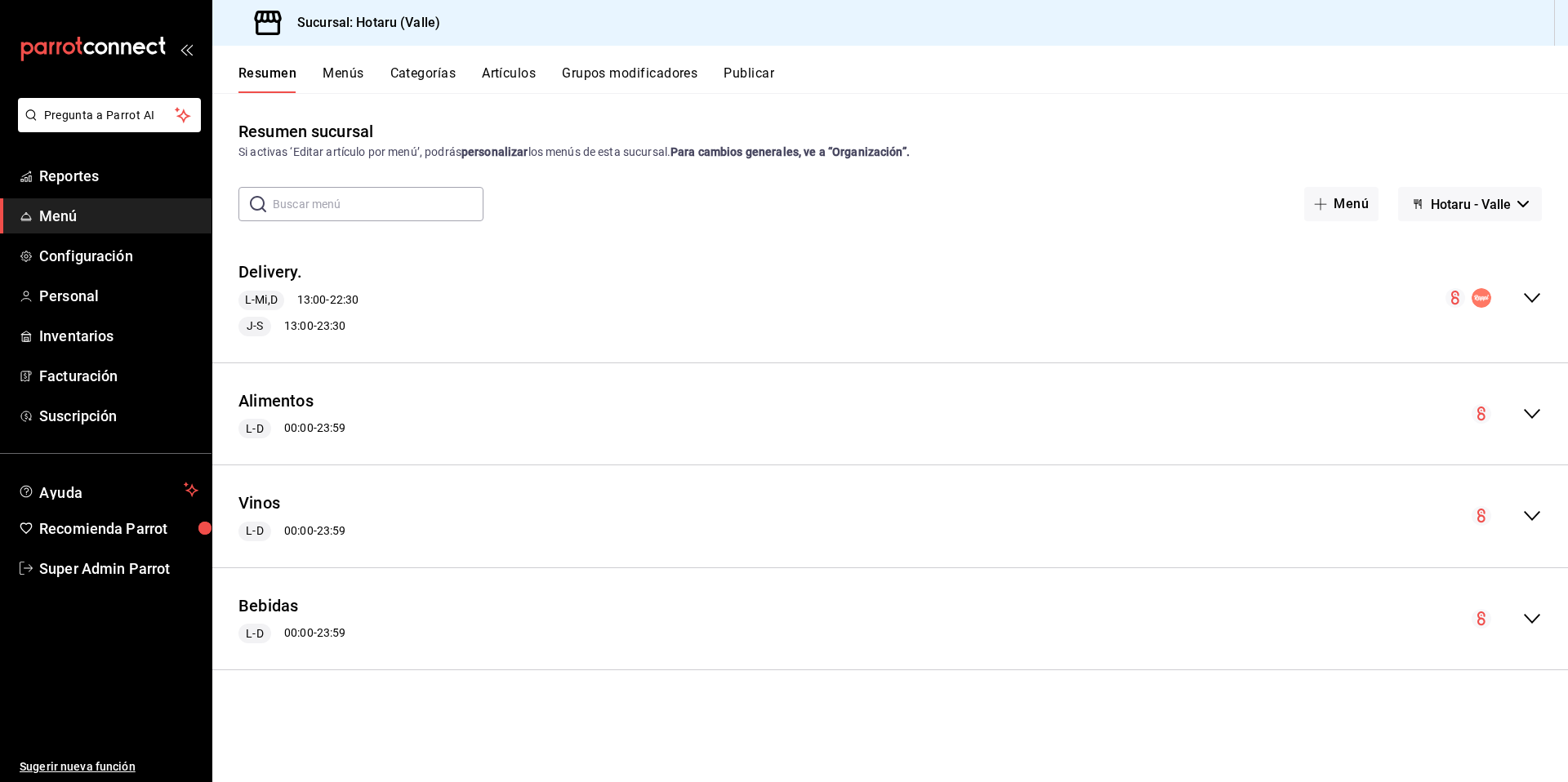 click 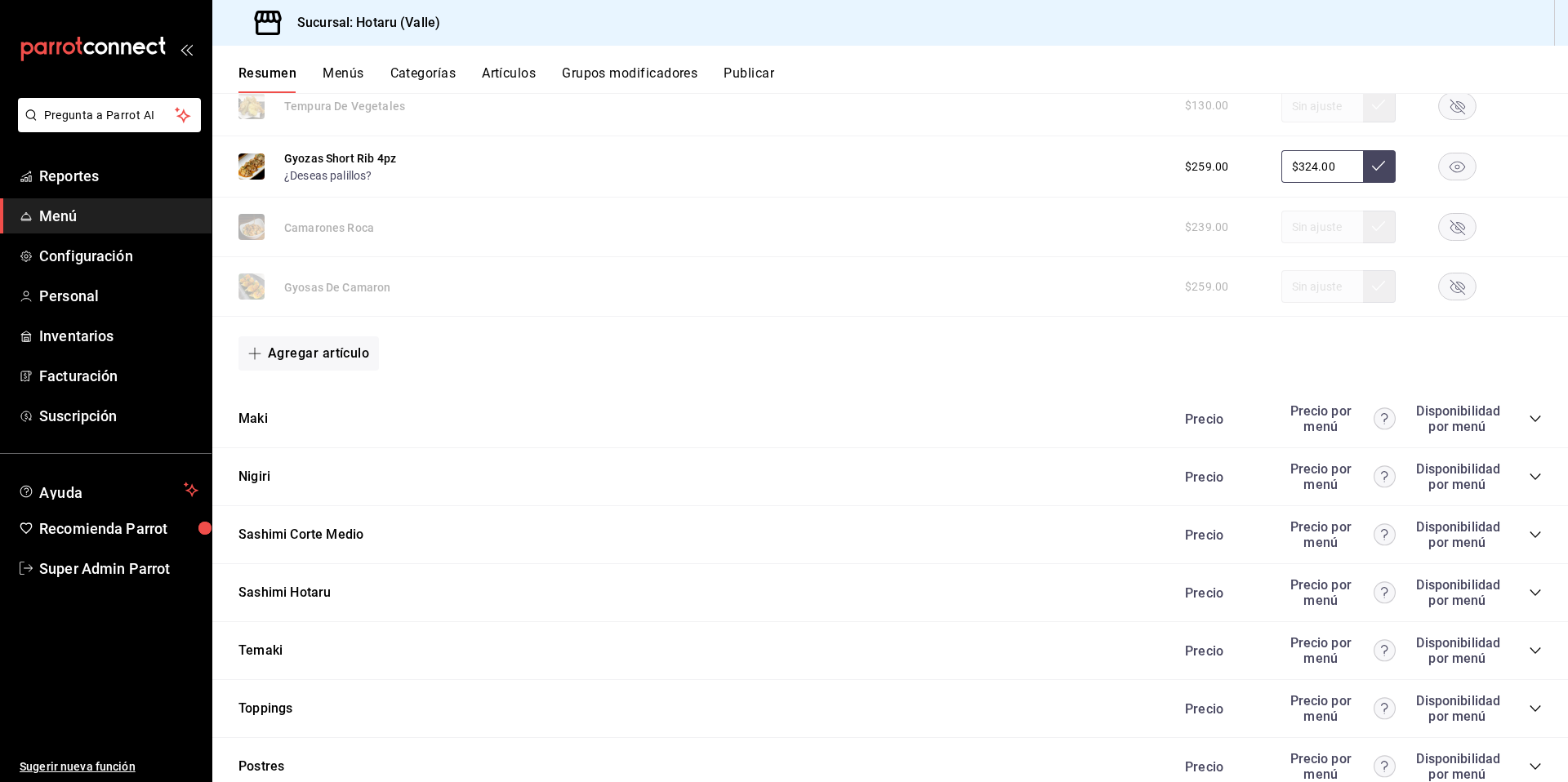 scroll, scrollTop: 1365, scrollLeft: 0, axis: vertical 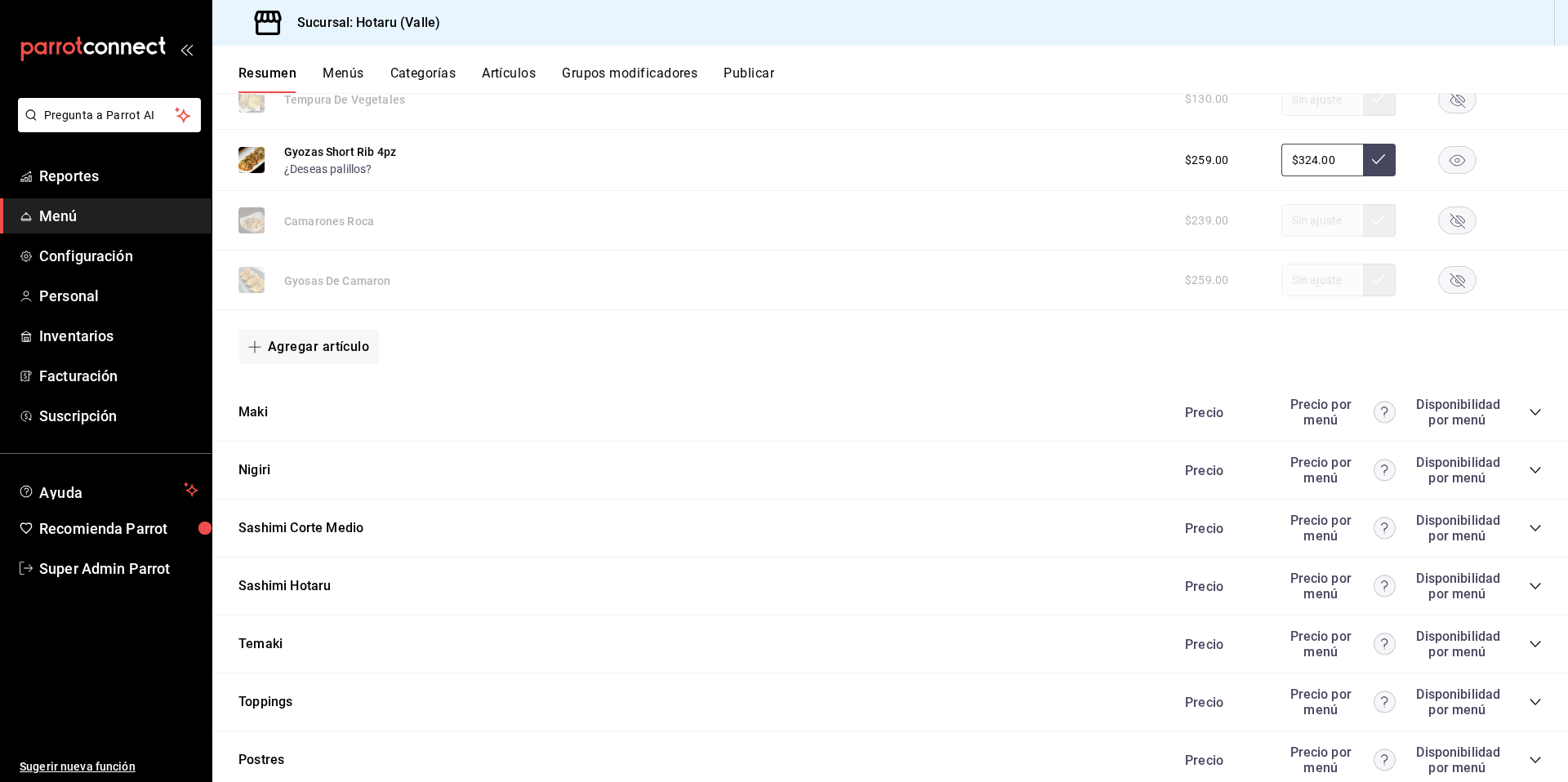 click 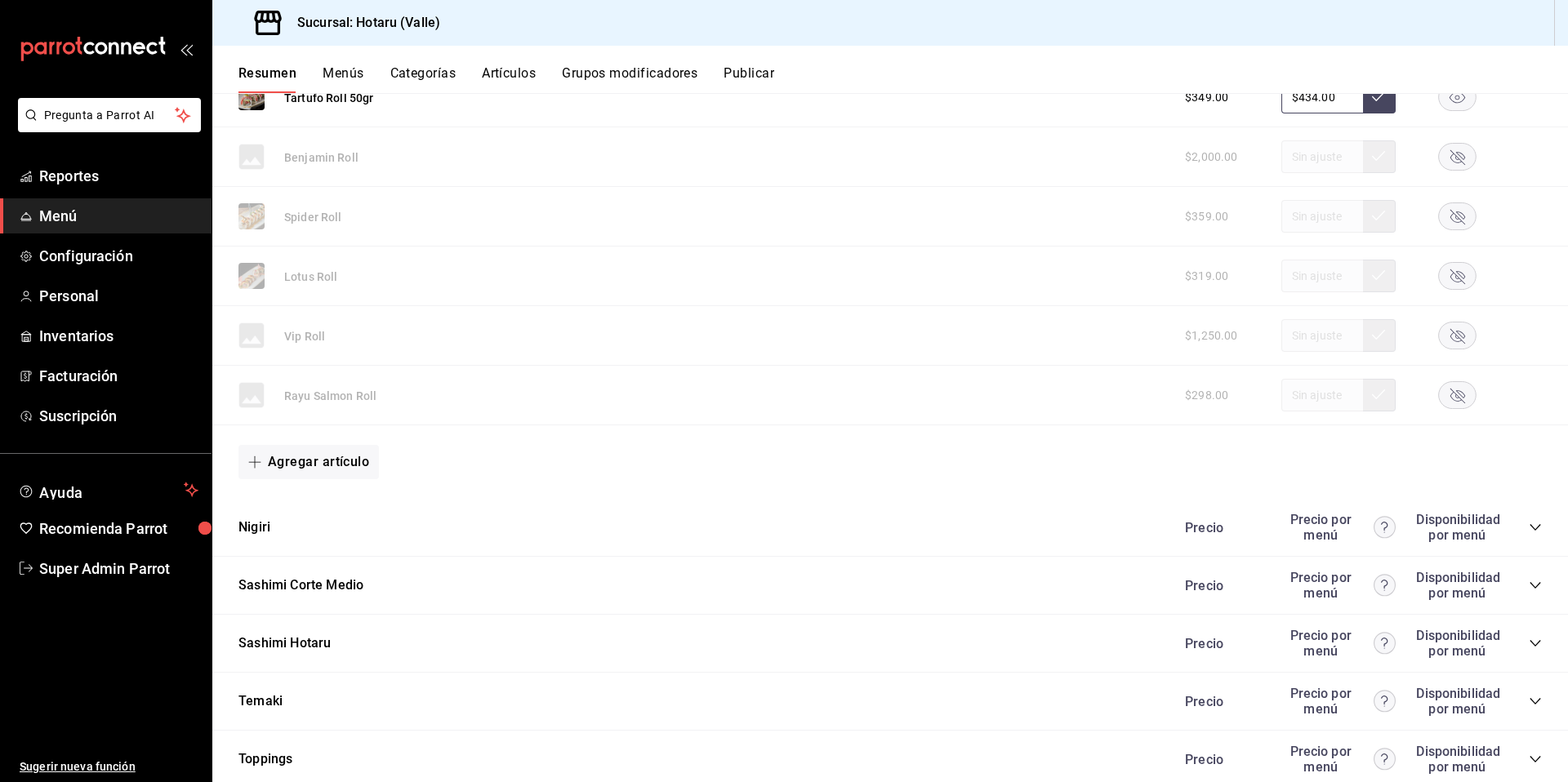 scroll, scrollTop: 2108, scrollLeft: 0, axis: vertical 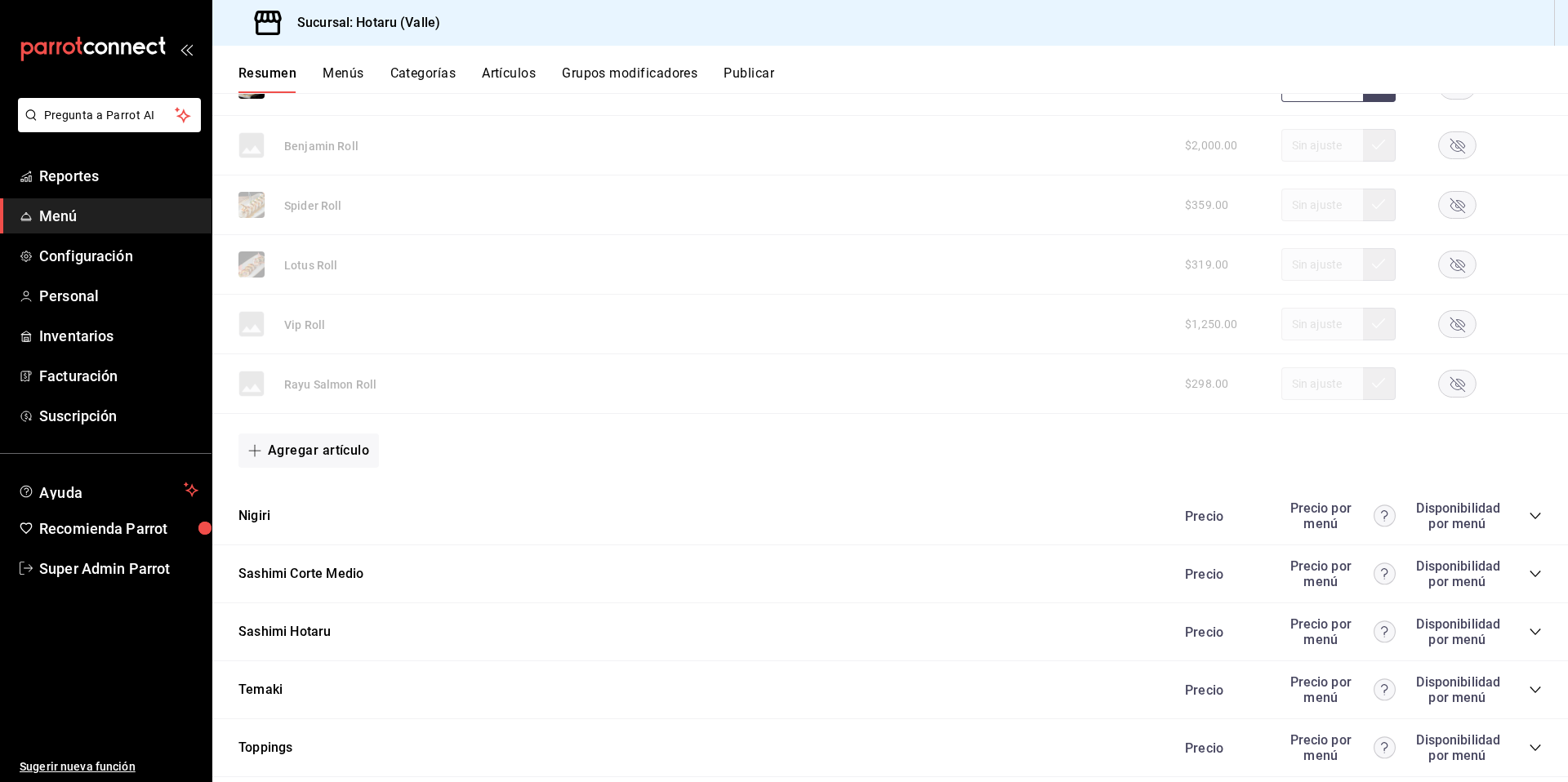 click 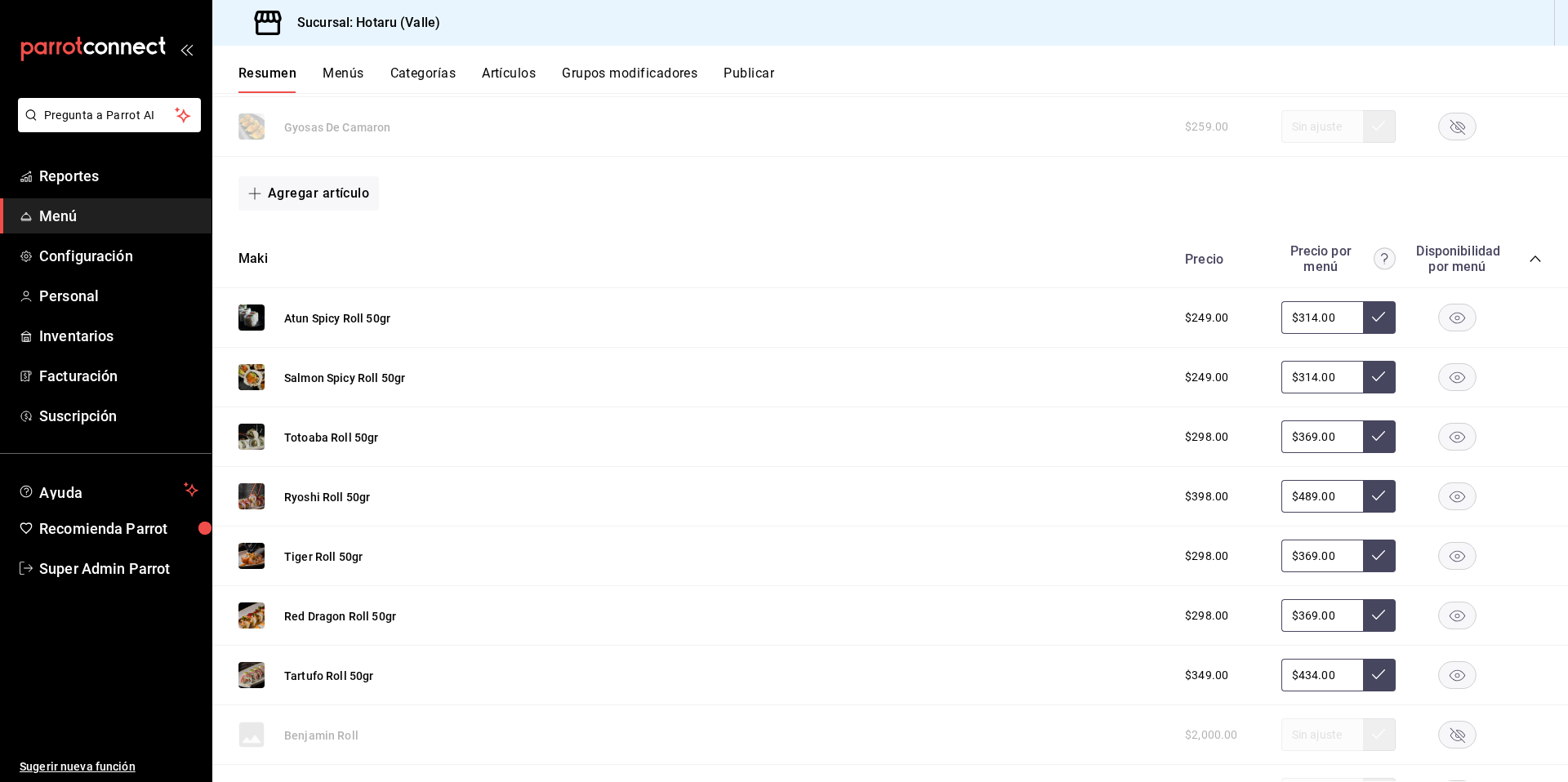 scroll, scrollTop: 1516, scrollLeft: 0, axis: vertical 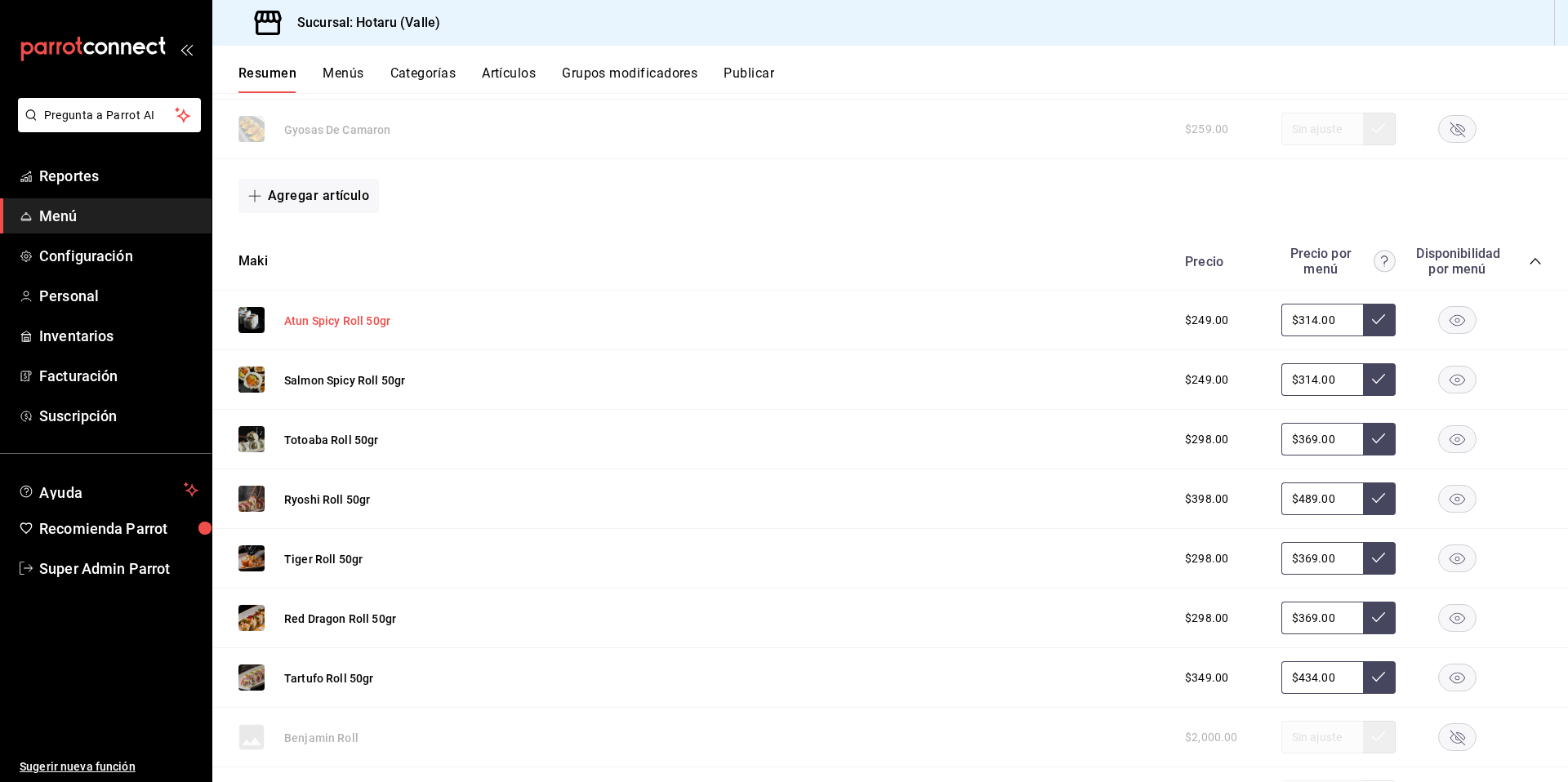 click on "Atun Spicy Roll 50gr" at bounding box center [337, 321] 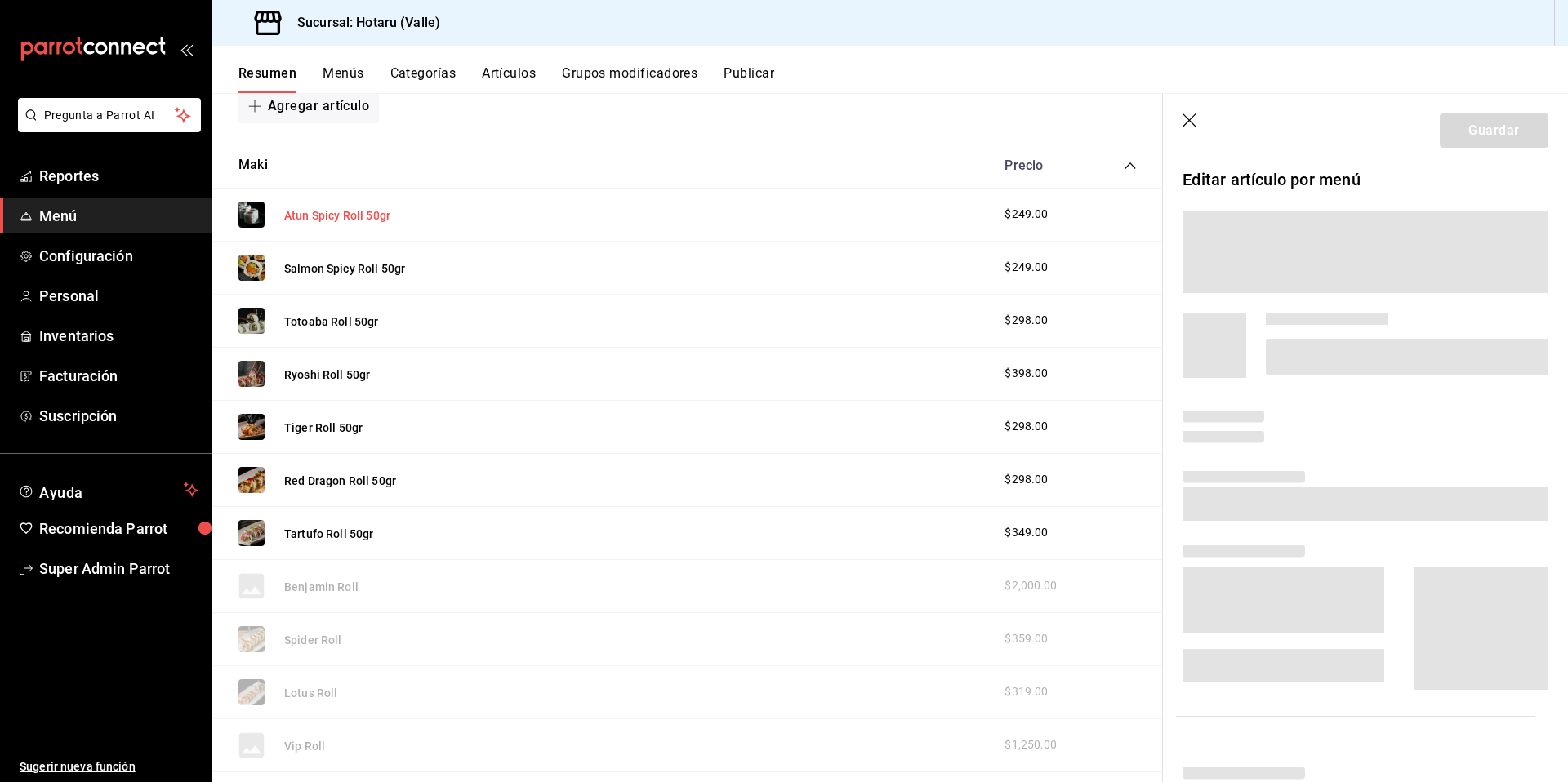 scroll, scrollTop: 1439, scrollLeft: 0, axis: vertical 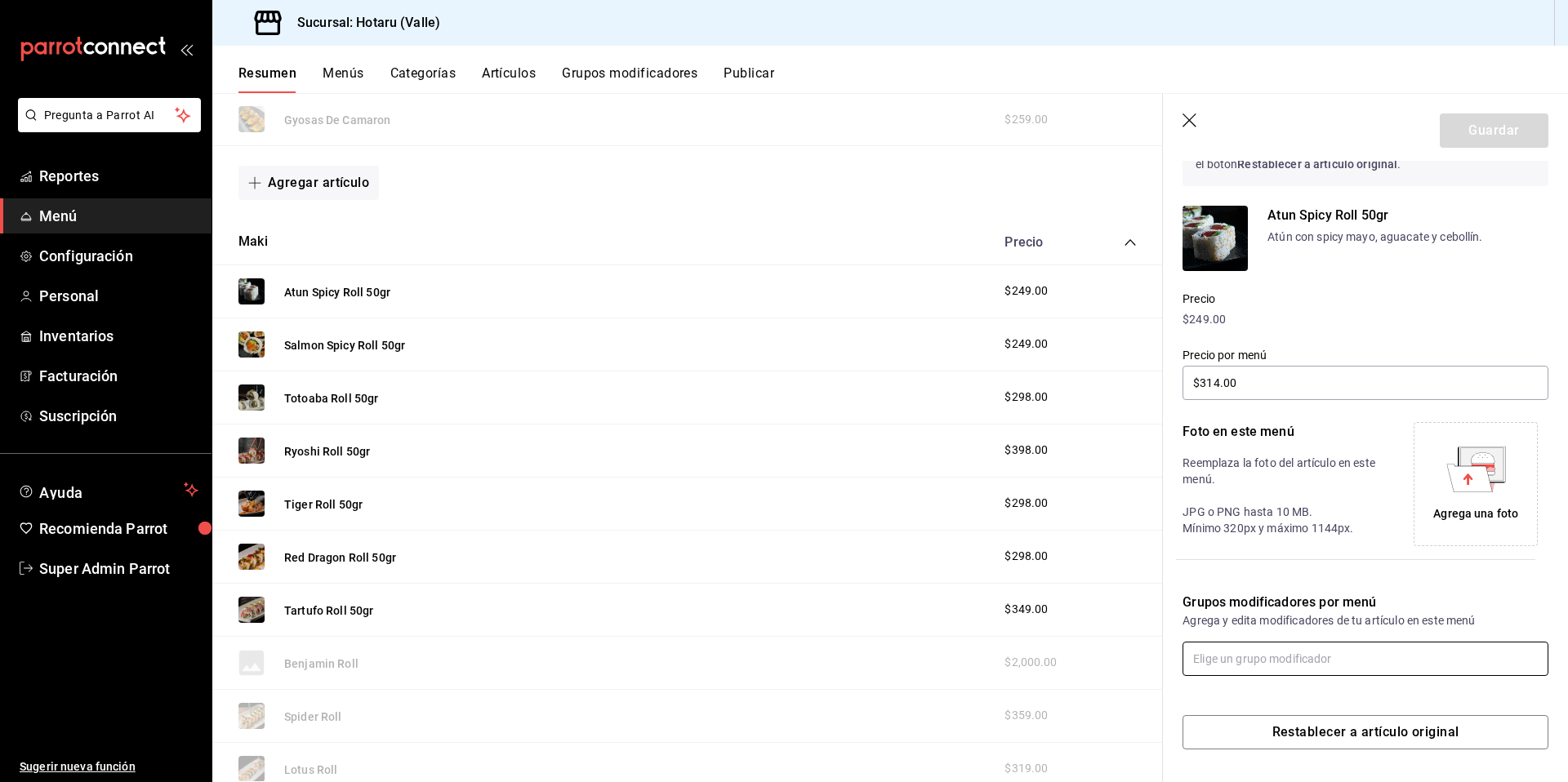 click at bounding box center (1365, 659) 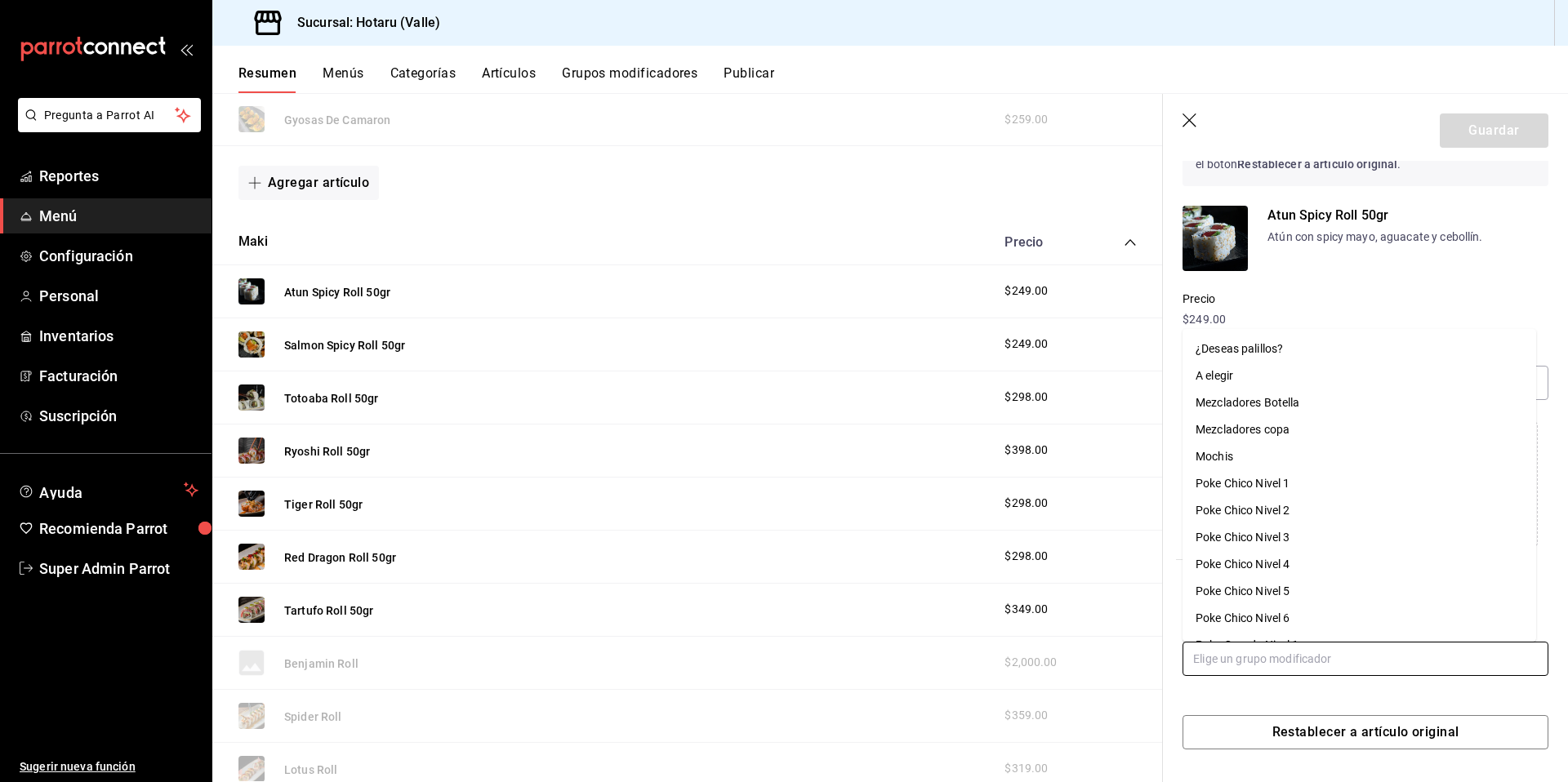 click on "¿Deseas palillos?" at bounding box center (1359, 349) 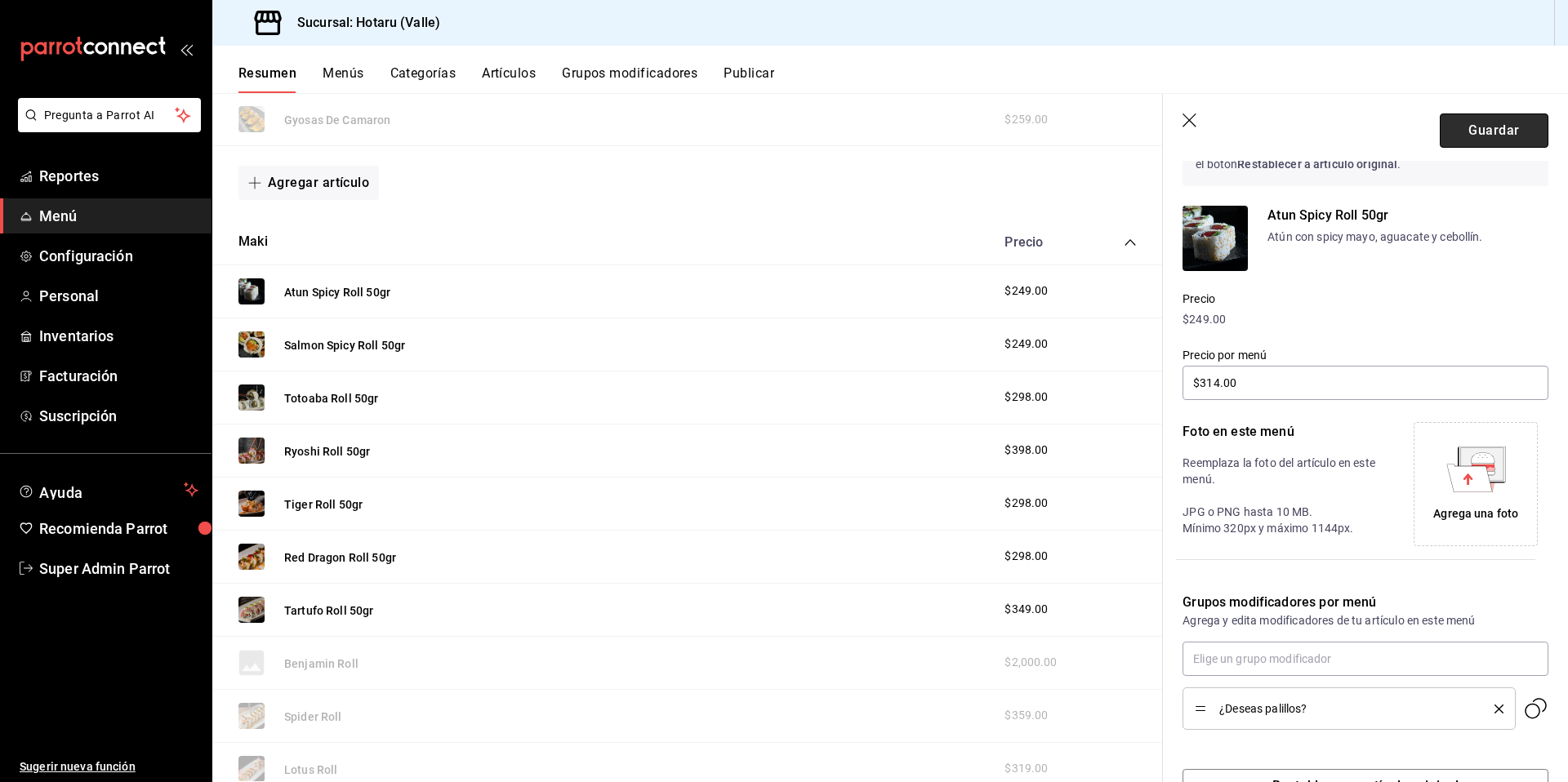 click on "Guardar" at bounding box center (1494, 131) 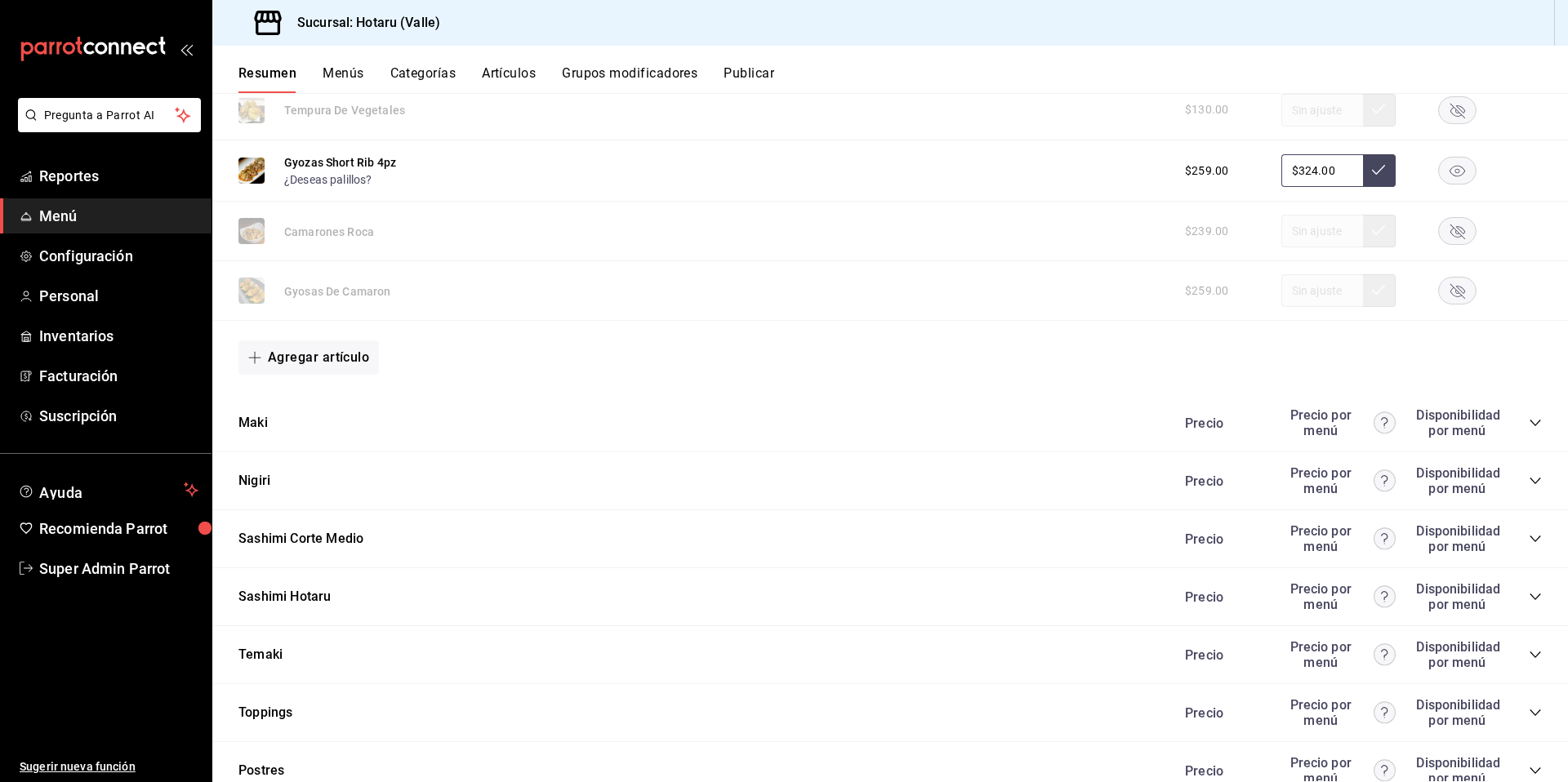 scroll, scrollTop: 1355, scrollLeft: 0, axis: vertical 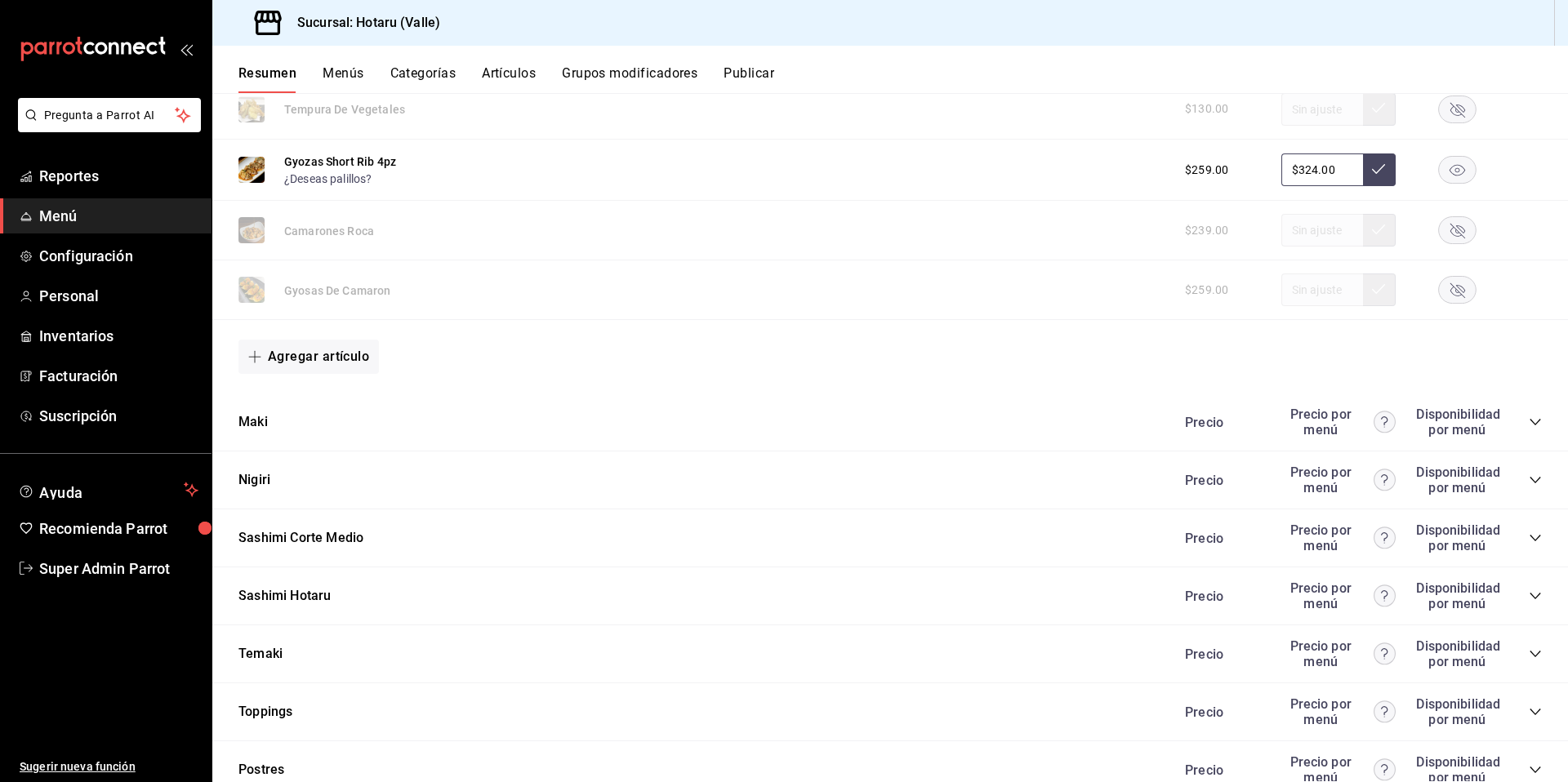 click 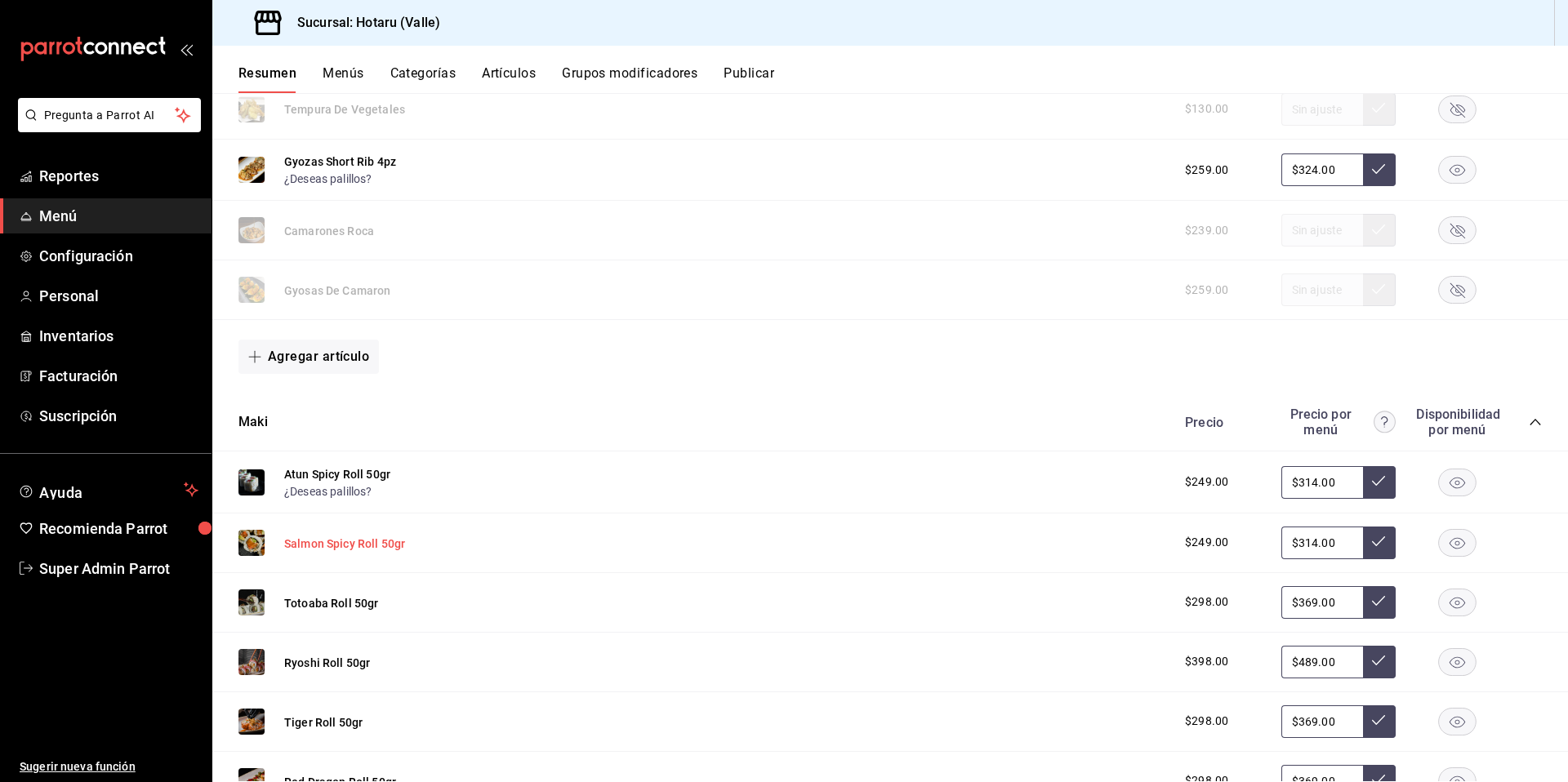 click on "Salmon Spicy Roll 50gr" at bounding box center [345, 544] 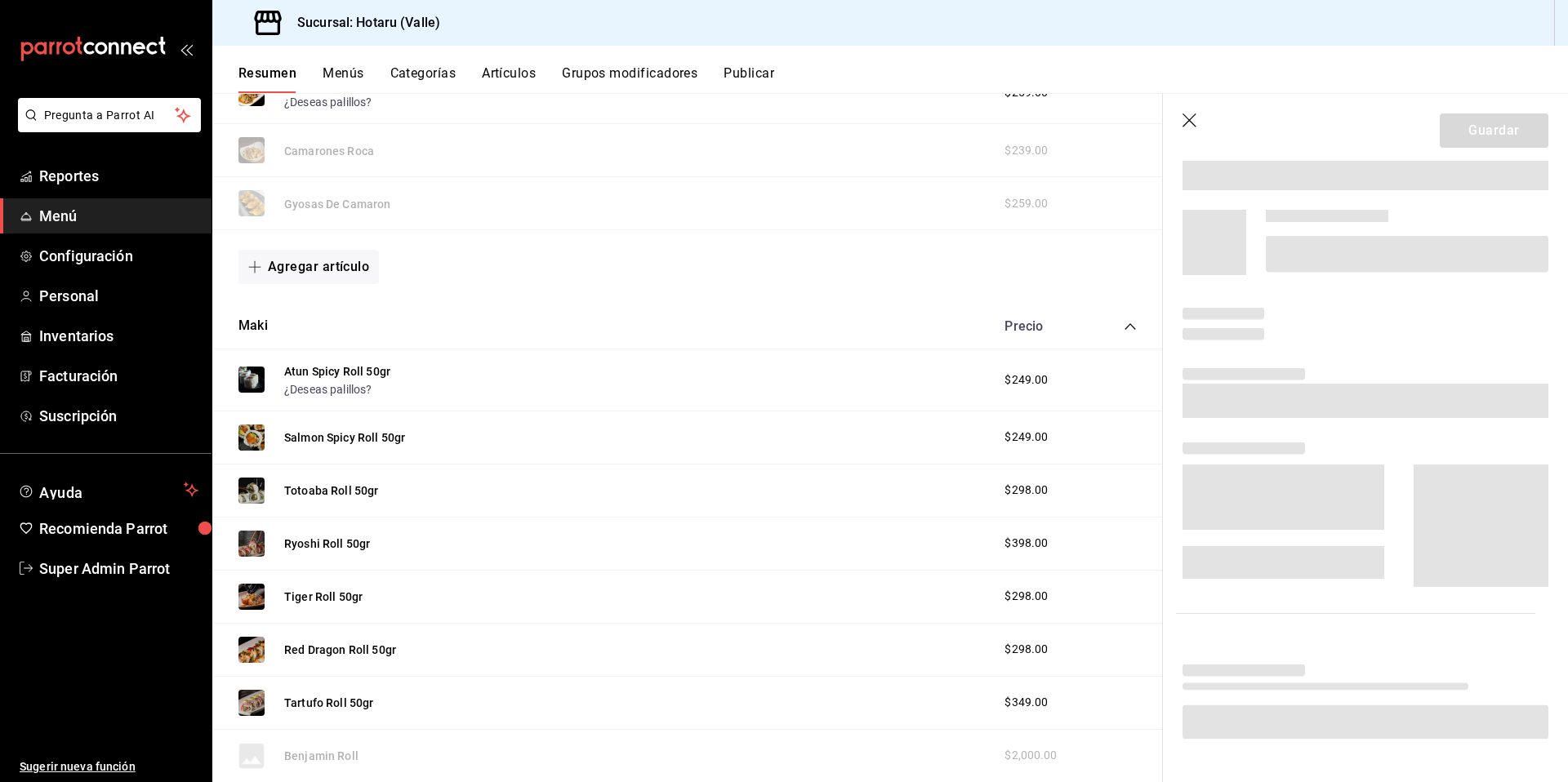 scroll, scrollTop: 1282, scrollLeft: 0, axis: vertical 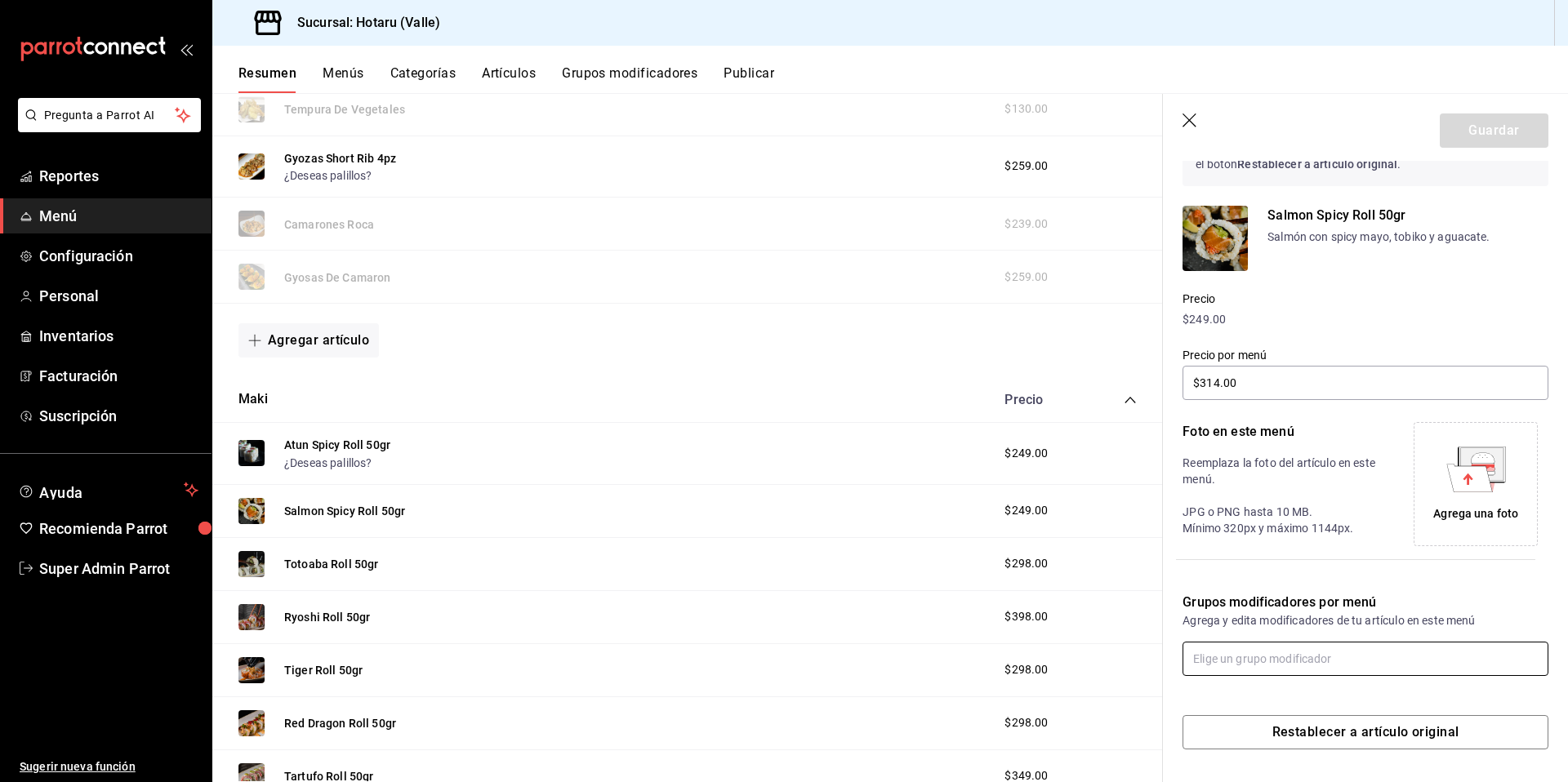 click at bounding box center [1365, 659] 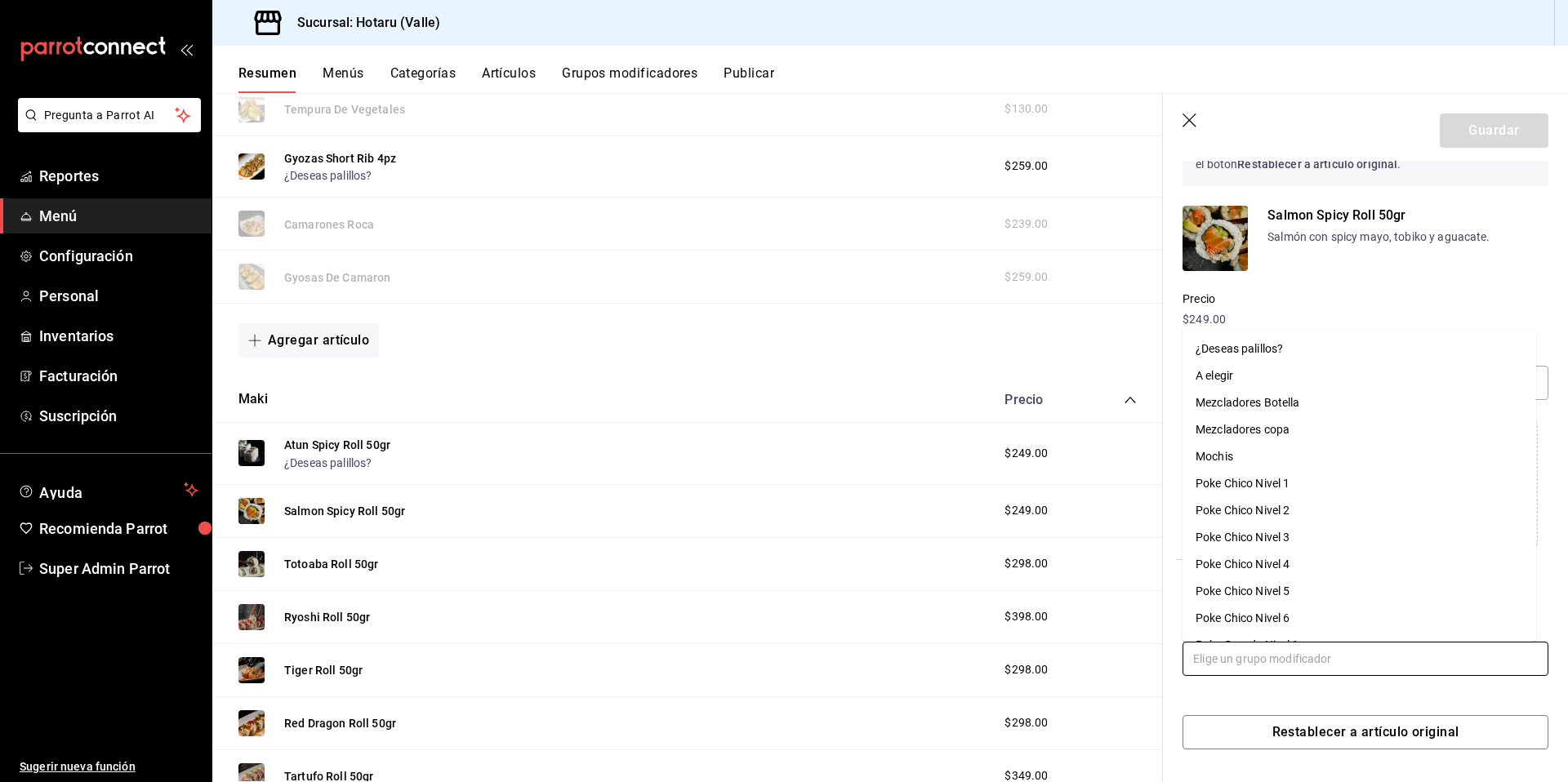 click on "¿Deseas palillos?" at bounding box center (1359, 349) 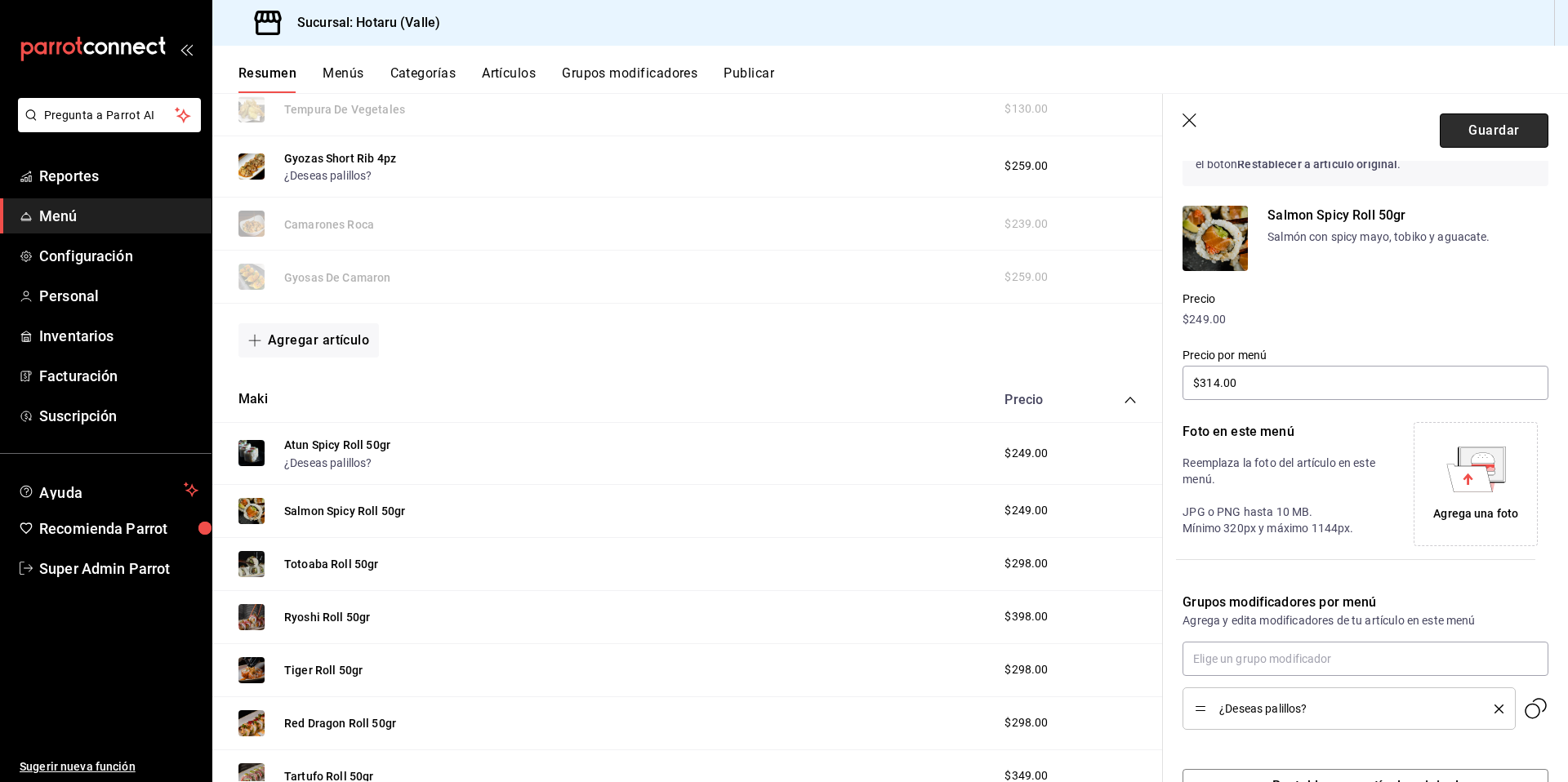 click on "Guardar" at bounding box center [1494, 131] 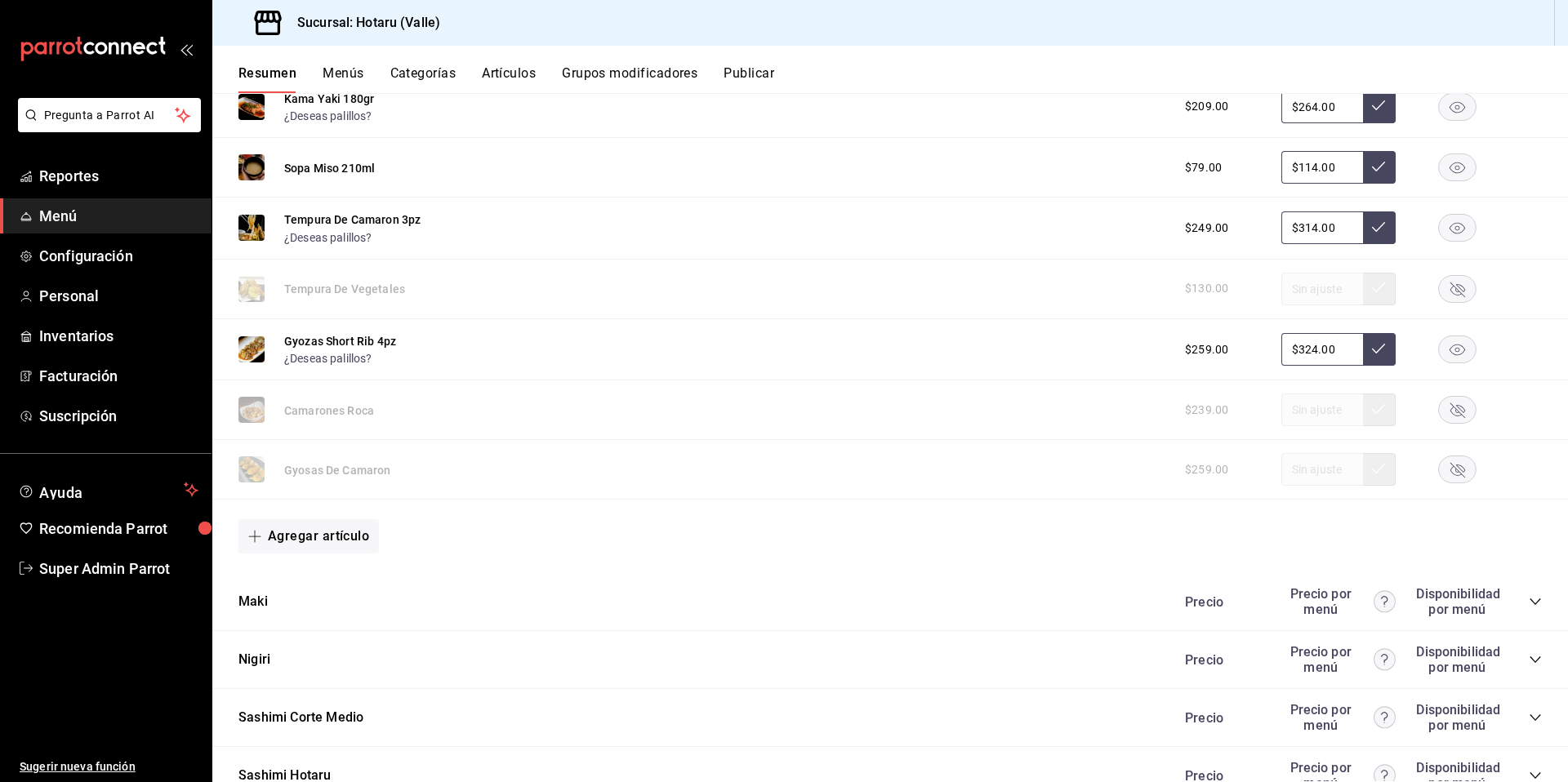 scroll, scrollTop: 1420, scrollLeft: 0, axis: vertical 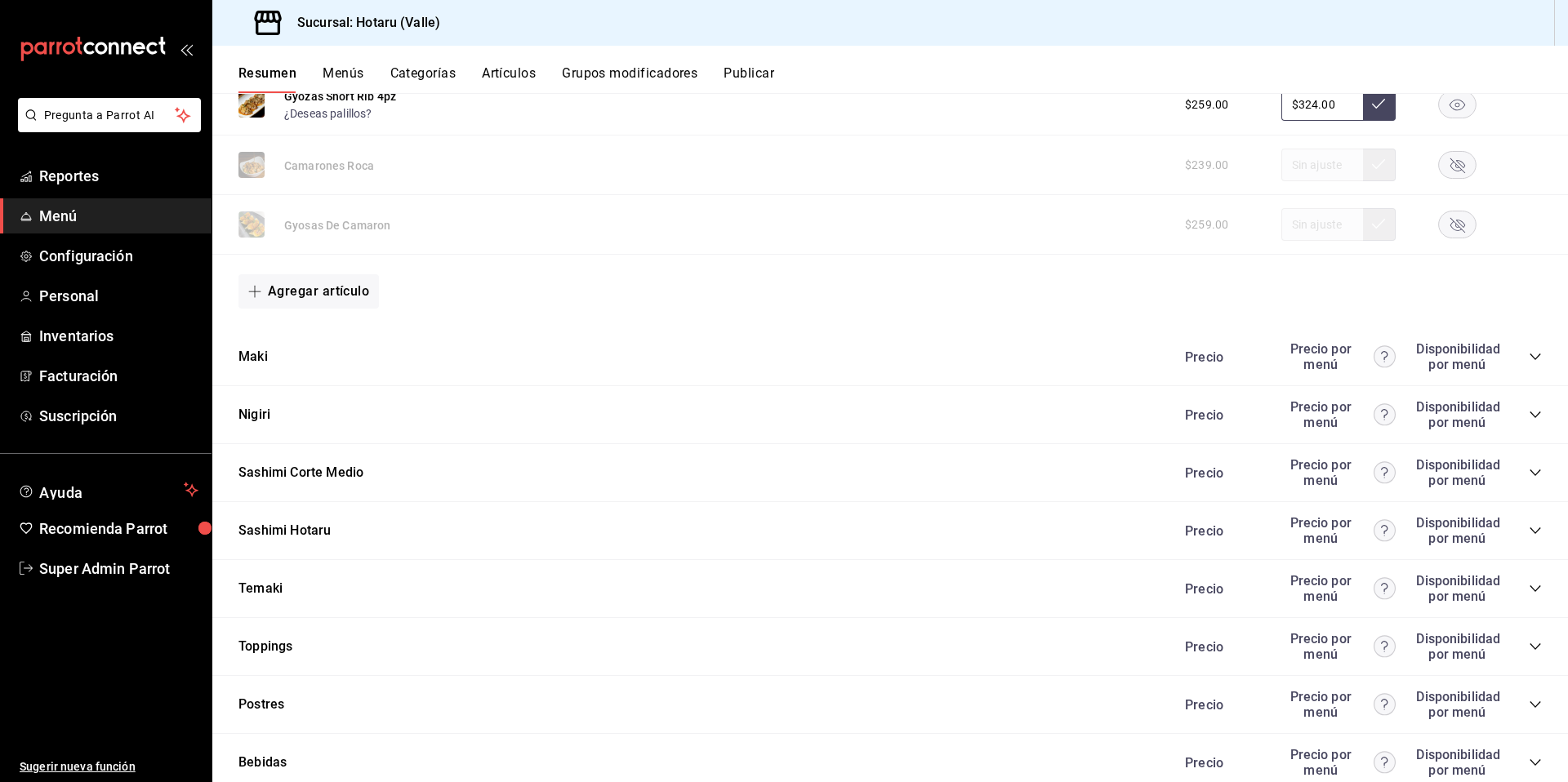 click 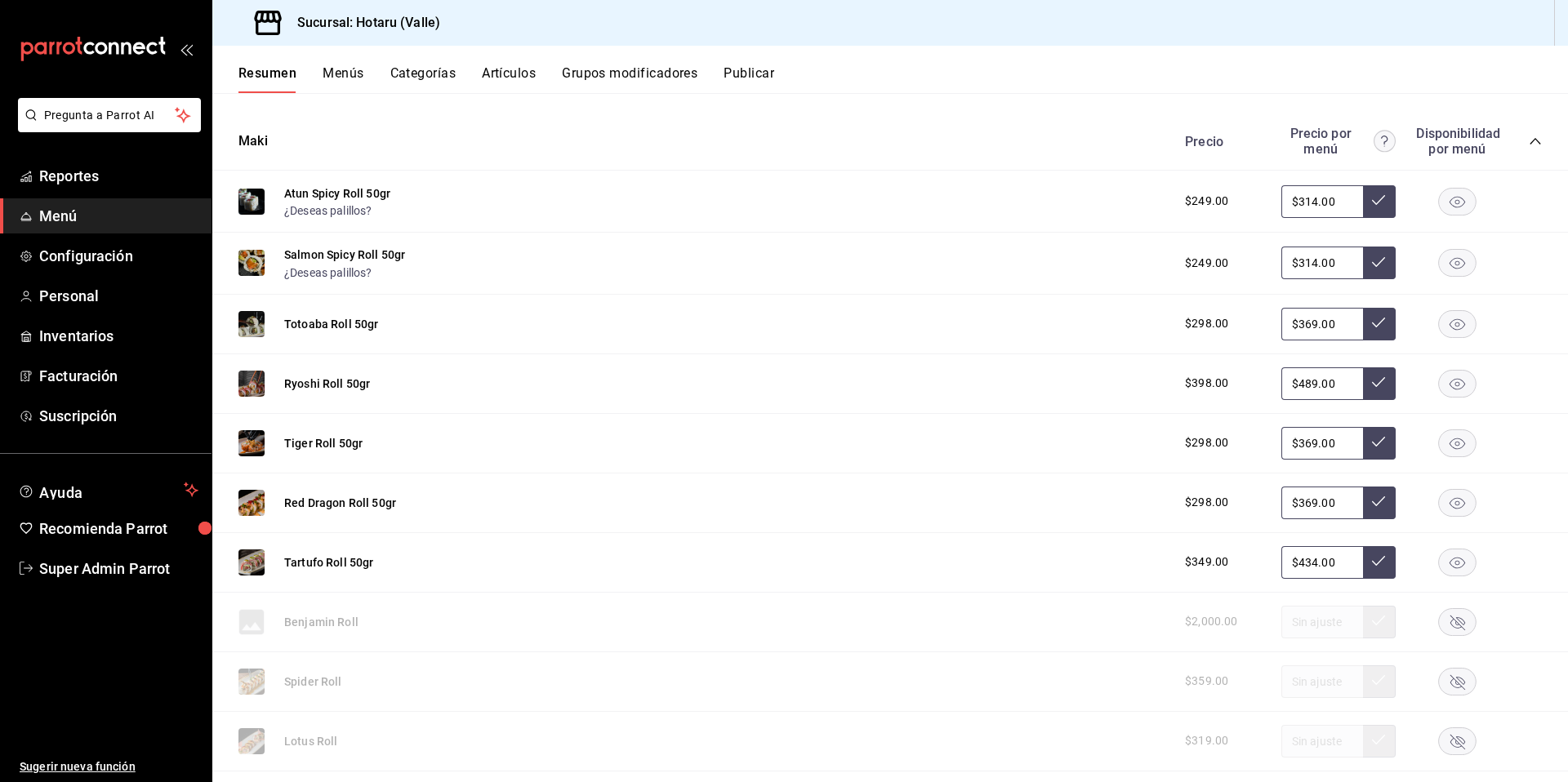 scroll, scrollTop: 1643, scrollLeft: 0, axis: vertical 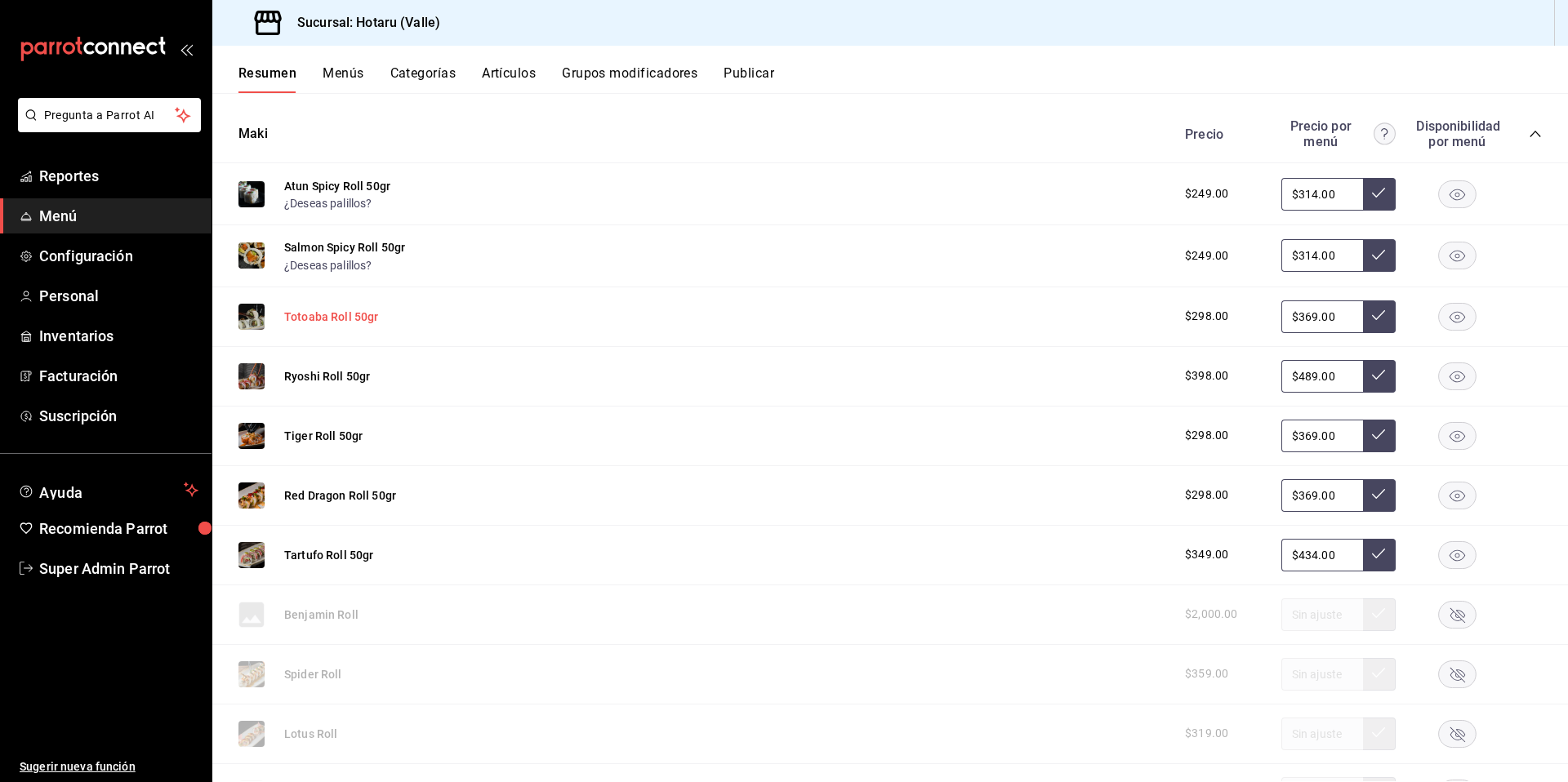 click on "Totoaba Roll 50gr" at bounding box center [332, 317] 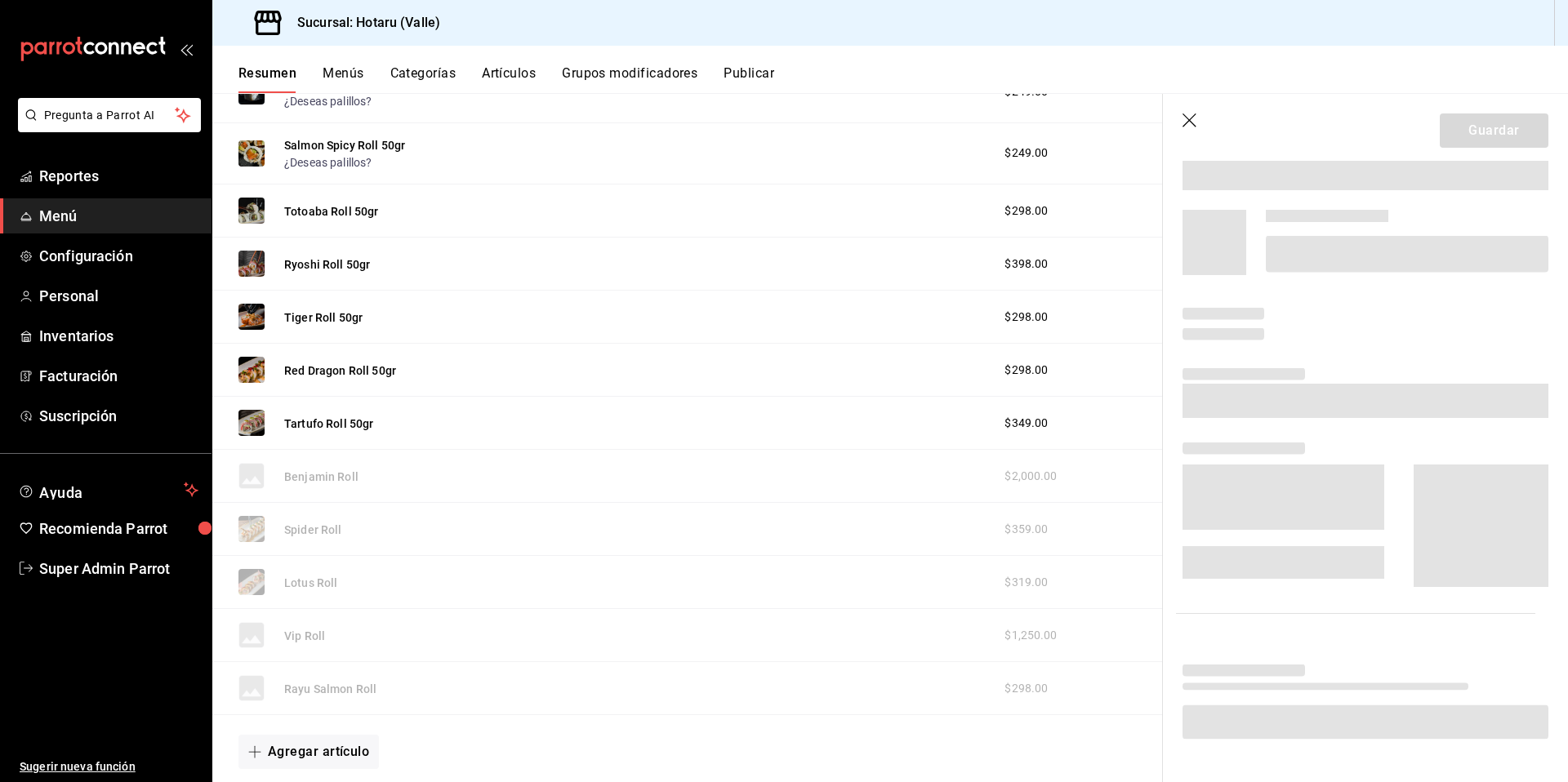 scroll, scrollTop: 1553, scrollLeft: 0, axis: vertical 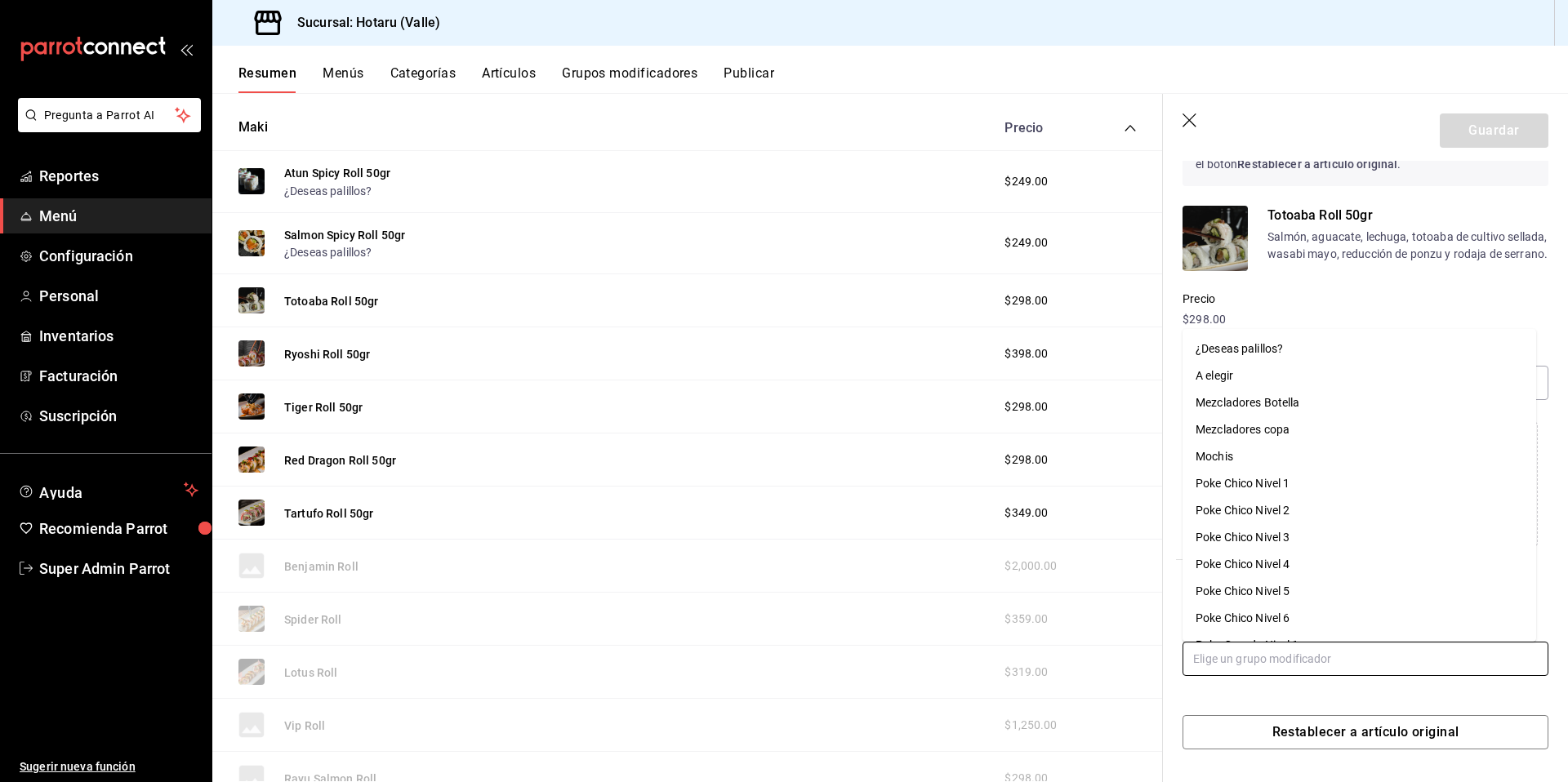 drag, startPoint x: 1248, startPoint y: 658, endPoint x: 1257, endPoint y: 580, distance: 78.51751 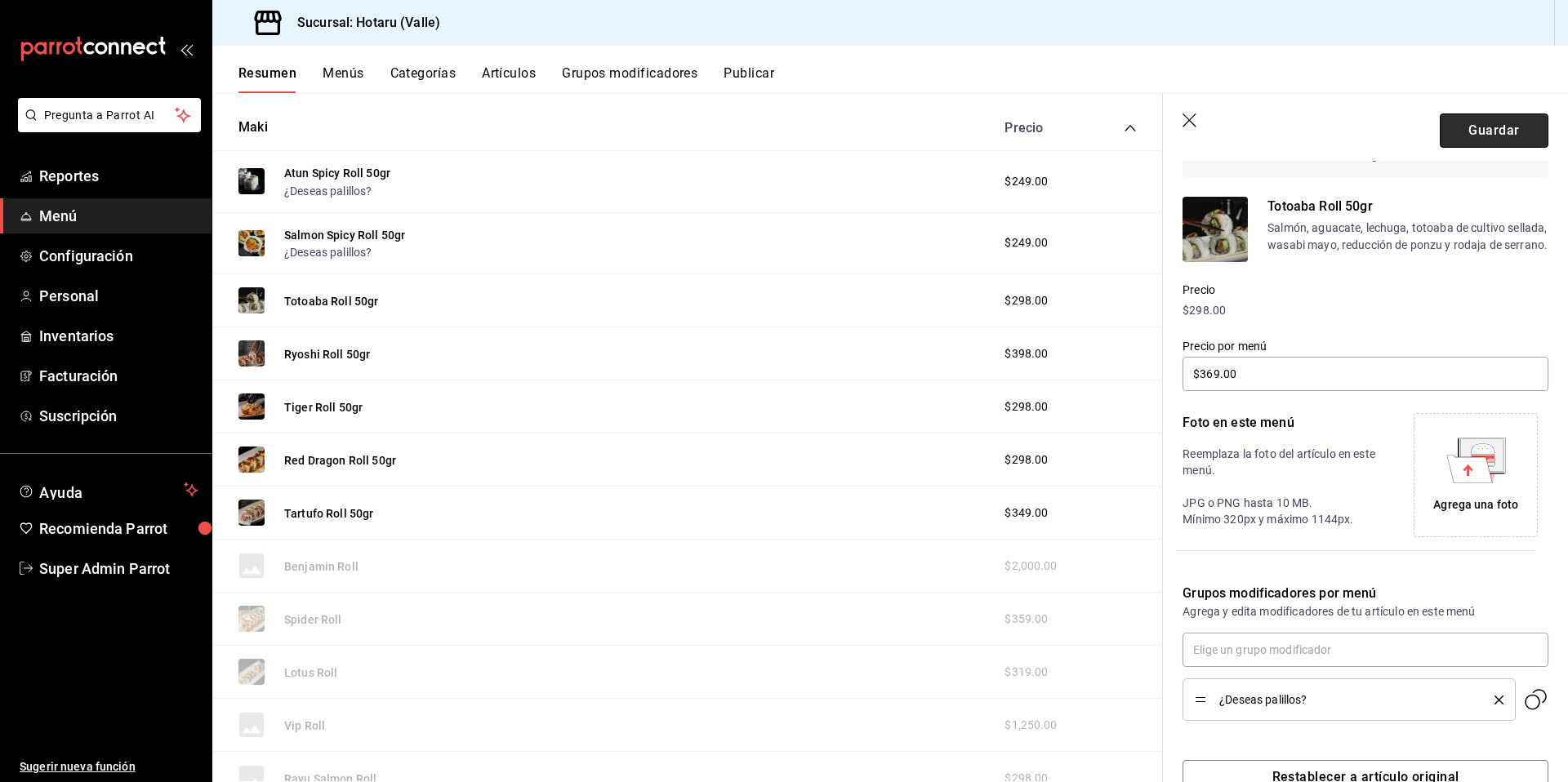 click on "Guardar" at bounding box center [1494, 131] 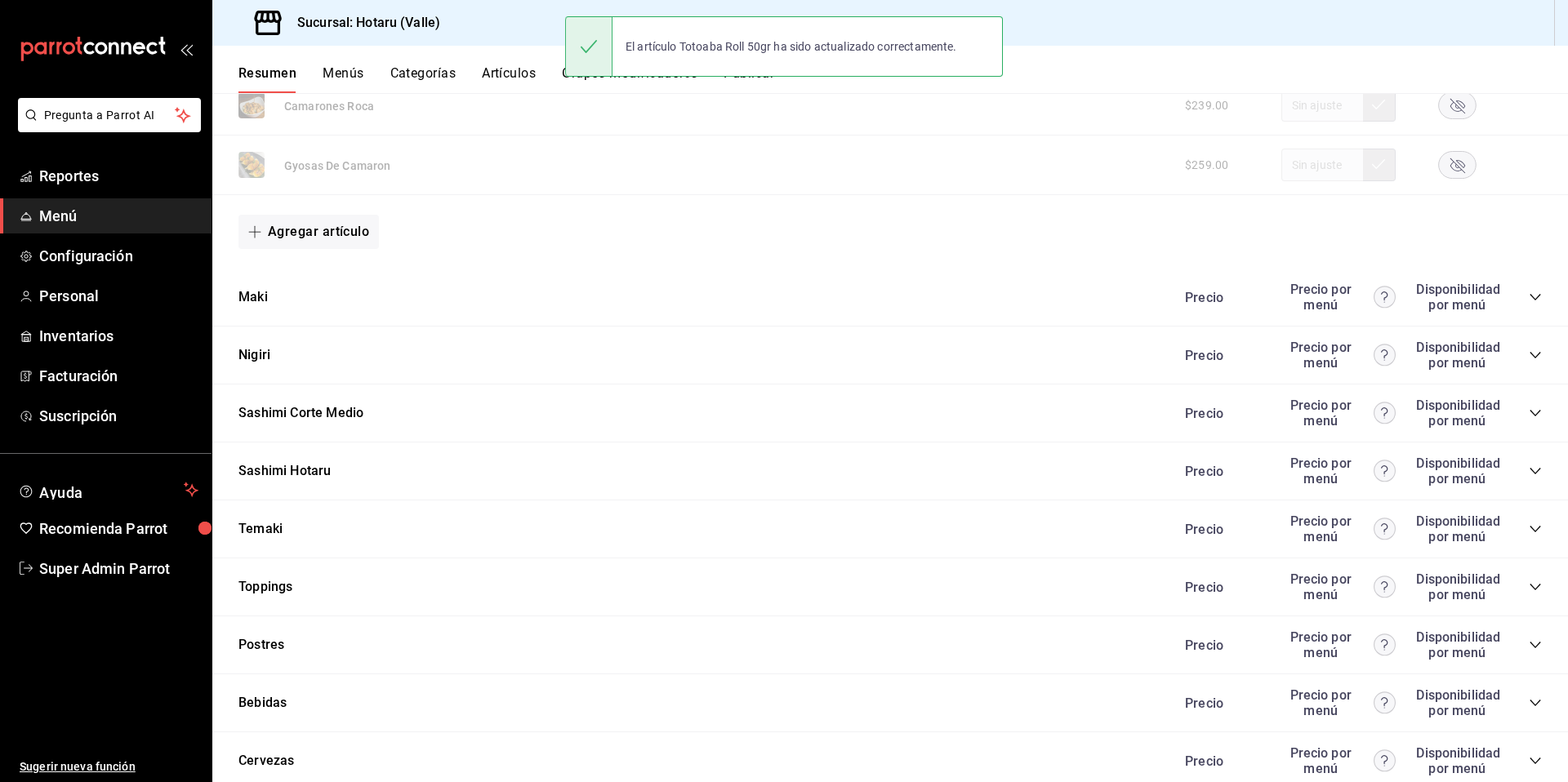scroll, scrollTop: 1467, scrollLeft: 0, axis: vertical 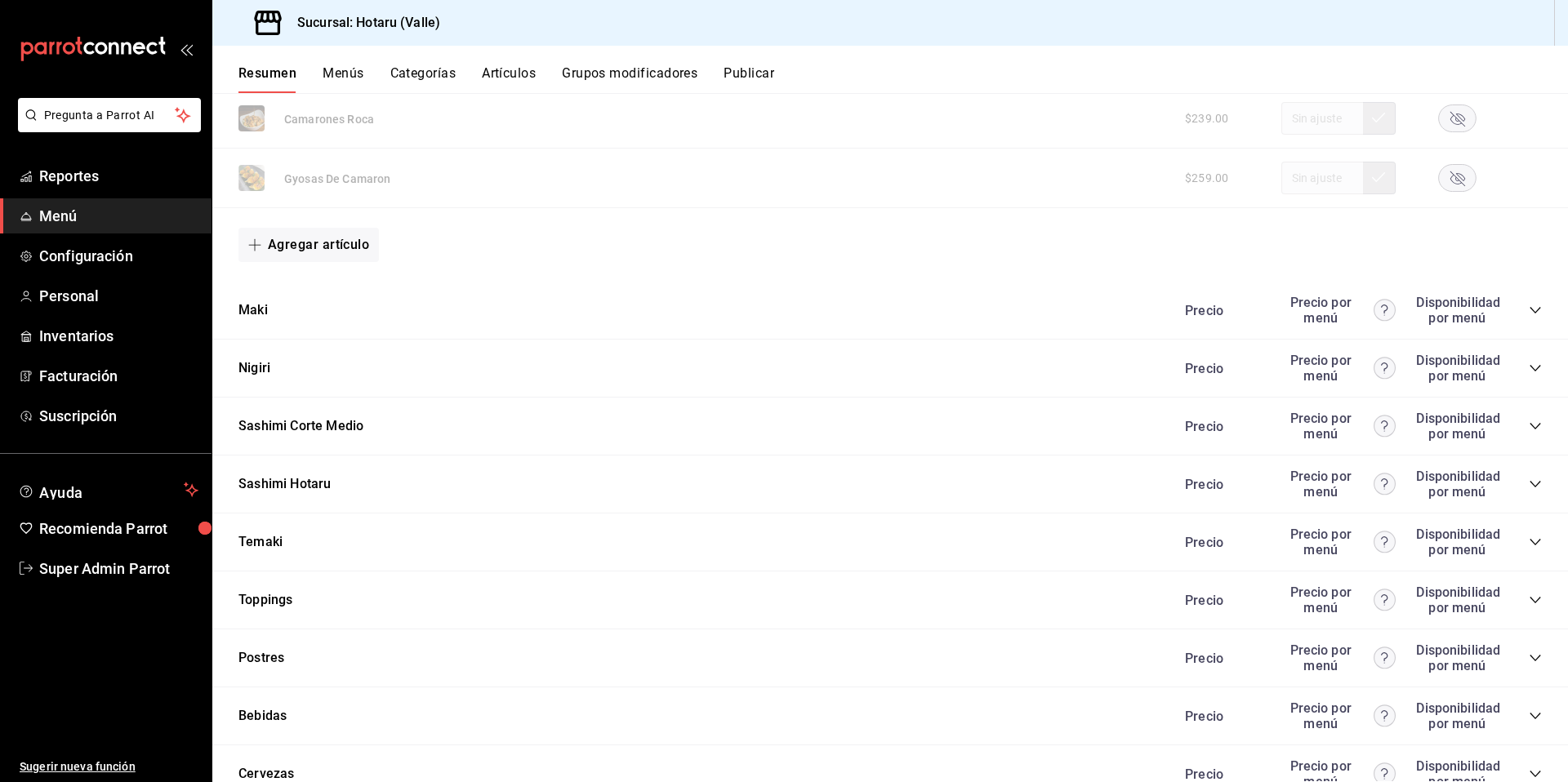 click 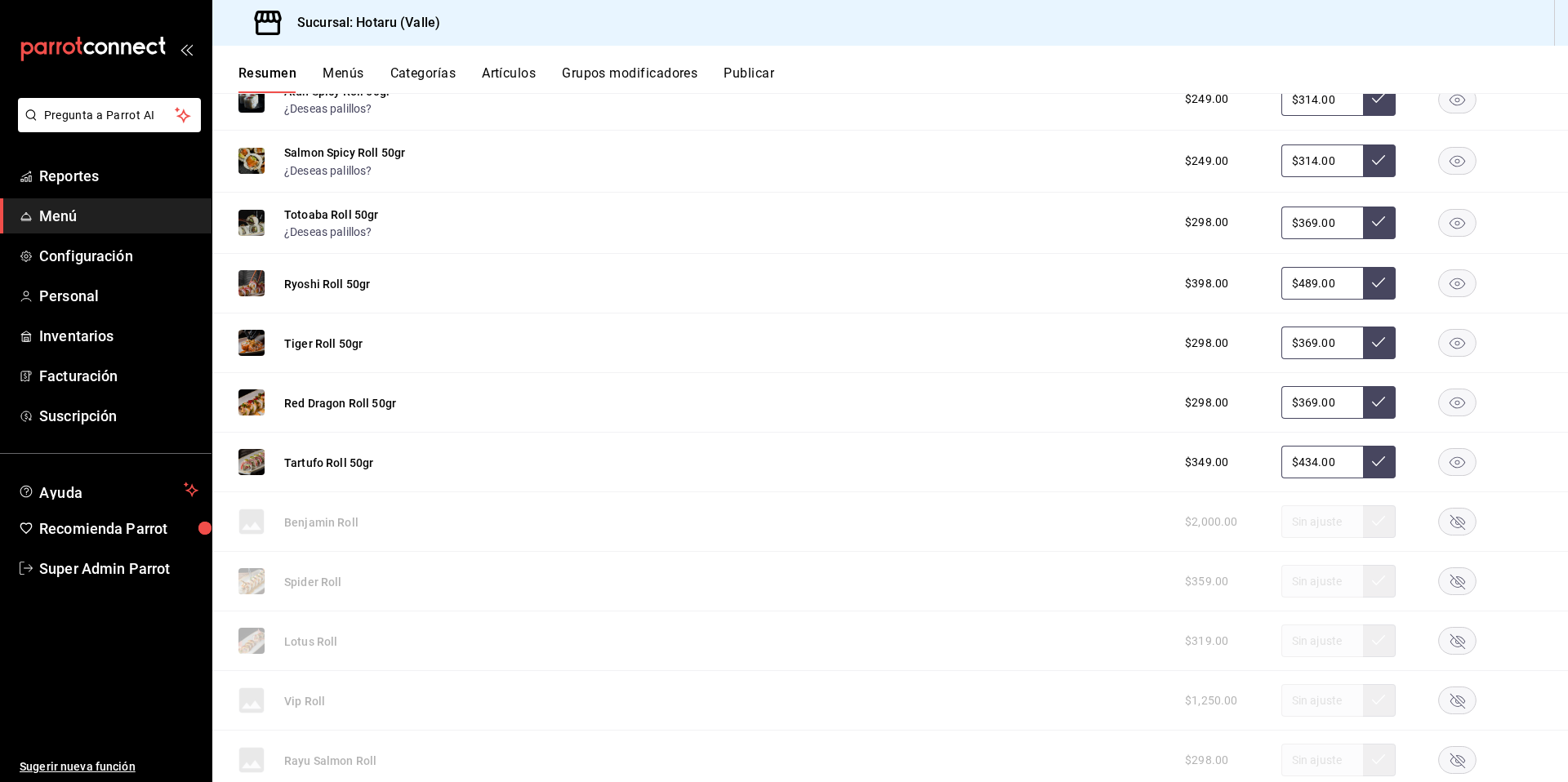 scroll, scrollTop: 1736, scrollLeft: 0, axis: vertical 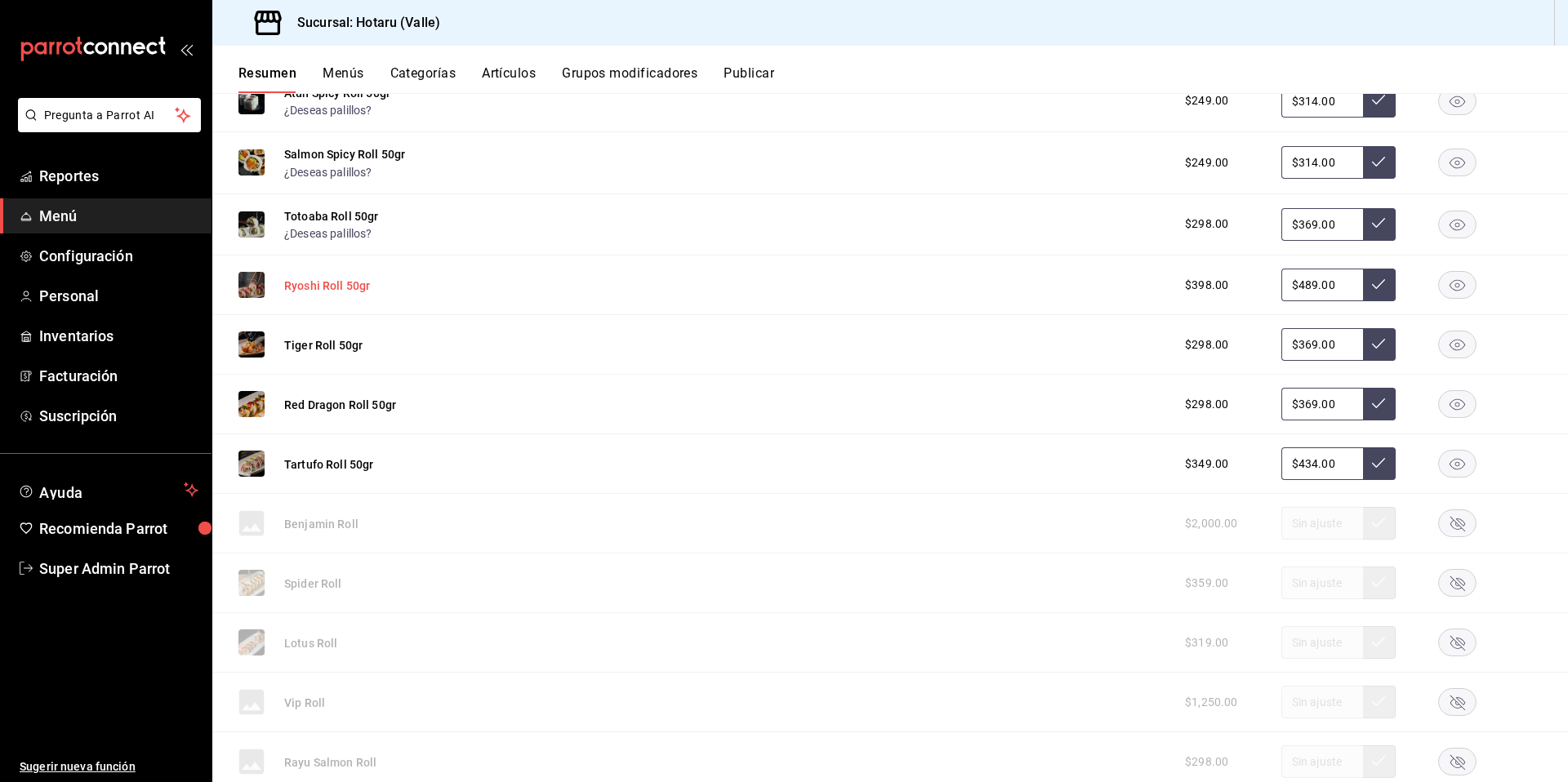 click on "Ryoshi Roll 50gr" at bounding box center (327, 286) 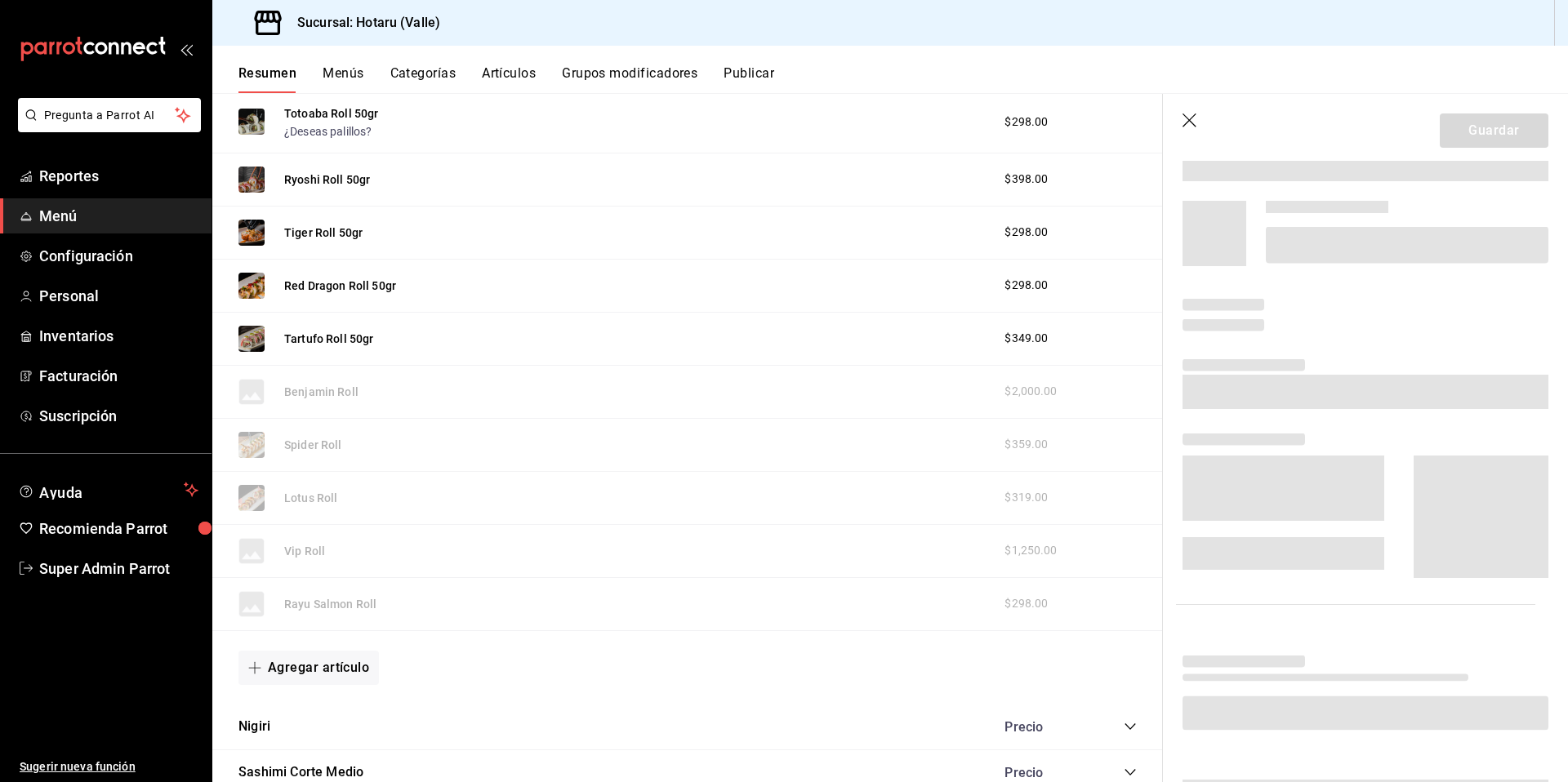 scroll, scrollTop: 1633, scrollLeft: 0, axis: vertical 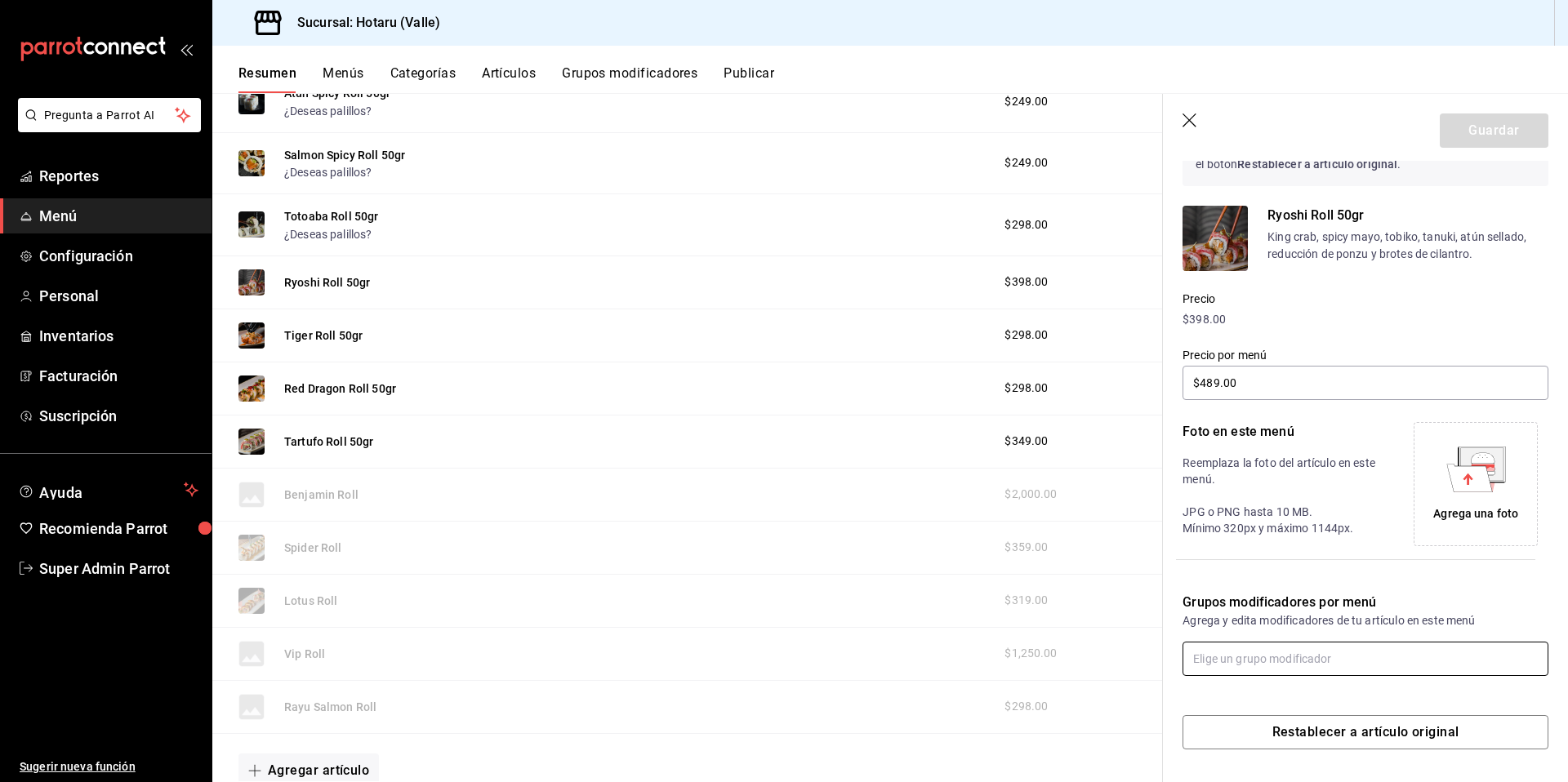 click at bounding box center (1365, 659) 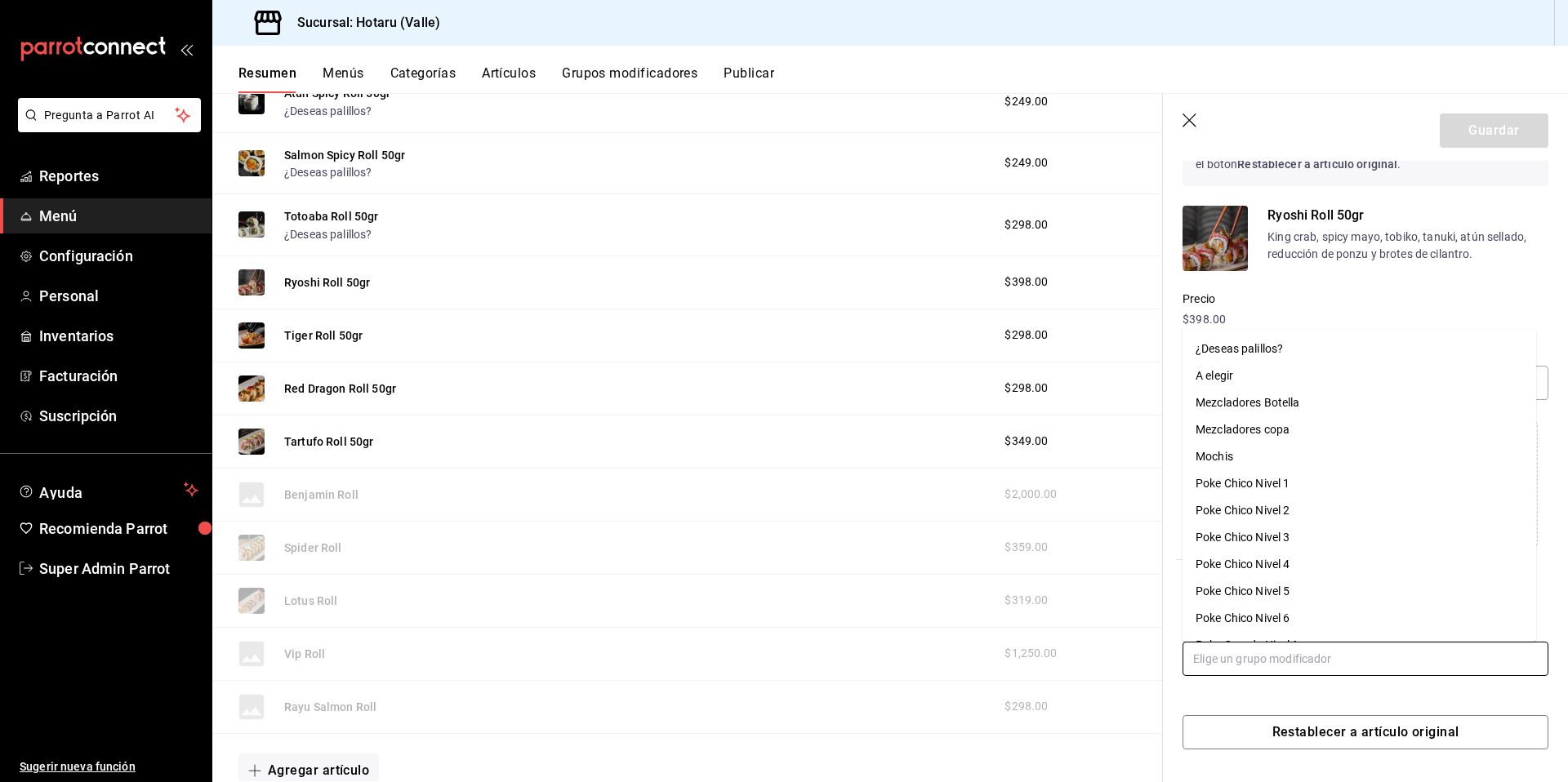 click on "¿Deseas palillos?" at bounding box center (1239, 349) 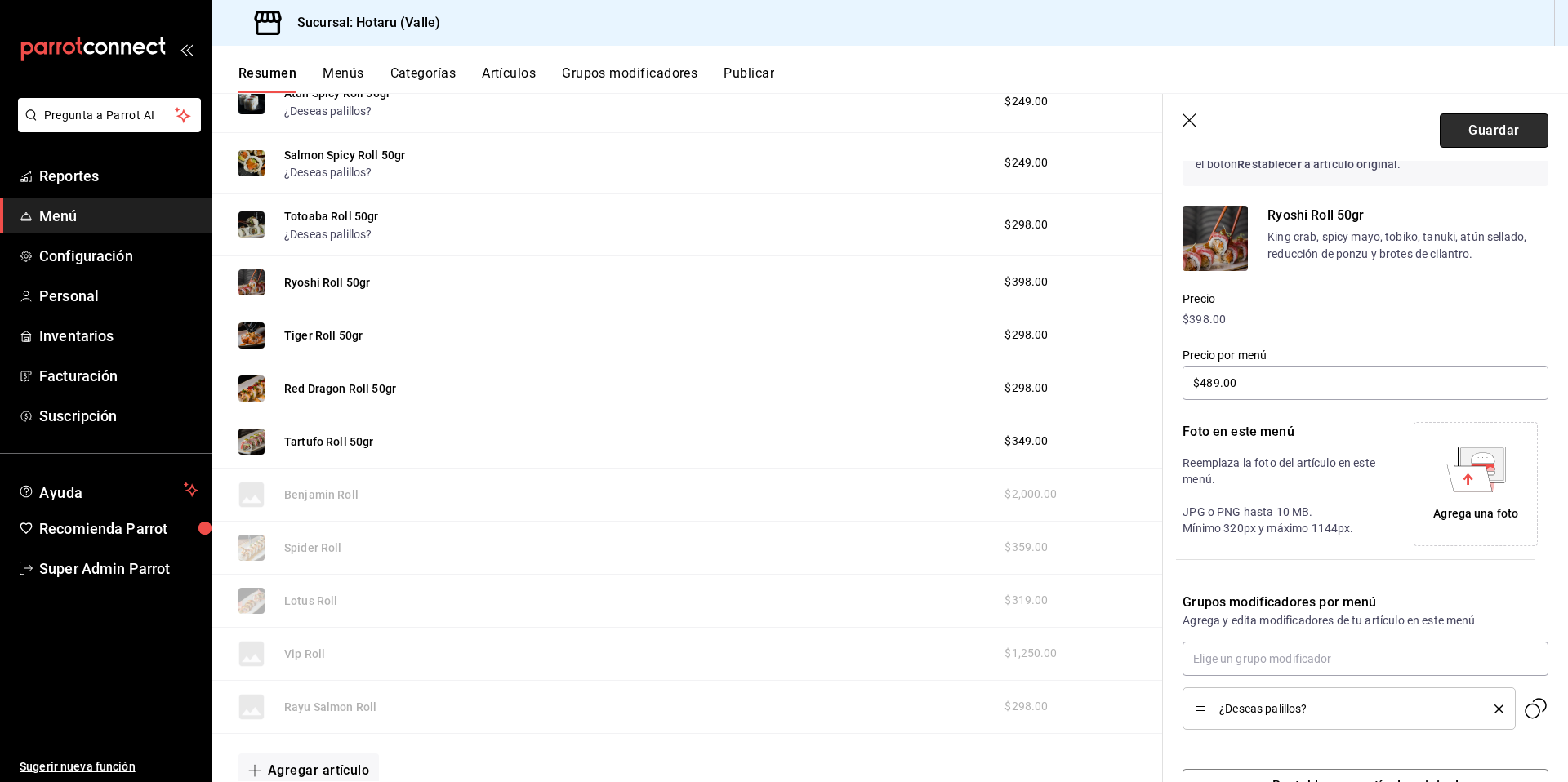 click on "Guardar" at bounding box center (1494, 131) 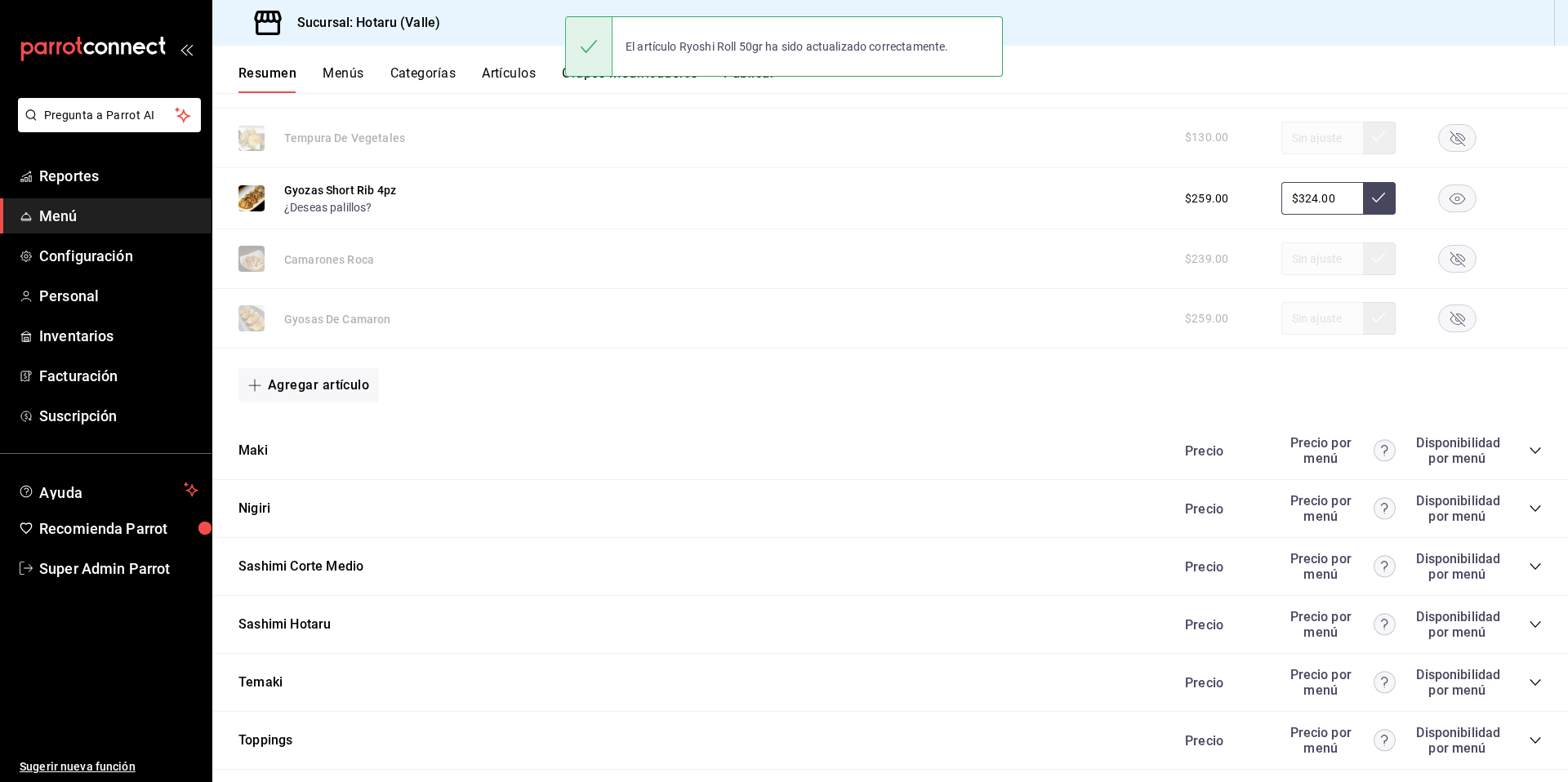 scroll, scrollTop: 1392, scrollLeft: 0, axis: vertical 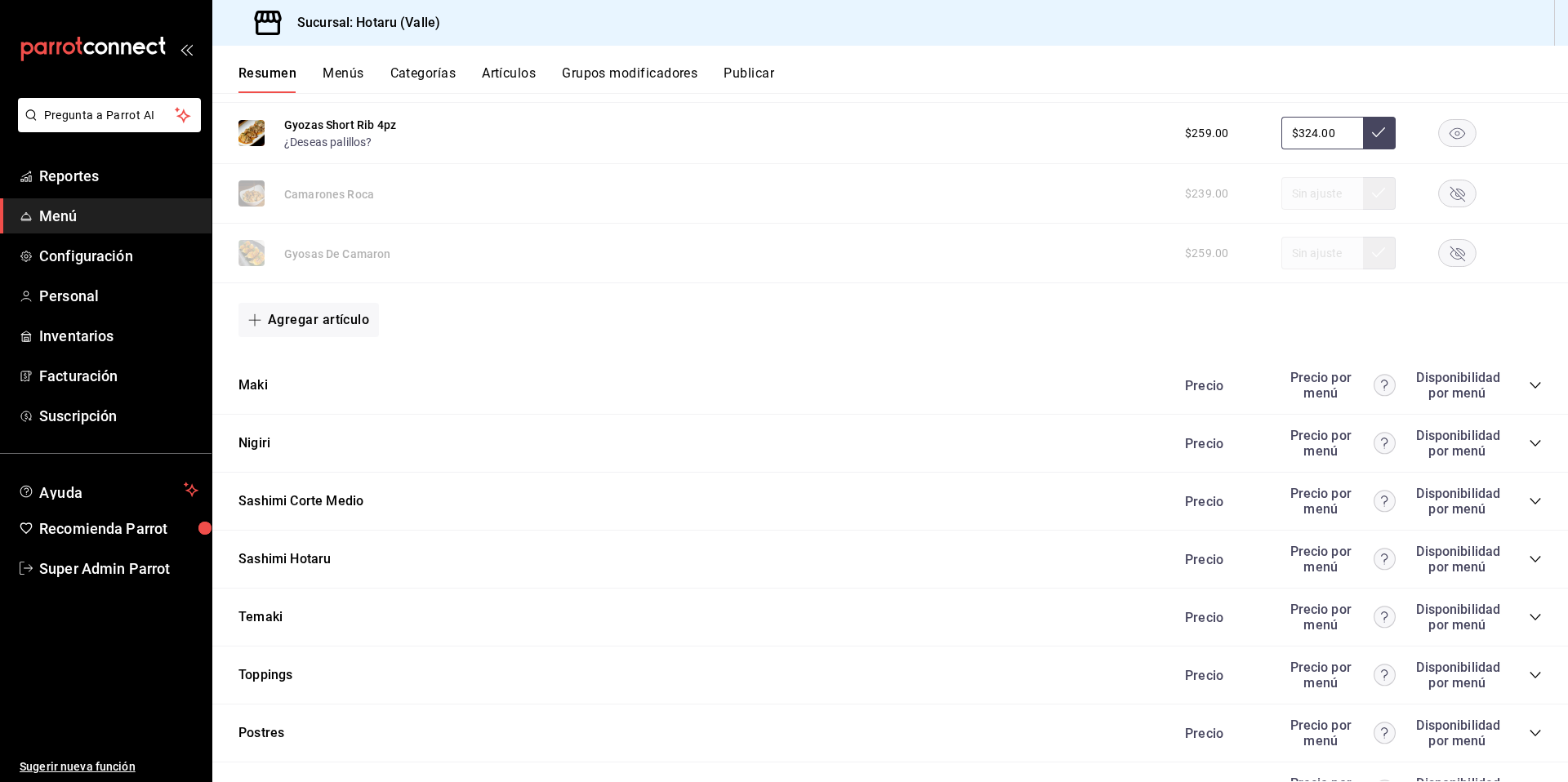 click 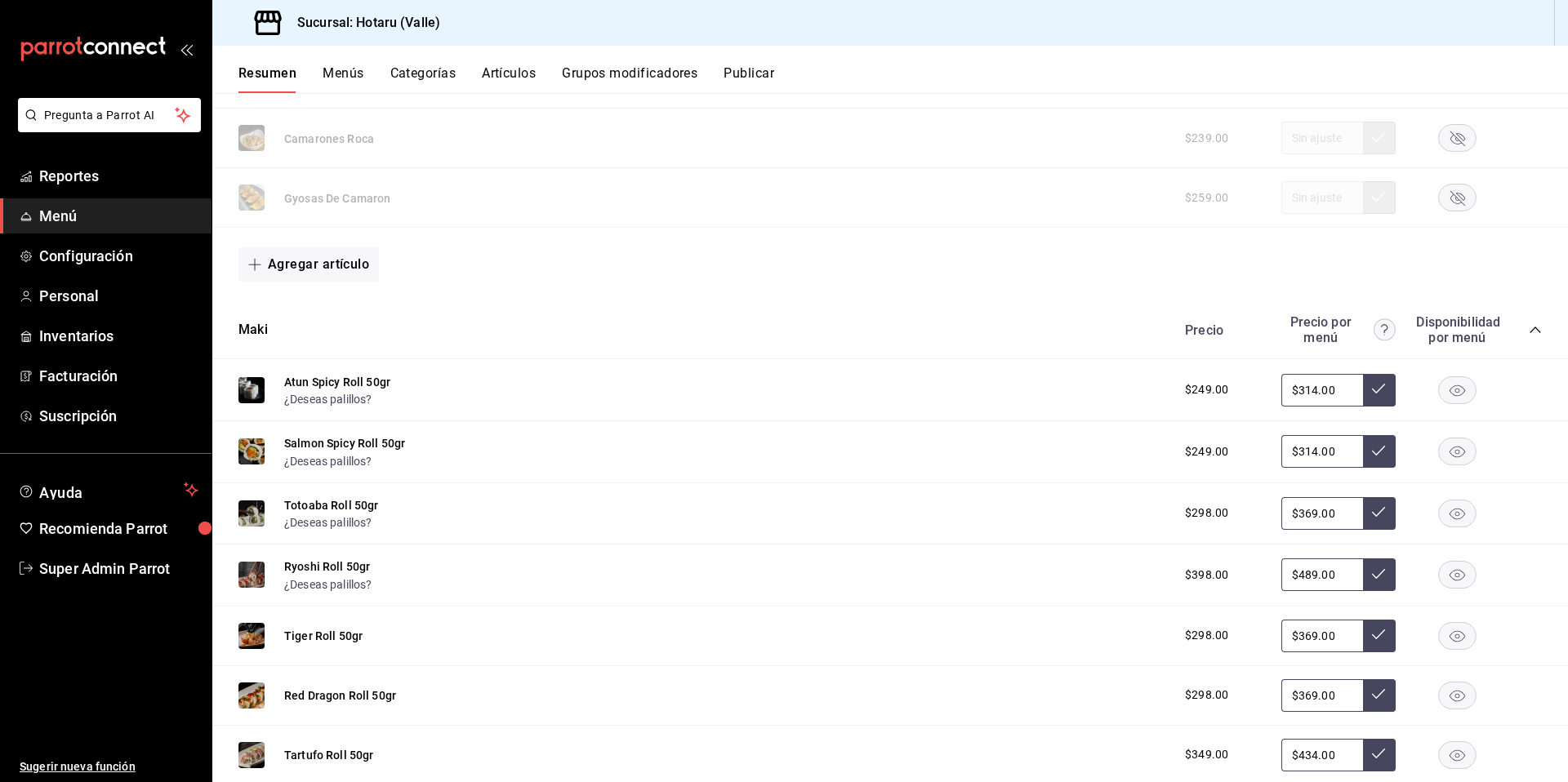 scroll, scrollTop: 1649, scrollLeft: 0, axis: vertical 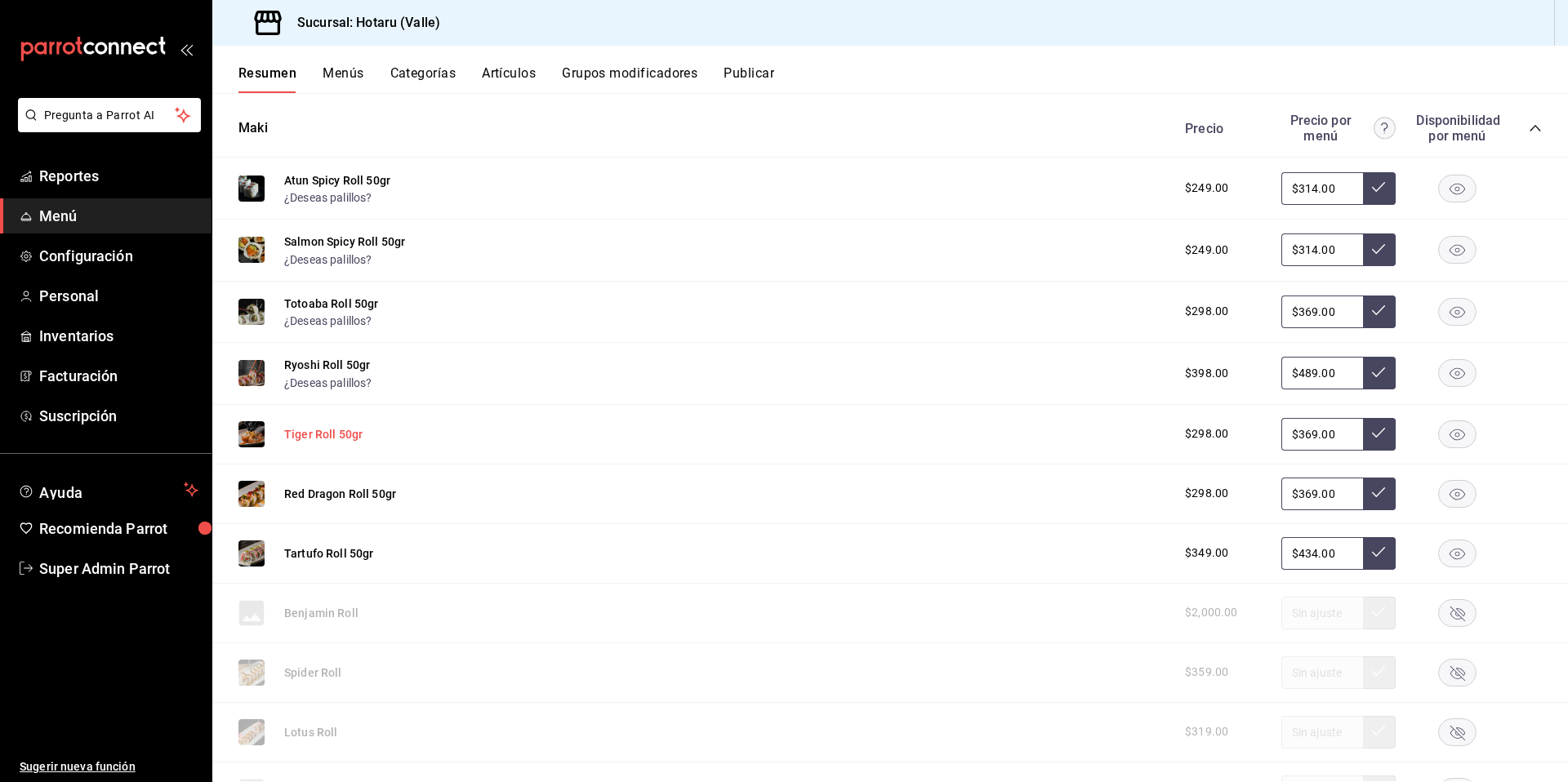 click on "Tiger Roll 50gr" at bounding box center (323, 434) 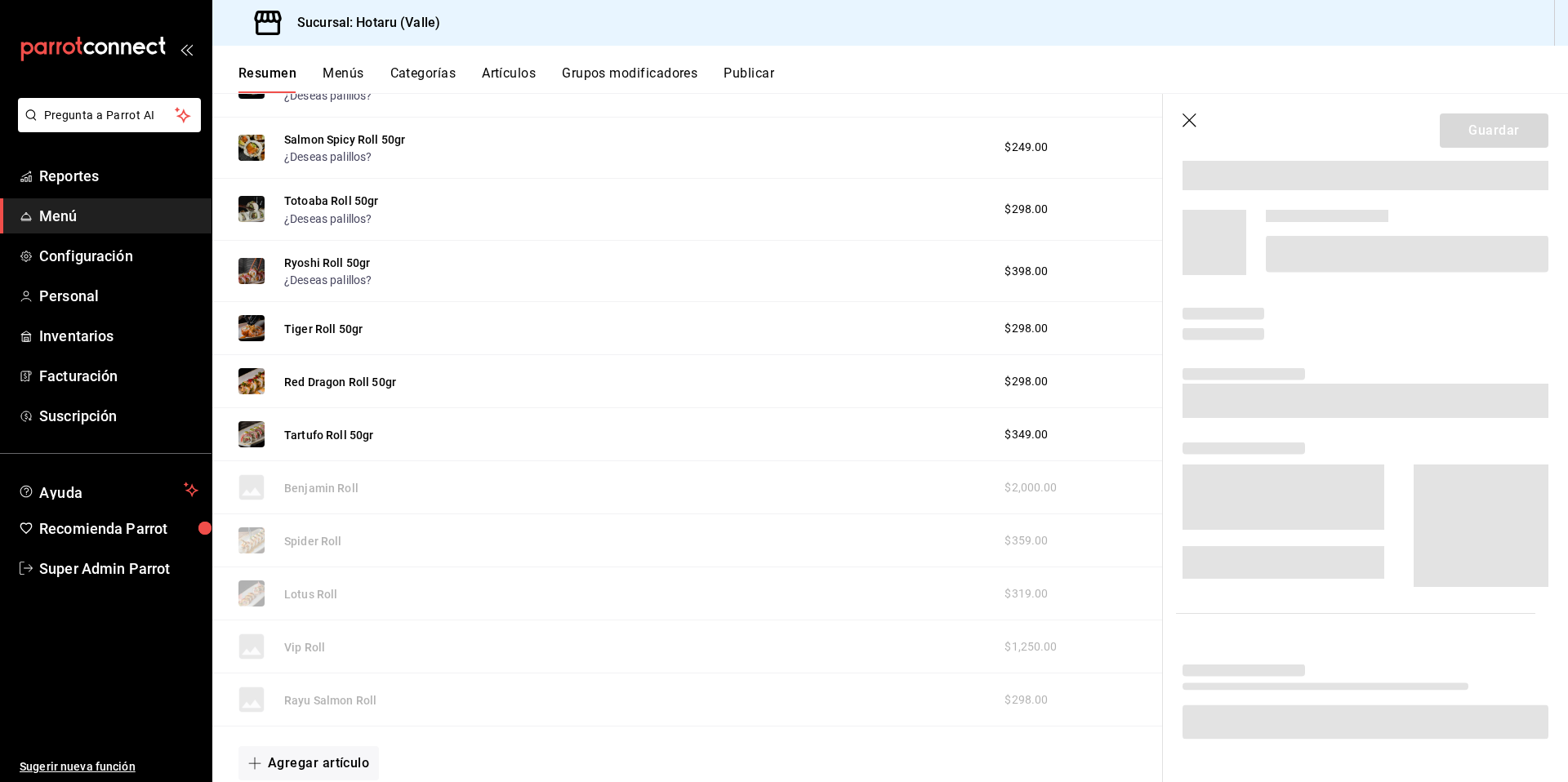 scroll, scrollTop: 1559, scrollLeft: 0, axis: vertical 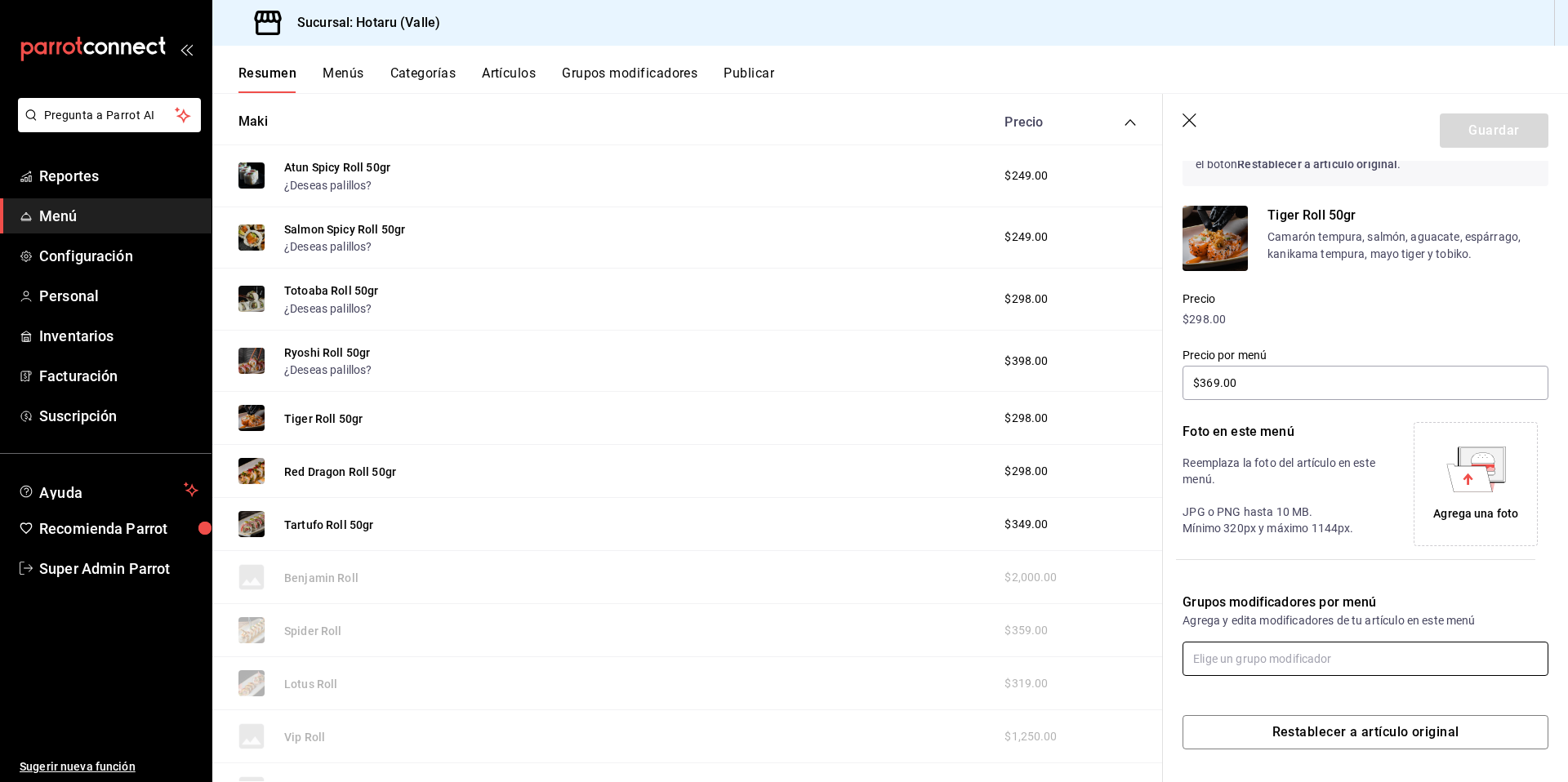 click at bounding box center (1365, 659) 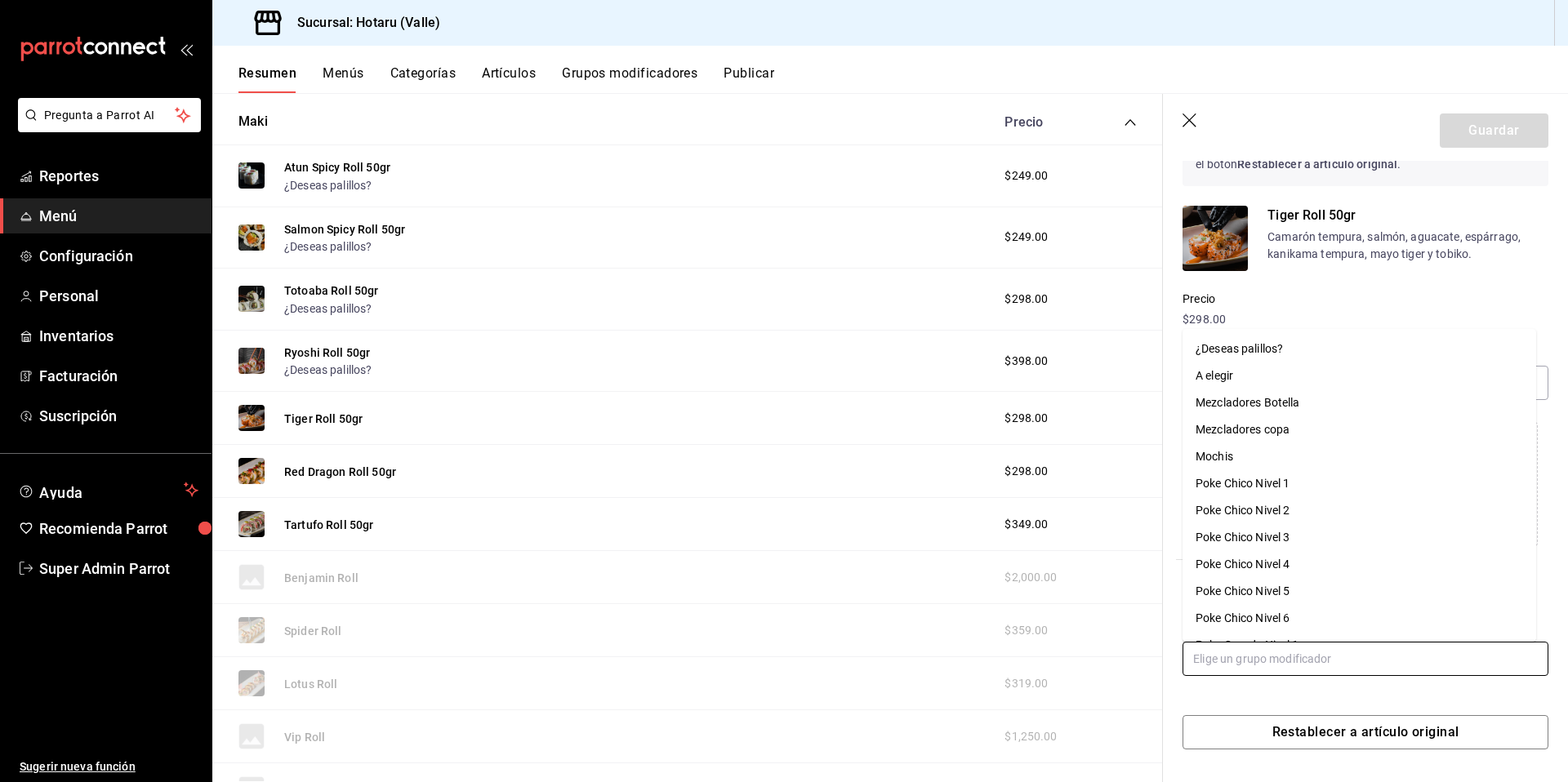 click on "¿Deseas palillos?" at bounding box center [1359, 349] 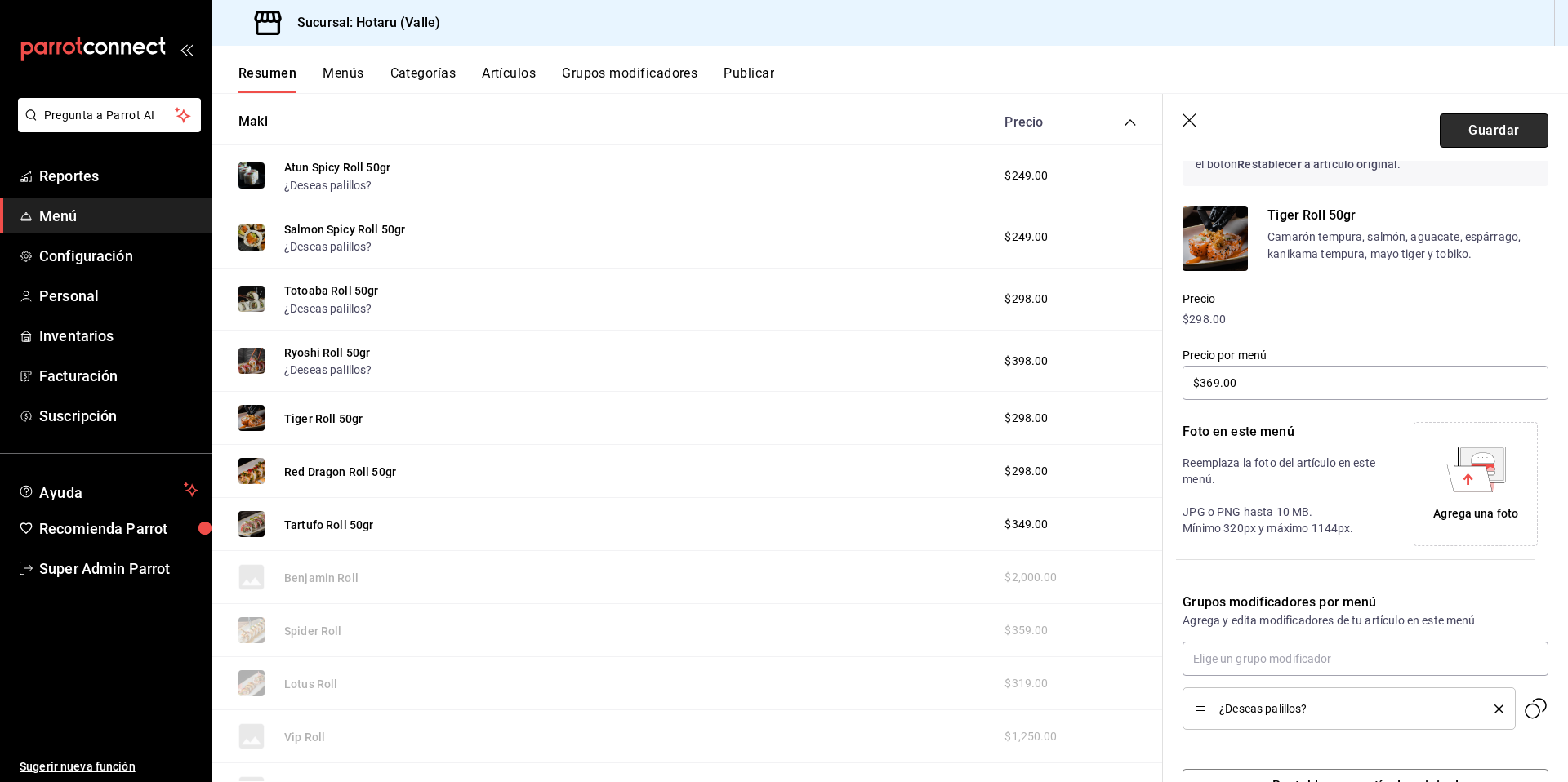 click on "Guardar" at bounding box center [1494, 131] 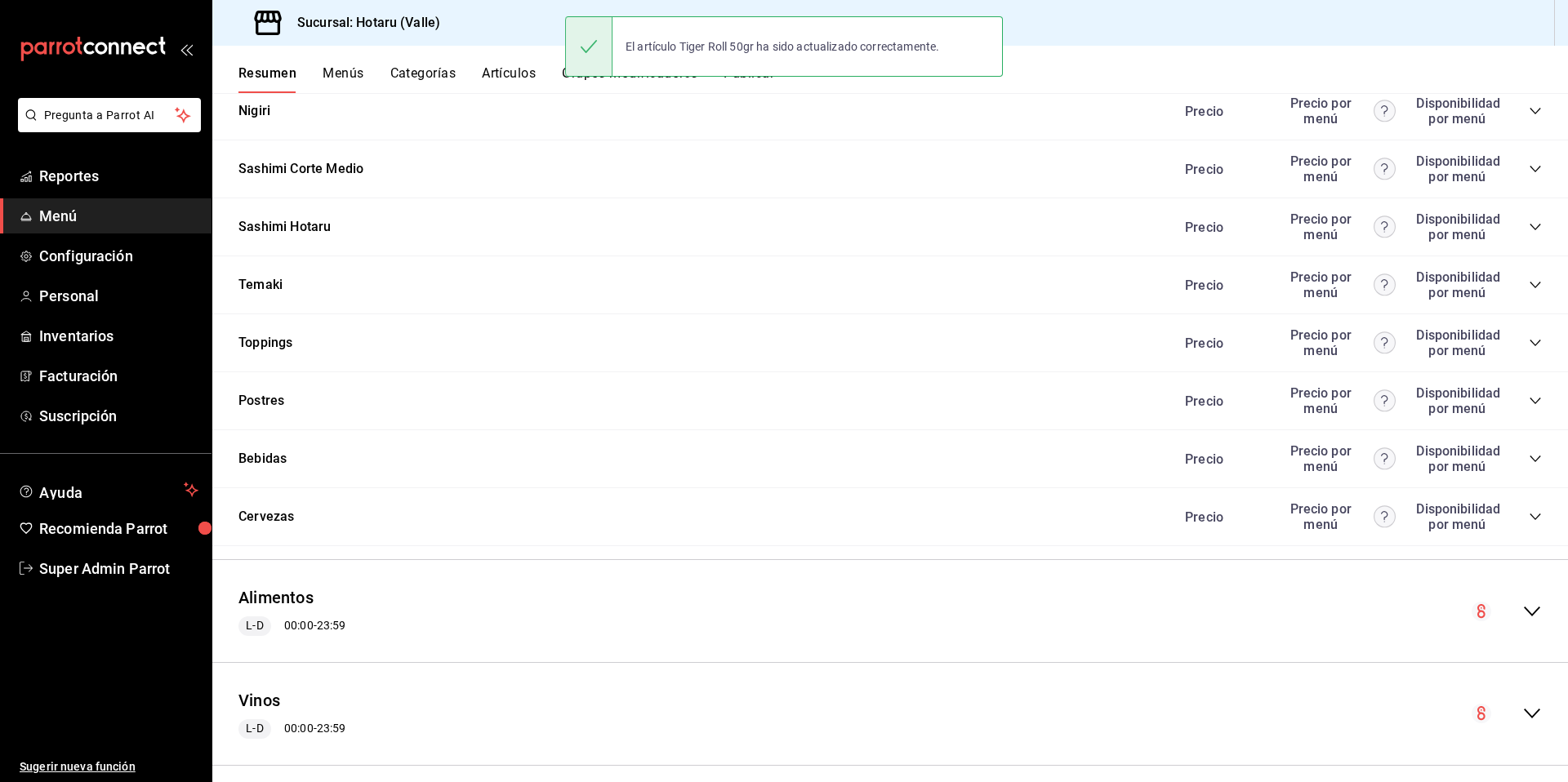 scroll, scrollTop: 1843, scrollLeft: 0, axis: vertical 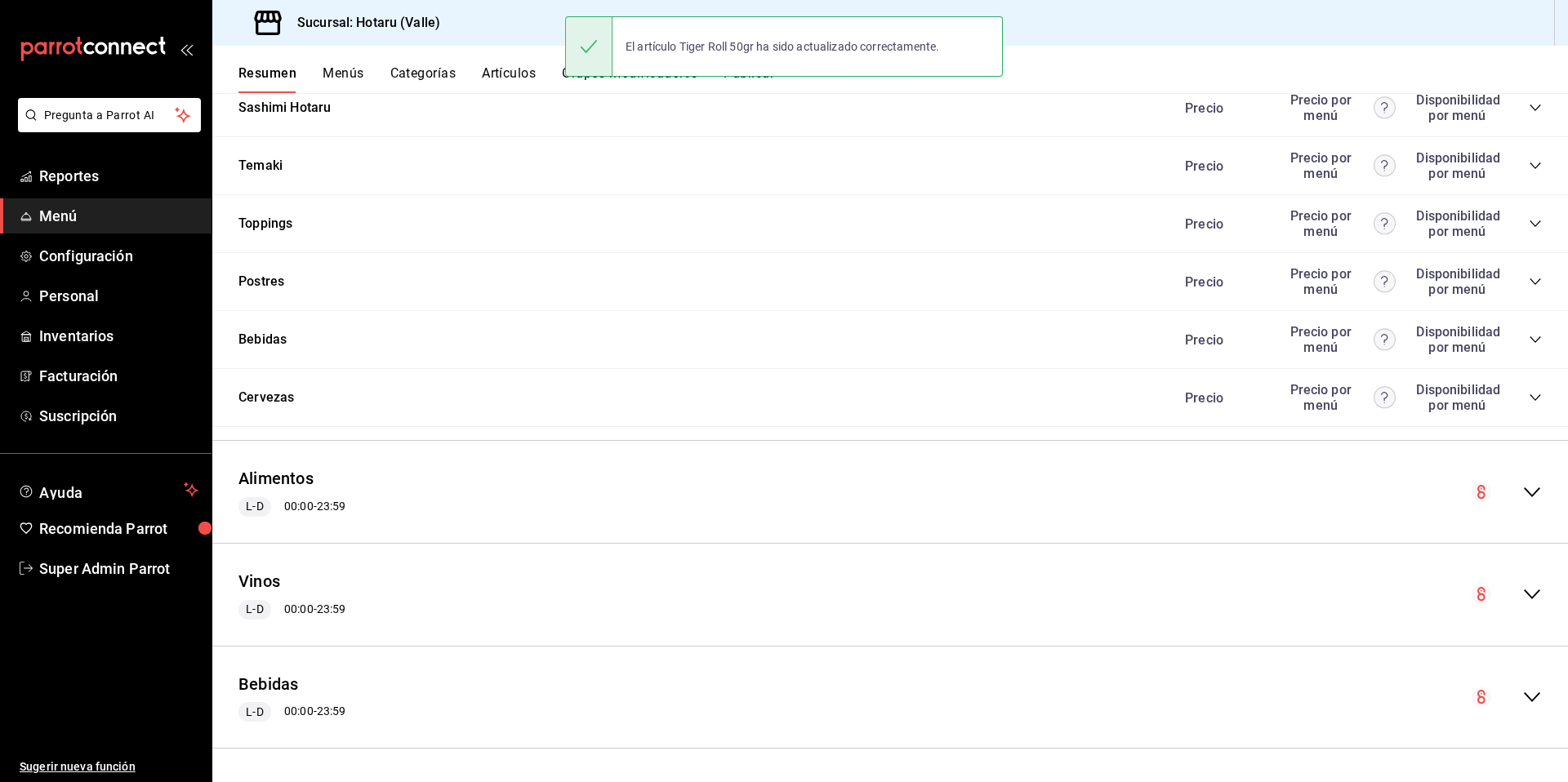 click on "Alimentos L-D 00:00  -  23:59" at bounding box center (890, 491) 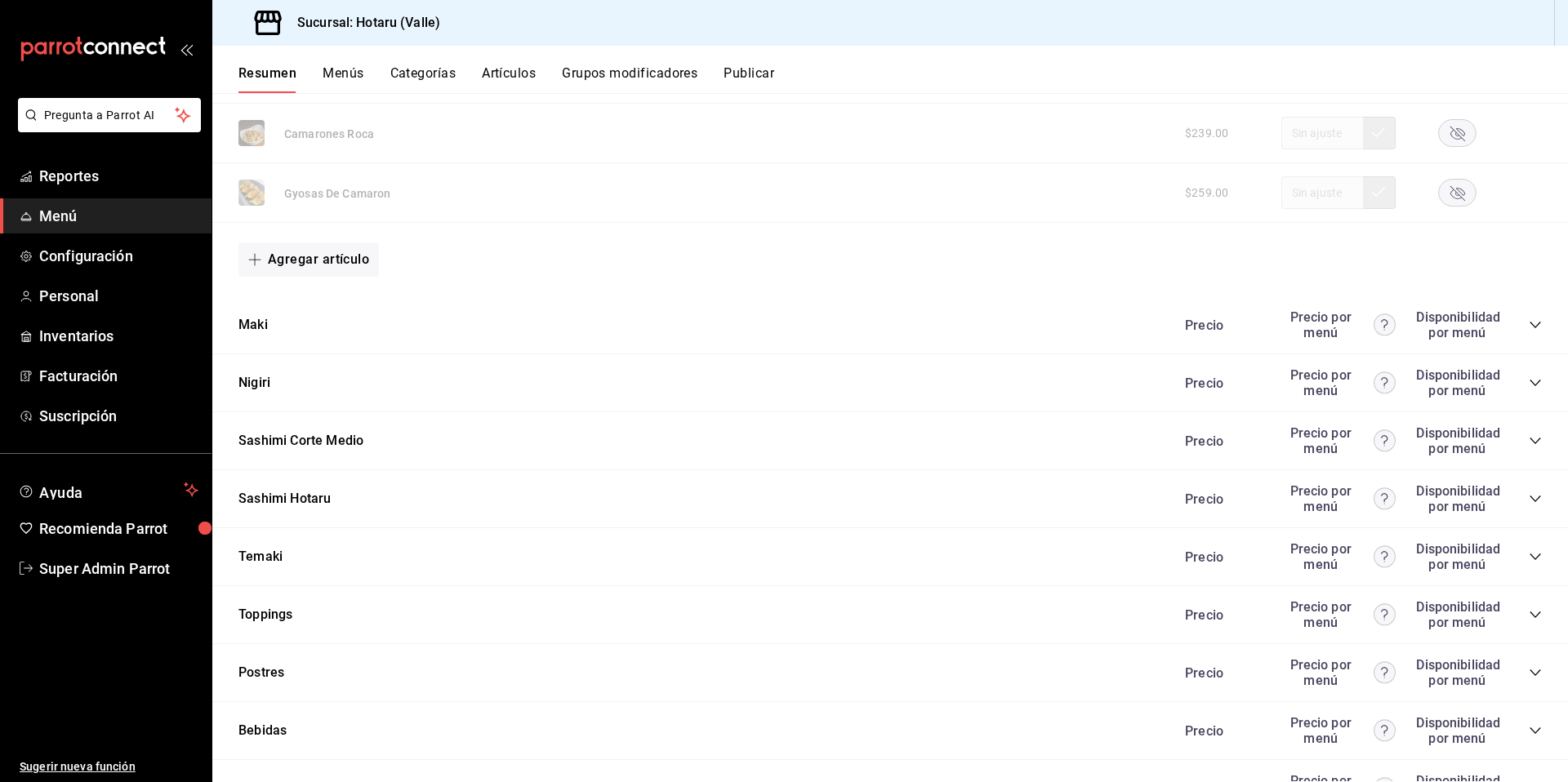 scroll, scrollTop: 1449, scrollLeft: 0, axis: vertical 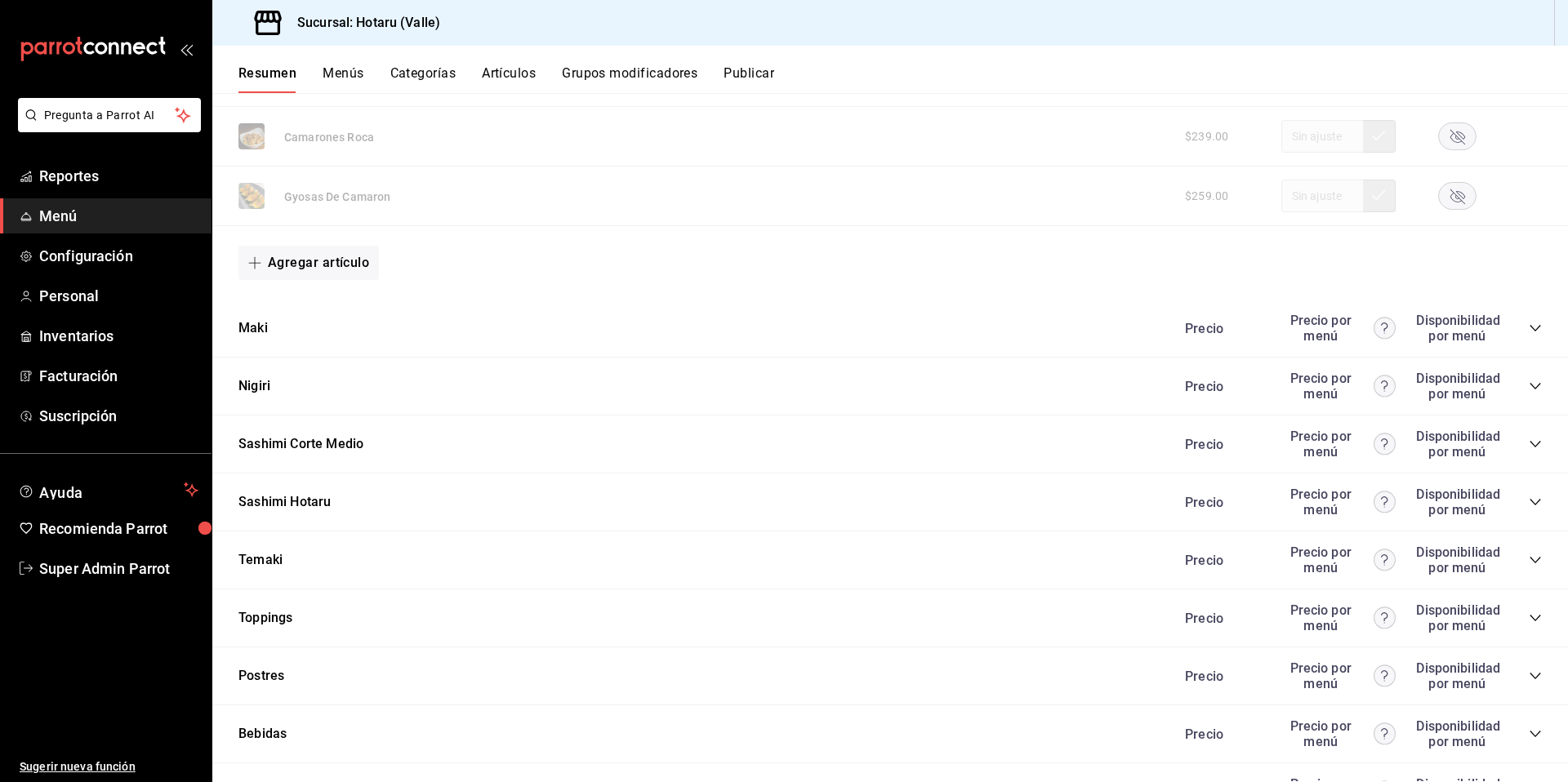 click 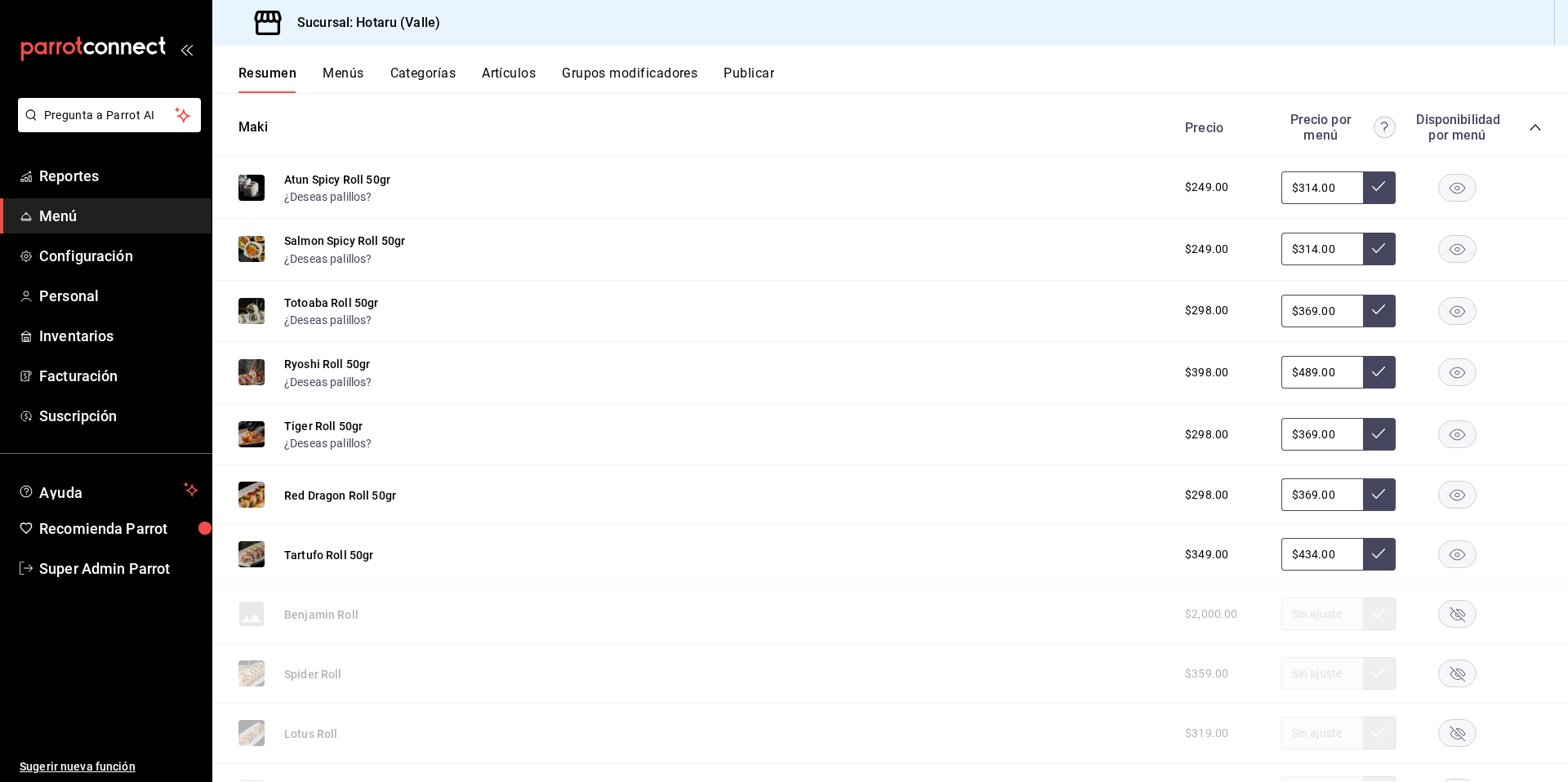 scroll, scrollTop: 1653, scrollLeft: 0, axis: vertical 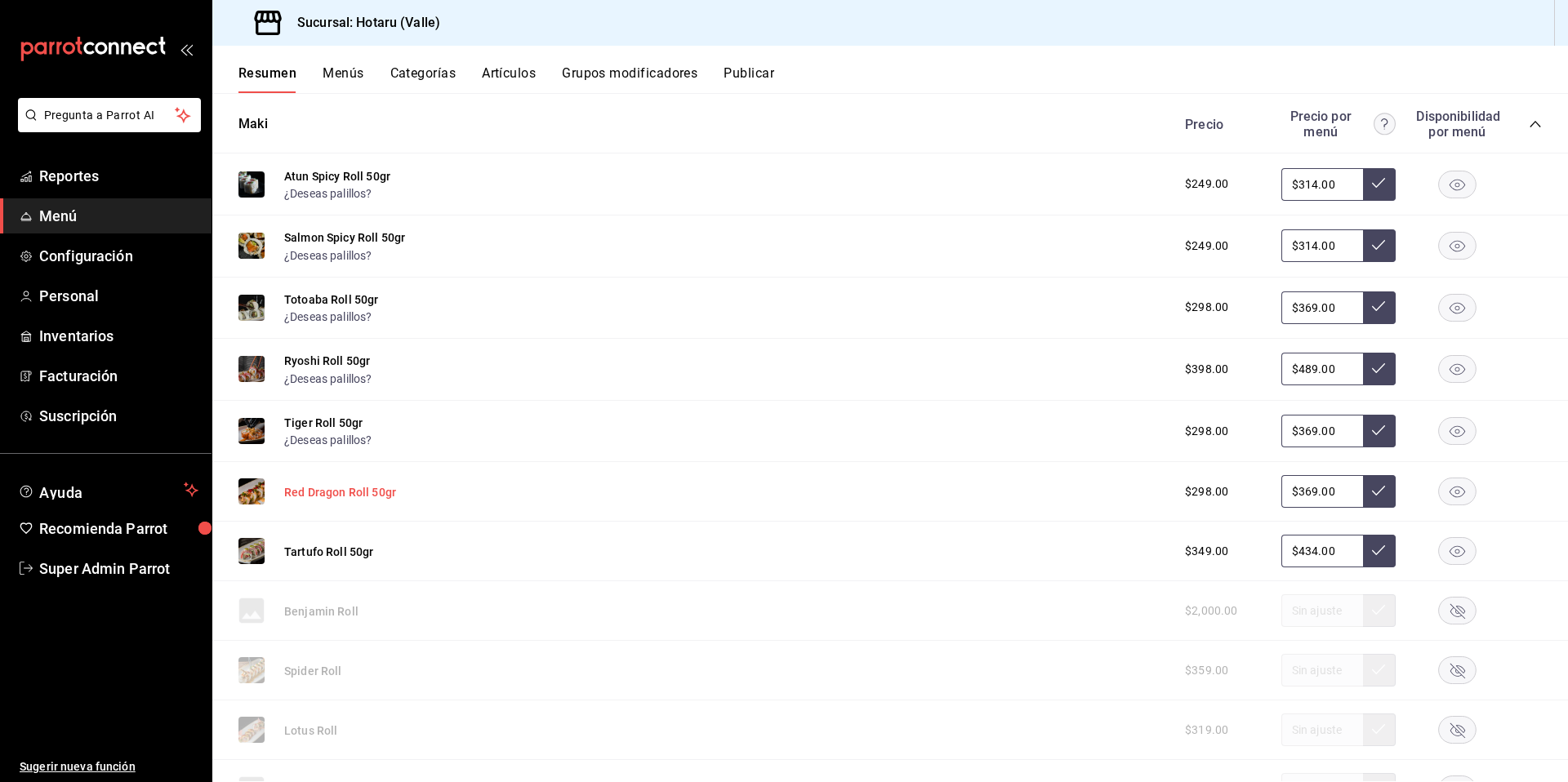 click on "Red Dragon Roll 50gr" at bounding box center (340, 492) 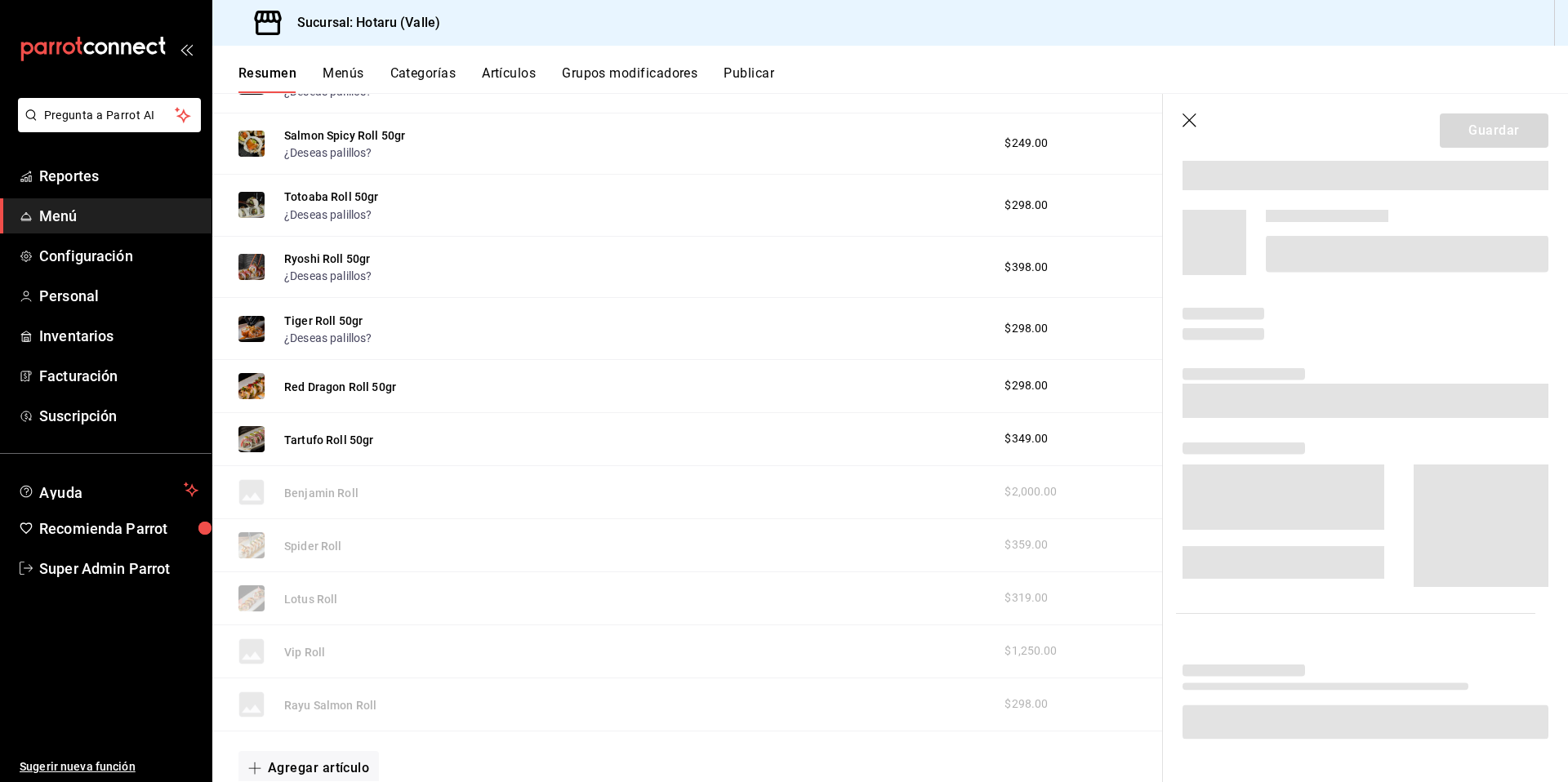 scroll, scrollTop: 1563, scrollLeft: 0, axis: vertical 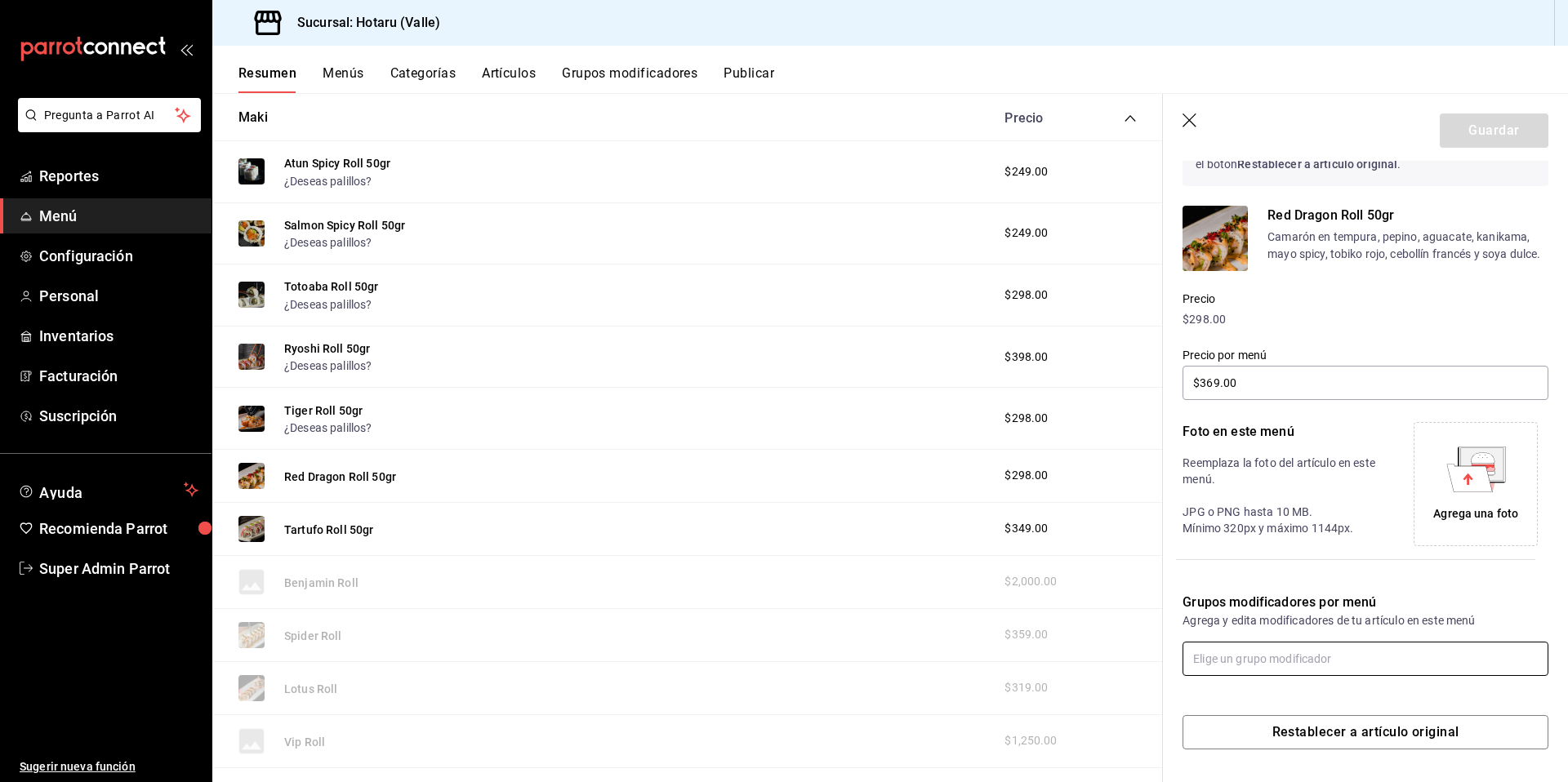 click at bounding box center (1365, 659) 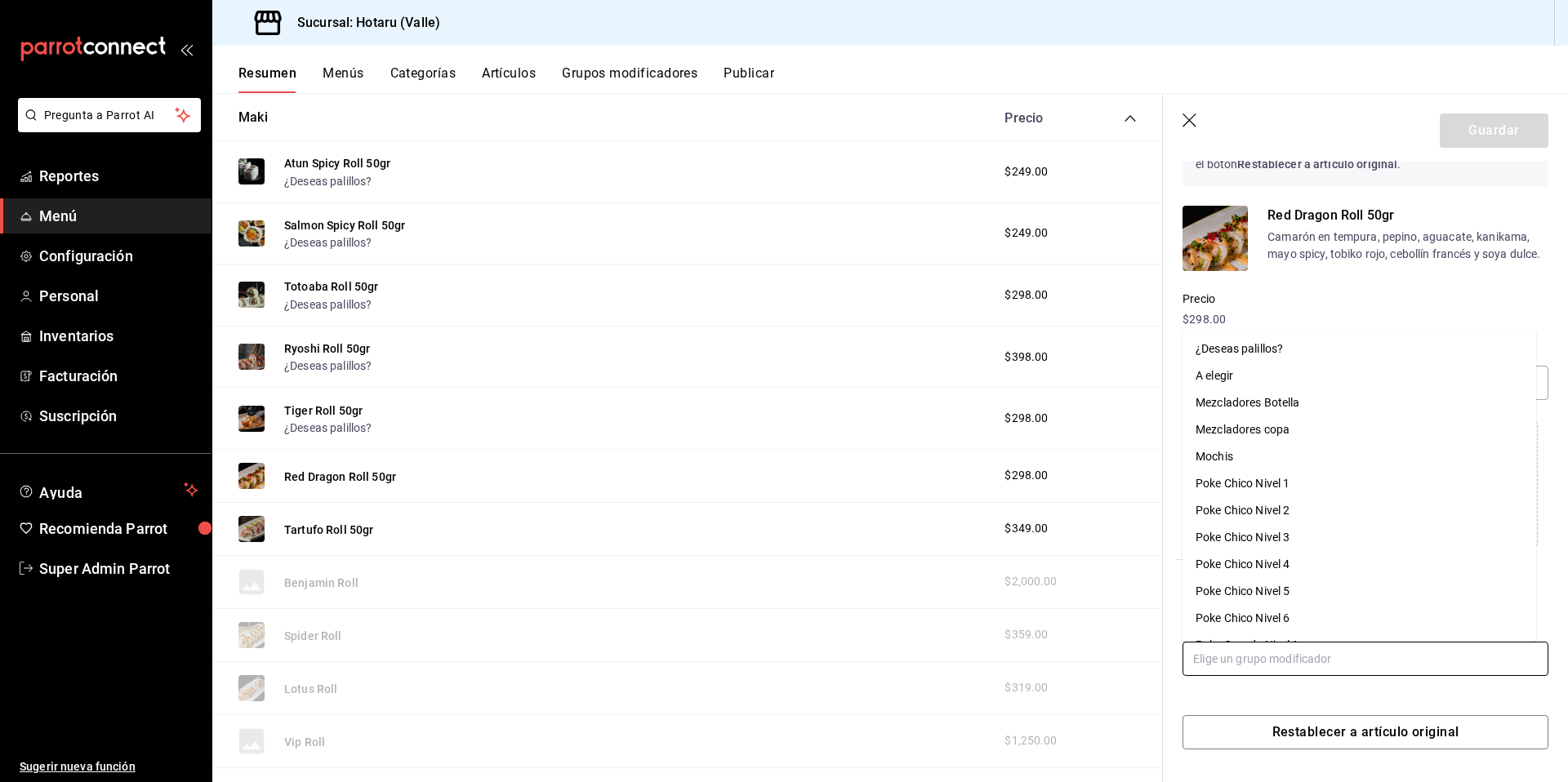 click on "¿Deseas palillos?" at bounding box center (1359, 349) 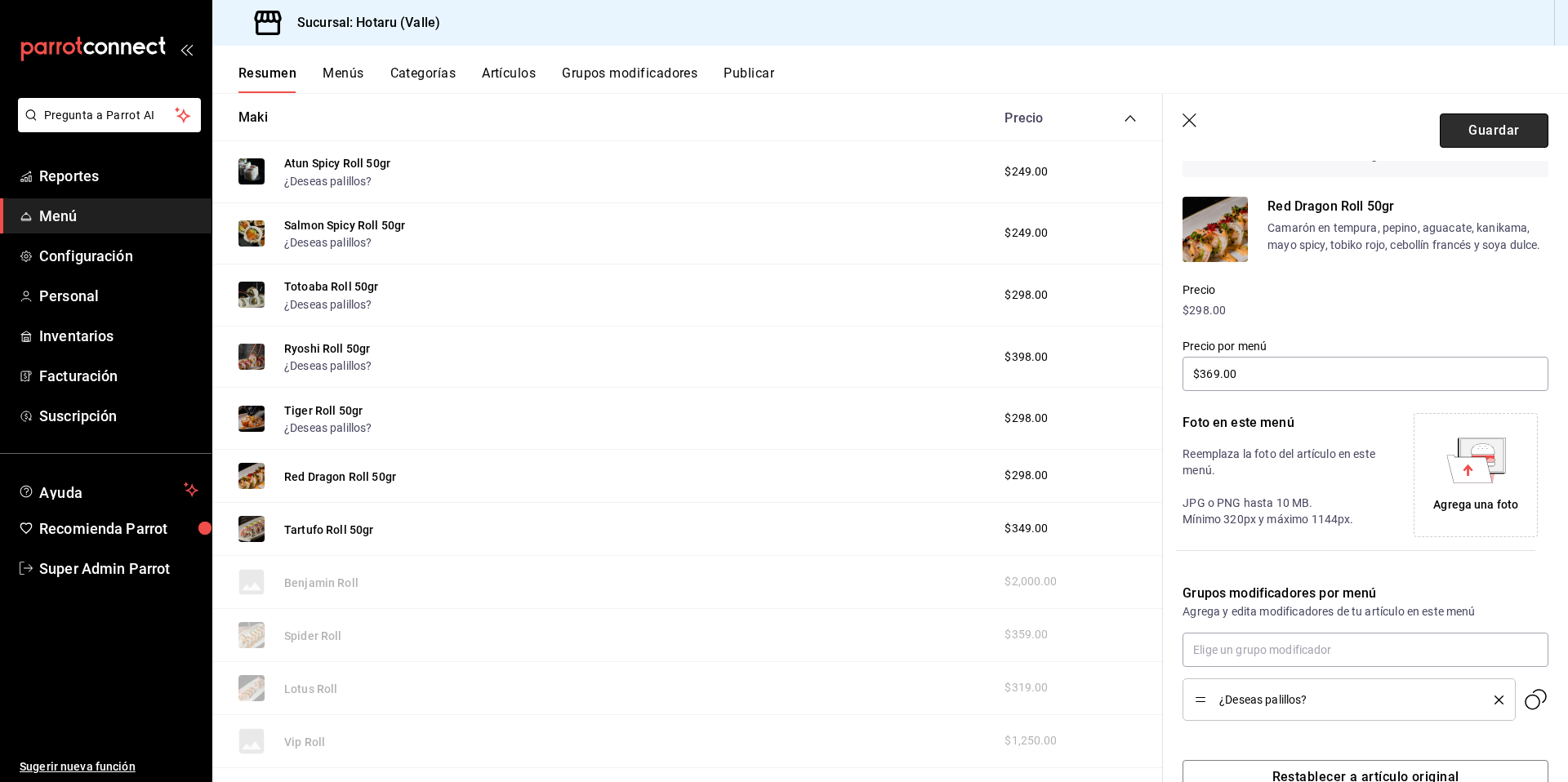 click on "Guardar" at bounding box center [1494, 131] 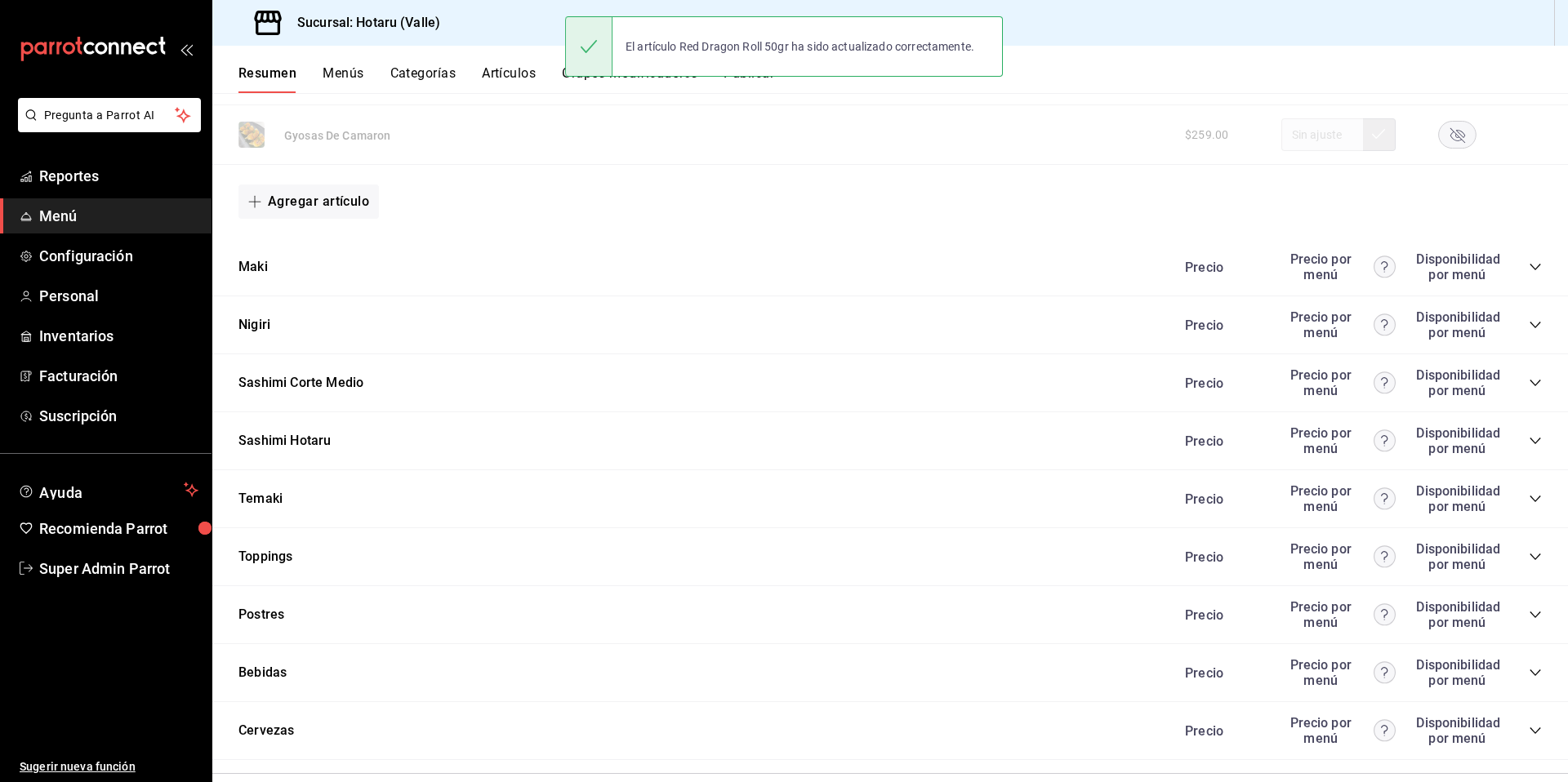 scroll, scrollTop: 1503, scrollLeft: 0, axis: vertical 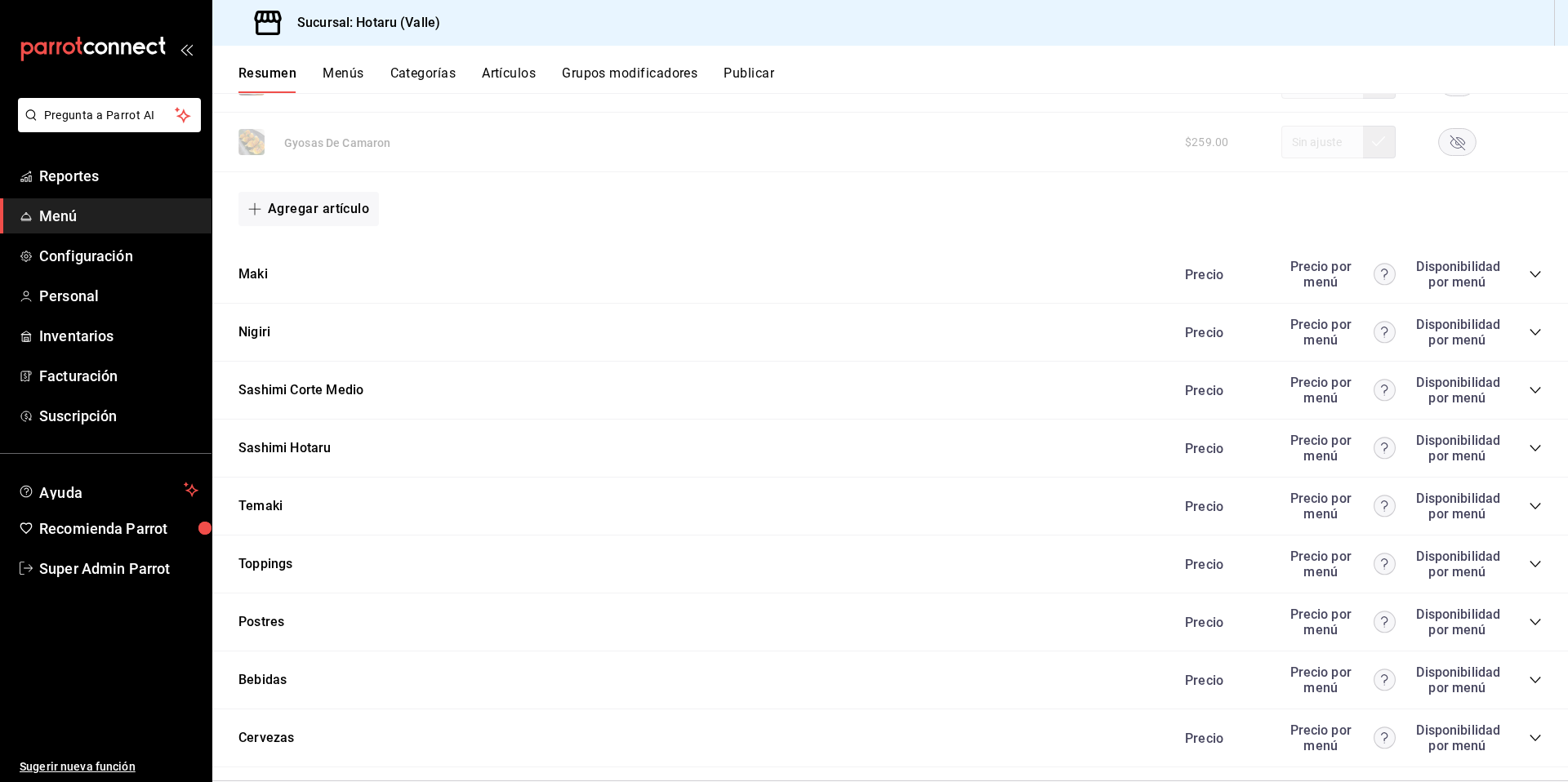 click 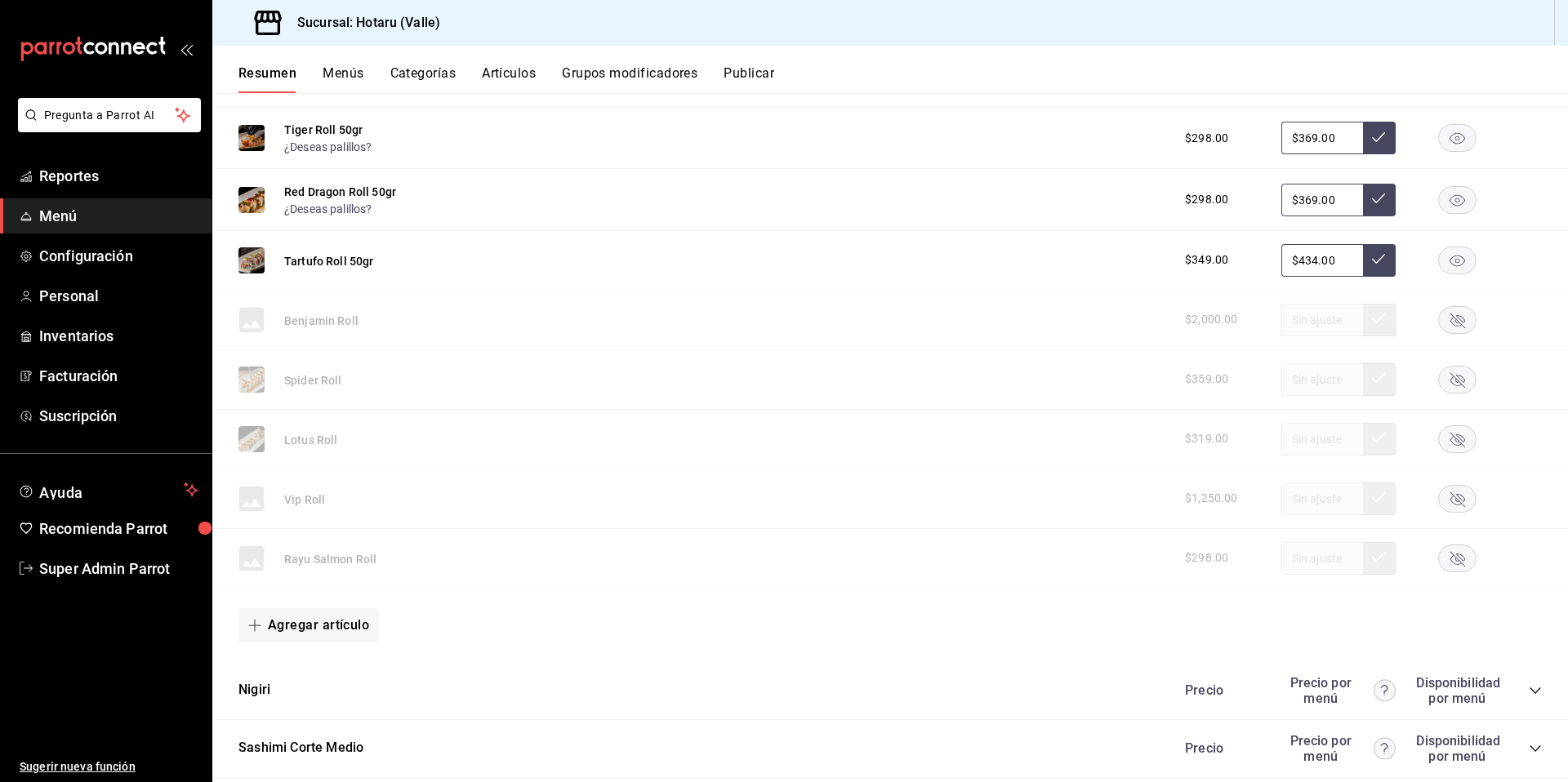 scroll, scrollTop: 2119, scrollLeft: 0, axis: vertical 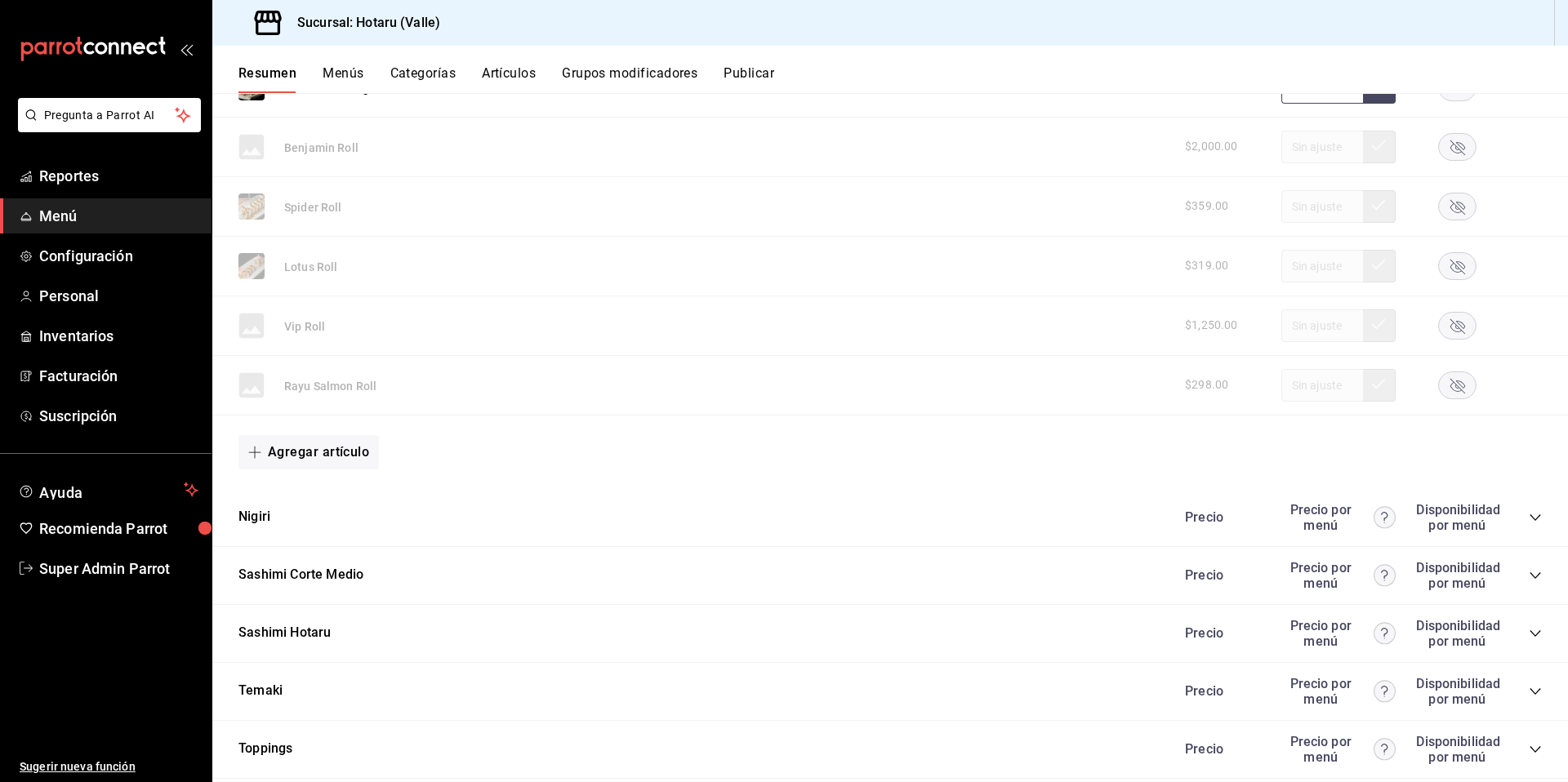 click 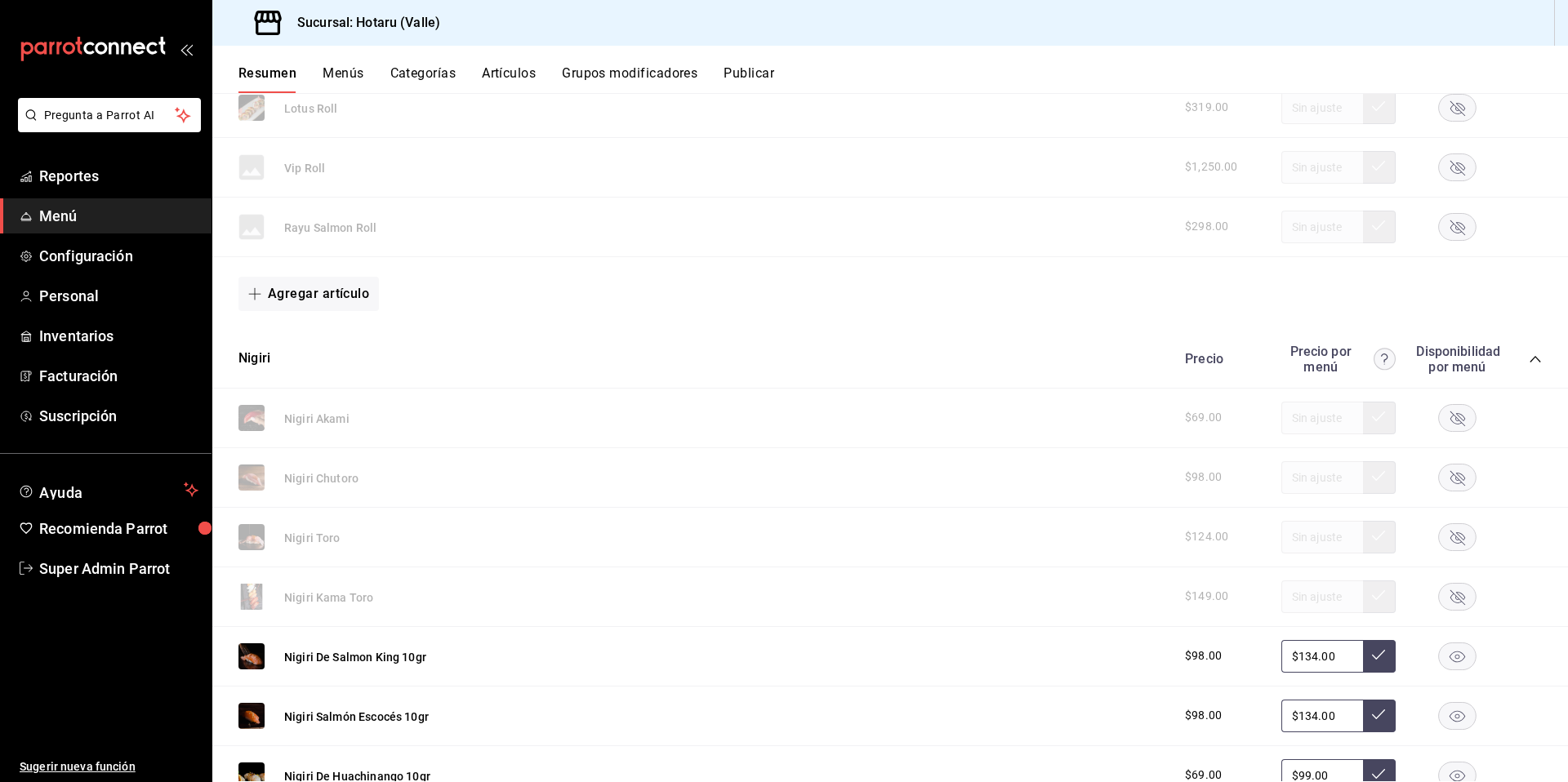 scroll, scrollTop: 2291, scrollLeft: 0, axis: vertical 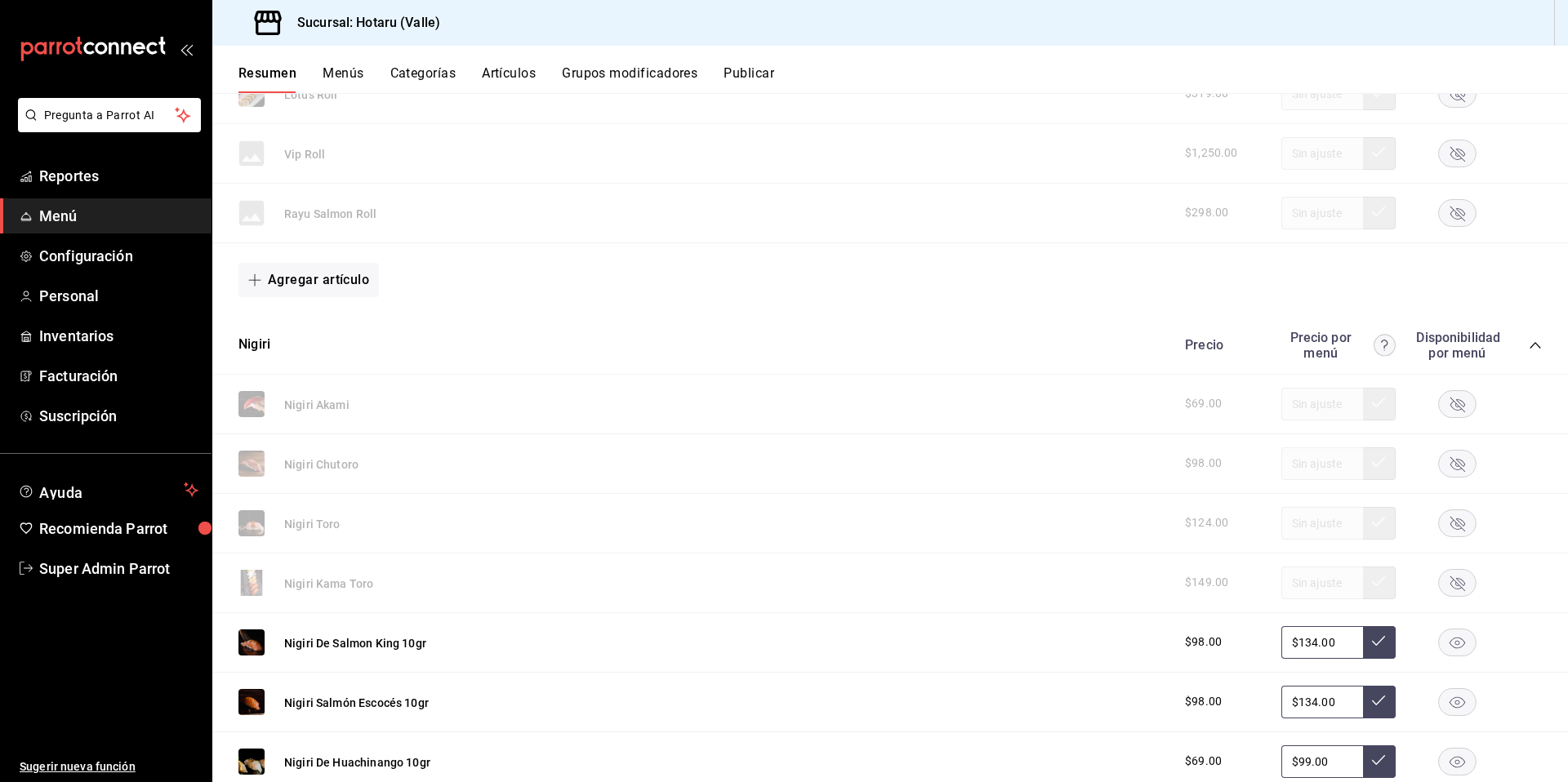 click on "Nigiri De Salmon King 10gr $98.00 $134.00" at bounding box center [890, 642] 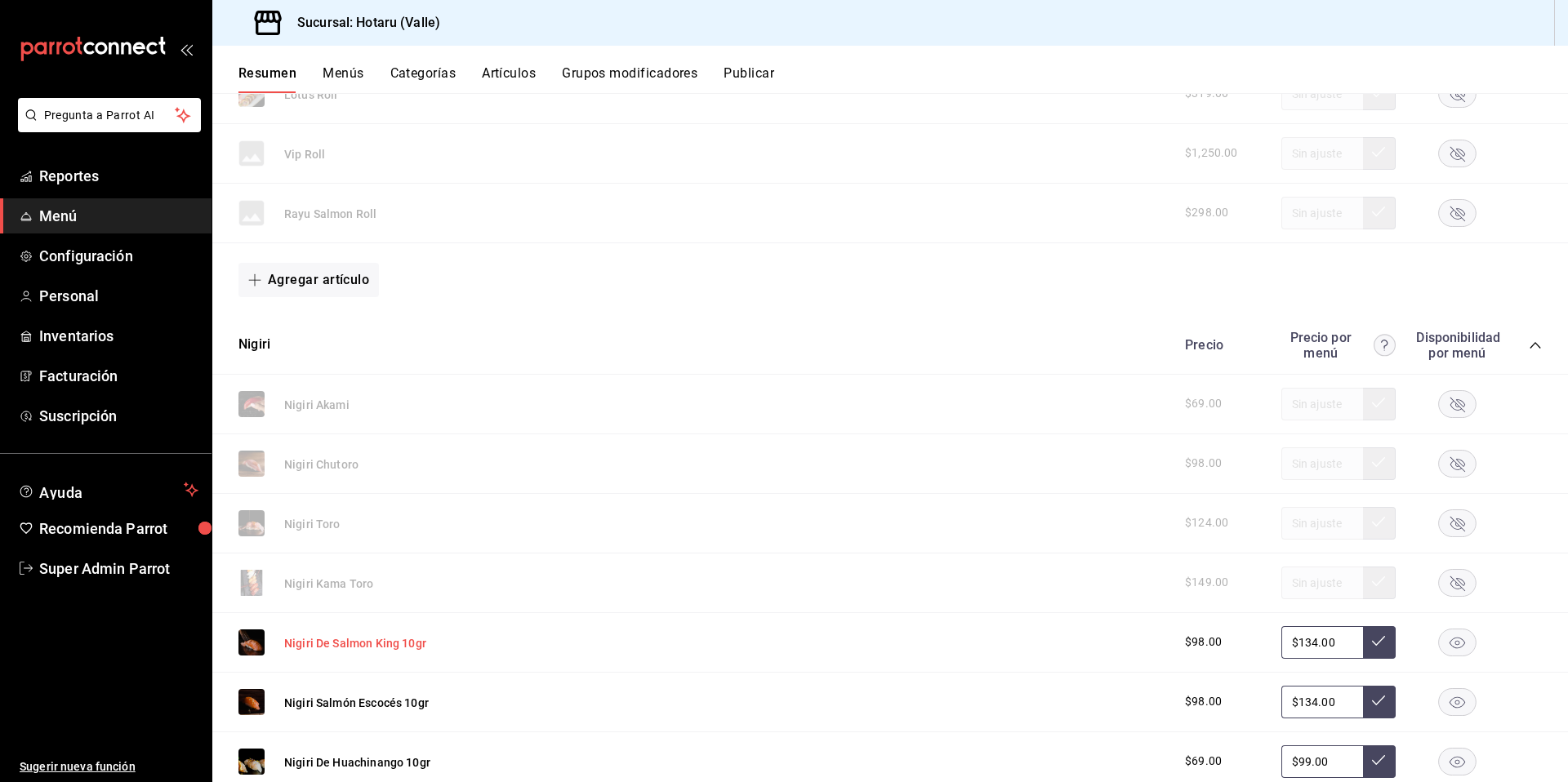 click on "Nigiri De Salmon King 10gr" at bounding box center [355, 643] 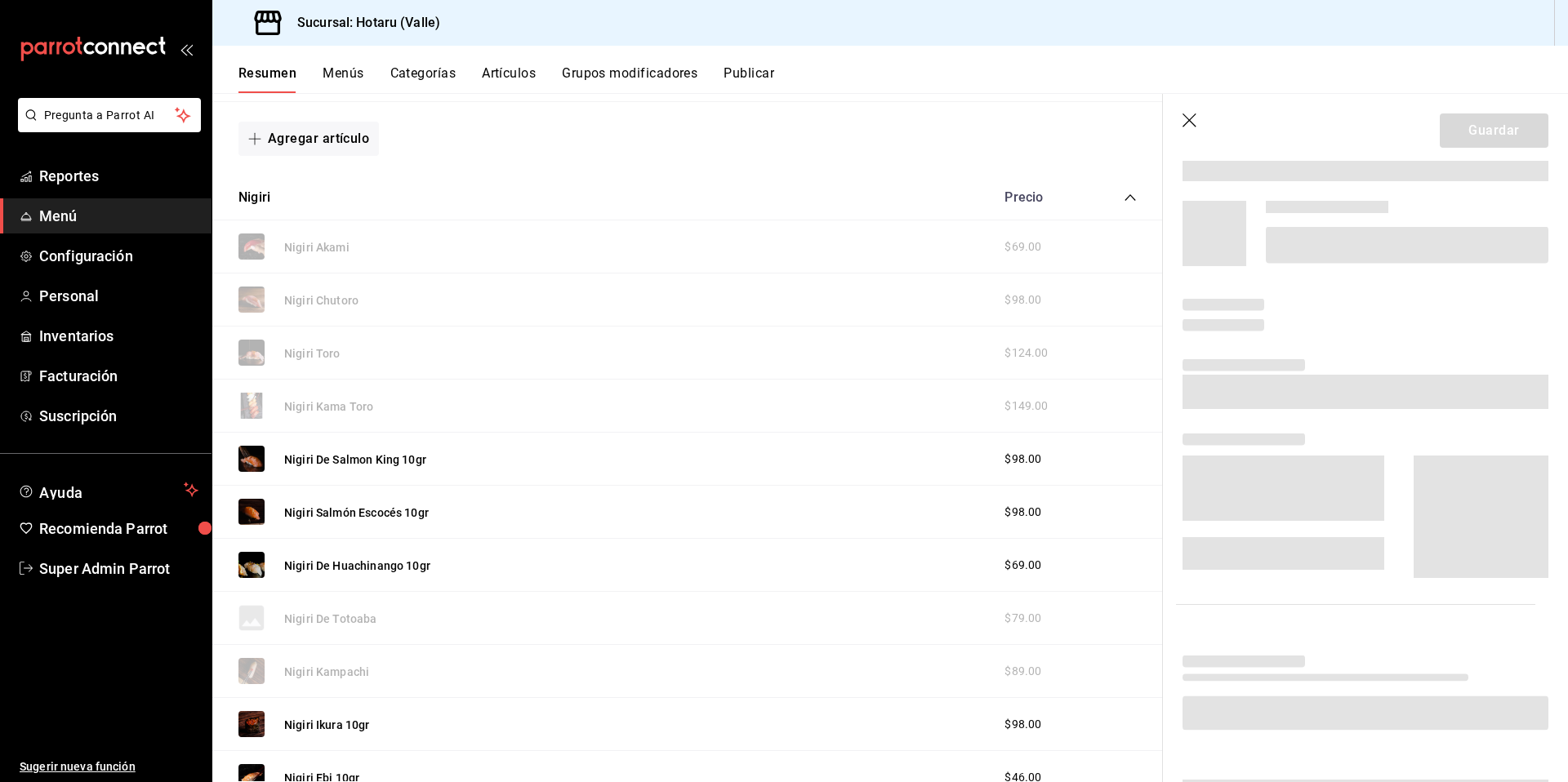scroll, scrollTop: 2166, scrollLeft: 0, axis: vertical 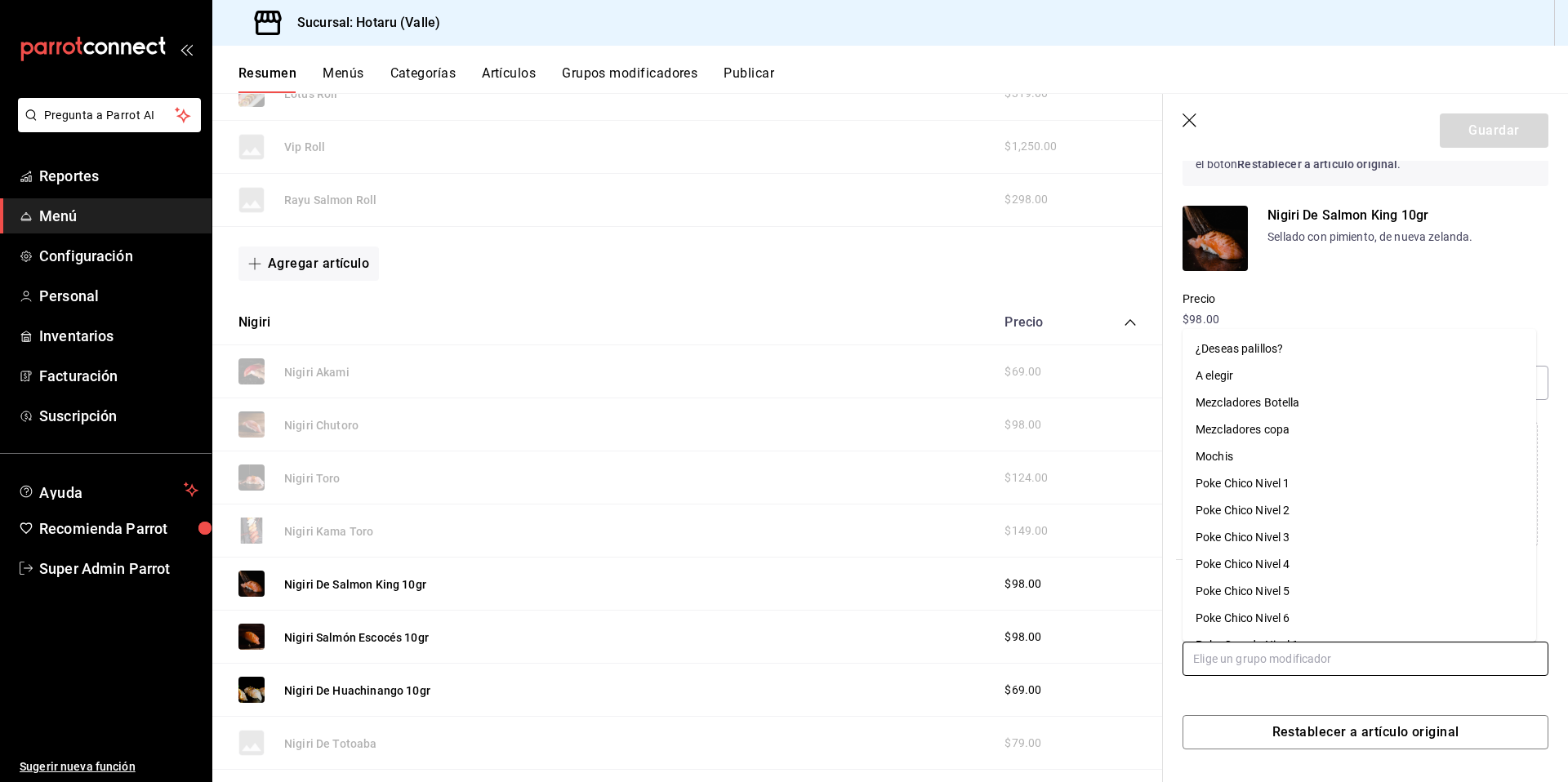 click at bounding box center (1365, 659) 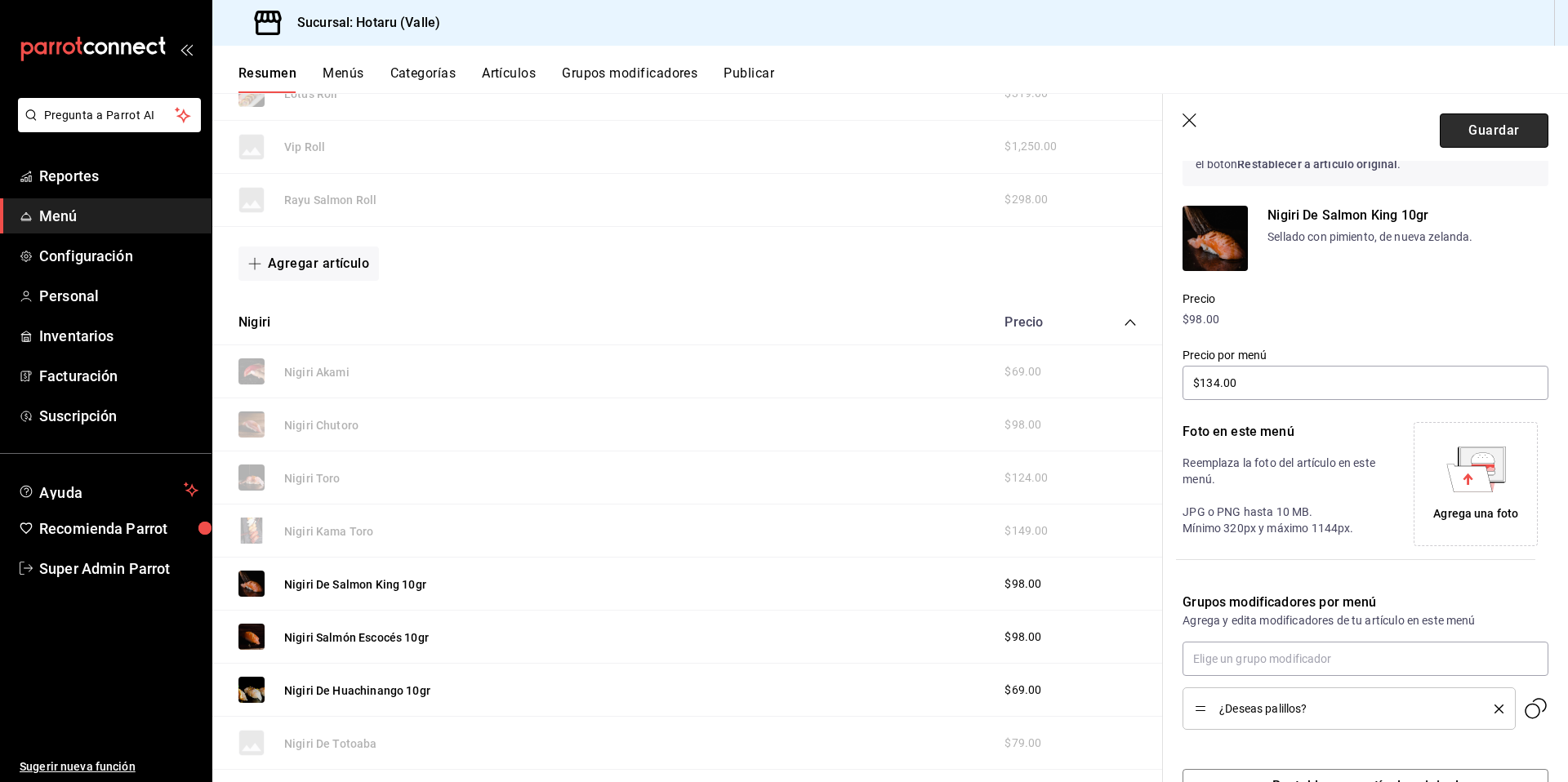 click on "Guardar" at bounding box center (1494, 131) 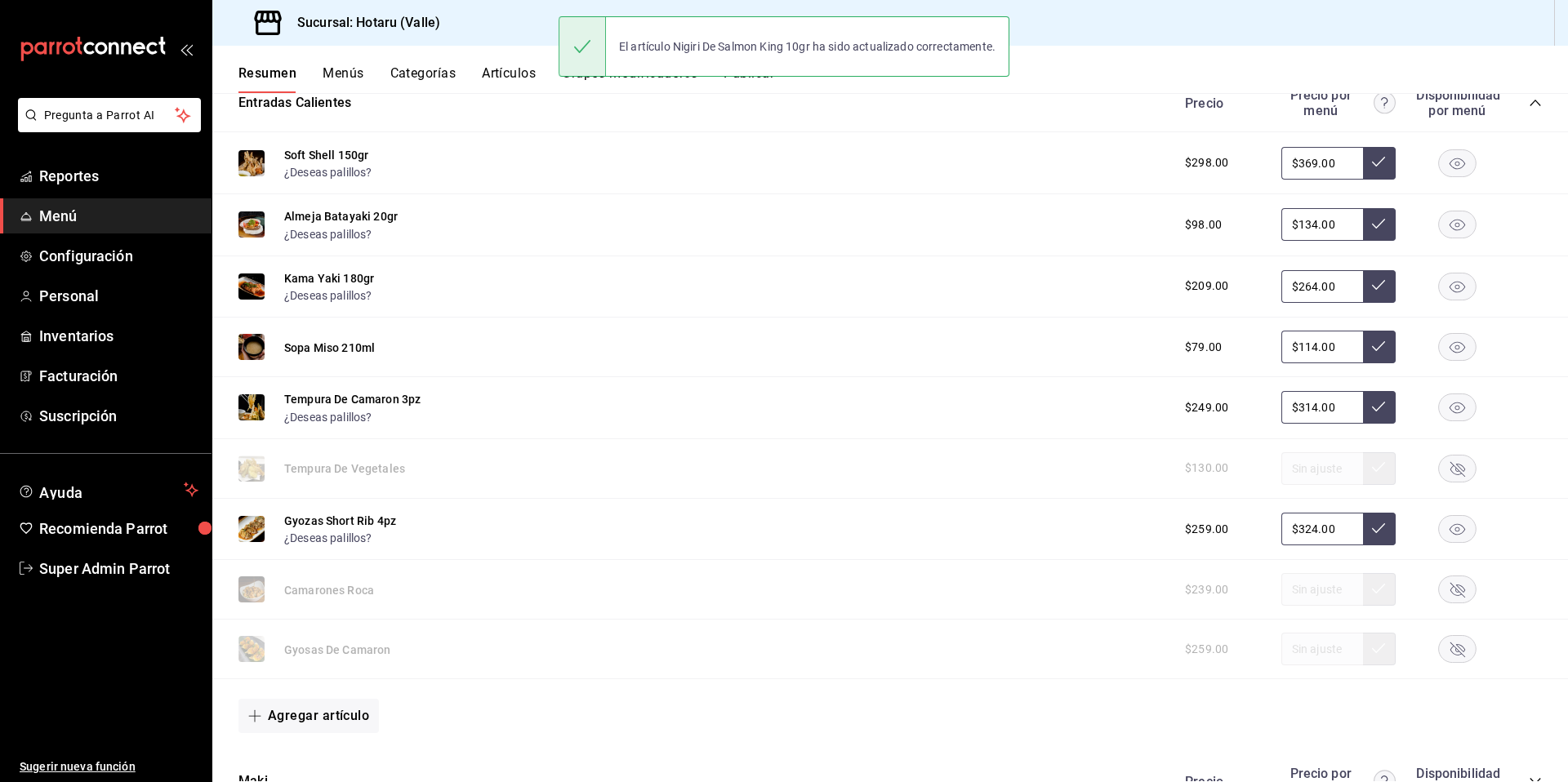 scroll, scrollTop: 1313, scrollLeft: 0, axis: vertical 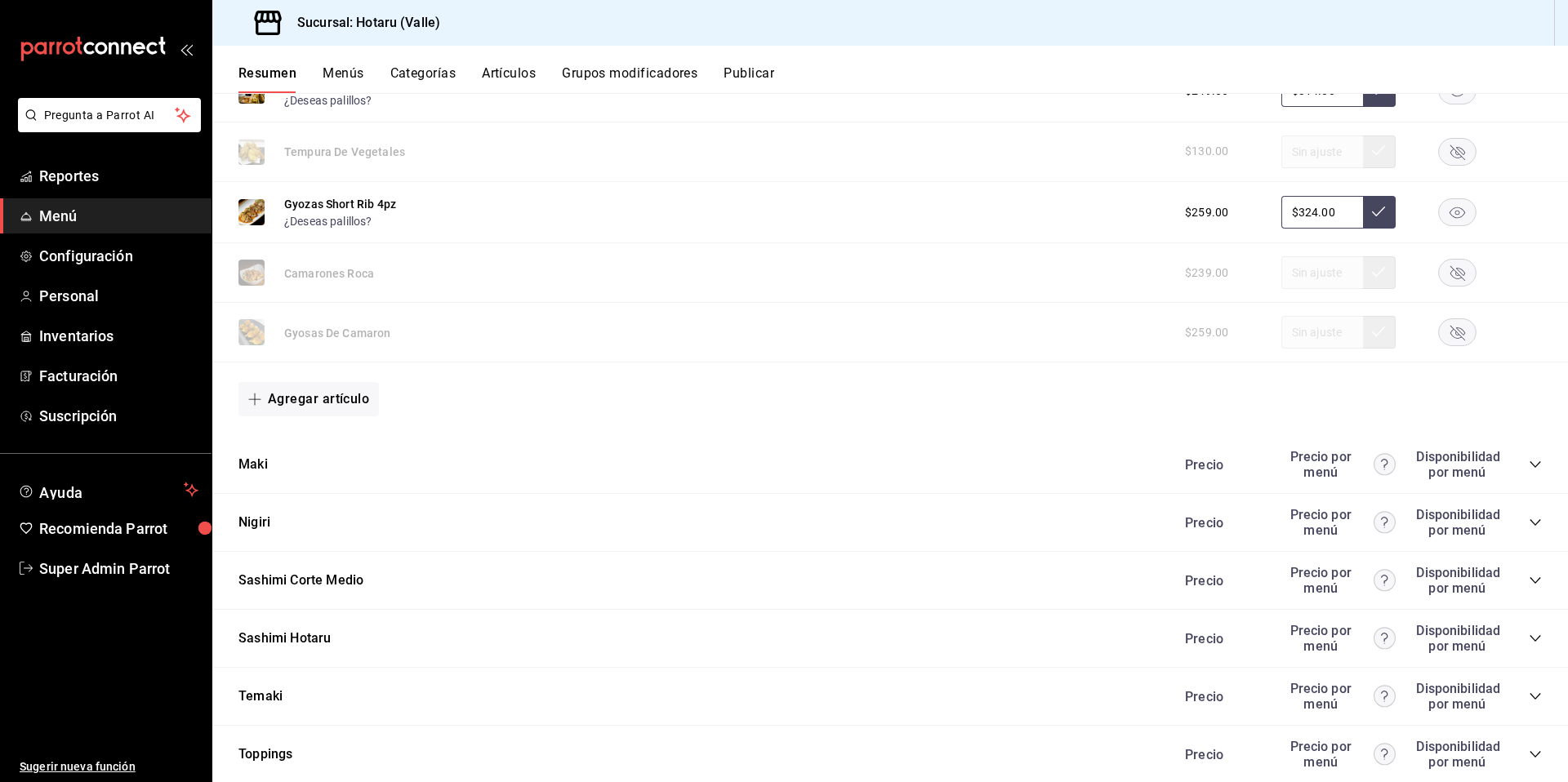 click 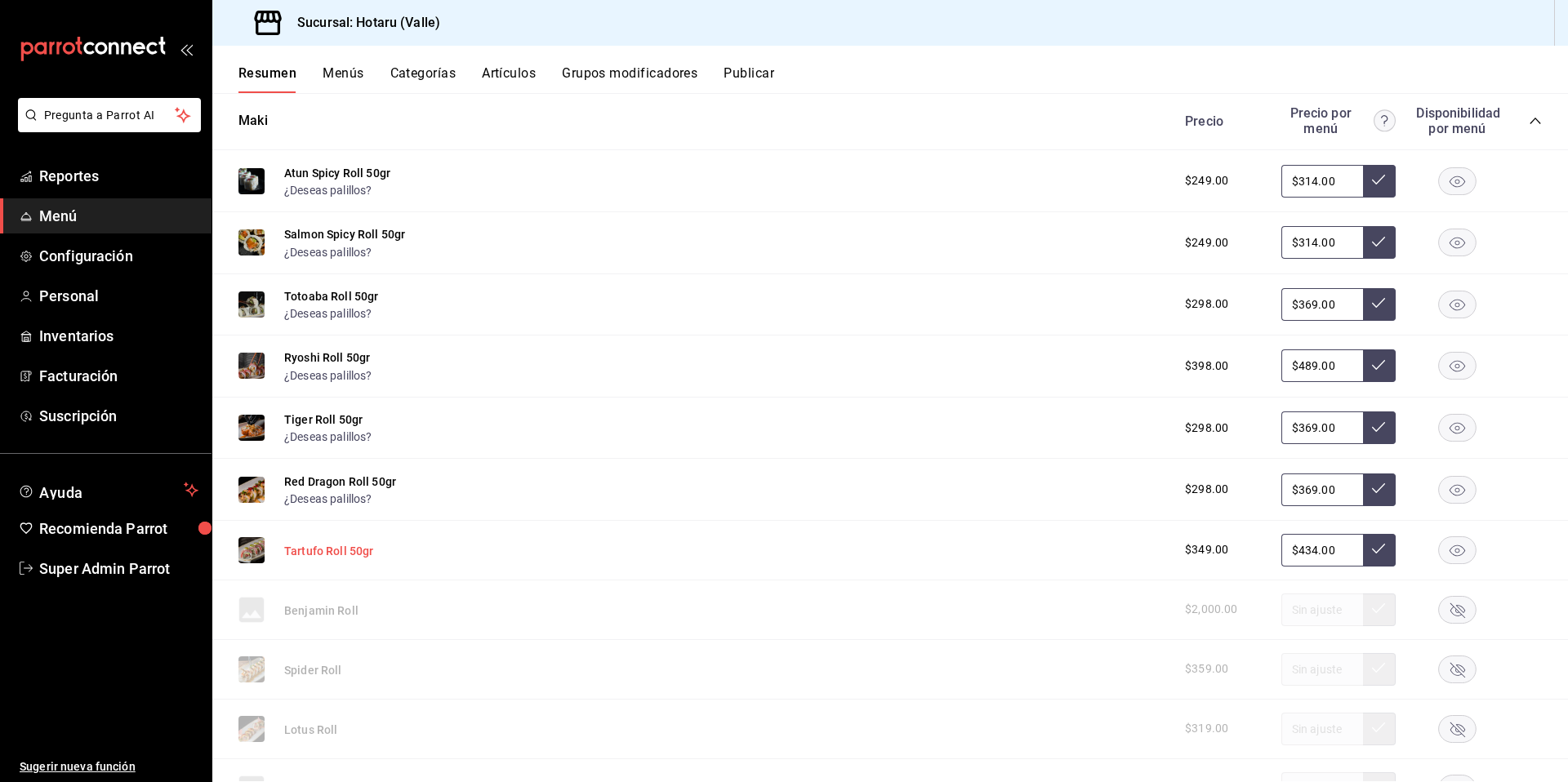 click on "Tartufo Roll 50gr" at bounding box center [329, 551] 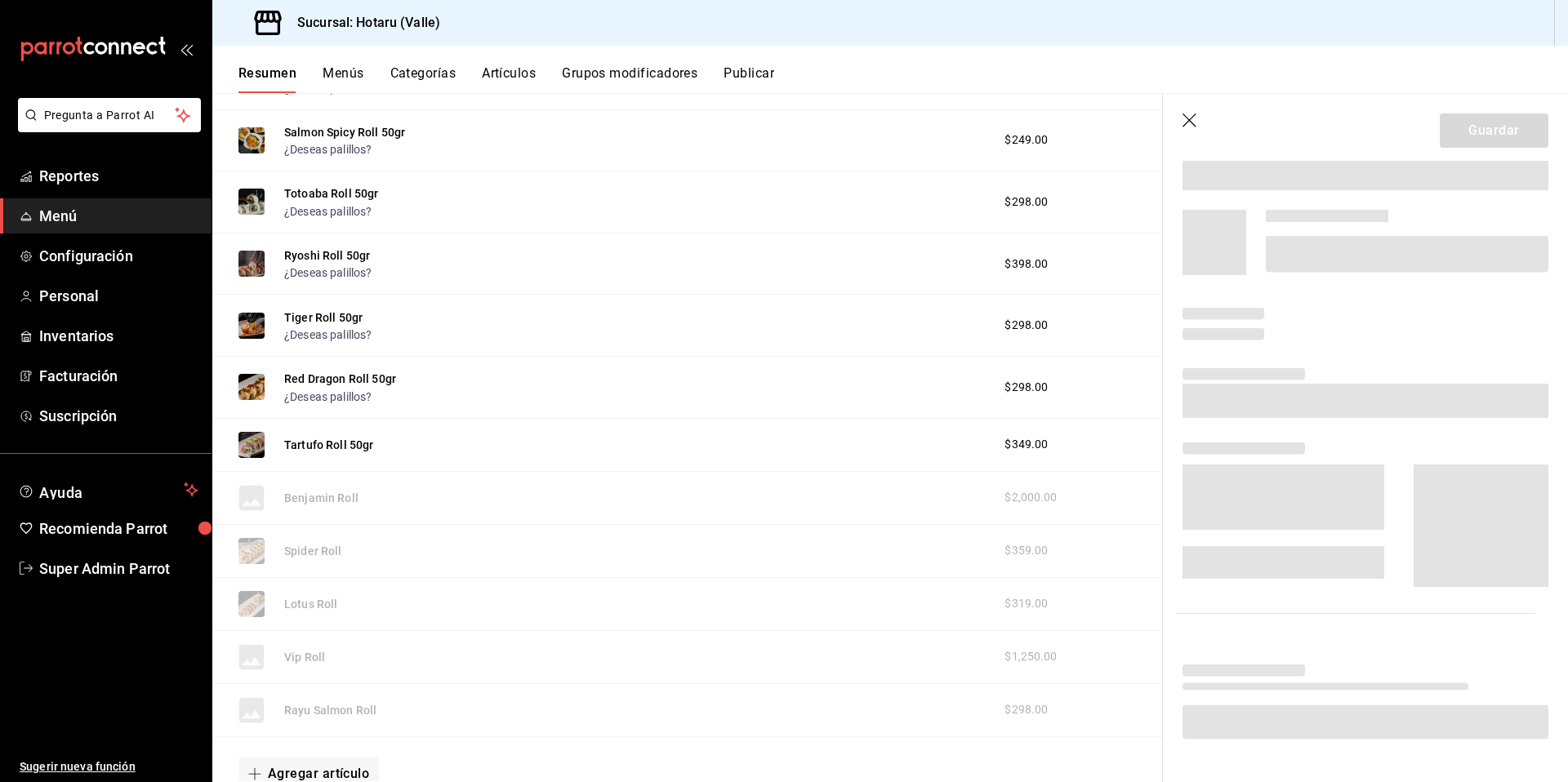 scroll, scrollTop: 1560, scrollLeft: 0, axis: vertical 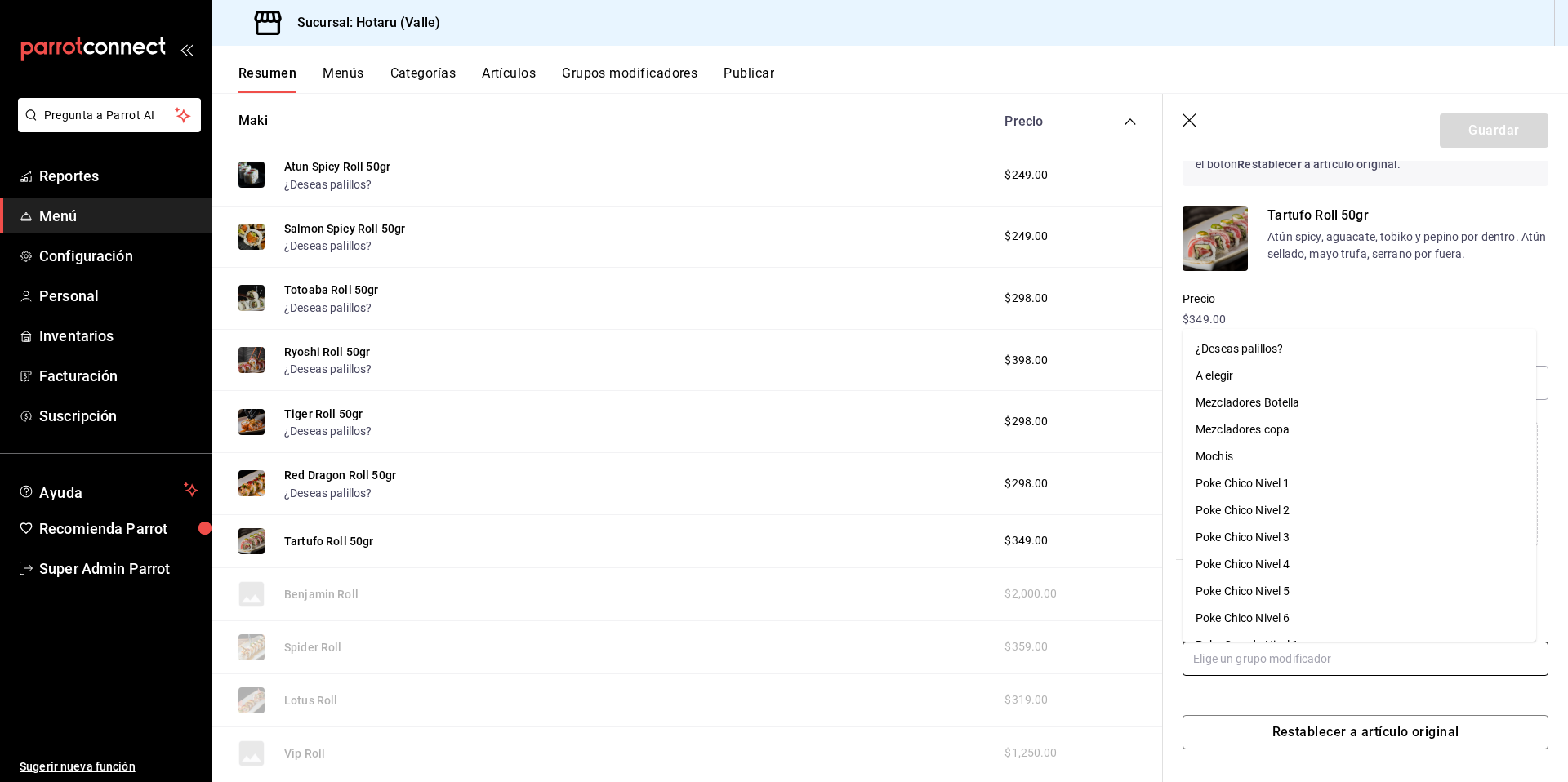 click at bounding box center (1365, 659) 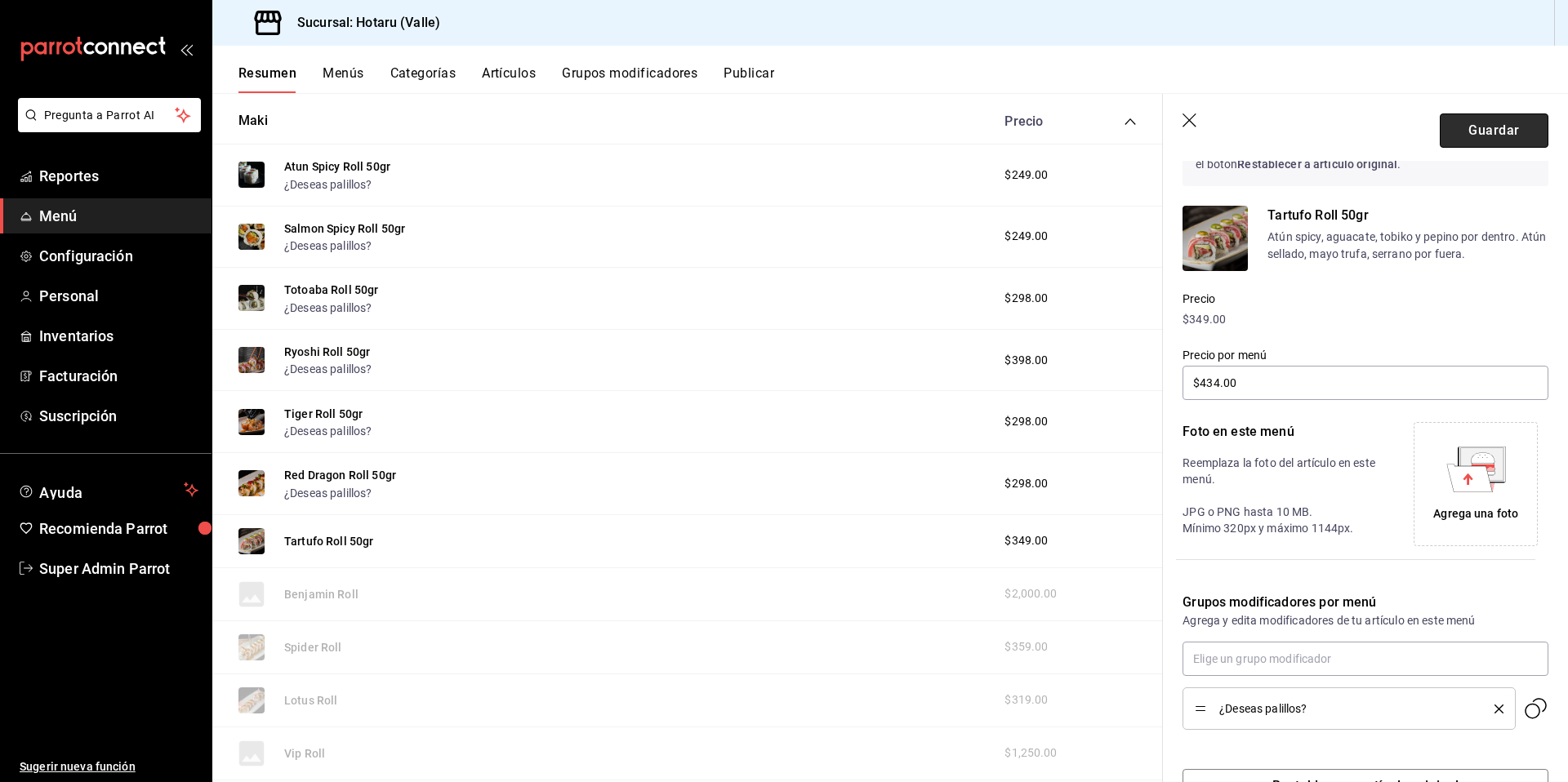 click on "Guardar" at bounding box center [1494, 131] 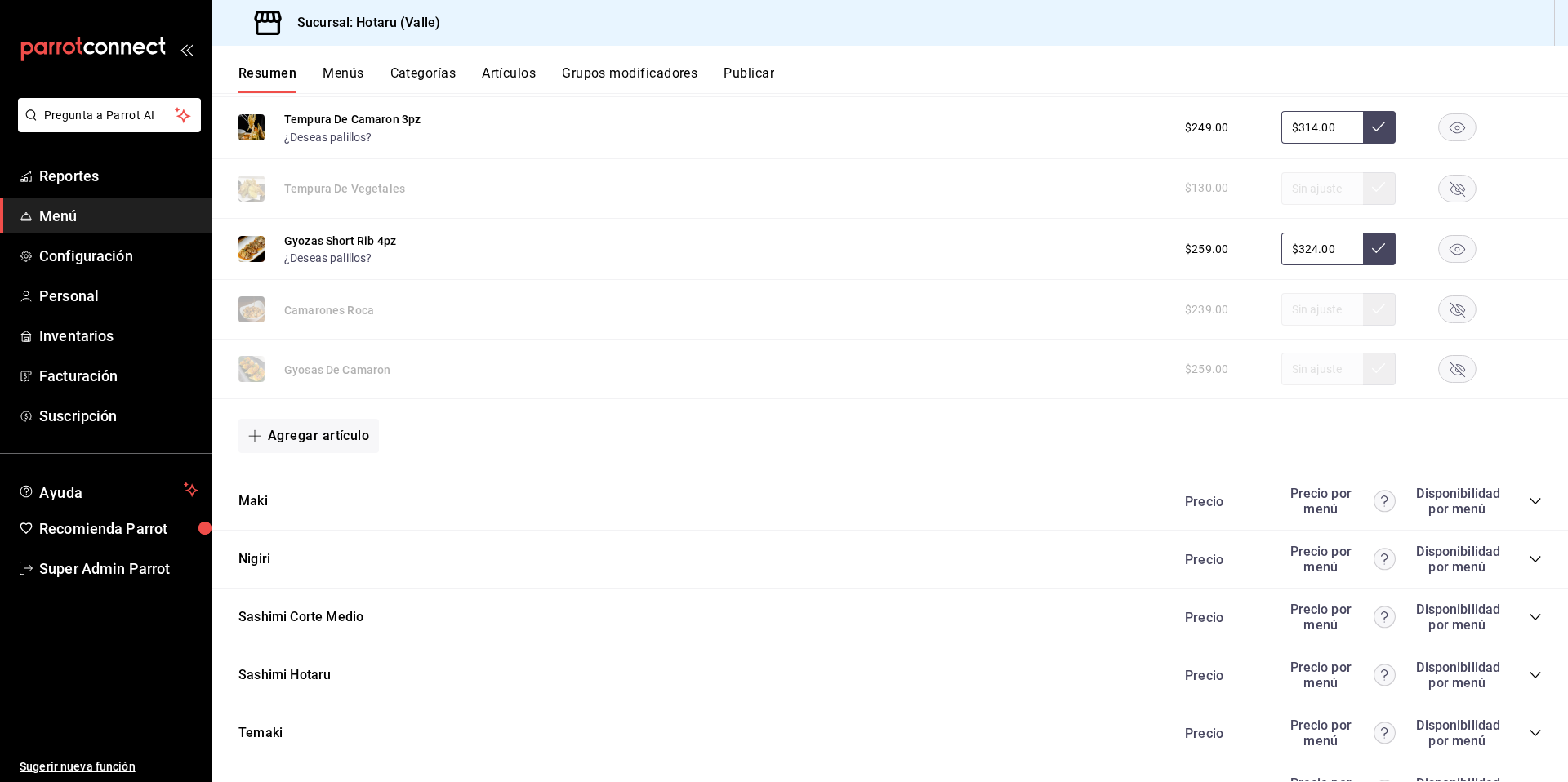 scroll, scrollTop: 1300, scrollLeft: 0, axis: vertical 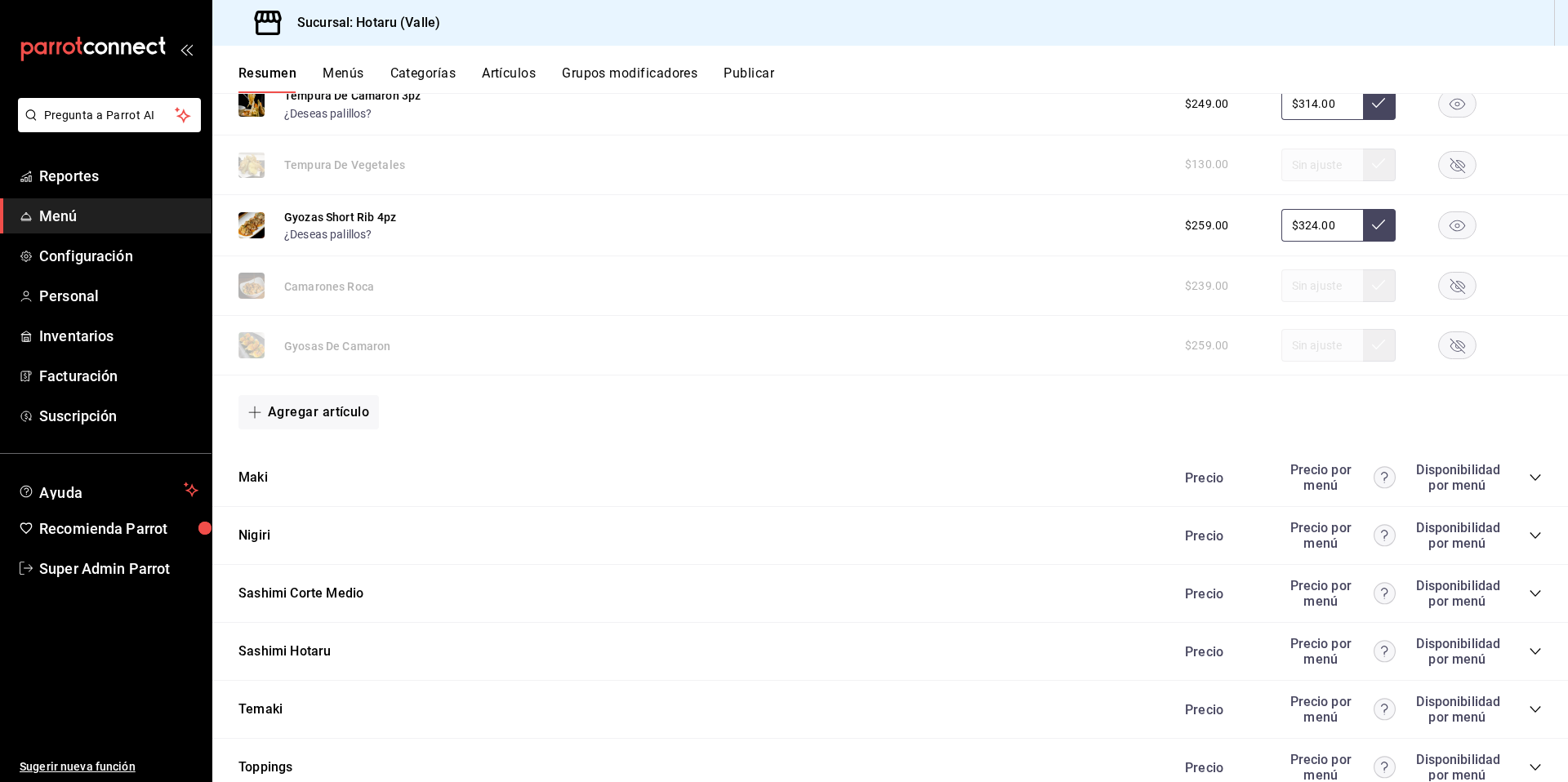 click 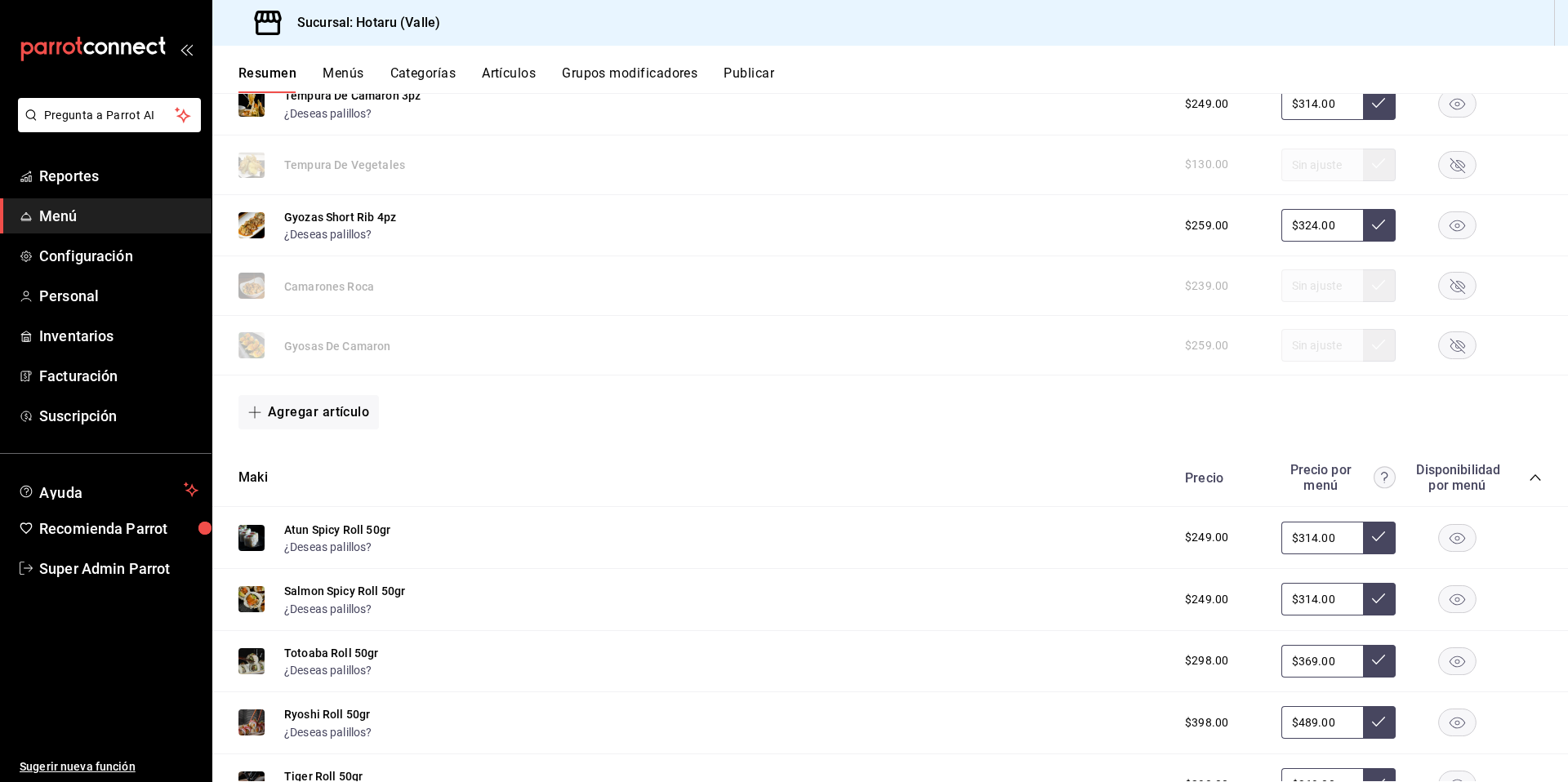 click 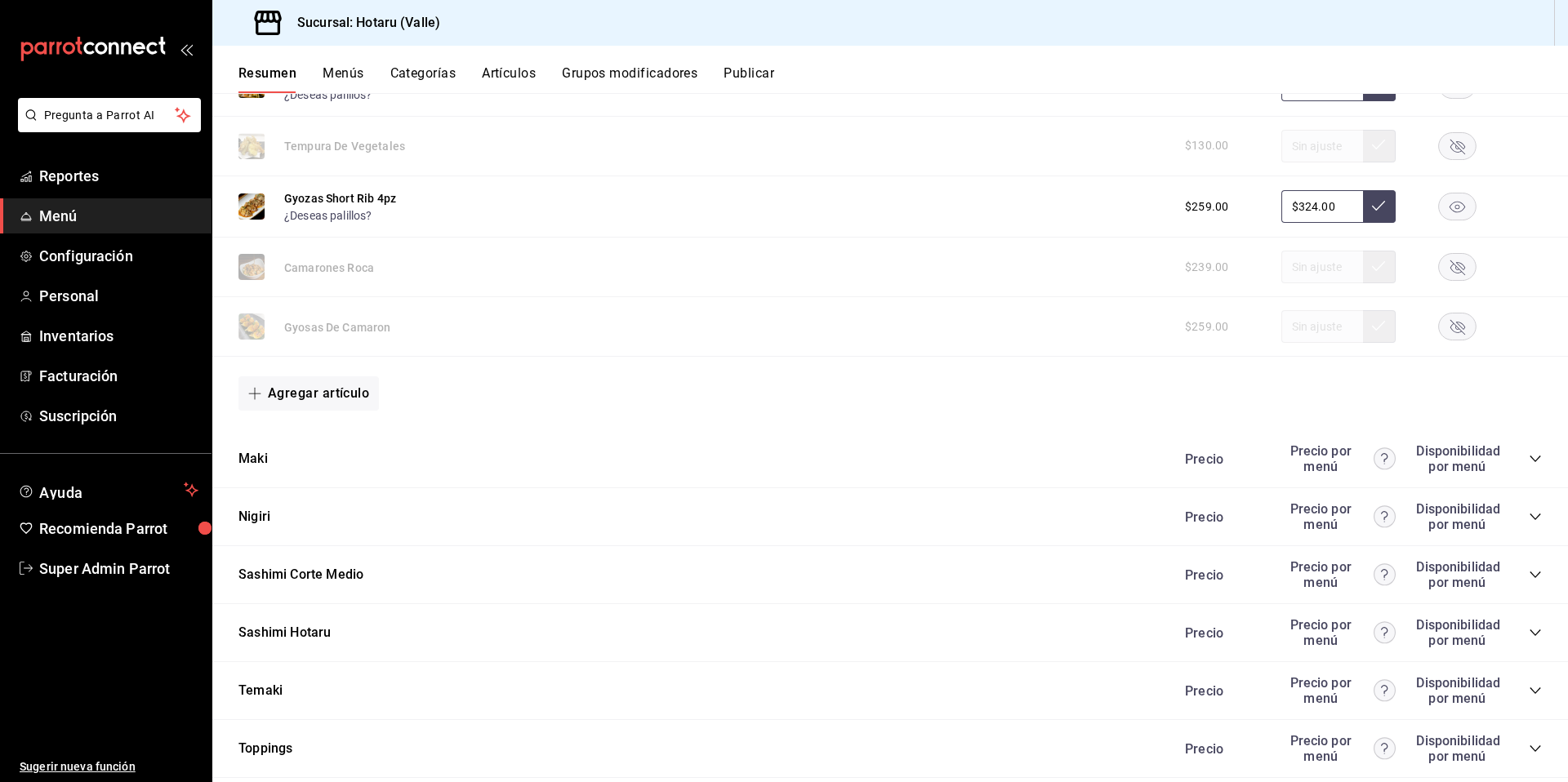 scroll, scrollTop: 1326, scrollLeft: 0, axis: vertical 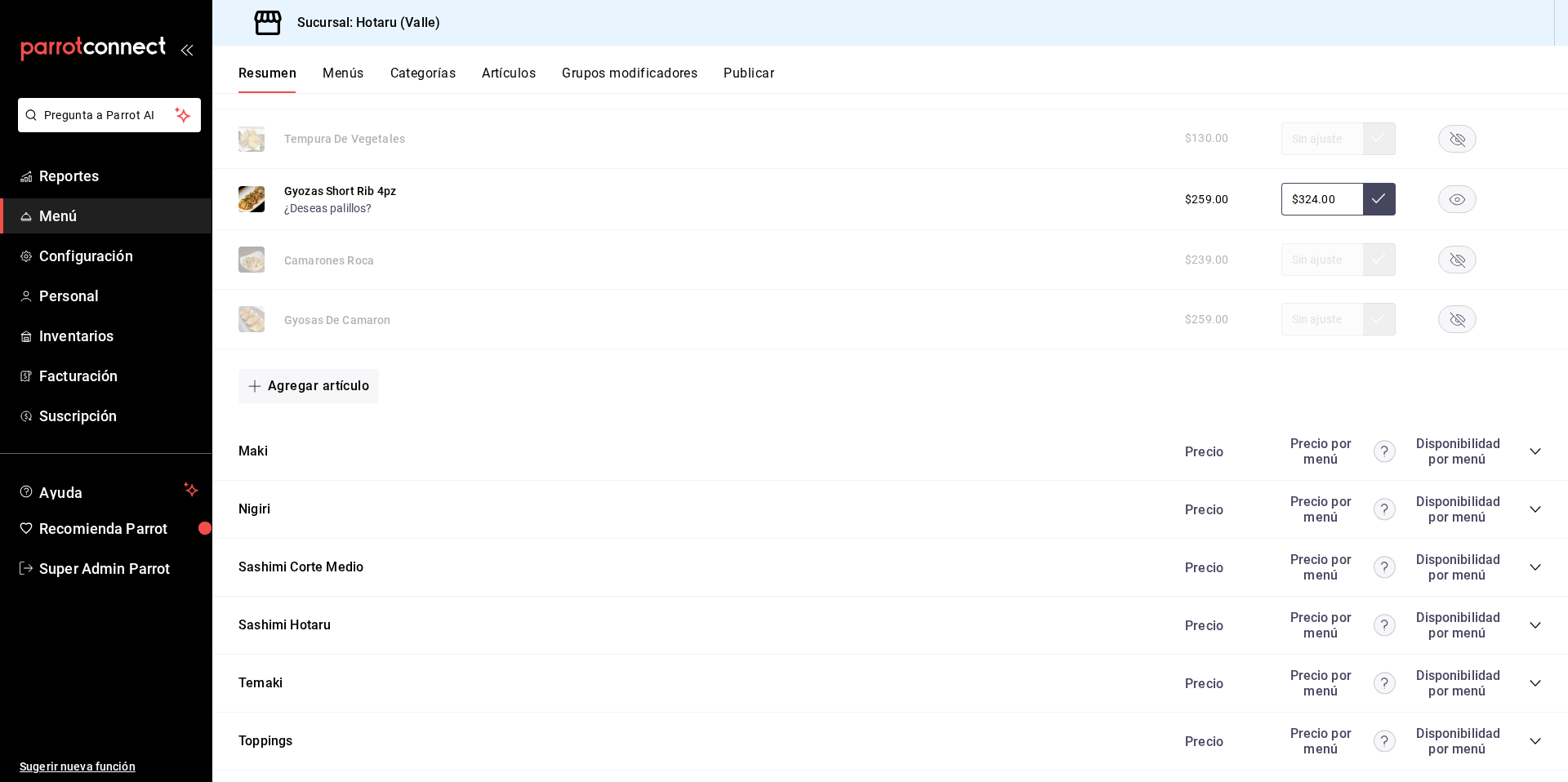 click 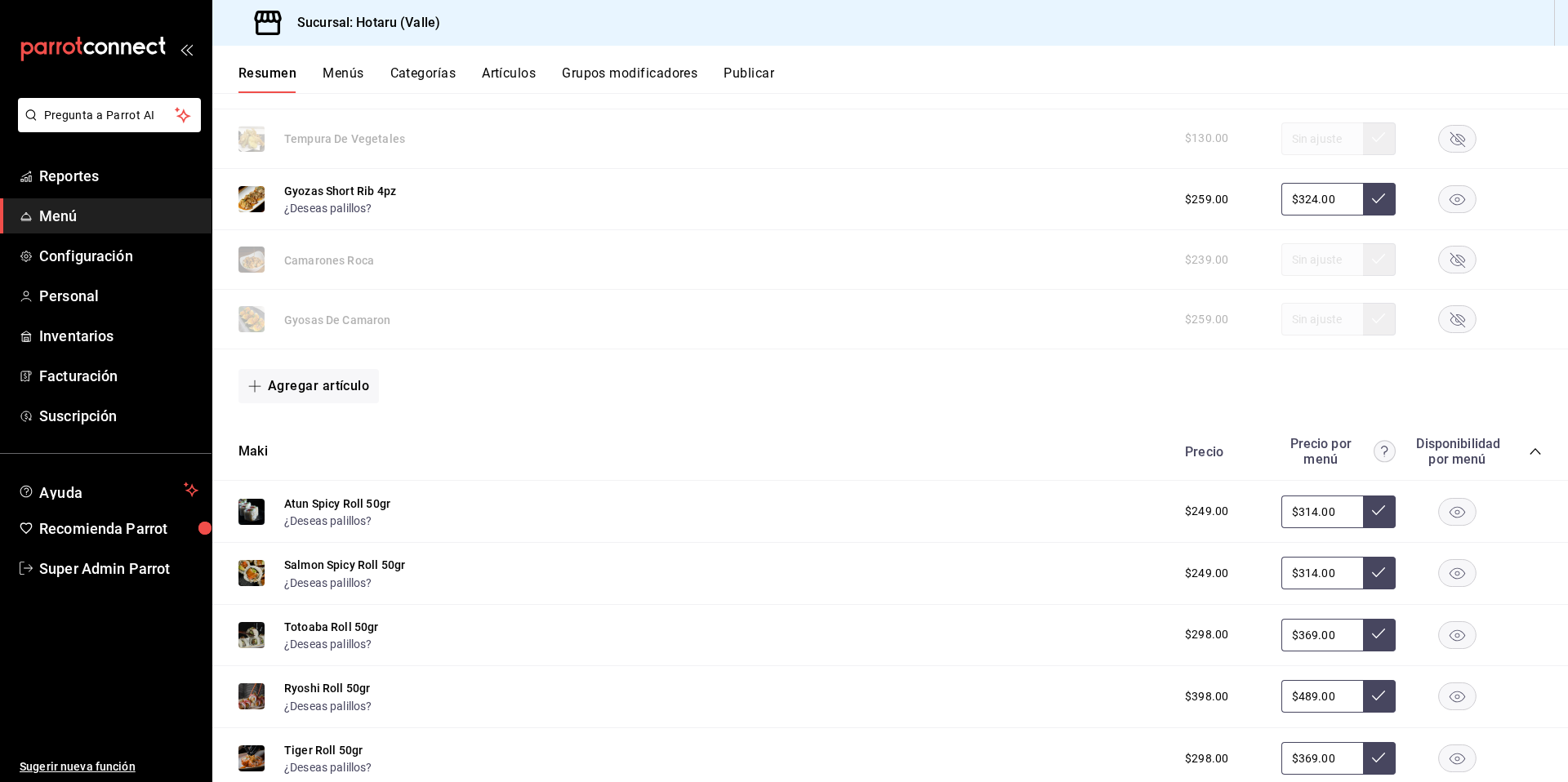 click on "Resumen Menús Categorías Artículos Grupos modificadores Publicar" at bounding box center [903, 79] 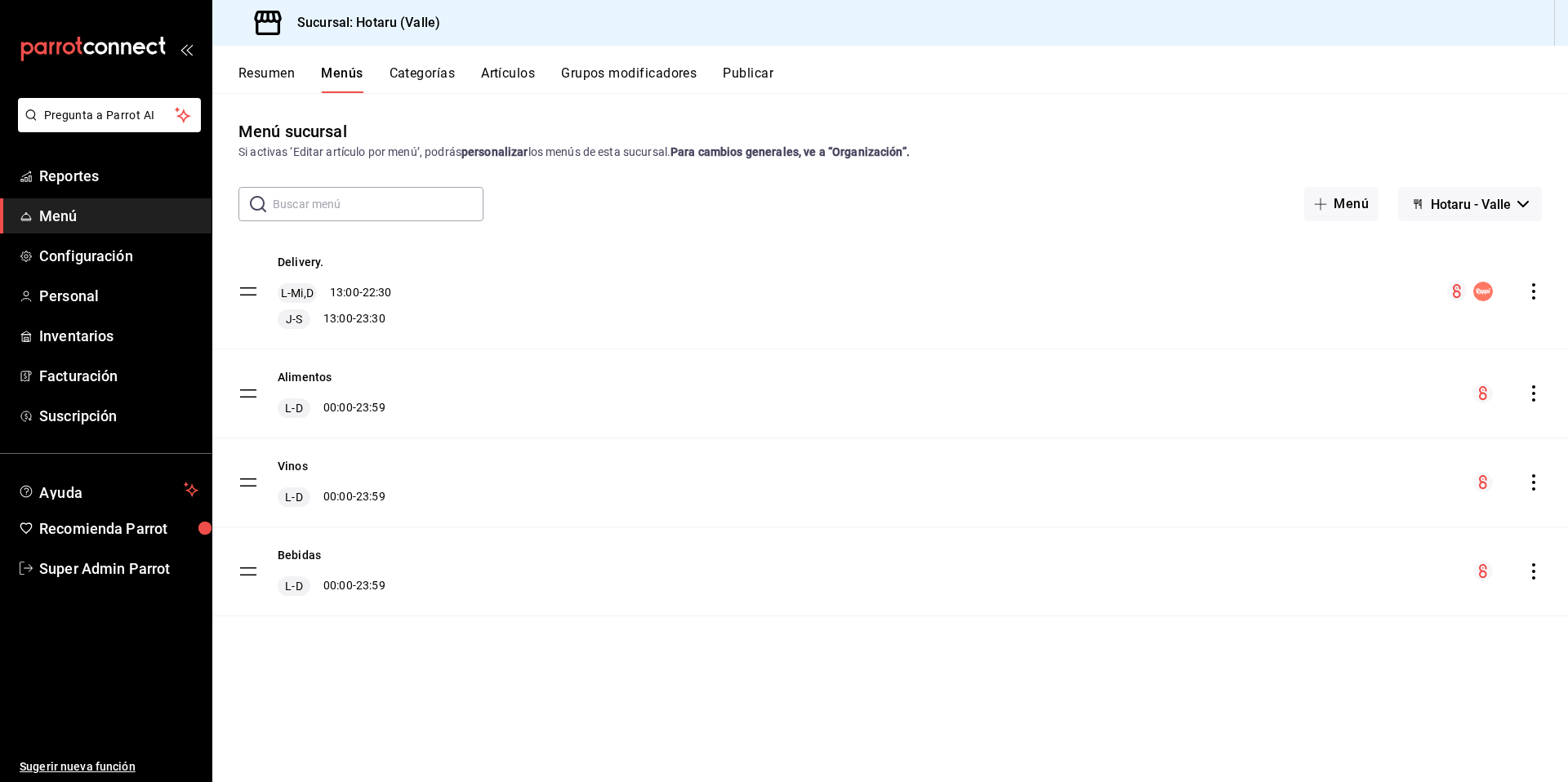 click 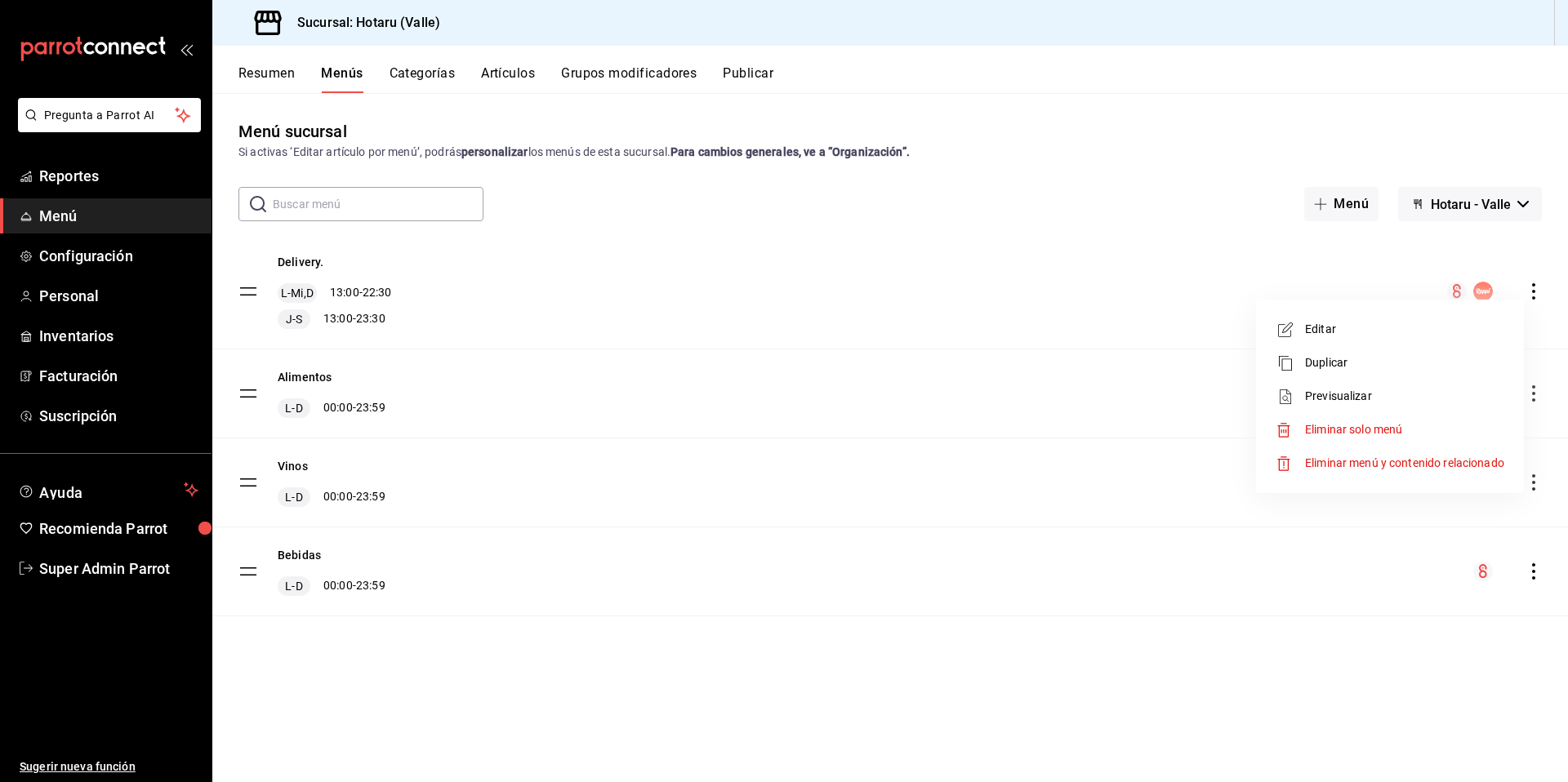 click on "Previsualizar" at bounding box center (1405, 396) 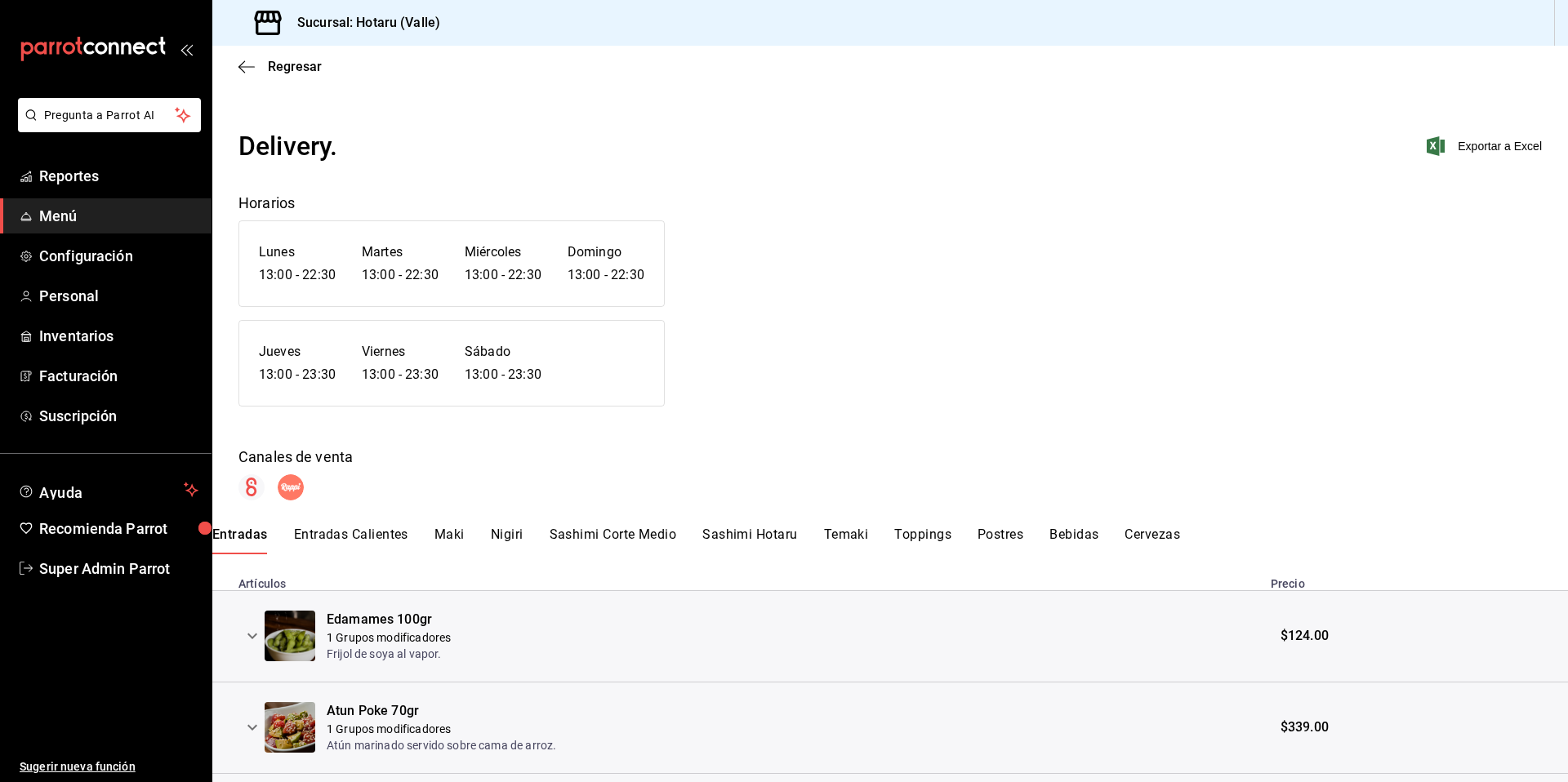 click on "Sashimi Hotaru" at bounding box center (750, 540) 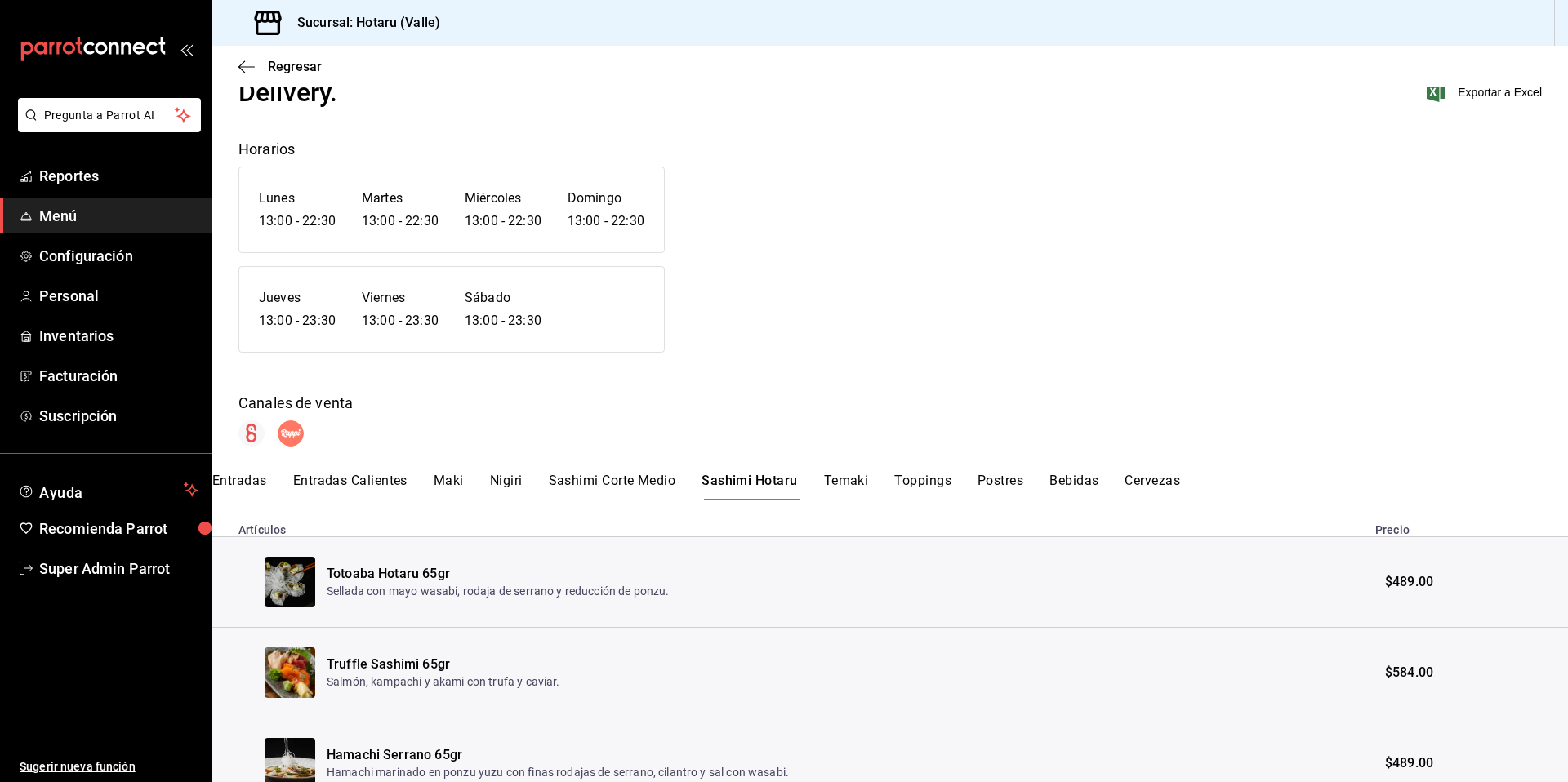 scroll, scrollTop: 0, scrollLeft: 0, axis: both 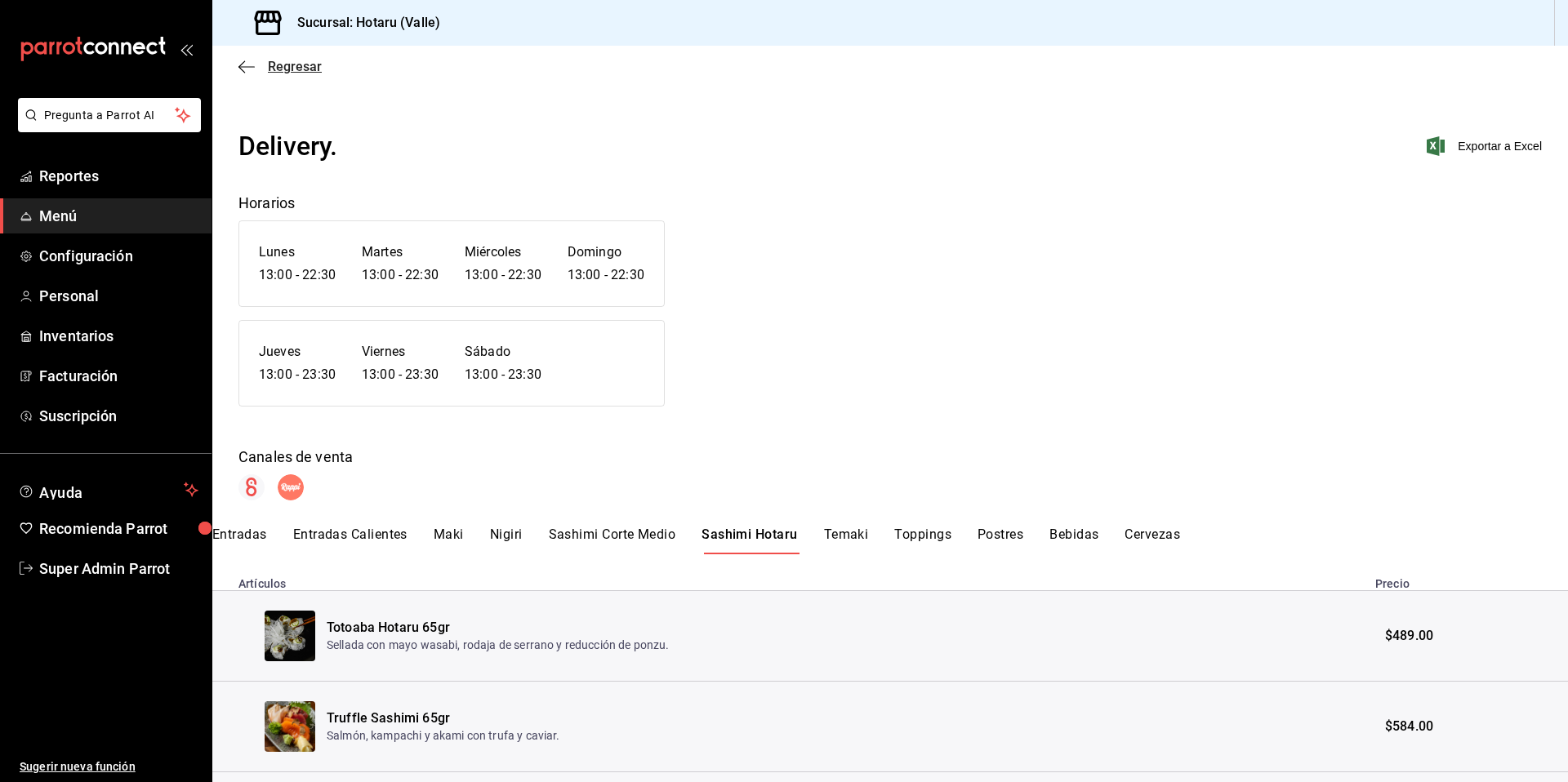 click on "Regresar" at bounding box center [295, 66] 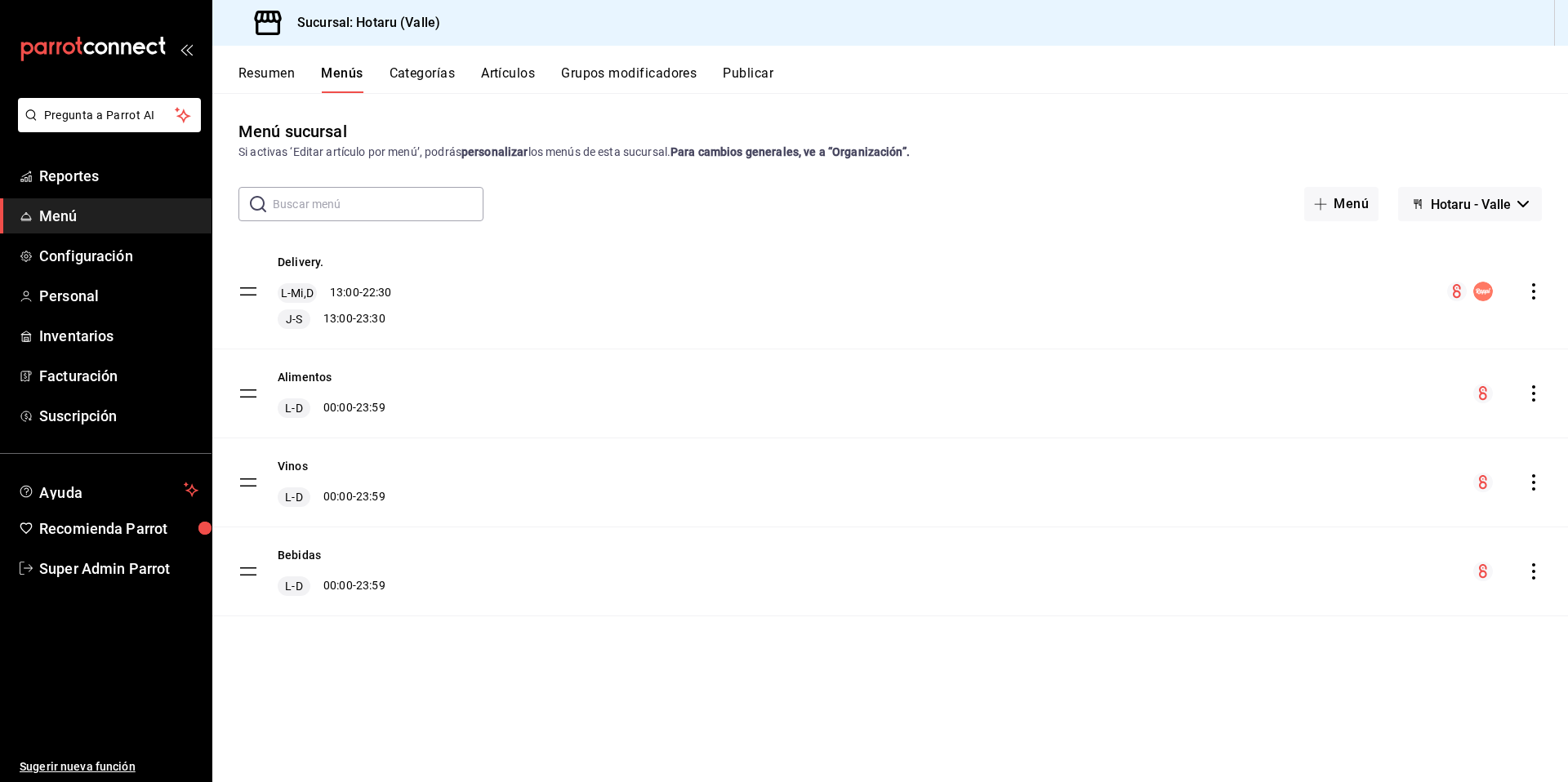 click on "Artículos" at bounding box center [508, 79] 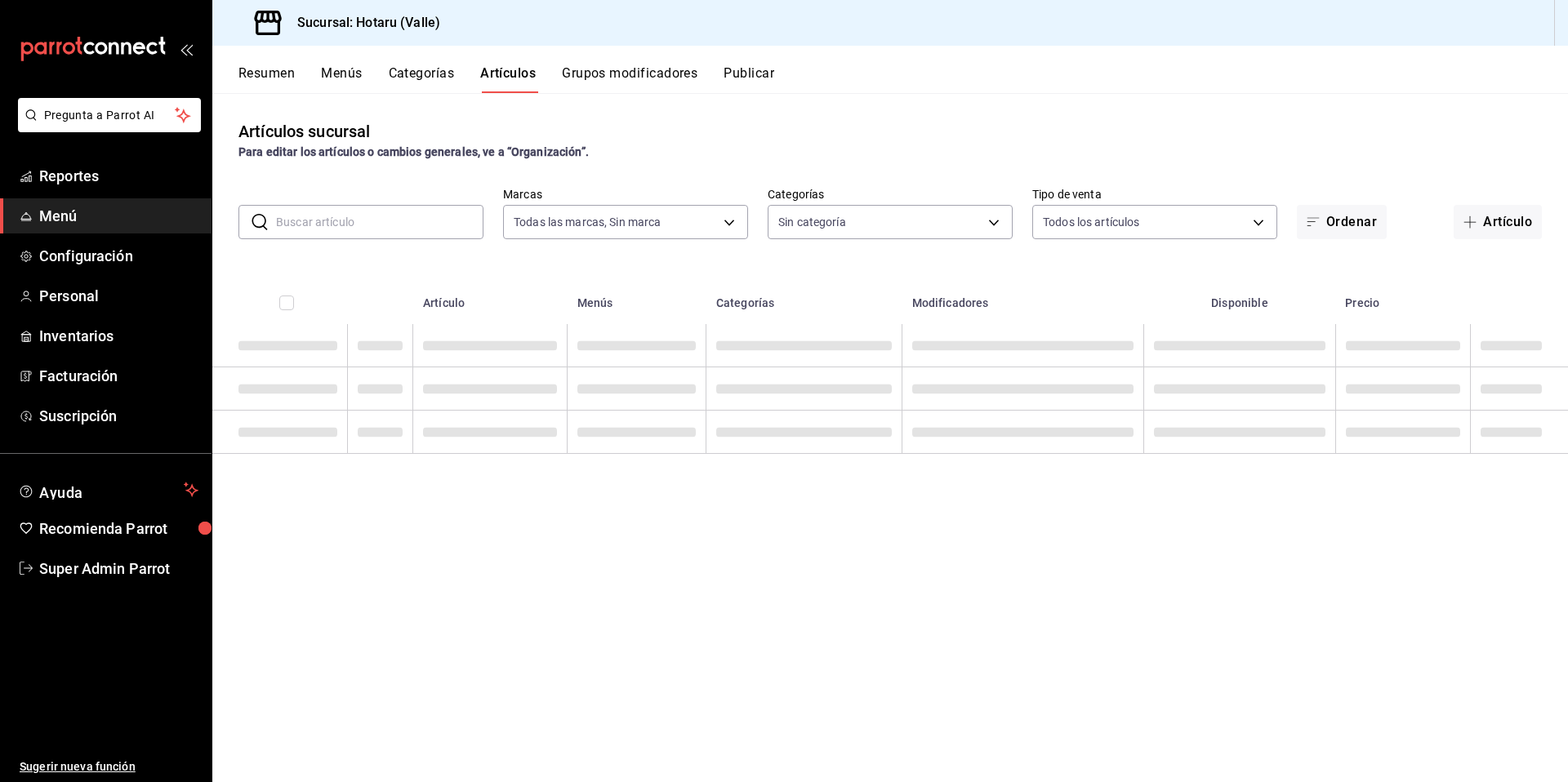 type on "c6f689f8-63fd-49a8-a607-35aea03ac6a9,619c758d-7c36-49c6-a756-e52d453908cb" 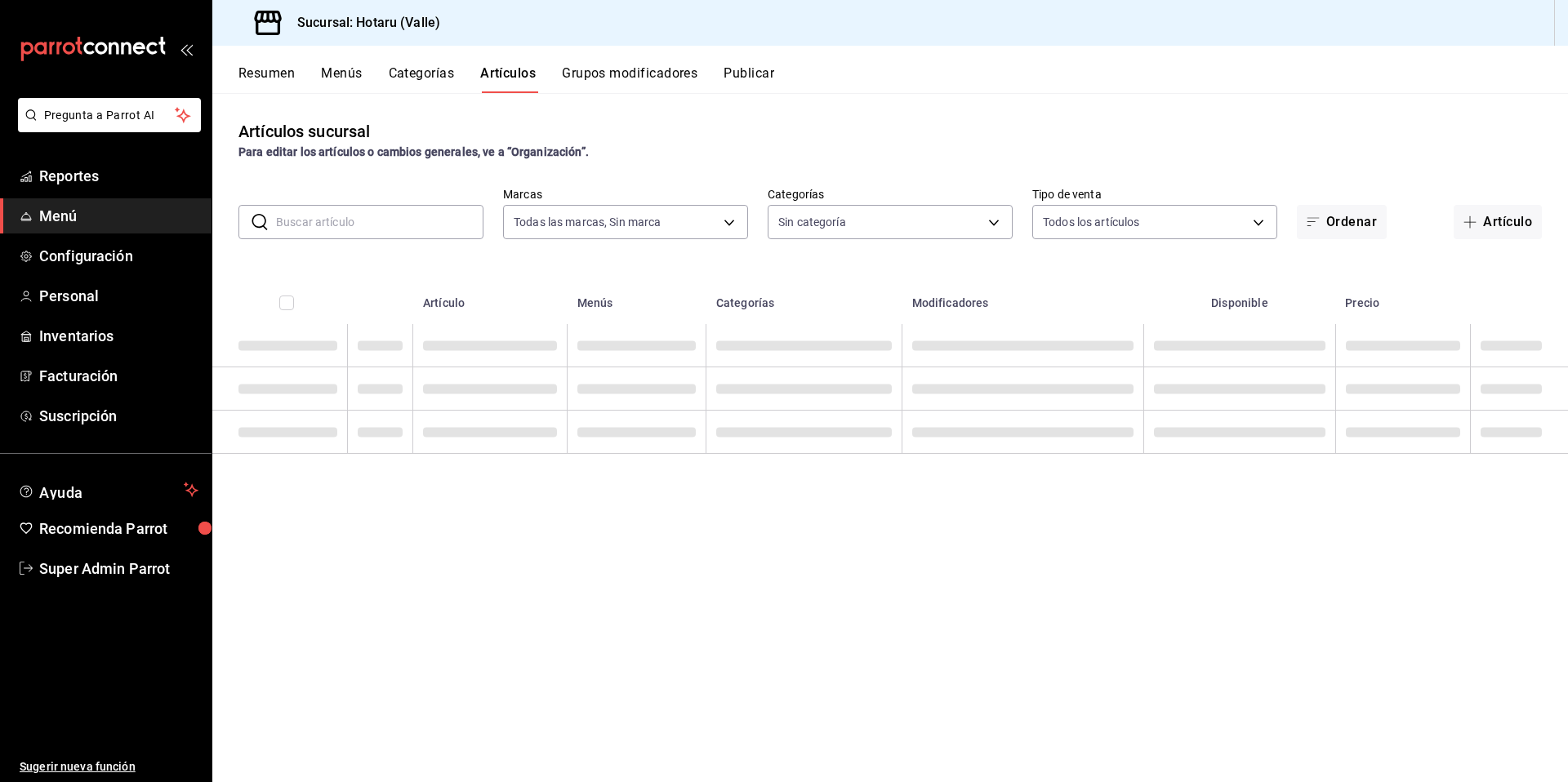 click at bounding box center (380, 222) 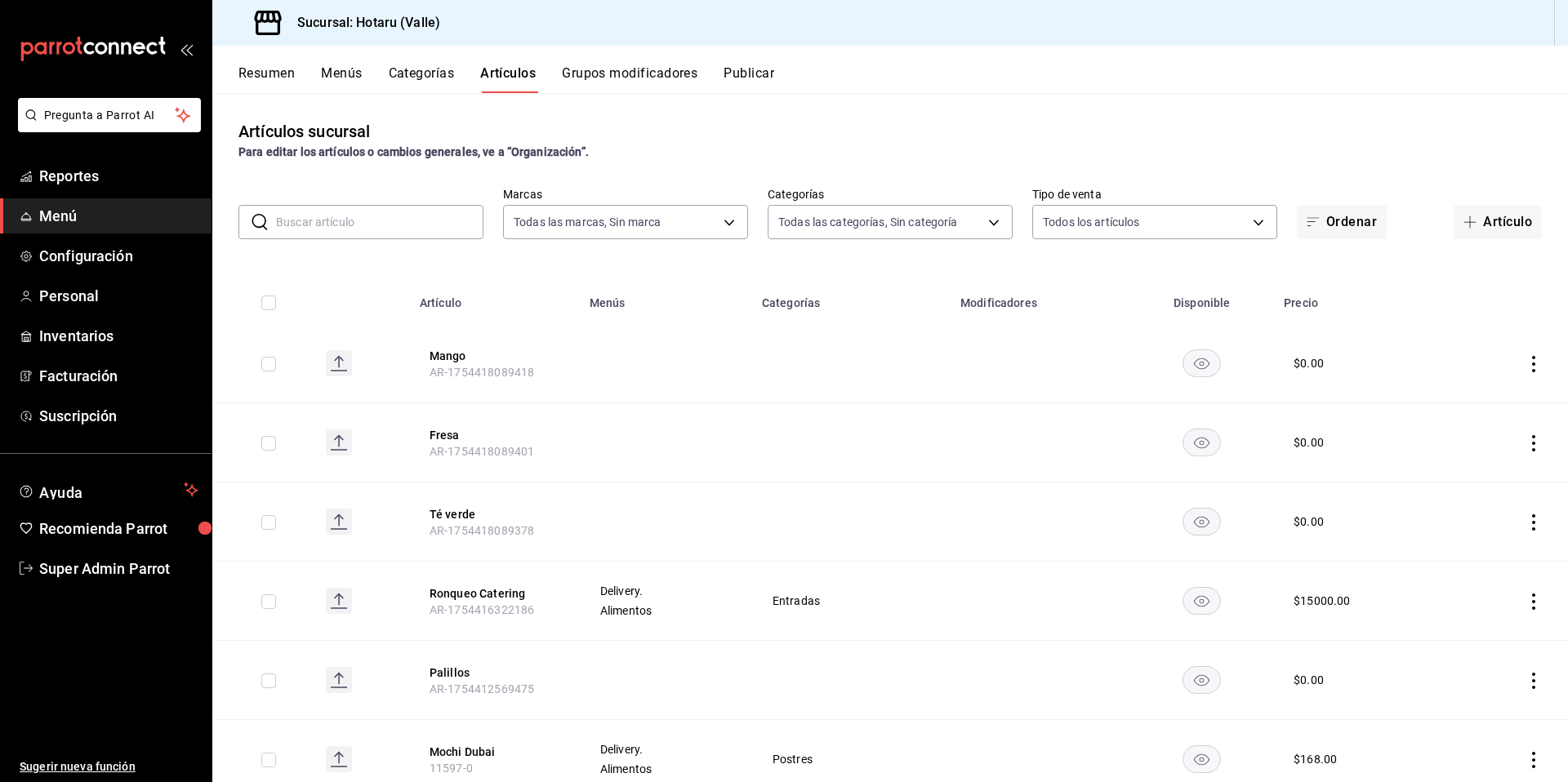 type on "c0b78d51-7925-43e8-b699-c52fb7c6d080,04492c64-33ac-4fe7-8ecc-c444235d9710,37f0fafe-84fb-4dd0-8f92-7e53ebb6192c,73f35796-f71e-4f52-9745-b1c276af16f5,689fc752-f146-4652-a0a8-1fcbe64f40b2,ddc99b21-ae05-4a23-a315-5025ddd12f49,265b906e-5920-4fdb-b364-f76d443986b3,2b24e6fe-2409-48eb-aba4-4b1578180832,c30ed8e5-0cfd-4b33-9d47-8ac3b5bd6514,92860bc8-fcc6-463b-ac1d-49bdcce8ecca,d3b0df3c-04c0-4053-97ca-1d708232a205,92fe8b1b-03f8-45b9-b93e-b9820a0d529d,700eb815-f901-45a6-864b-2819d13ce0dd,666fd55d-4b75-4328-a353-67308befeb61,6e3e038e-bc18-47e5-9f8e-c0f8ed4ea423,b1f74f04-aa3f-4441-b22e-5216a8a9c2c3,115c9520-3766-4752-b93b-569932fdf6b7,077b2a29-04e5-4a90-bf65-6ba407138554,9efacff4-2478-49aa-b2a7-43877695f90e,60e4354f-c819-4d98-a36d-880cb9776140,df058627-cbb8-4b07-87f0-503d58bda0da,8142f708-6428-4387-bd20-f87772ea64f4,5e00879a-0c9e-49c7-8c9f-dbd3c5c6851d,98e1a948-6522-412d-99ee-3a1b1fbb3283,0003456a-c026-4c72-892b-06a1e9d4d7a6,91022785-9e39-4fec-9f66-579476891657,9648f51b-c51d-4337-9d15-22aa2862f086,b43532a8-ceb7-4f65-84b..." 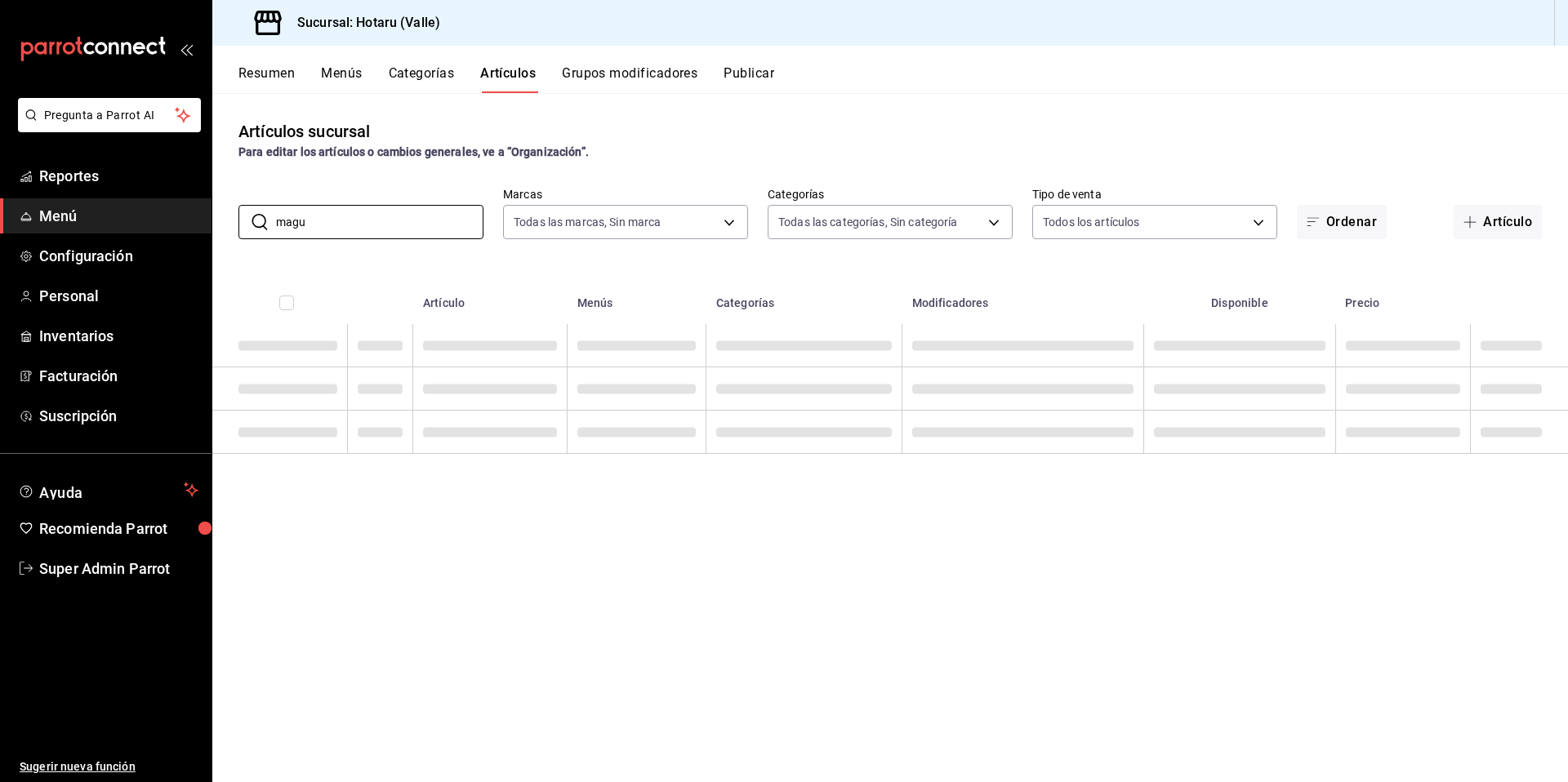 type on "magu" 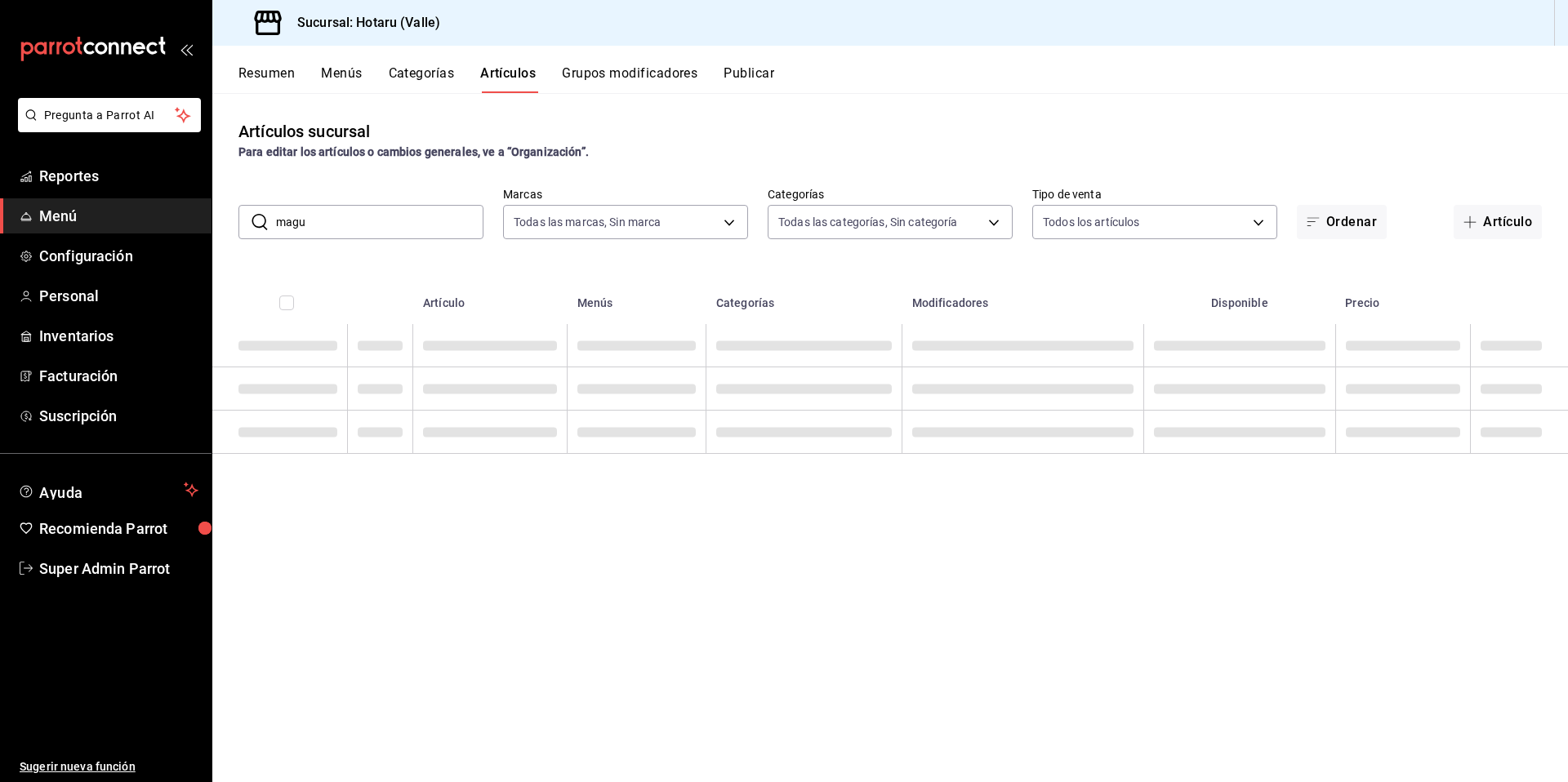 click on "Resumen" at bounding box center (266, 79) 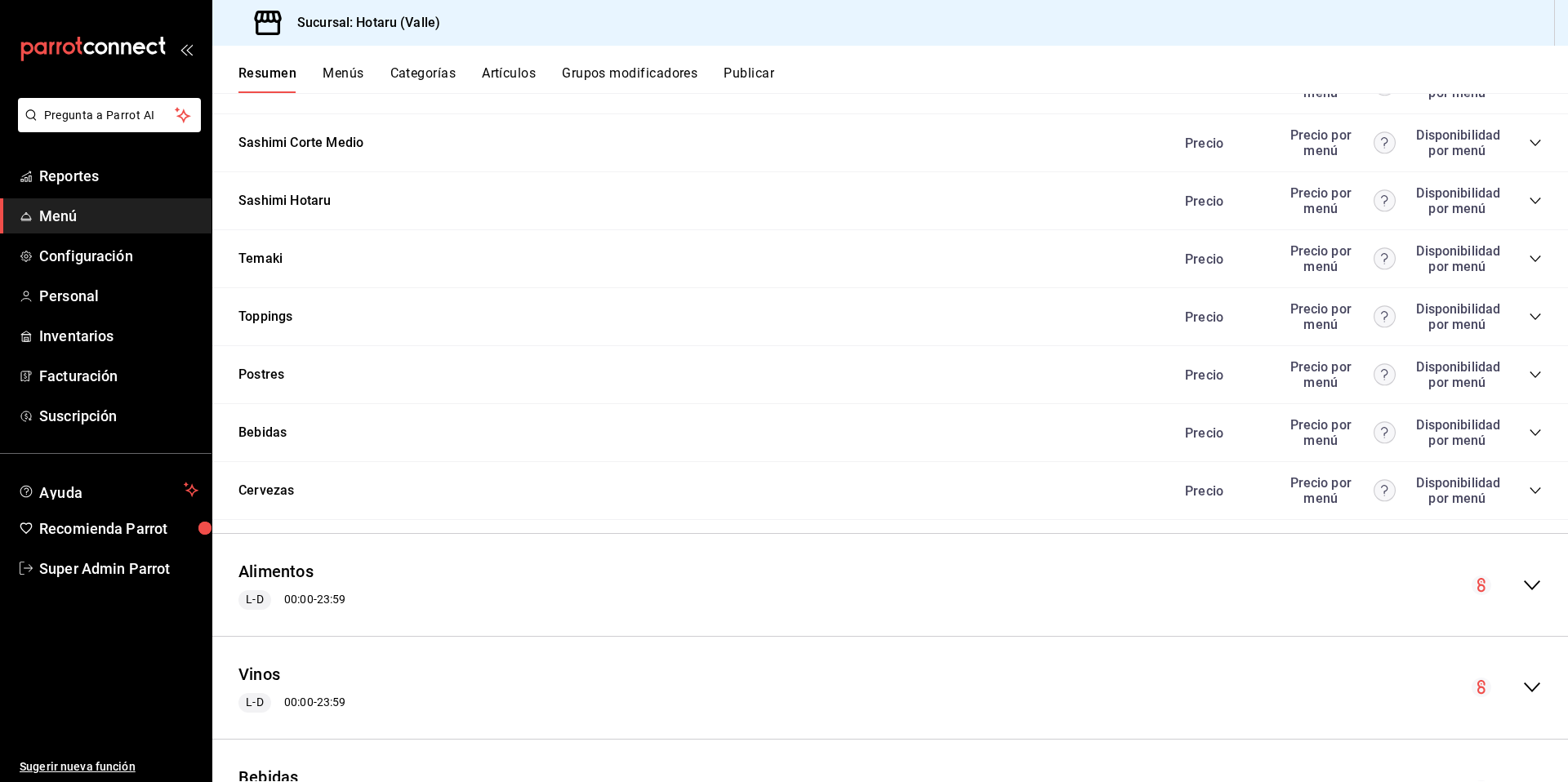 scroll, scrollTop: 1551, scrollLeft: 0, axis: vertical 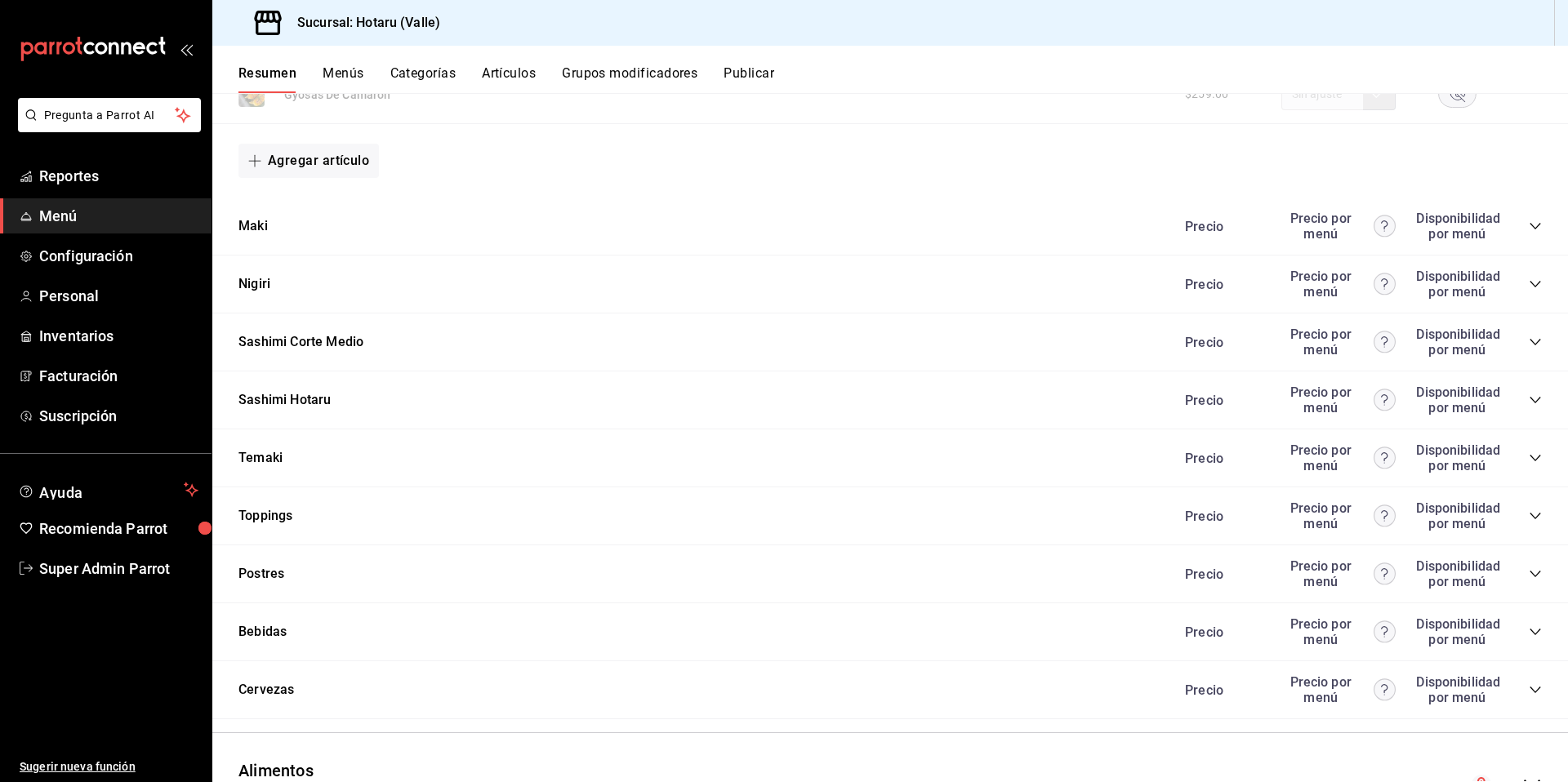 click 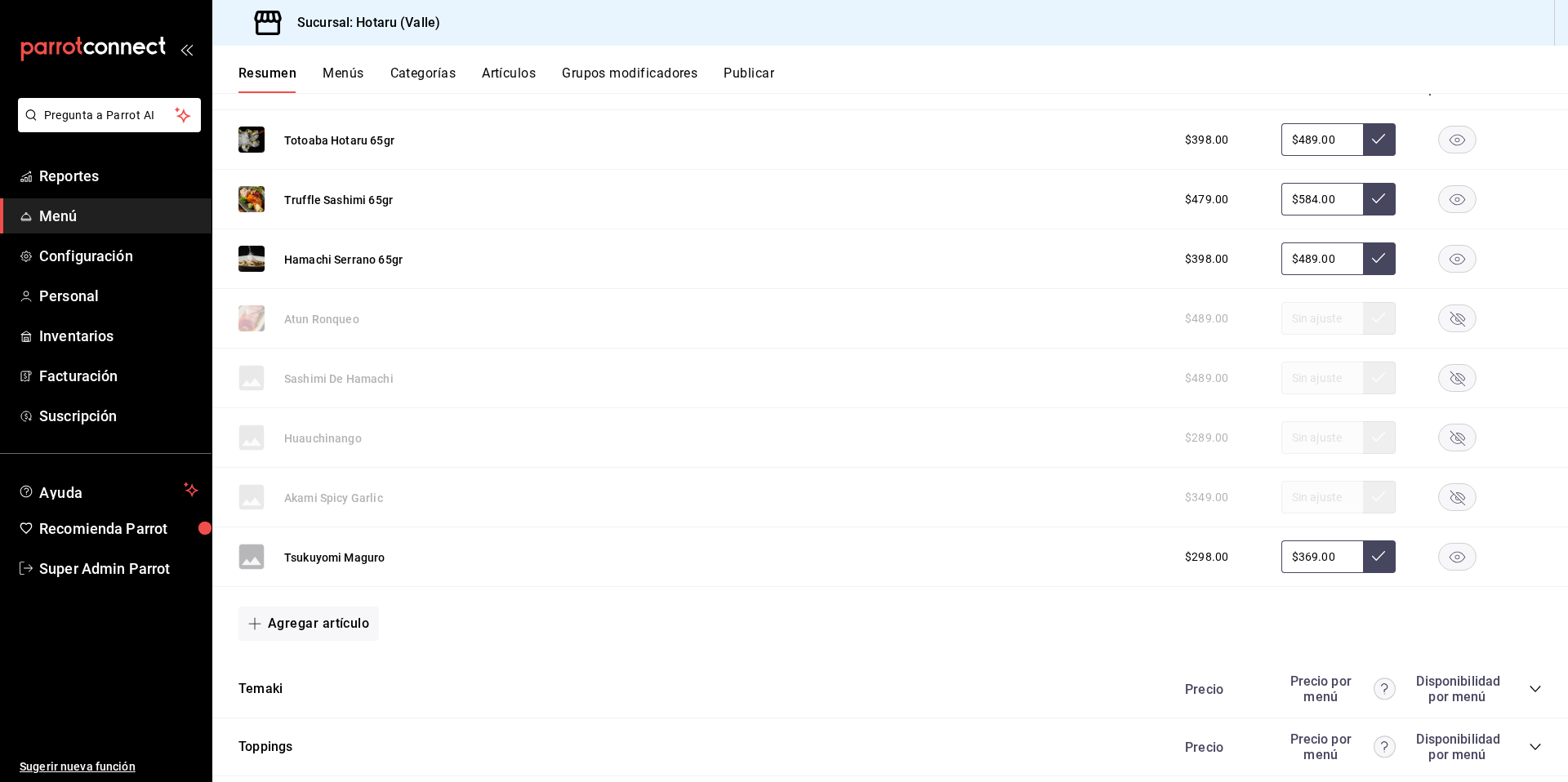 scroll, scrollTop: 1871, scrollLeft: 0, axis: vertical 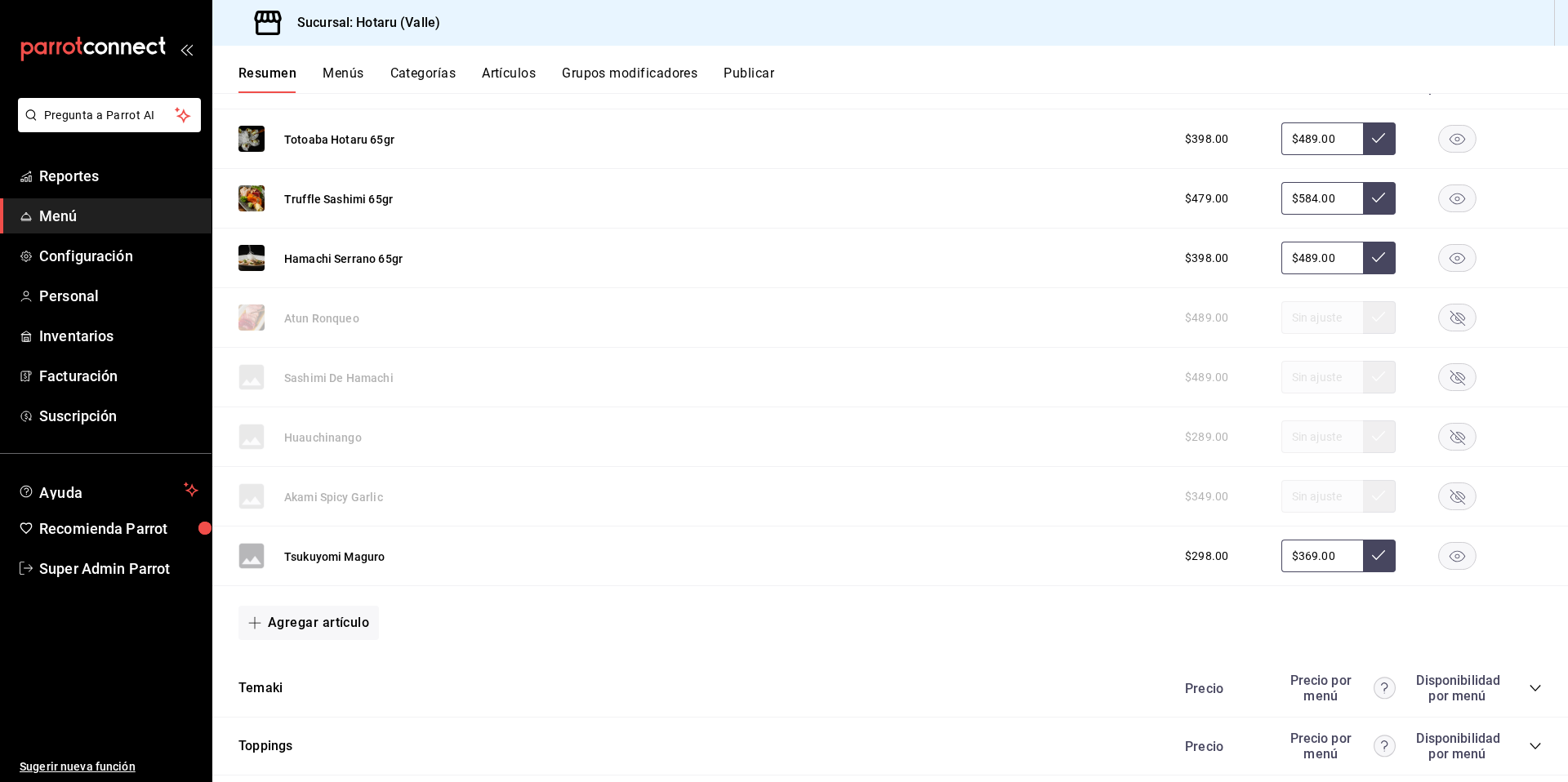 click on "$298.00 $369.00" at bounding box center (1355, 556) 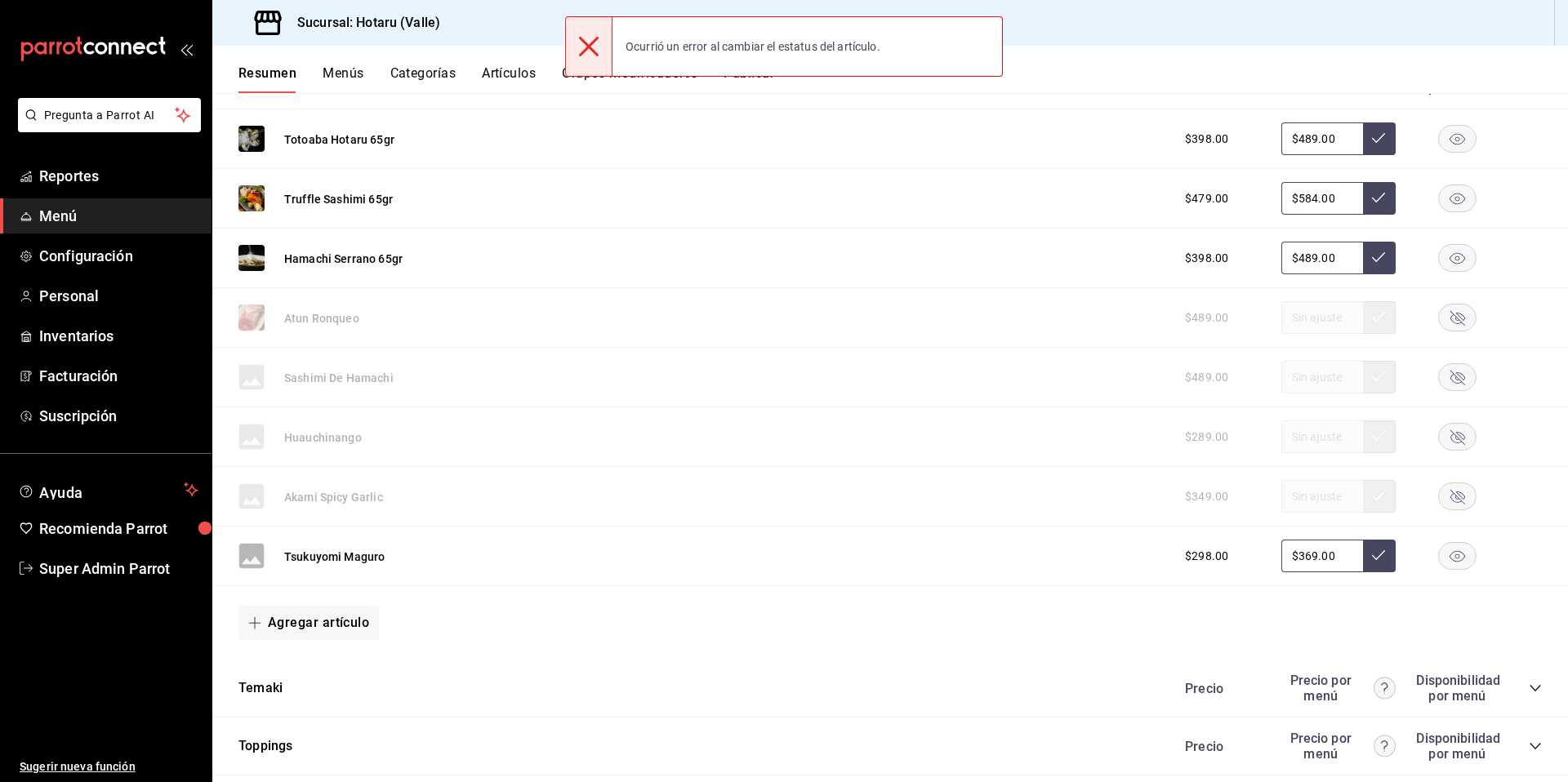 click on "Artículos" at bounding box center (509, 79) 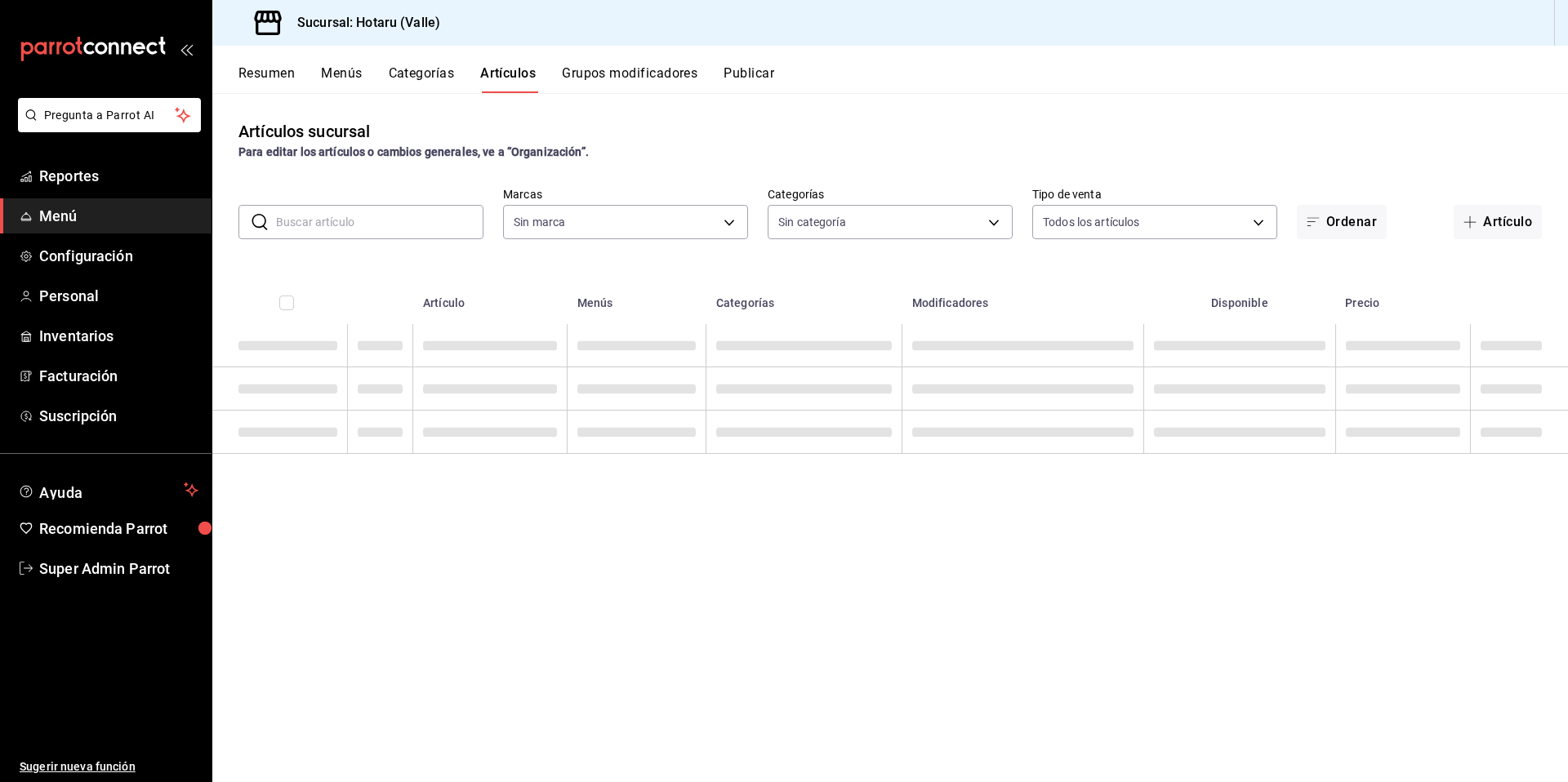 type on "c6f689f8-63fd-49a8-a607-35aea03ac6a9,619c758d-7c36-49c6-a756-e52d453908cb" 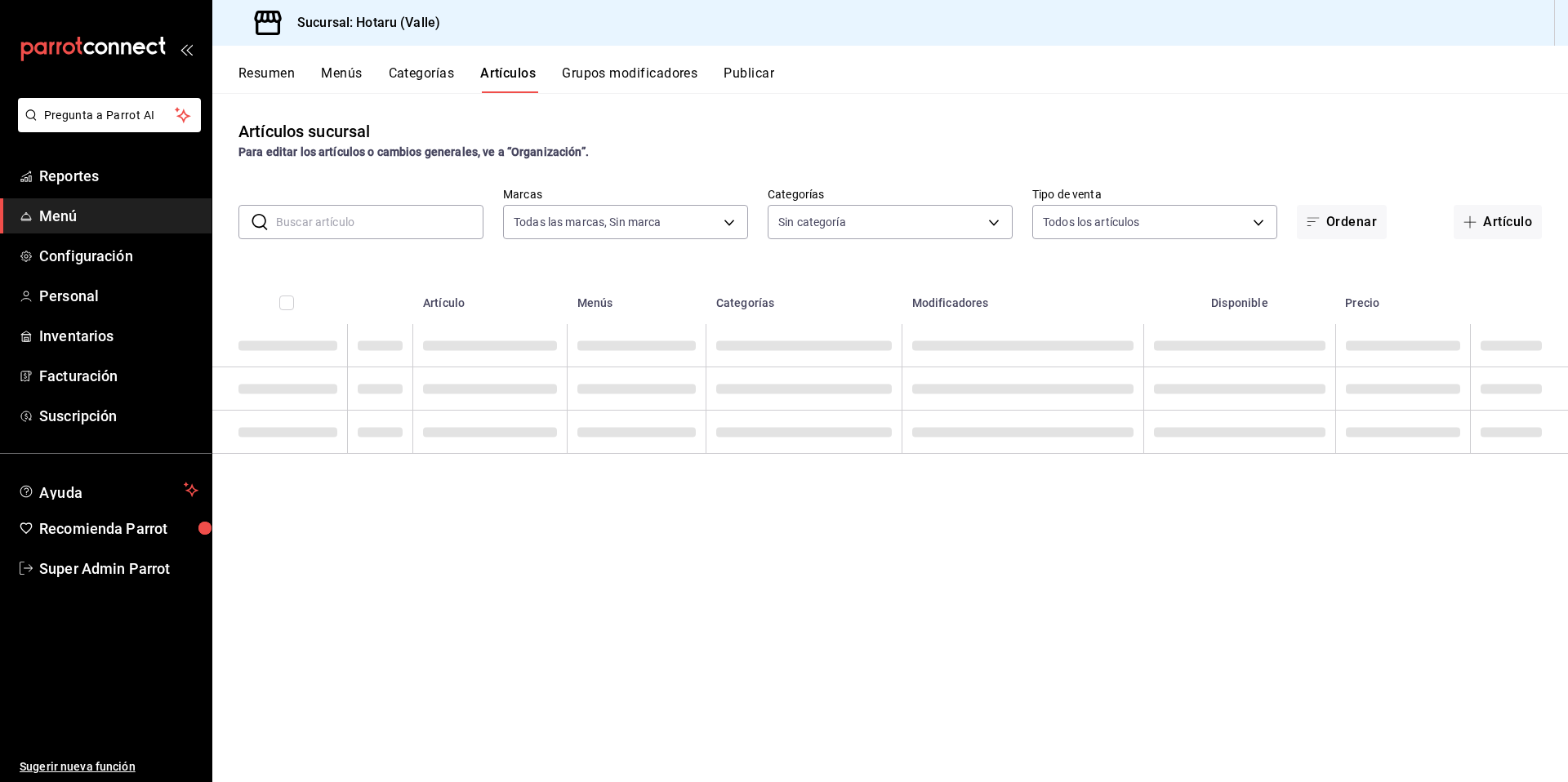 click at bounding box center [380, 222] 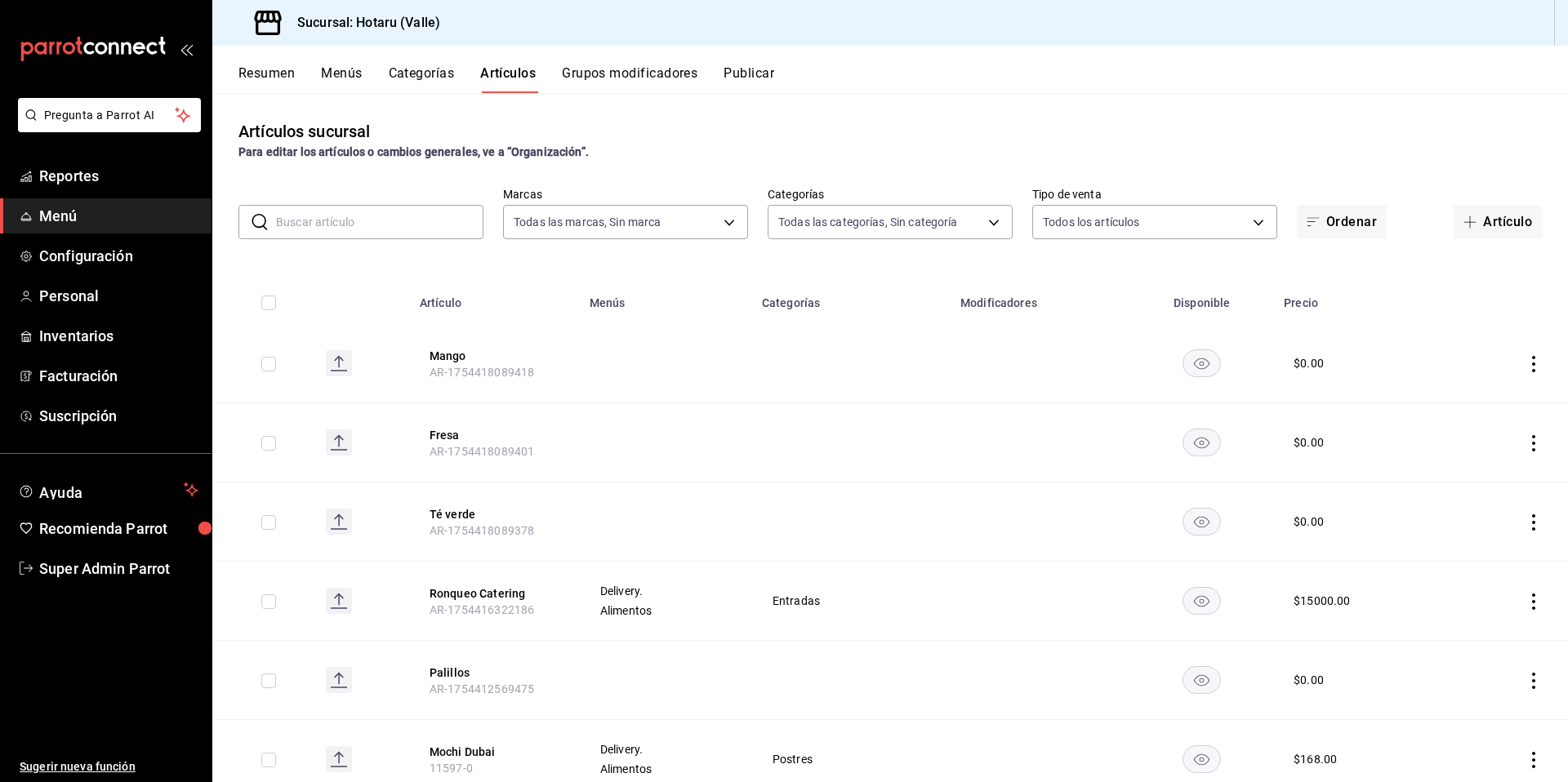 type on "c0b78d51-7925-43e8-b699-c52fb7c6d080,04492c64-33ac-4fe7-8ecc-c444235d9710,37f0fafe-84fb-4dd0-8f92-7e53ebb6192c,73f35796-f71e-4f52-9745-b1c276af16f5,689fc752-f146-4652-a0a8-1fcbe64f40b2,ddc99b21-ae05-4a23-a315-5025ddd12f49,265b906e-5920-4fdb-b364-f76d443986b3,2b24e6fe-2409-48eb-aba4-4b1578180832,c30ed8e5-0cfd-4b33-9d47-8ac3b5bd6514,92860bc8-fcc6-463b-ac1d-49bdcce8ecca,d3b0df3c-04c0-4053-97ca-1d708232a205,92fe8b1b-03f8-45b9-b93e-b9820a0d529d,700eb815-f901-45a6-864b-2819d13ce0dd,666fd55d-4b75-4328-a353-67308befeb61,6e3e038e-bc18-47e5-9f8e-c0f8ed4ea423,b1f74f04-aa3f-4441-b22e-5216a8a9c2c3,115c9520-3766-4752-b93b-569932fdf6b7,077b2a29-04e5-4a90-bf65-6ba407138554,9efacff4-2478-49aa-b2a7-43877695f90e,60e4354f-c819-4d98-a36d-880cb9776140,df058627-cbb8-4b07-87f0-503d58bda0da,8142f708-6428-4387-bd20-f87772ea64f4,5e00879a-0c9e-49c7-8c9f-dbd3c5c6851d,98e1a948-6522-412d-99ee-3a1b1fbb3283,0003456a-c026-4c72-892b-06a1e9d4d7a6,91022785-9e39-4fec-9f66-579476891657,9648f51b-c51d-4337-9d15-22aa2862f086,b43532a8-ceb7-4f65-84b..." 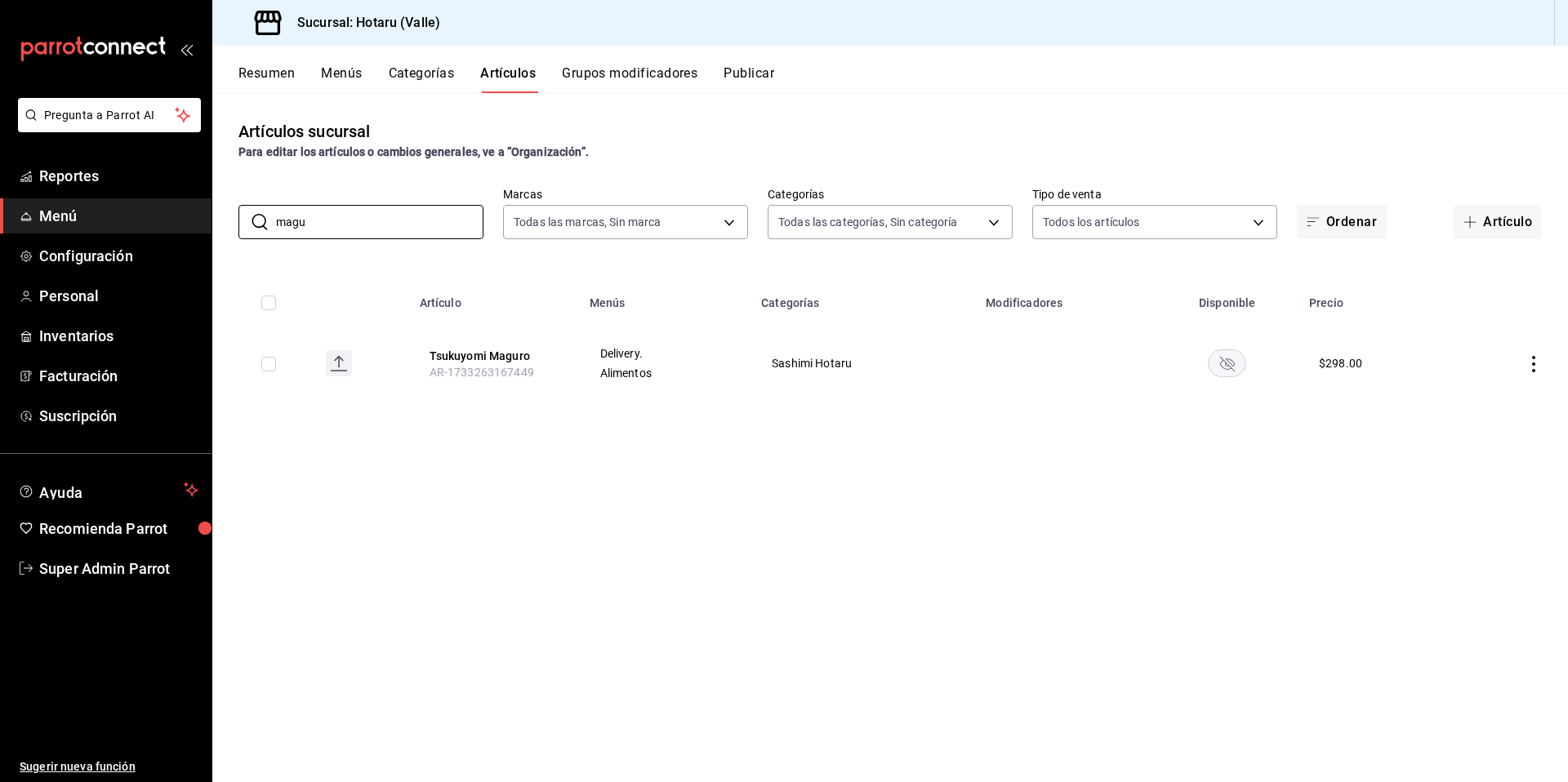 type on "magu" 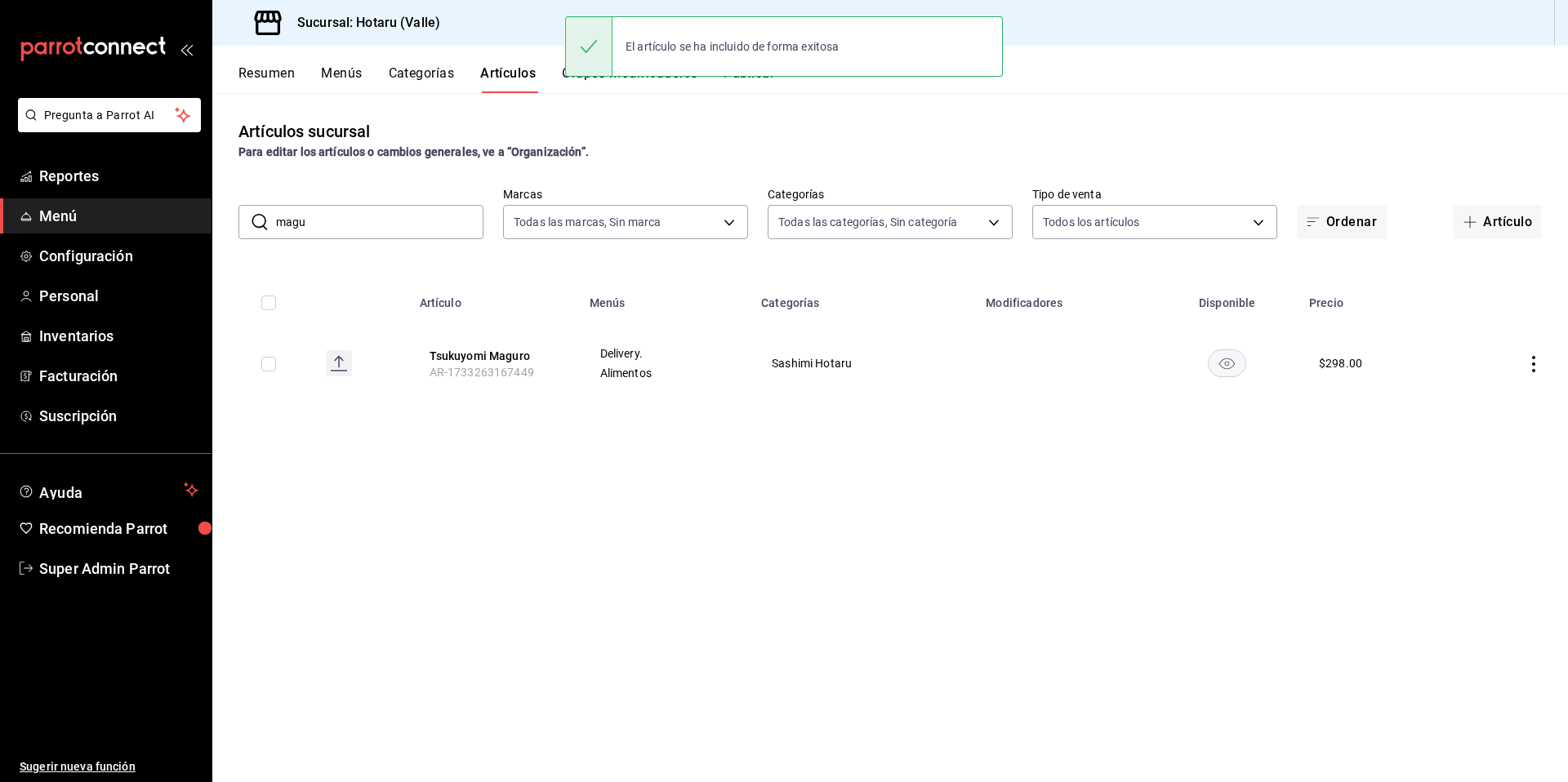 click on "Resumen" at bounding box center [266, 79] 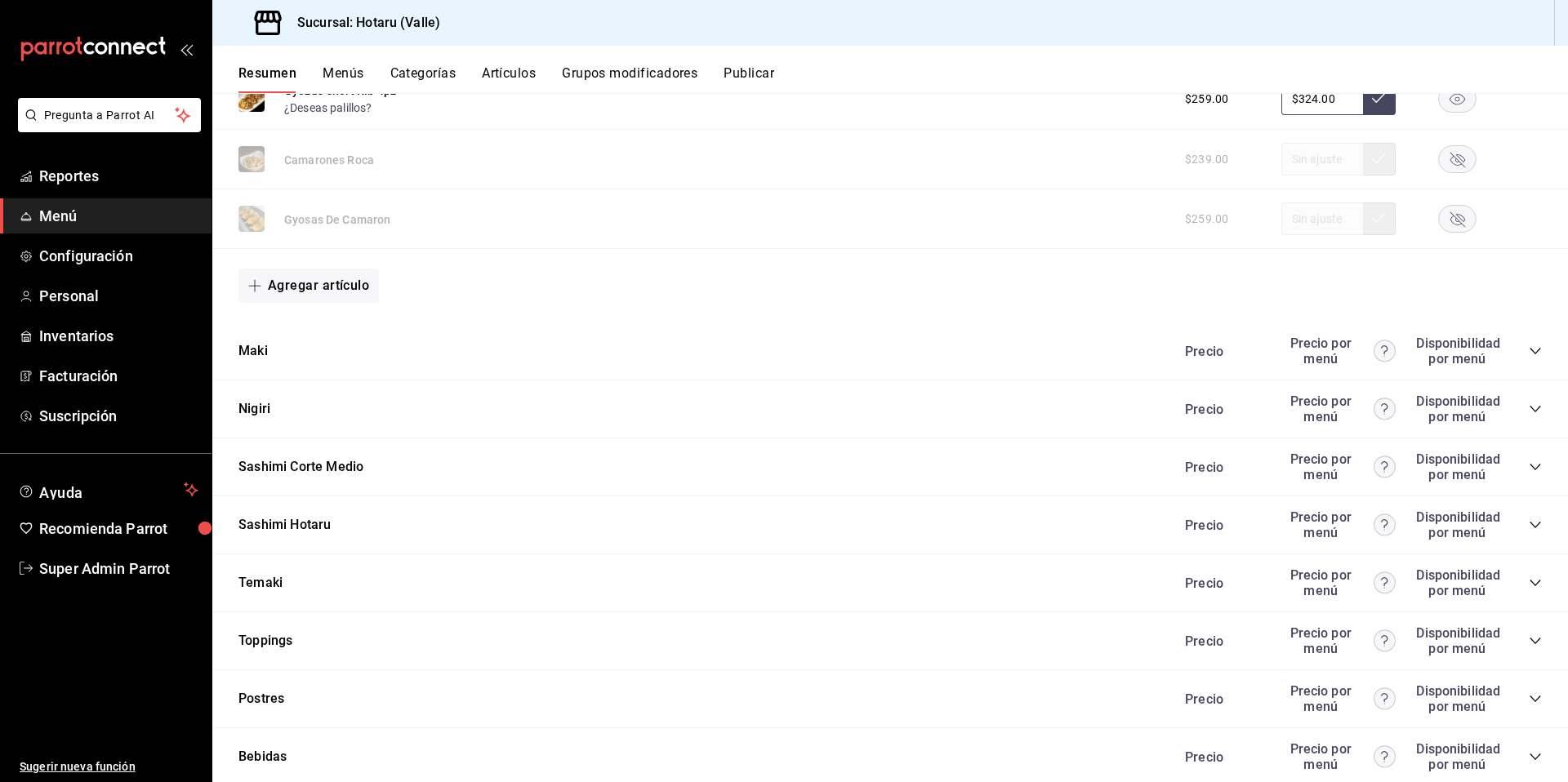 scroll, scrollTop: 1423, scrollLeft: 0, axis: vertical 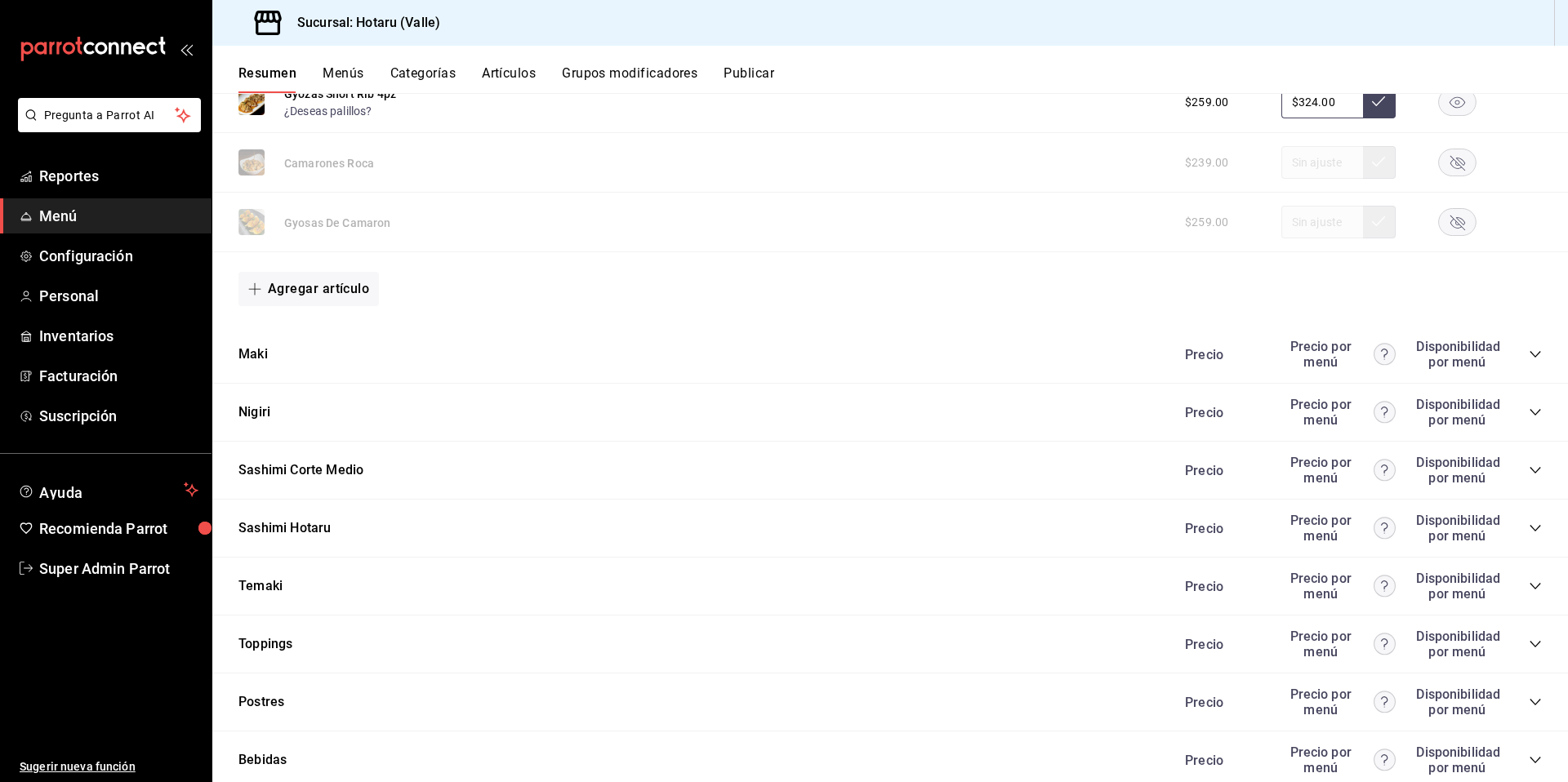 click 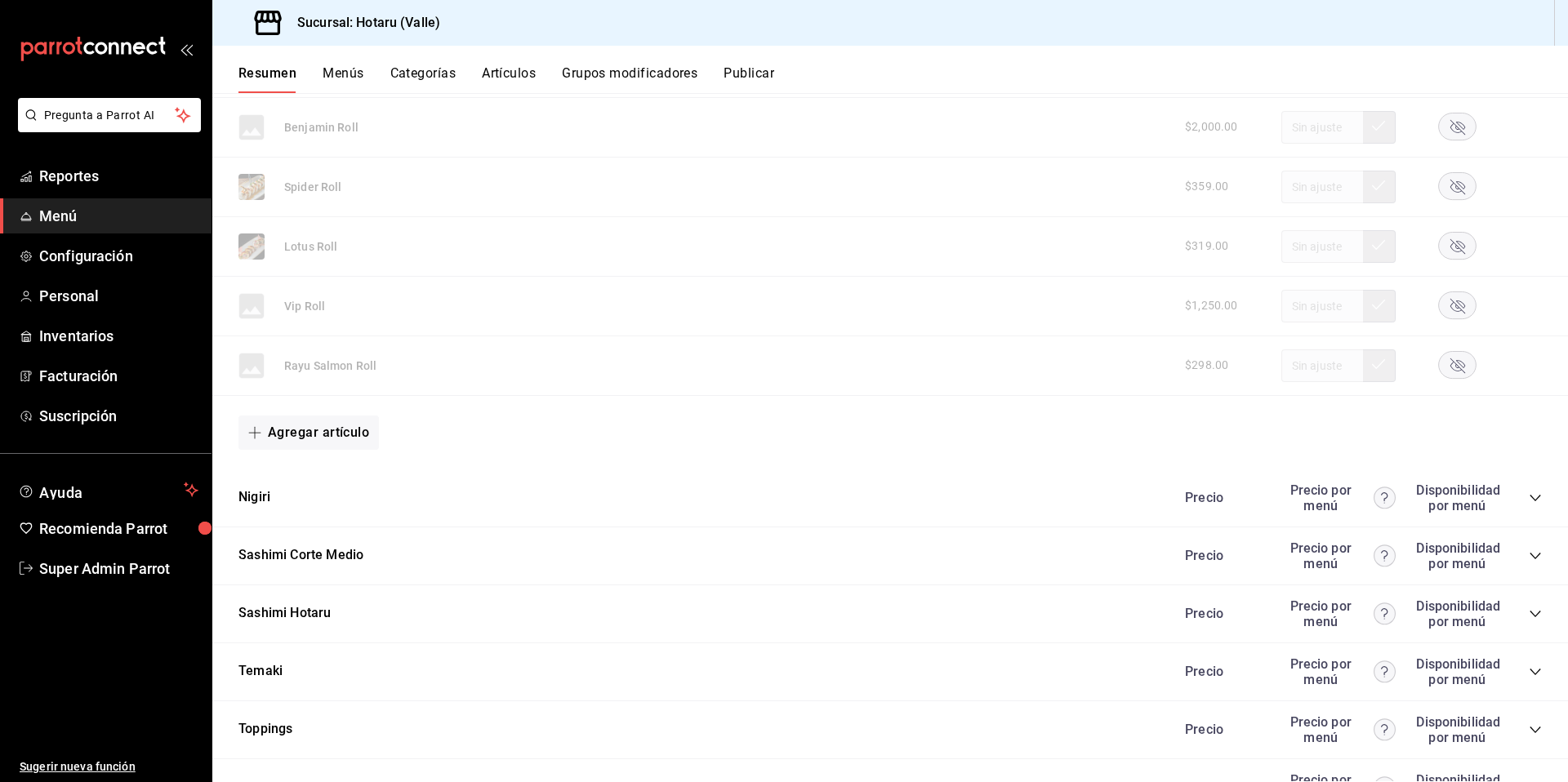 scroll, scrollTop: 2266, scrollLeft: 0, axis: vertical 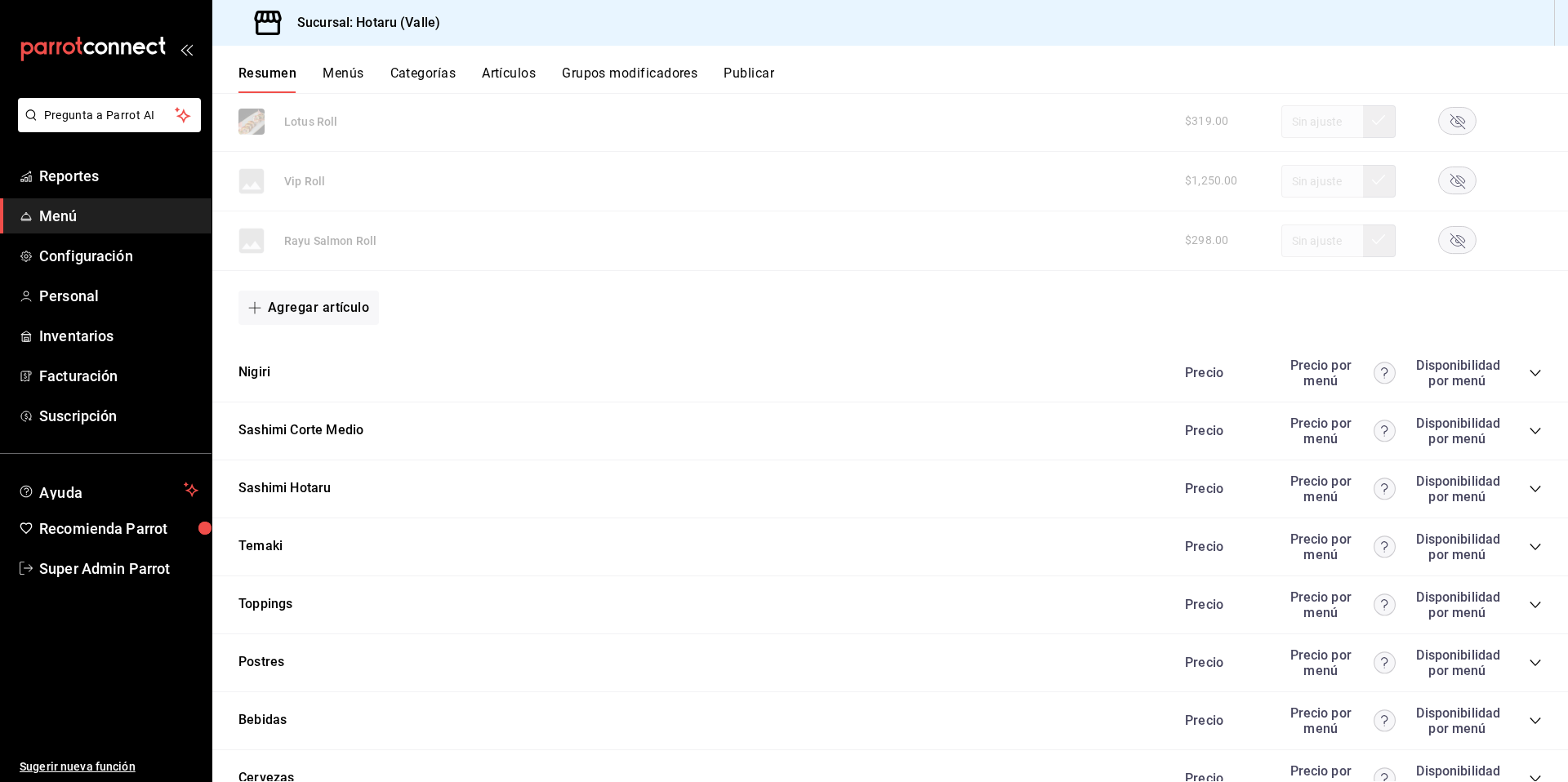 click 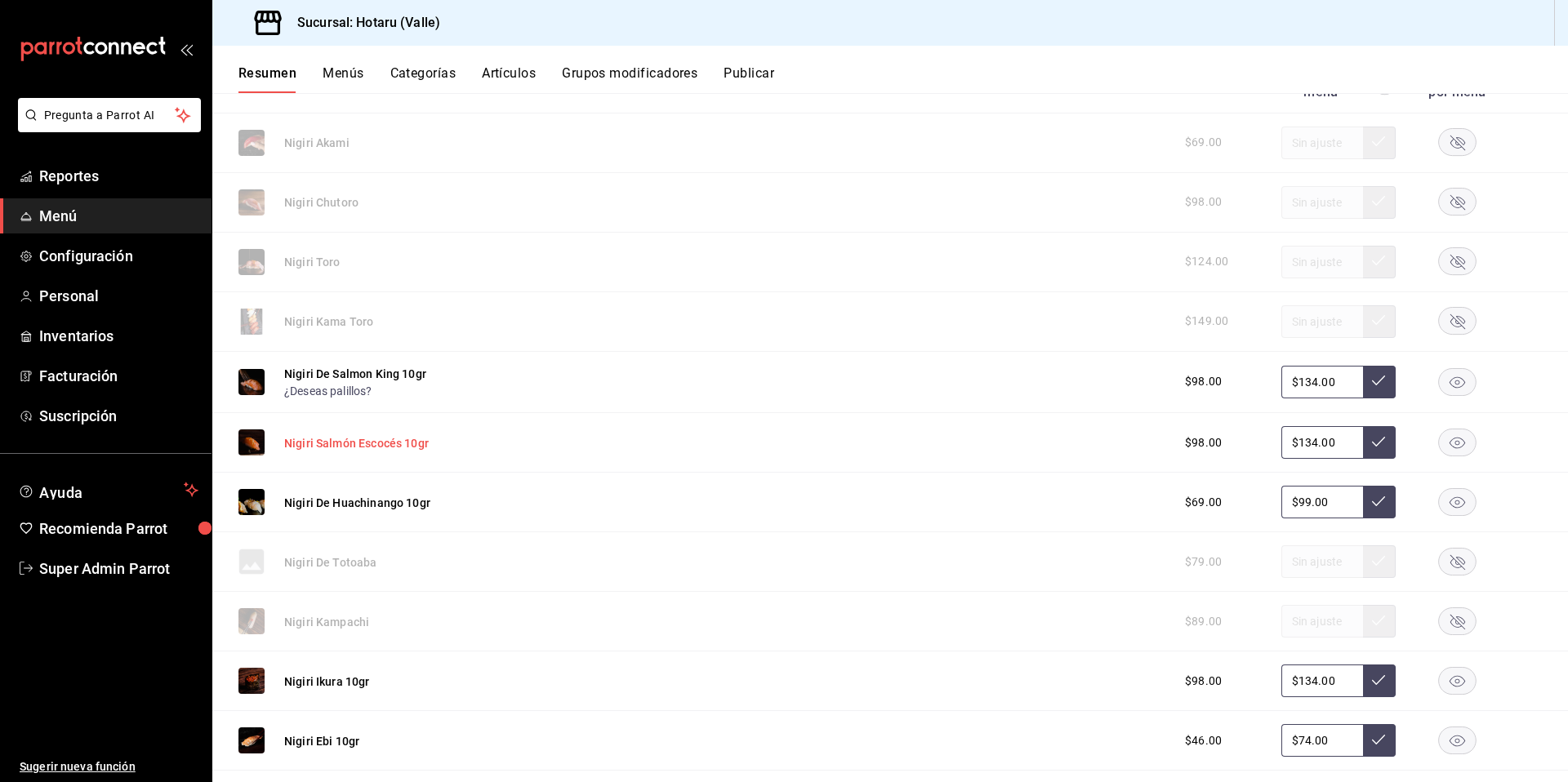 click on "Nigiri Salmón Escocés 10gr" at bounding box center [356, 443] 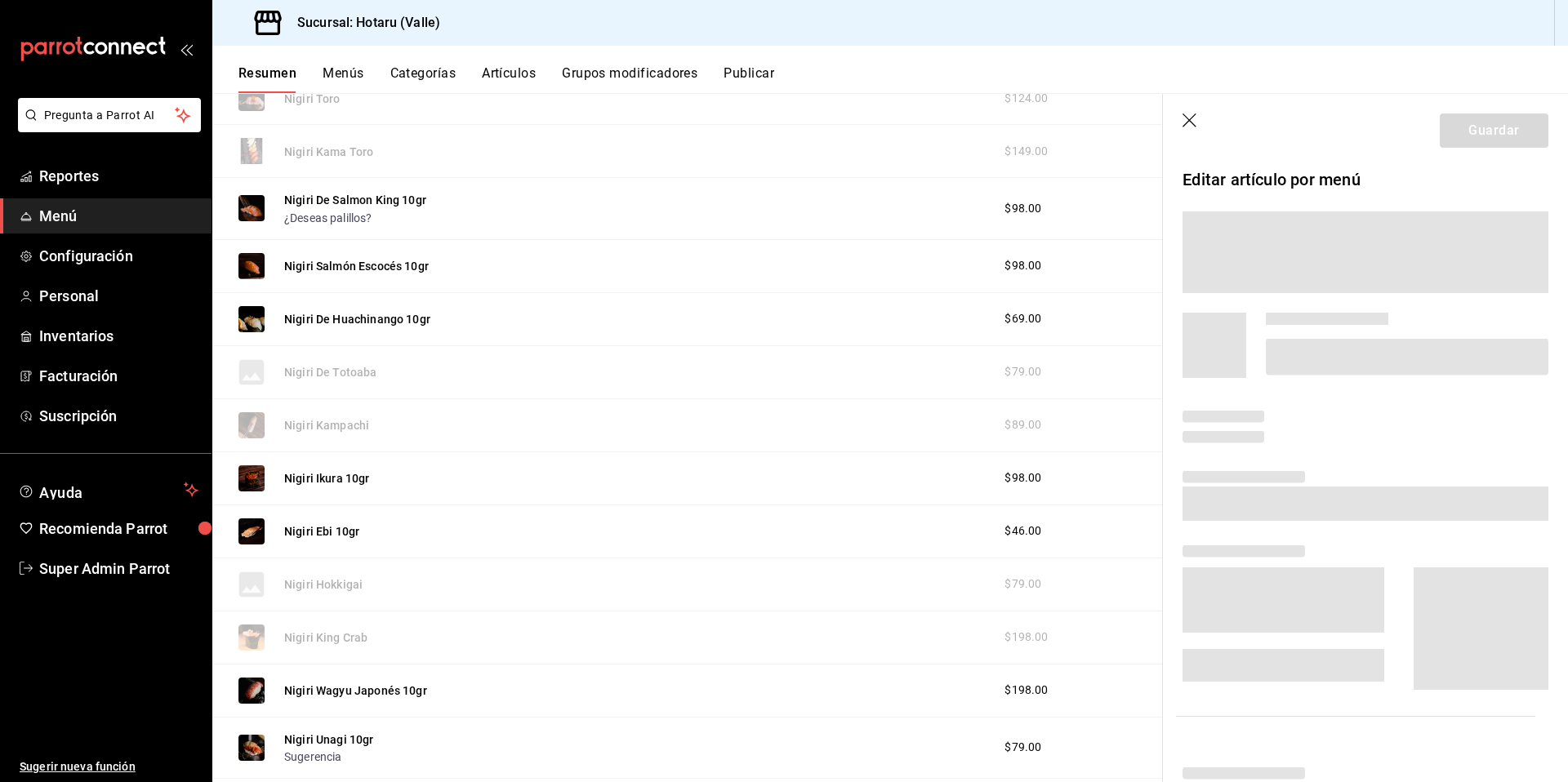 scroll, scrollTop: 2421, scrollLeft: 0, axis: vertical 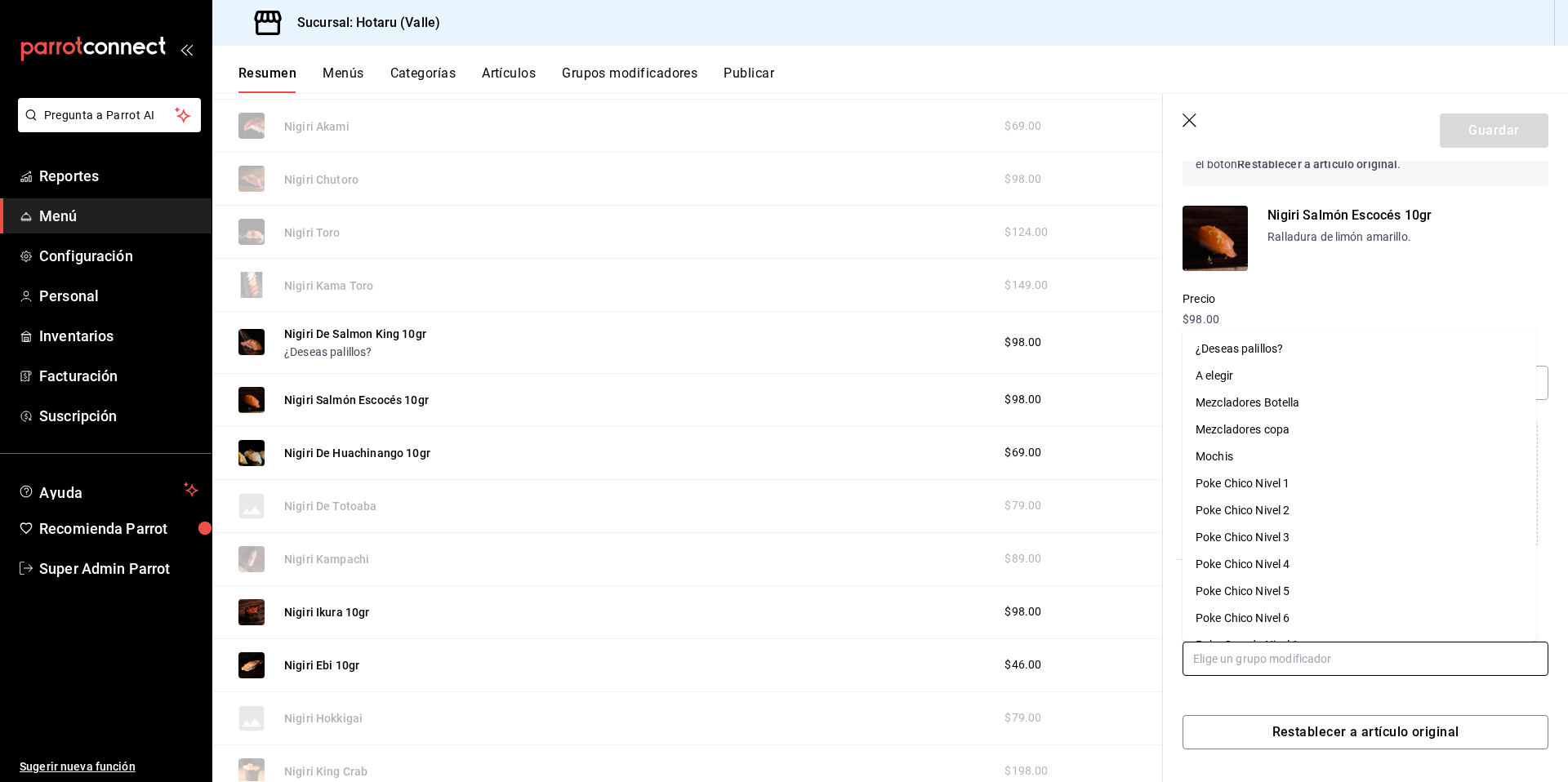 click at bounding box center (1365, 659) 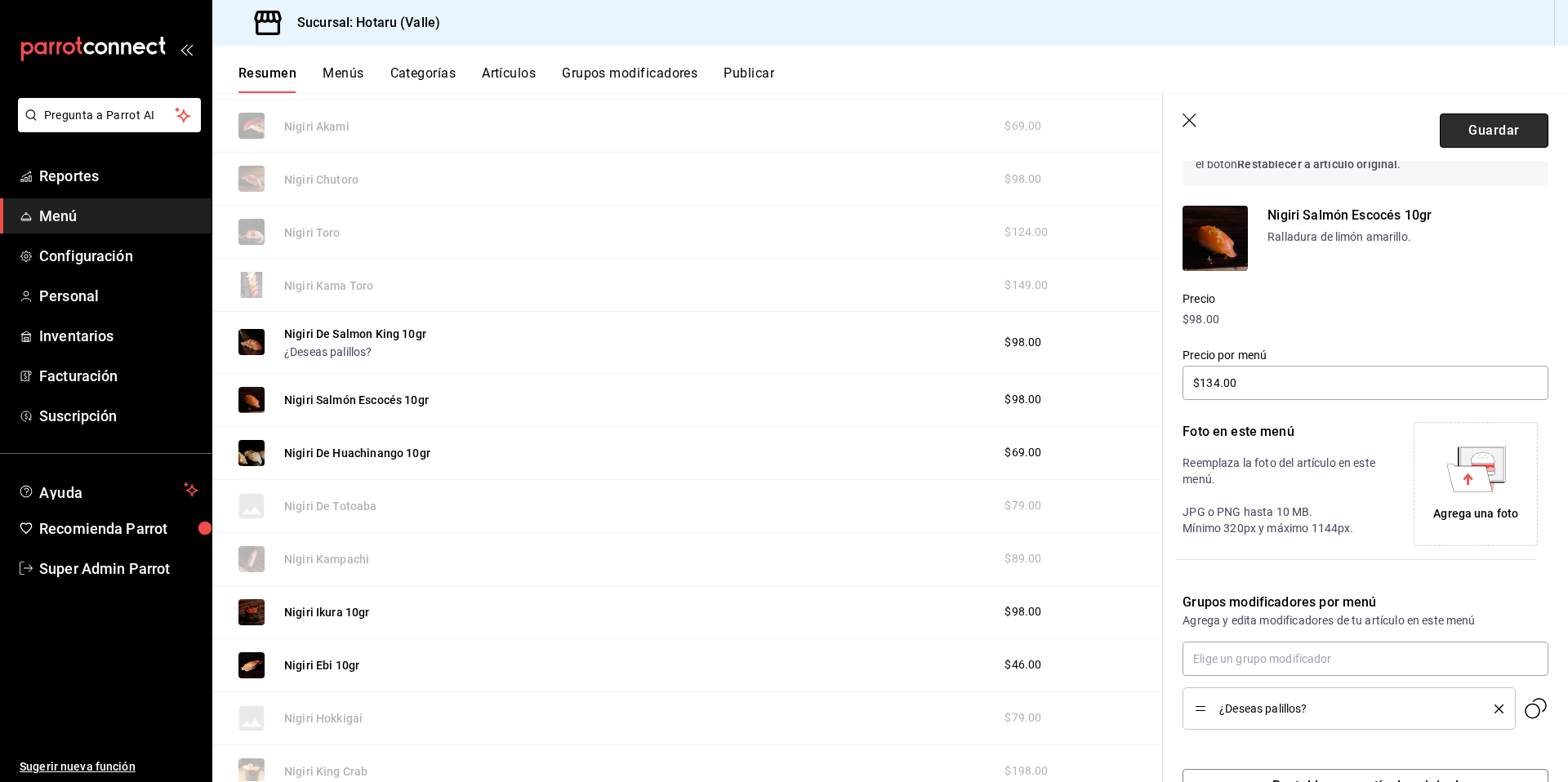 click on "Guardar" at bounding box center (1494, 131) 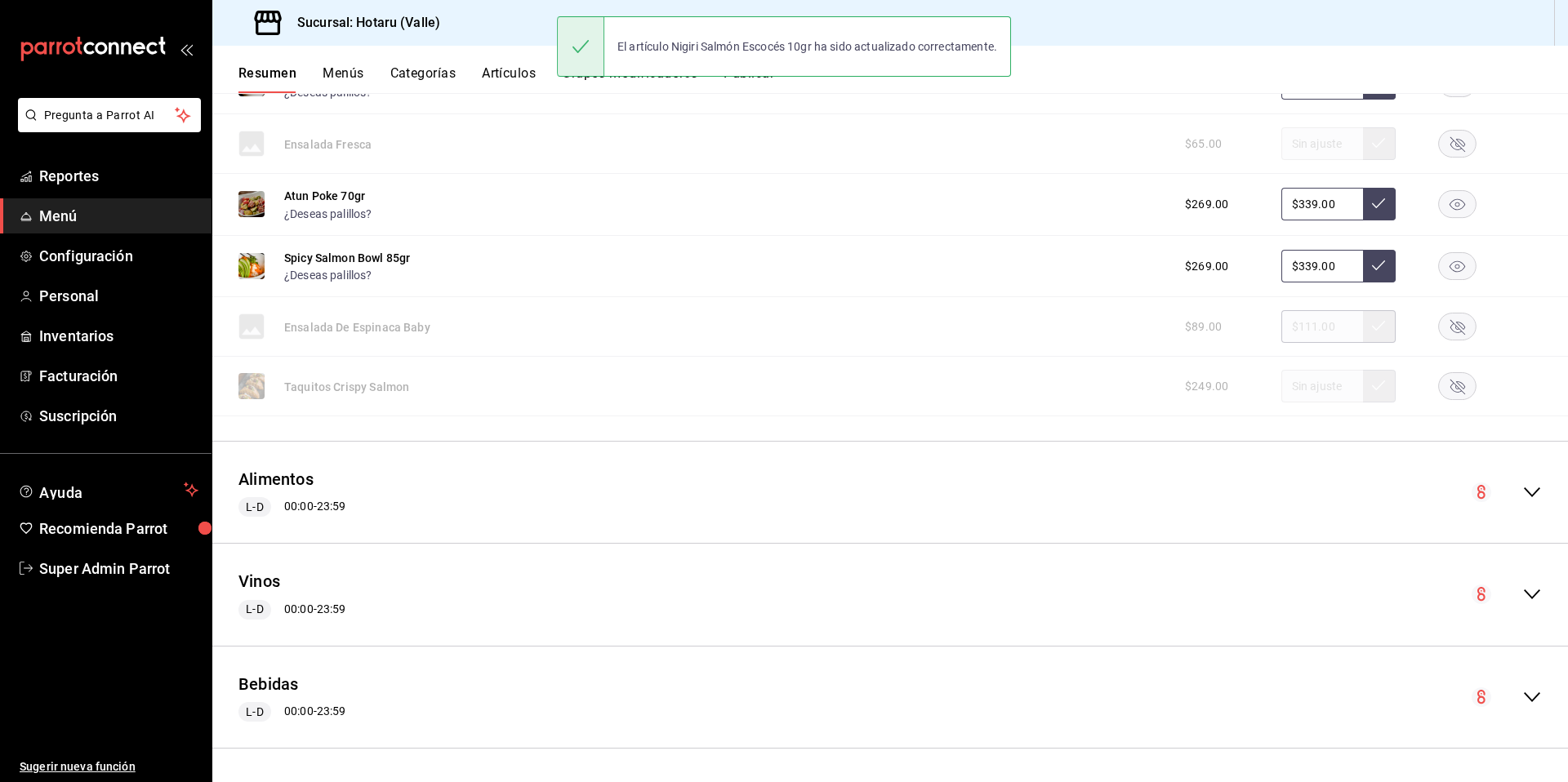 scroll, scrollTop: 476, scrollLeft: 0, axis: vertical 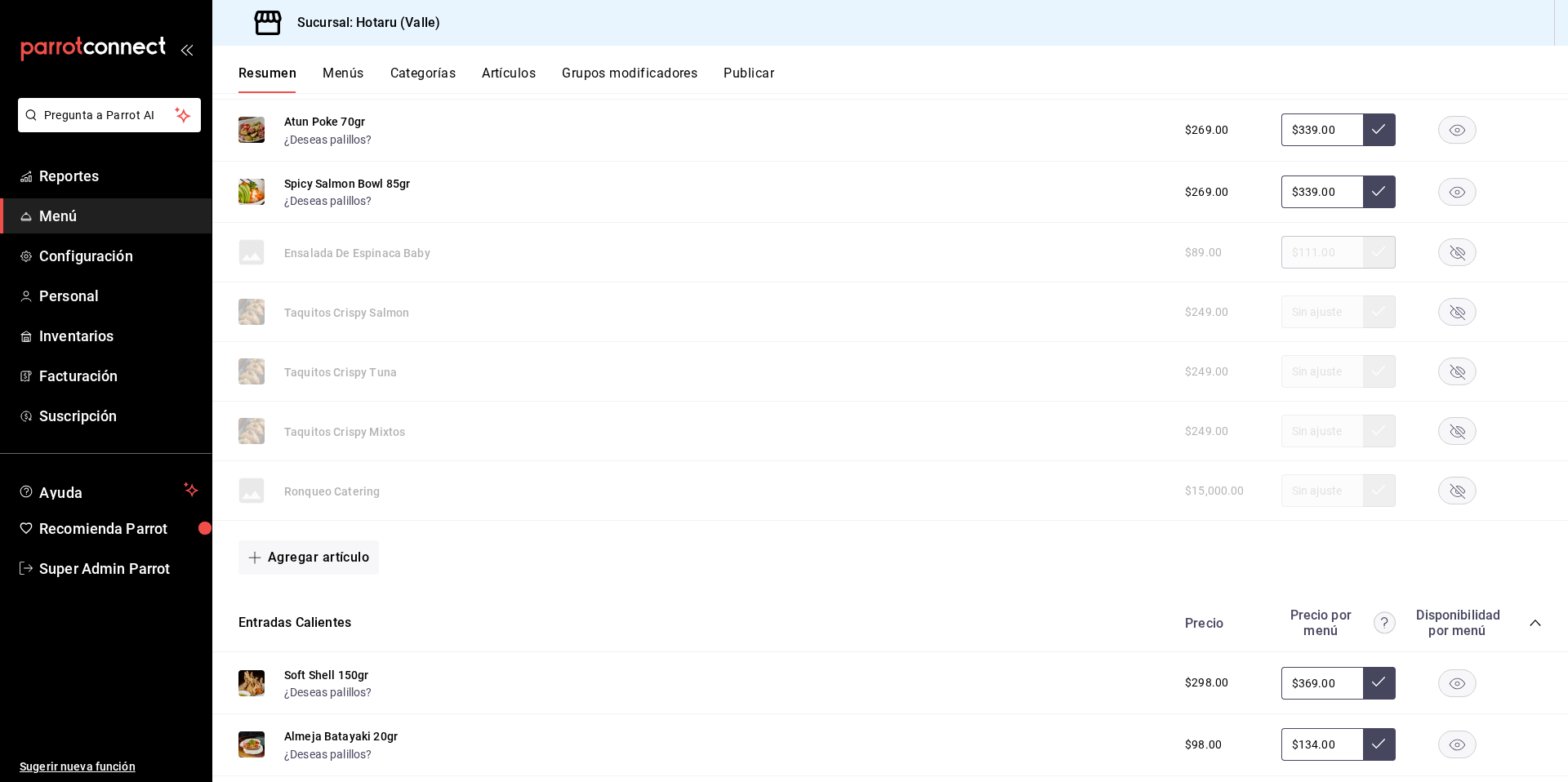 click on "Artículos" at bounding box center [509, 79] 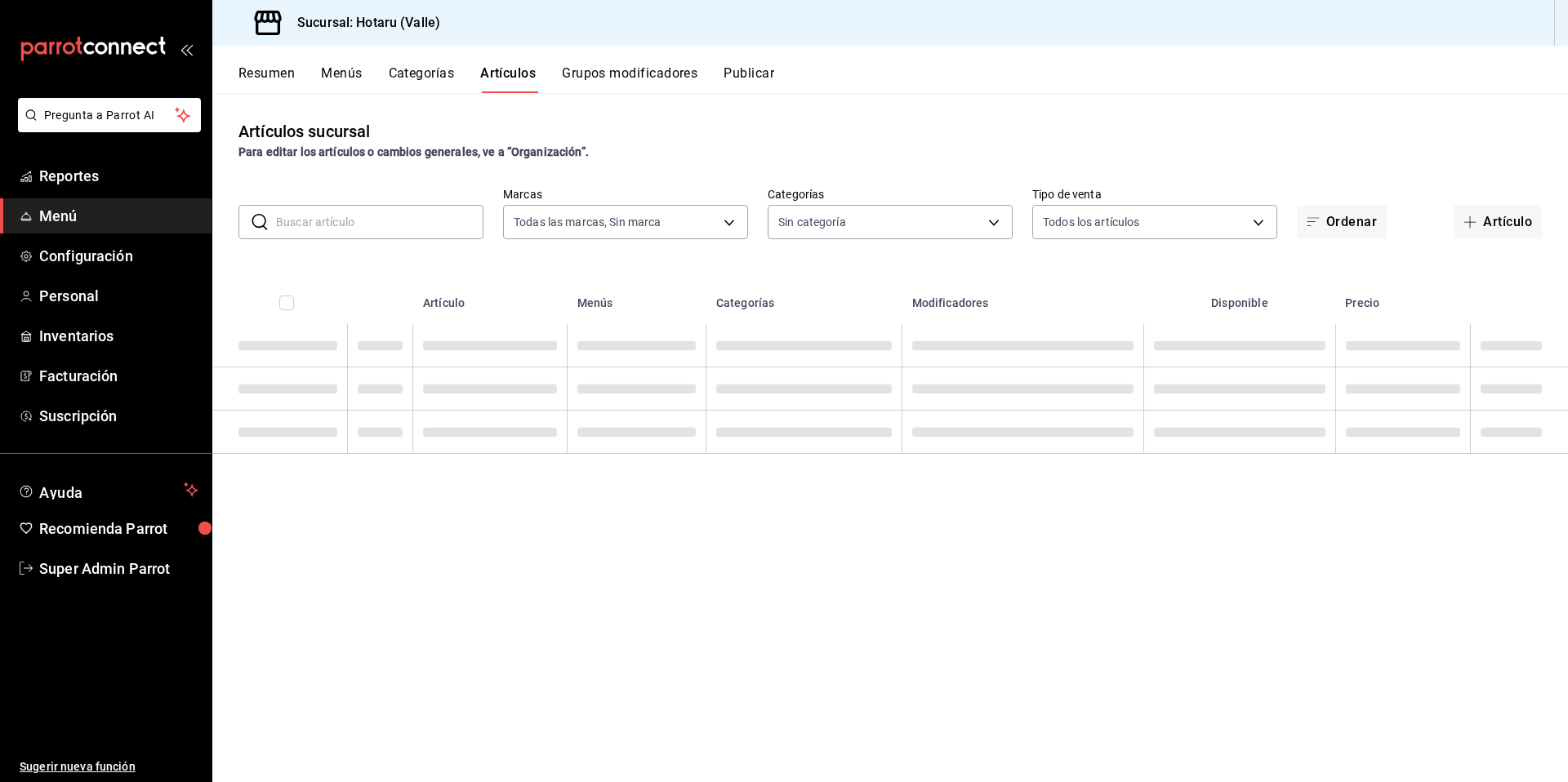 type on "c6f689f8-63fd-49a8-a607-35aea03ac6a9,619c758d-7c36-49c6-a756-e52d453908cb" 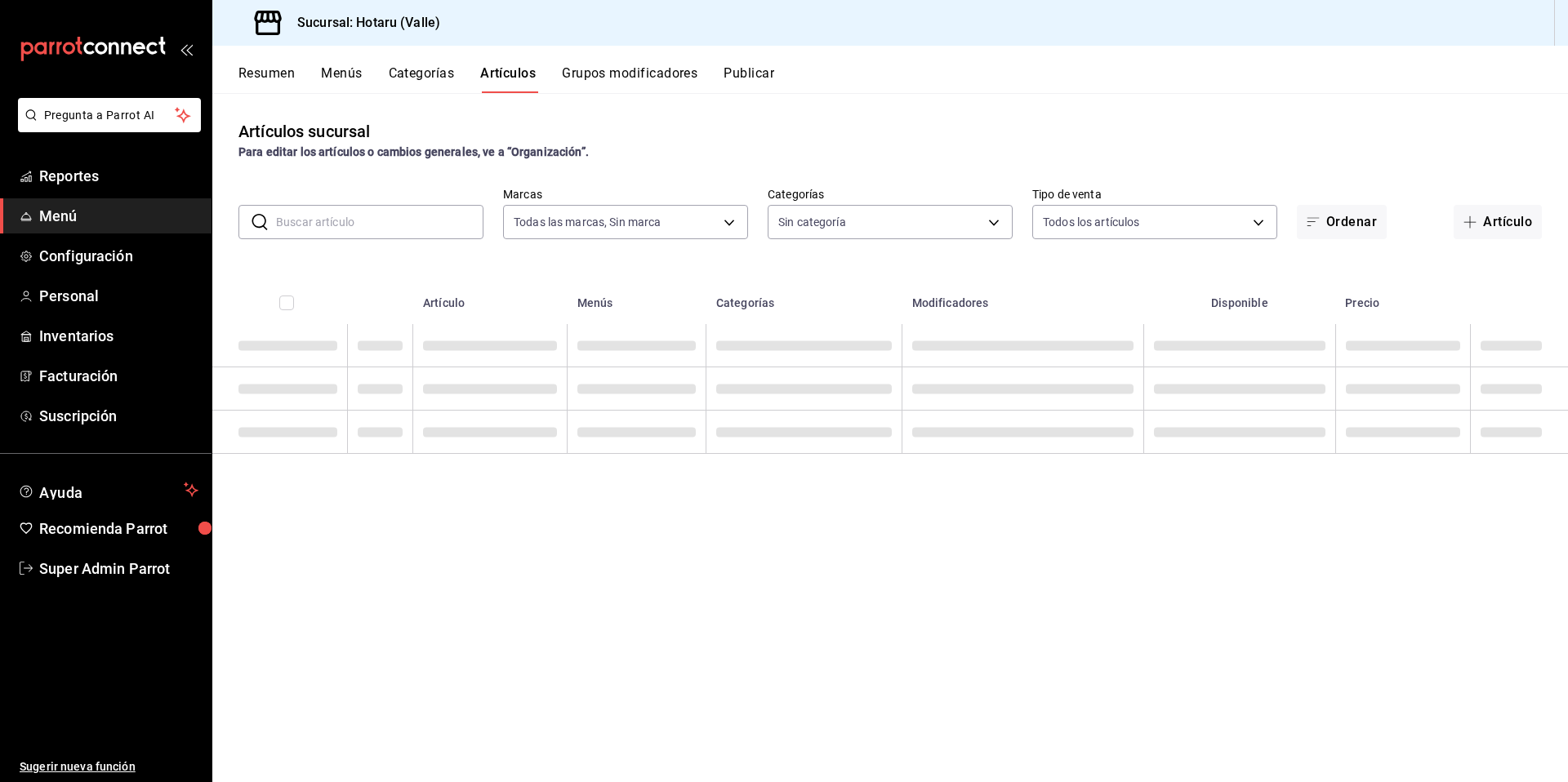 click at bounding box center (380, 222) 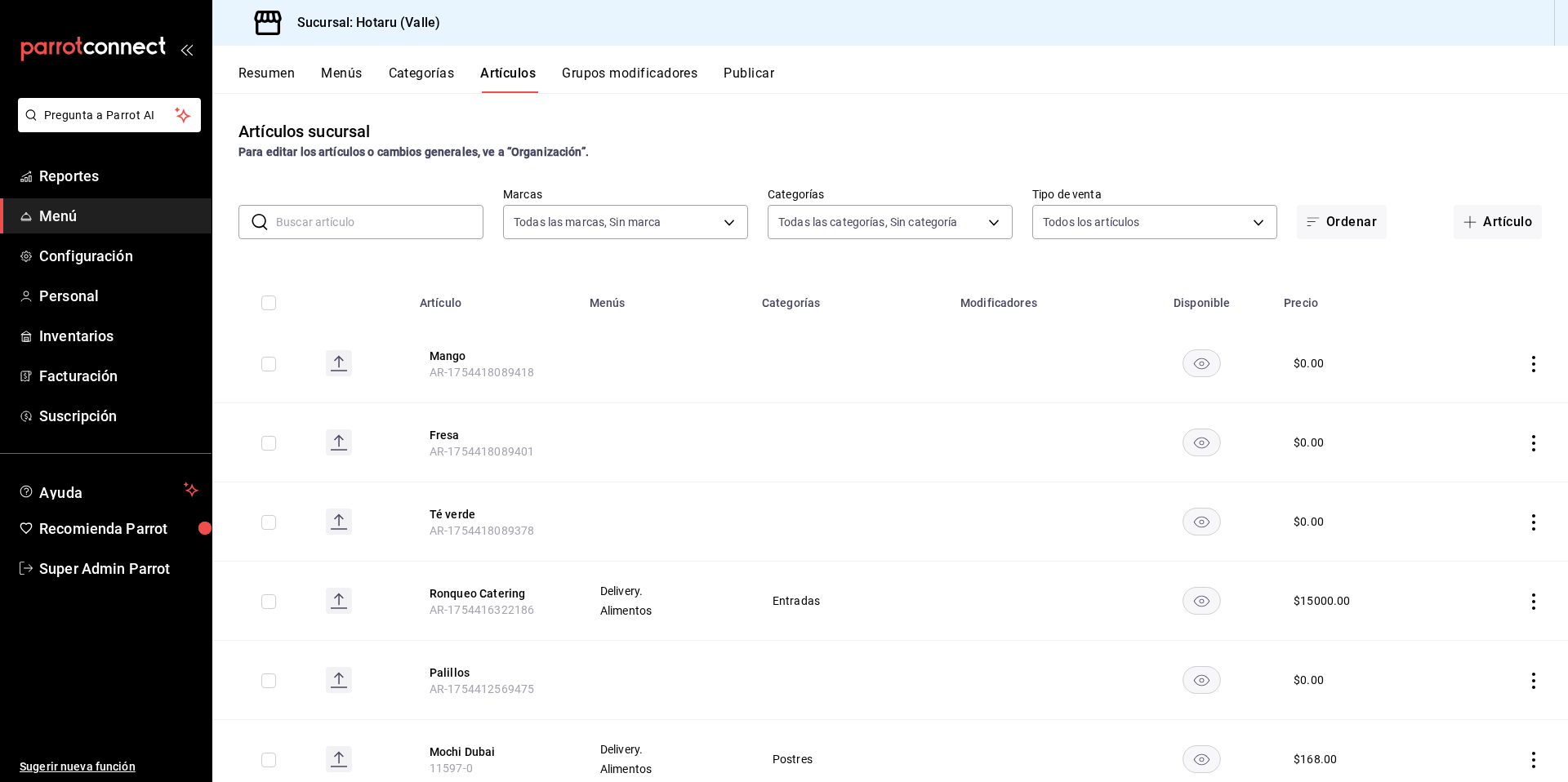 type on "c0b78d51-7925-43e8-b699-c52fb7c6d080,04492c64-33ac-4fe7-8ecc-c444235d9710,37f0fafe-84fb-4dd0-8f92-7e53ebb6192c,73f35796-f71e-4f52-9745-b1c276af16f5,689fc752-f146-4652-a0a8-1fcbe64f40b2,ddc99b21-ae05-4a23-a315-5025ddd12f49,265b906e-5920-4fdb-b364-f76d443986b3,2b24e6fe-2409-48eb-aba4-4b1578180832,c30ed8e5-0cfd-4b33-9d47-8ac3b5bd6514,92860bc8-fcc6-463b-ac1d-49bdcce8ecca,d3b0df3c-04c0-4053-97ca-1d708232a205,92fe8b1b-03f8-45b9-b93e-b9820a0d529d,700eb815-f901-45a6-864b-2819d13ce0dd,666fd55d-4b75-4328-a353-67308befeb61,6e3e038e-bc18-47e5-9f8e-c0f8ed4ea423,b1f74f04-aa3f-4441-b22e-5216a8a9c2c3,115c9520-3766-4752-b93b-569932fdf6b7,077b2a29-04e5-4a90-bf65-6ba407138554,9efacff4-2478-49aa-b2a7-43877695f90e,60e4354f-c819-4d98-a36d-880cb9776140,df058627-cbb8-4b07-87f0-503d58bda0da,8142f708-6428-4387-bd20-f87772ea64f4,5e00879a-0c9e-49c7-8c9f-dbd3c5c6851d,98e1a948-6522-412d-99ee-3a1b1fbb3283,0003456a-c026-4c72-892b-06a1e9d4d7a6,91022785-9e39-4fec-9f66-579476891657,9648f51b-c51d-4337-9d15-22aa2862f086,b43532a8-ceb7-4f65-84b..." 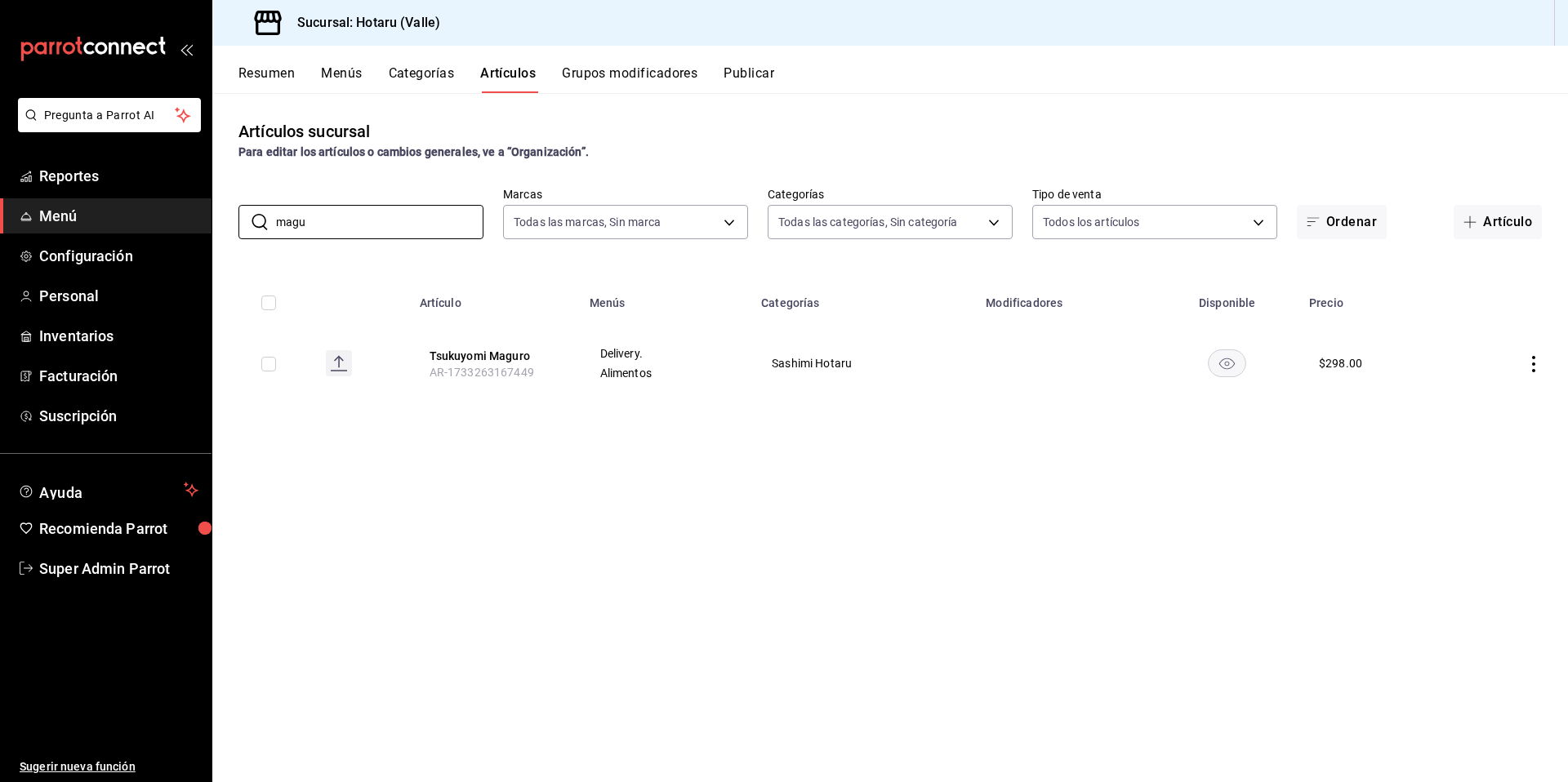 type on "magu" 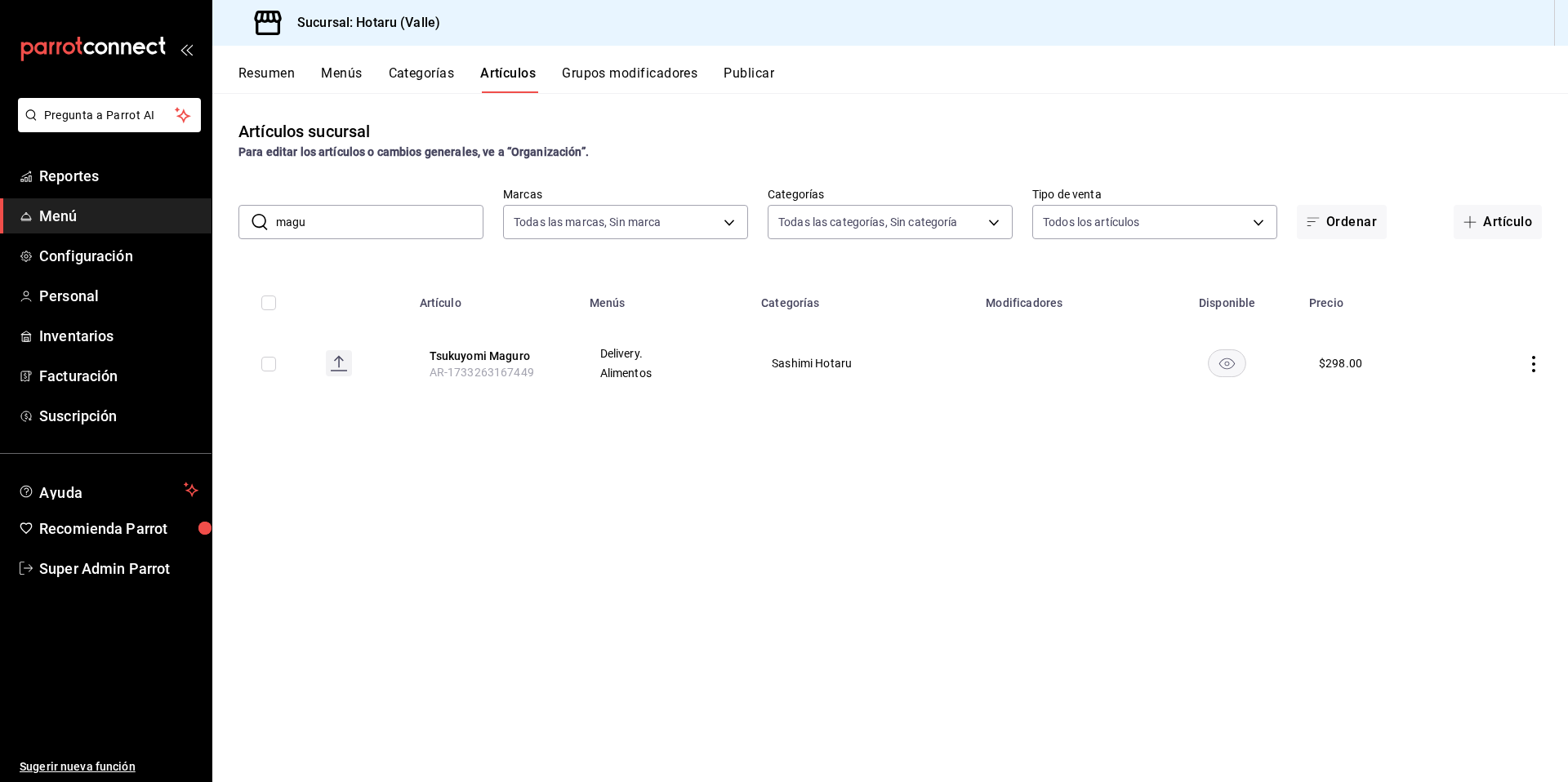 click 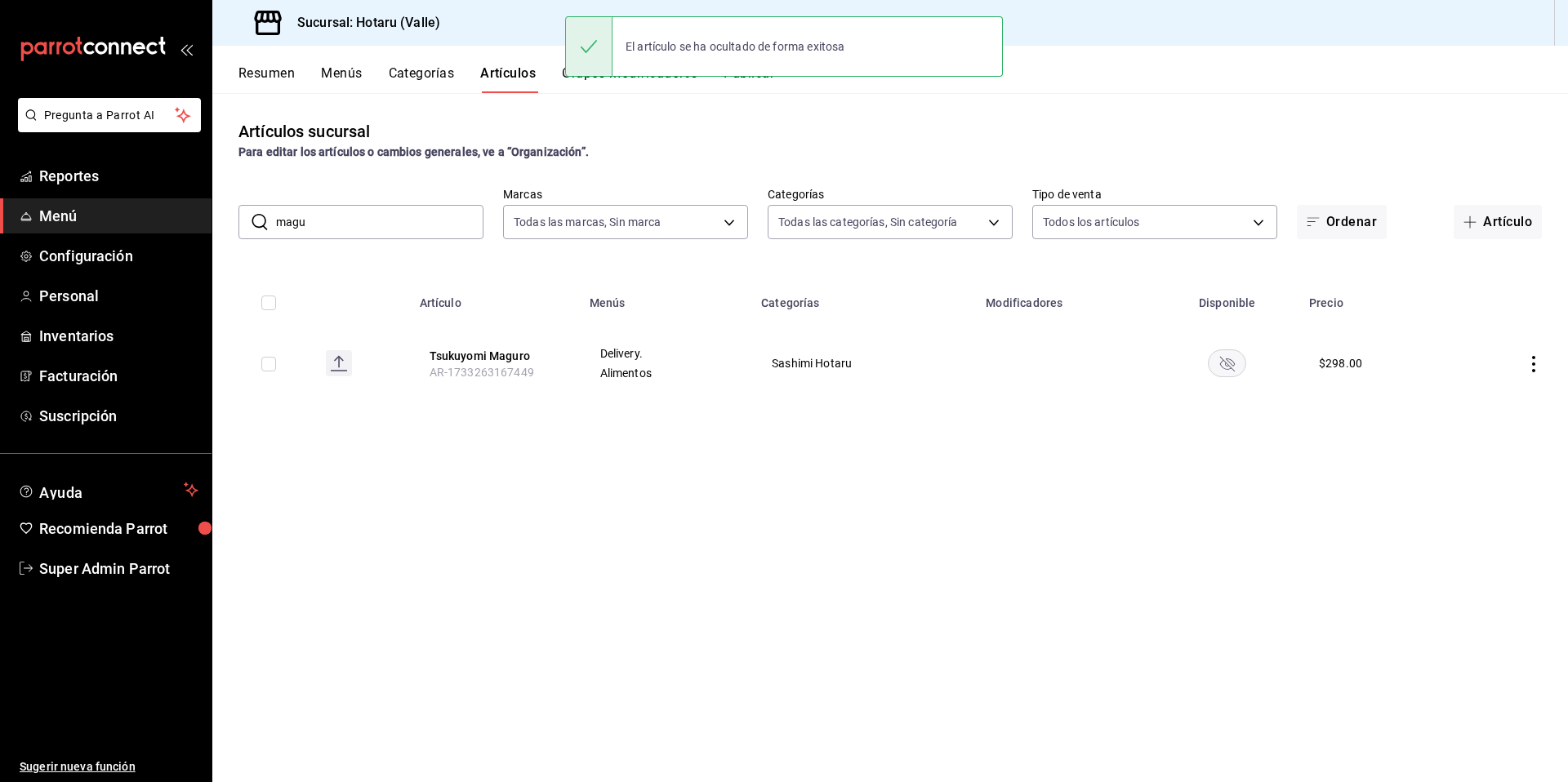 click on "Resumen Menús Categorías Artículos Grupos modificadores Publicar" at bounding box center (903, 79) 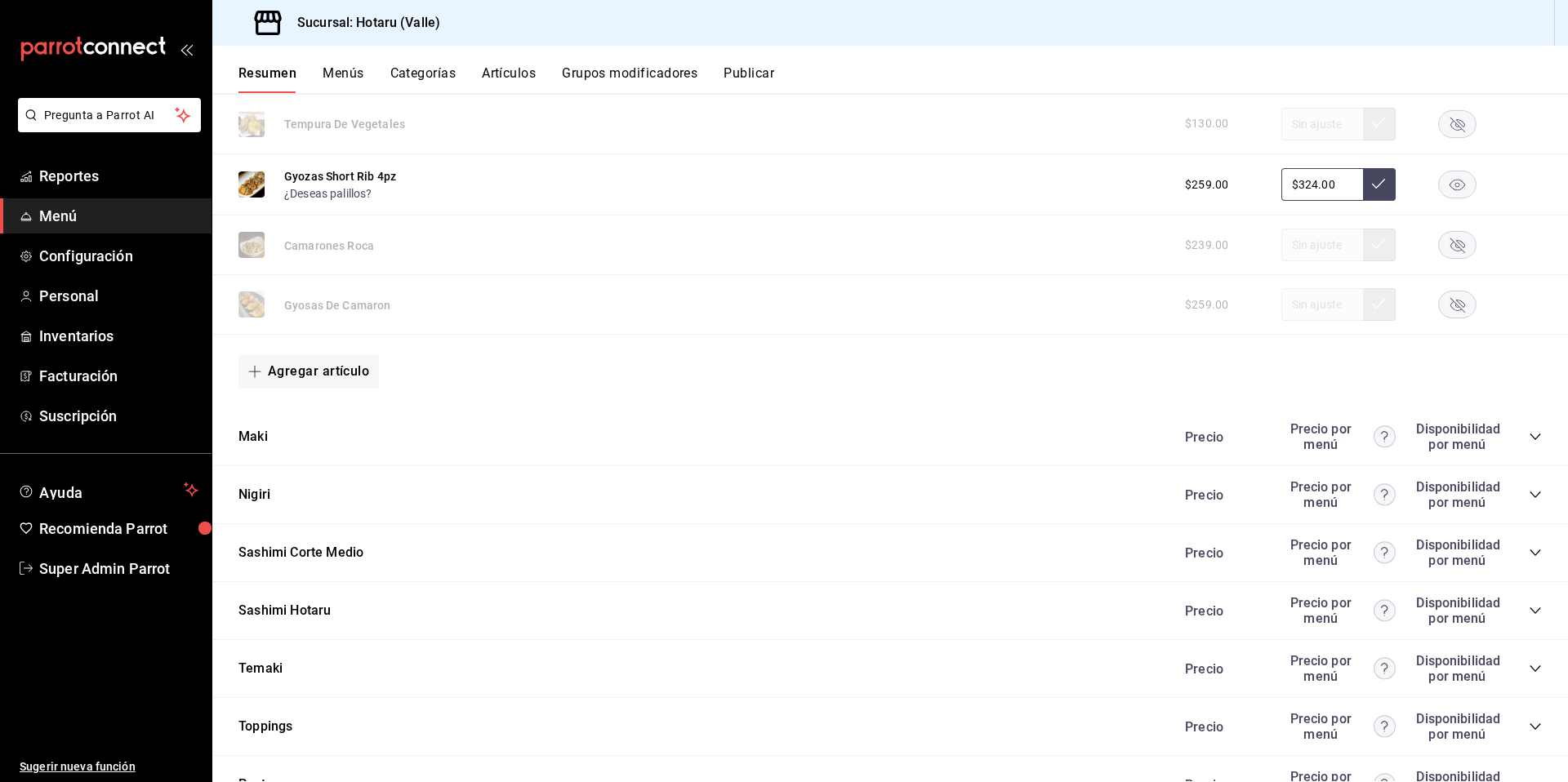 scroll, scrollTop: 1344, scrollLeft: 0, axis: vertical 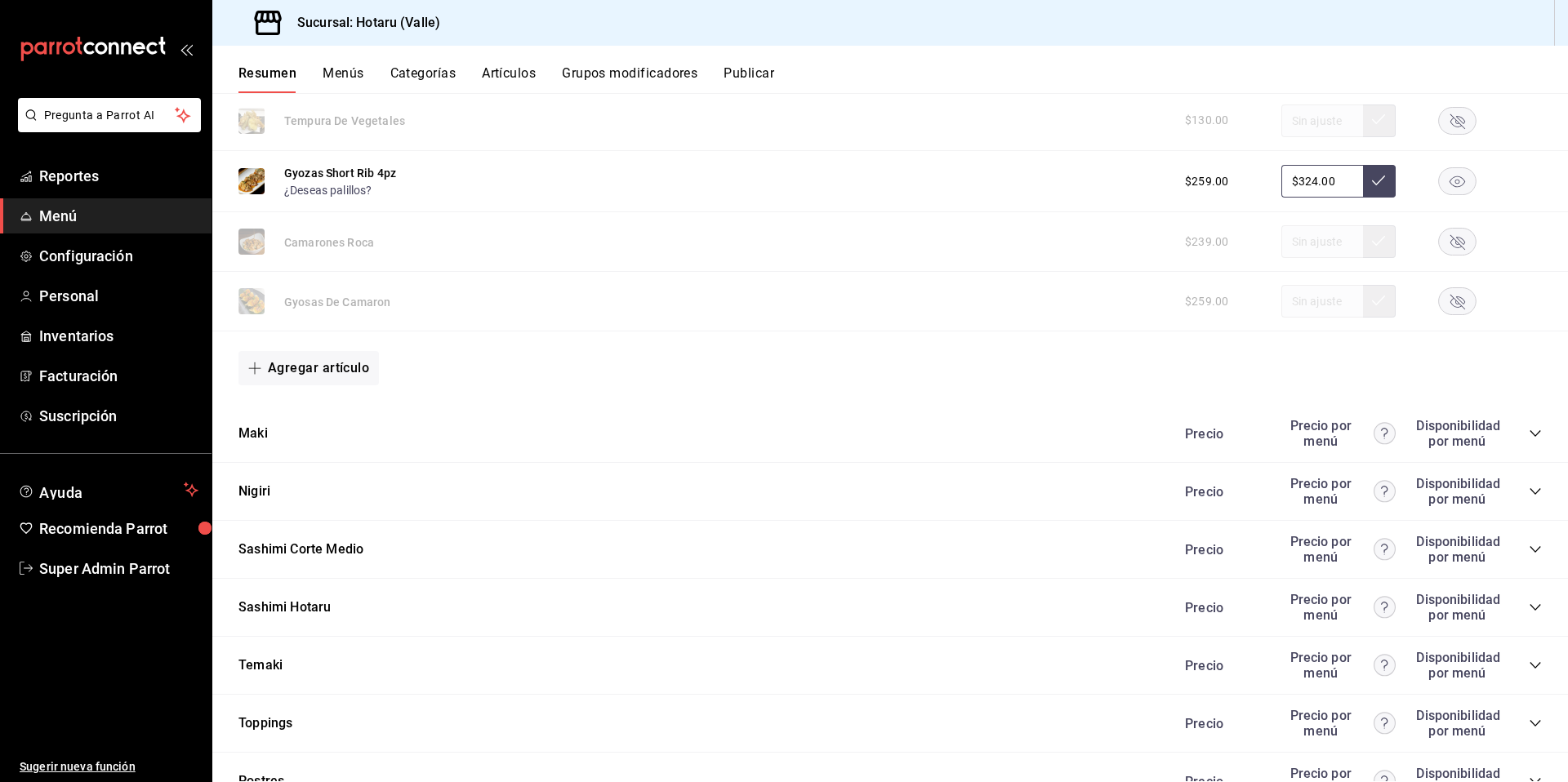 click 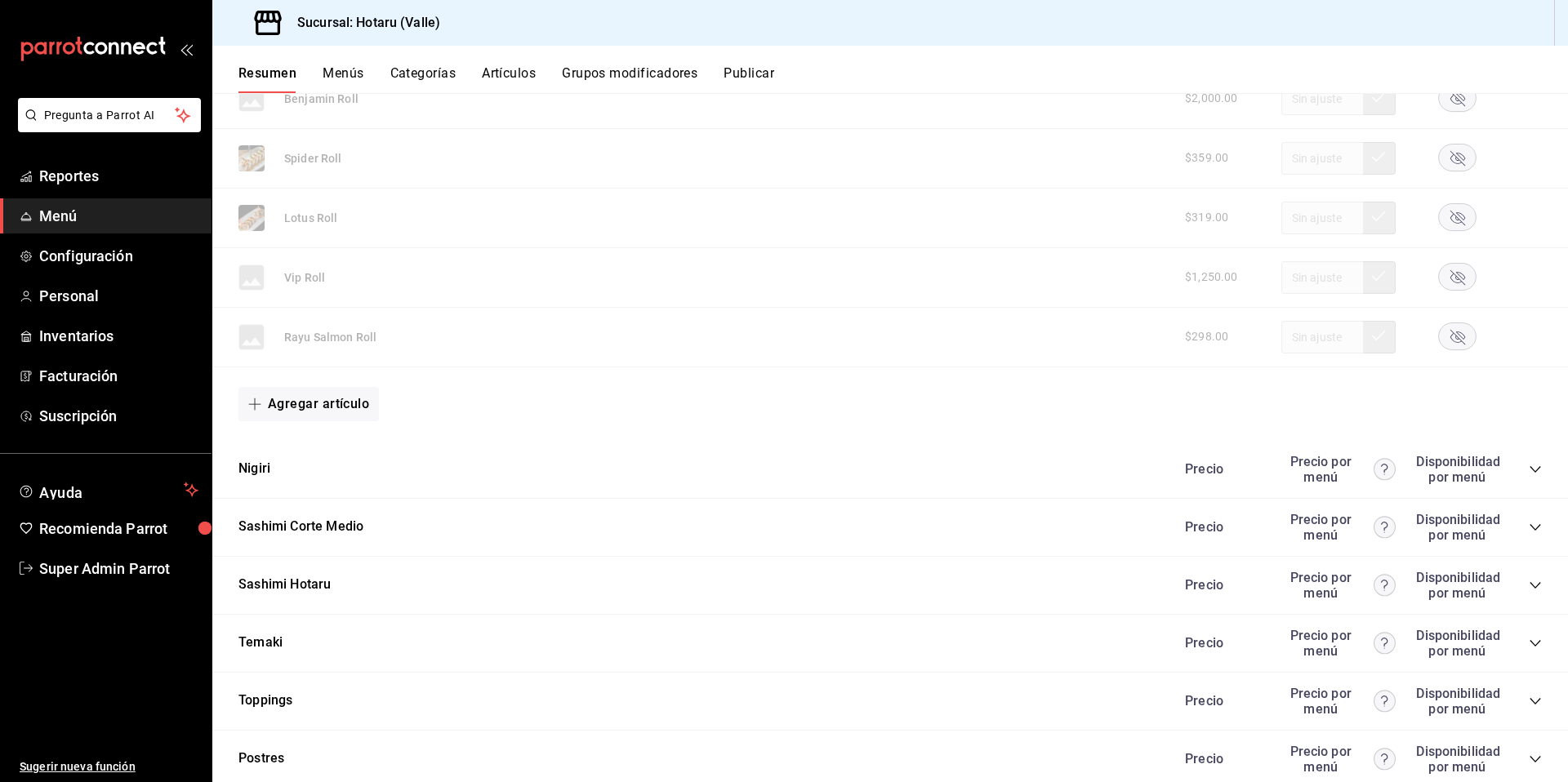 scroll, scrollTop: 2174, scrollLeft: 0, axis: vertical 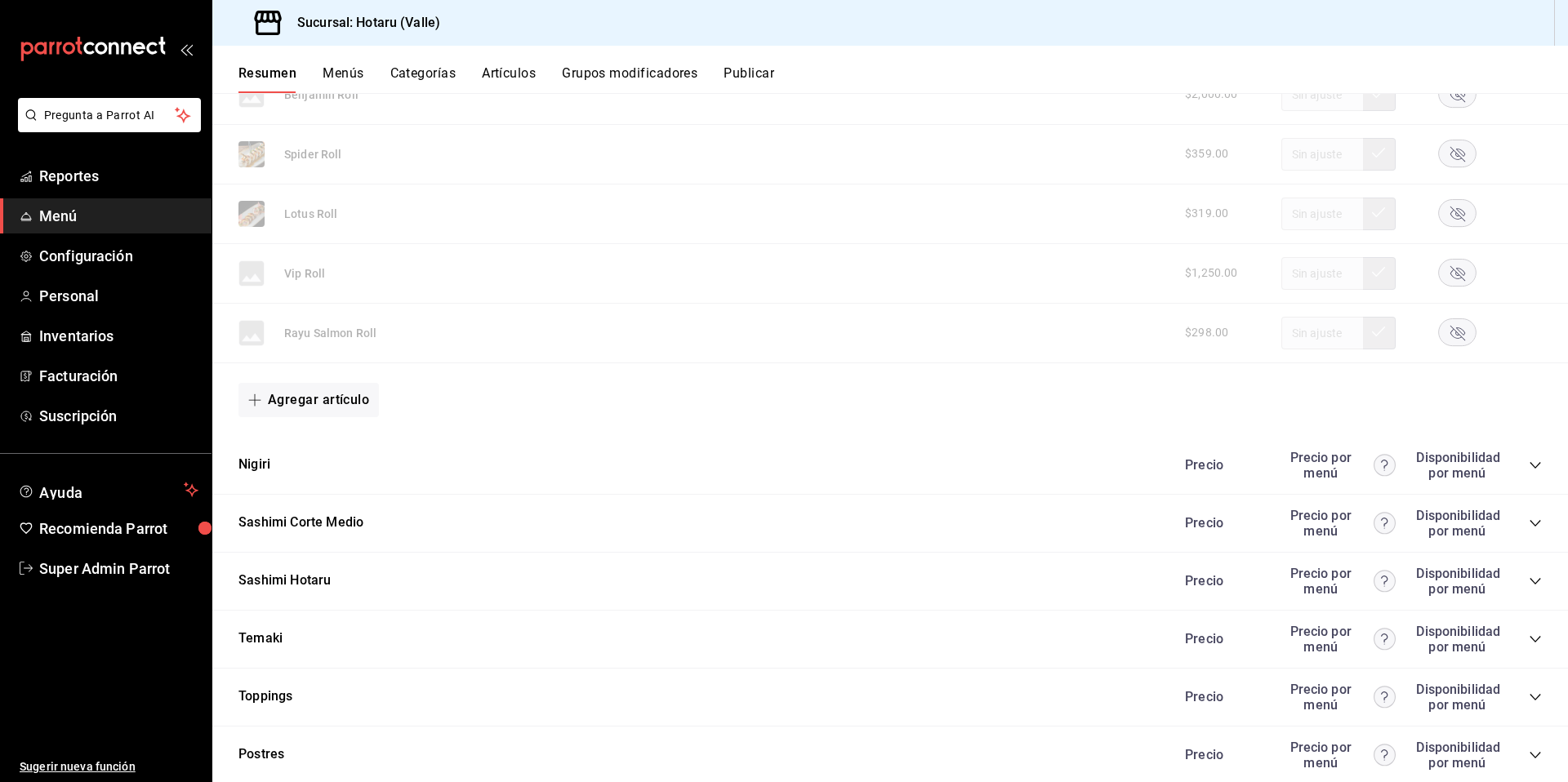 click 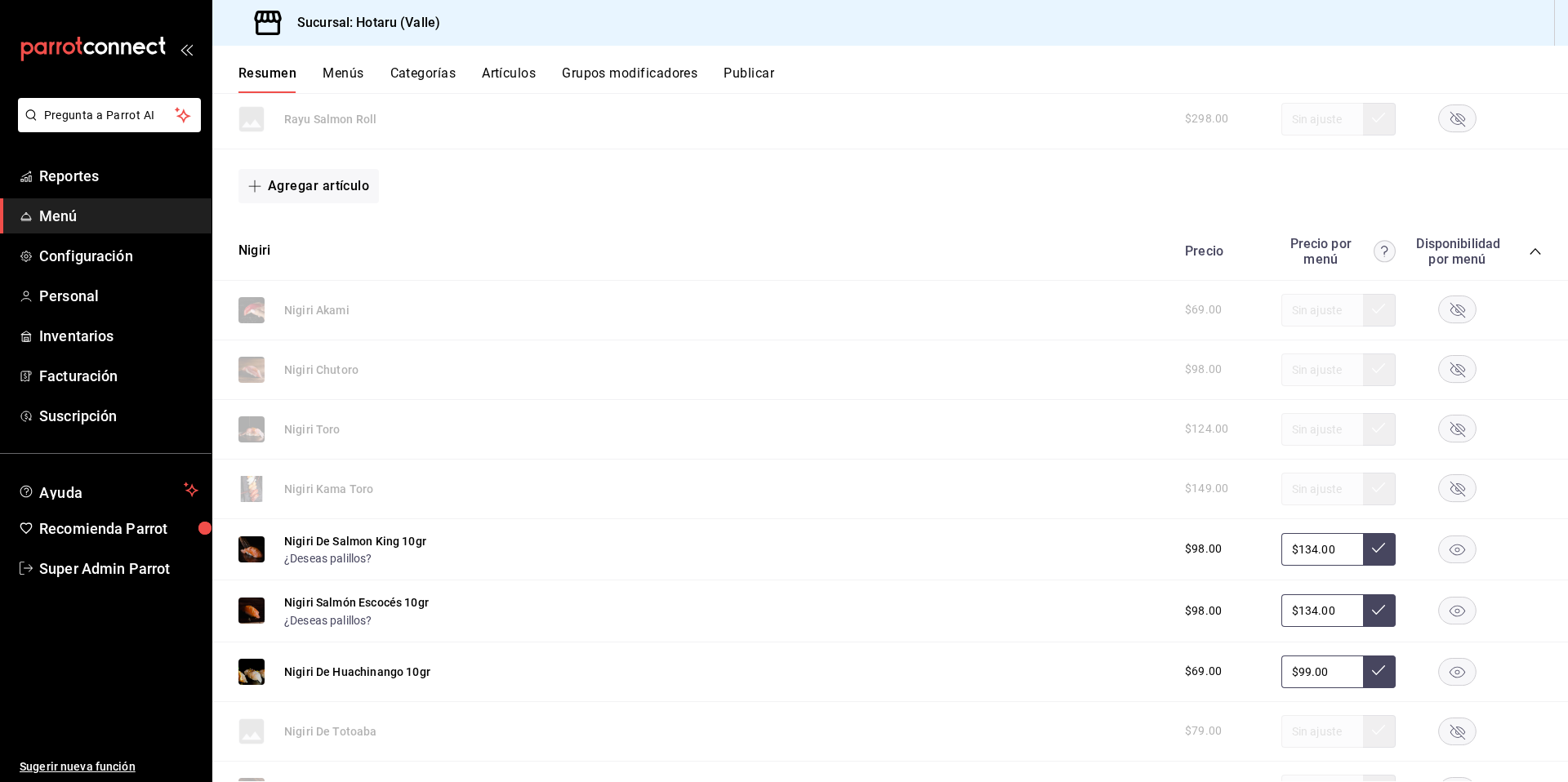scroll, scrollTop: 2659, scrollLeft: 0, axis: vertical 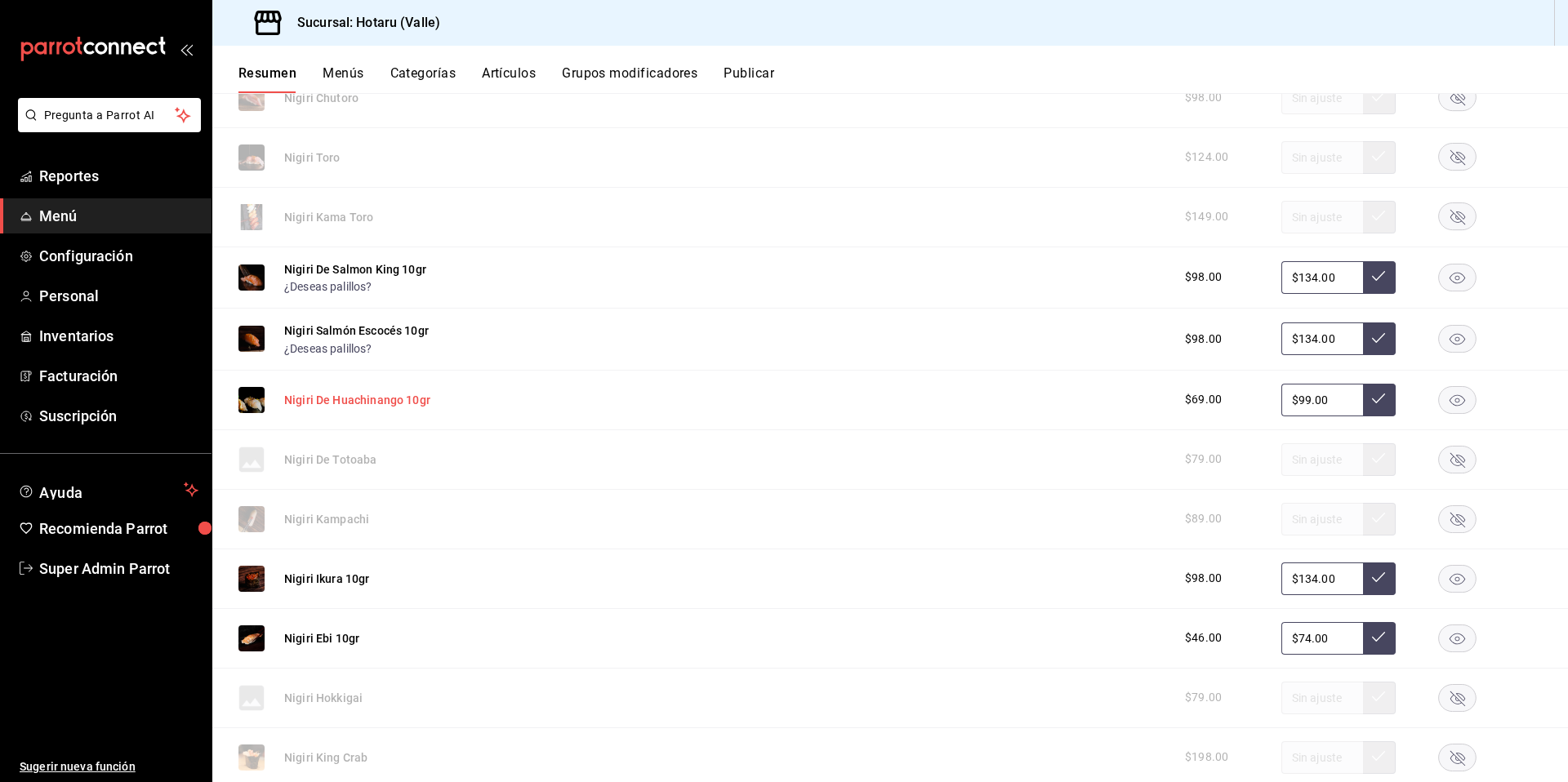 click on "Nigiri De Huachinango 10gr" at bounding box center (357, 400) 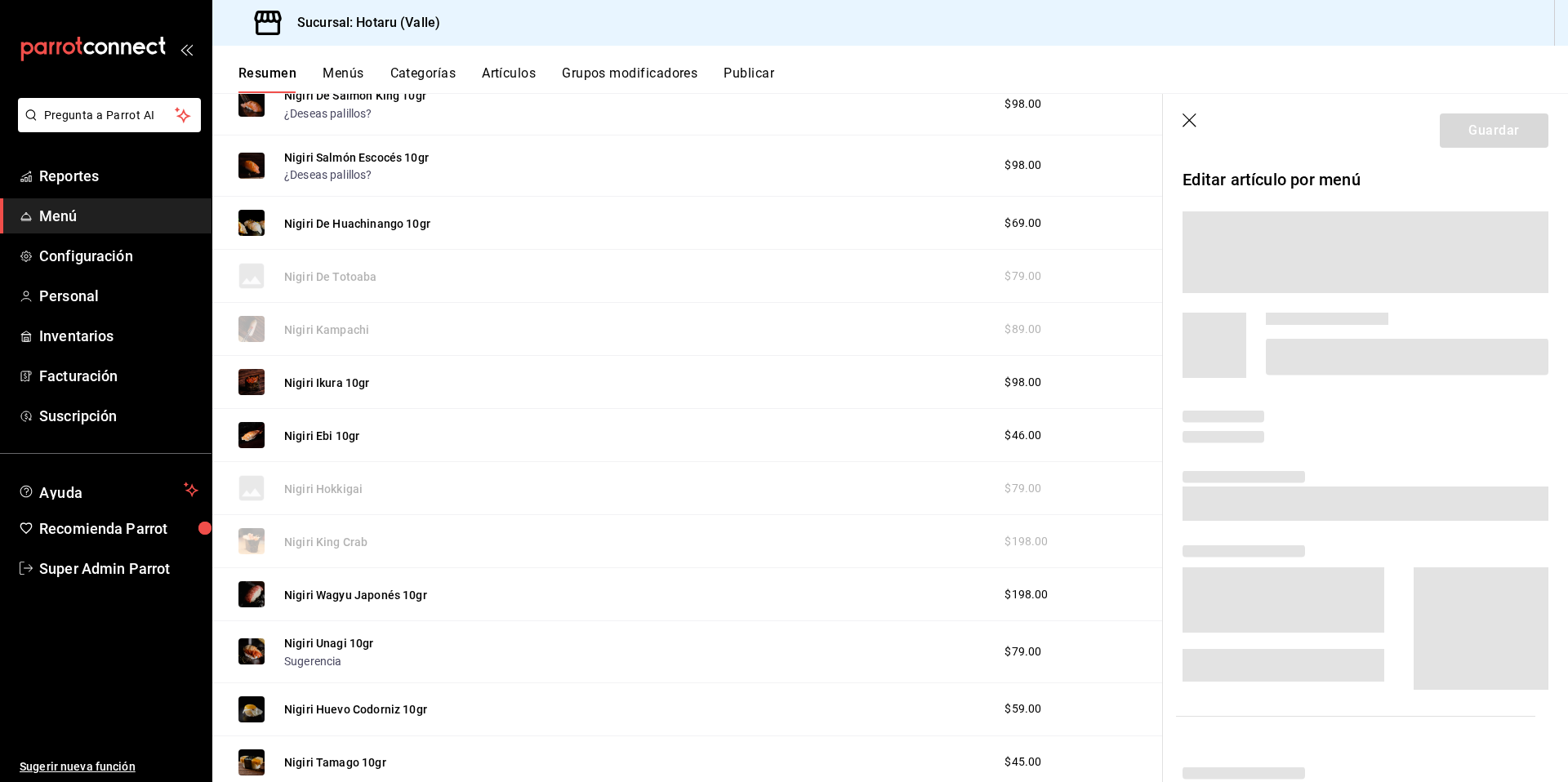 scroll, scrollTop: 2502, scrollLeft: 0, axis: vertical 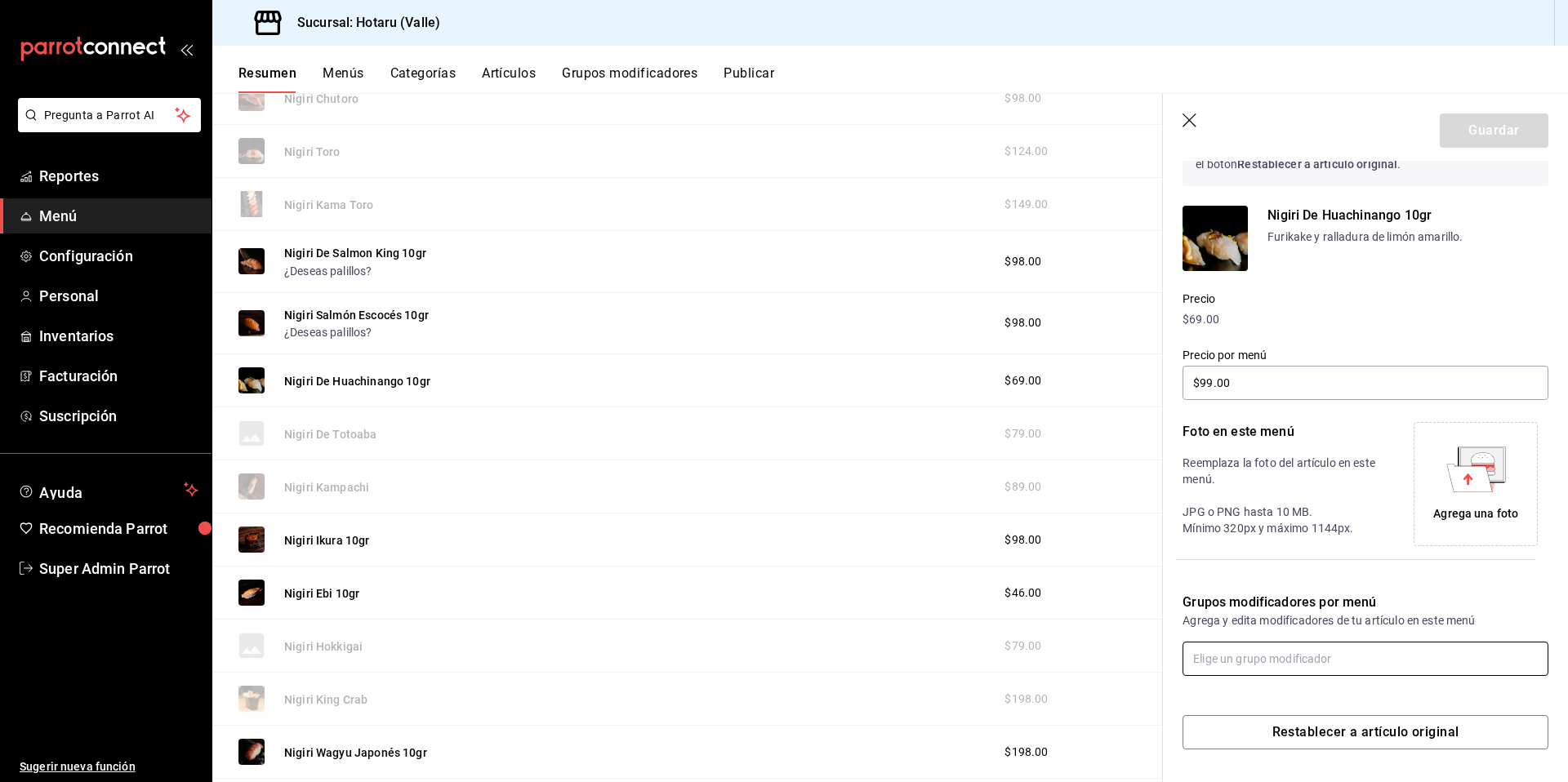 click at bounding box center [1365, 659] 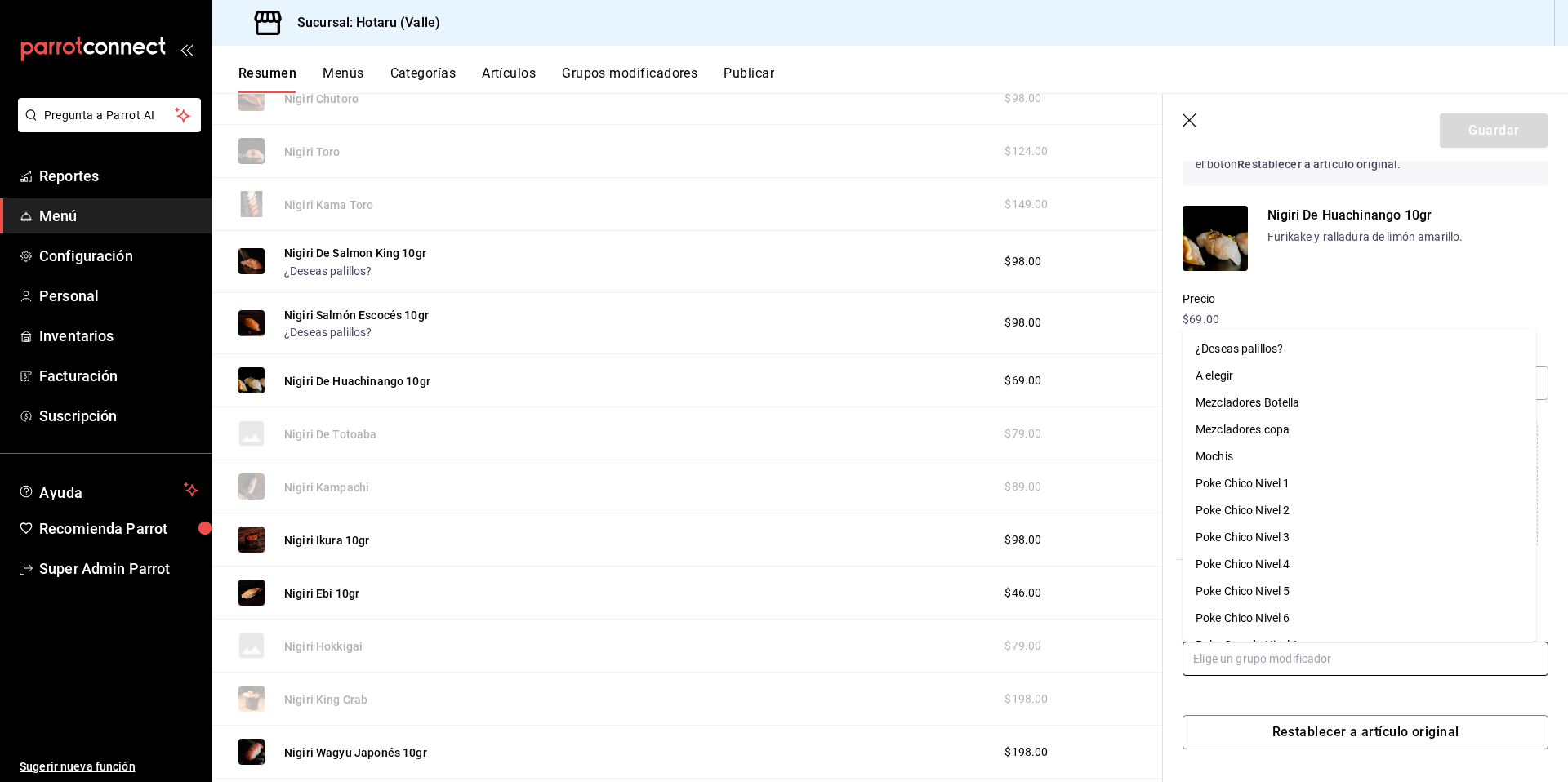 click on "¿Deseas palillos?" at bounding box center [1359, 349] 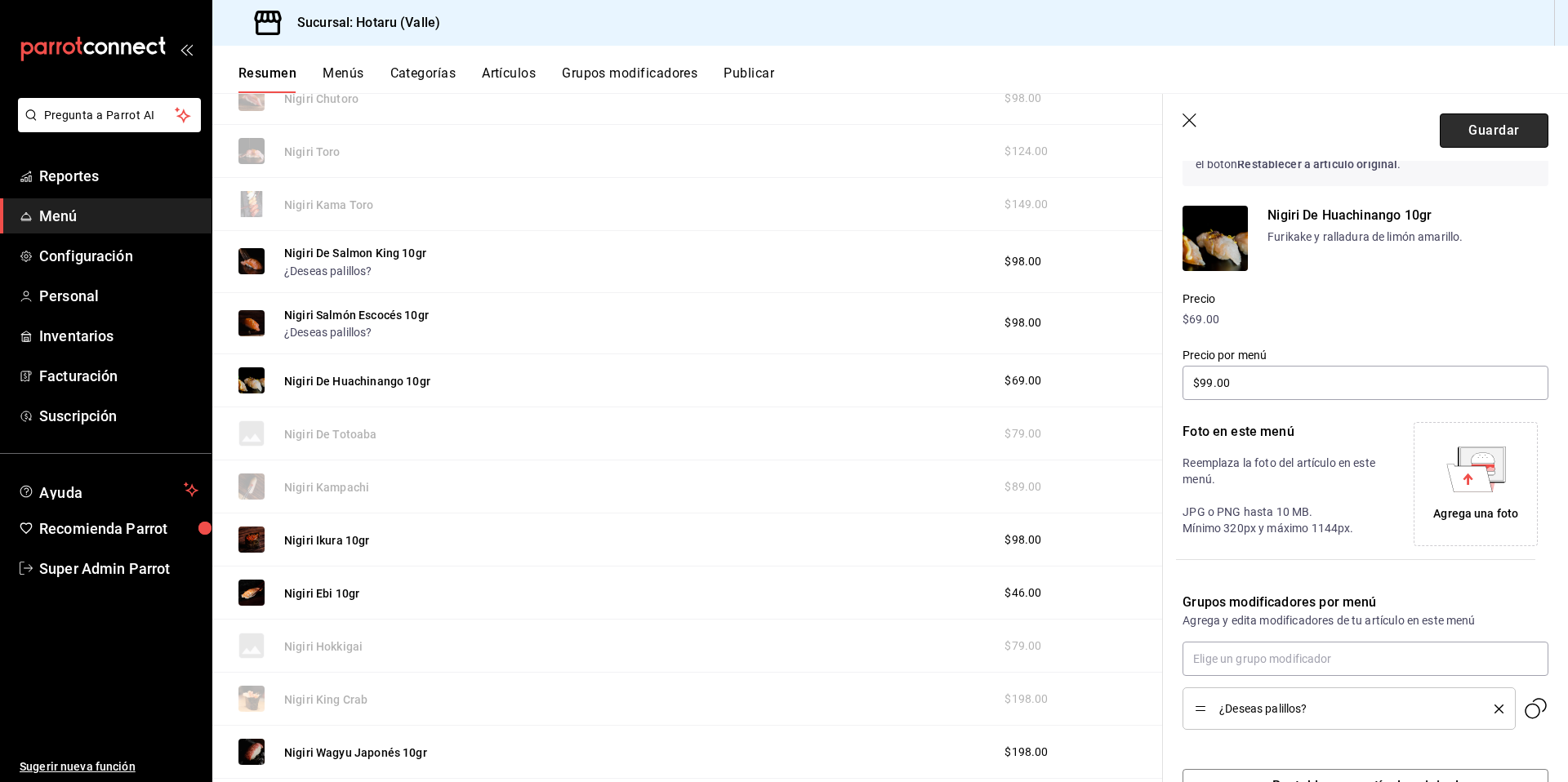click on "Guardar" at bounding box center (1494, 131) 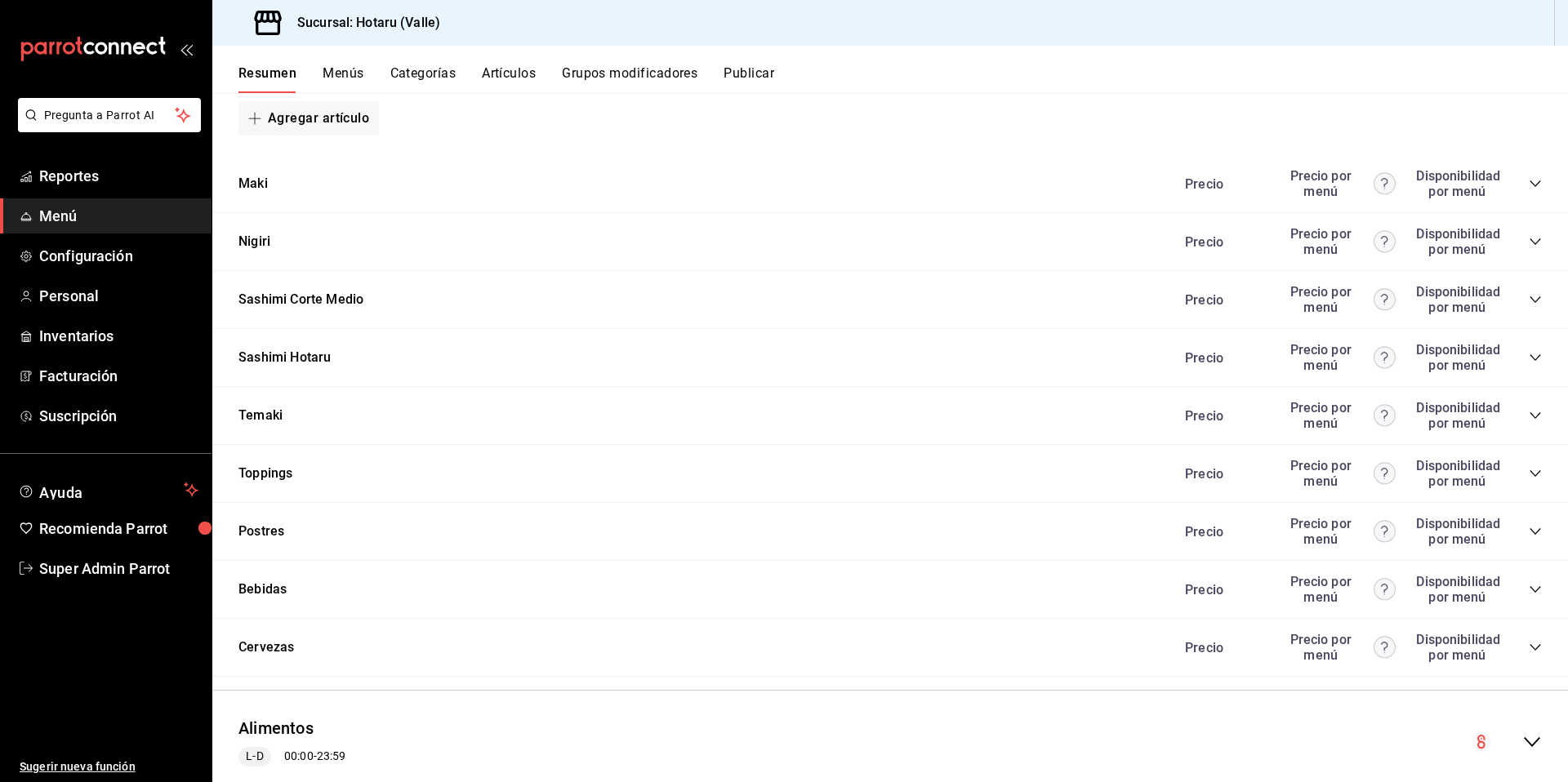 scroll, scrollTop: 1542, scrollLeft: 0, axis: vertical 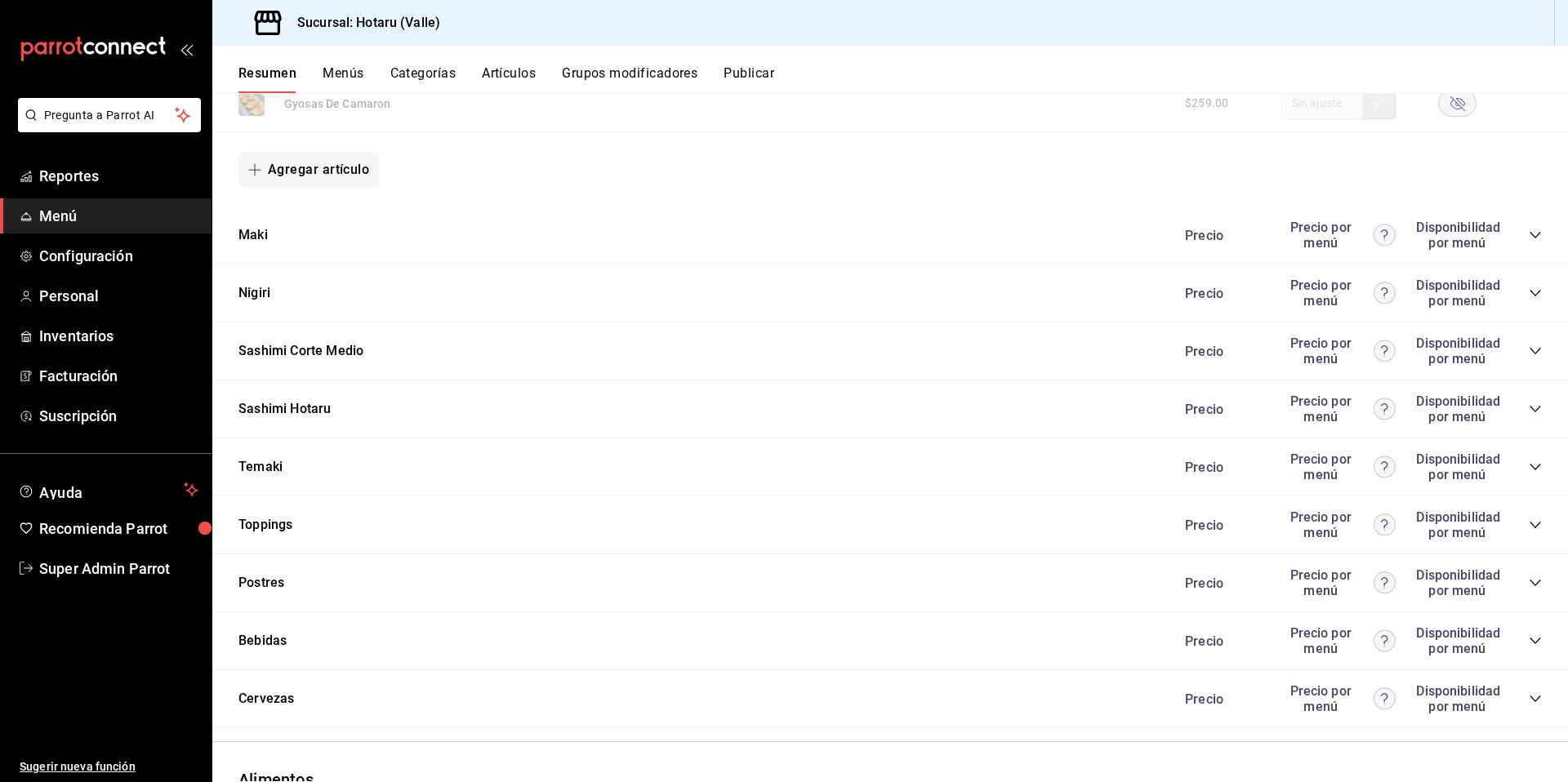 click 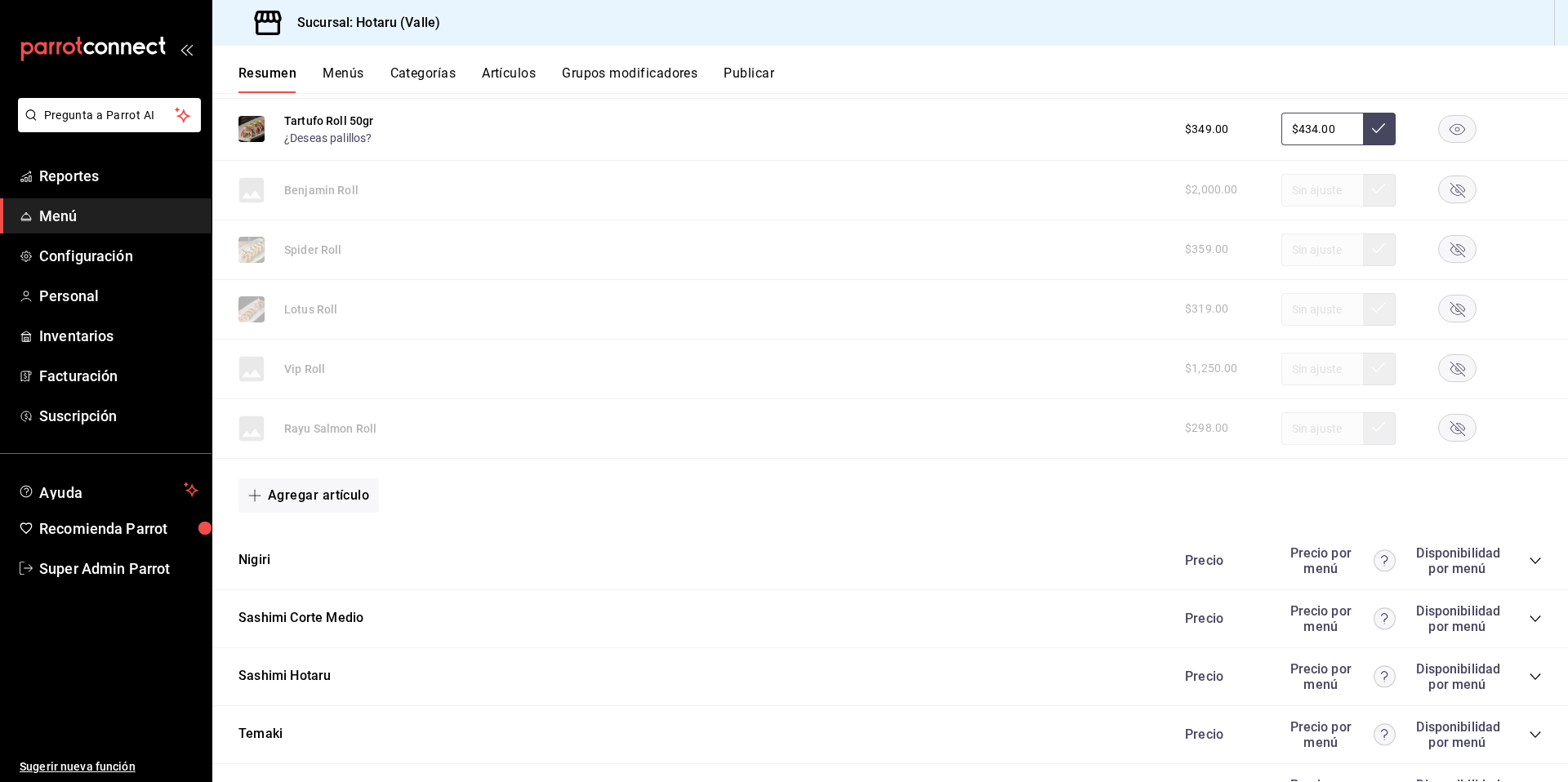 scroll, scrollTop: 2107, scrollLeft: 0, axis: vertical 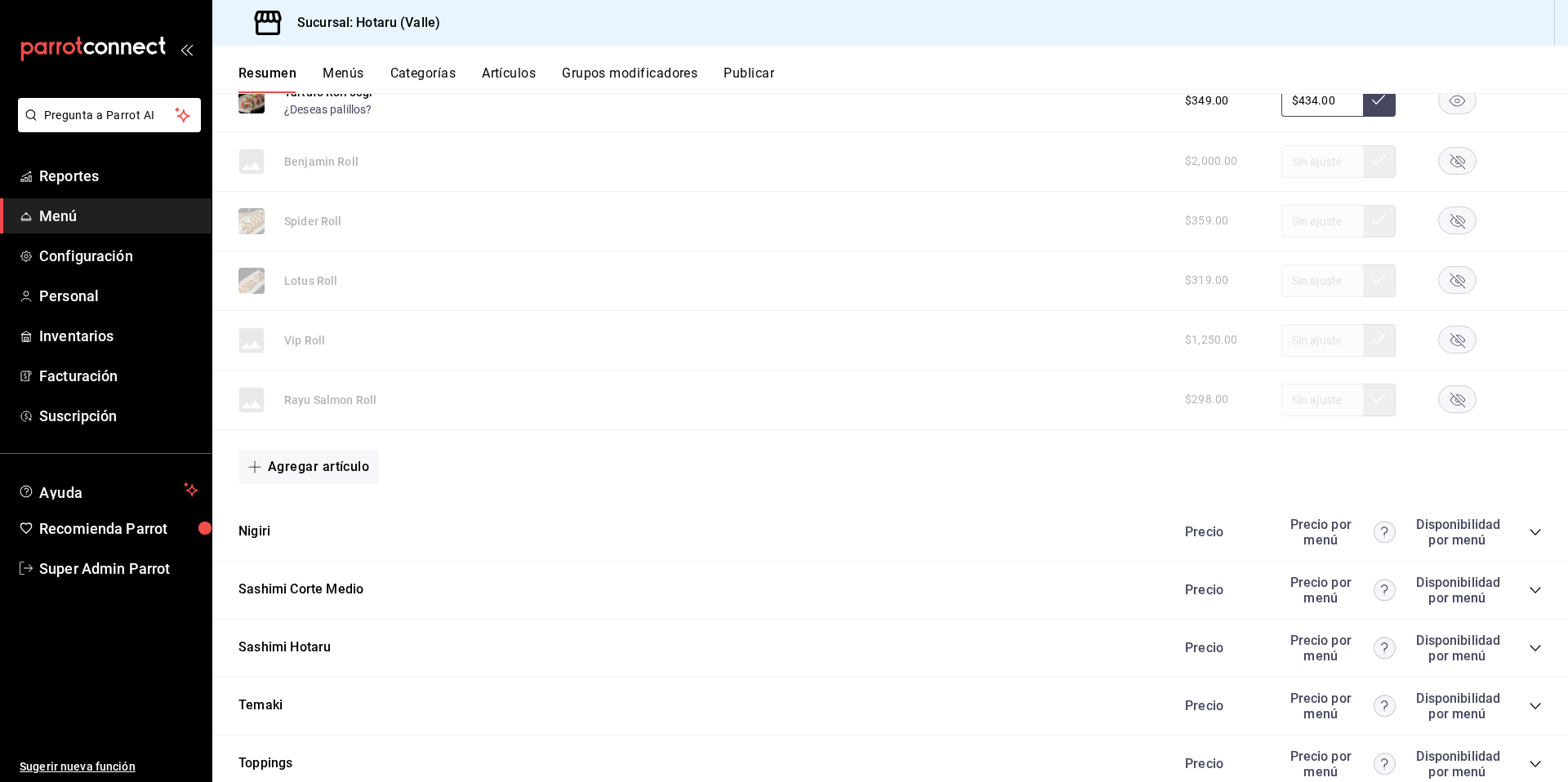 click 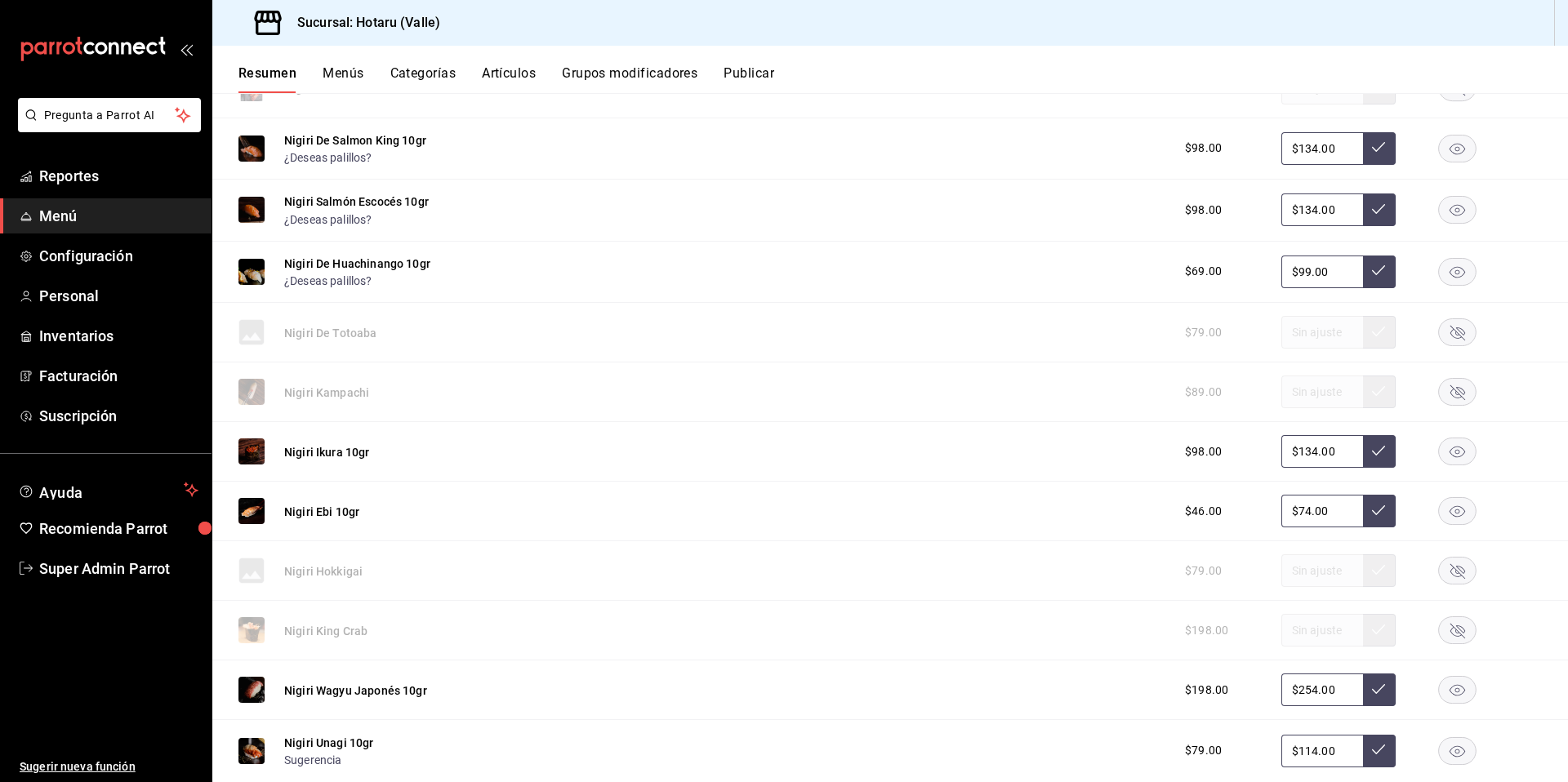 scroll, scrollTop: 2842, scrollLeft: 0, axis: vertical 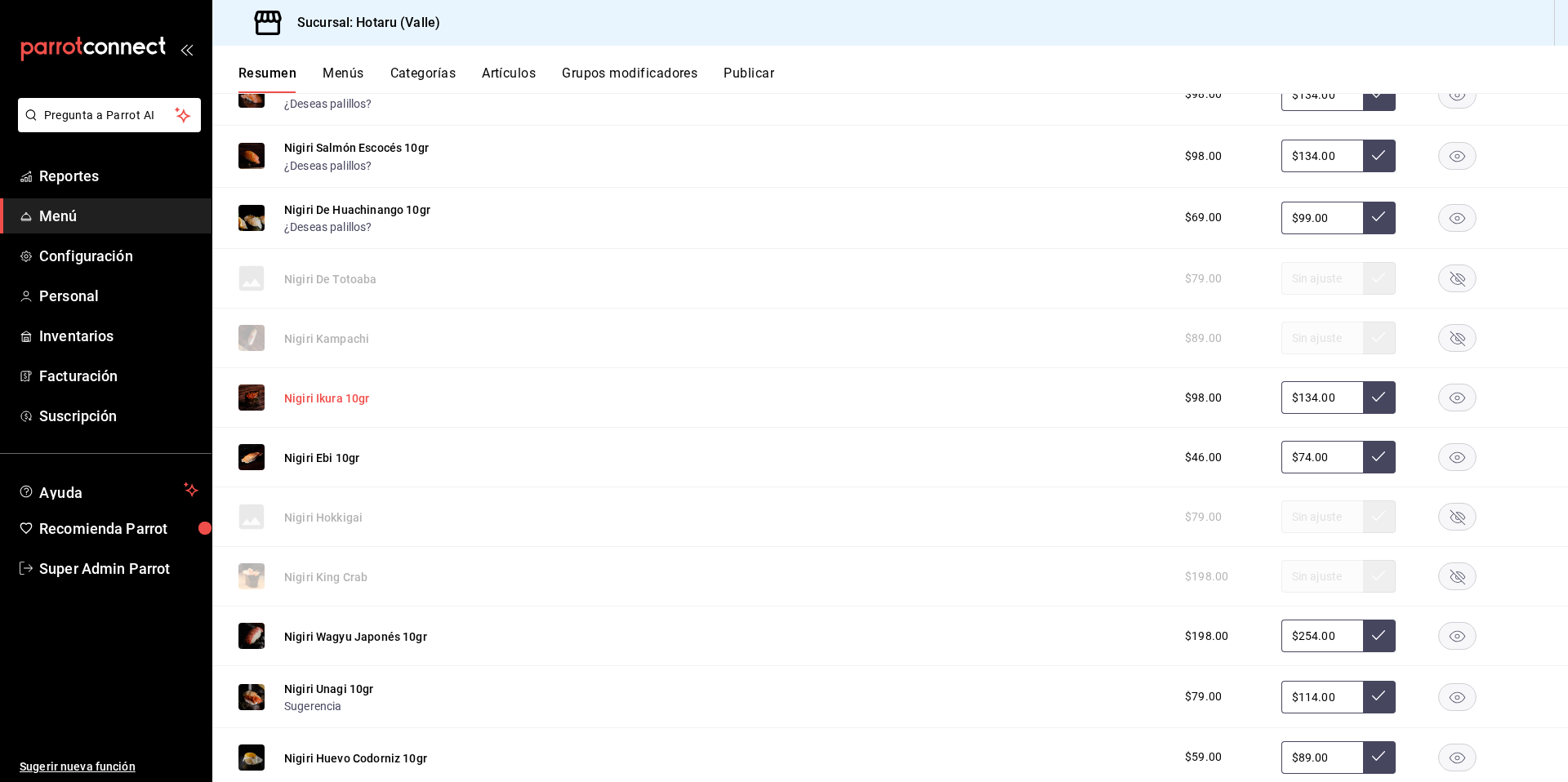 click on "Nigiri Ikura 10gr" at bounding box center (327, 398) 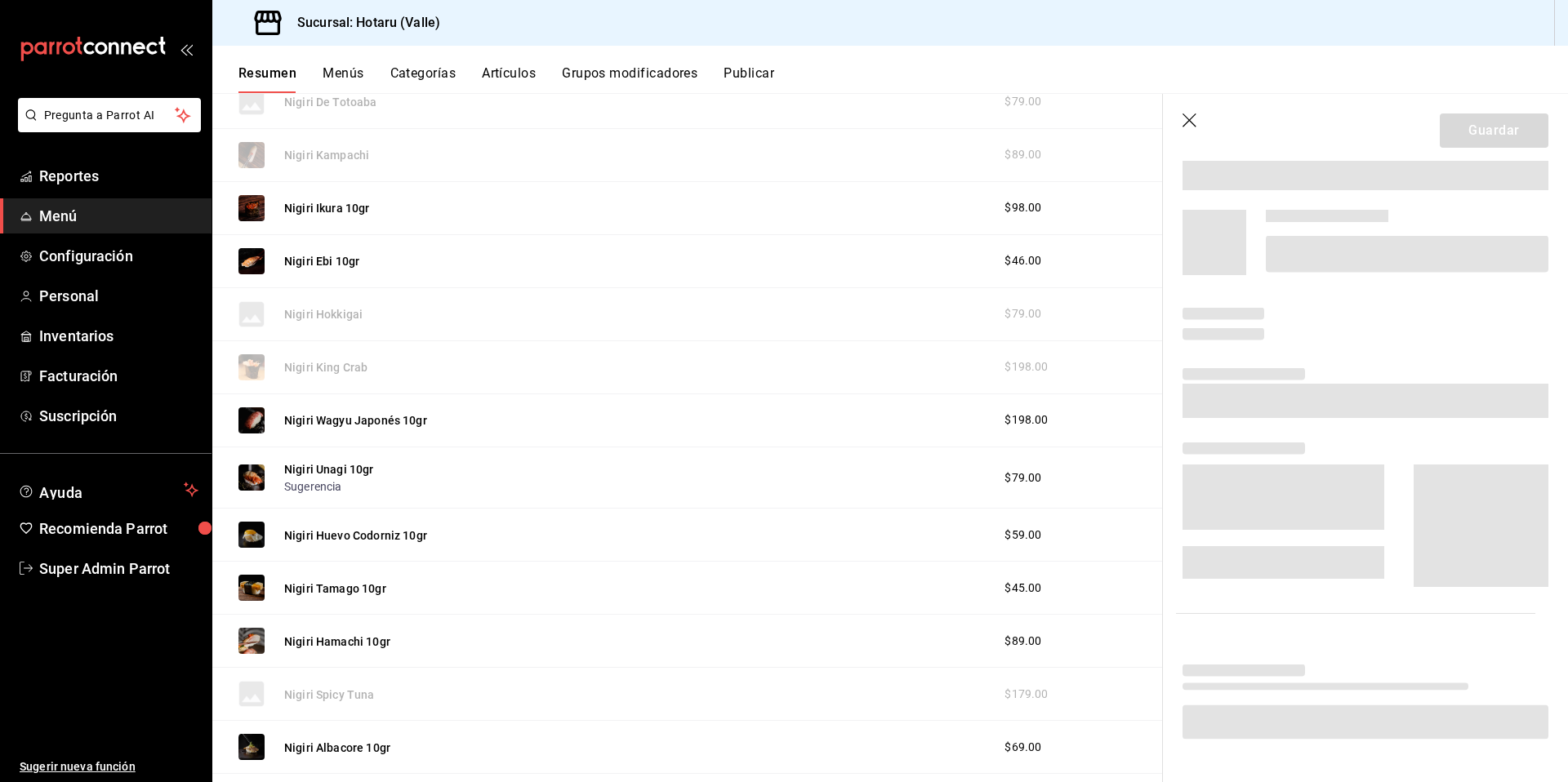 scroll, scrollTop: 2668, scrollLeft: 0, axis: vertical 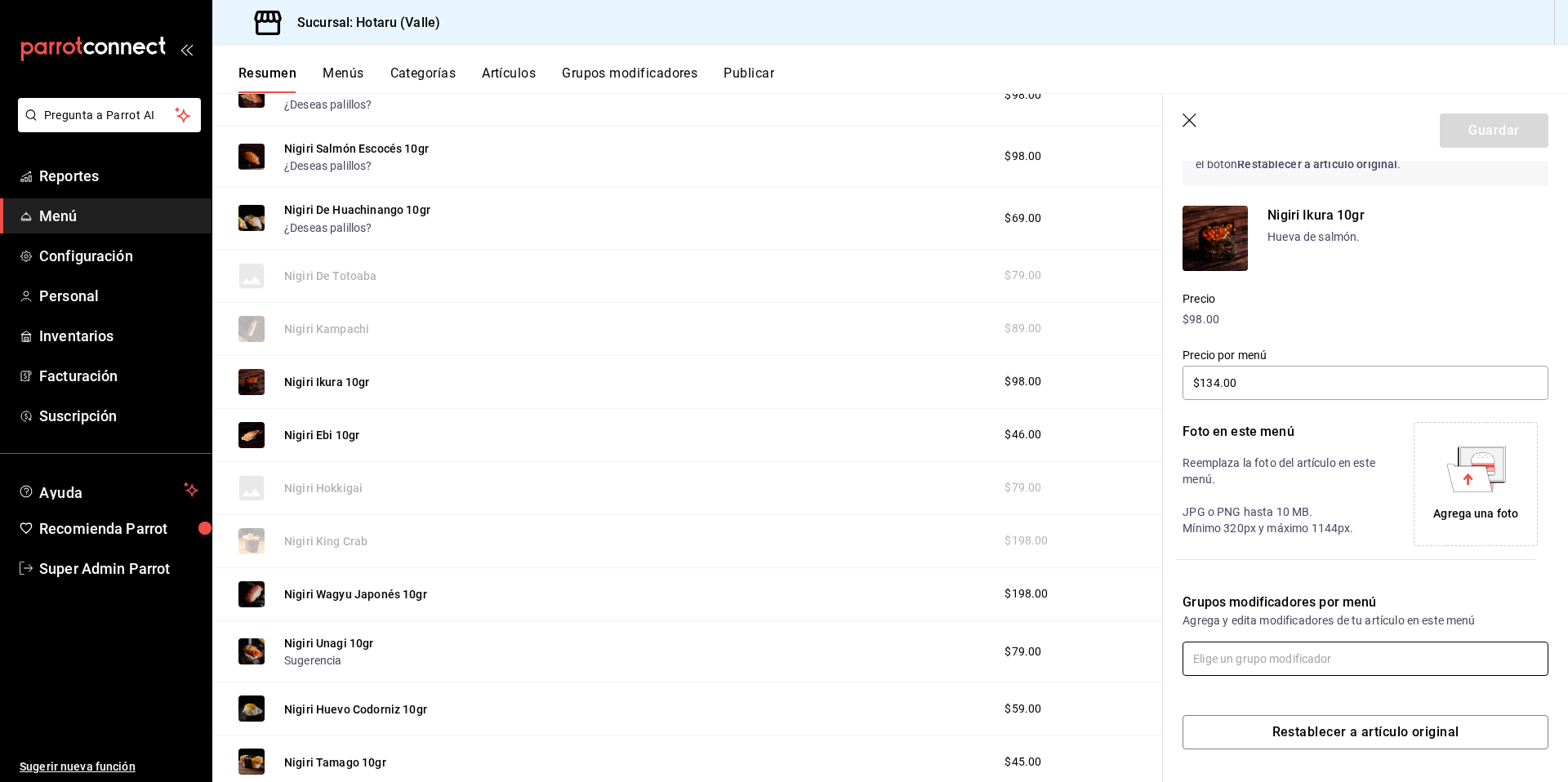 click at bounding box center [1365, 659] 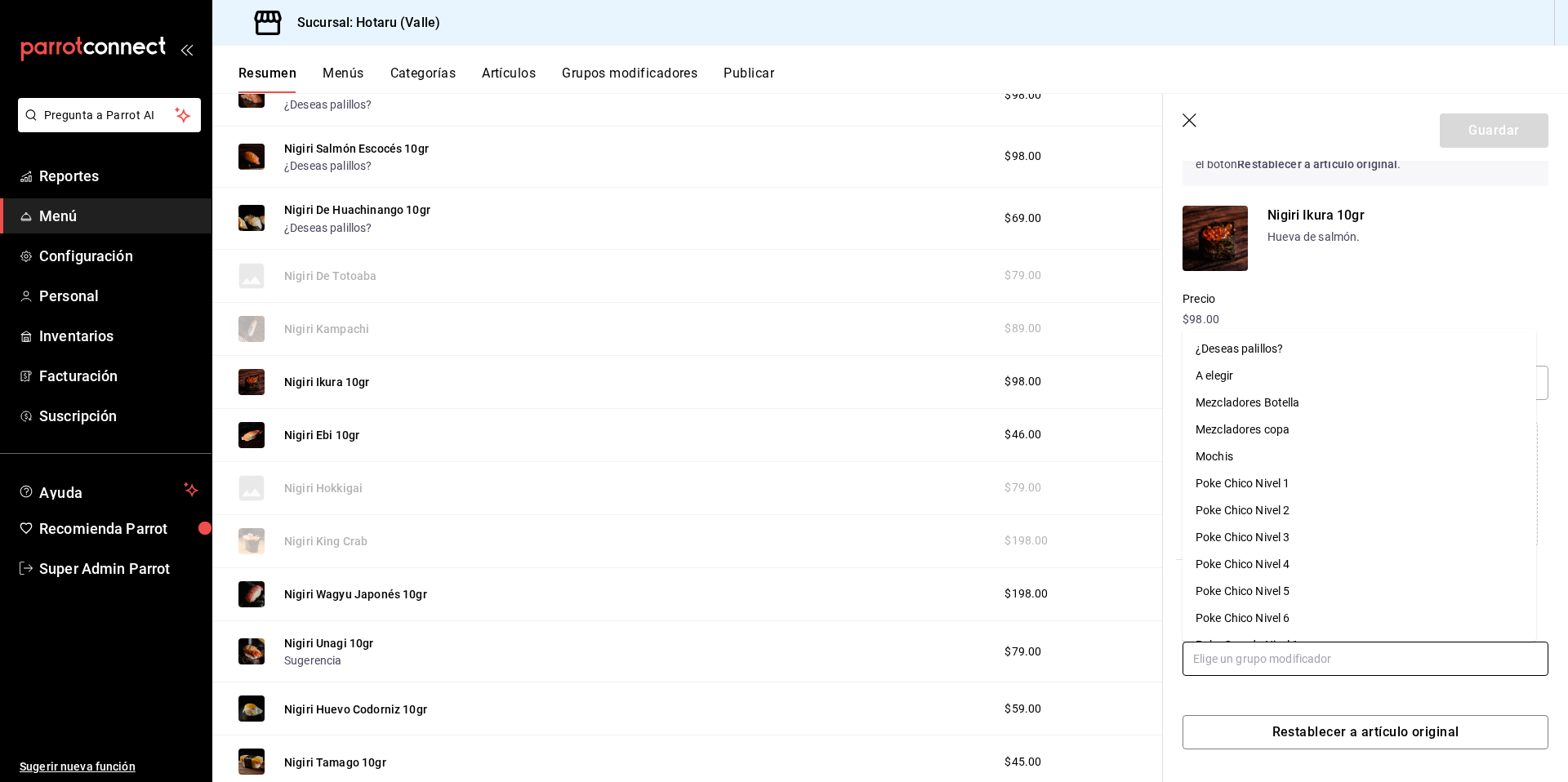 click on "¿Deseas palillos?" at bounding box center [1239, 349] 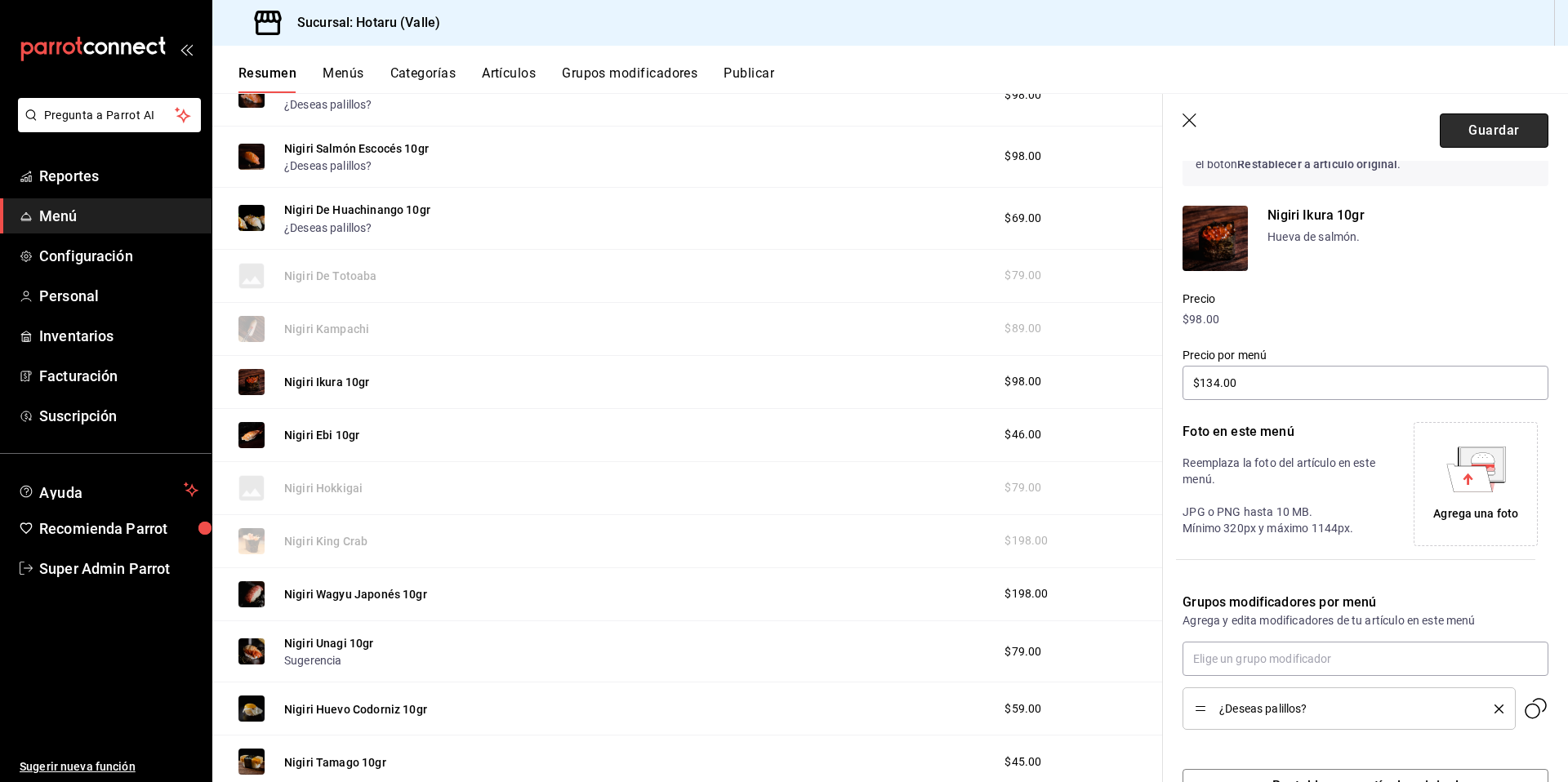 click on "Guardar" at bounding box center [1494, 131] 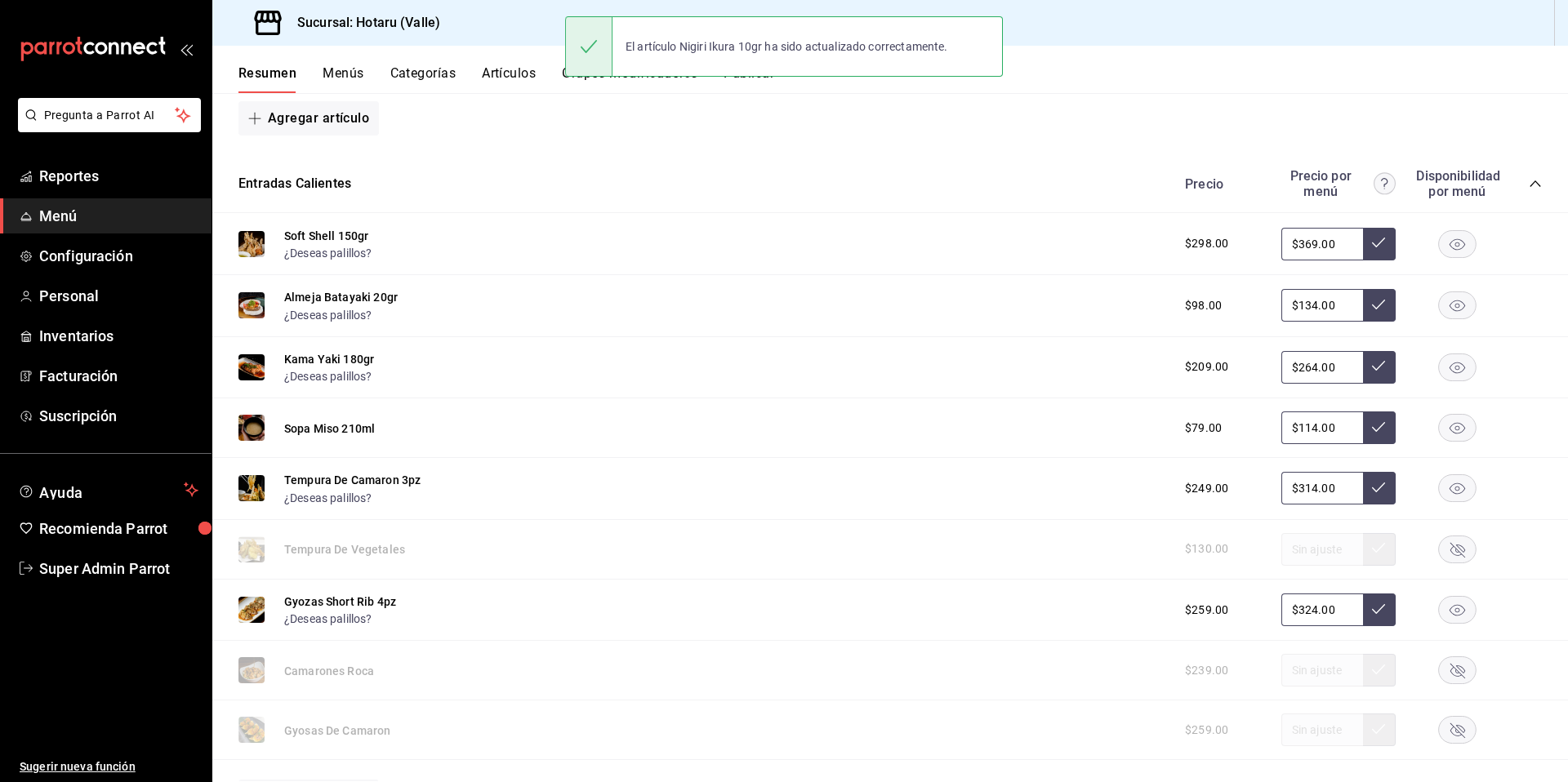 scroll, scrollTop: 1437, scrollLeft: 0, axis: vertical 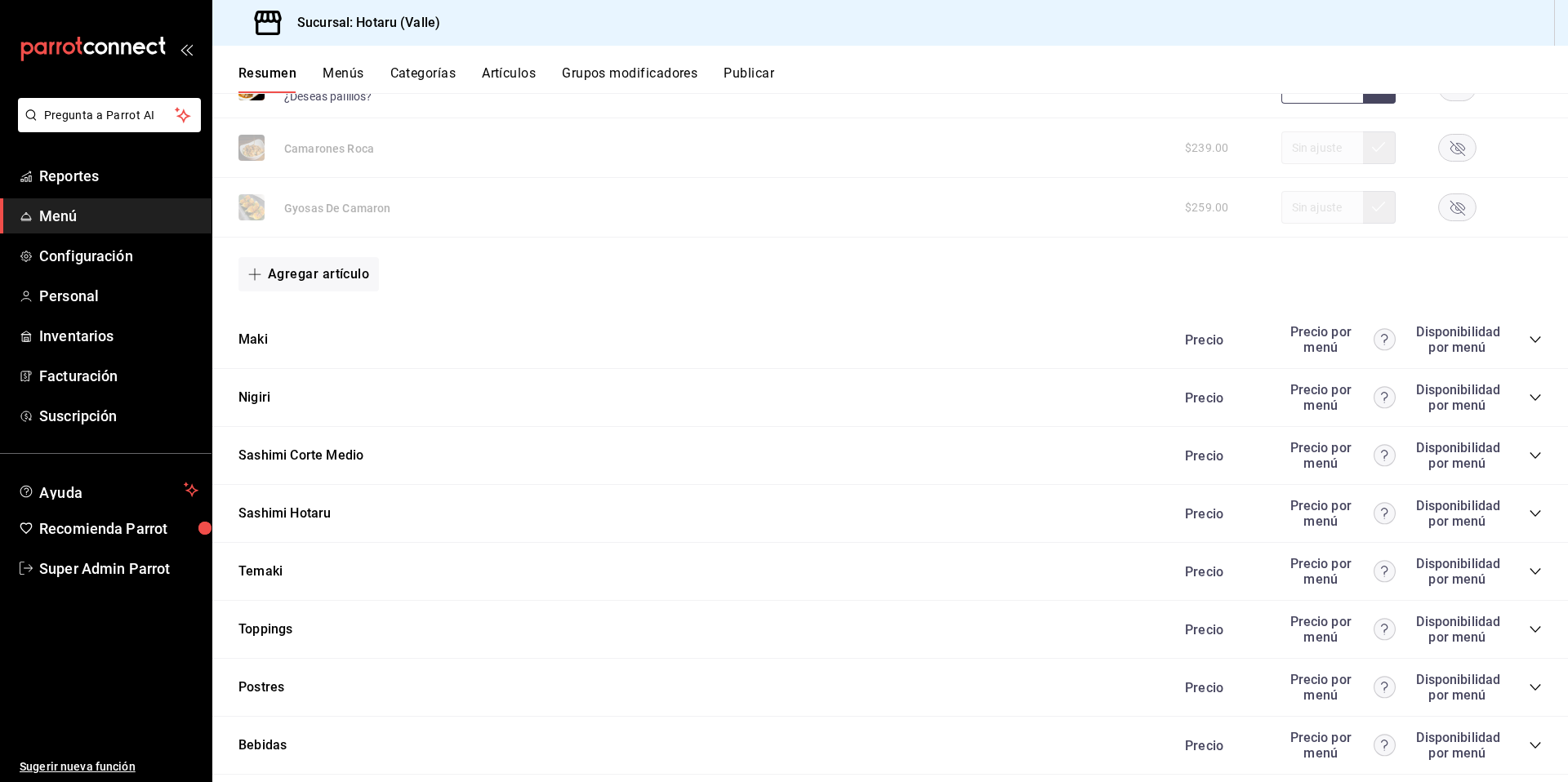click 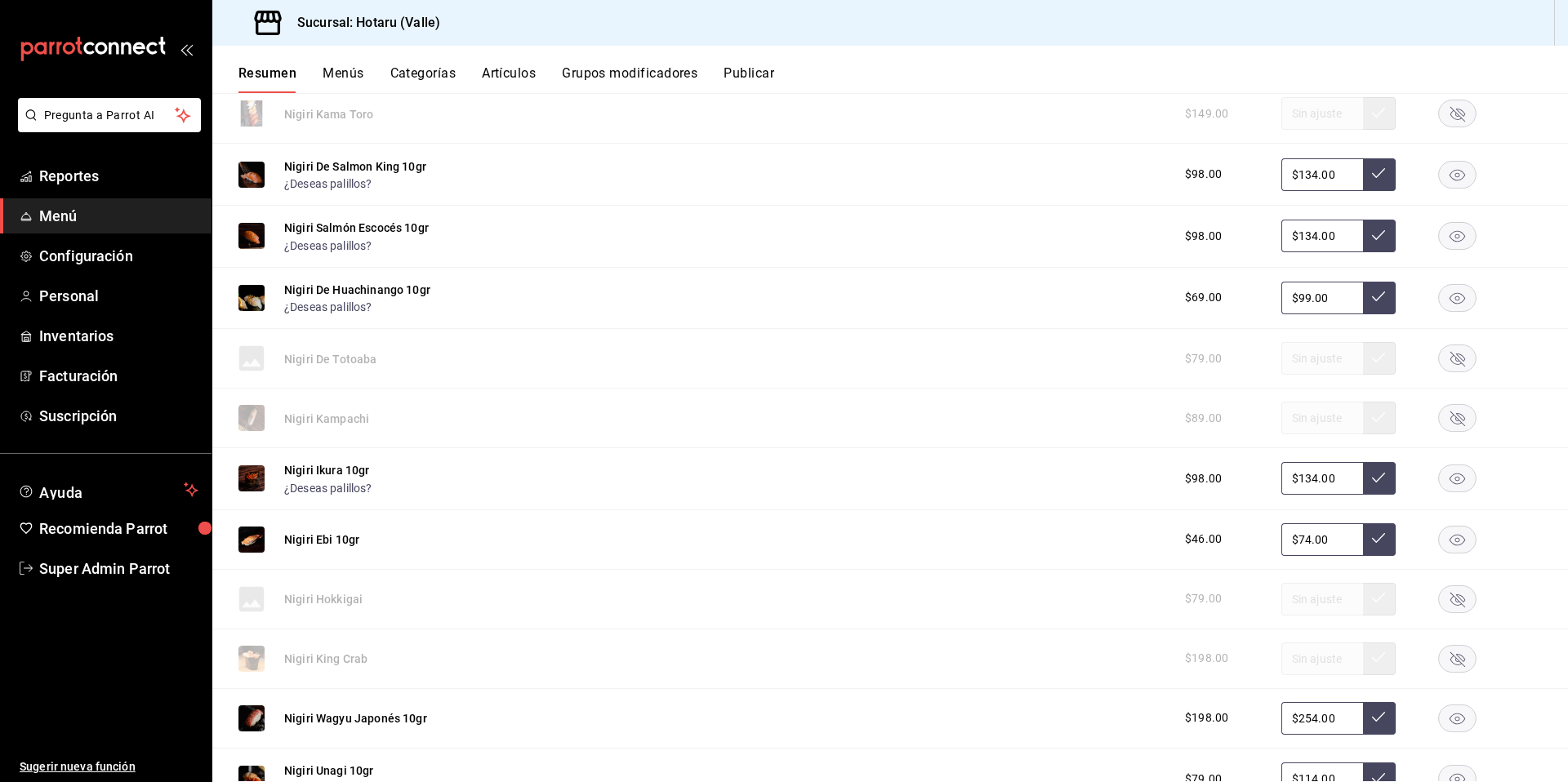 scroll, scrollTop: 1962, scrollLeft: 0, axis: vertical 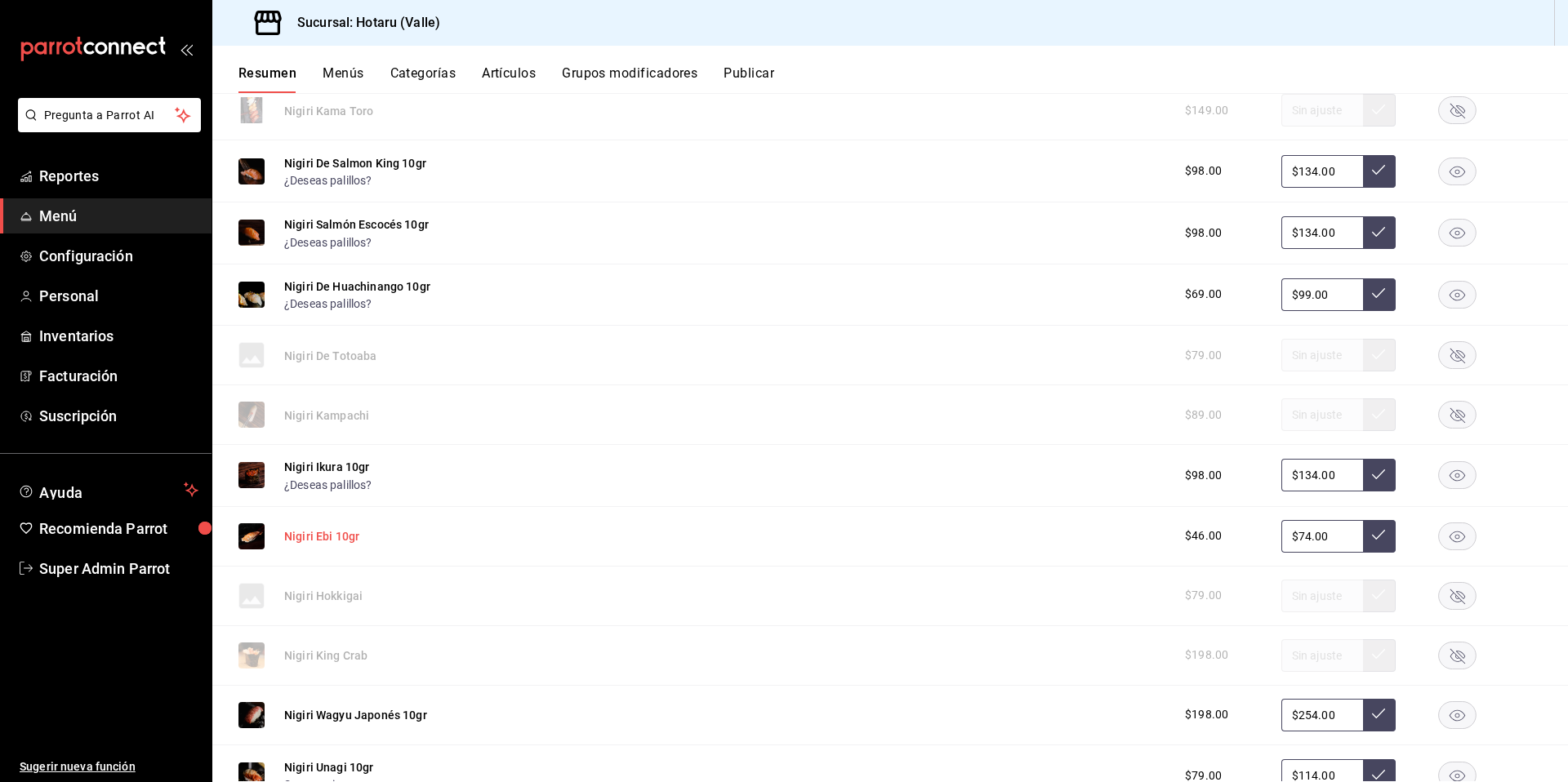 click on "Nigiri Ebi 10gr" at bounding box center [322, 536] 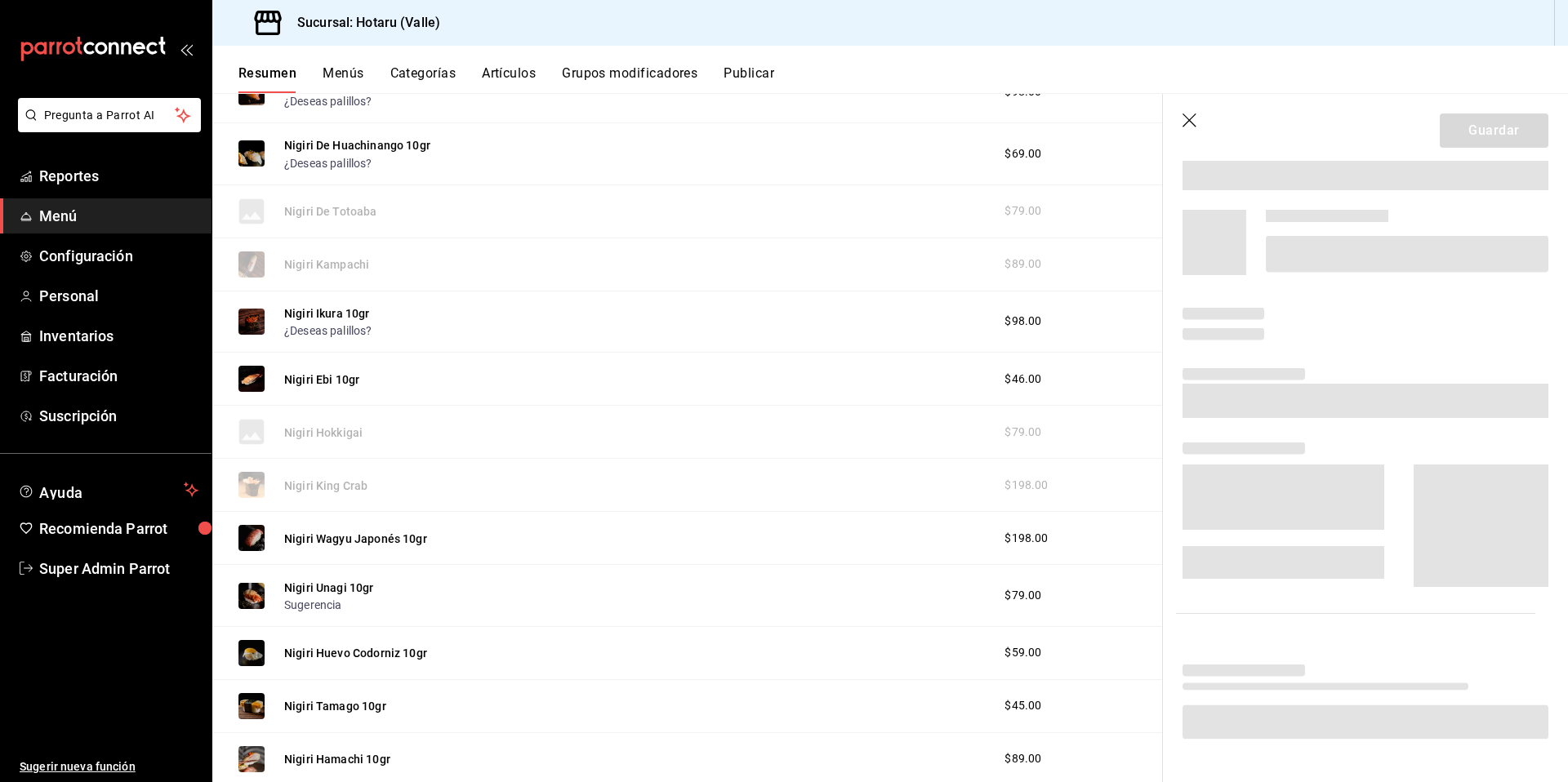 scroll, scrollTop: 1825, scrollLeft: 0, axis: vertical 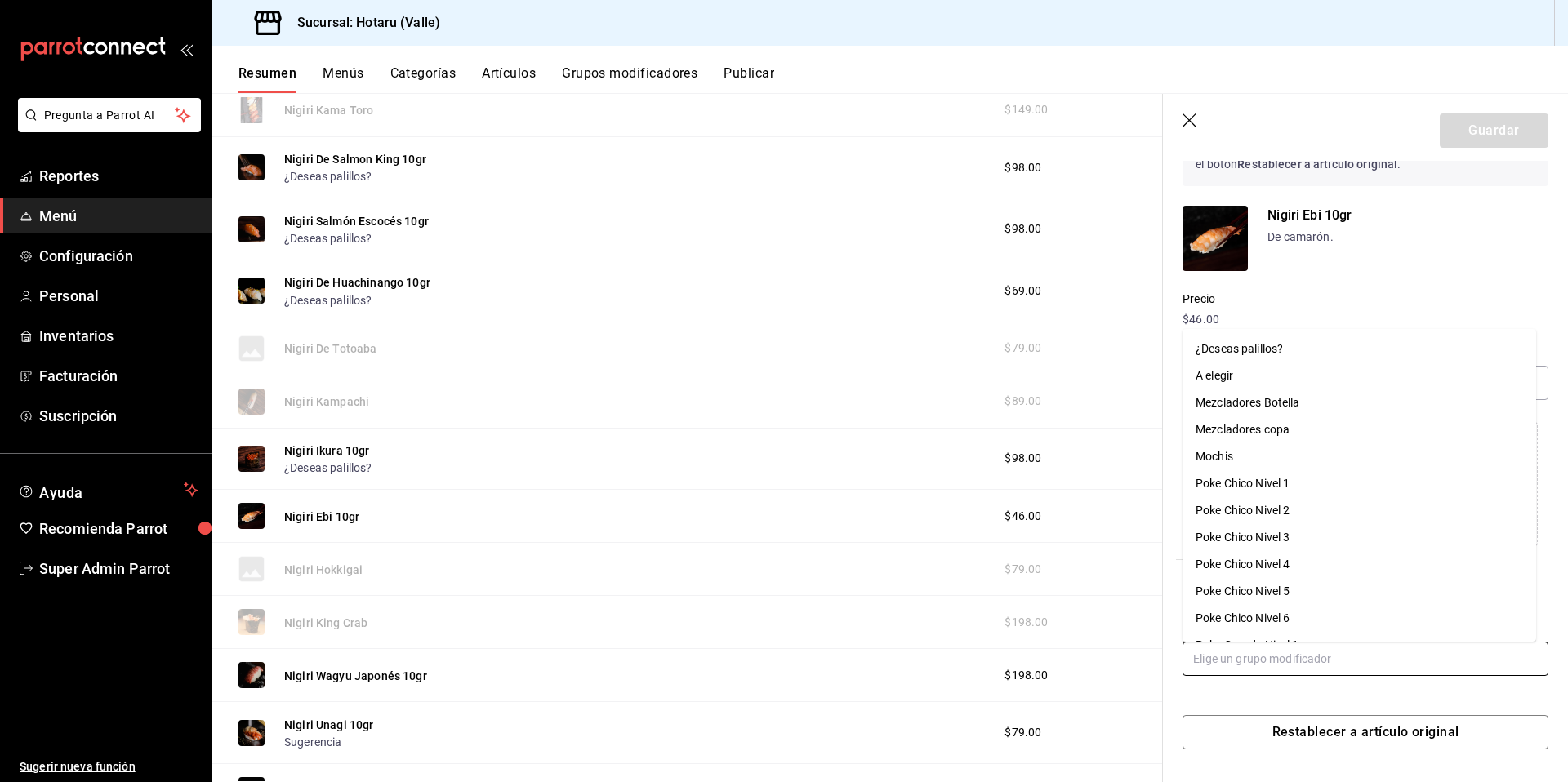 drag, startPoint x: 1285, startPoint y: 673, endPoint x: 1285, endPoint y: 646, distance: 27 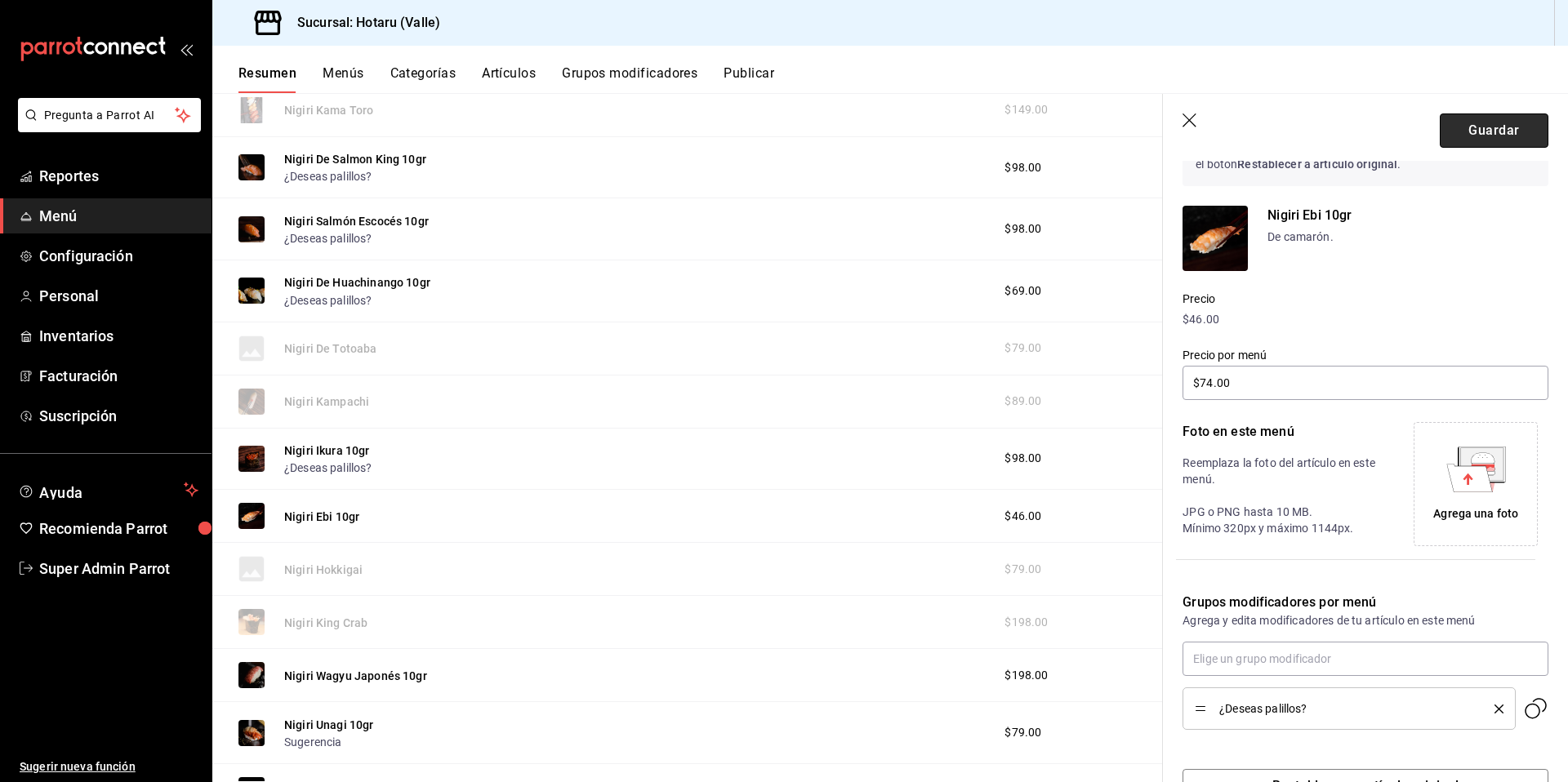 click on "Guardar" at bounding box center [1494, 131] 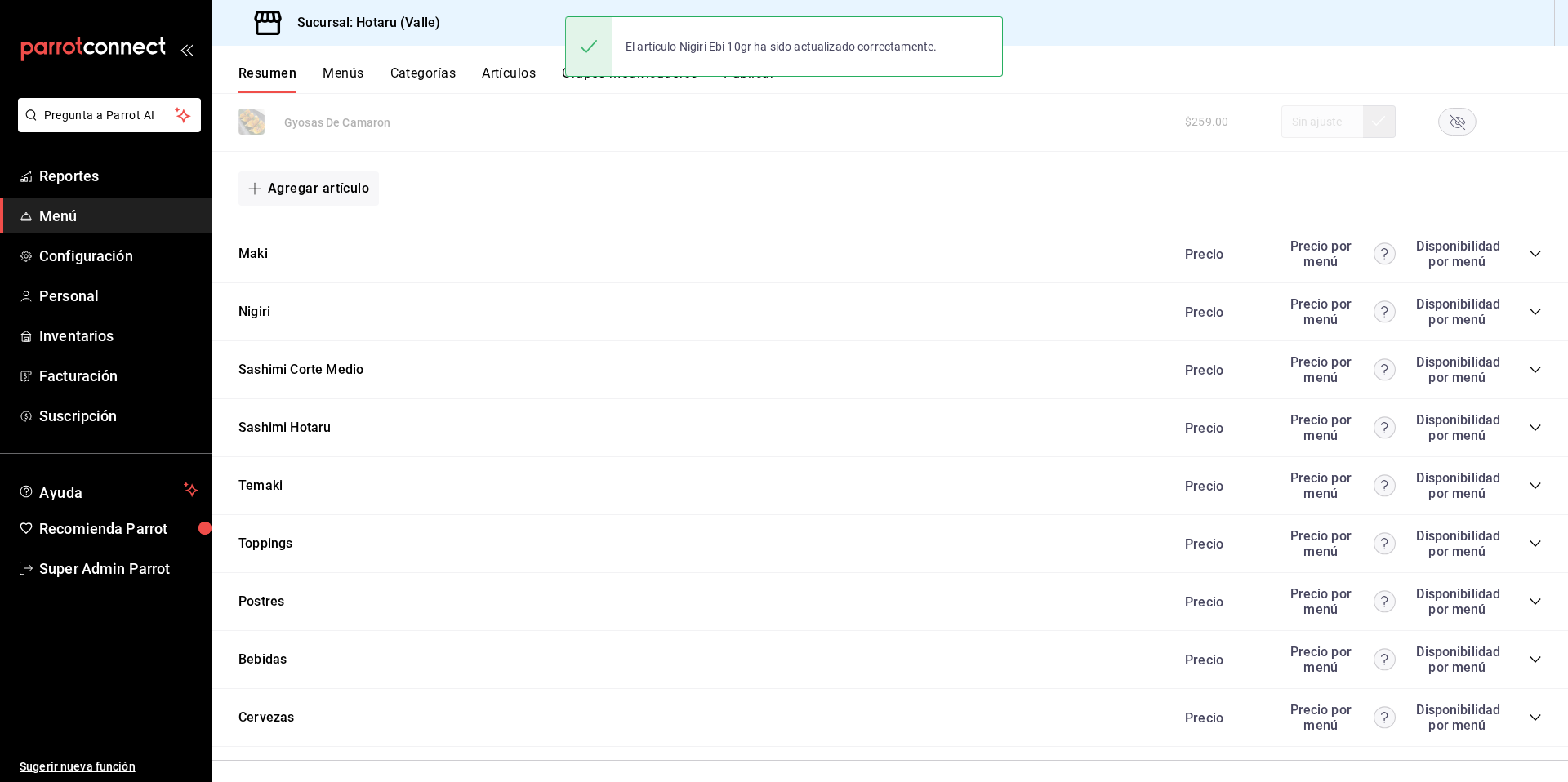 scroll, scrollTop: 1522, scrollLeft: 0, axis: vertical 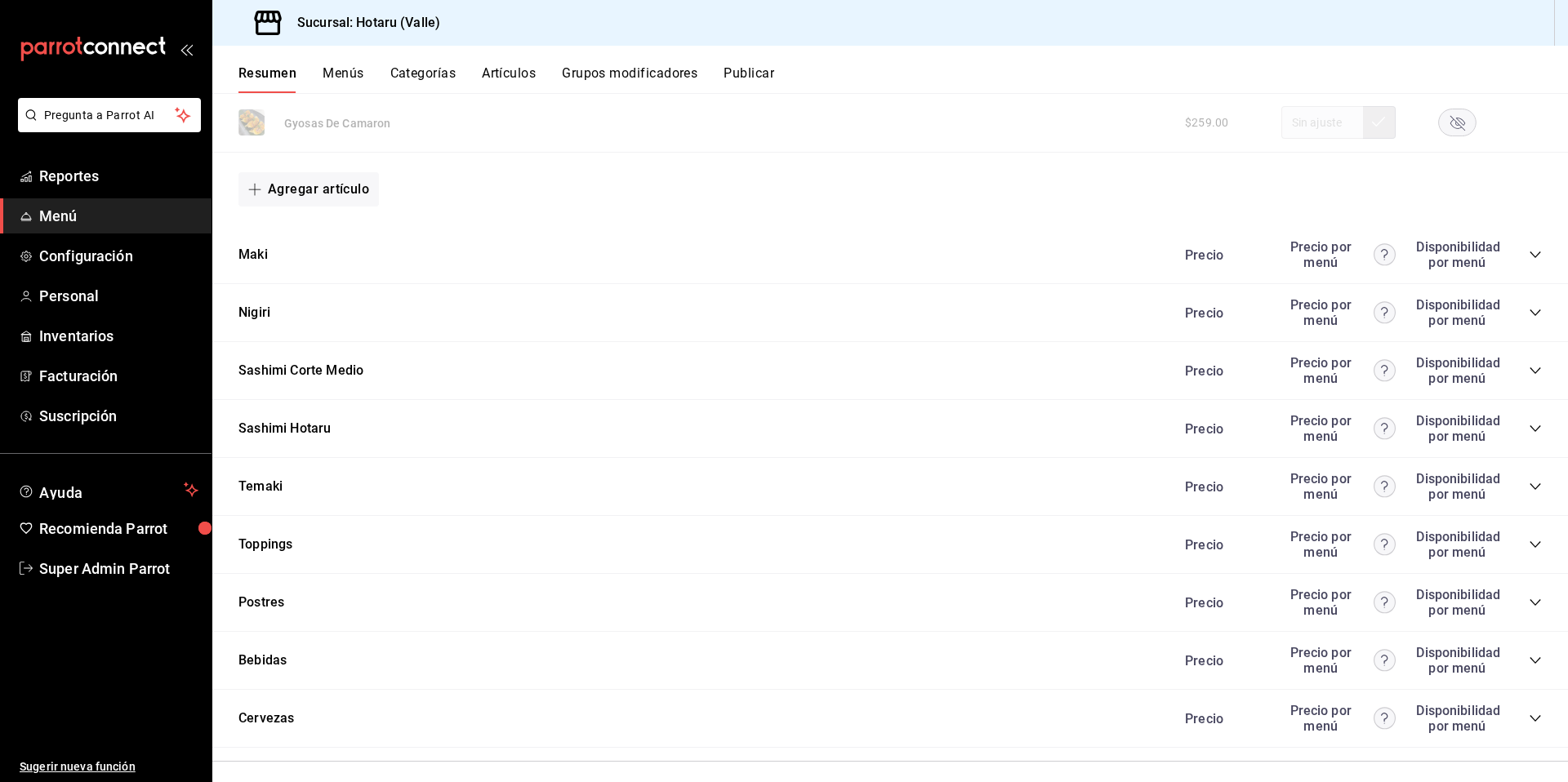 click 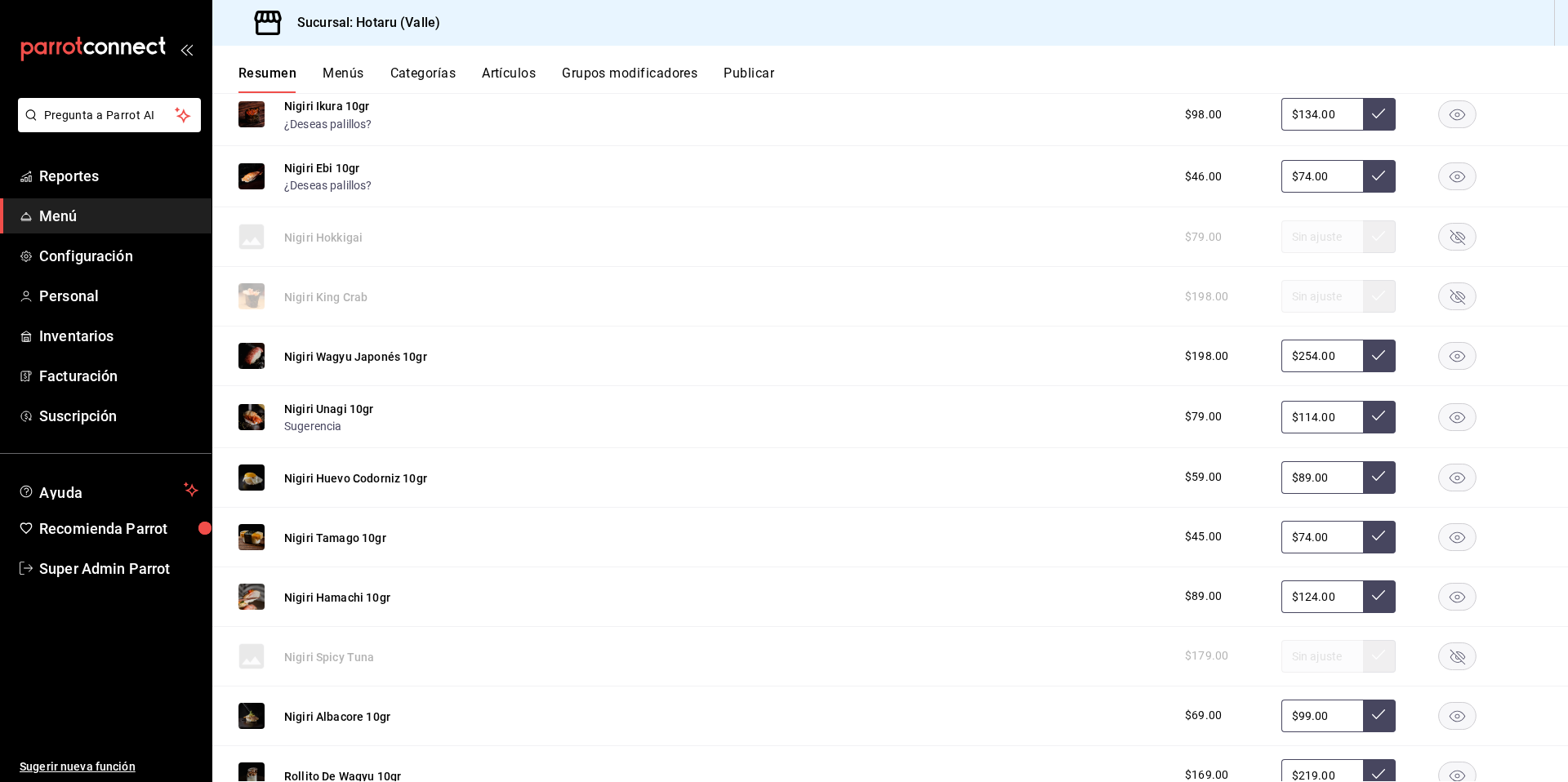 scroll, scrollTop: 2324, scrollLeft: 0, axis: vertical 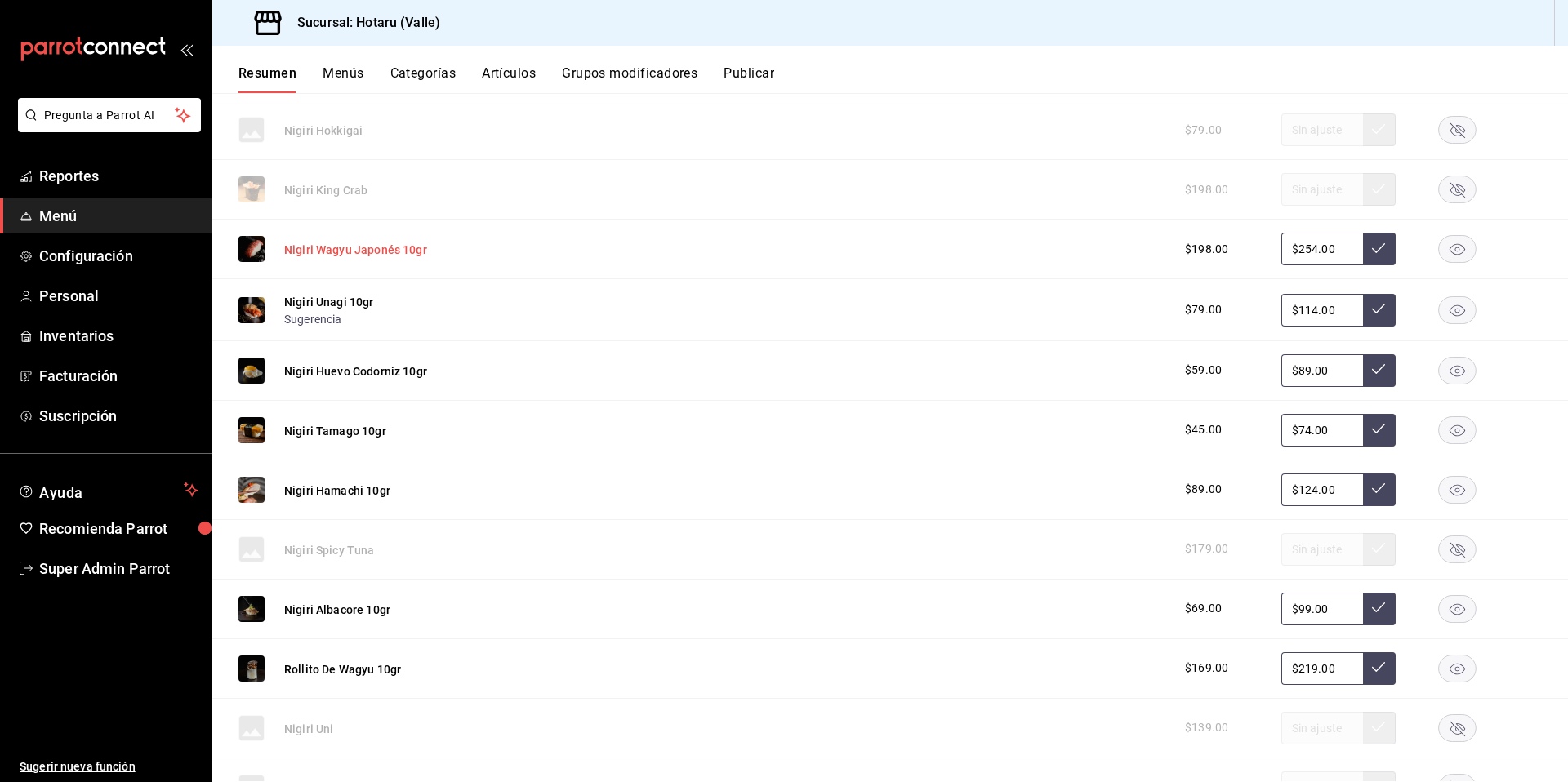 click on "Nigiri Wagyu Japonés 10gr" at bounding box center [355, 250] 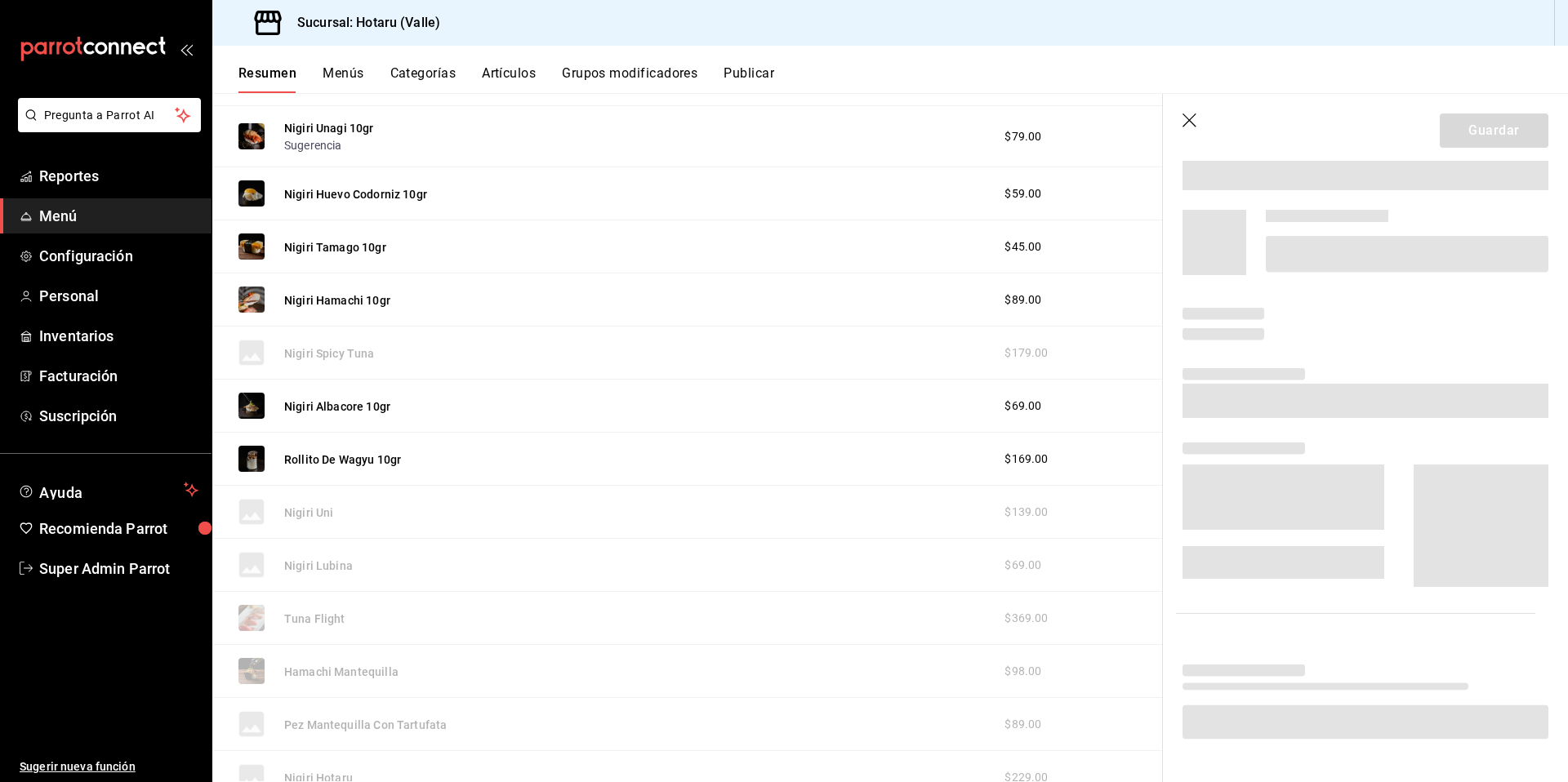 scroll, scrollTop: 2276, scrollLeft: 0, axis: vertical 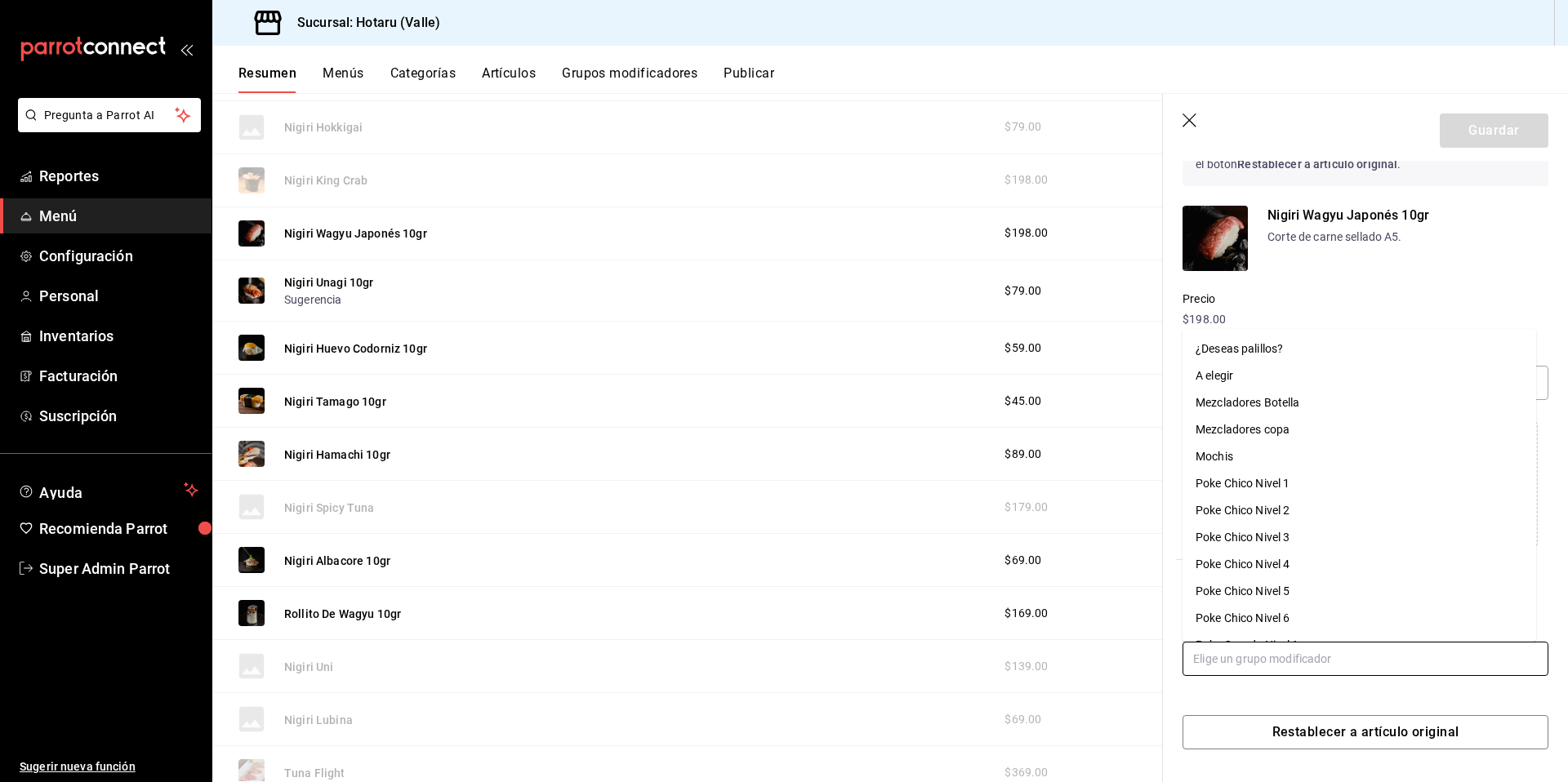 click at bounding box center [1365, 659] 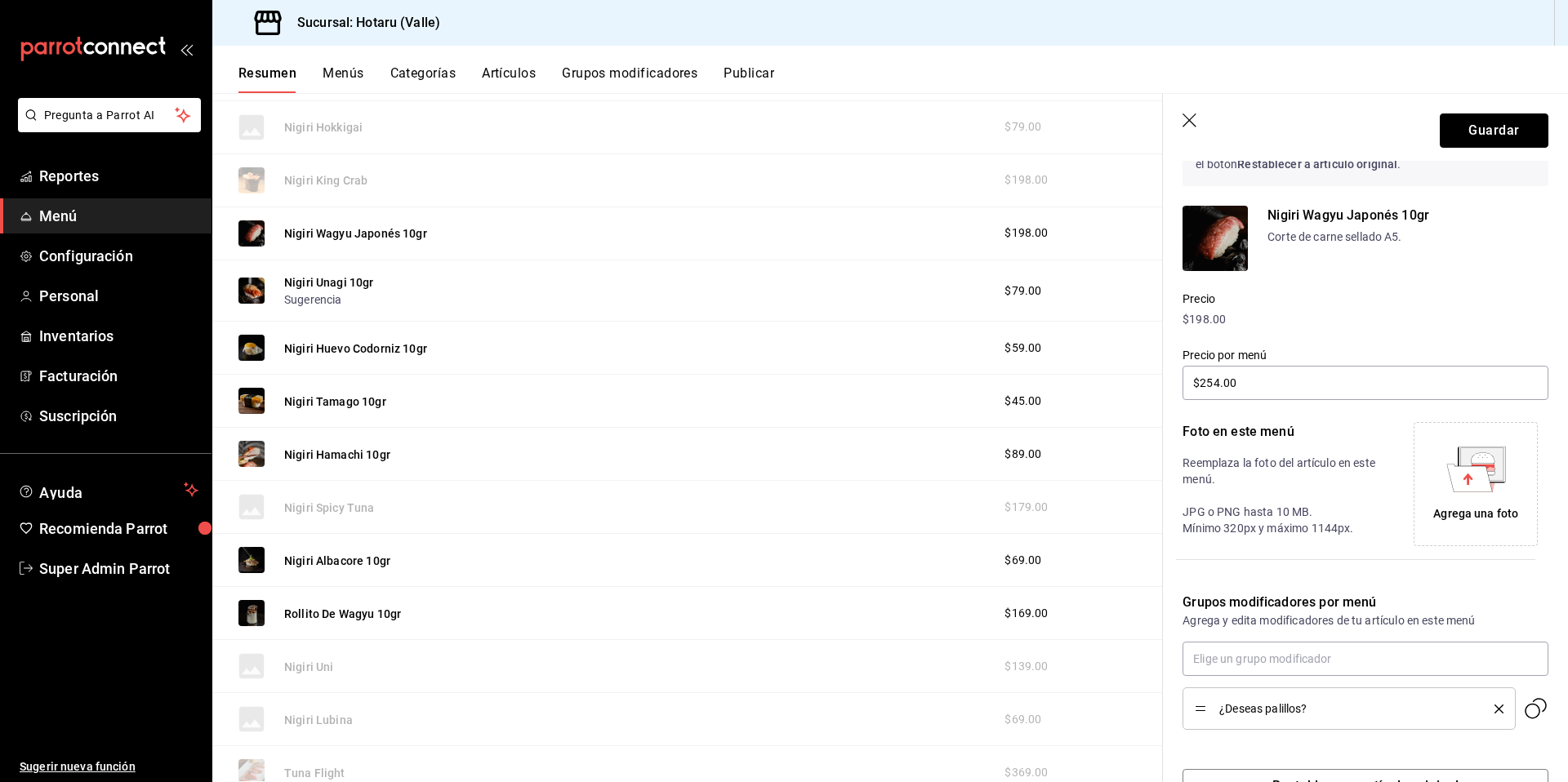 click on "Guardar" at bounding box center (1494, 131) 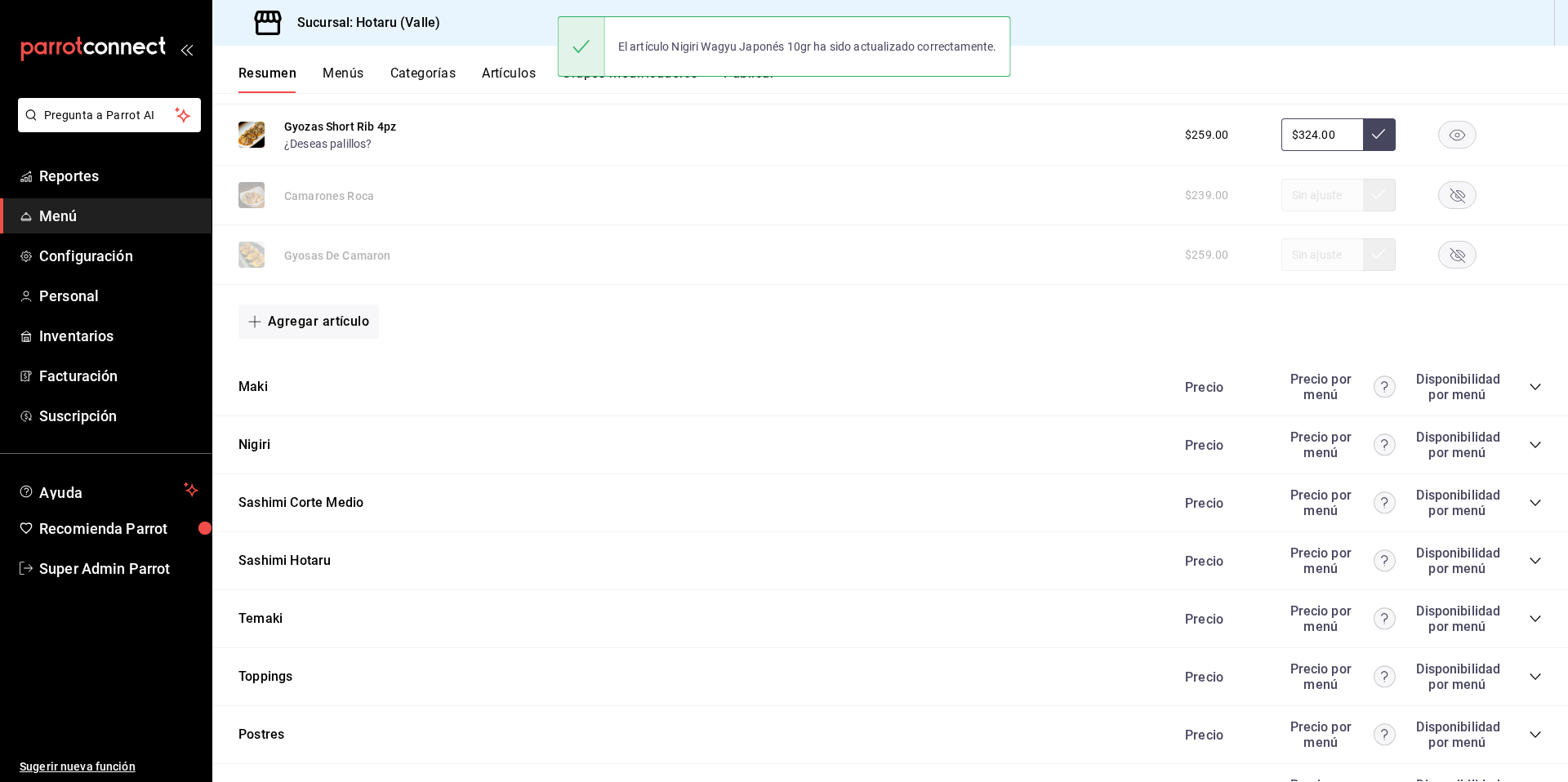 scroll, scrollTop: 1392, scrollLeft: 0, axis: vertical 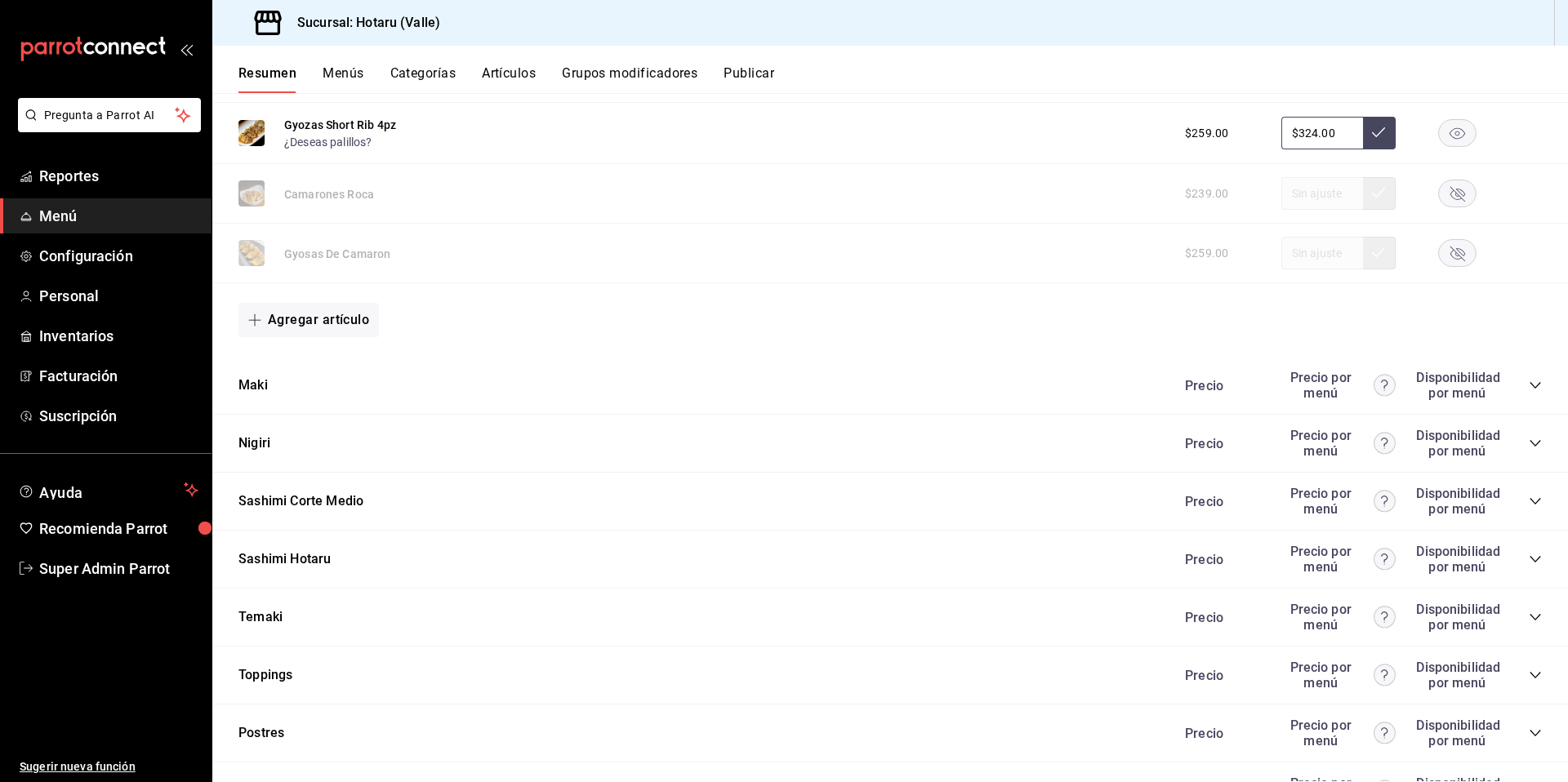 click 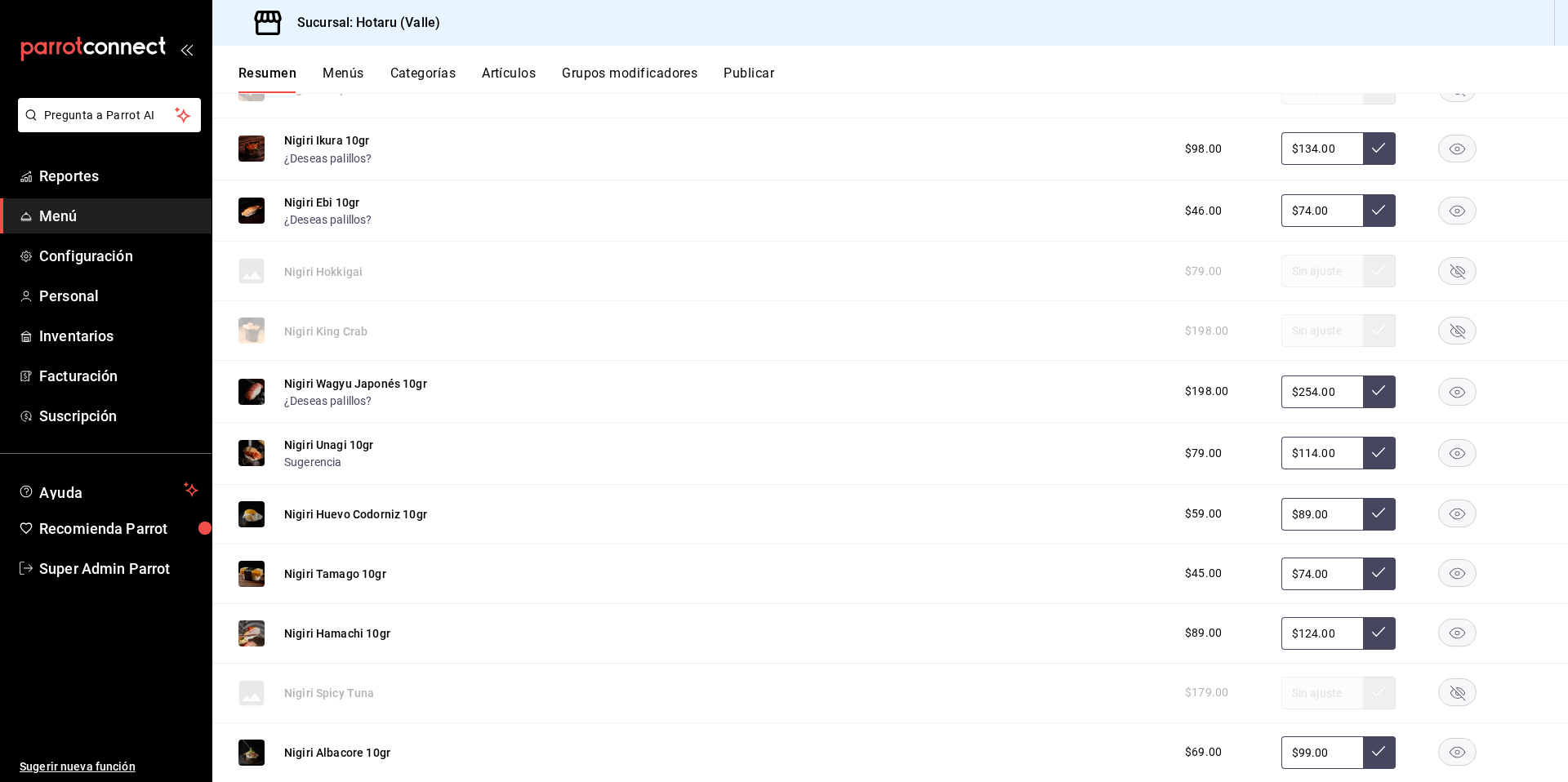 scroll, scrollTop: 2426, scrollLeft: 0, axis: vertical 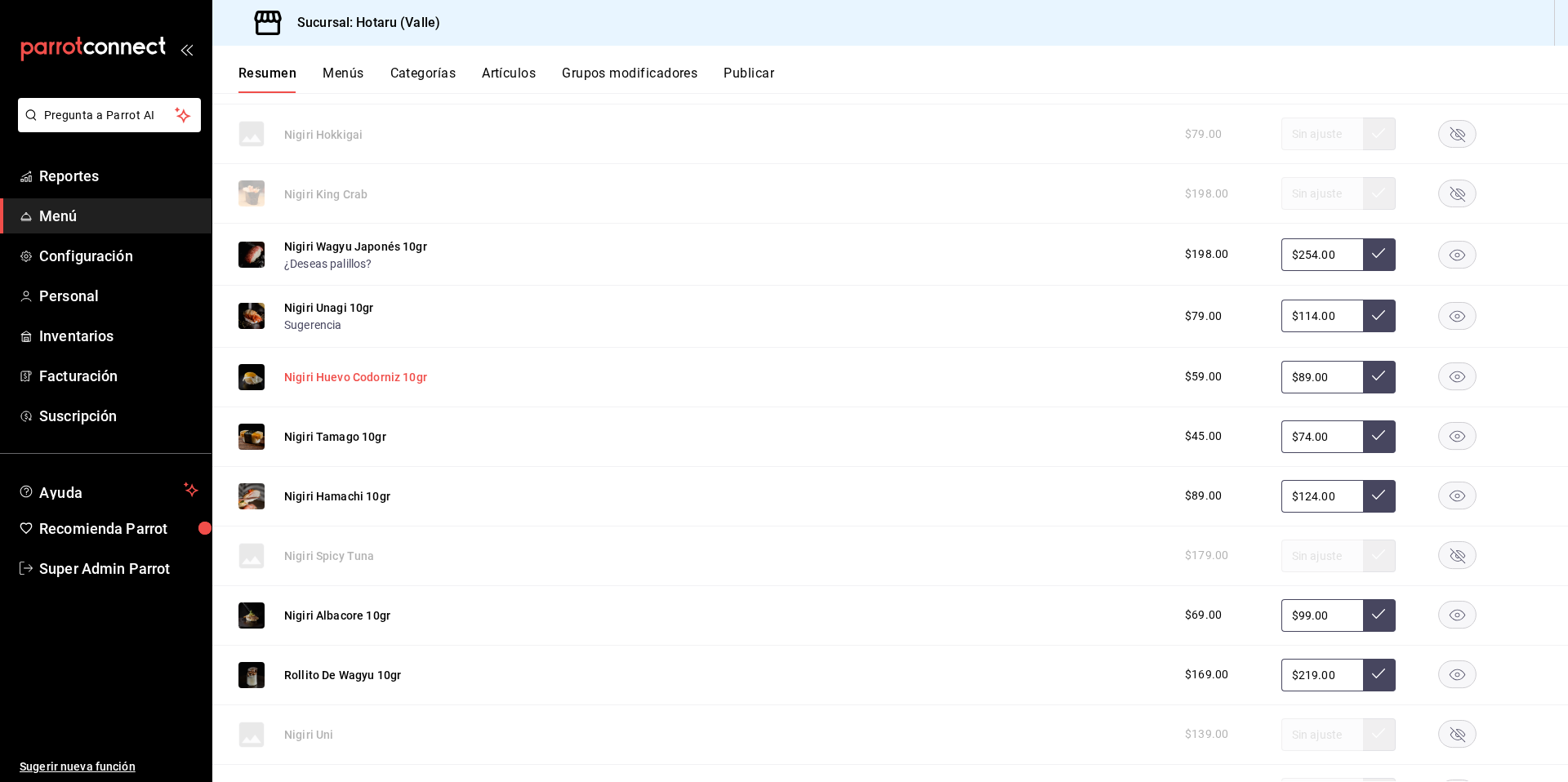 click on "Nigiri Huevo Codorniz 10gr" at bounding box center (355, 377) 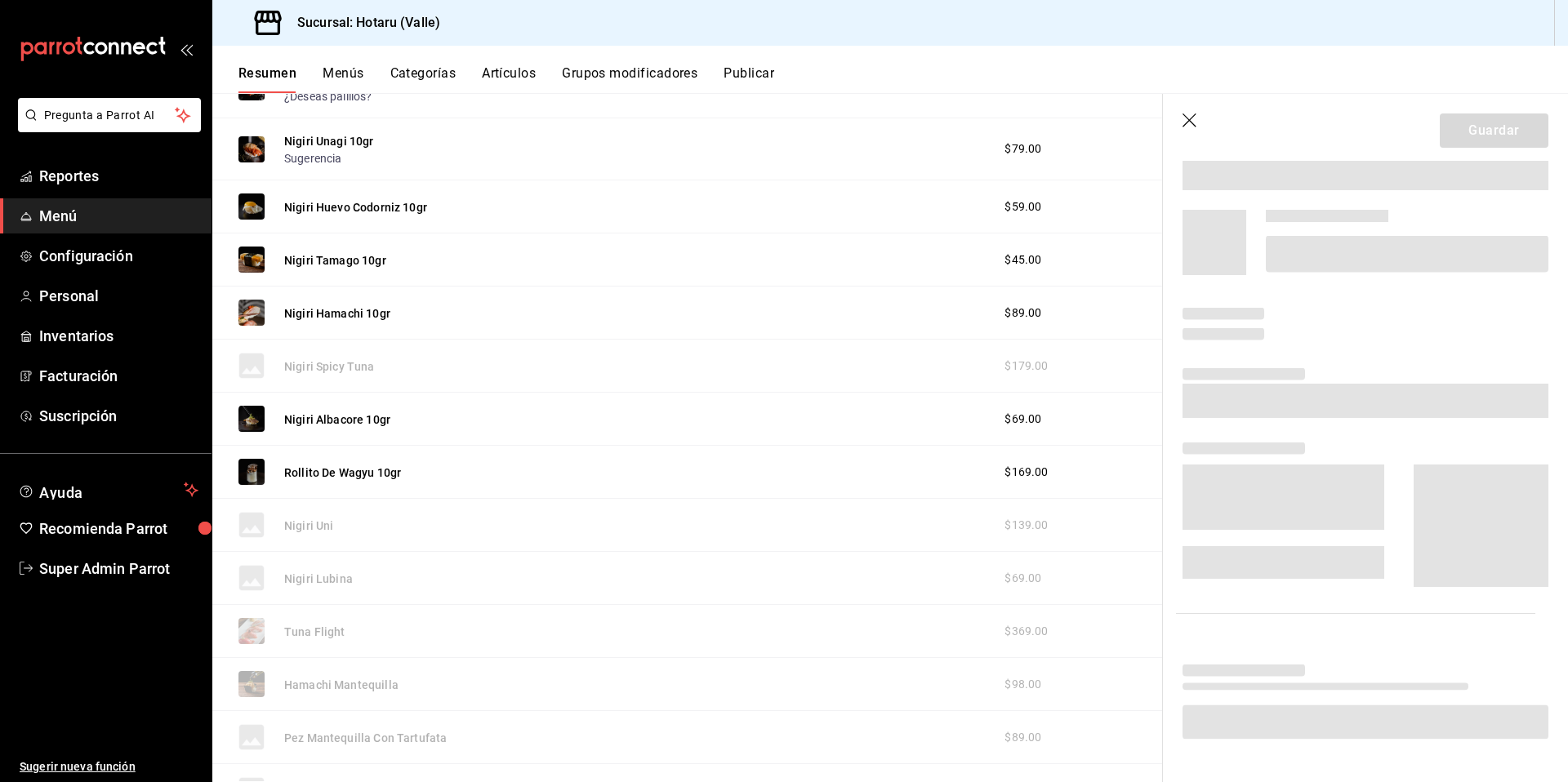 scroll, scrollTop: 2272, scrollLeft: 0, axis: vertical 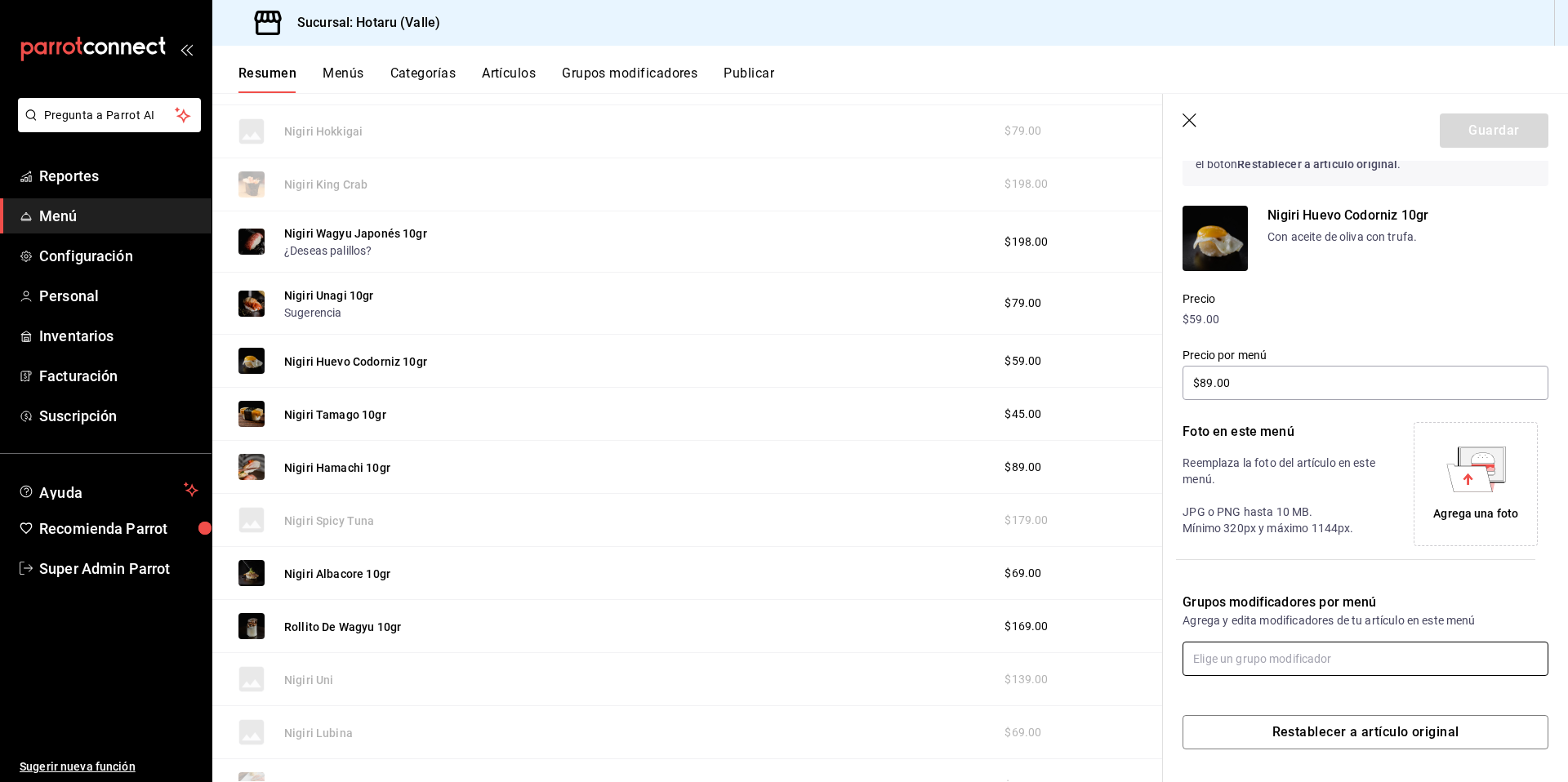 click at bounding box center (1365, 659) 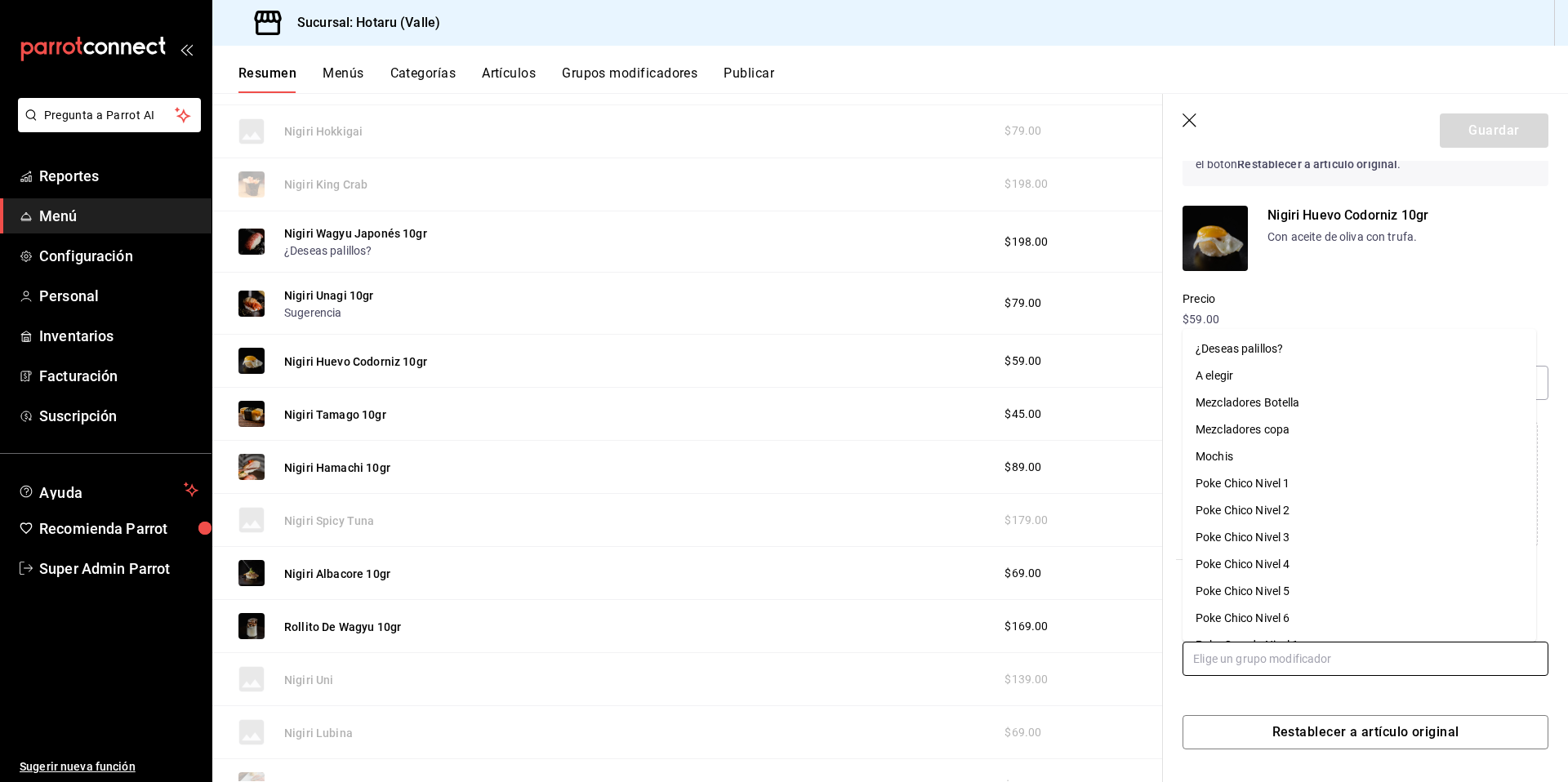 click on "¿Deseas palillos?" at bounding box center (1239, 349) 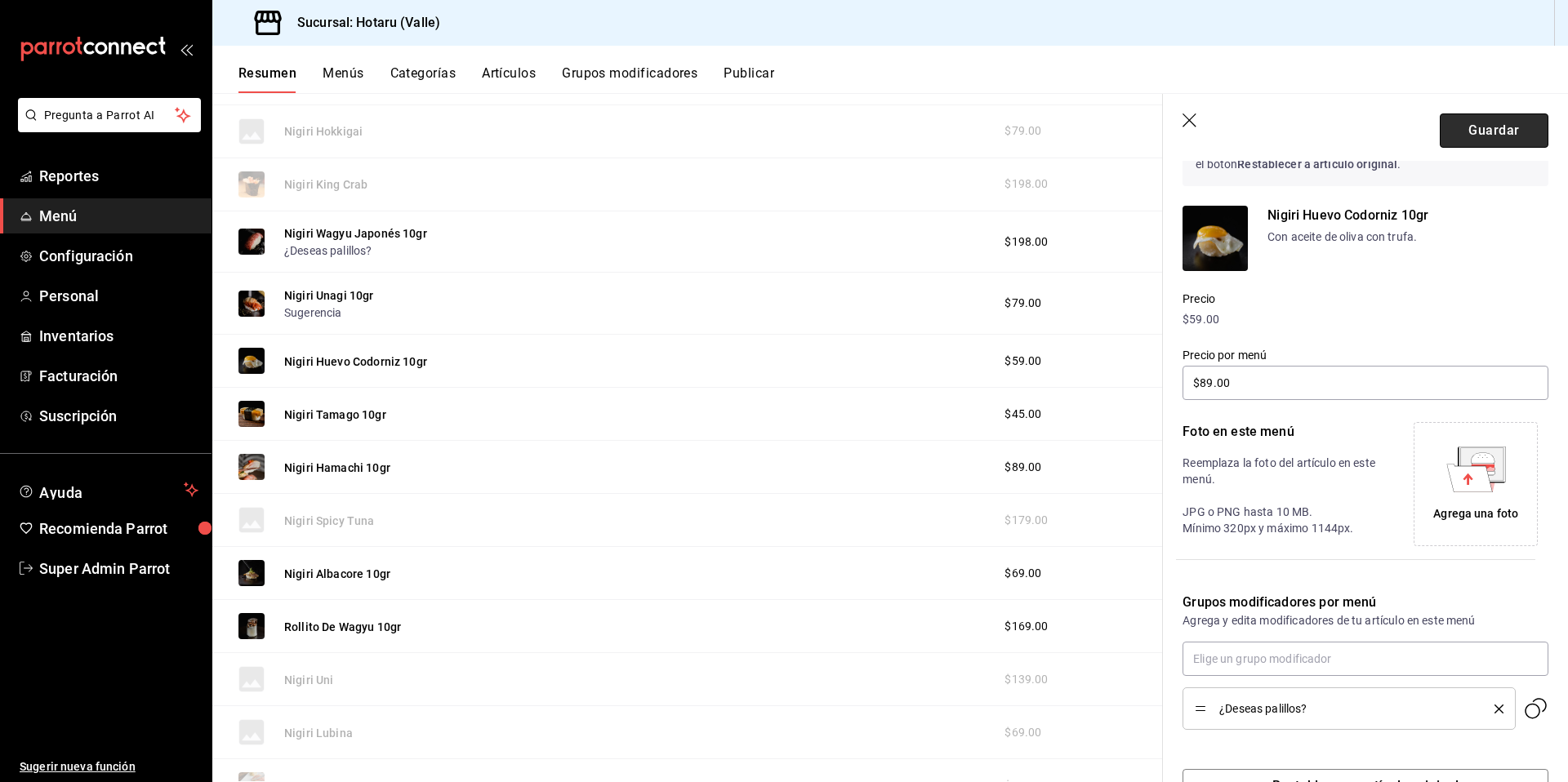 click on "Guardar" at bounding box center [1494, 131] 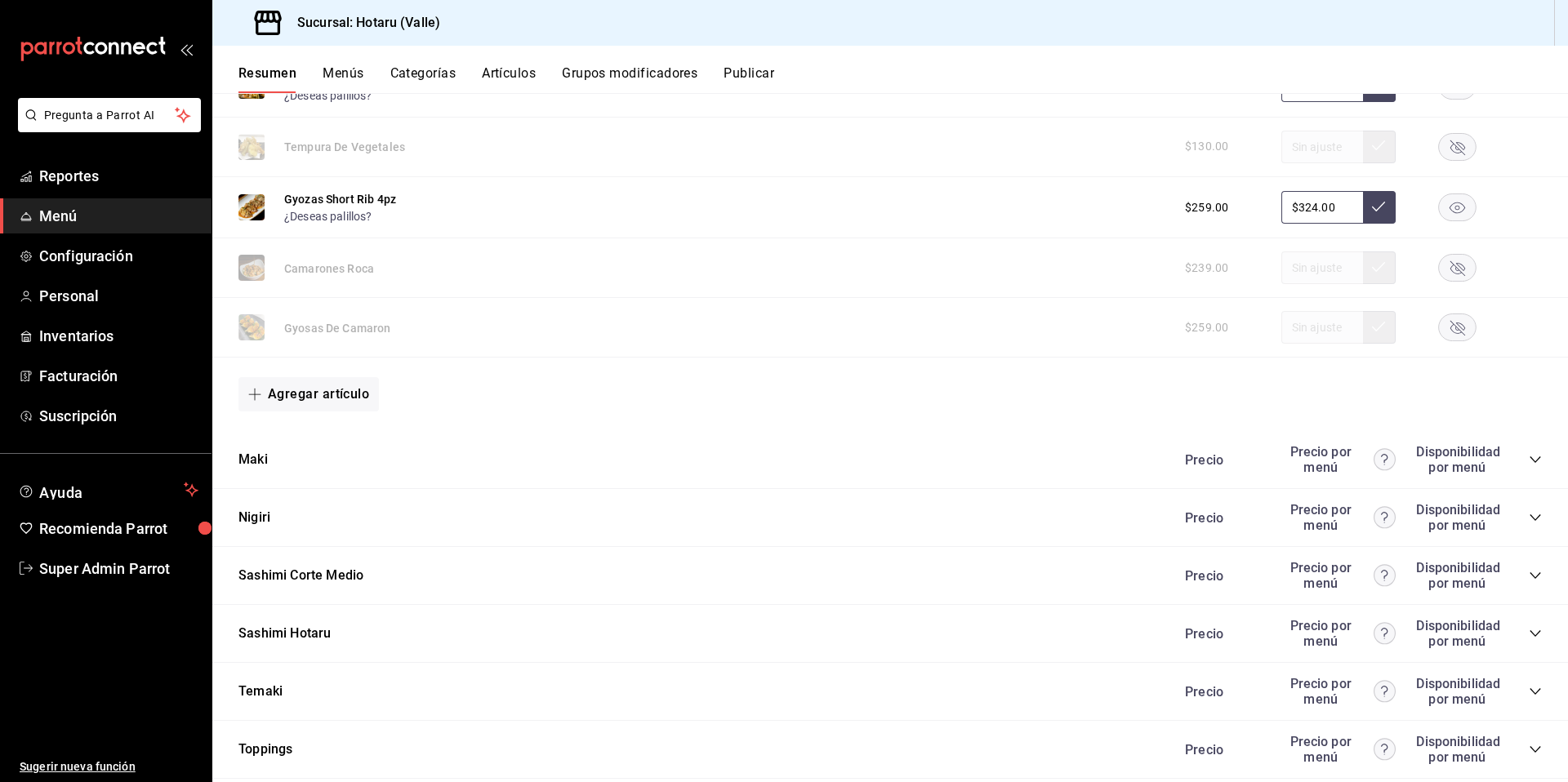 scroll, scrollTop: 1330, scrollLeft: 0, axis: vertical 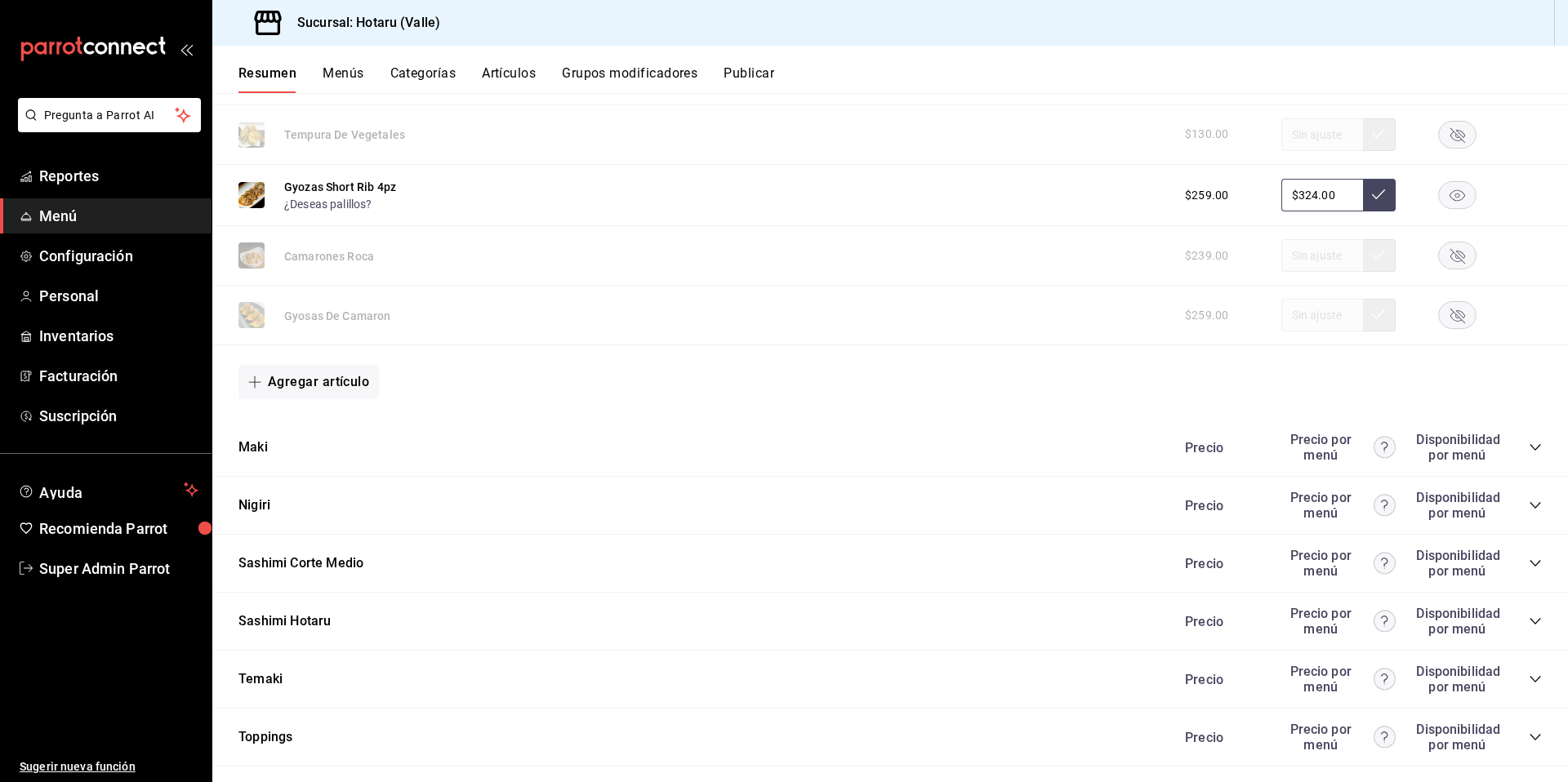 click 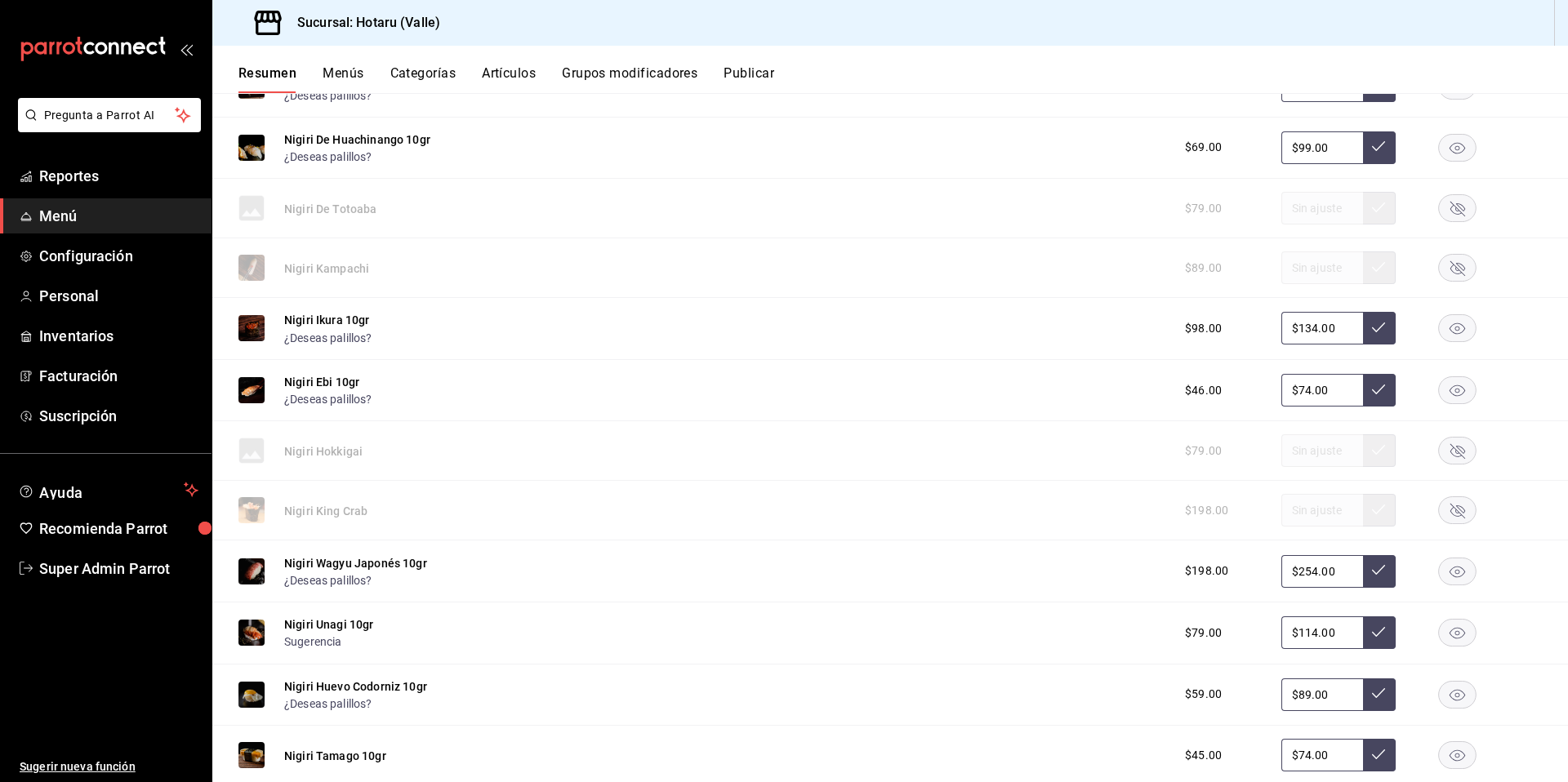 scroll, scrollTop: 2125, scrollLeft: 0, axis: vertical 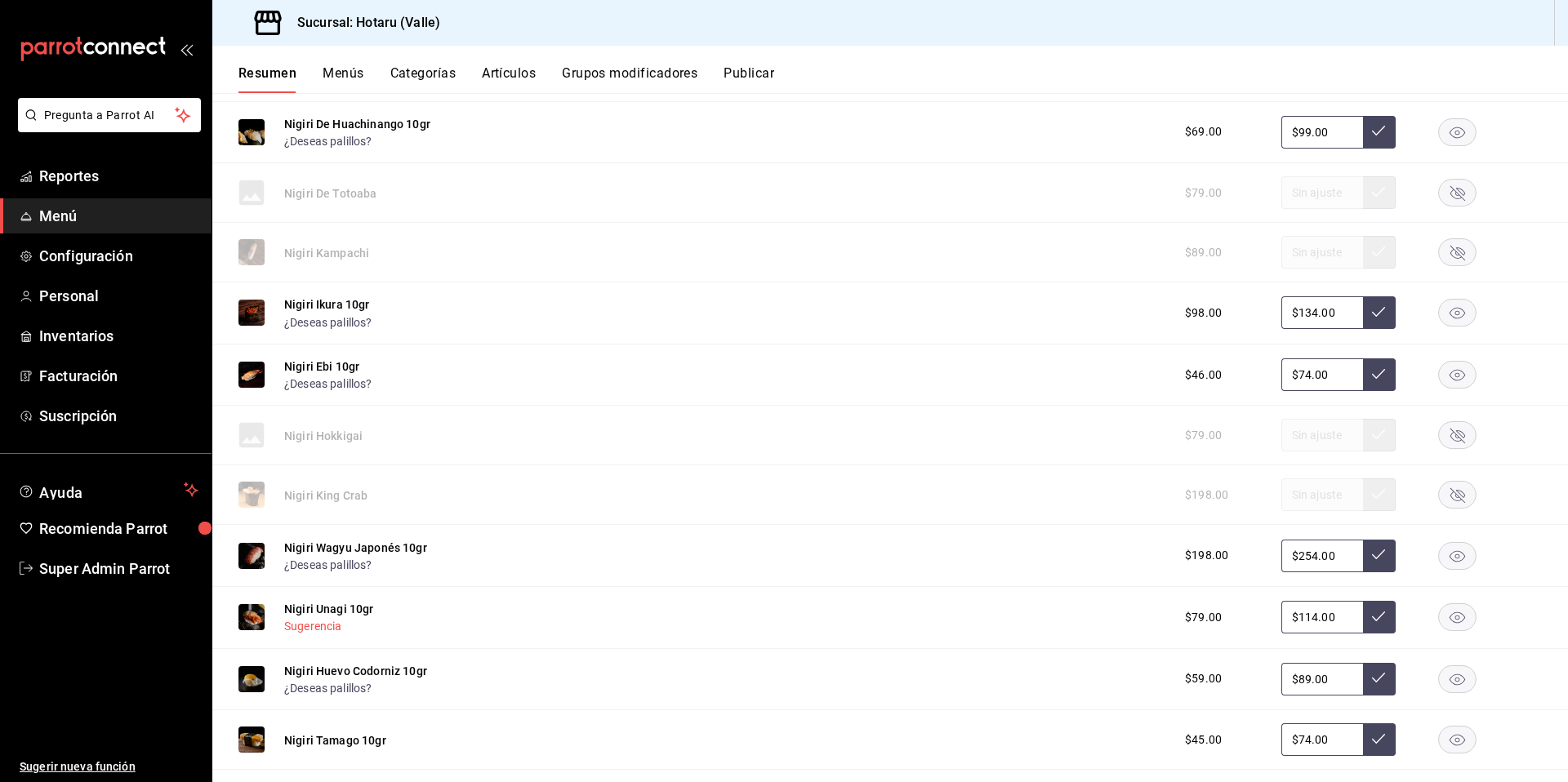 click on "Sugerencia" at bounding box center [313, 626] 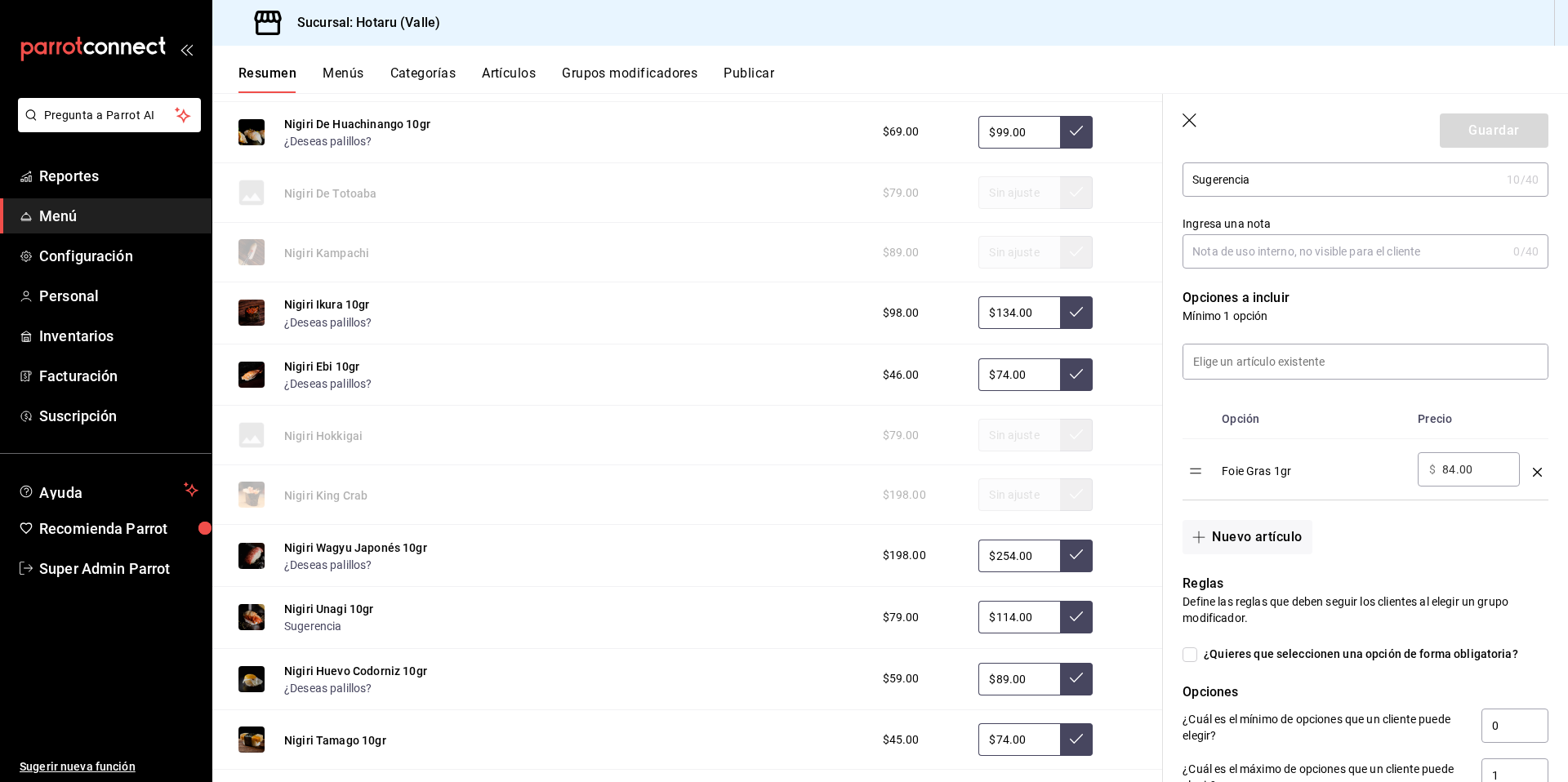 scroll, scrollTop: 295, scrollLeft: 0, axis: vertical 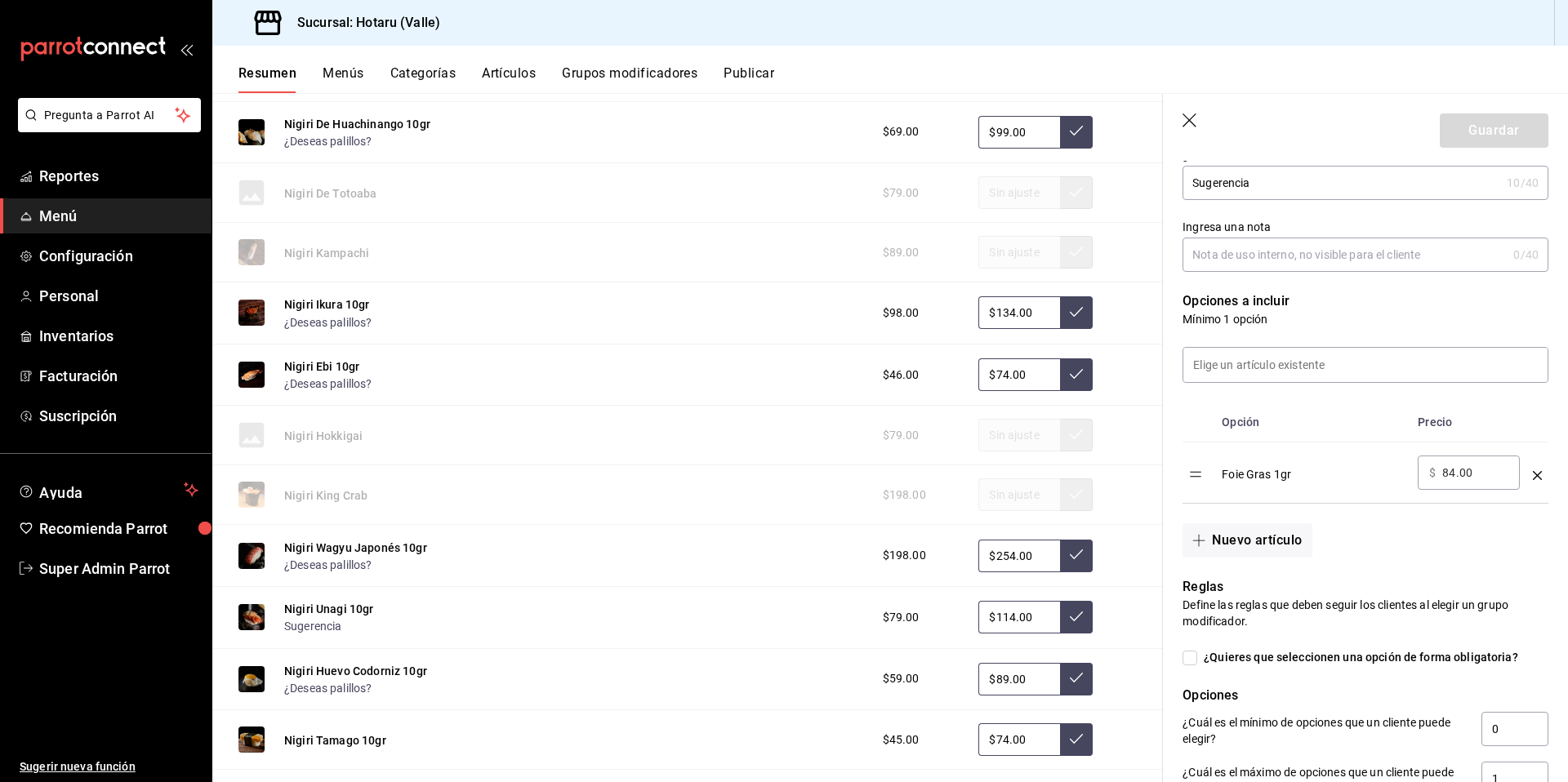 click 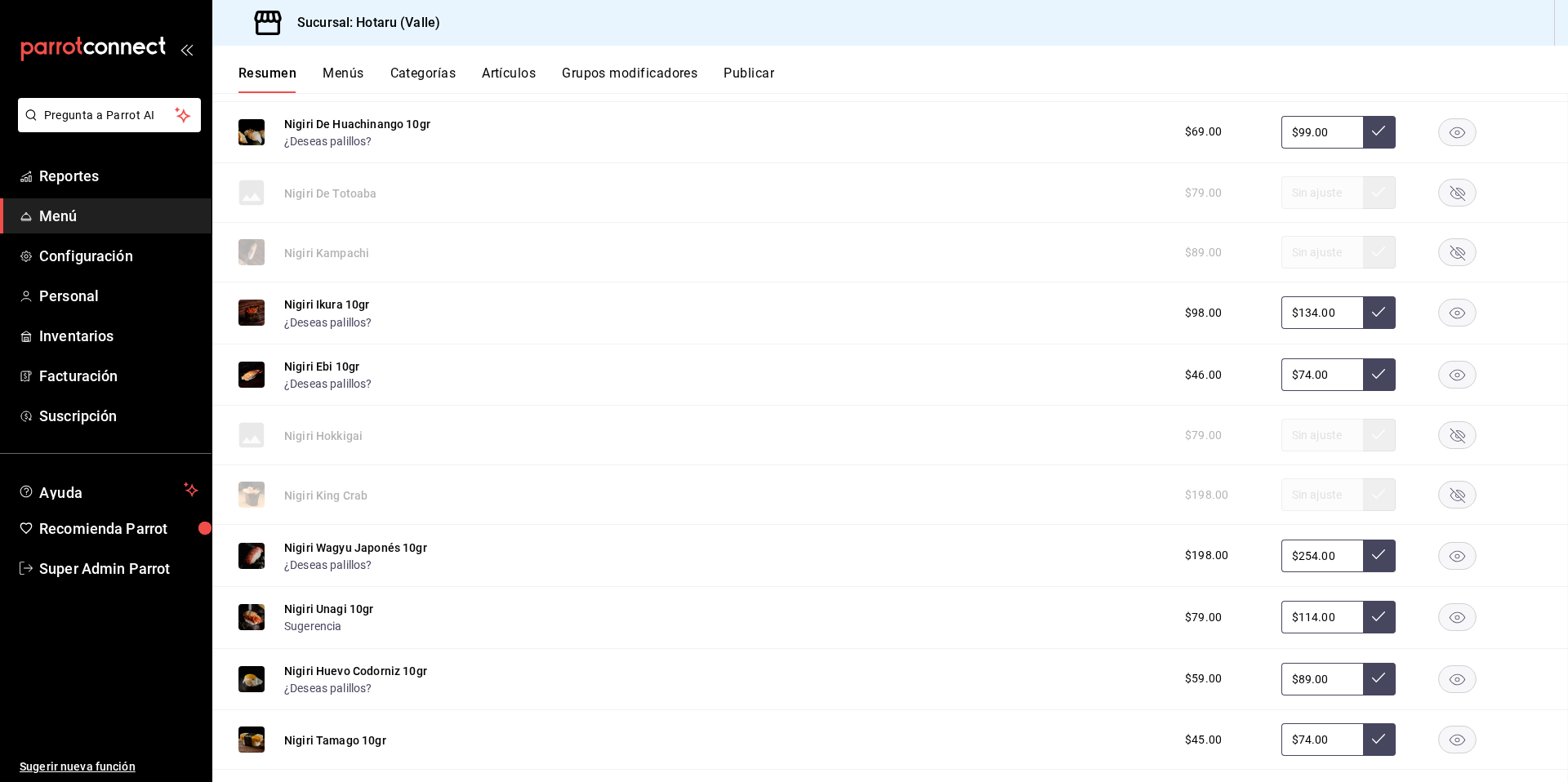 scroll, scrollTop: 0, scrollLeft: 0, axis: both 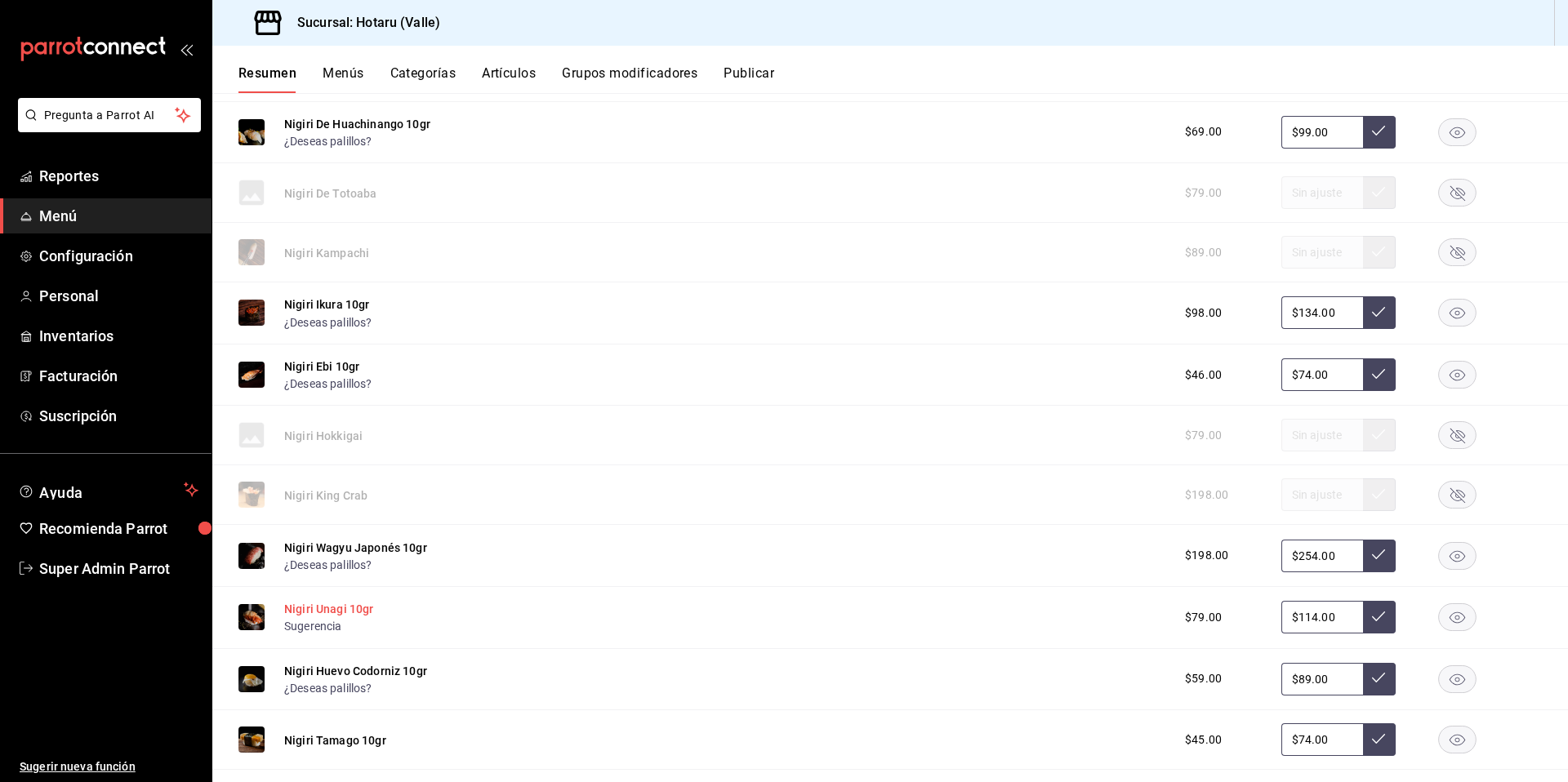 click on "Nigiri Unagi 10gr" at bounding box center [329, 609] 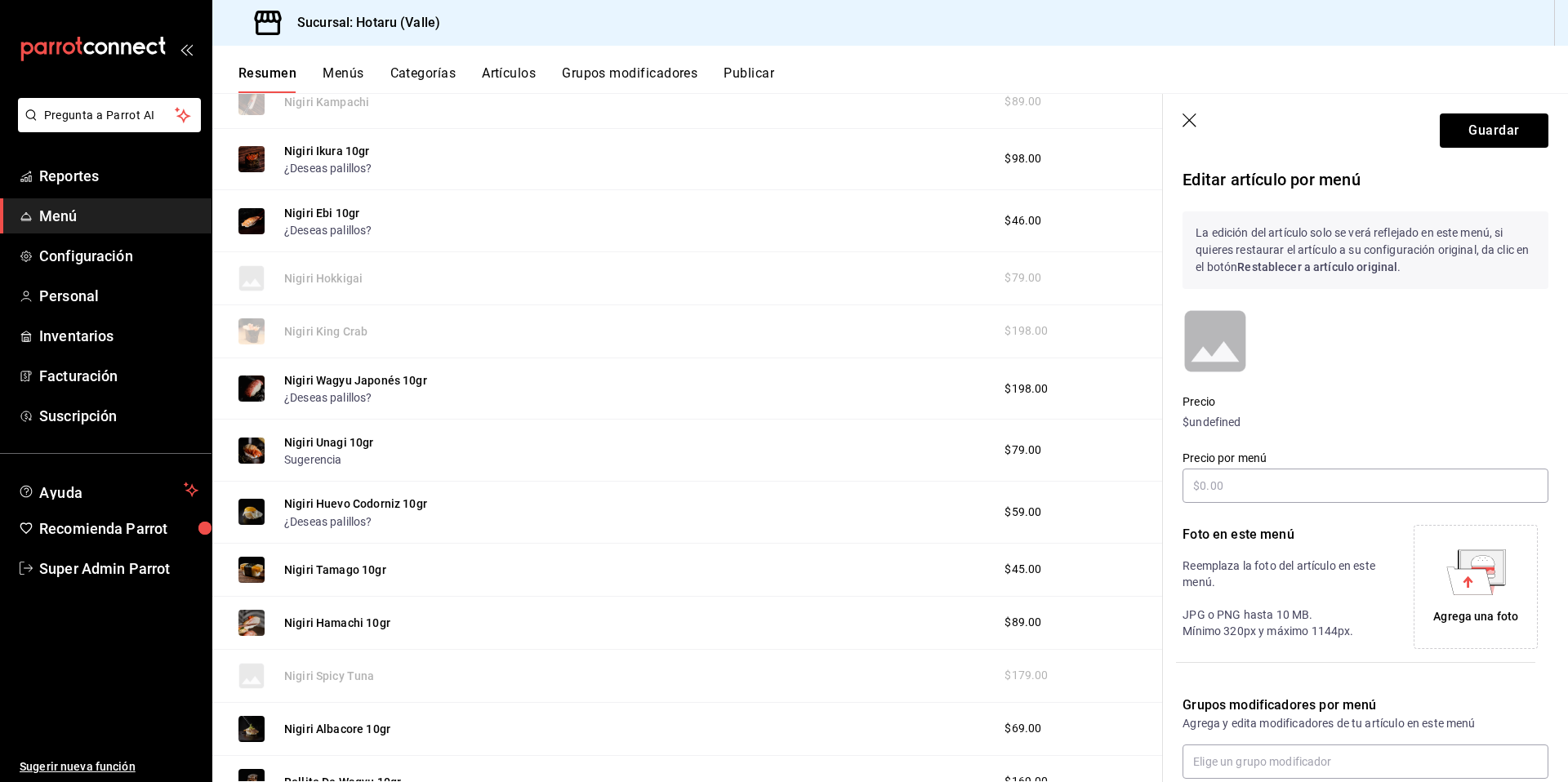 scroll, scrollTop: 1984, scrollLeft: 0, axis: vertical 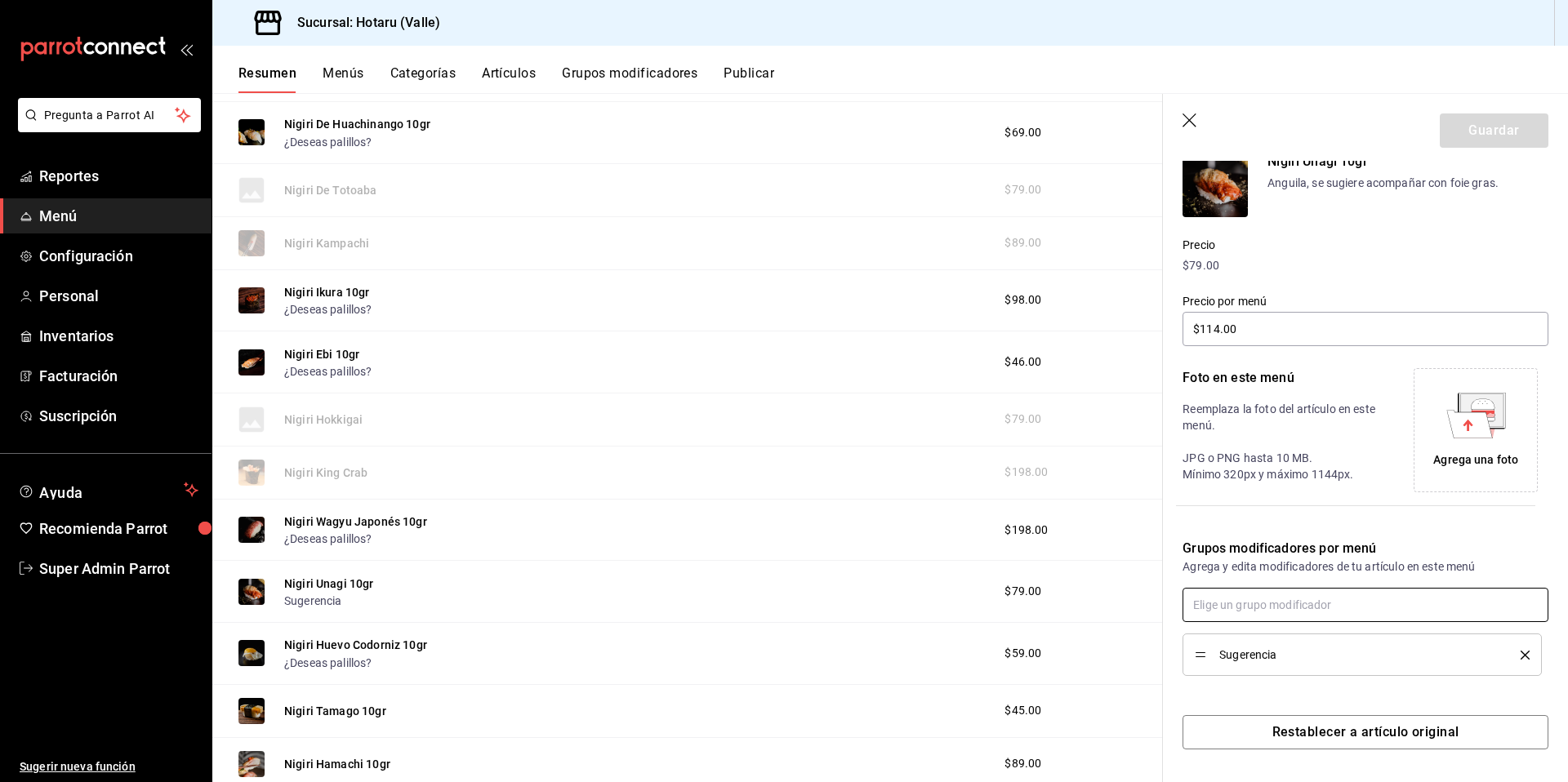 click at bounding box center (1365, 605) 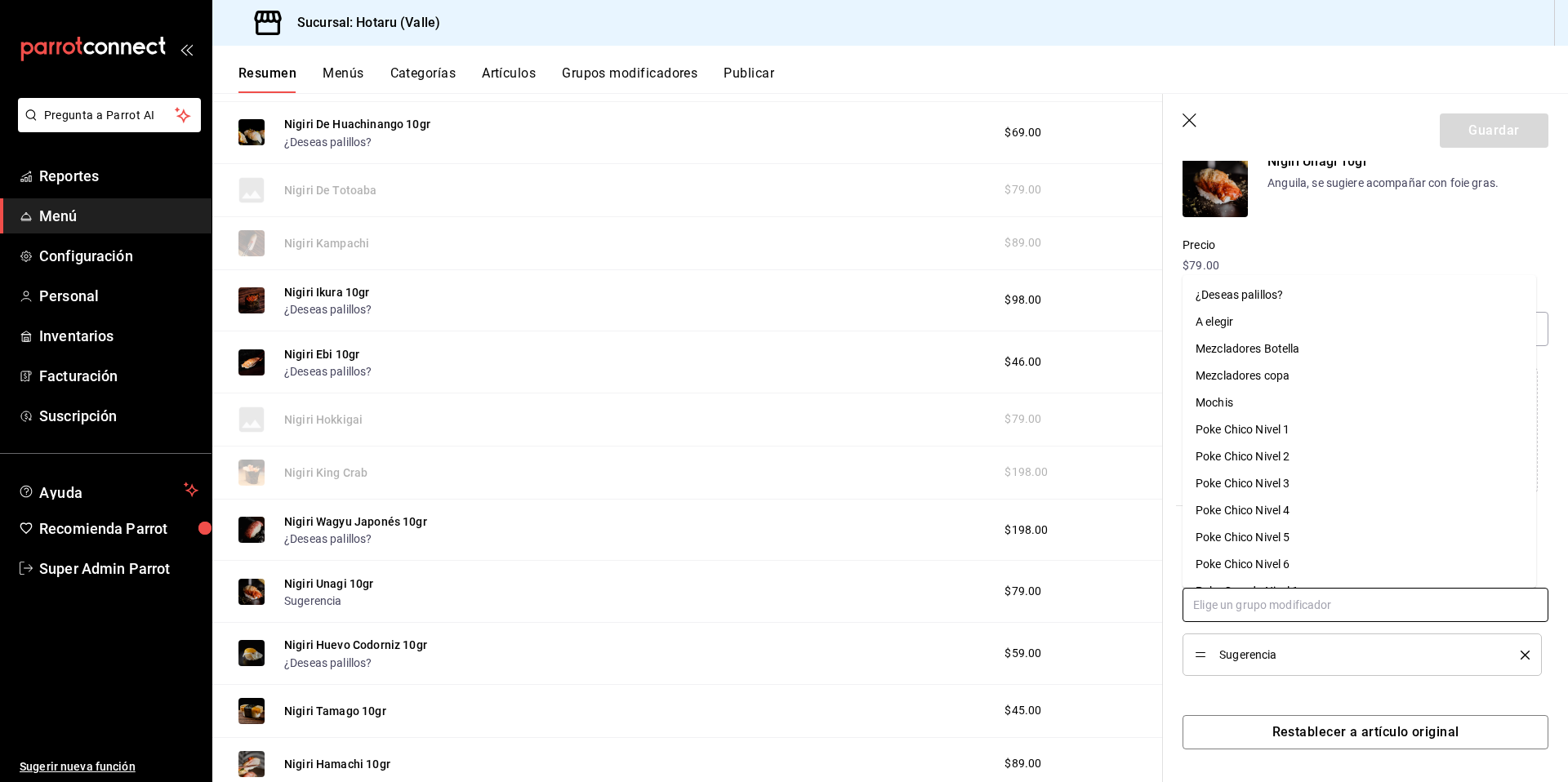 click on "¿Deseas palillos?" at bounding box center [1359, 295] 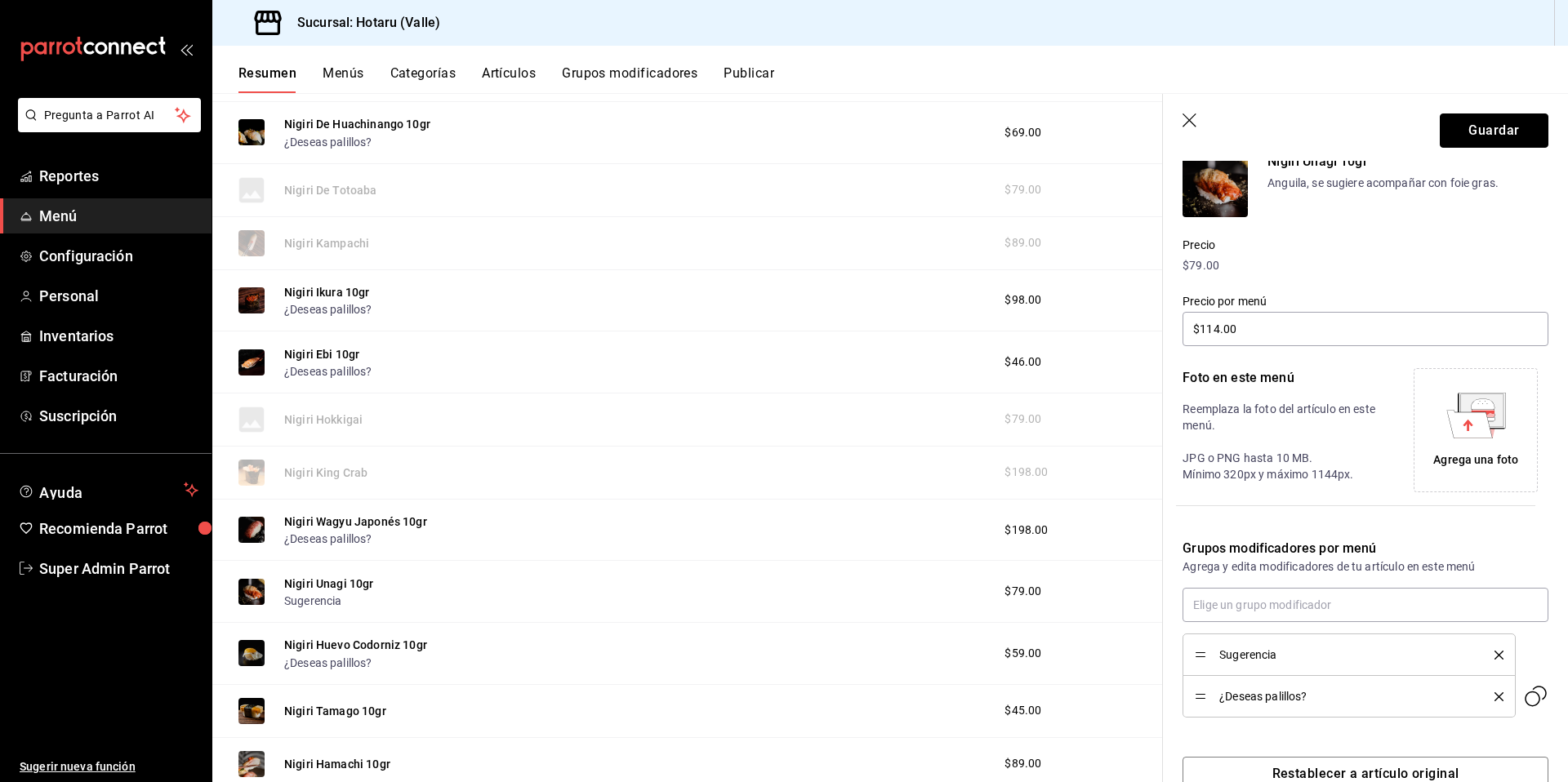 drag, startPoint x: 1462, startPoint y: 139, endPoint x: 1454, endPoint y: 161, distance: 23.4094 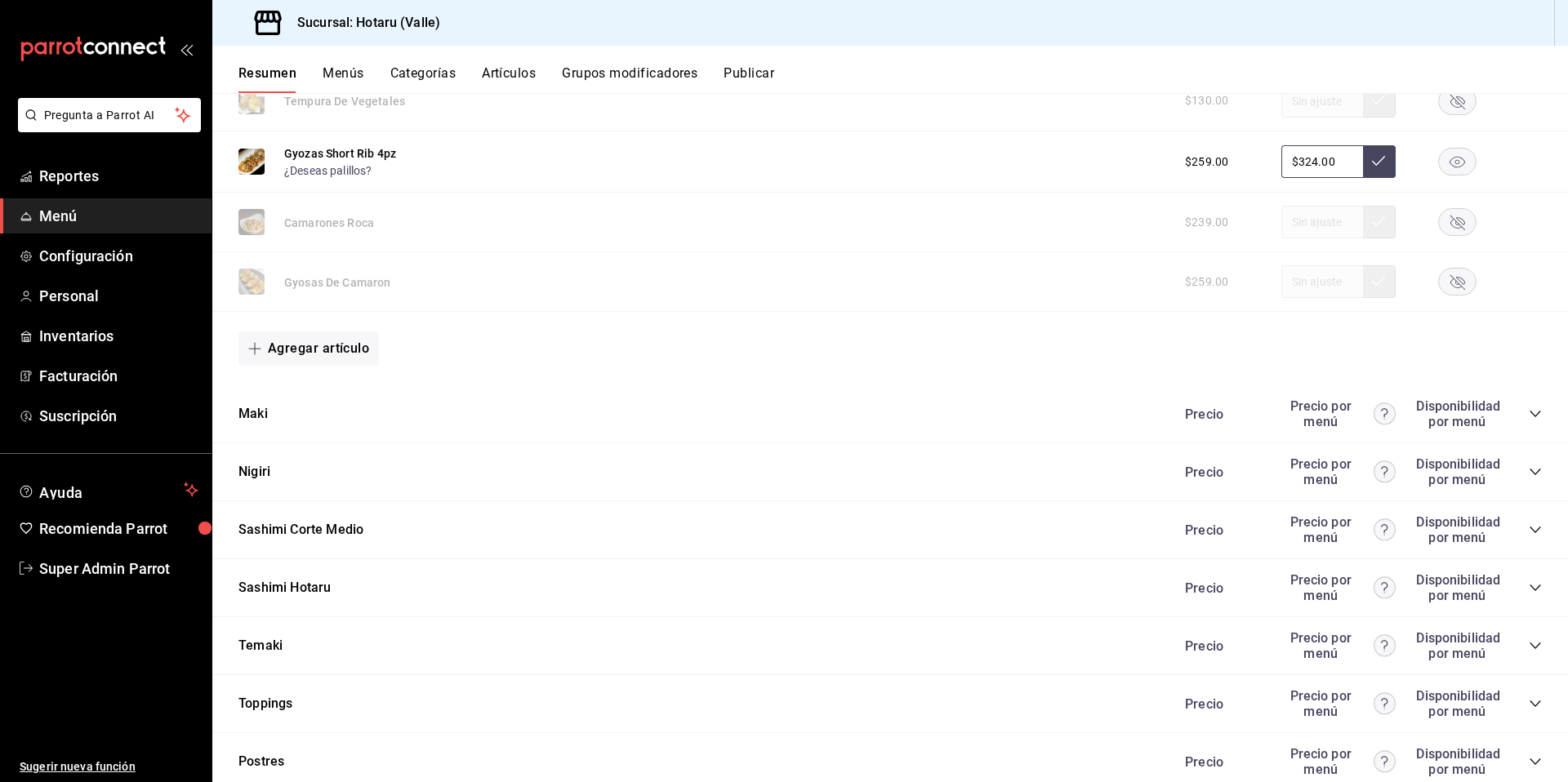 scroll, scrollTop: 1450, scrollLeft: 0, axis: vertical 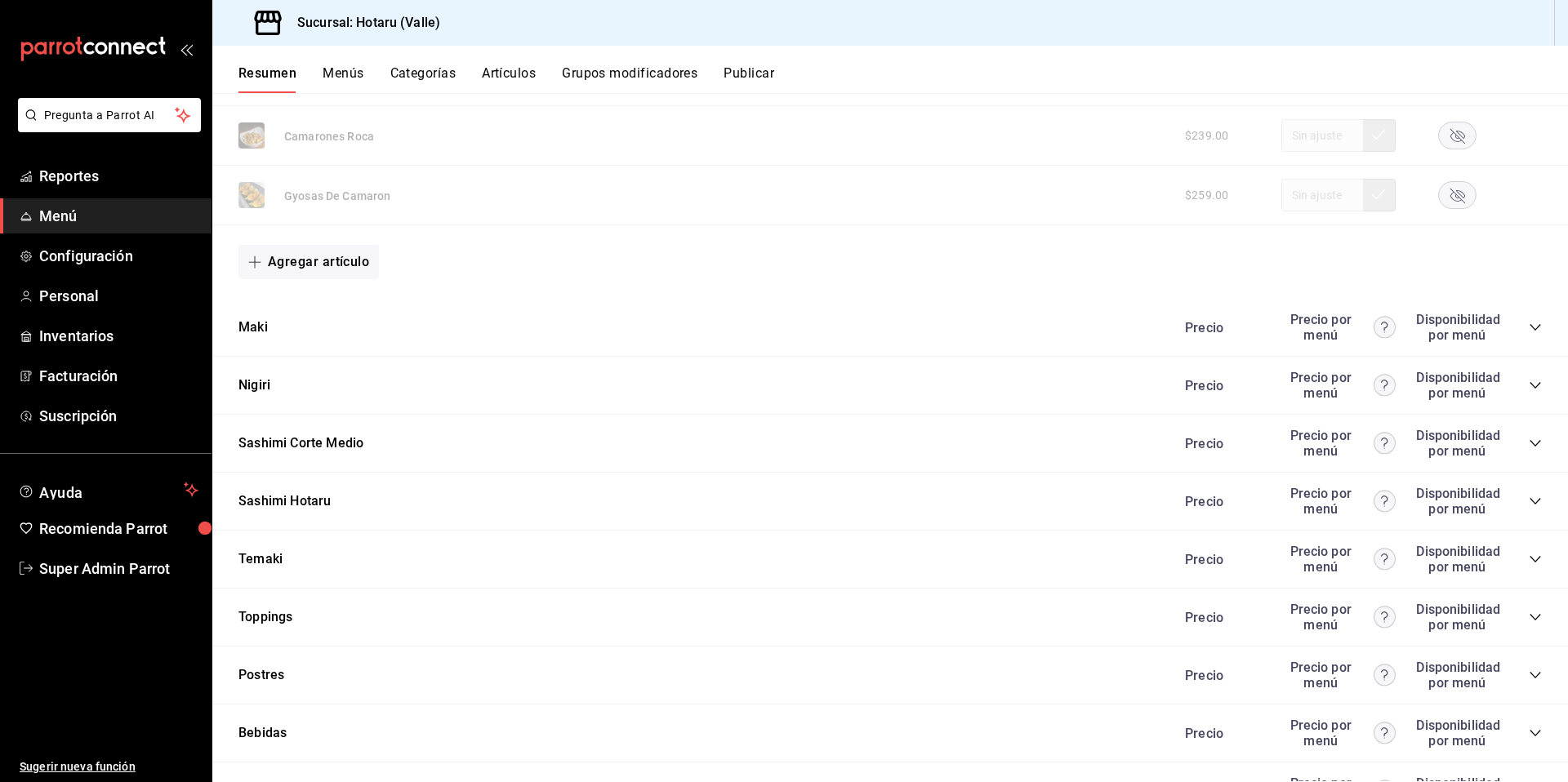 click 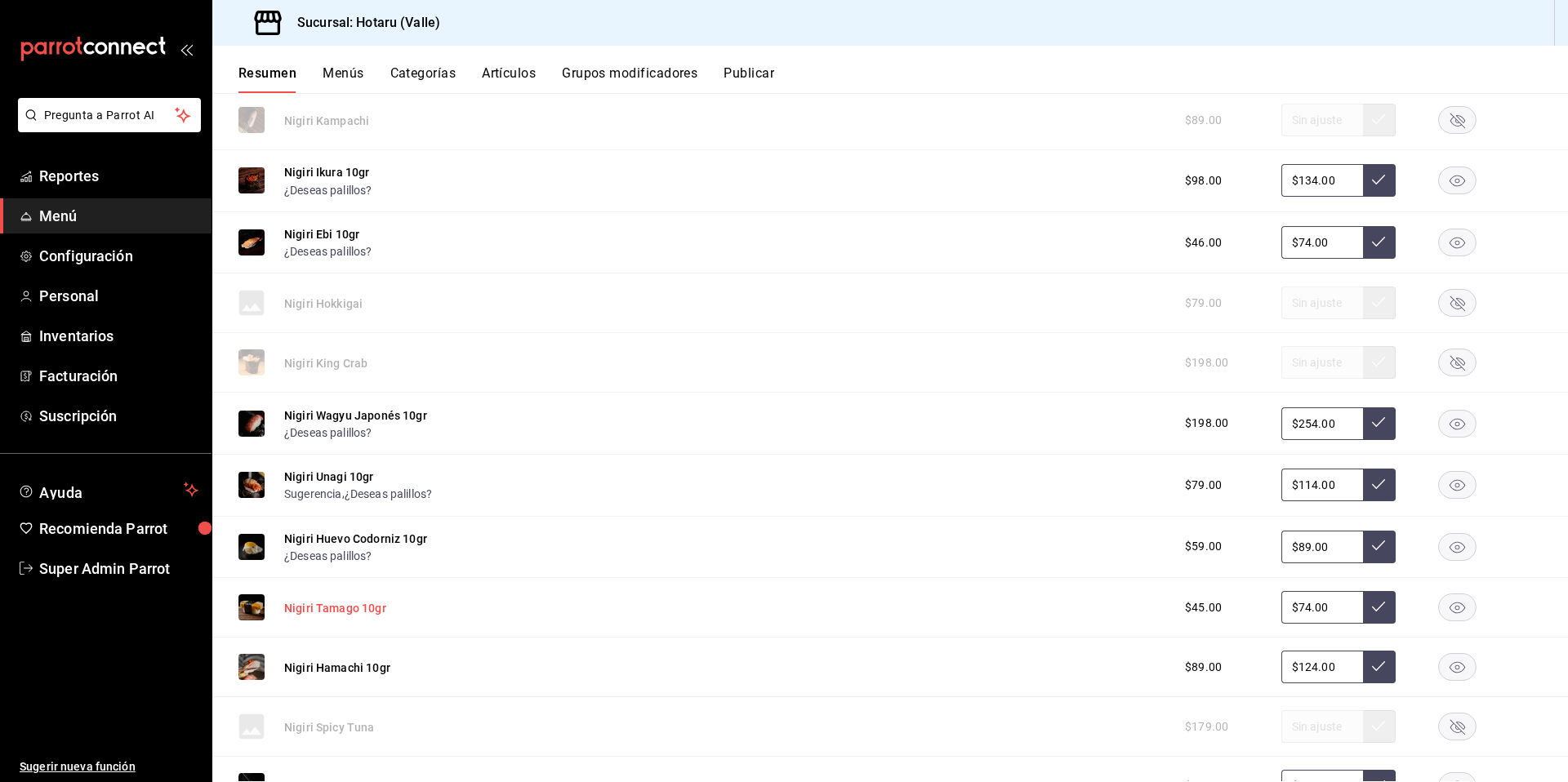 click on "Nigiri Tamago 10gr" at bounding box center (335, 608) 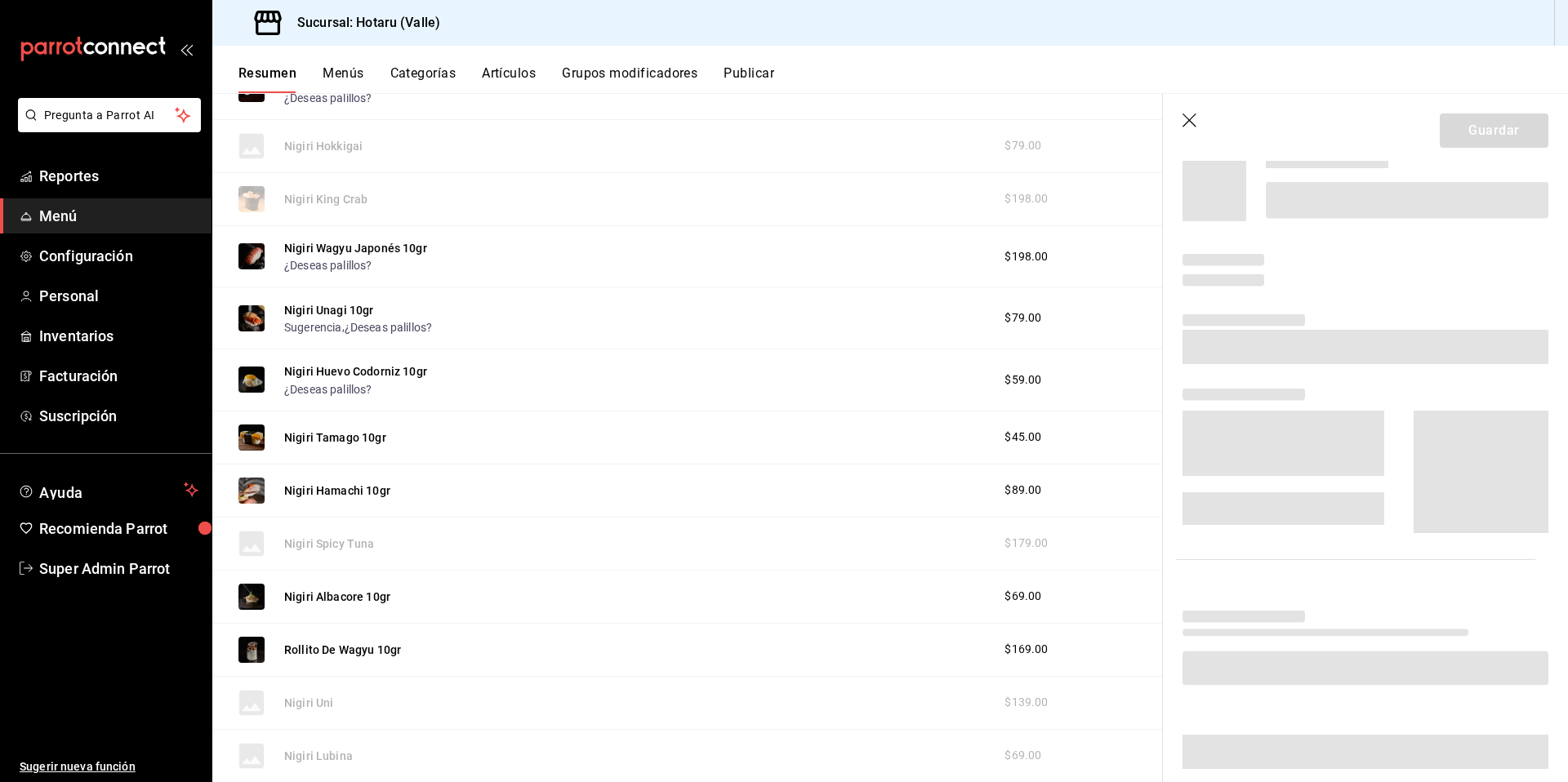 scroll, scrollTop: 2107, scrollLeft: 0, axis: vertical 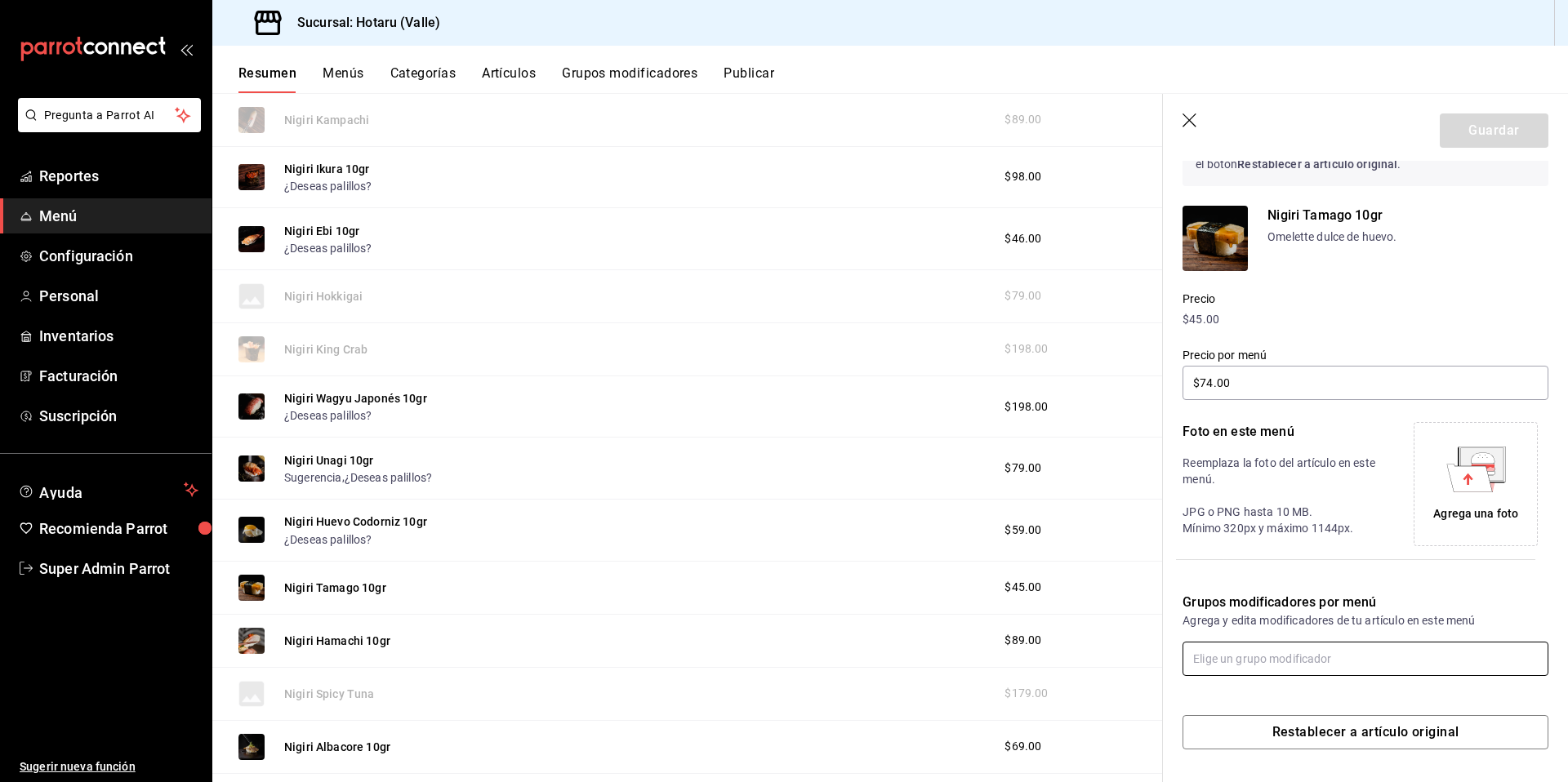click at bounding box center (1365, 659) 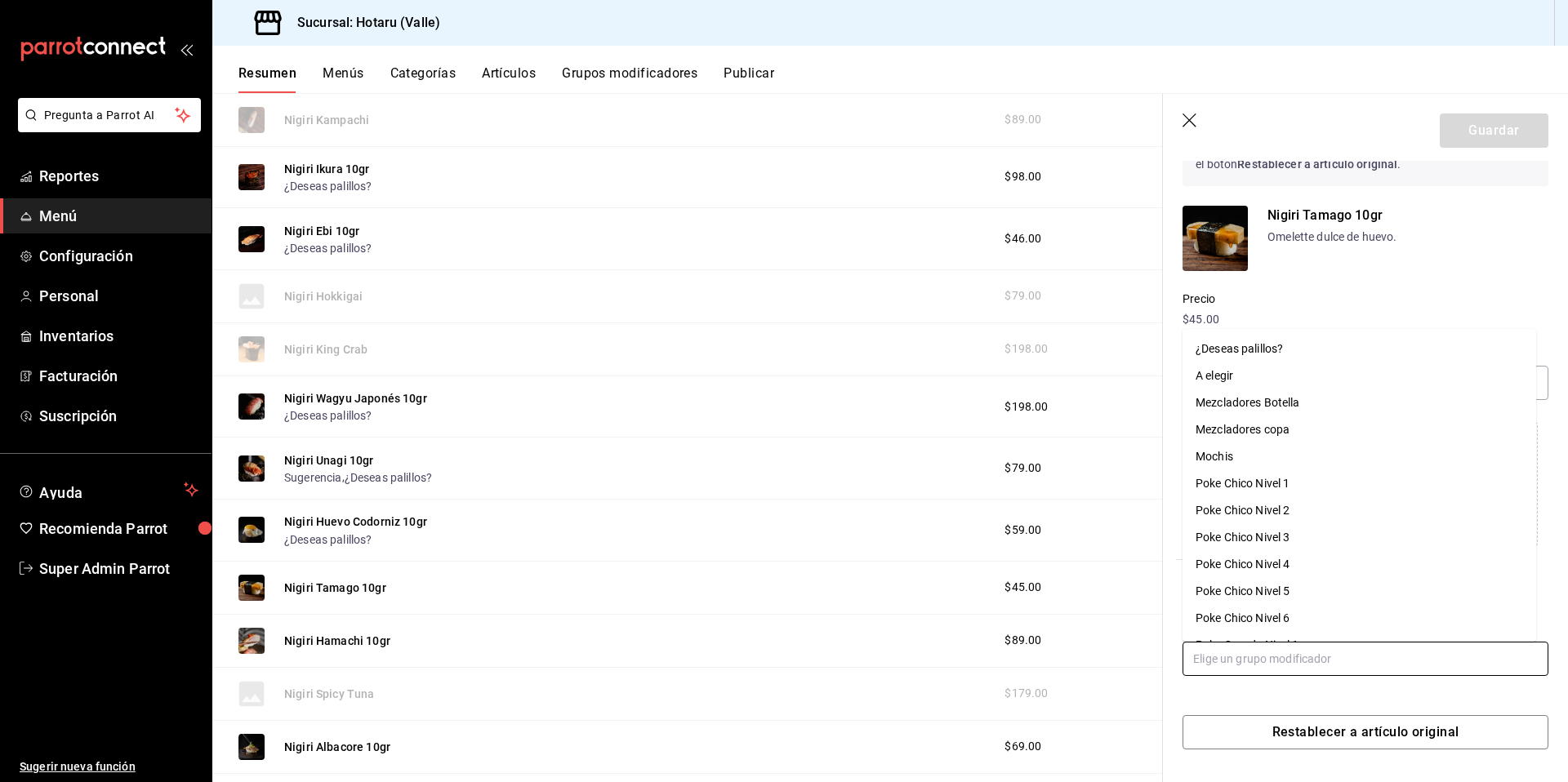 click on "¿Deseas palillos?" at bounding box center (1239, 349) 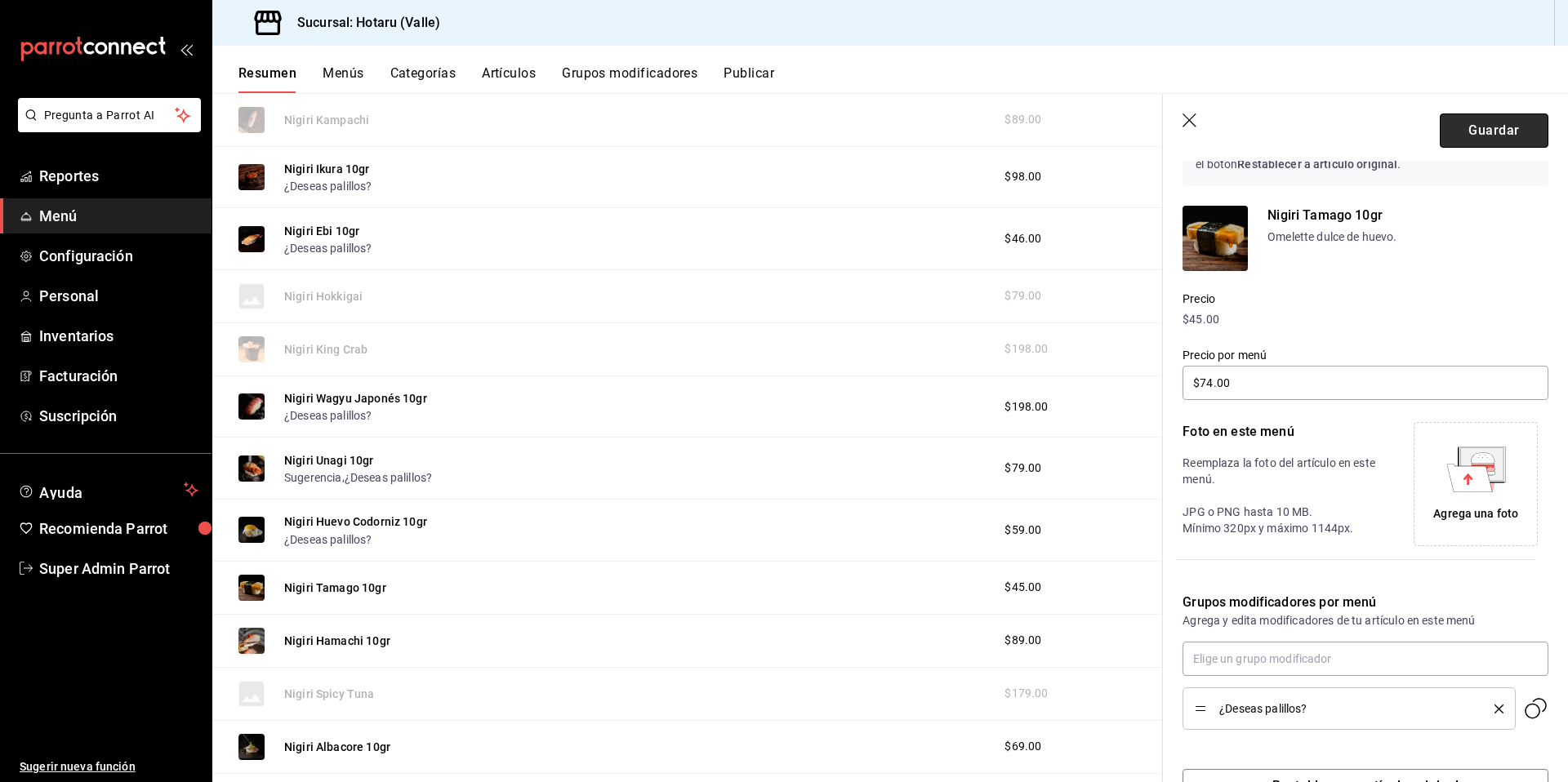 click on "Guardar" at bounding box center [1494, 131] 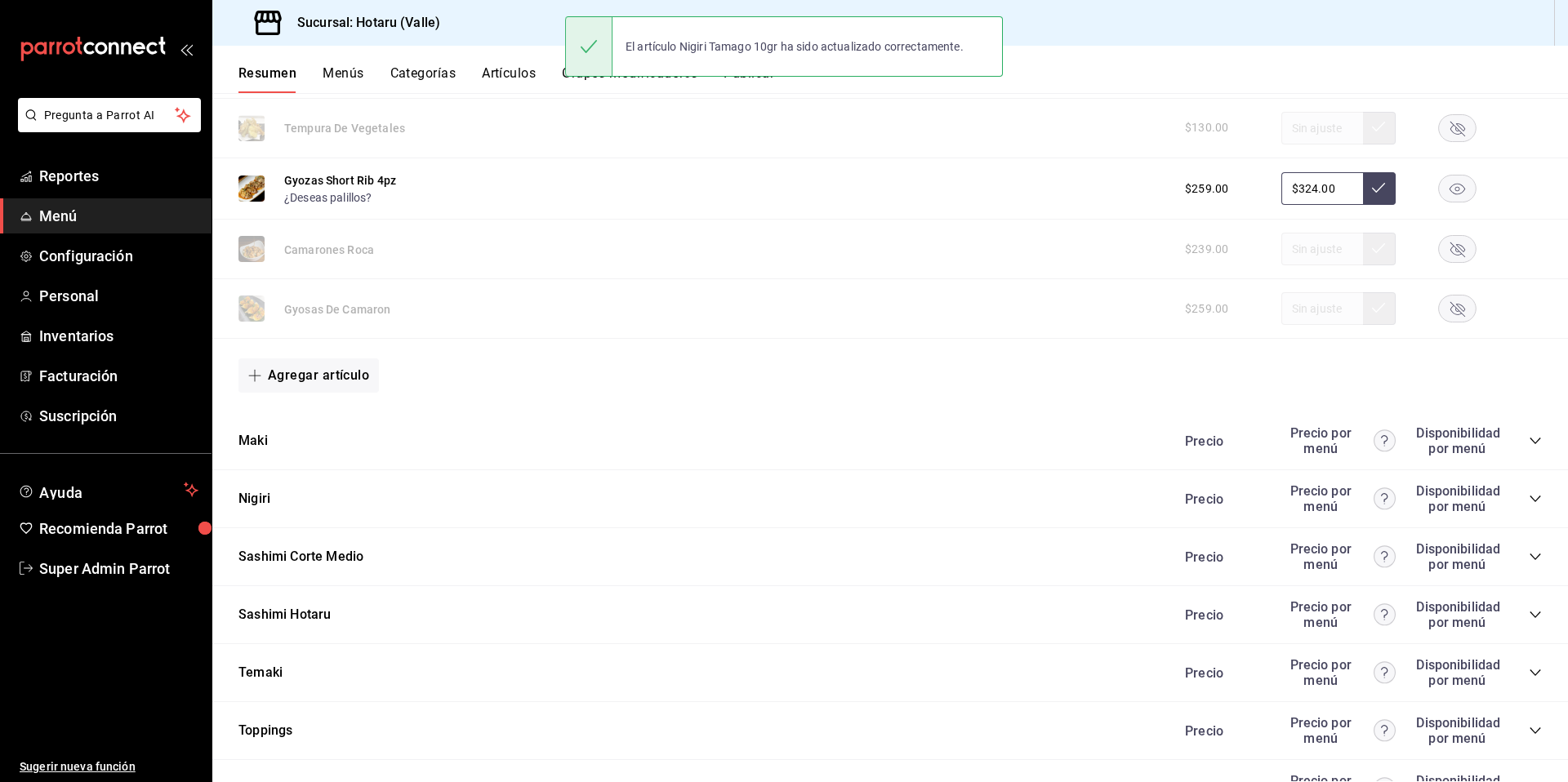 scroll, scrollTop: 1514, scrollLeft: 0, axis: vertical 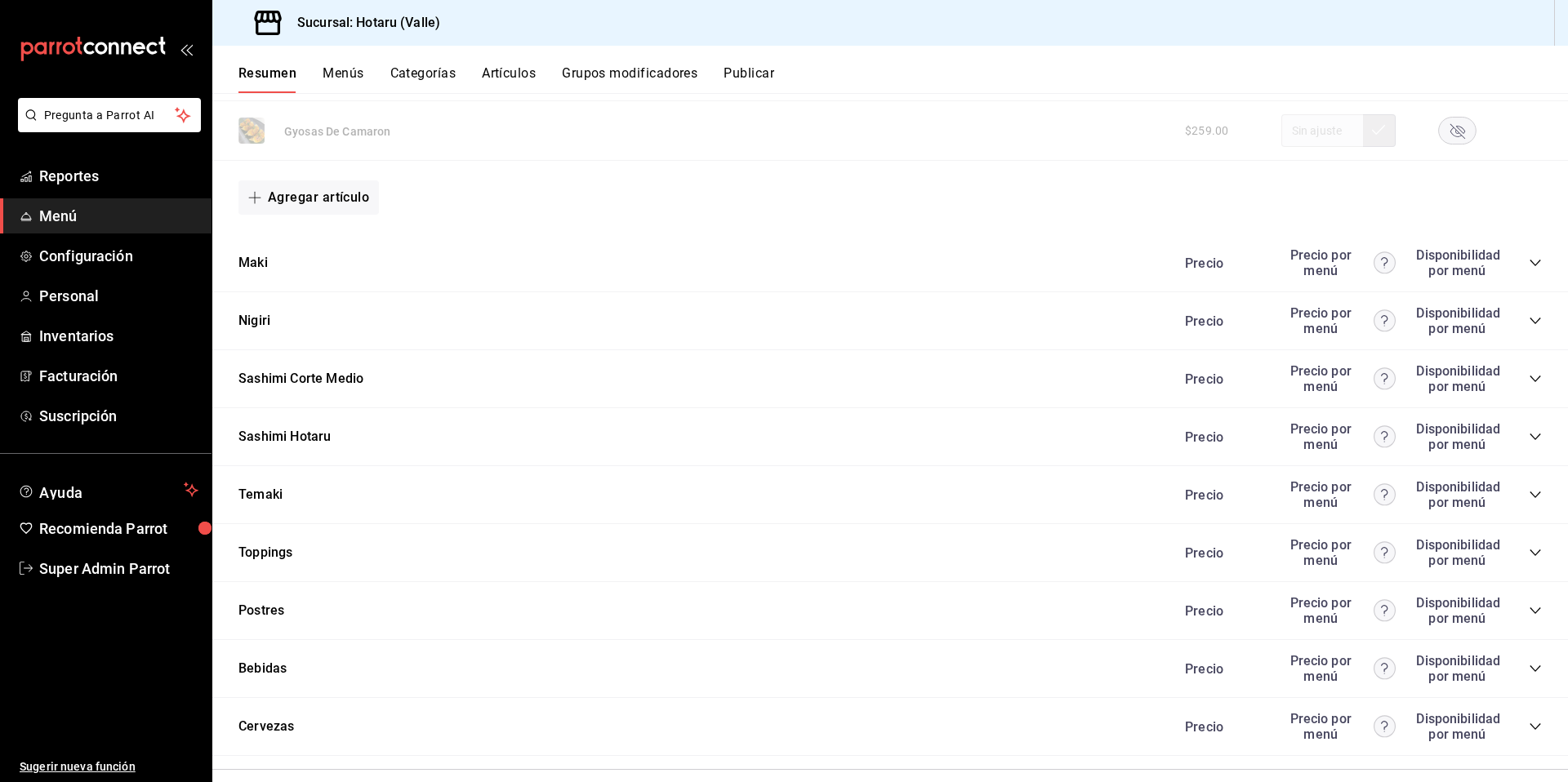 click 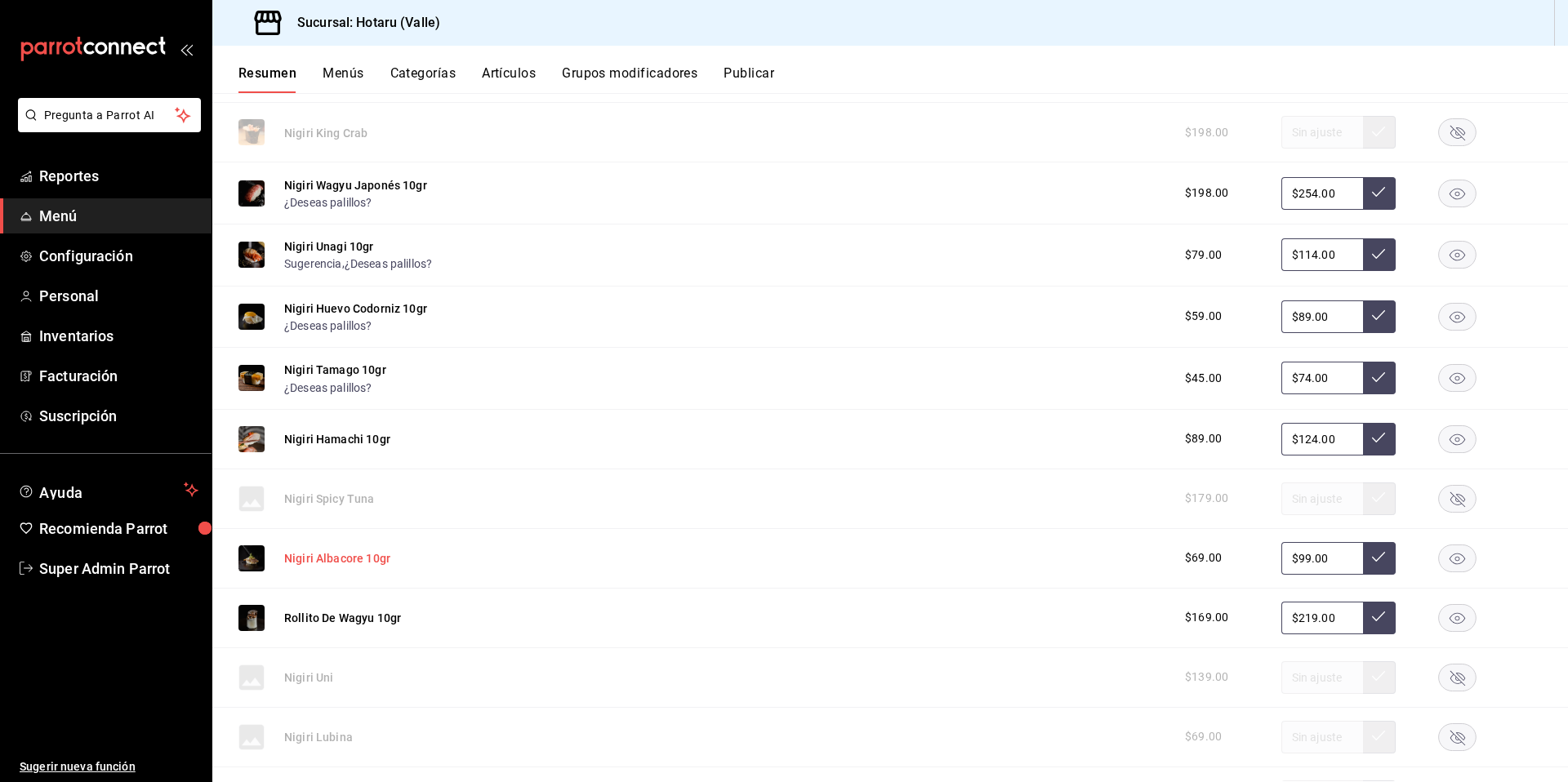 click on "Nigiri Albacore 10gr" at bounding box center [337, 558] 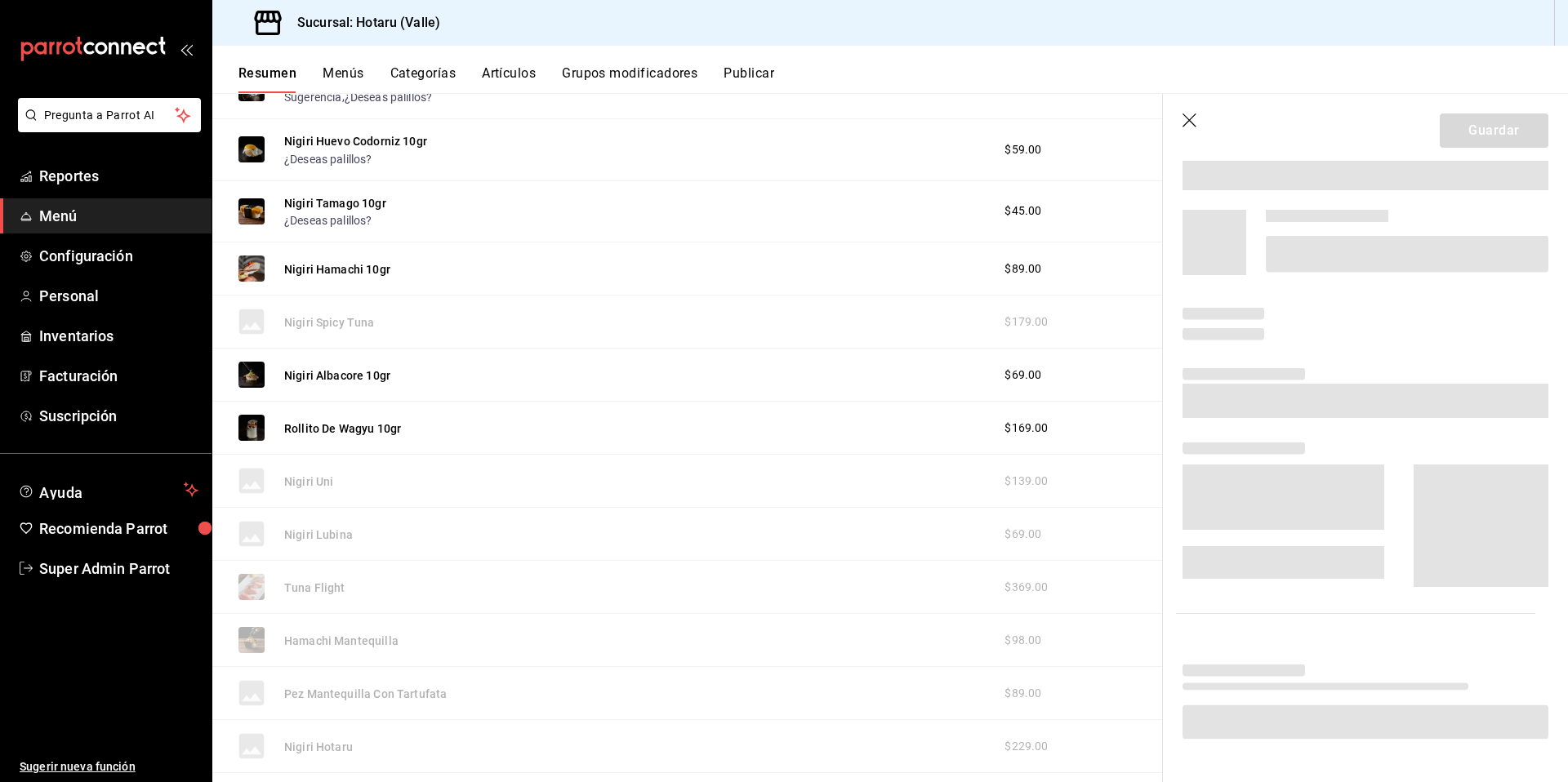 scroll, scrollTop: 2334, scrollLeft: 0, axis: vertical 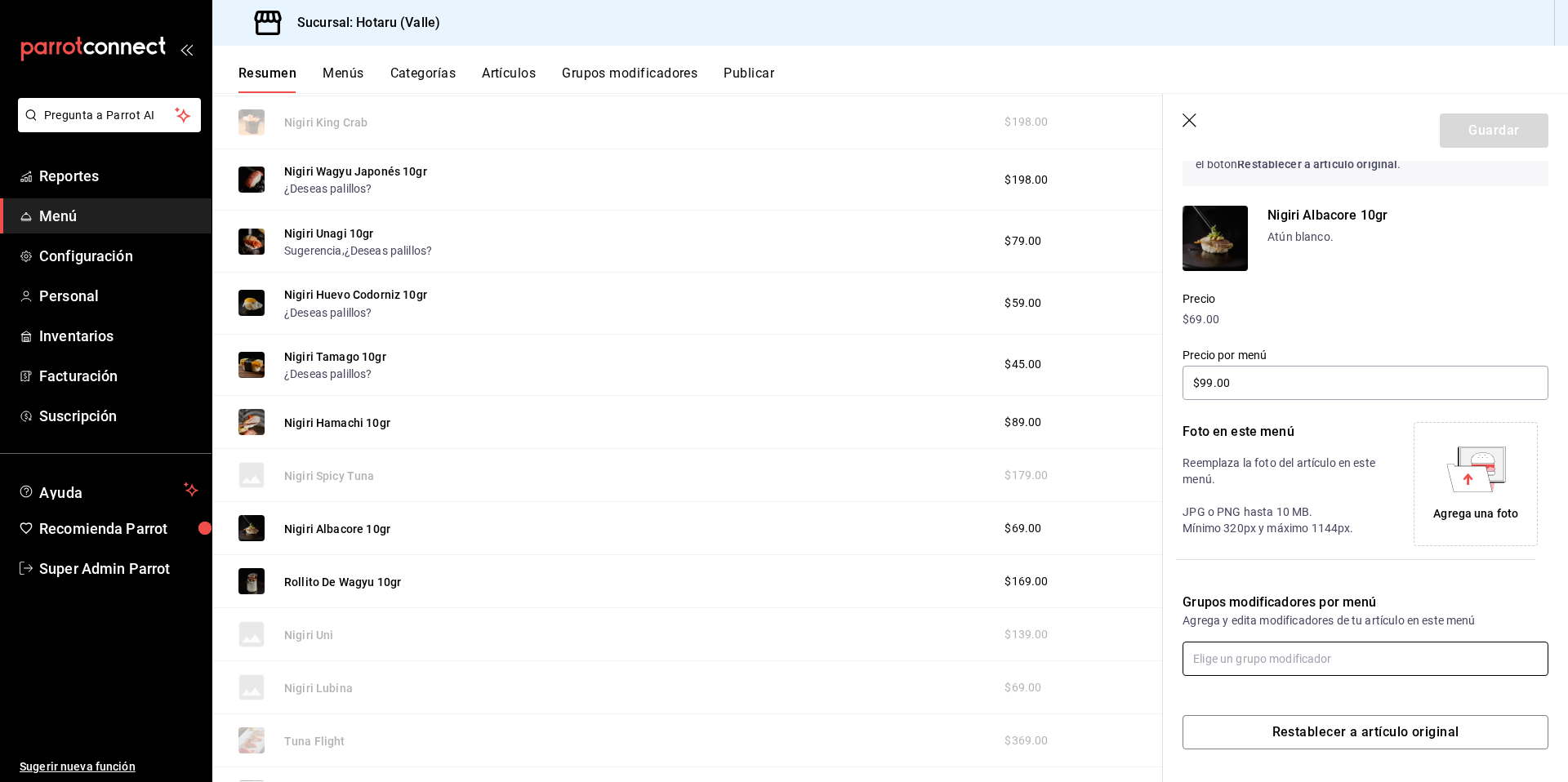 click at bounding box center (1365, 659) 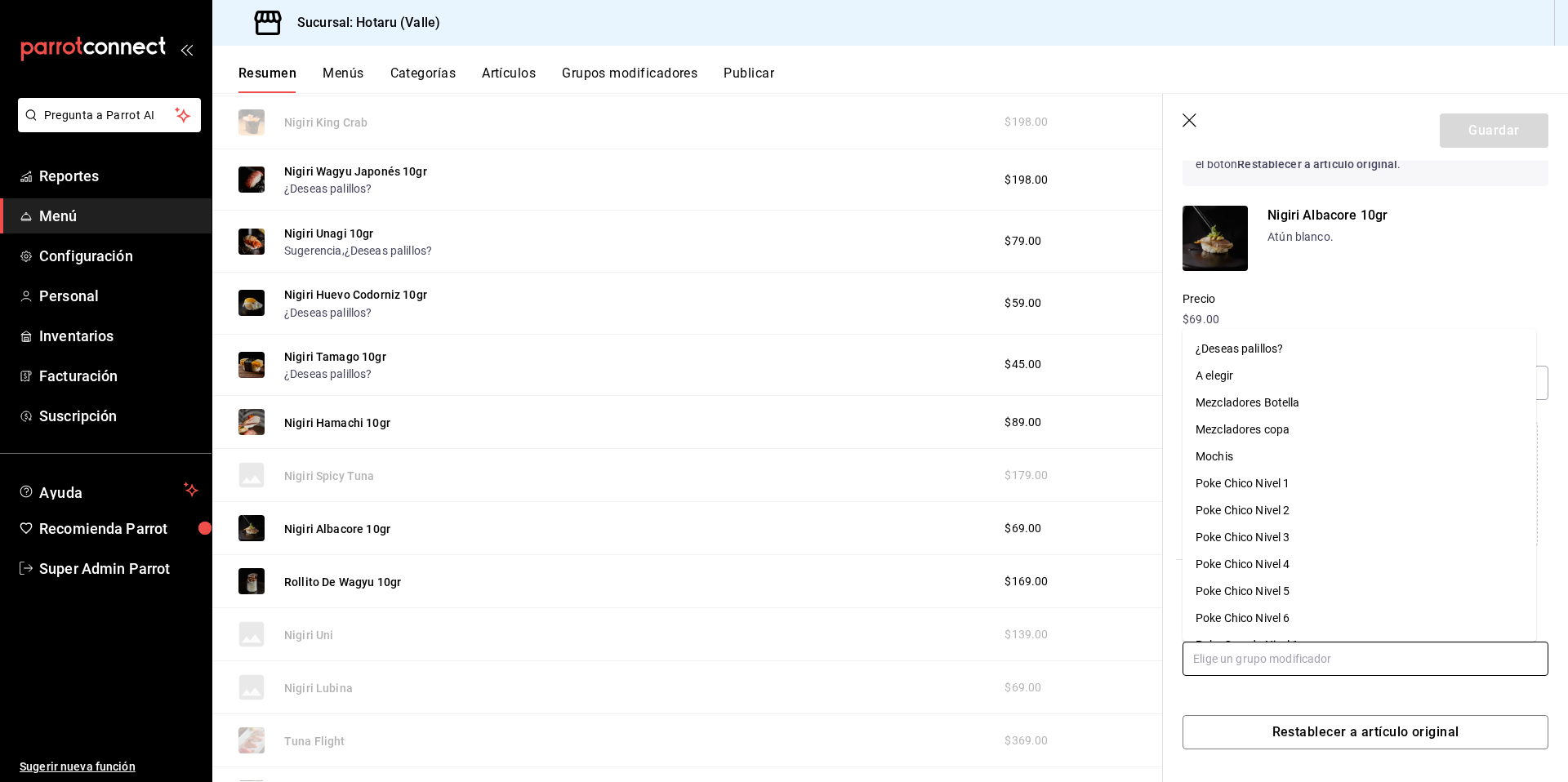 click on "¿Deseas palillos?" at bounding box center [1239, 349] 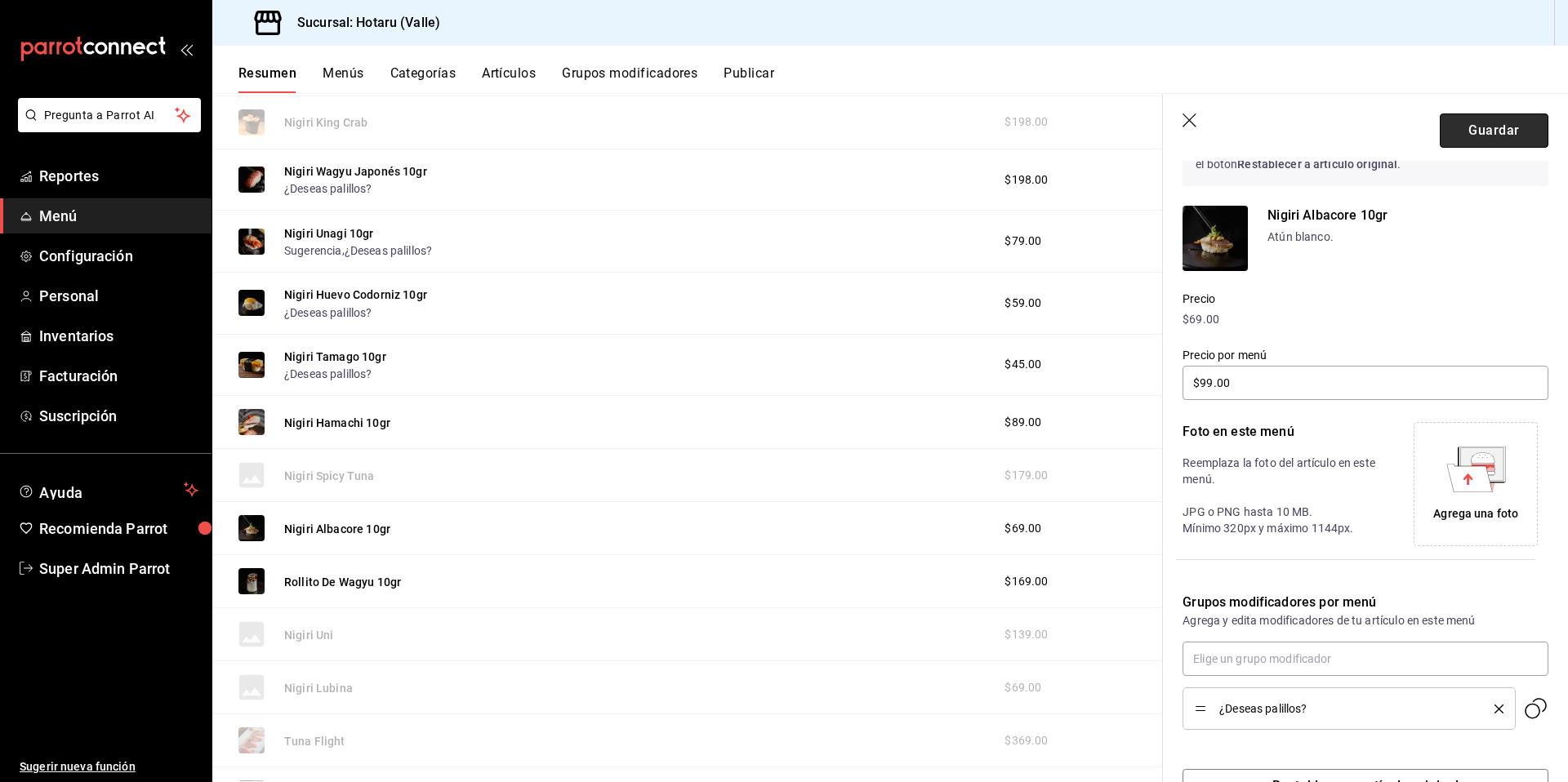 click on "Guardar" at bounding box center (1494, 131) 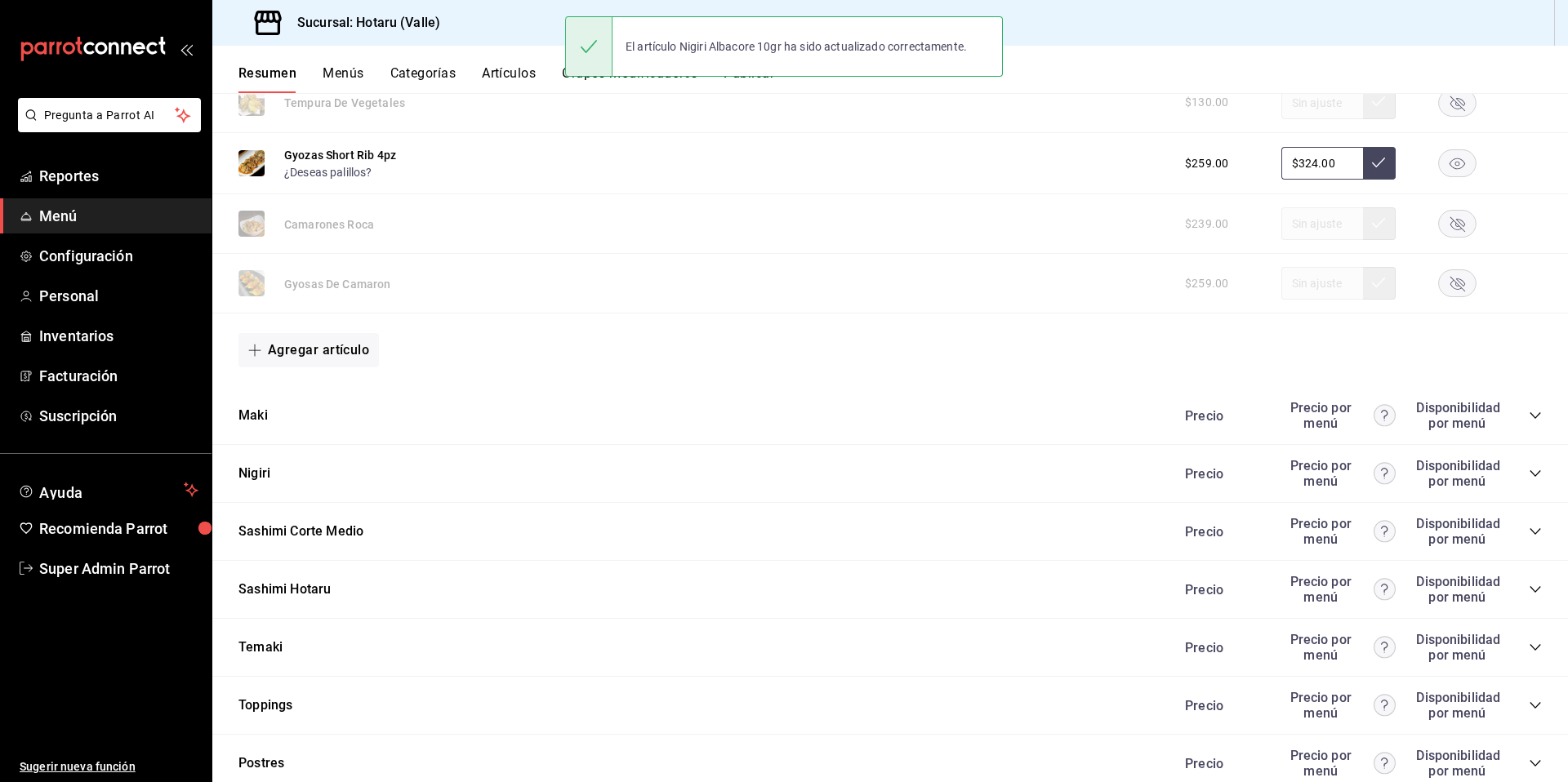 scroll, scrollTop: 1523, scrollLeft: 0, axis: vertical 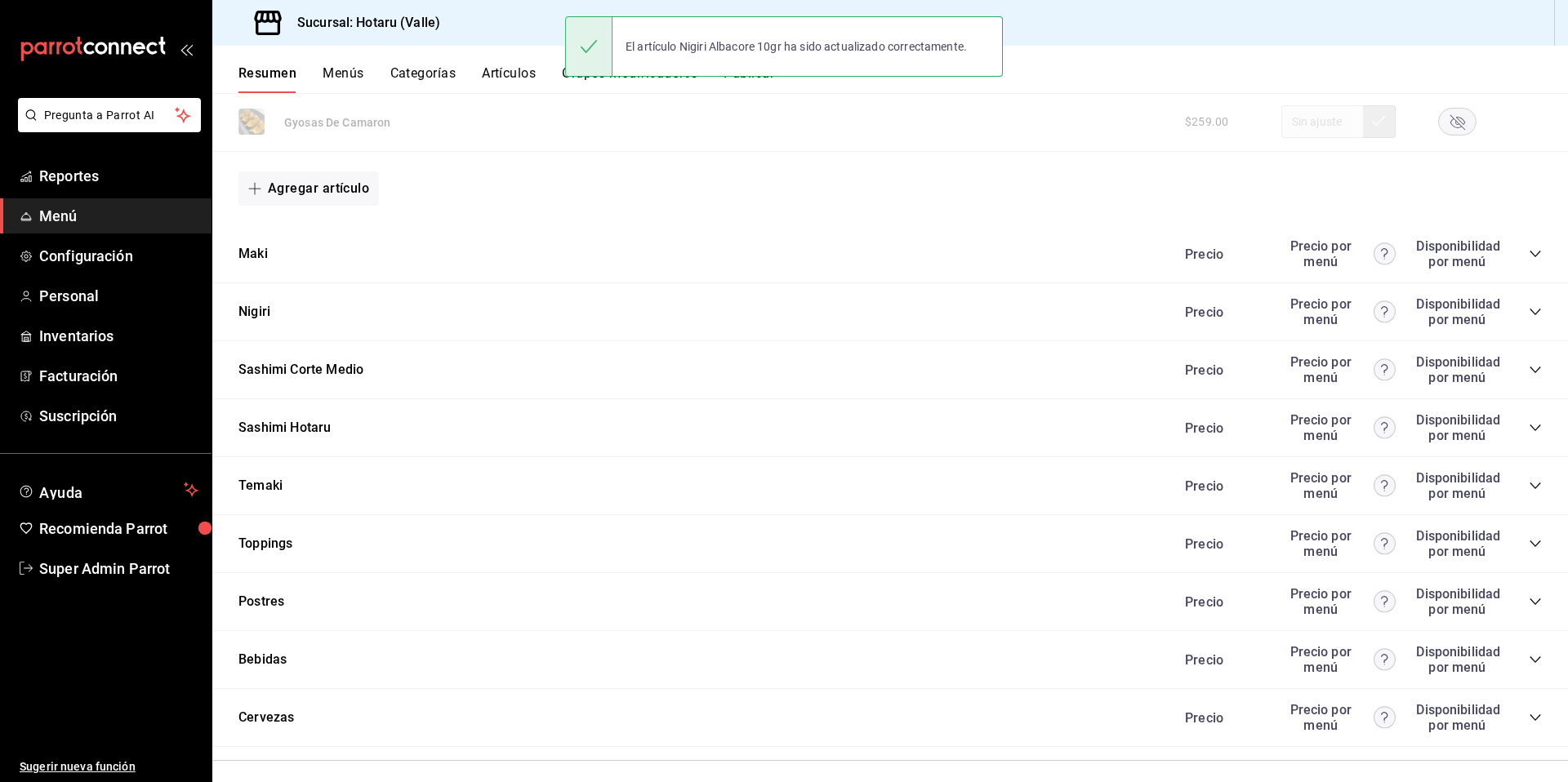 click 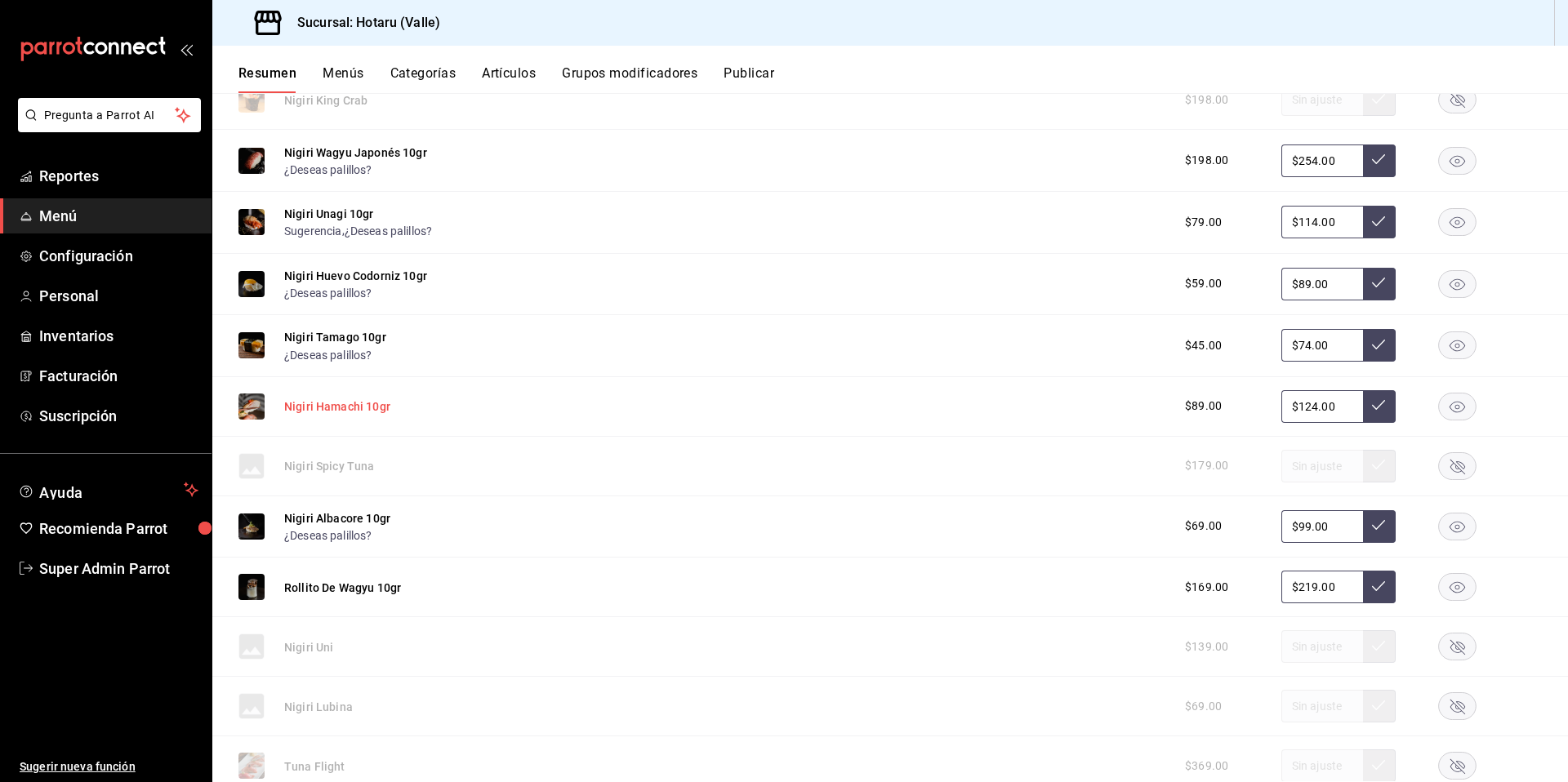 click on "Nigiri Hamachi 10gr" at bounding box center (337, 407) 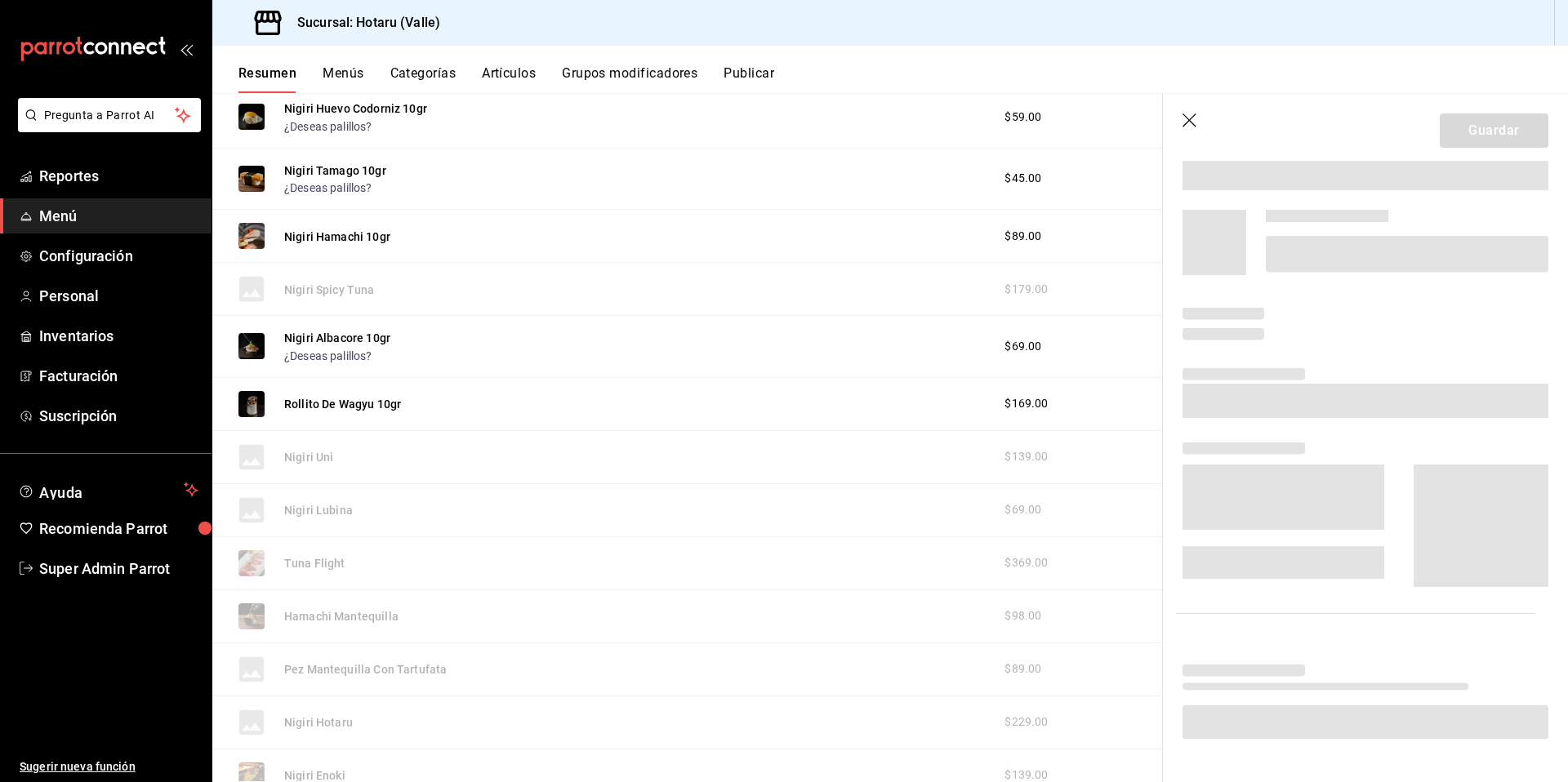 scroll, scrollTop: 2357, scrollLeft: 0, axis: vertical 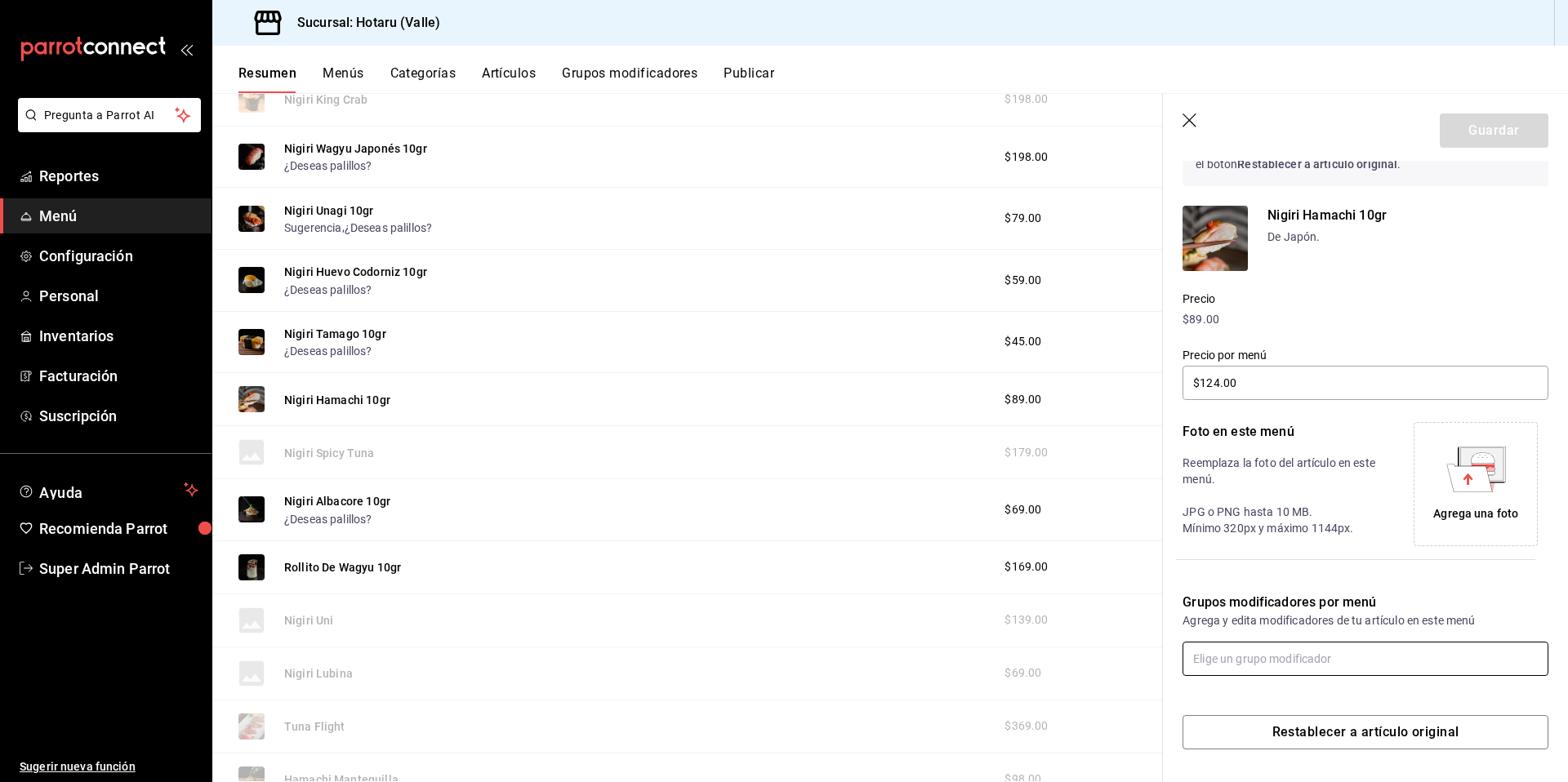 click at bounding box center [1365, 659] 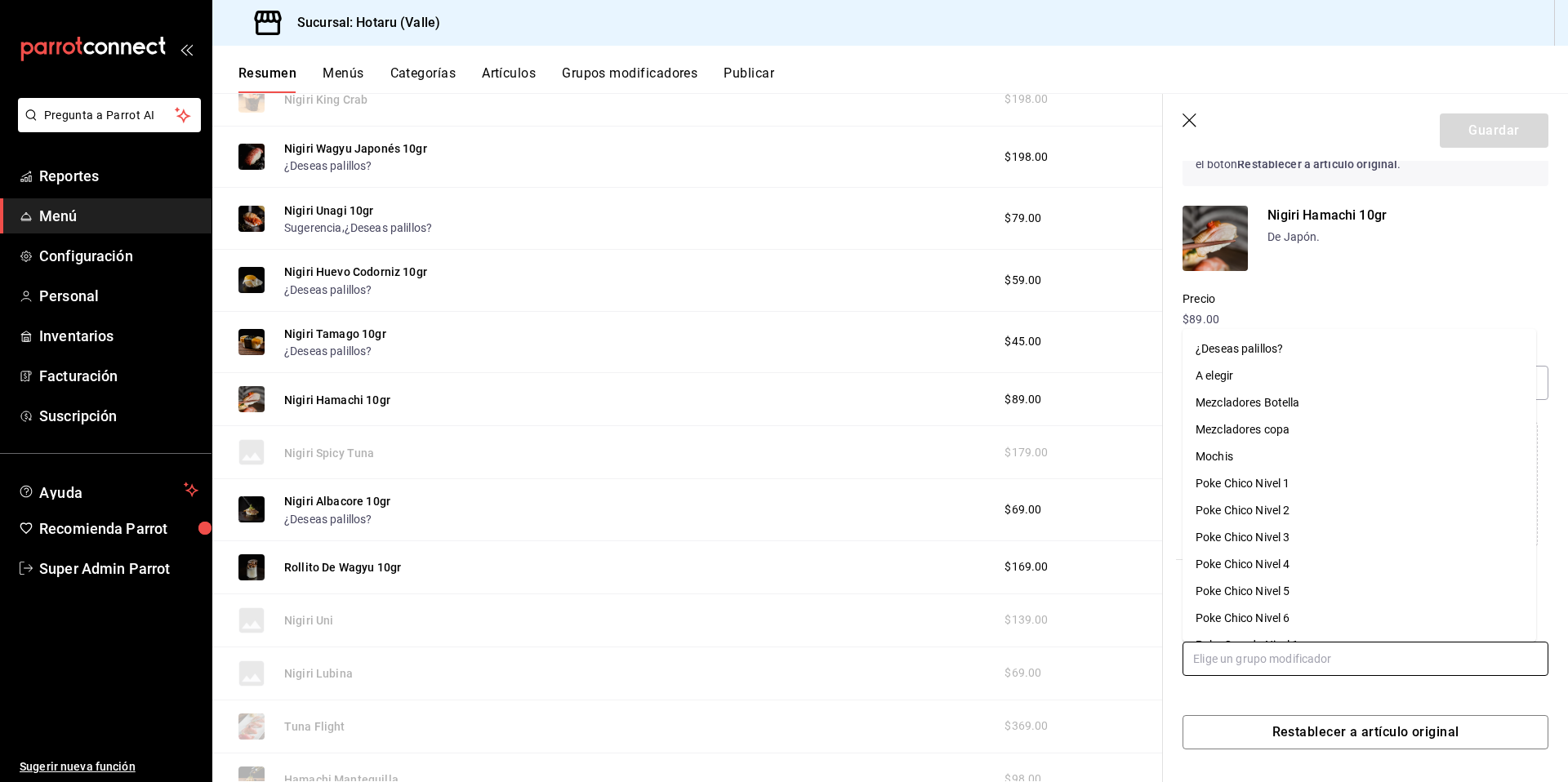 click on "¿Deseas palillos?" at bounding box center [1359, 349] 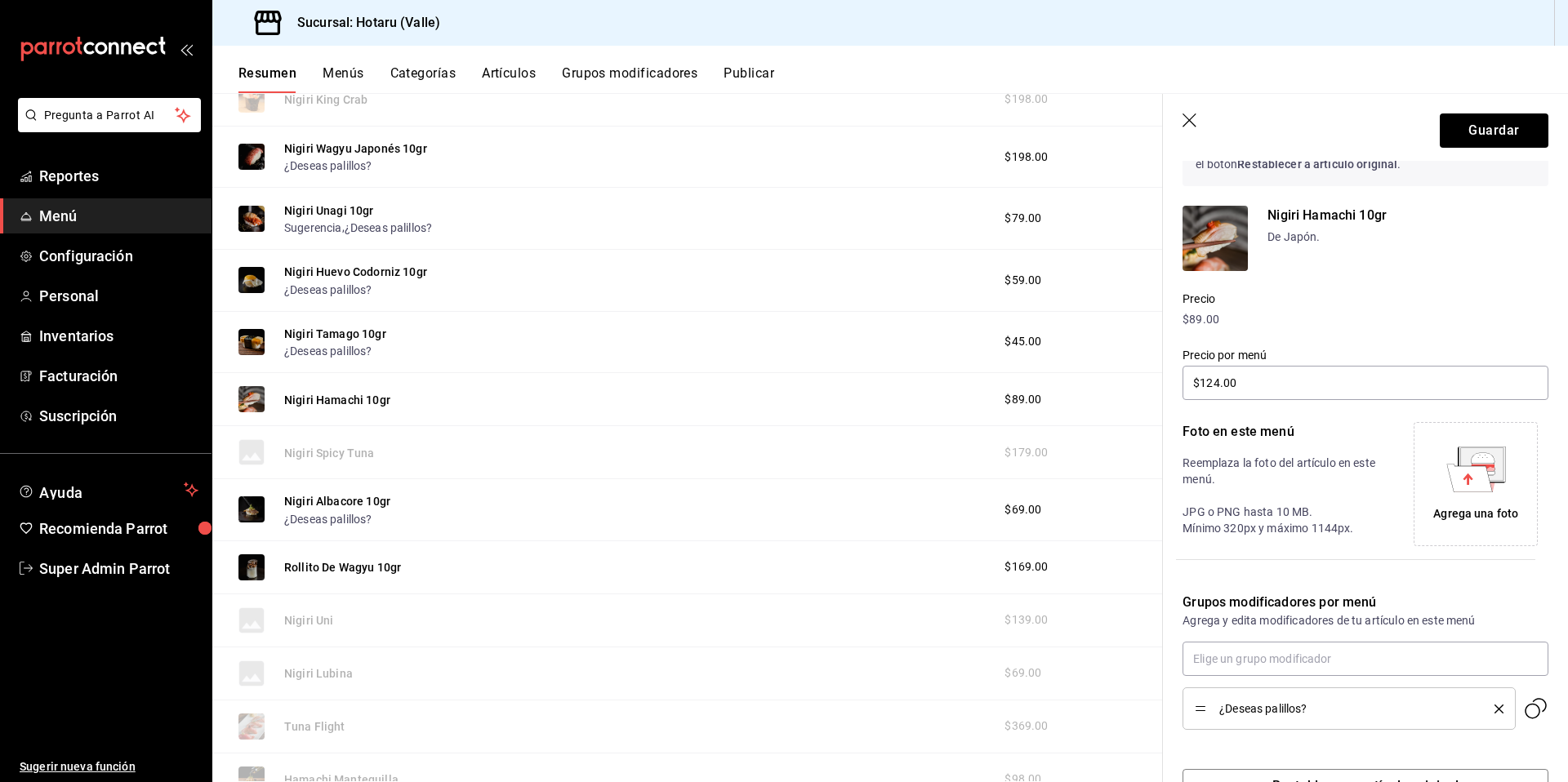 click on "Guardar" at bounding box center [1365, 127] 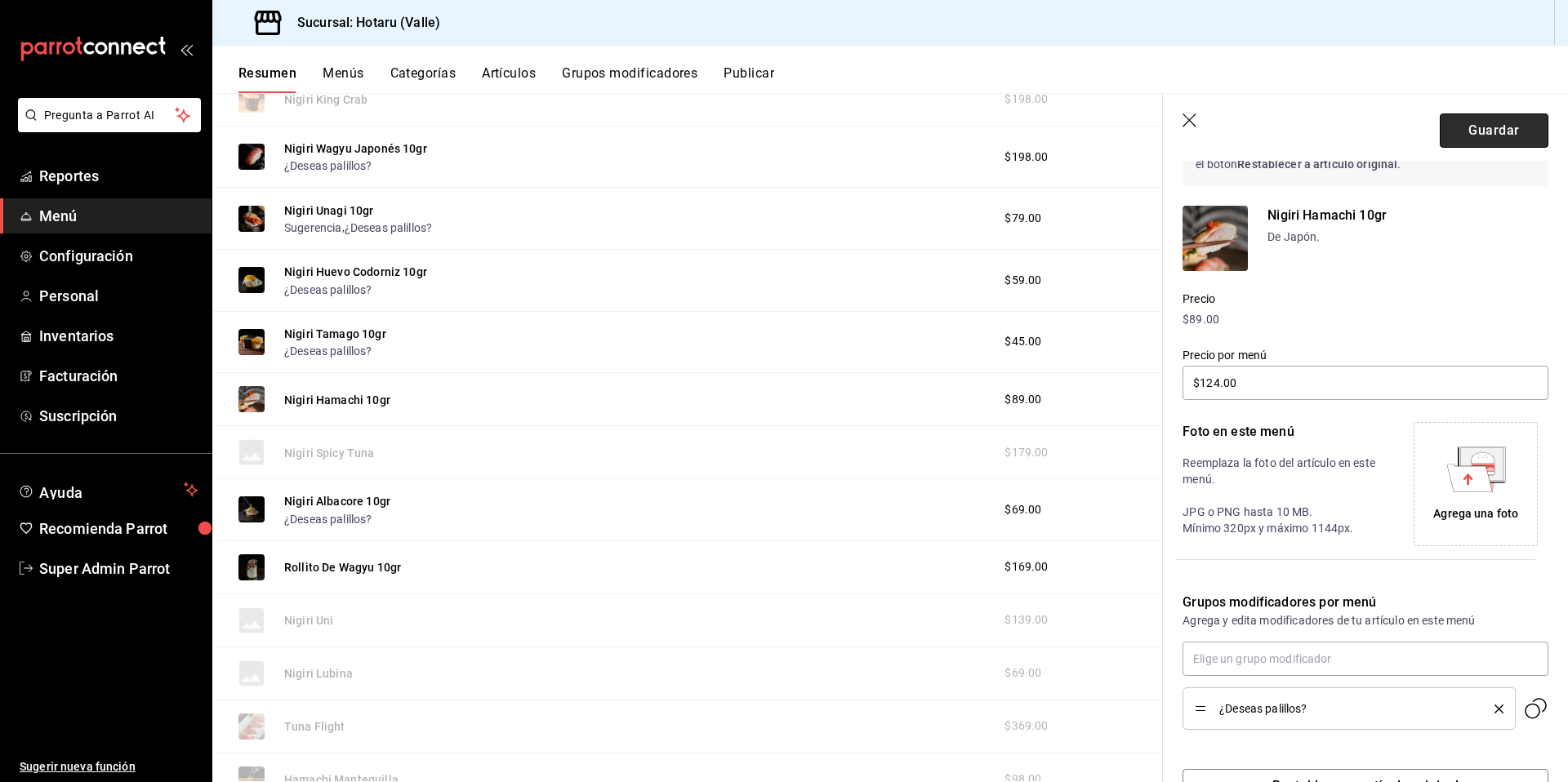click on "Guardar" at bounding box center [1494, 131] 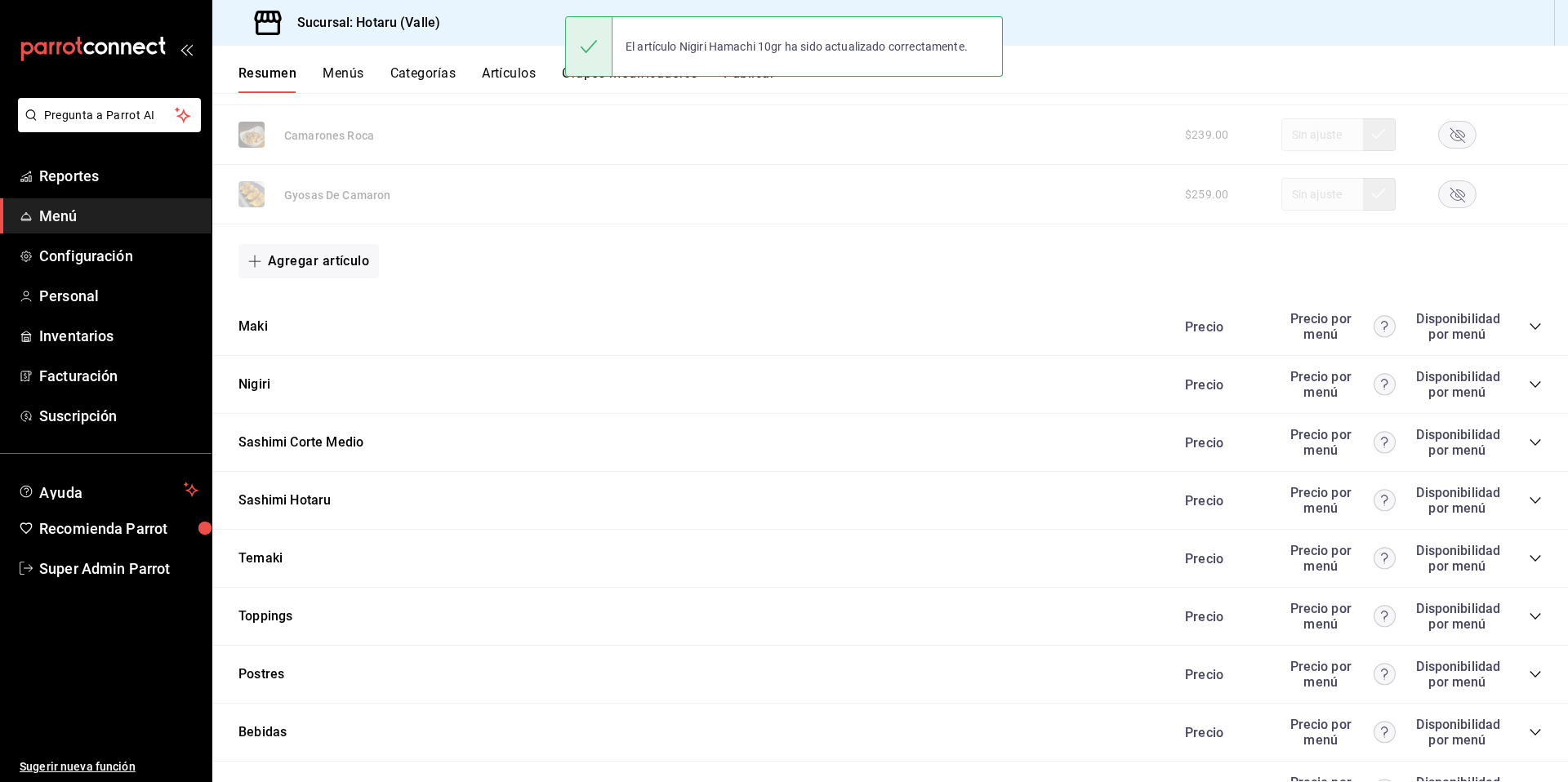 scroll, scrollTop: 1454, scrollLeft: 0, axis: vertical 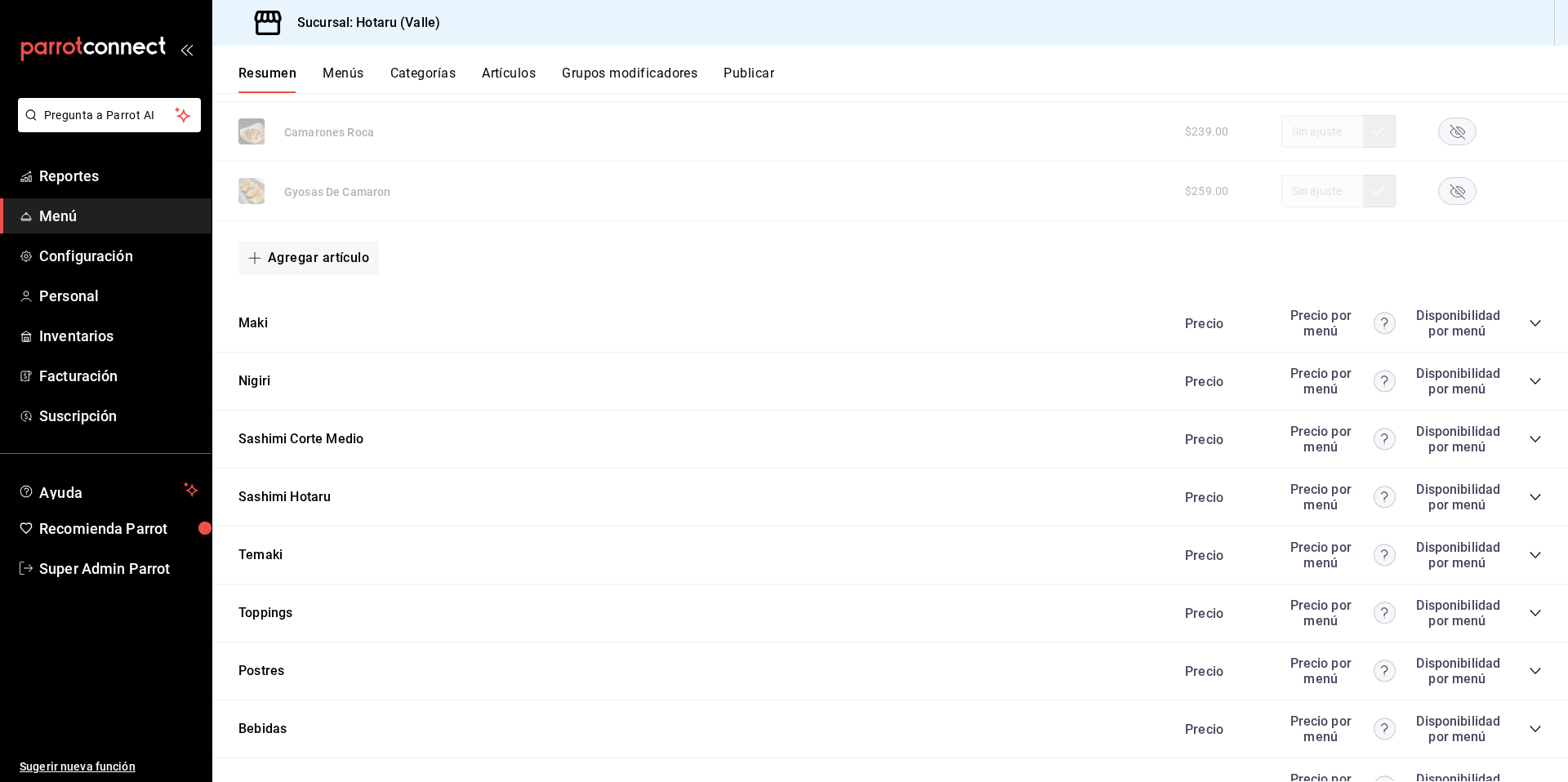 click 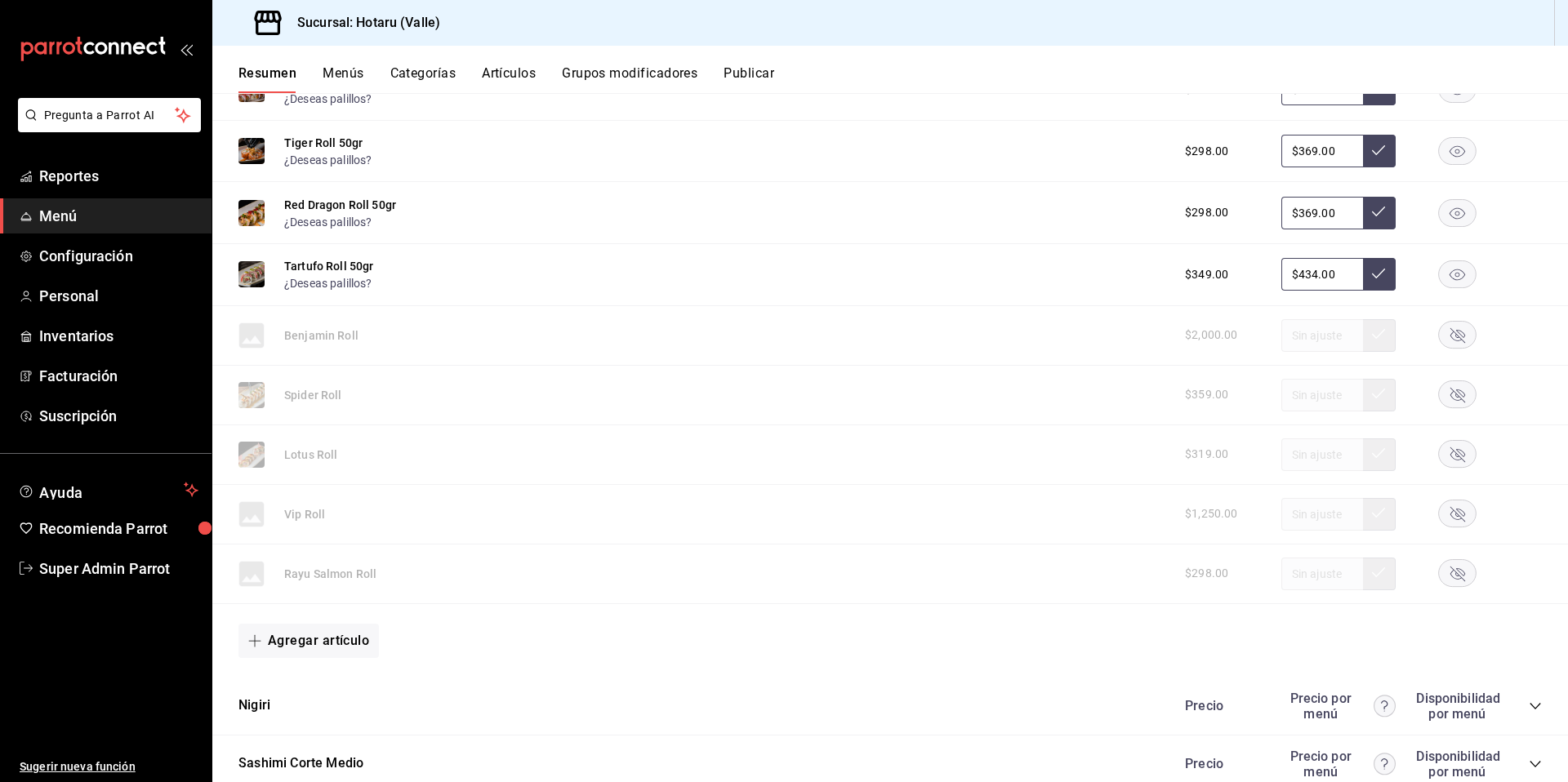 scroll, scrollTop: 2243, scrollLeft: 0, axis: vertical 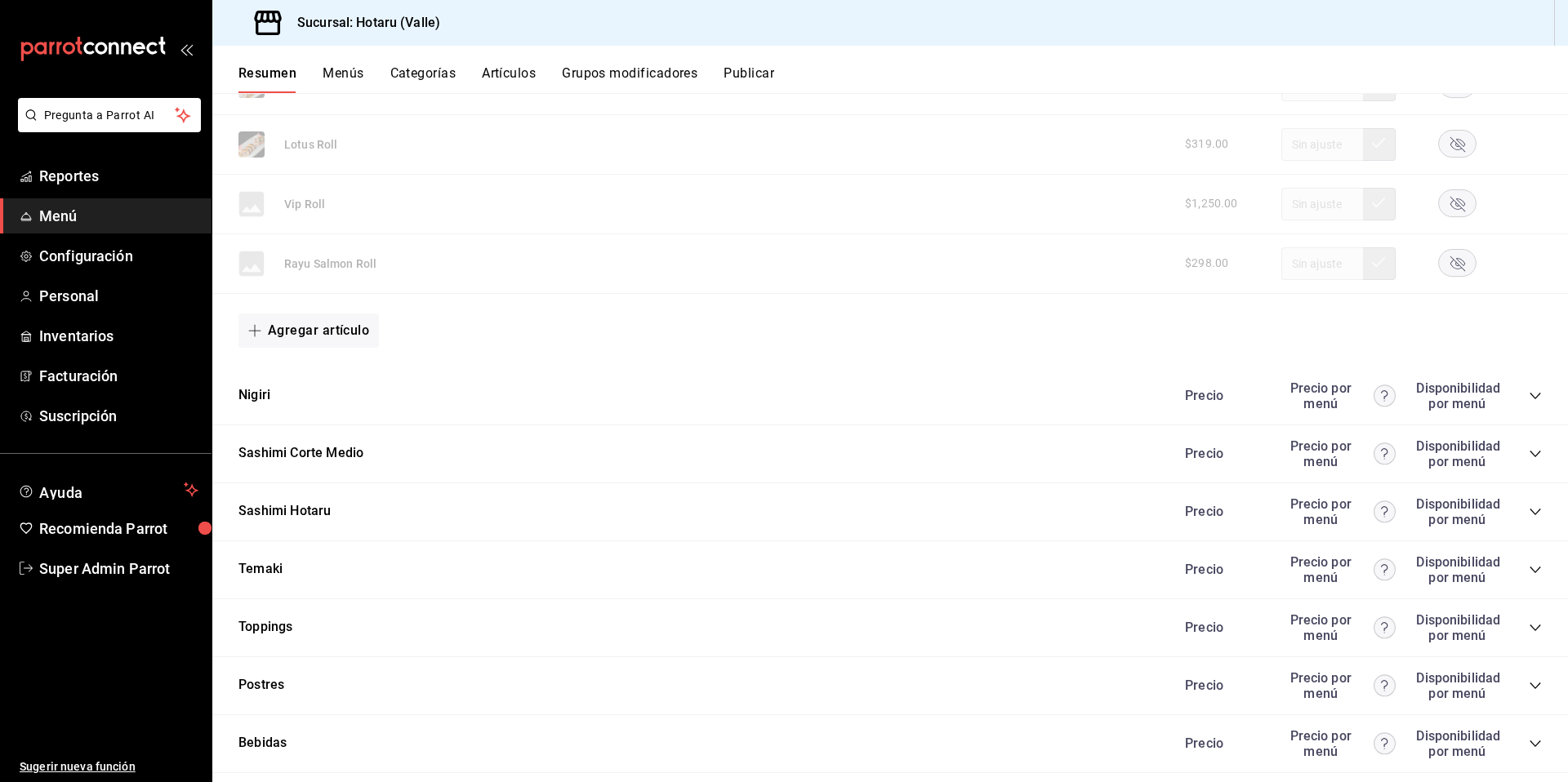 click 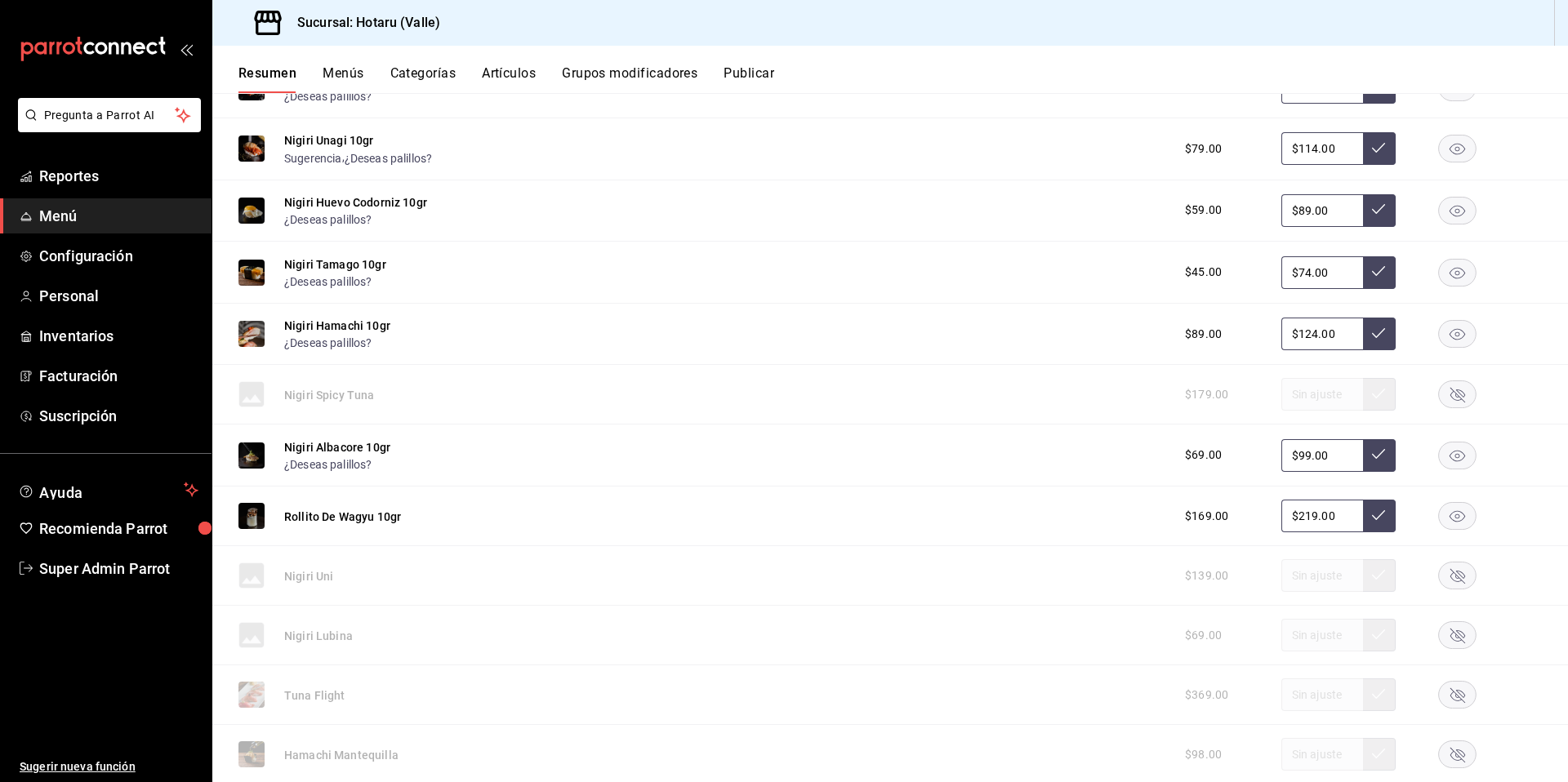 scroll, scrollTop: 3419, scrollLeft: 0, axis: vertical 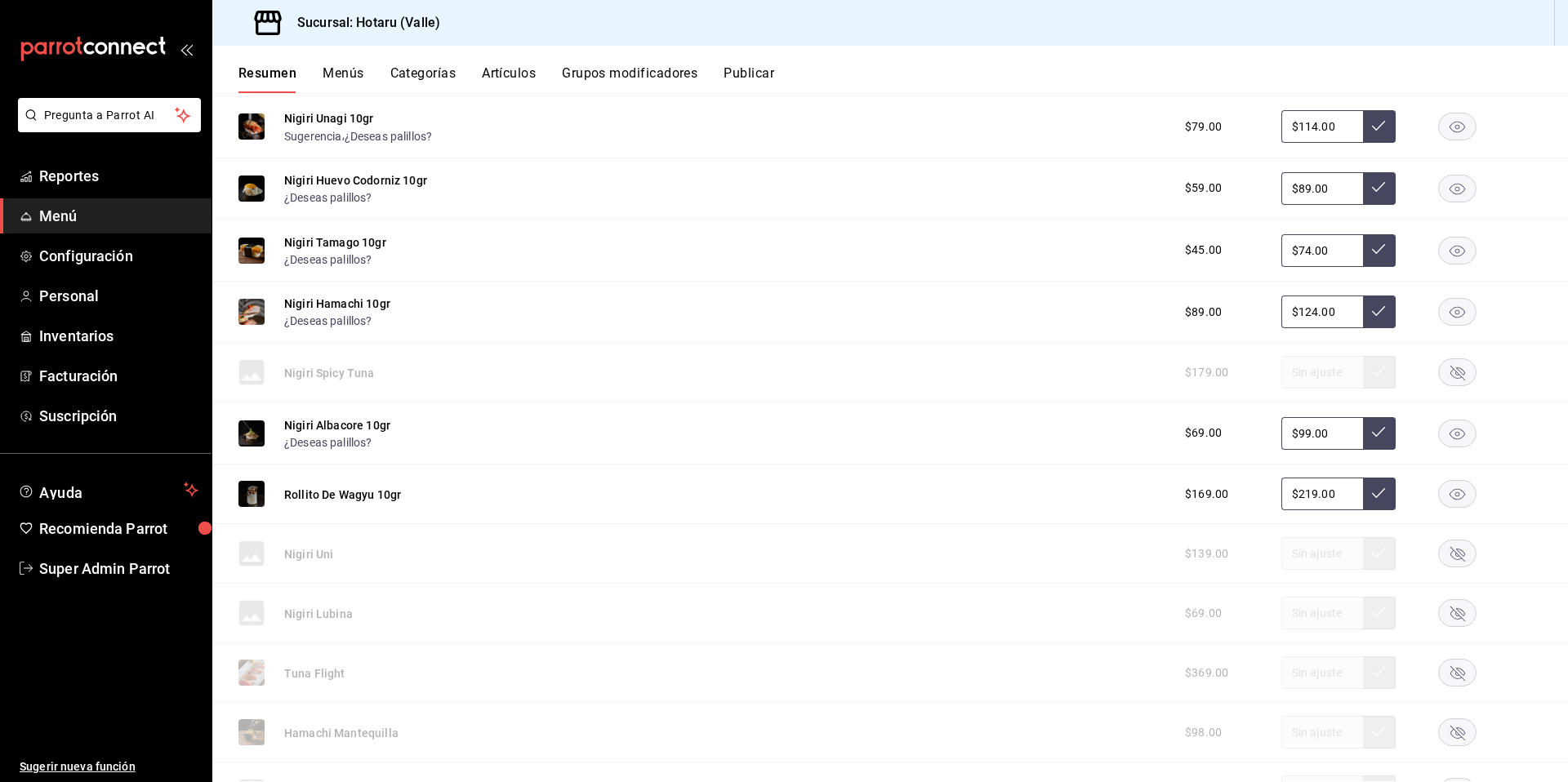 drag, startPoint x: 354, startPoint y: 491, endPoint x: 706, endPoint y: 535, distance: 354.73934 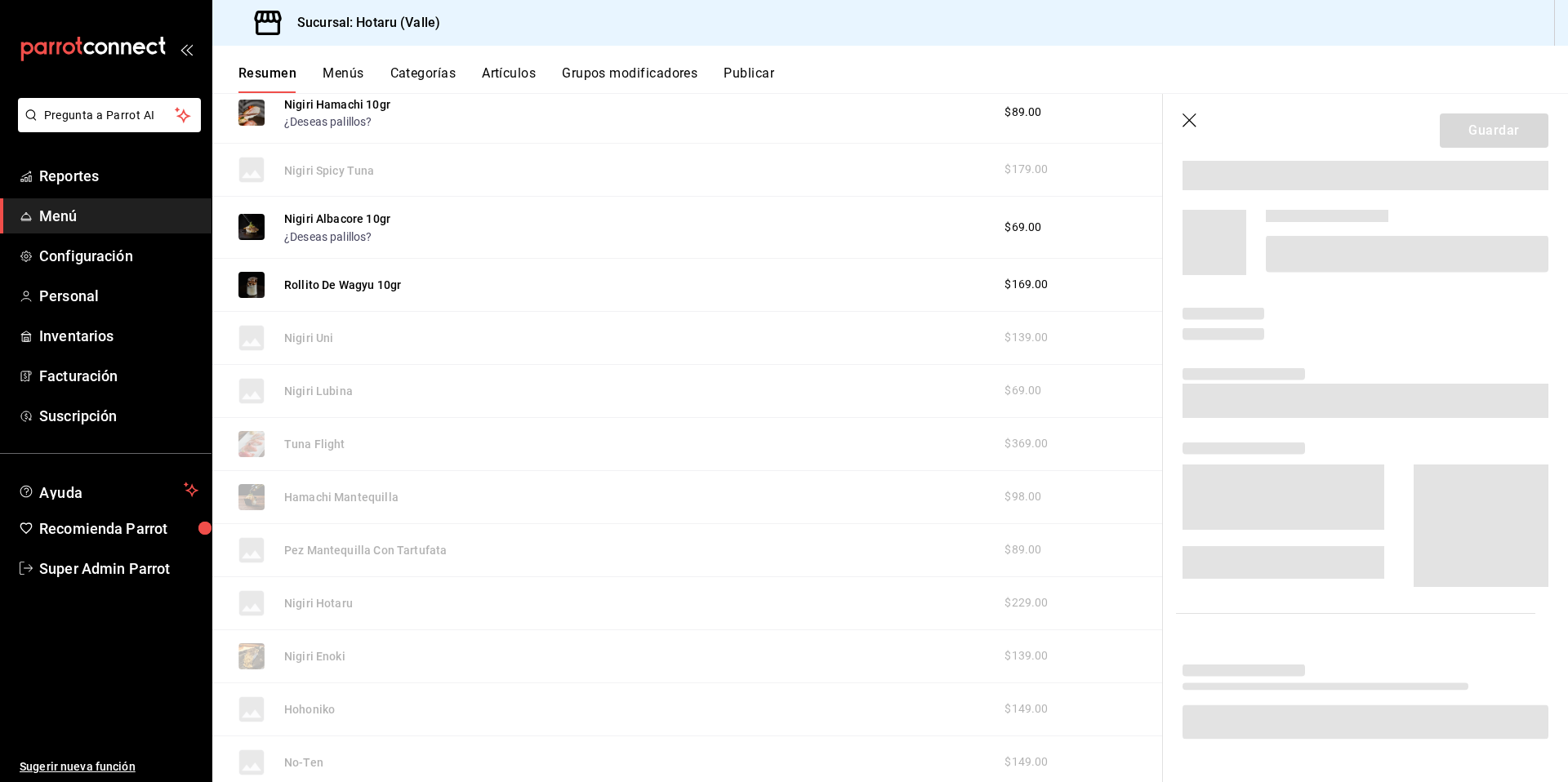 scroll, scrollTop: 3219, scrollLeft: 0, axis: vertical 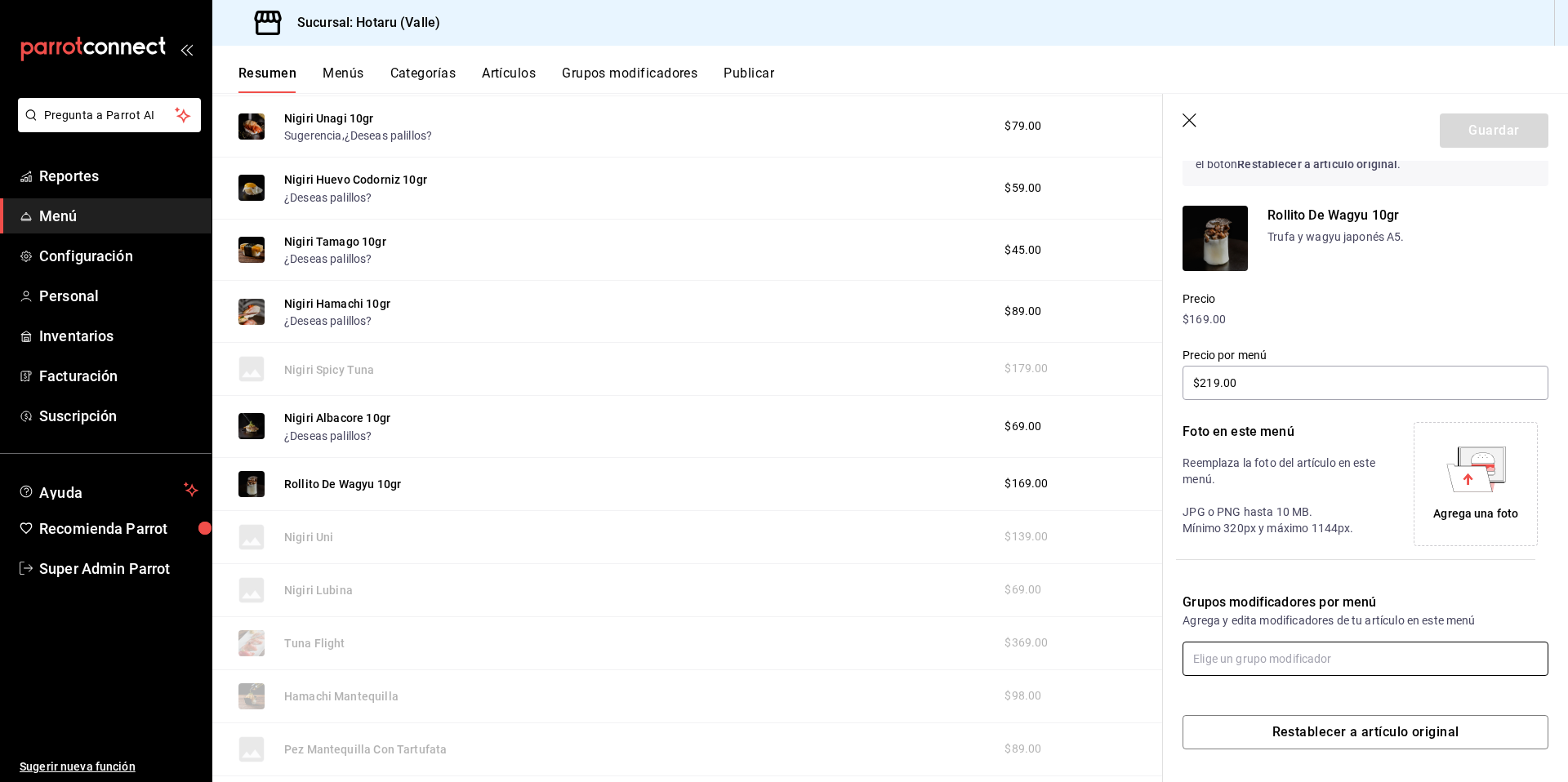click at bounding box center (1365, 659) 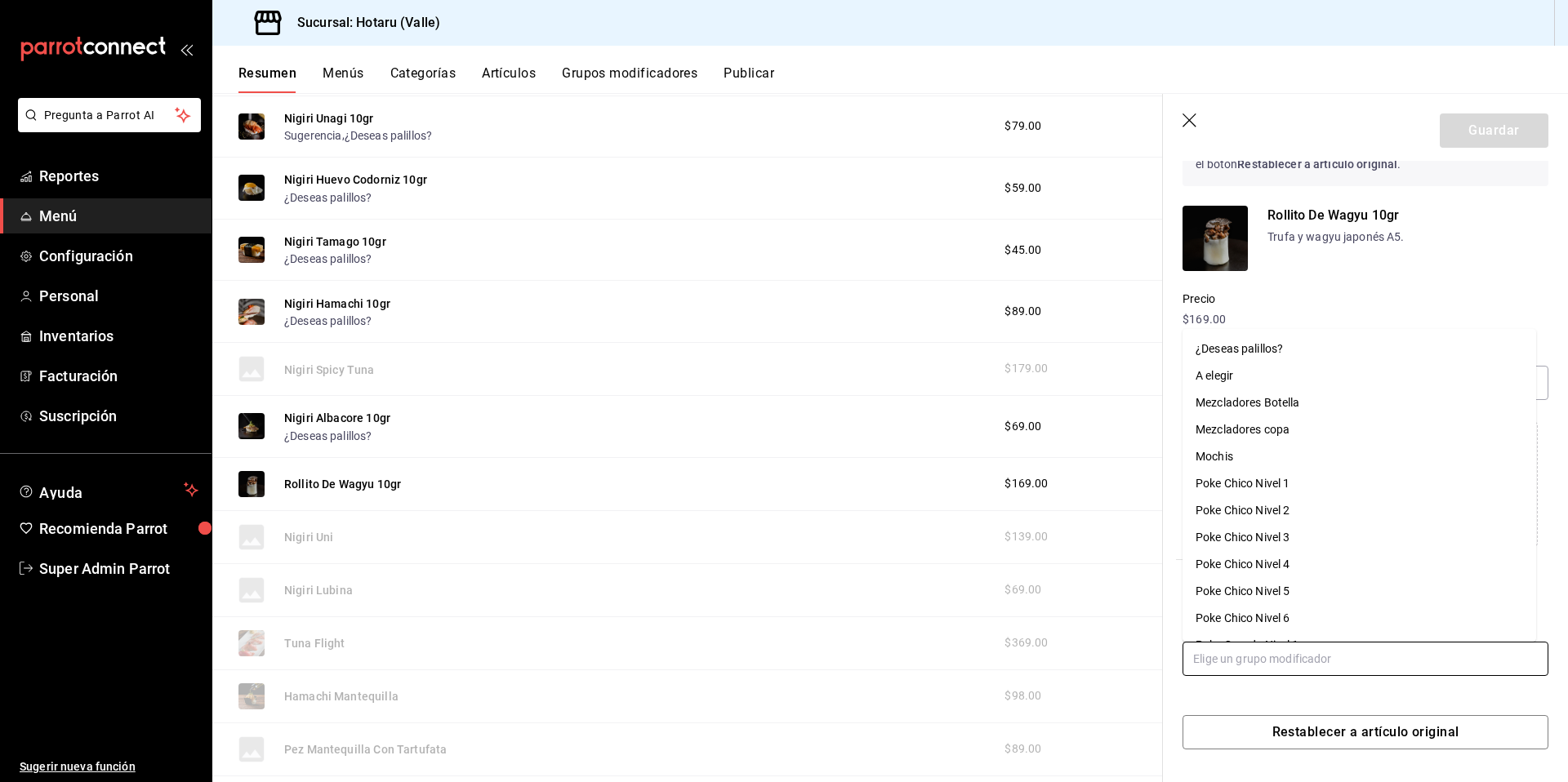 click on "¿Deseas palillos?" at bounding box center [1359, 349] 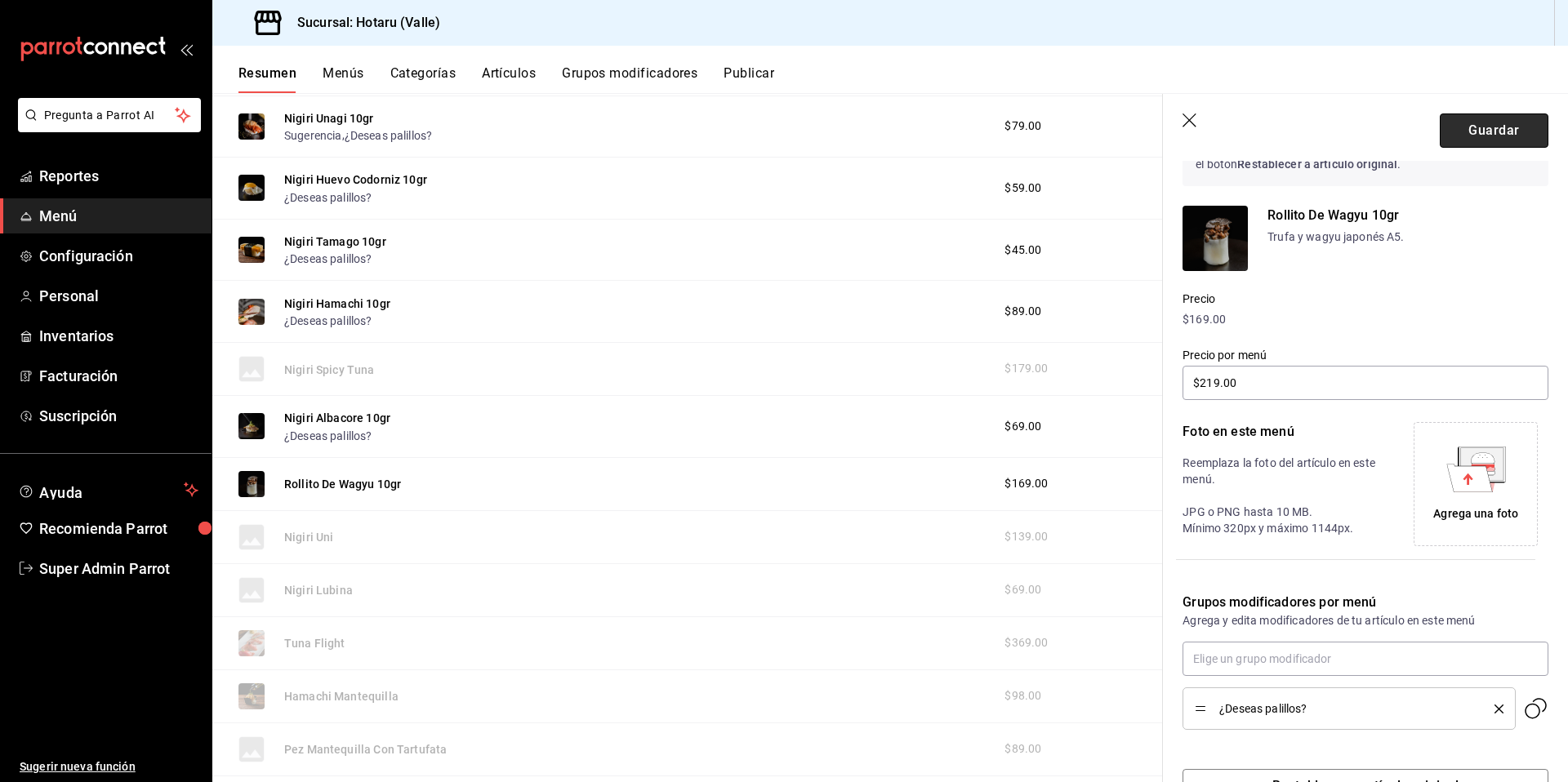 click on "Guardar" at bounding box center (1494, 131) 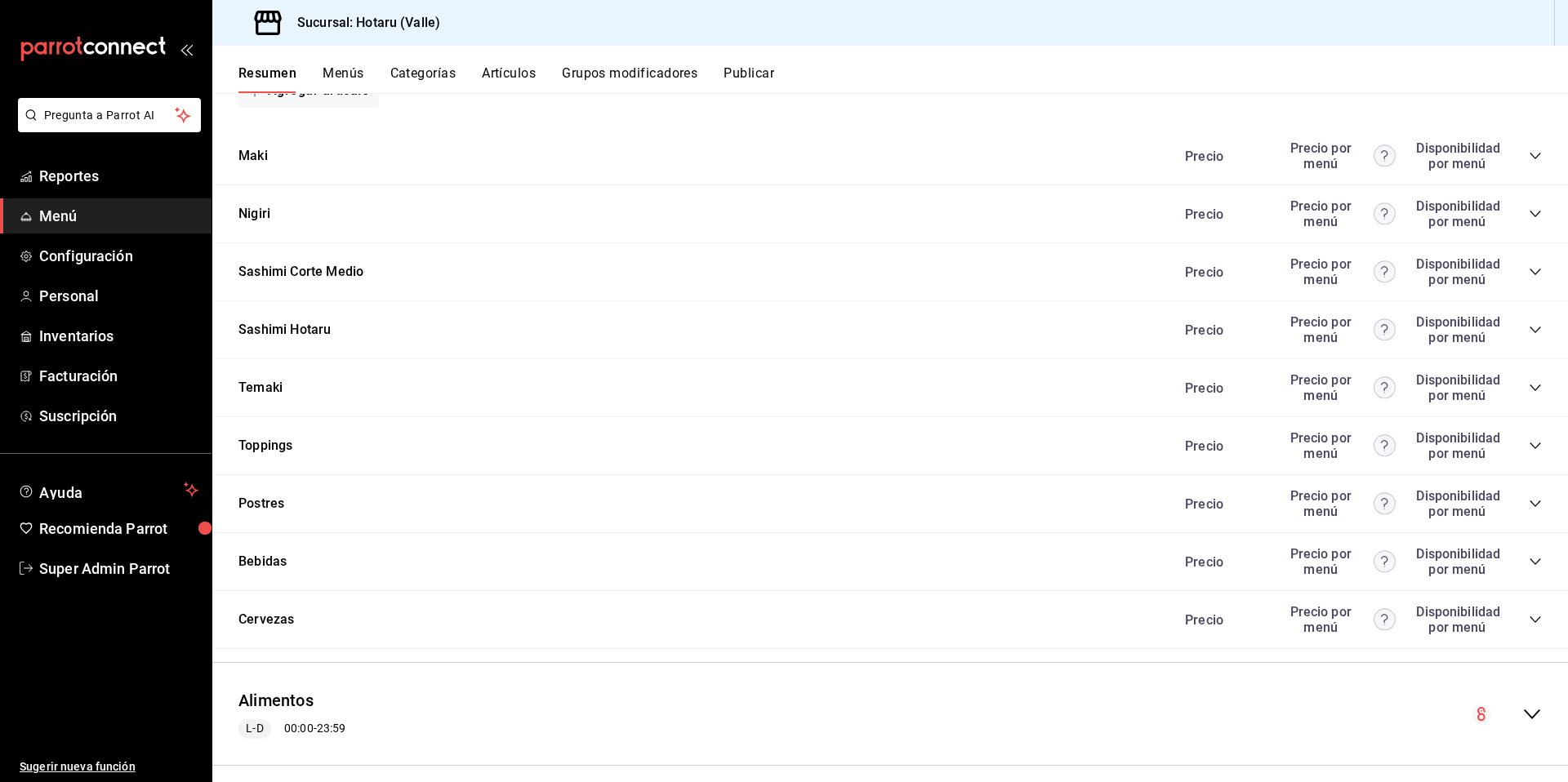 scroll, scrollTop: 1620, scrollLeft: 0, axis: vertical 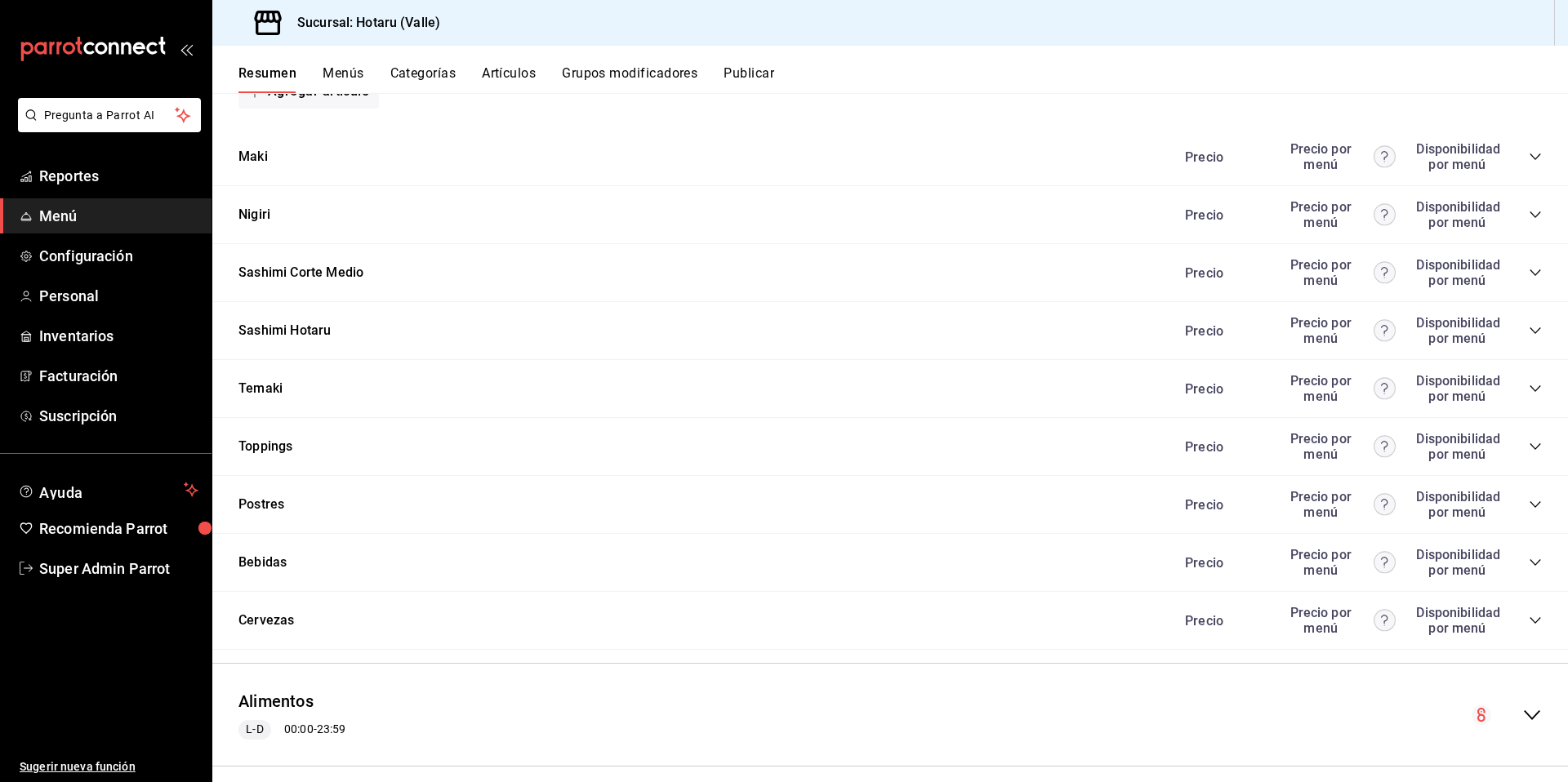click 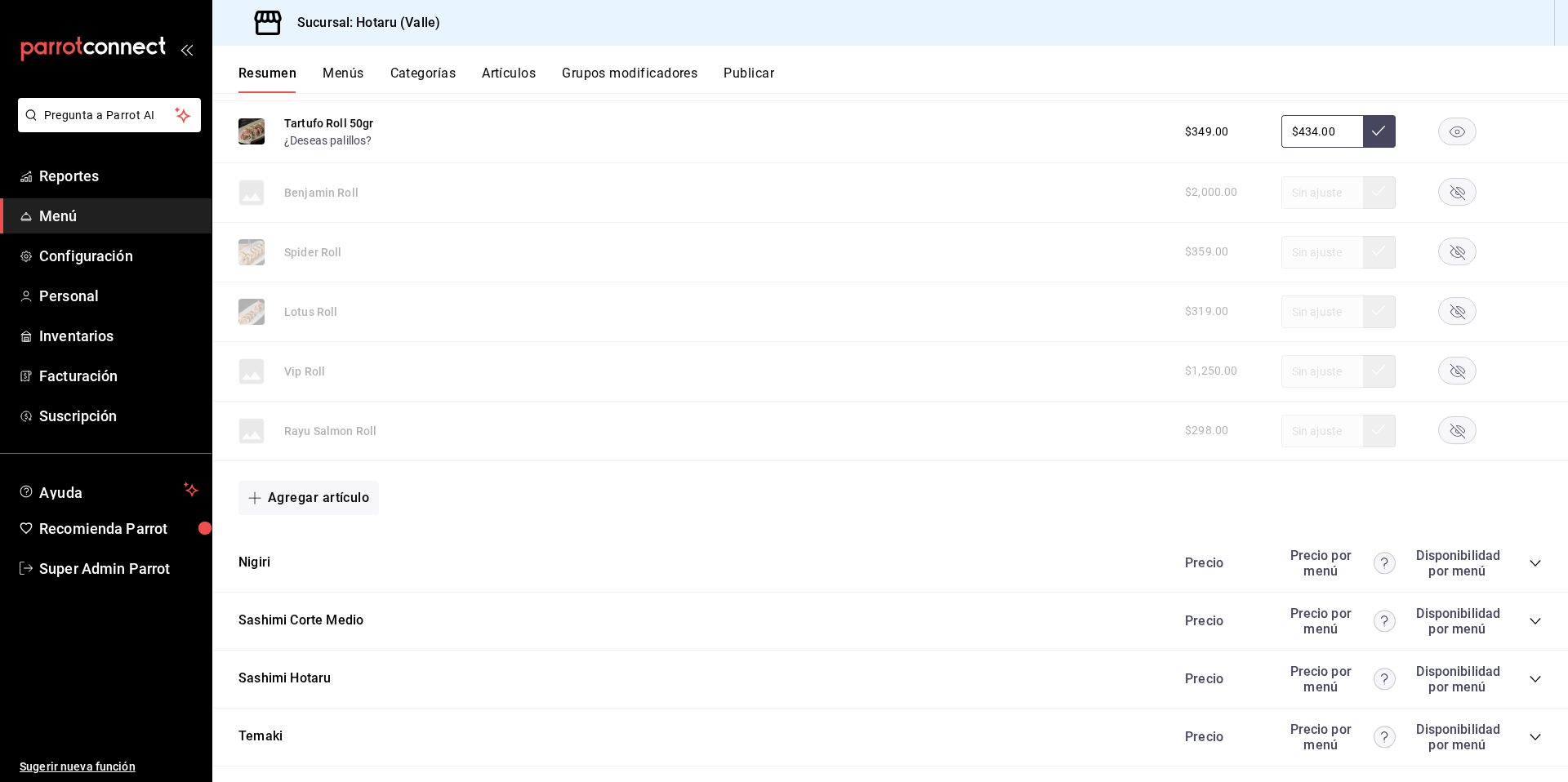 scroll, scrollTop: 2379, scrollLeft: 0, axis: vertical 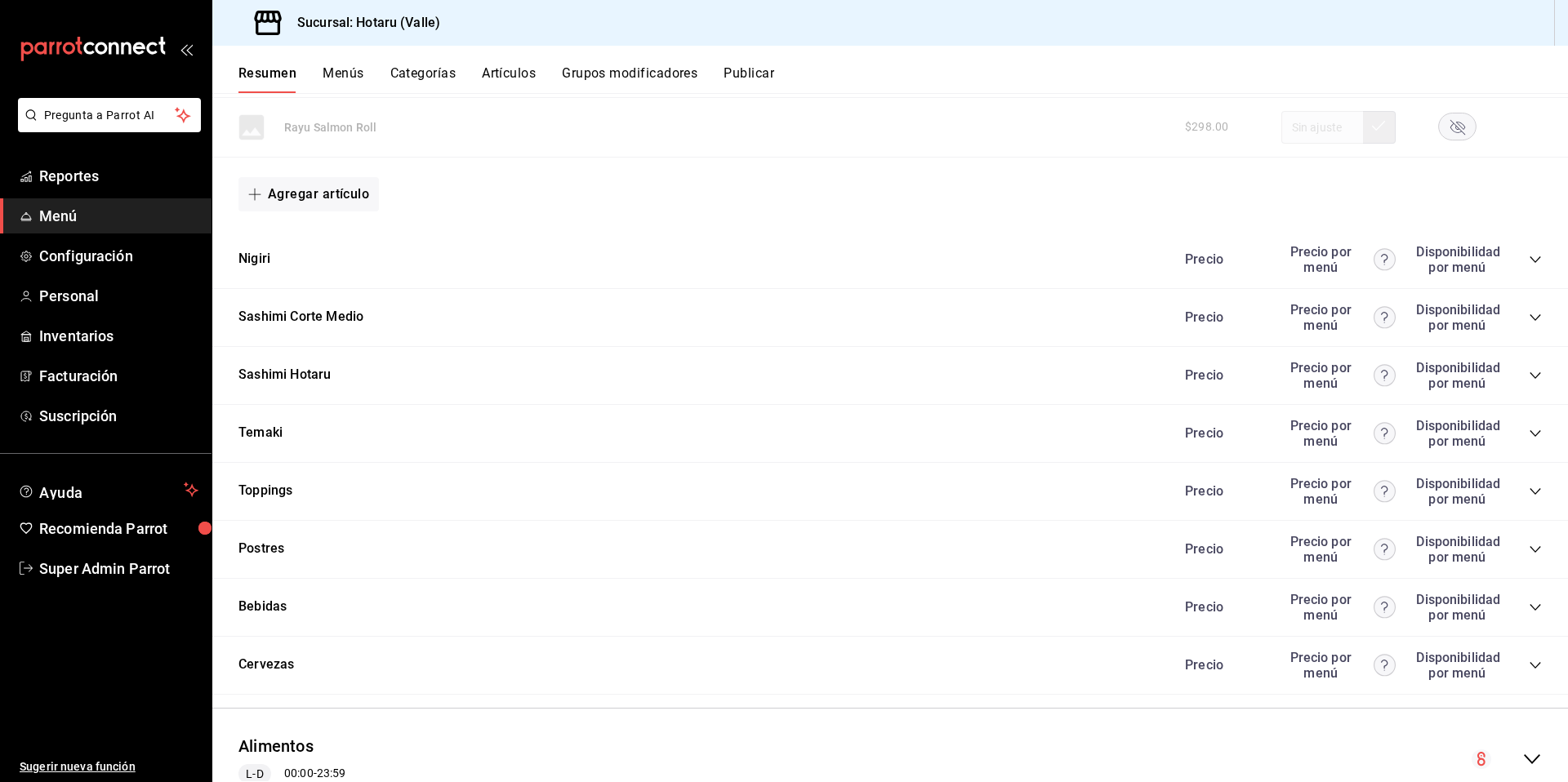 click 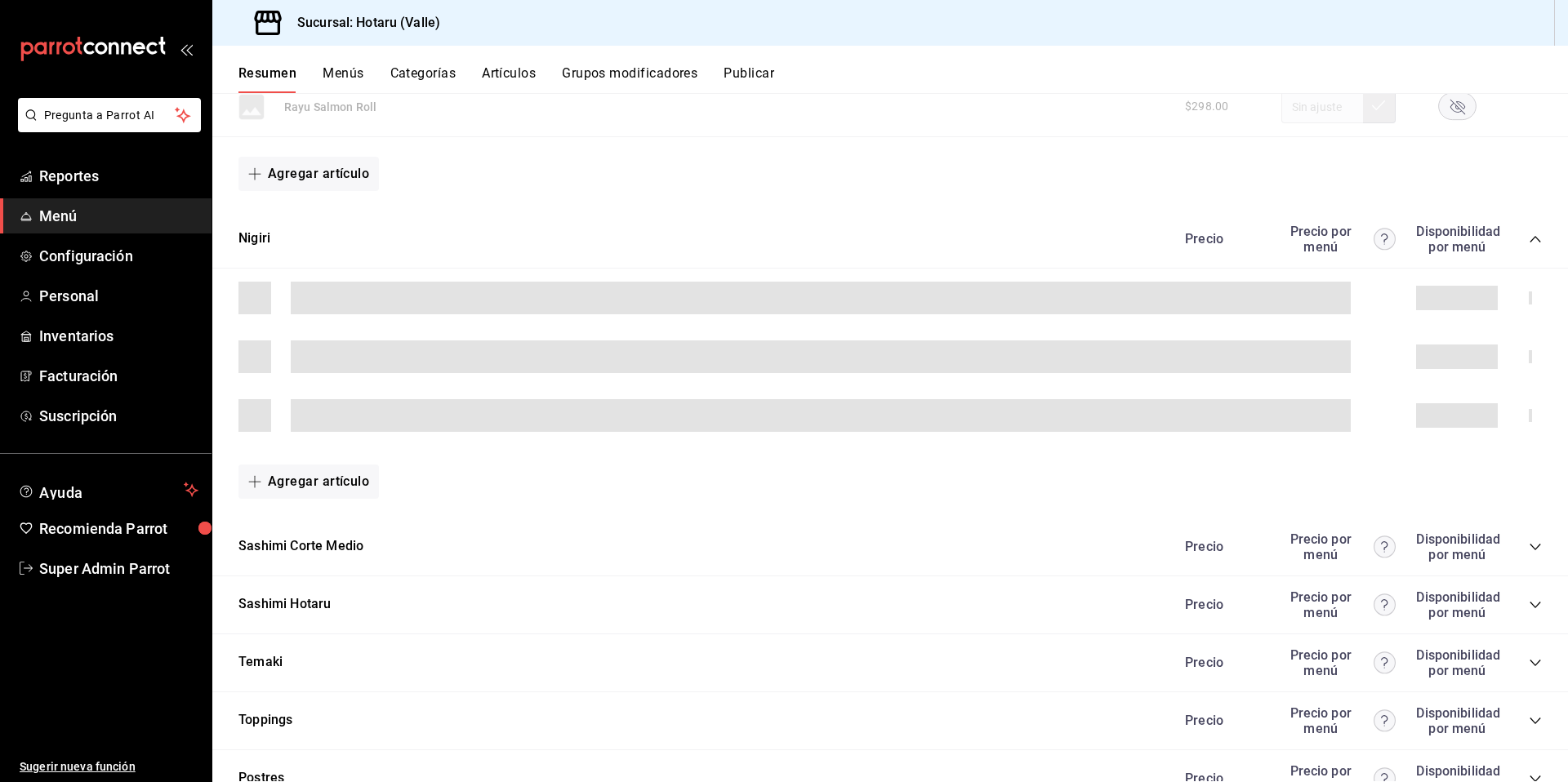 scroll, scrollTop: 2379, scrollLeft: 0, axis: vertical 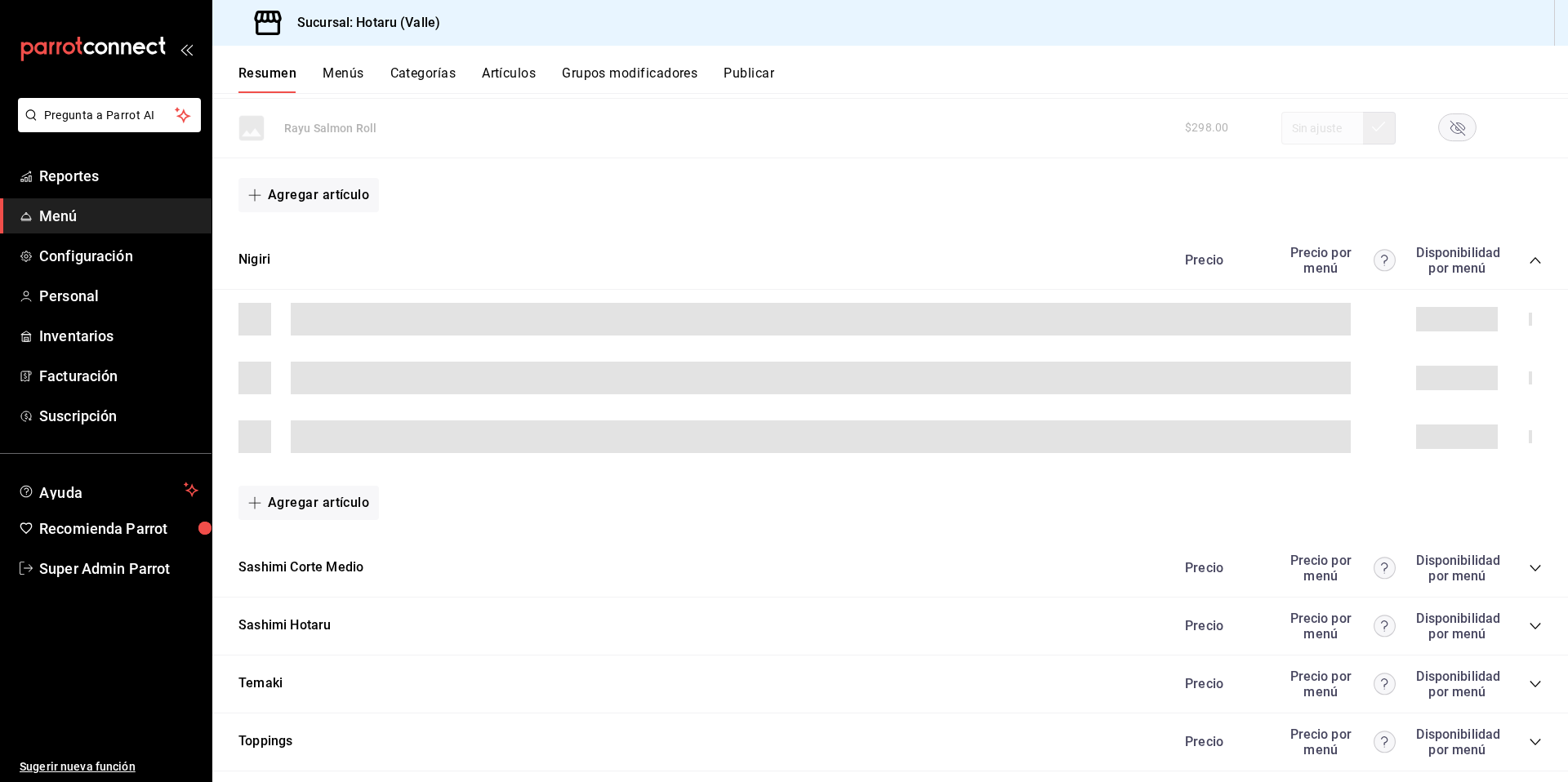 click 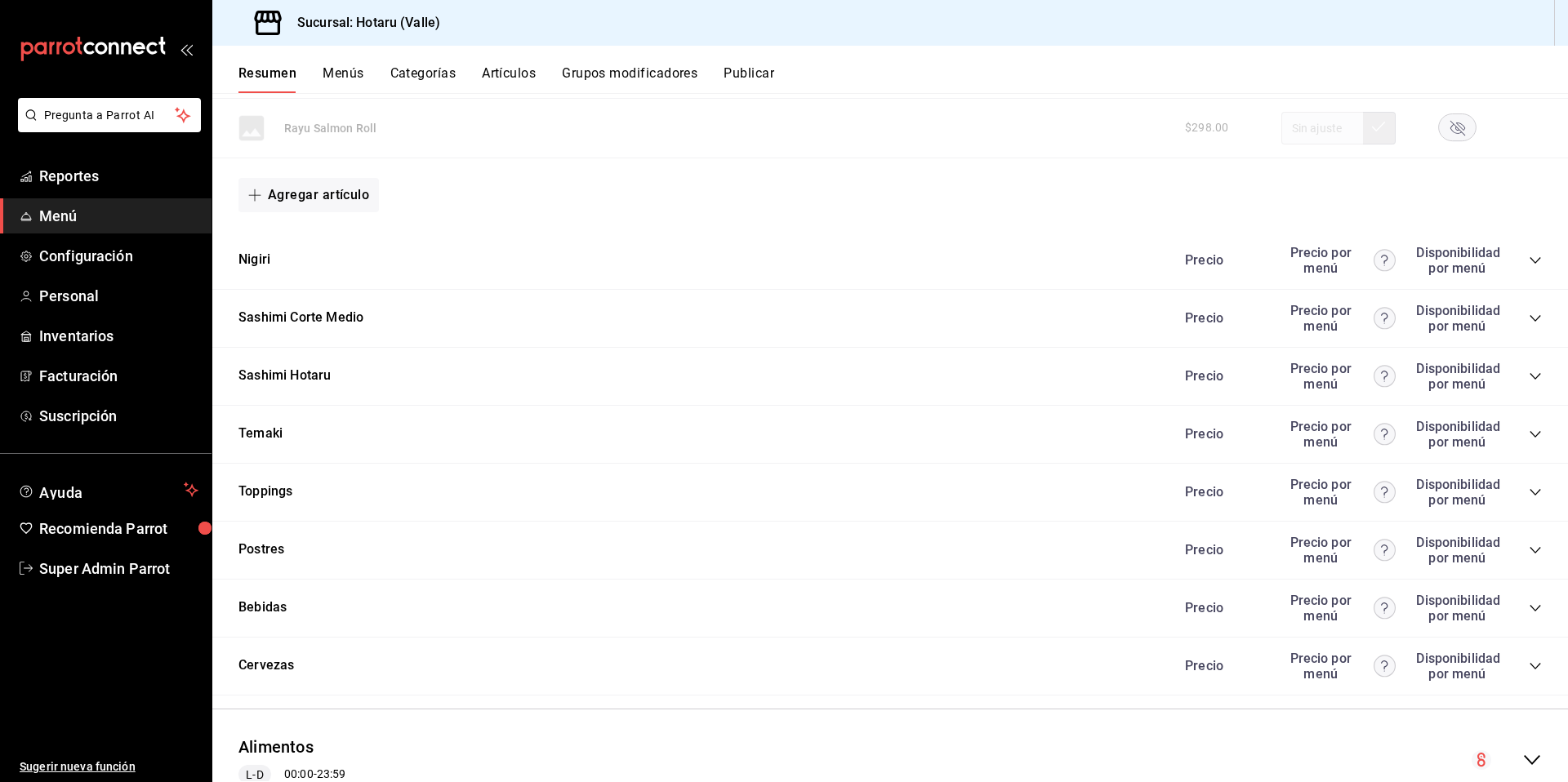 click 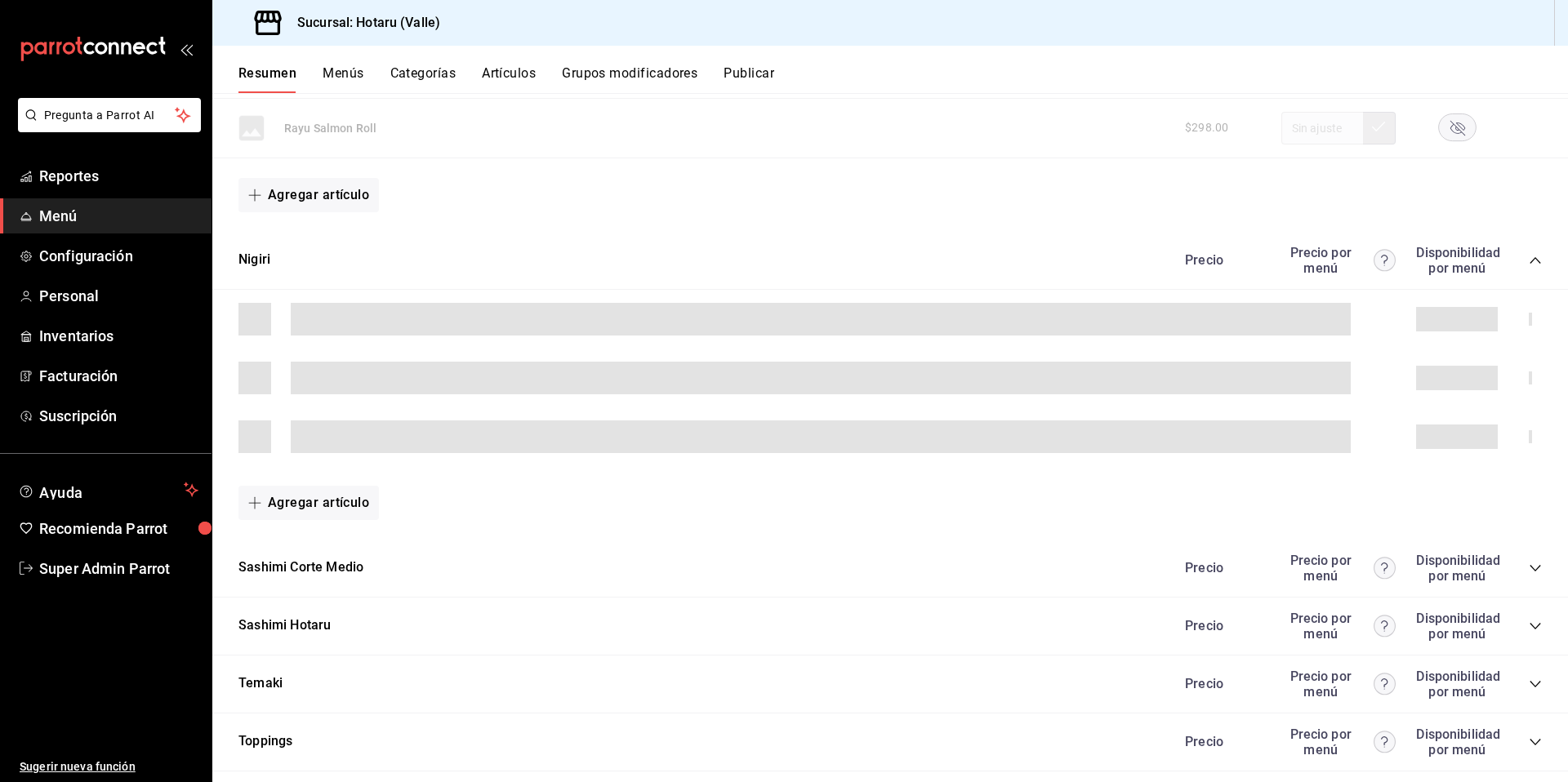 click 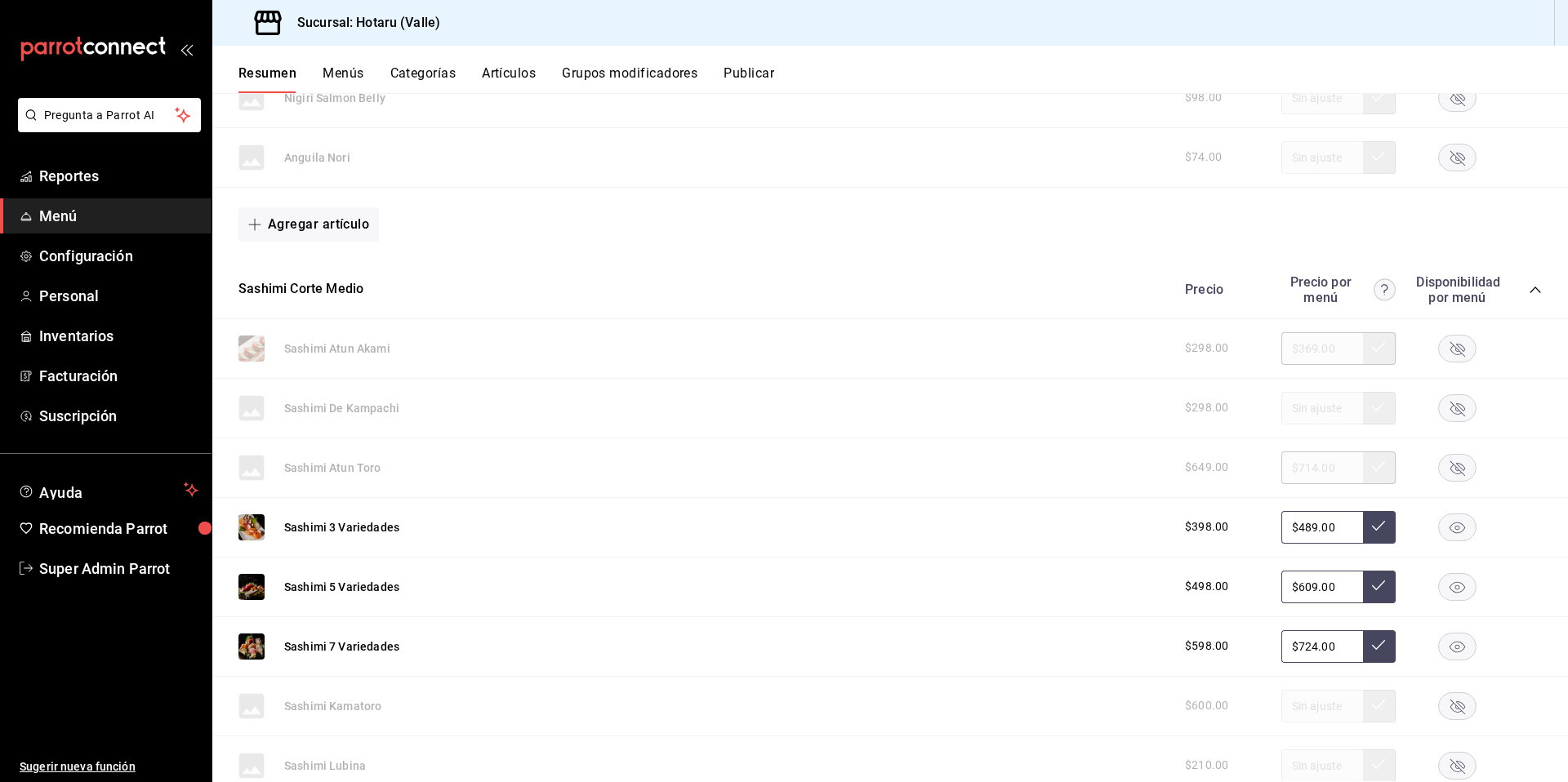scroll, scrollTop: 4779, scrollLeft: 0, axis: vertical 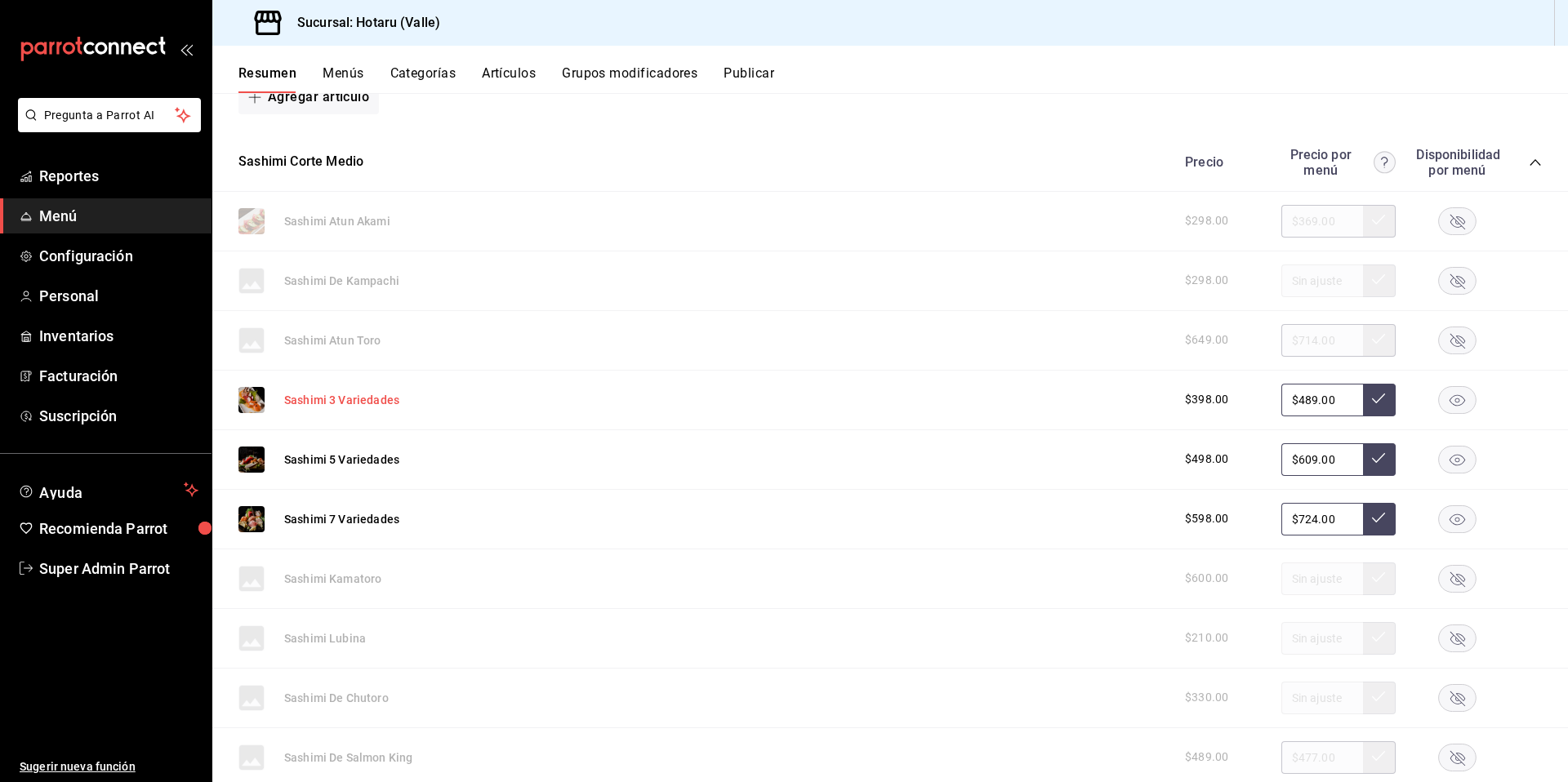 click on "Sashimi 3 Variedades" at bounding box center [341, 400] 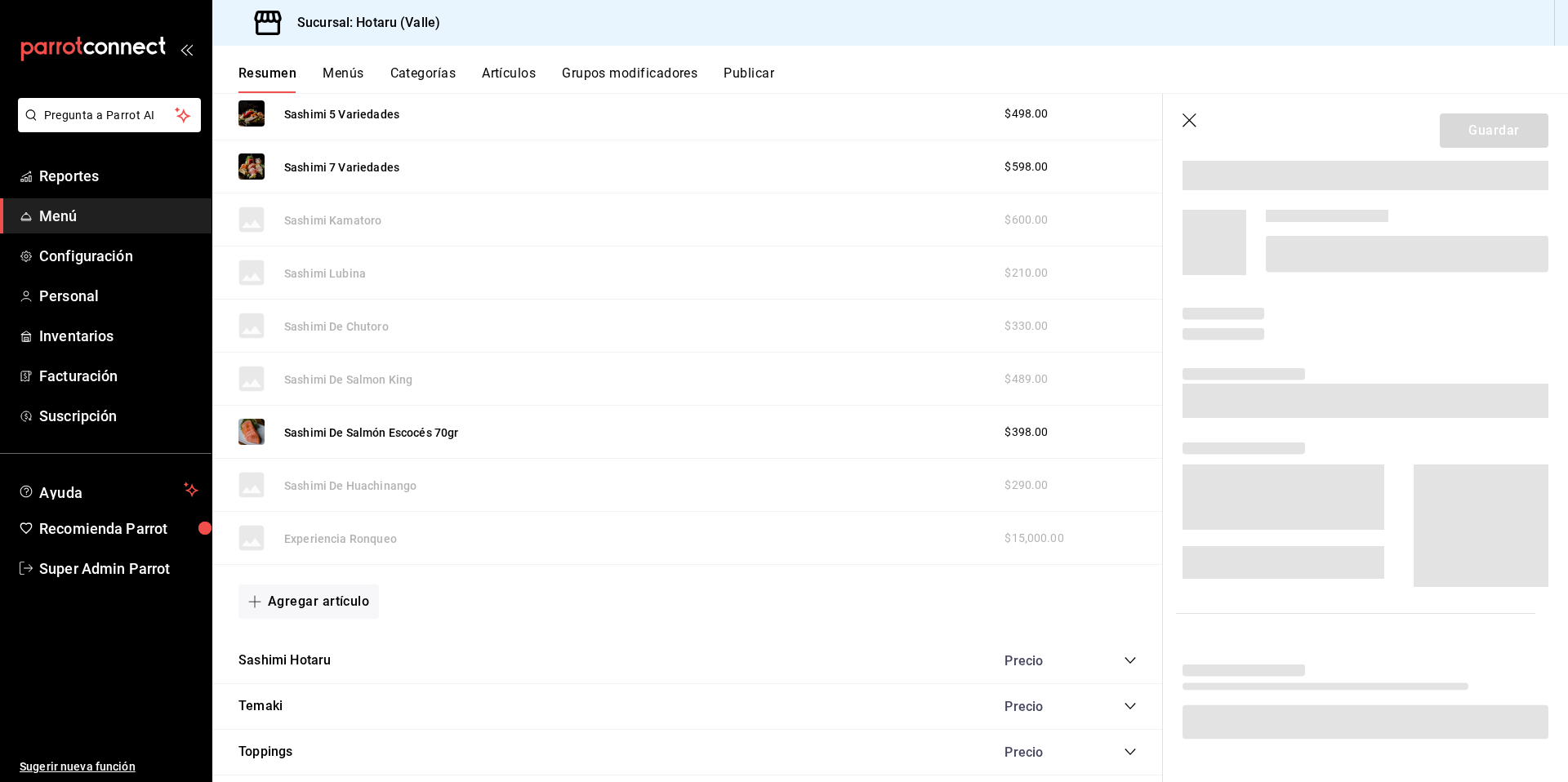 scroll, scrollTop: 4474, scrollLeft: 0, axis: vertical 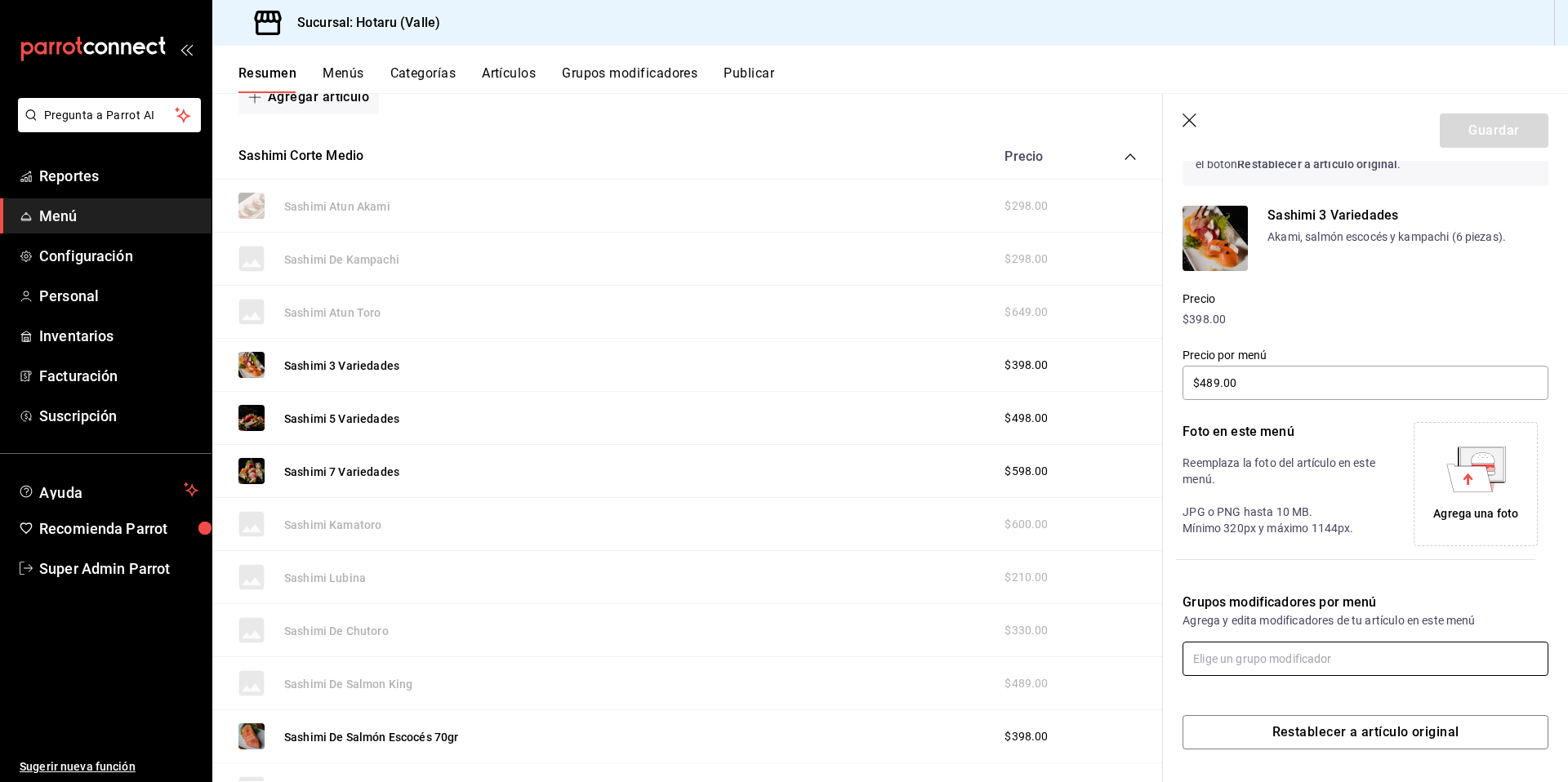 click at bounding box center (1365, 659) 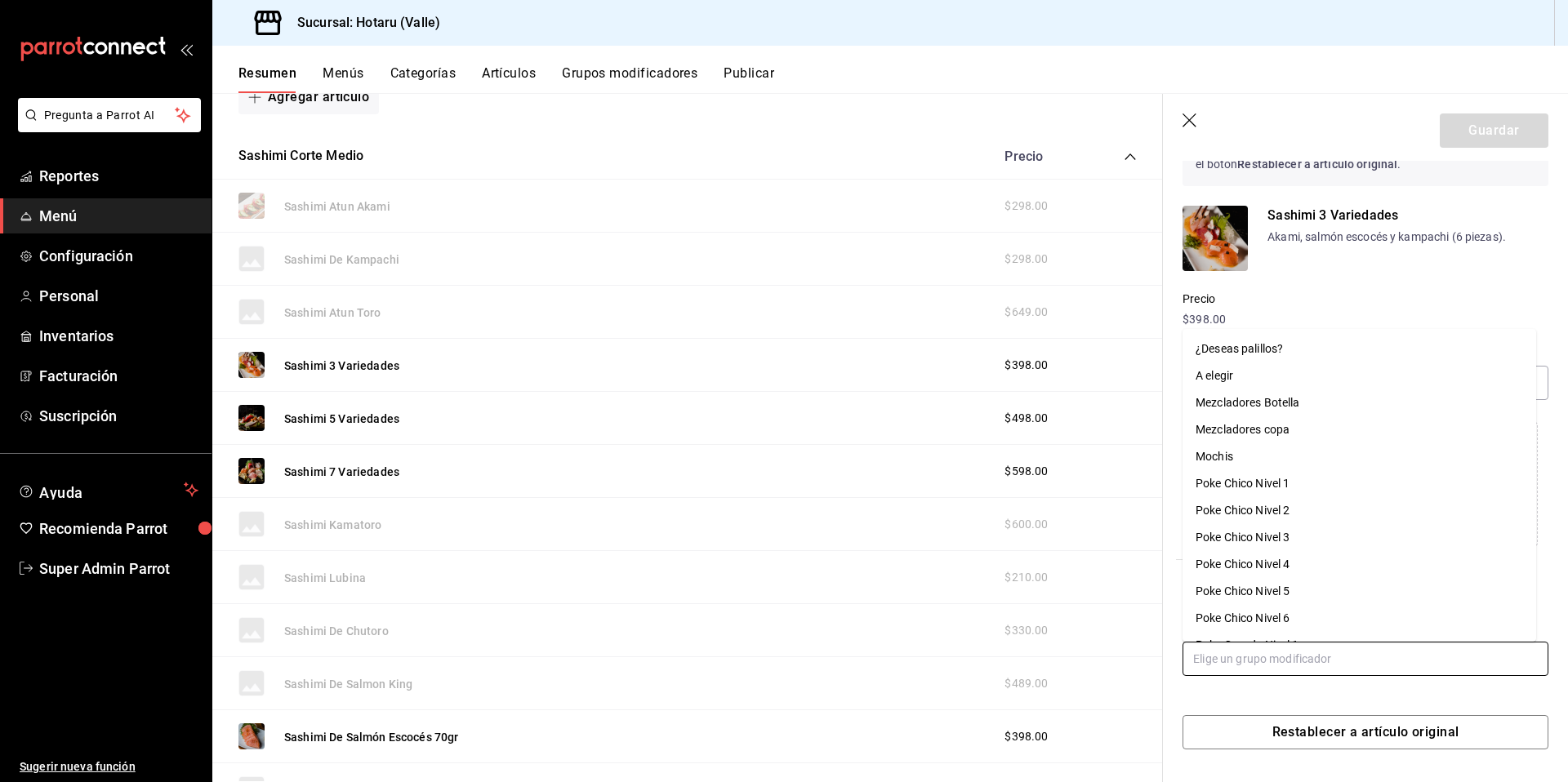 click on "¿Deseas palillos?" at bounding box center [1359, 349] 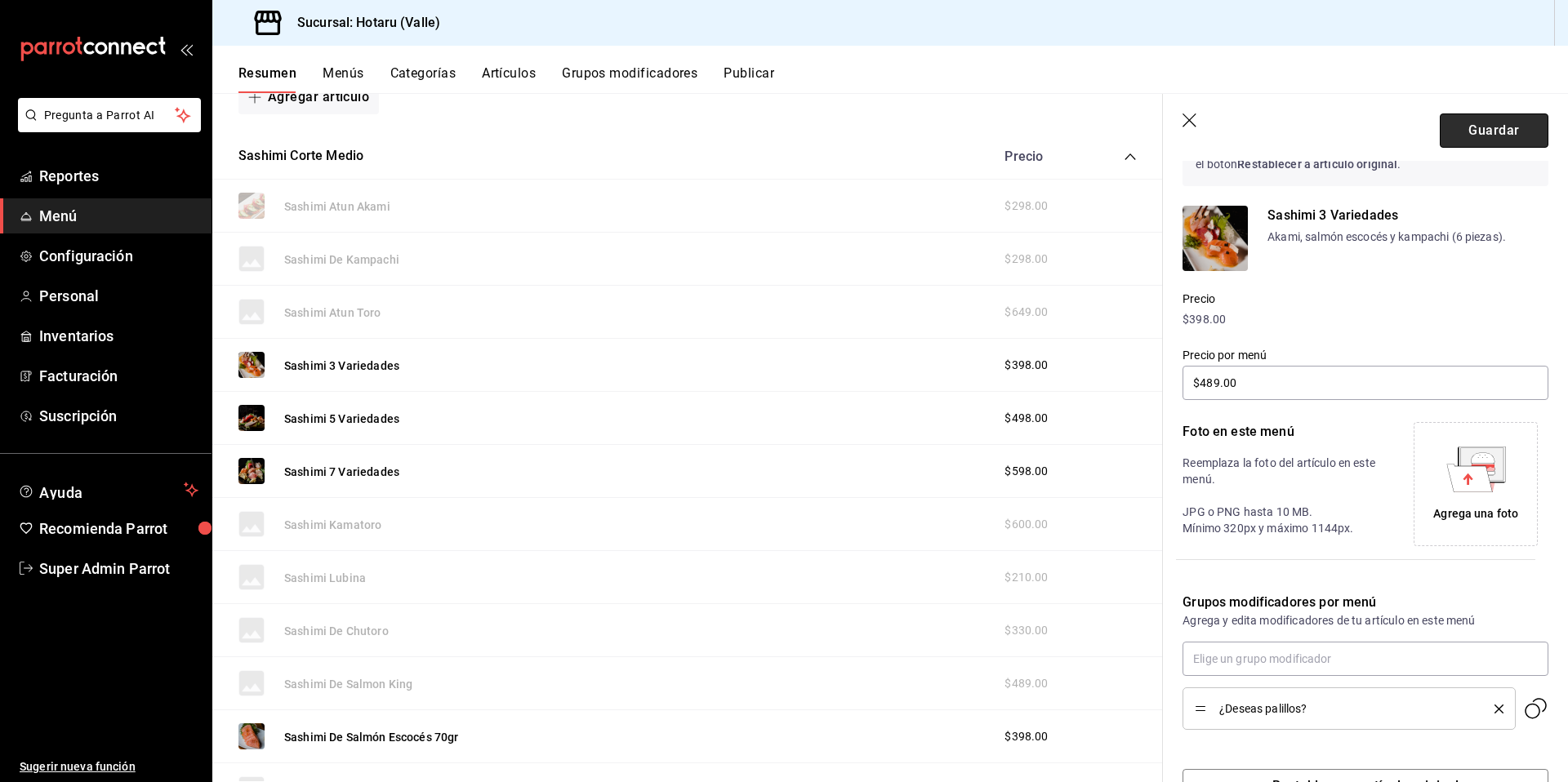 click on "Guardar" at bounding box center (1494, 131) 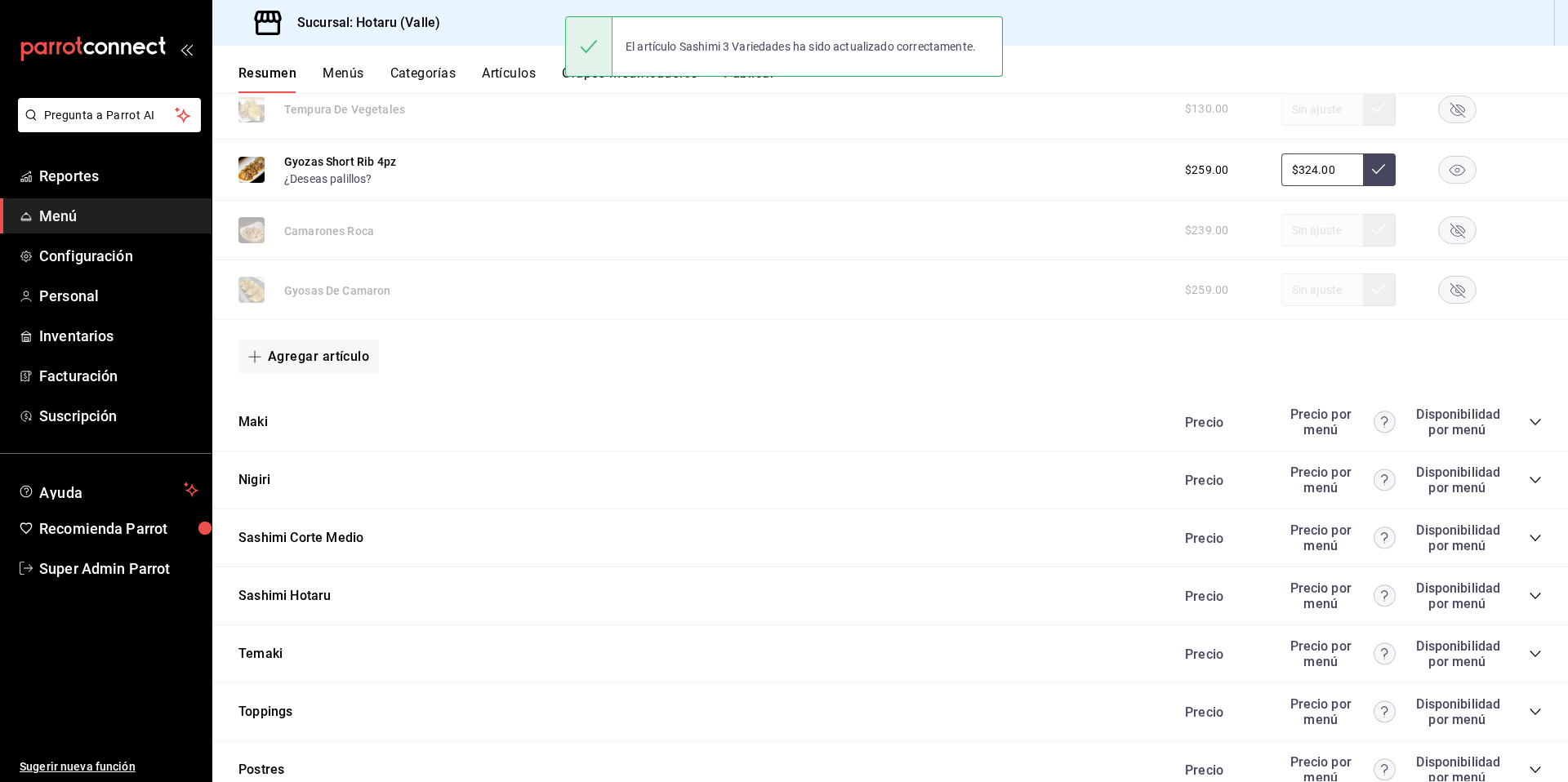 scroll, scrollTop: 1526, scrollLeft: 0, axis: vertical 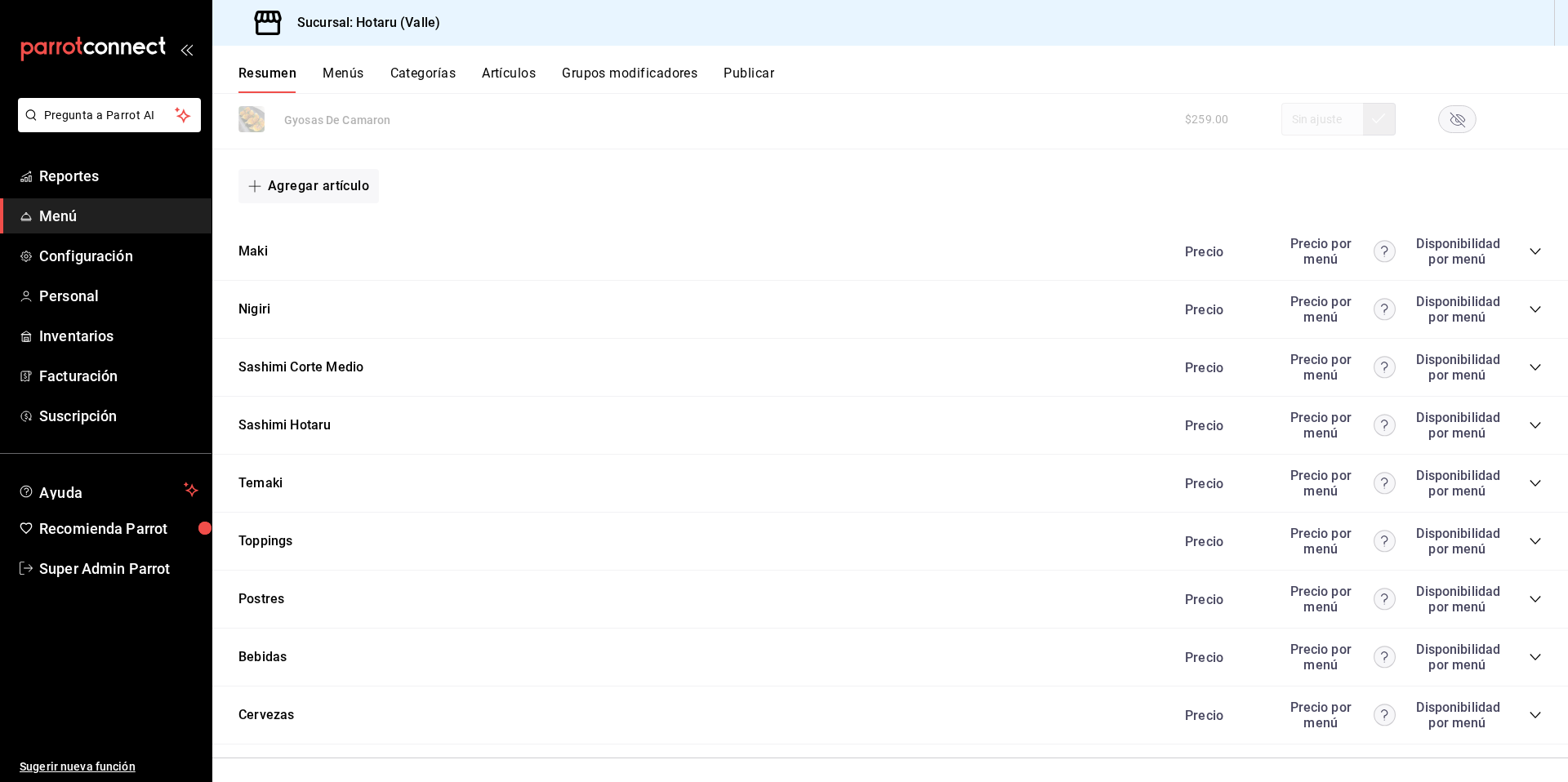 click 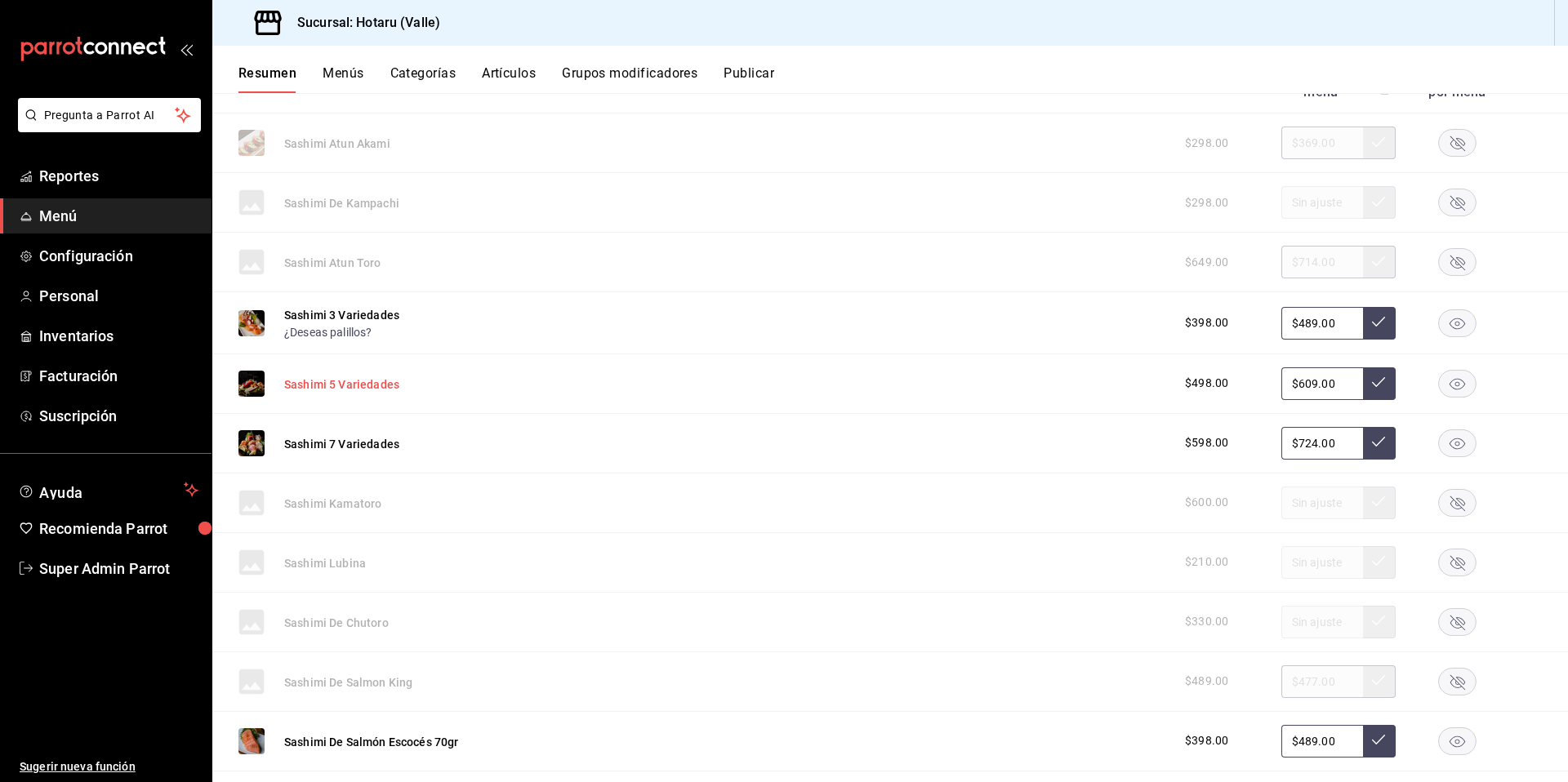 click on "Sashimi 5 Variedades" at bounding box center [341, 384] 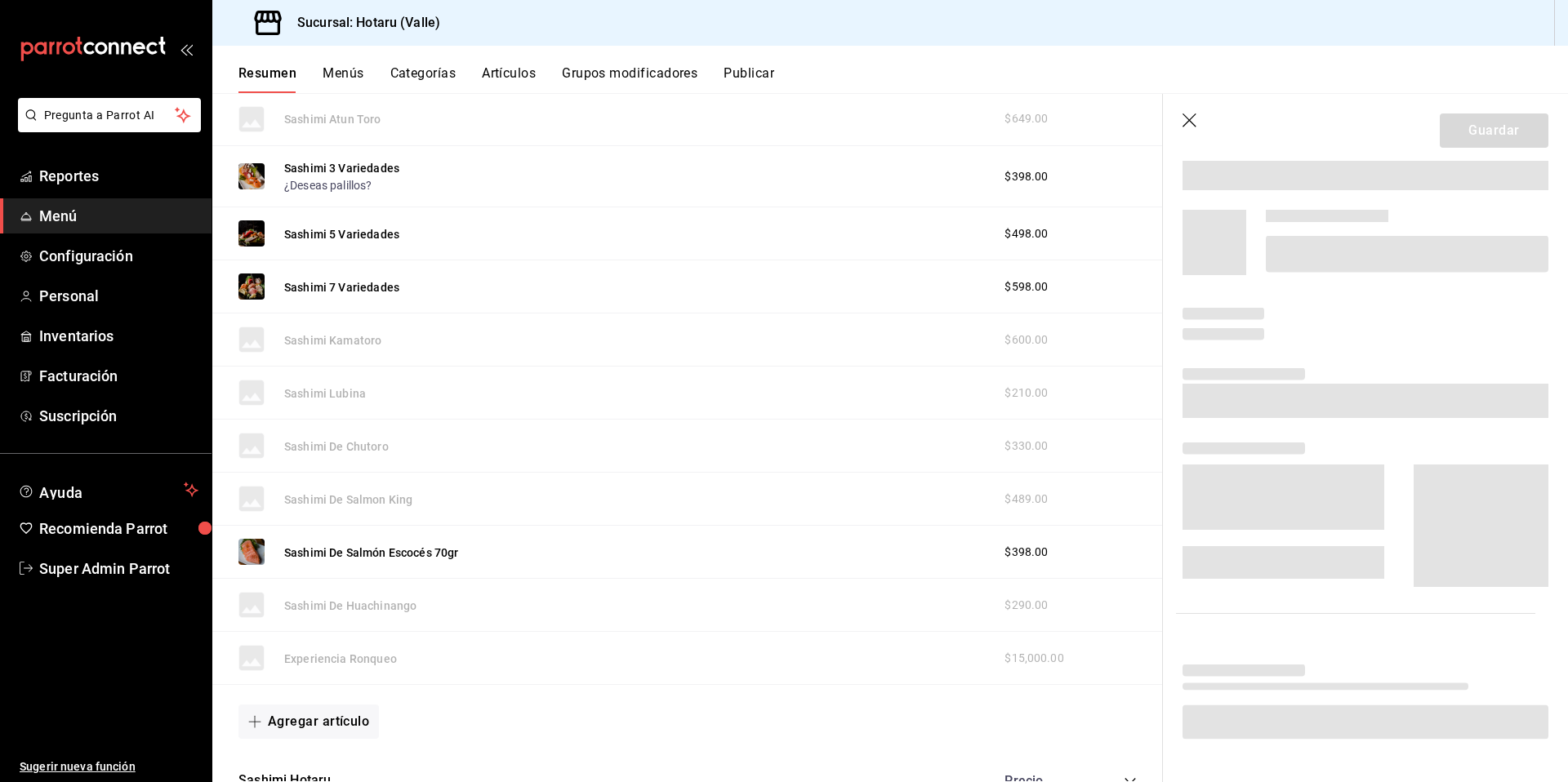 scroll, scrollTop: 1688, scrollLeft: 0, axis: vertical 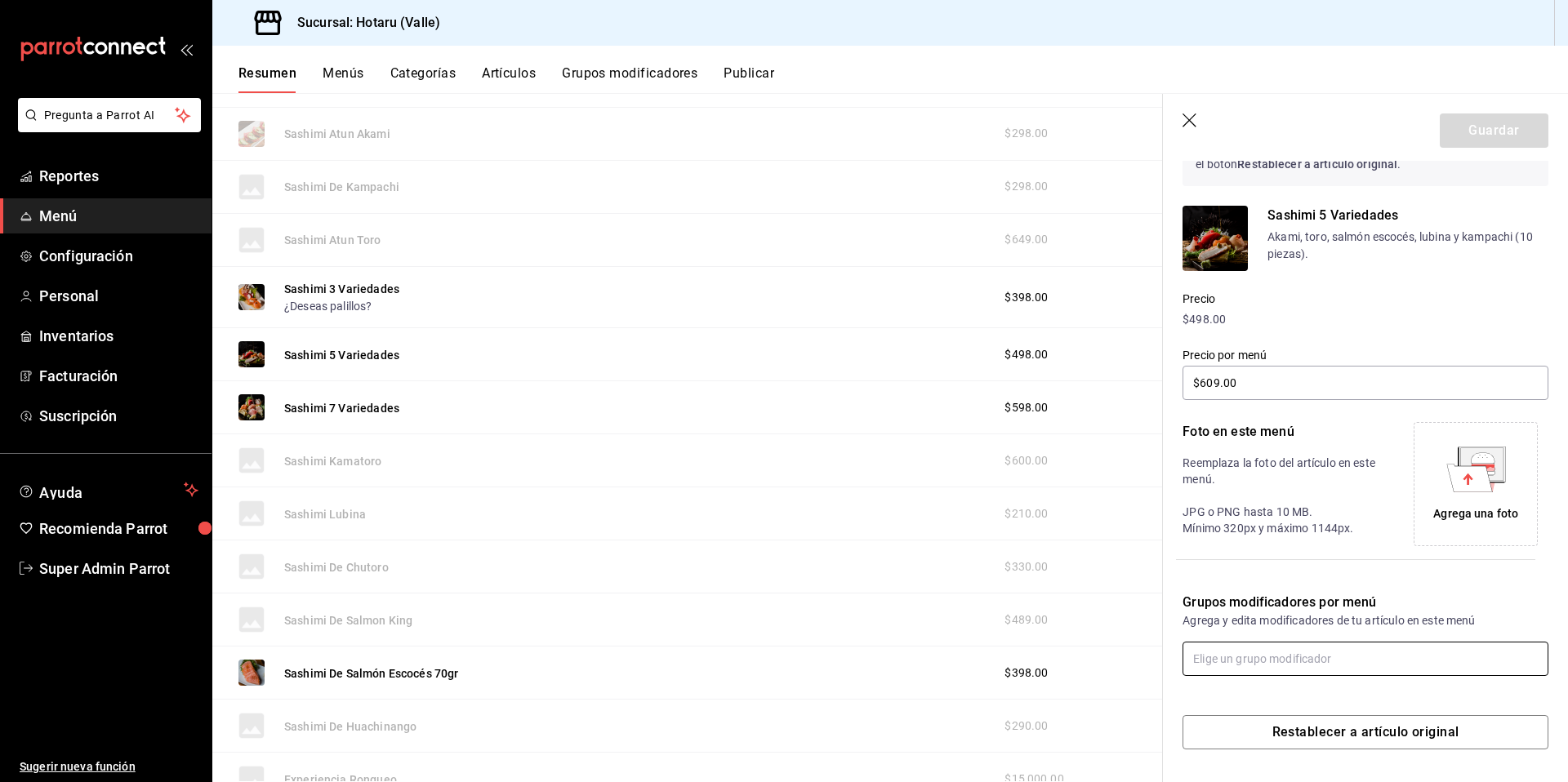 click at bounding box center [1365, 659] 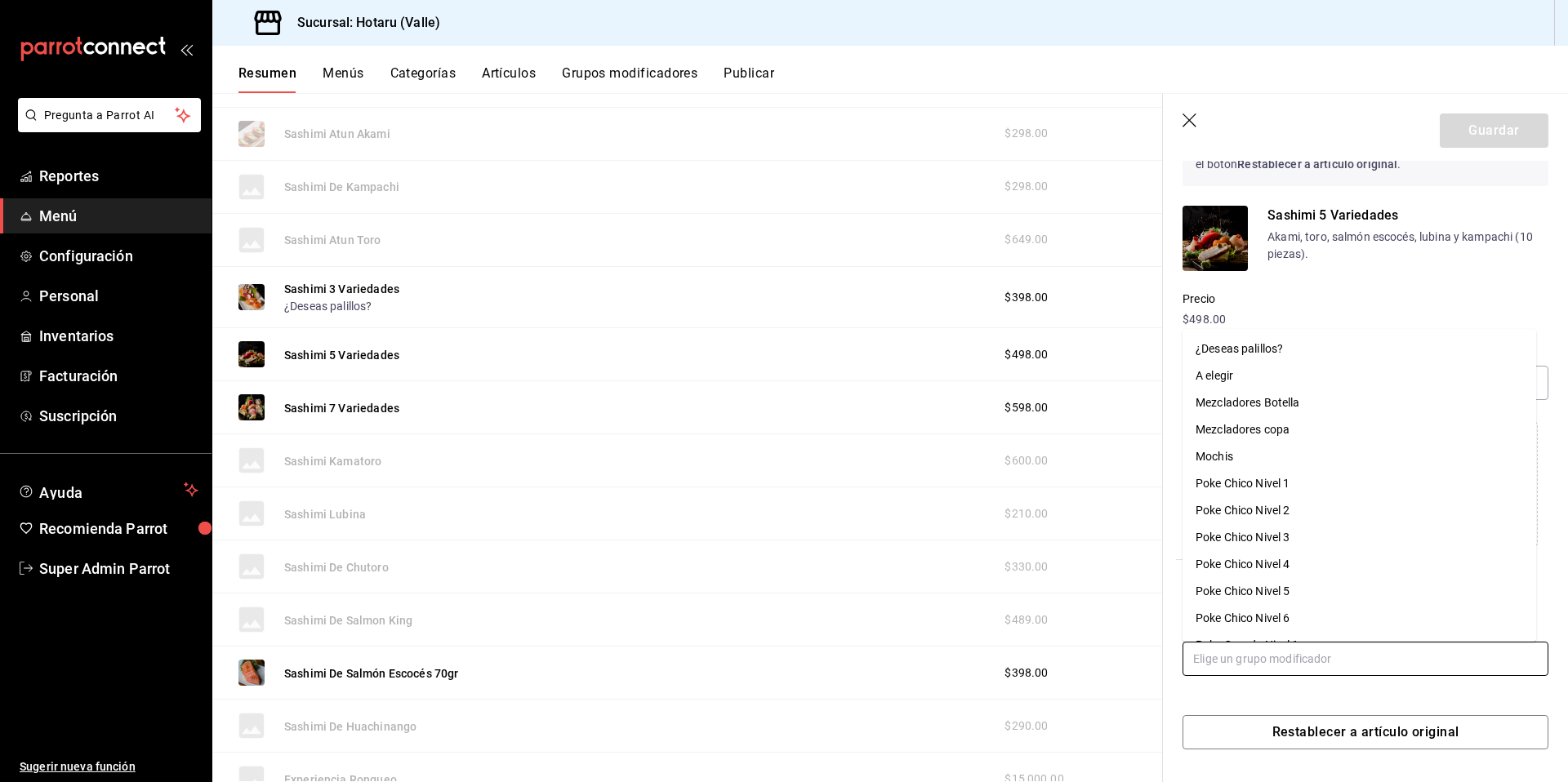 click on "¿Deseas palillos?" at bounding box center [1239, 349] 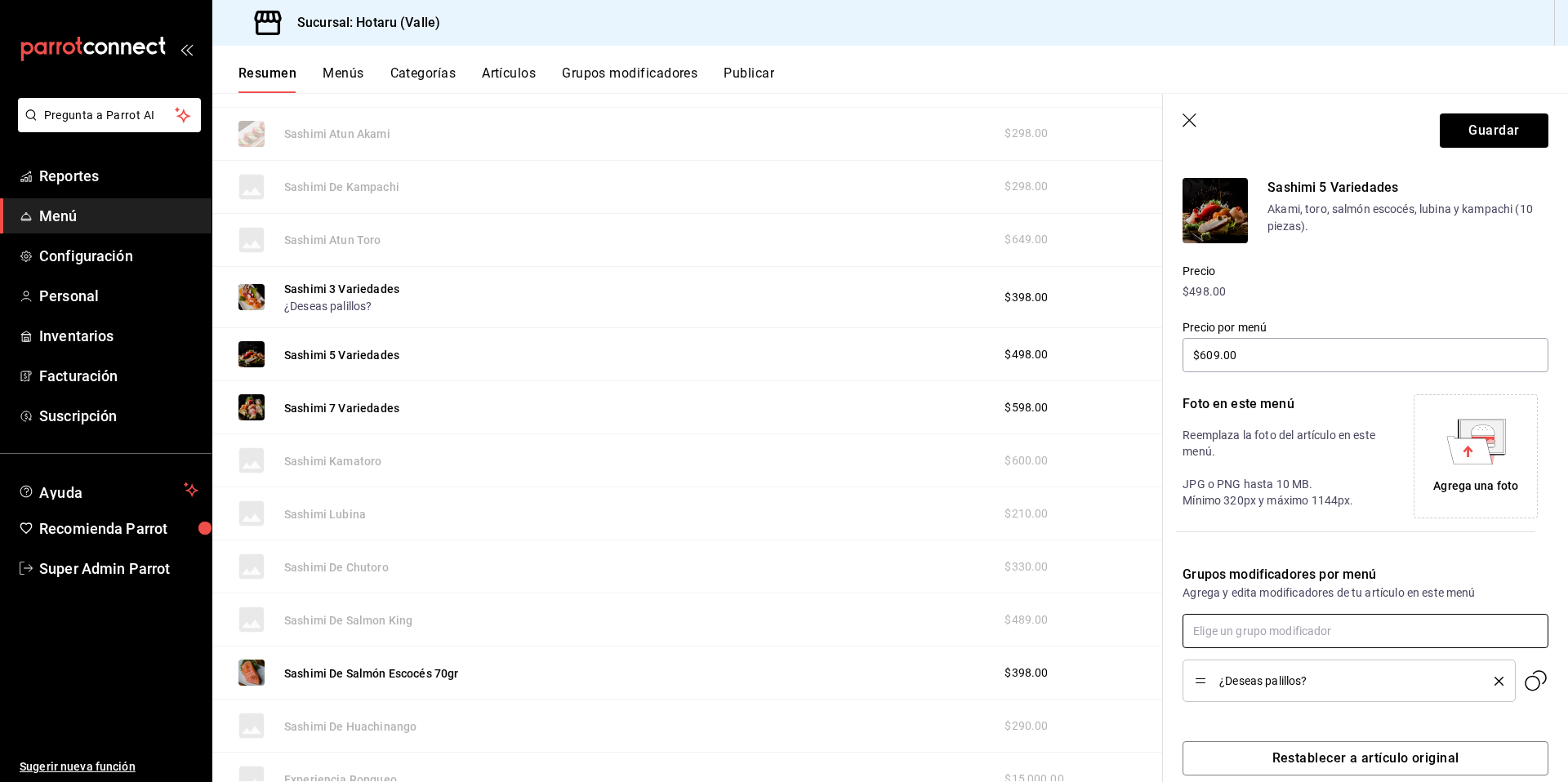 scroll, scrollTop: 157, scrollLeft: 0, axis: vertical 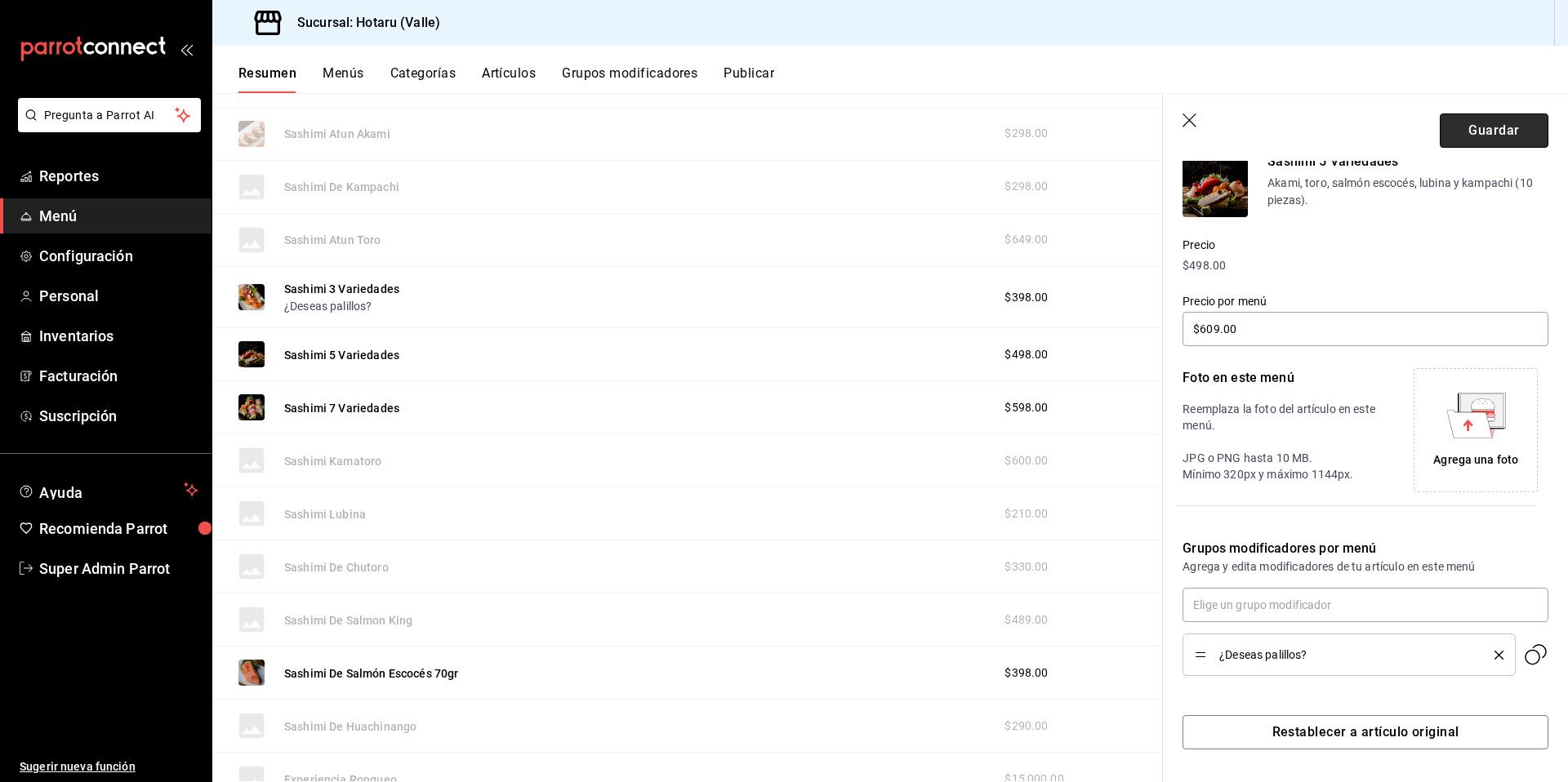 click on "Guardar" at bounding box center [1494, 131] 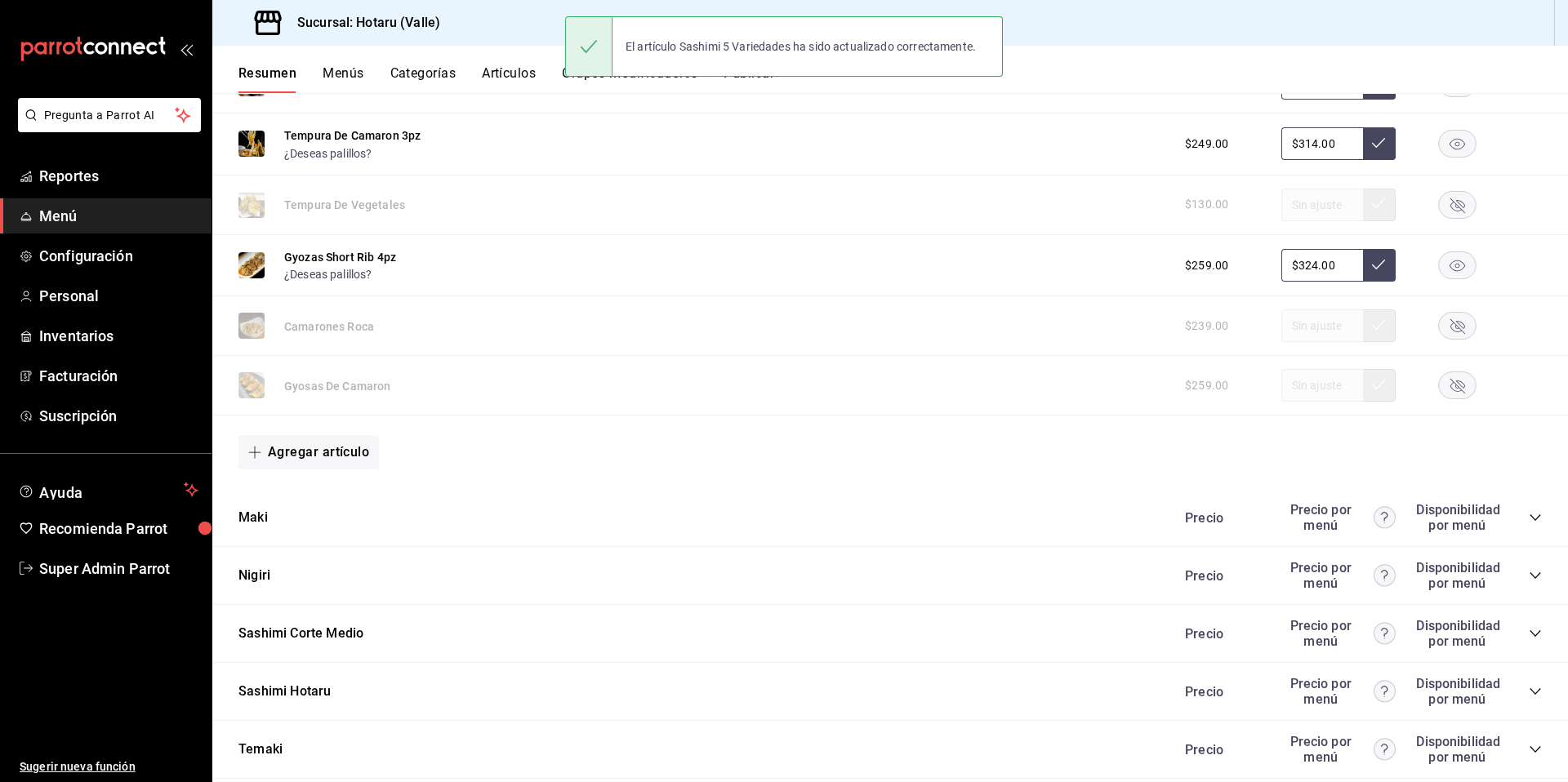 scroll, scrollTop: 1548, scrollLeft: 0, axis: vertical 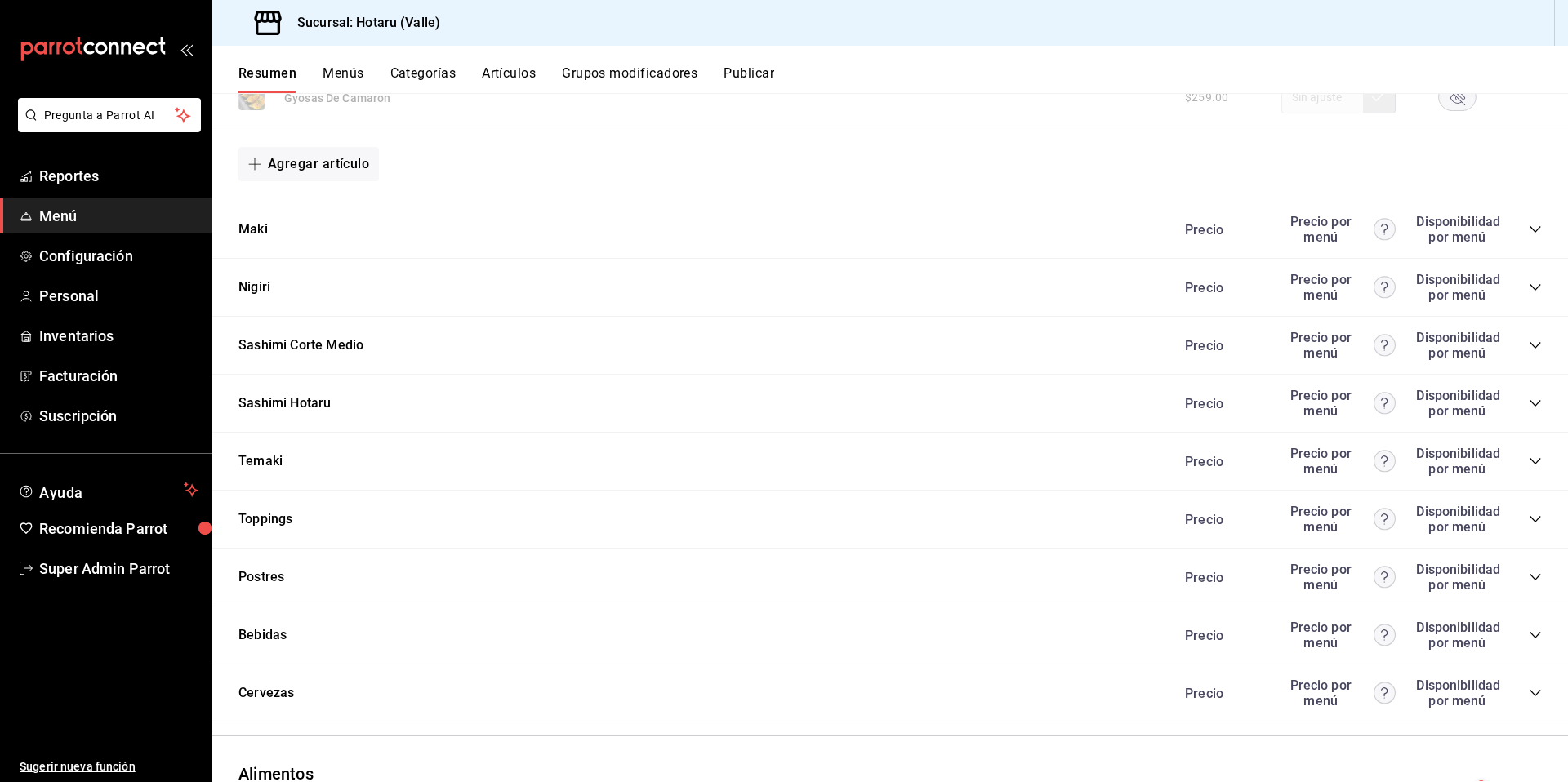 click 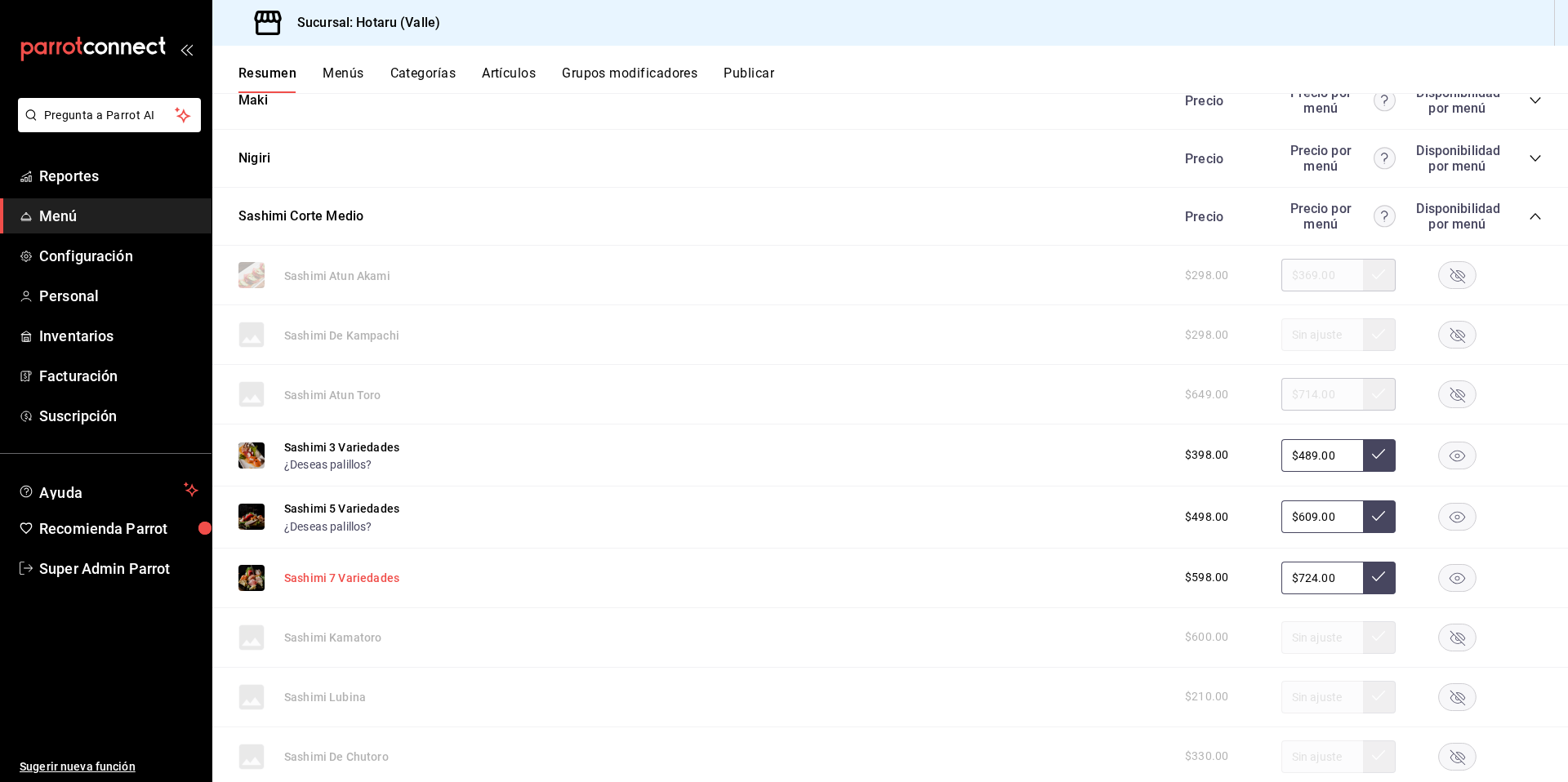 click on "Sashimi 7 Variedades" at bounding box center (341, 578) 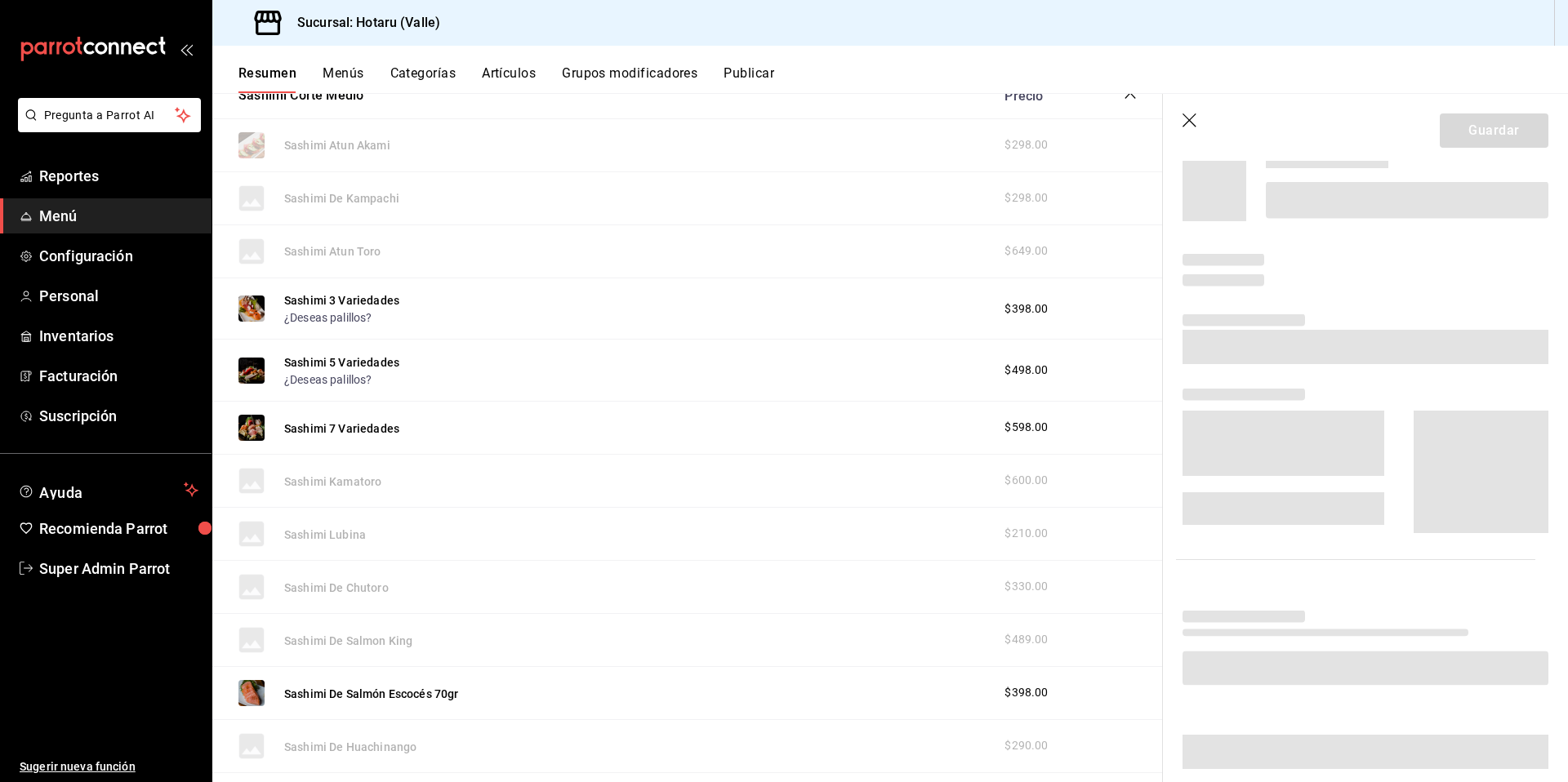 scroll, scrollTop: 1580, scrollLeft: 0, axis: vertical 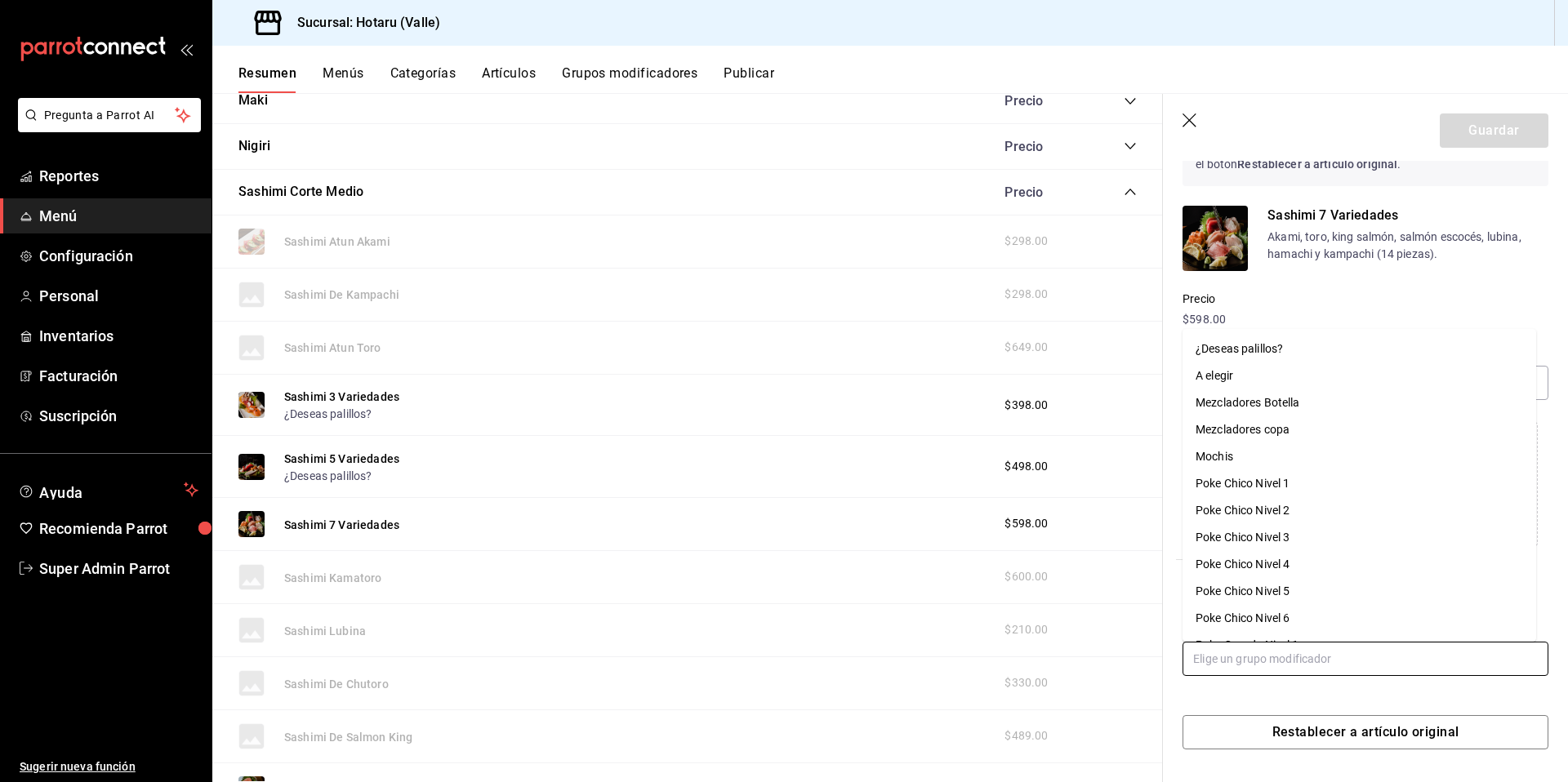 click at bounding box center [1365, 659] 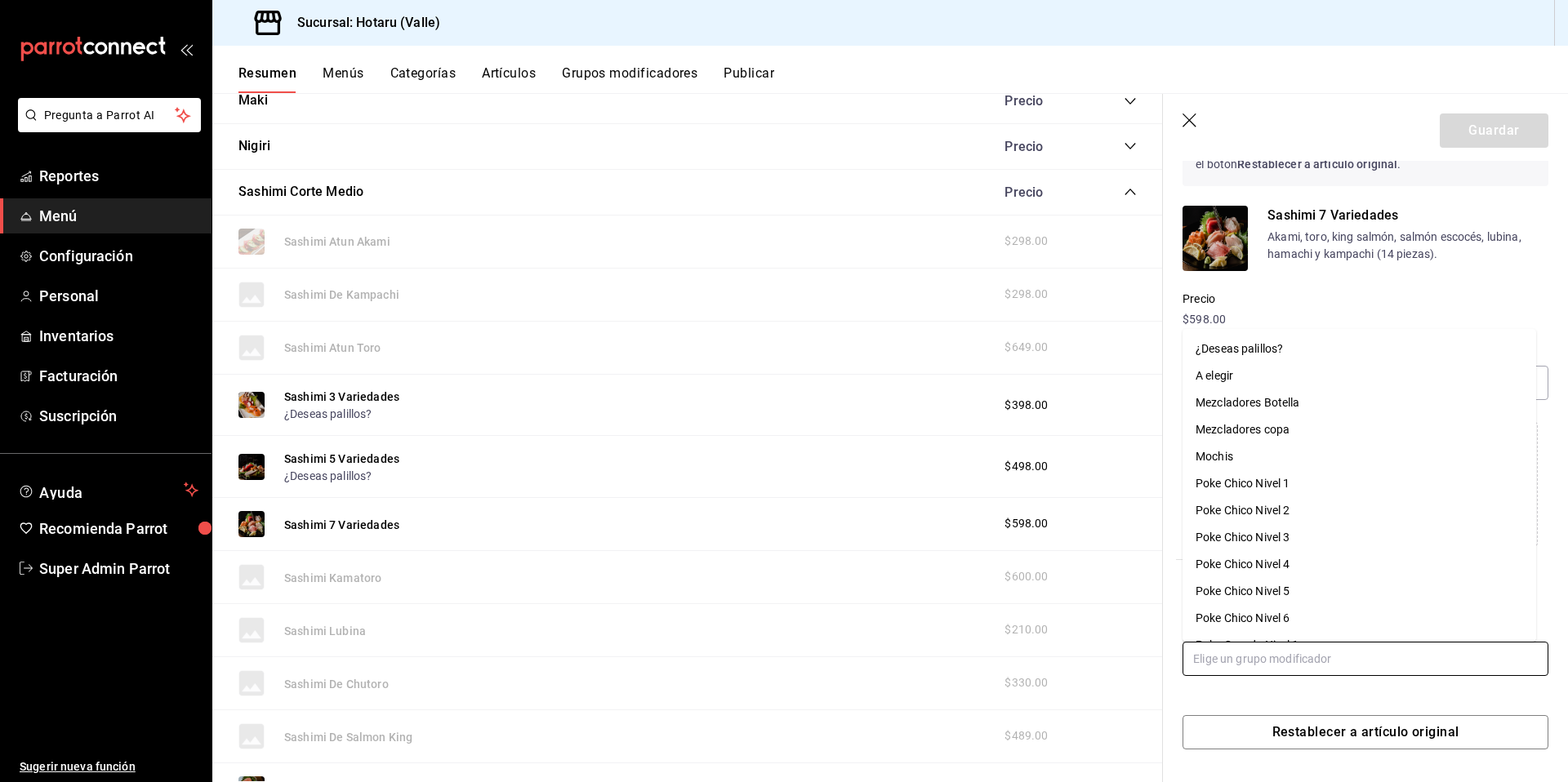click on "¿Deseas palillos?" at bounding box center (1239, 349) 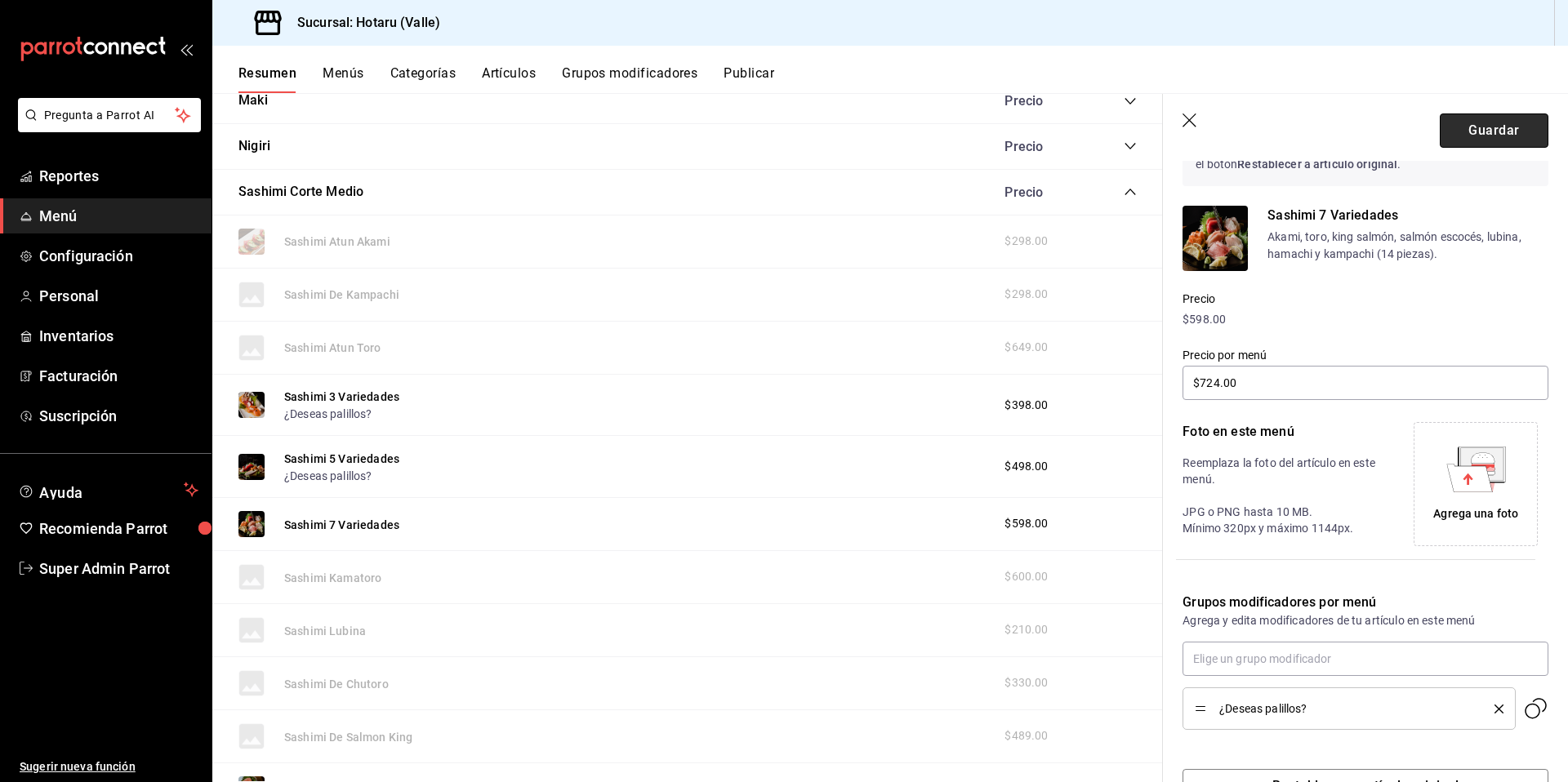 click on "Guardar" at bounding box center (1494, 131) 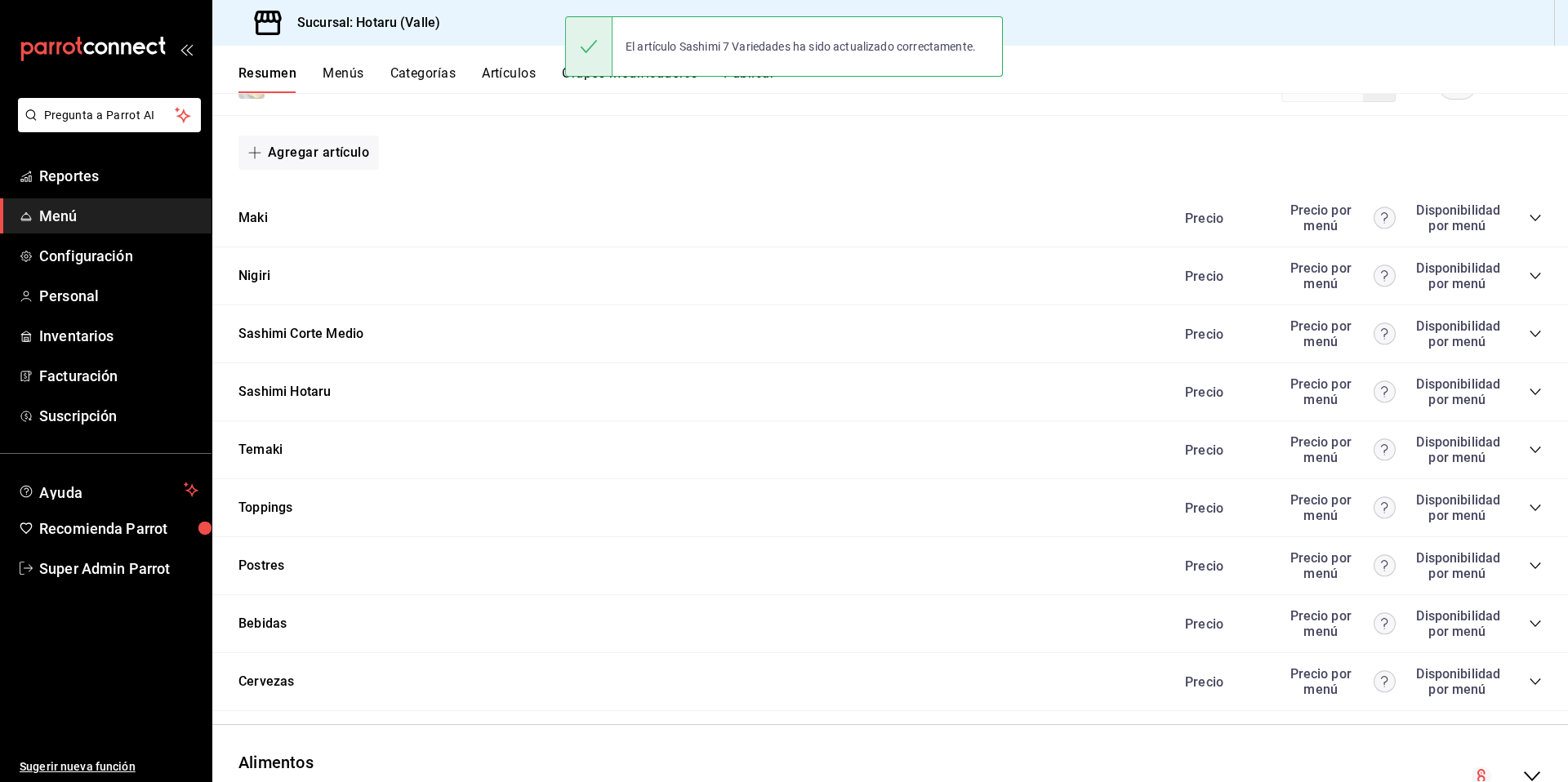 scroll, scrollTop: 1562, scrollLeft: 0, axis: vertical 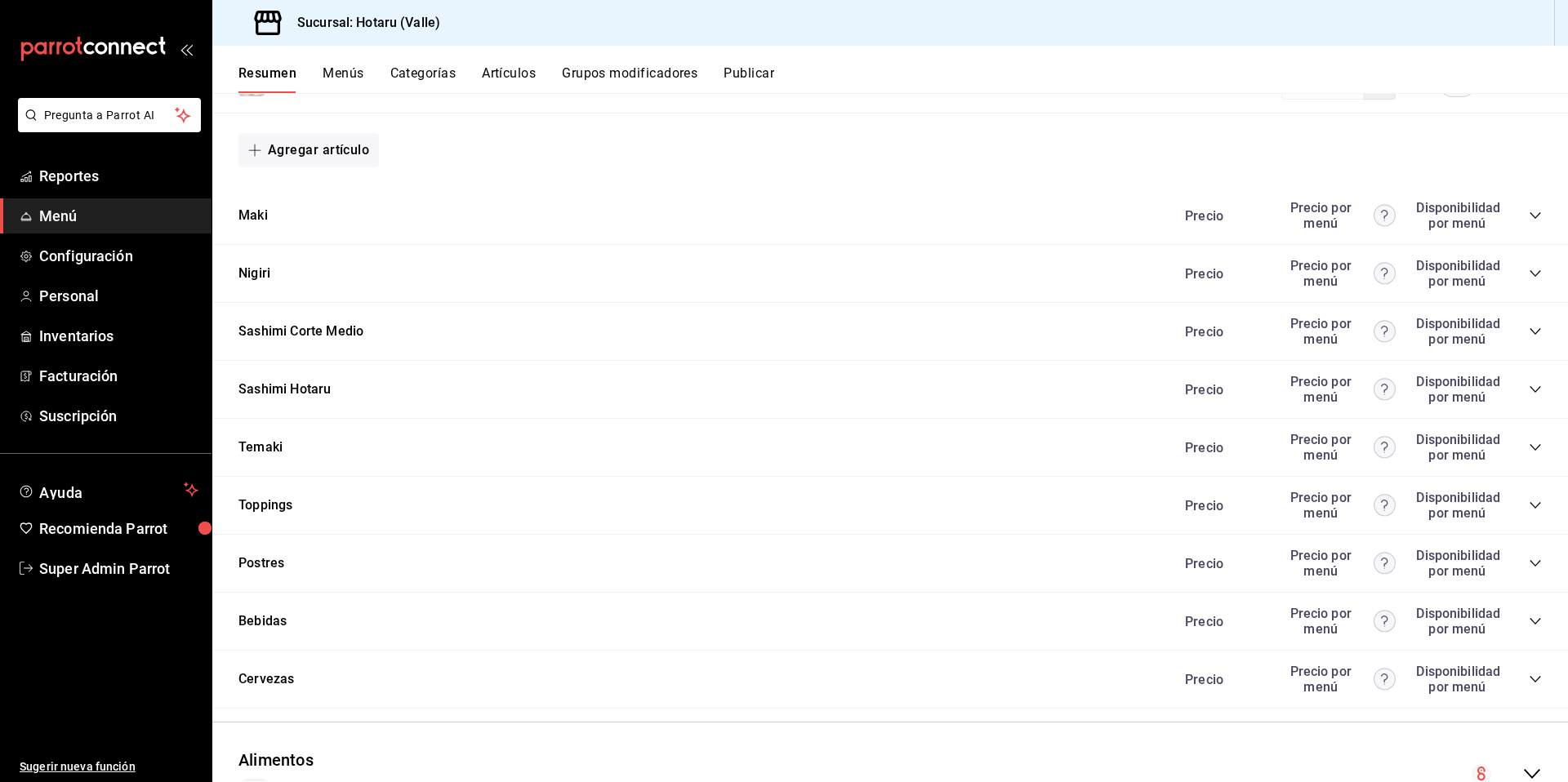 click 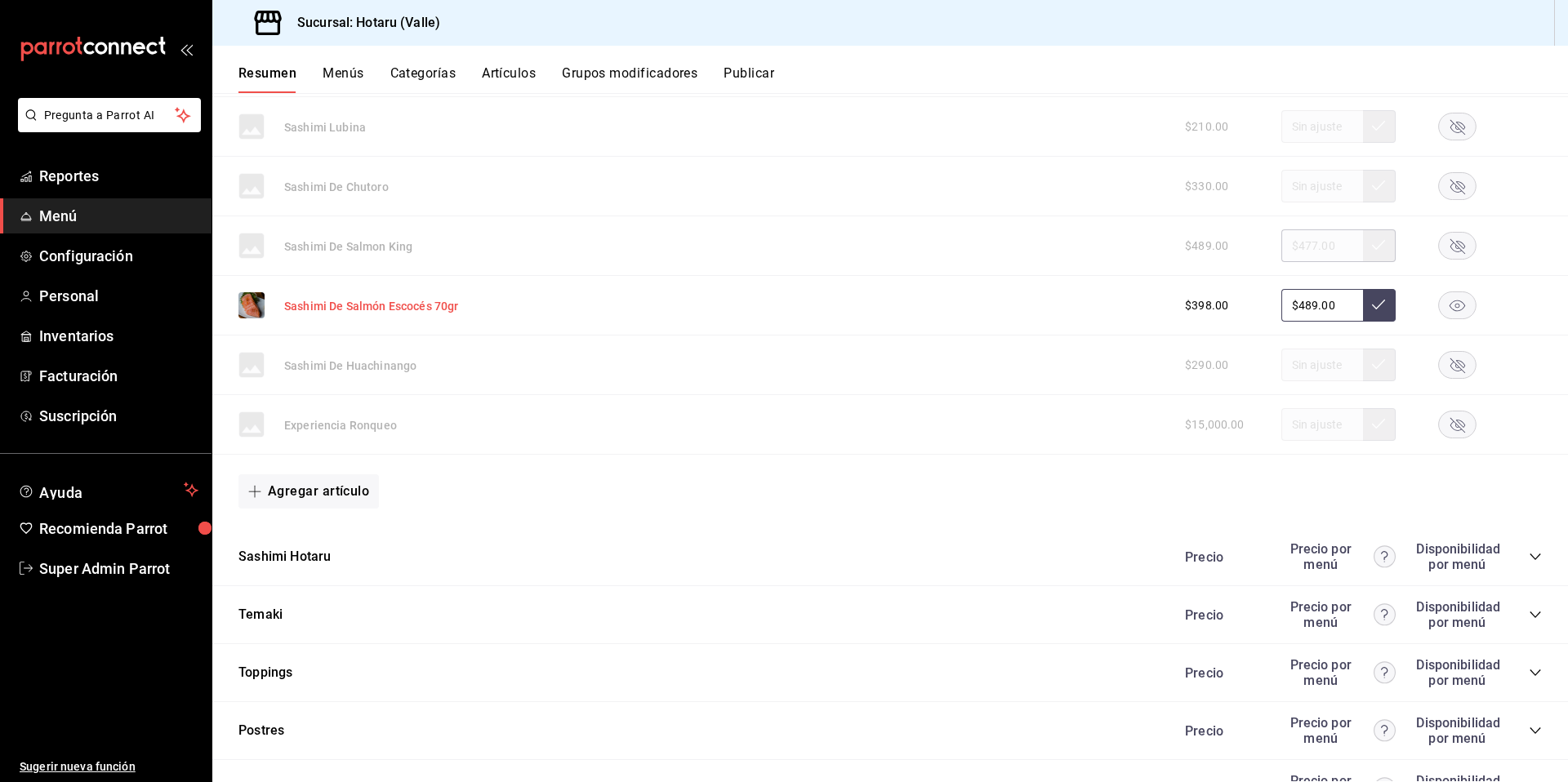 click on "Sashimi De Salmón Escocés 70gr" at bounding box center [372, 306] 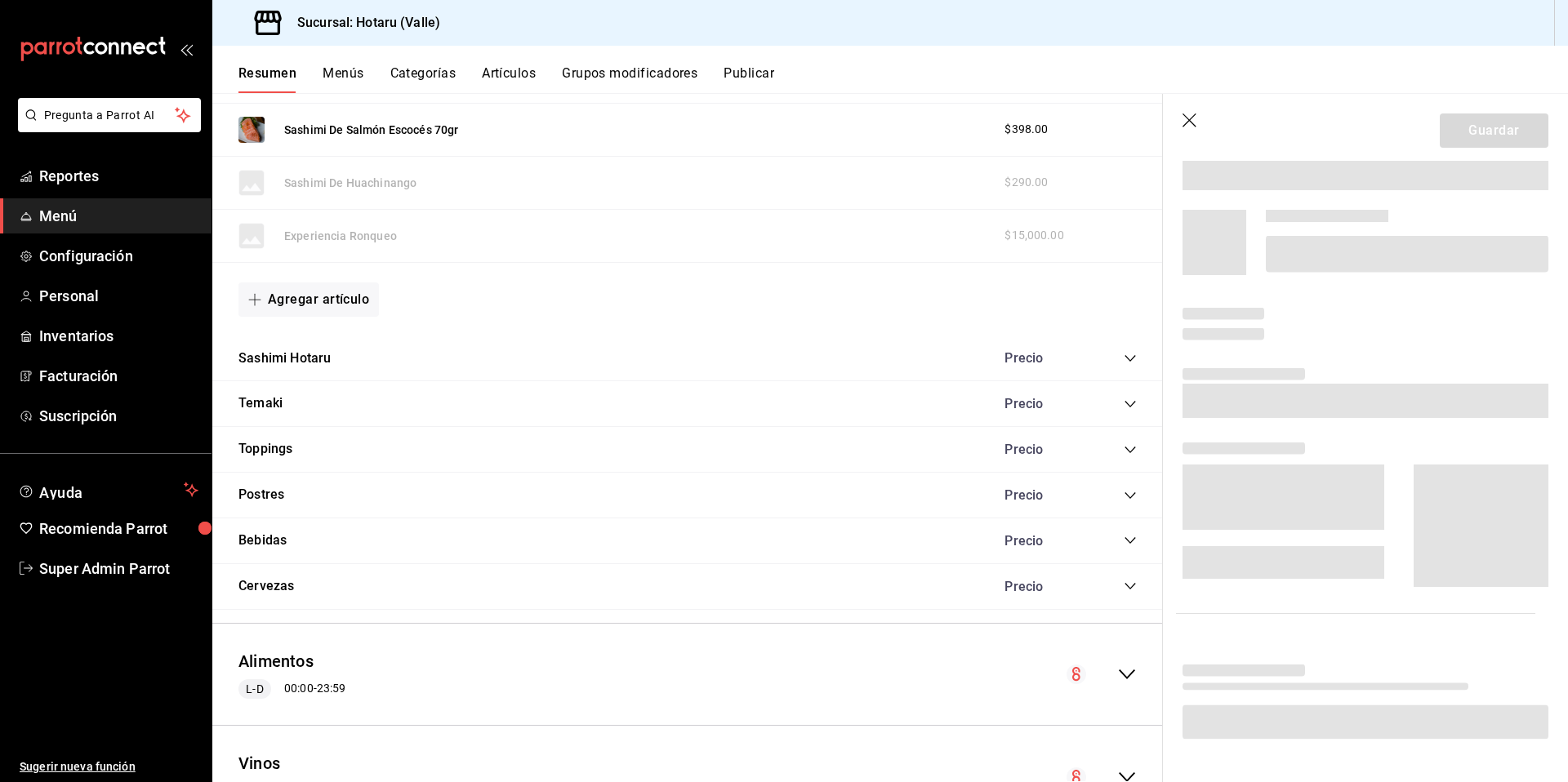 scroll, scrollTop: 2103, scrollLeft: 0, axis: vertical 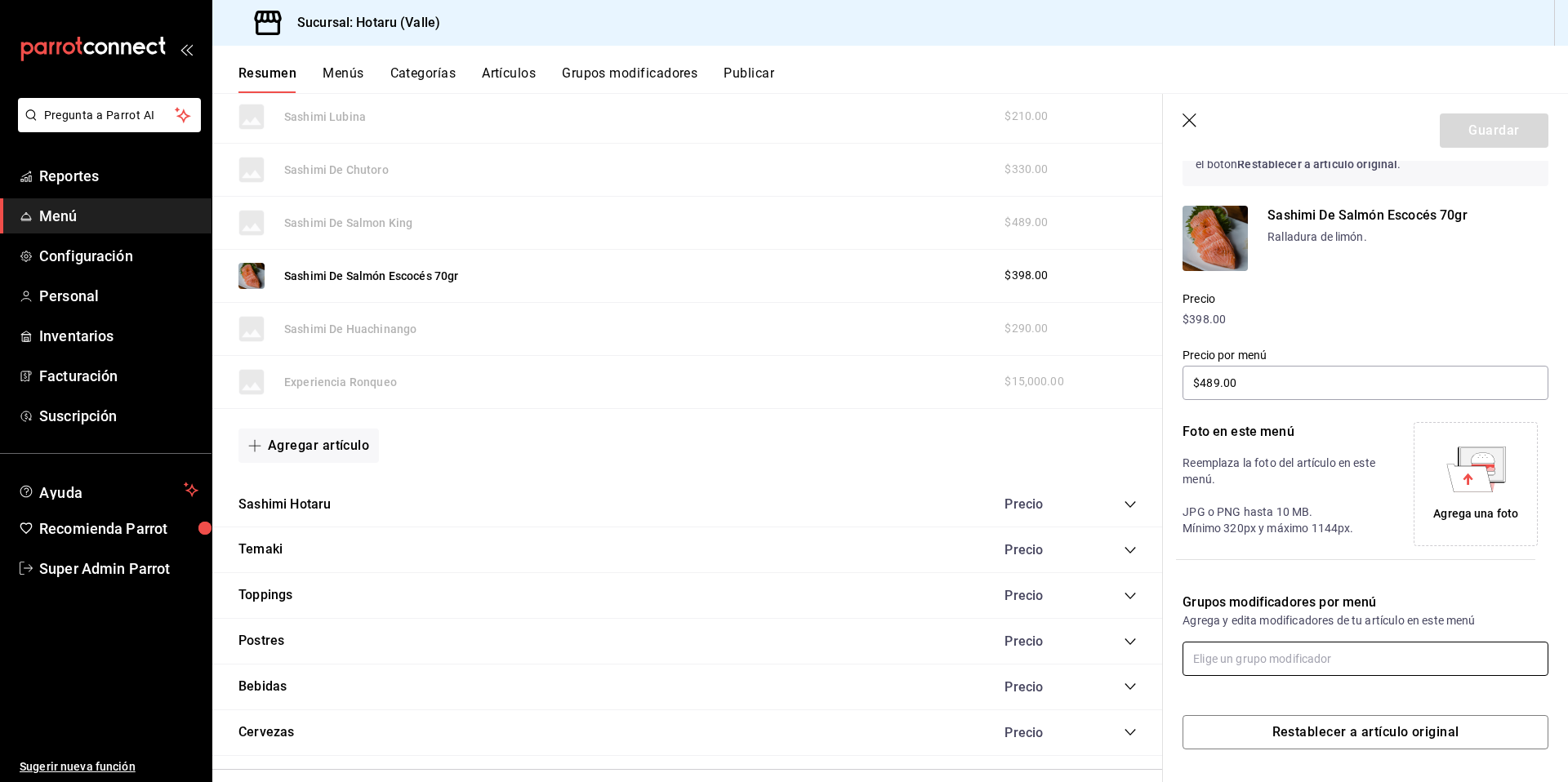 click at bounding box center (1365, 659) 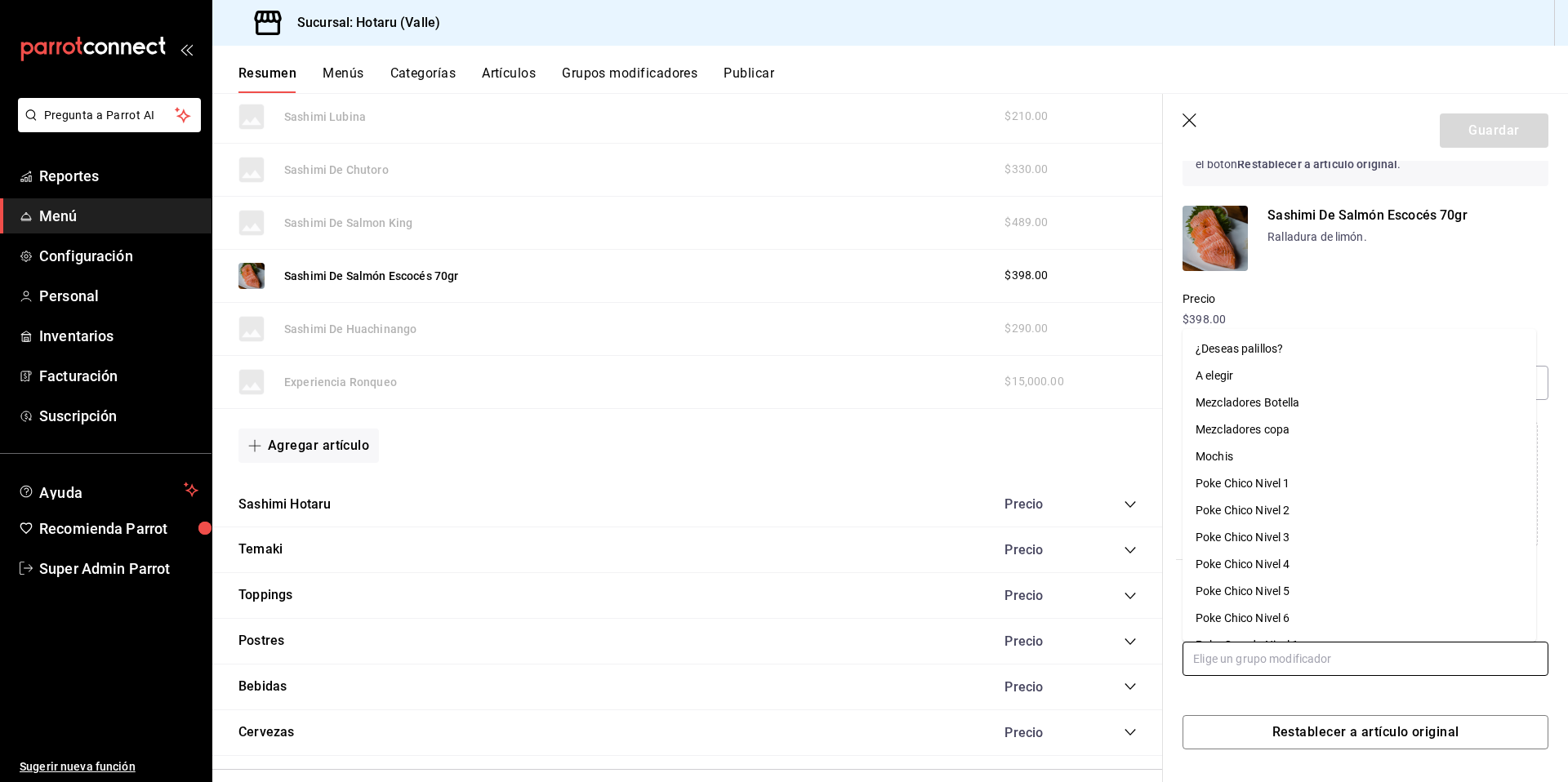 click on "¿Deseas palillos?" at bounding box center [1239, 349] 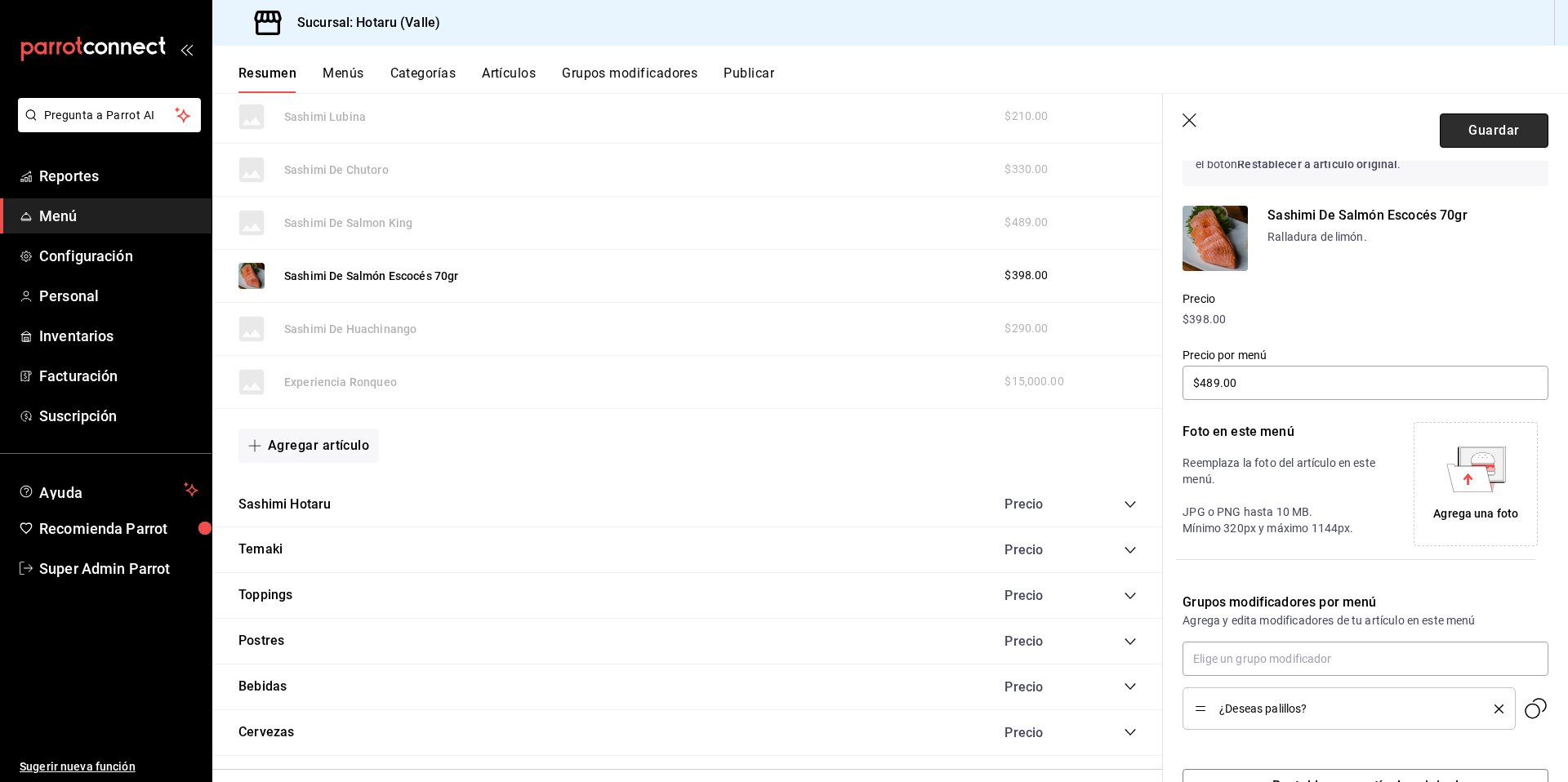 click on "Guardar" at bounding box center (1494, 131) 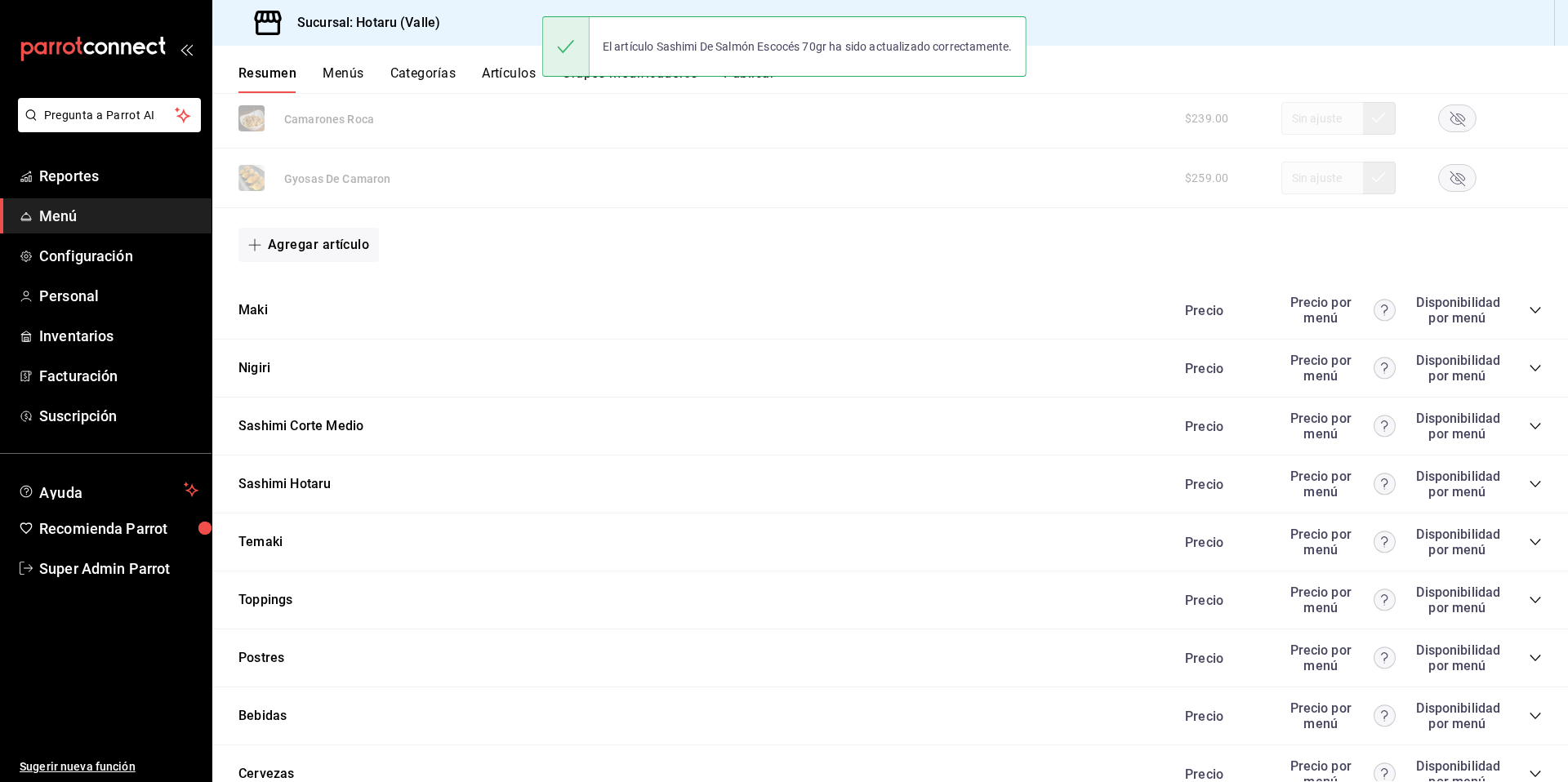 scroll, scrollTop: 1593, scrollLeft: 0, axis: vertical 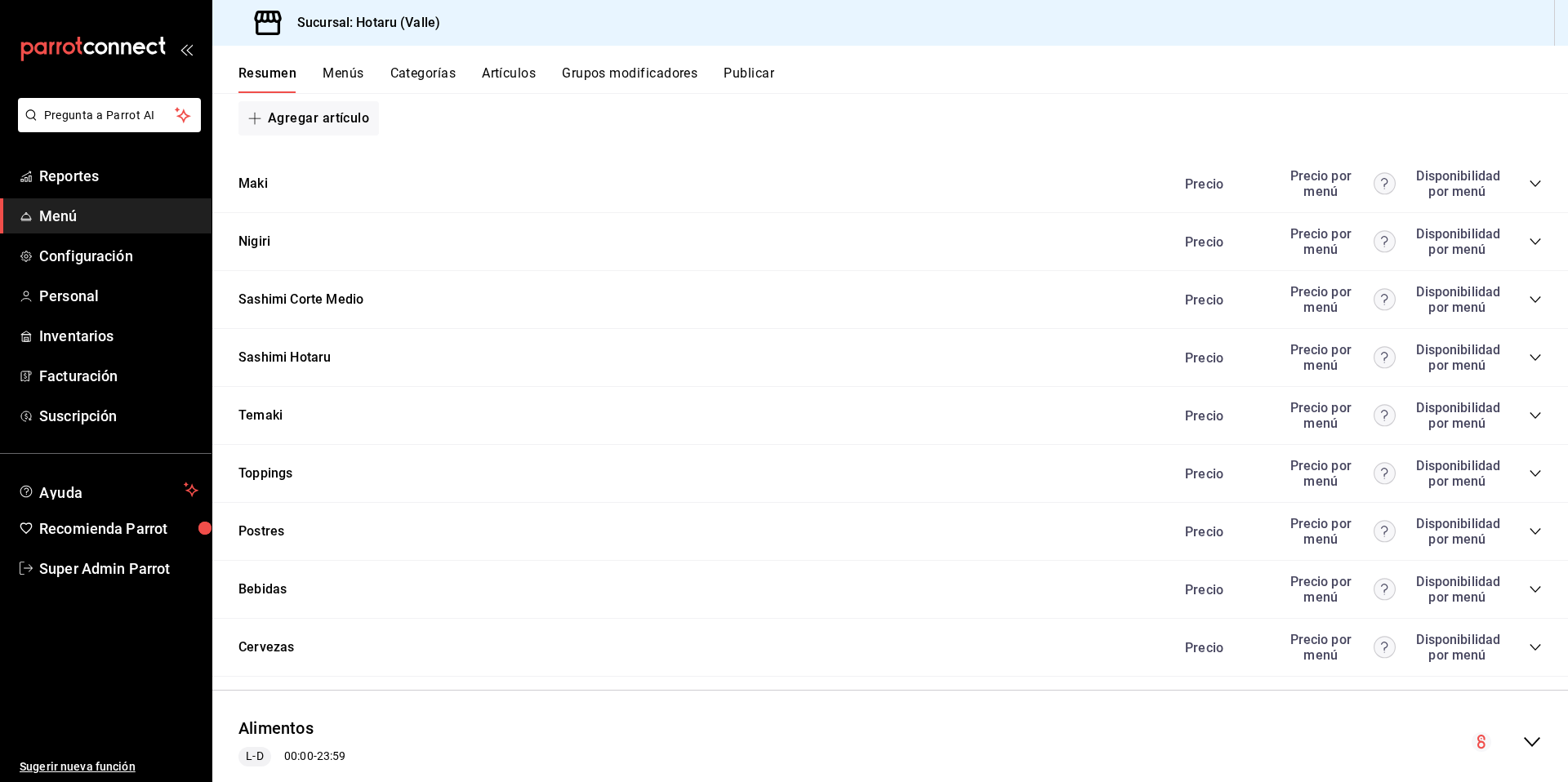 click 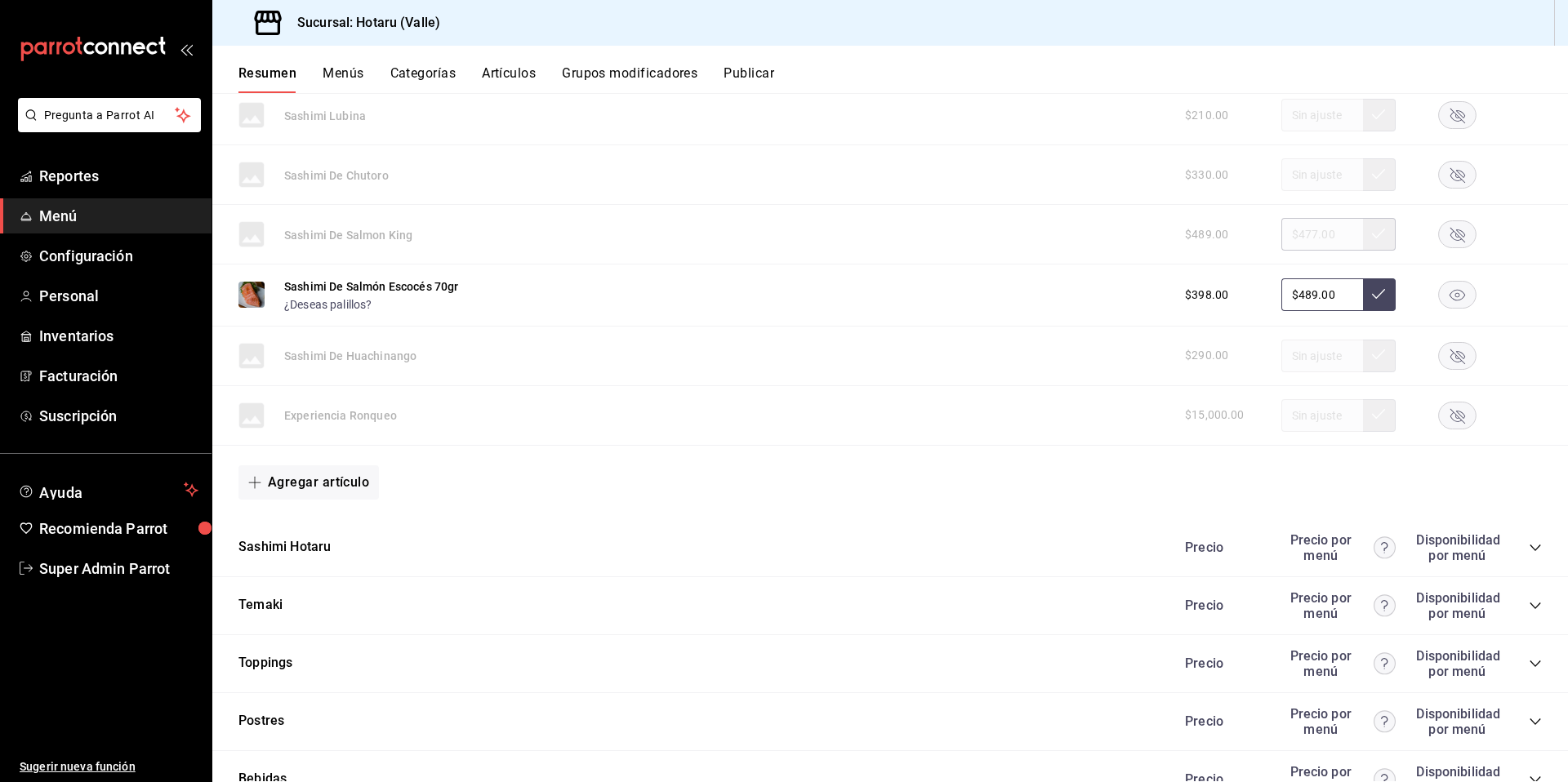 scroll, scrollTop: 2376, scrollLeft: 0, axis: vertical 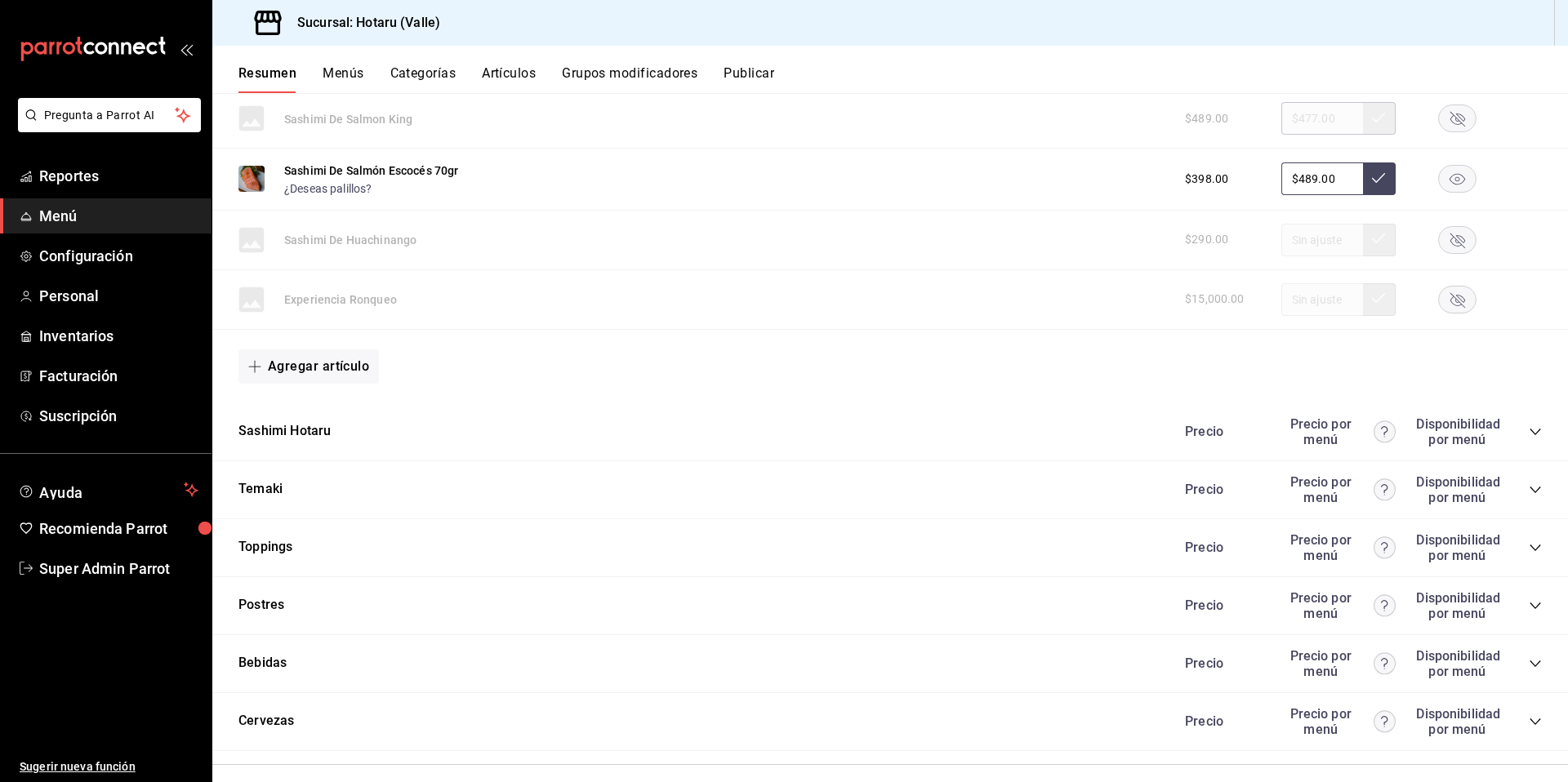 click 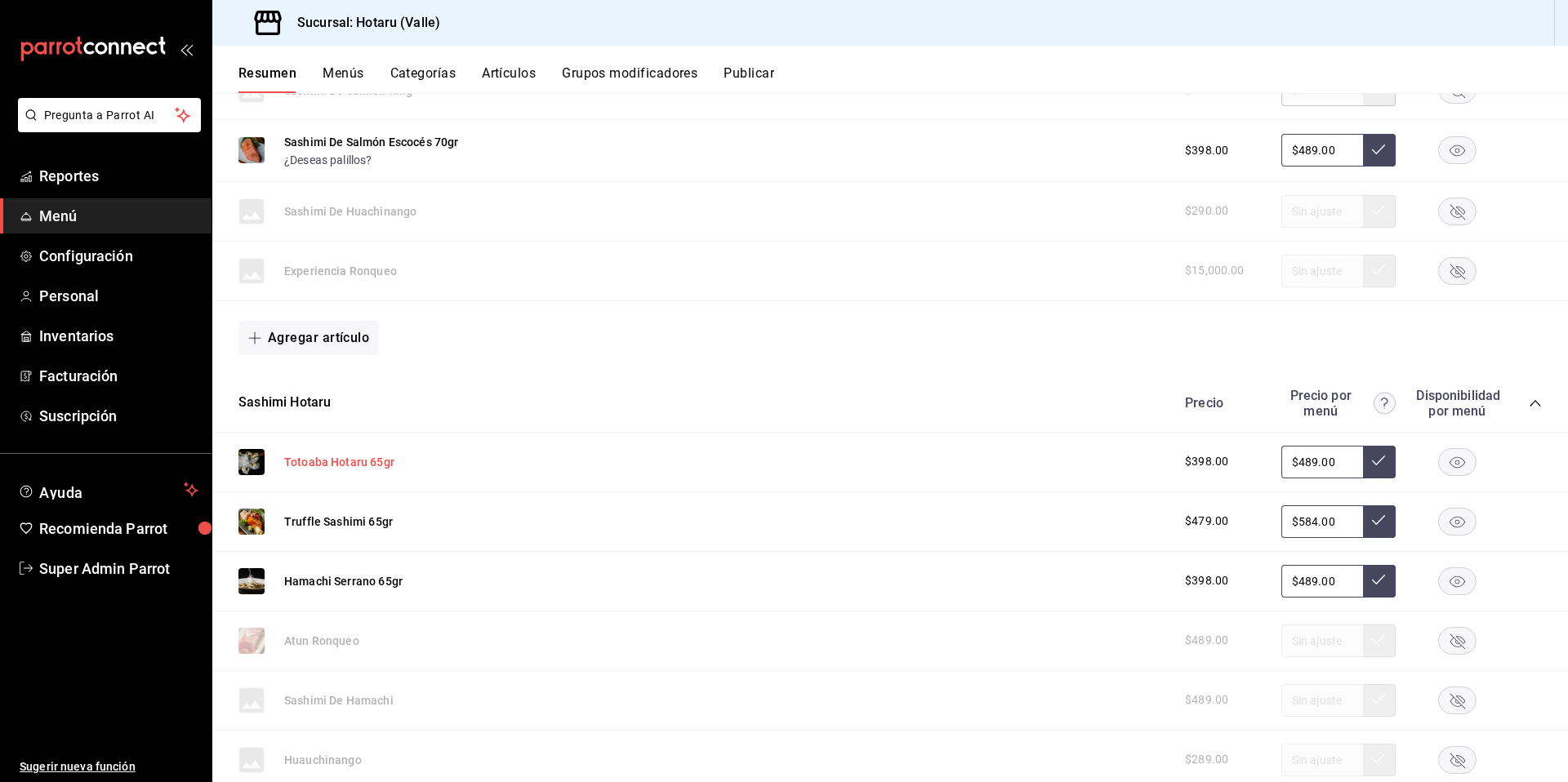 click on "Totoaba Hotaru 65gr" at bounding box center (339, 462) 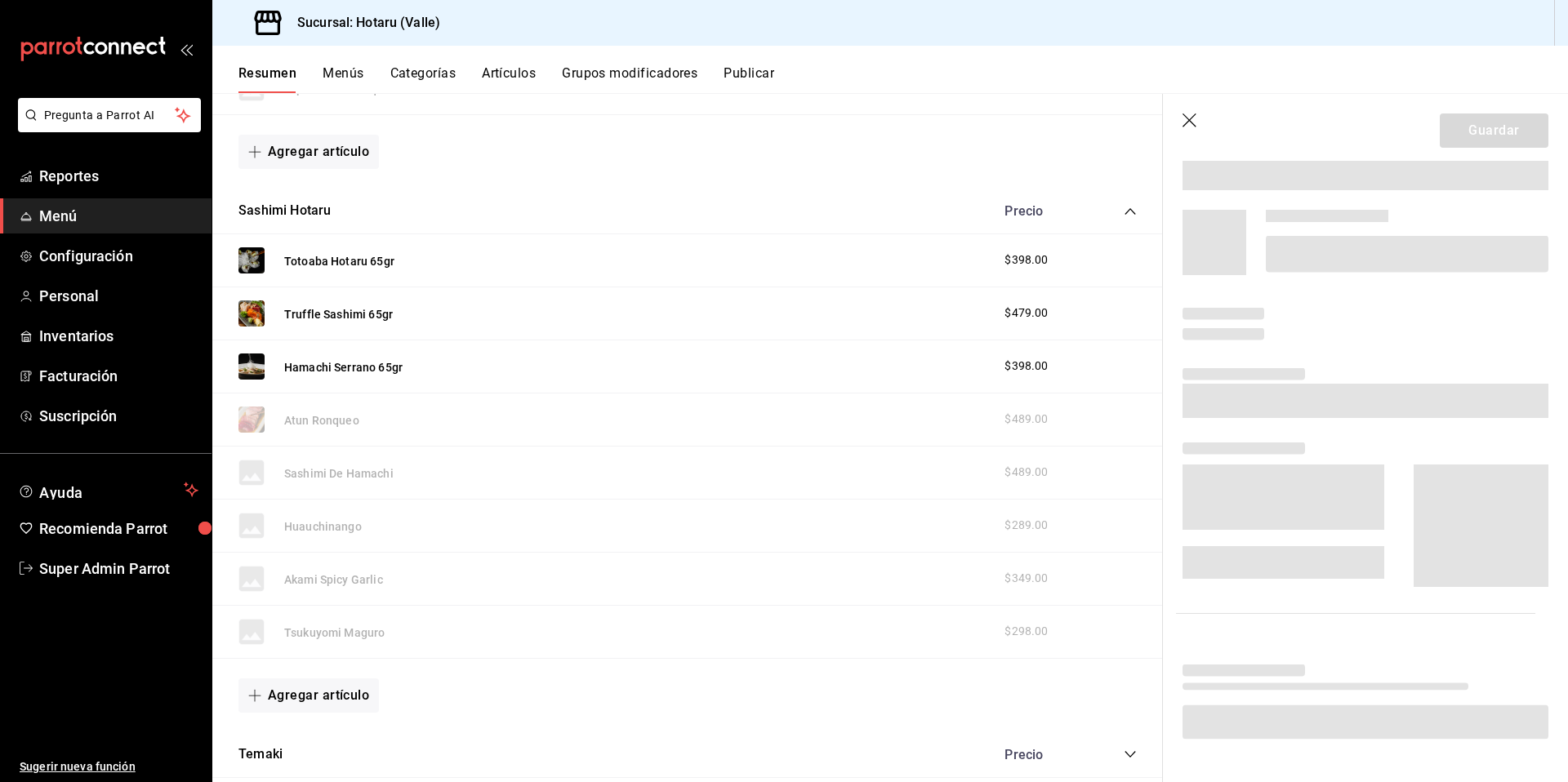 scroll, scrollTop: 2236, scrollLeft: 0, axis: vertical 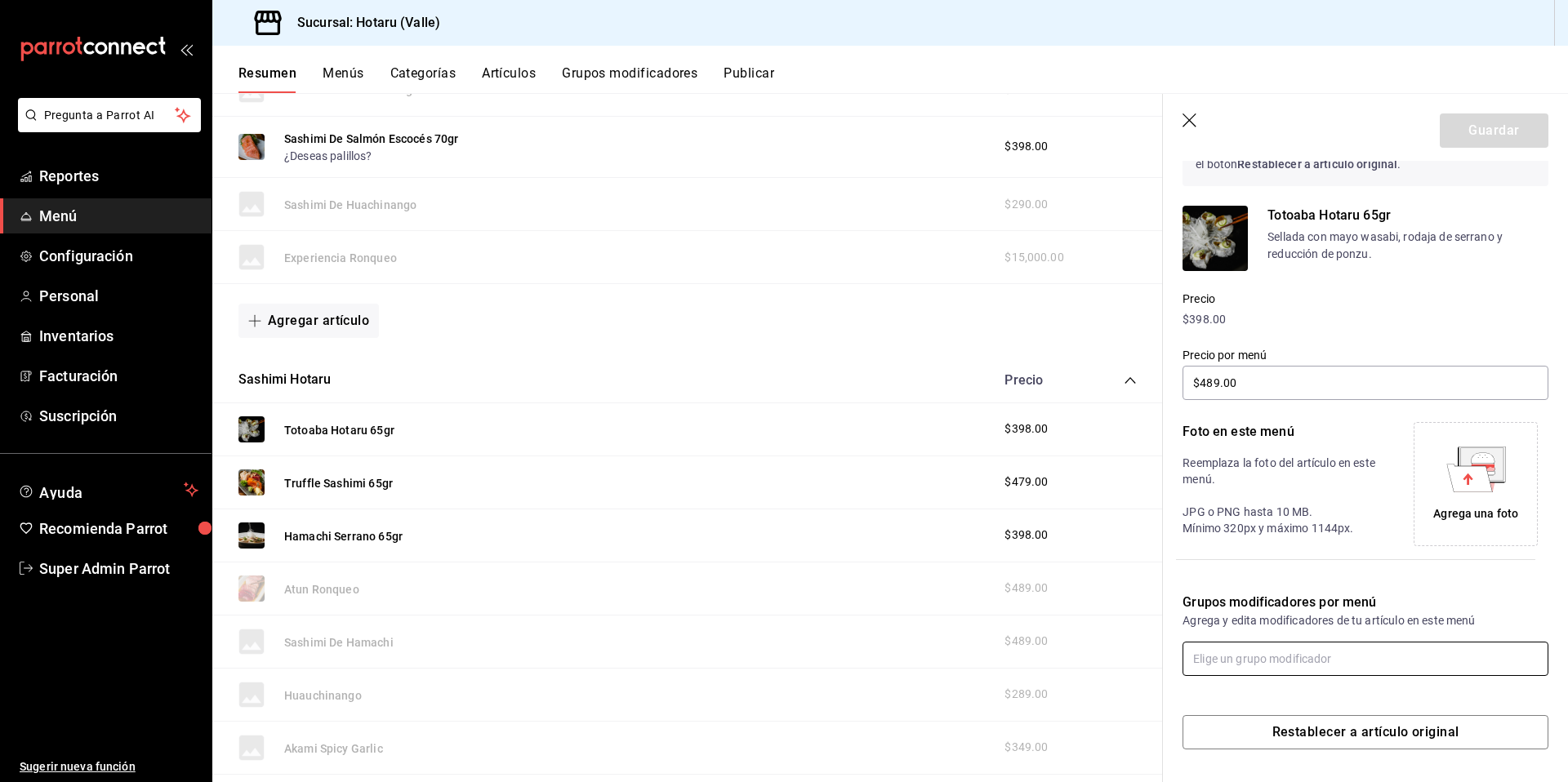 click at bounding box center (1365, 659) 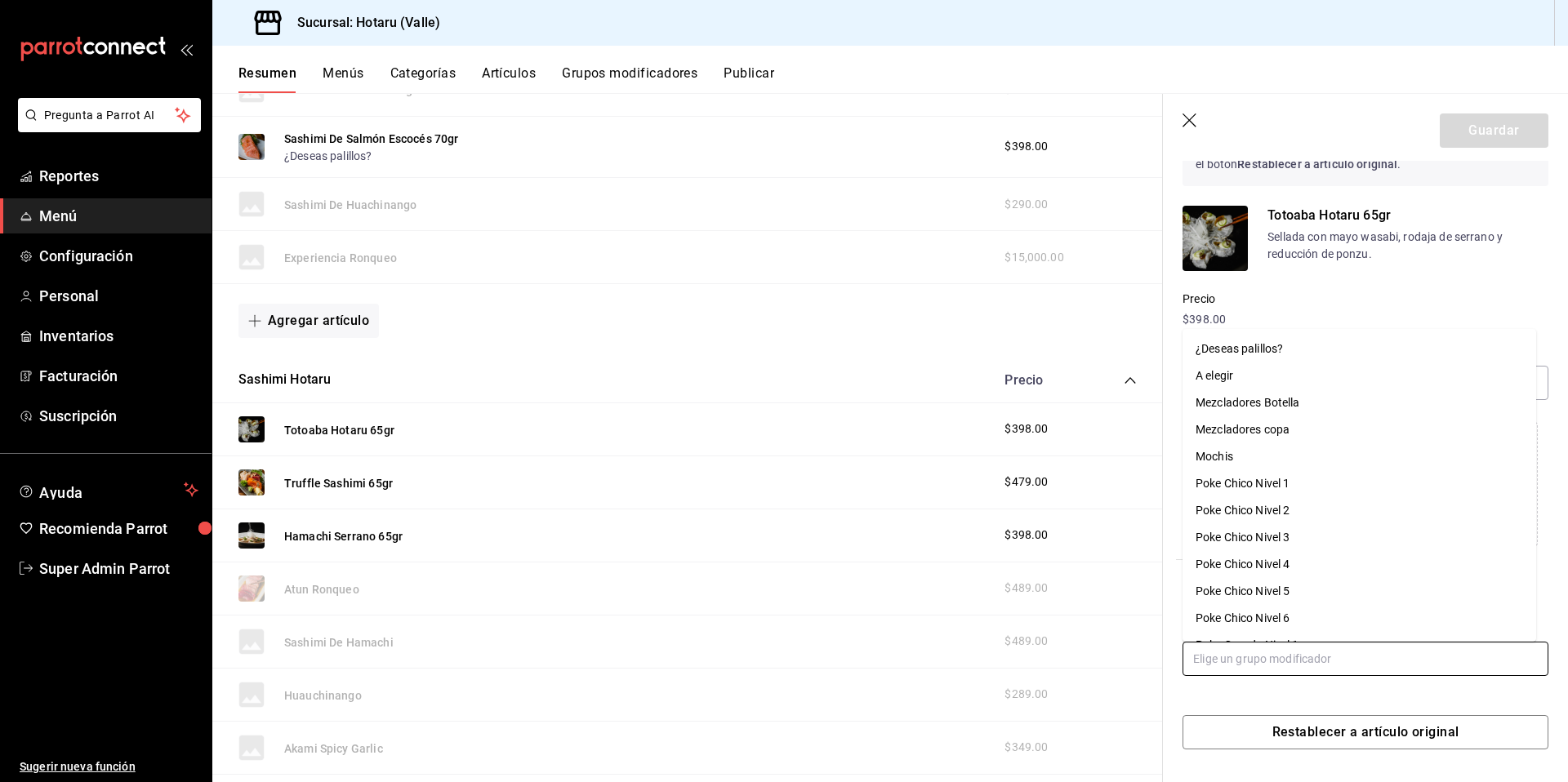 click on "¿Deseas palillos?" at bounding box center (1239, 349) 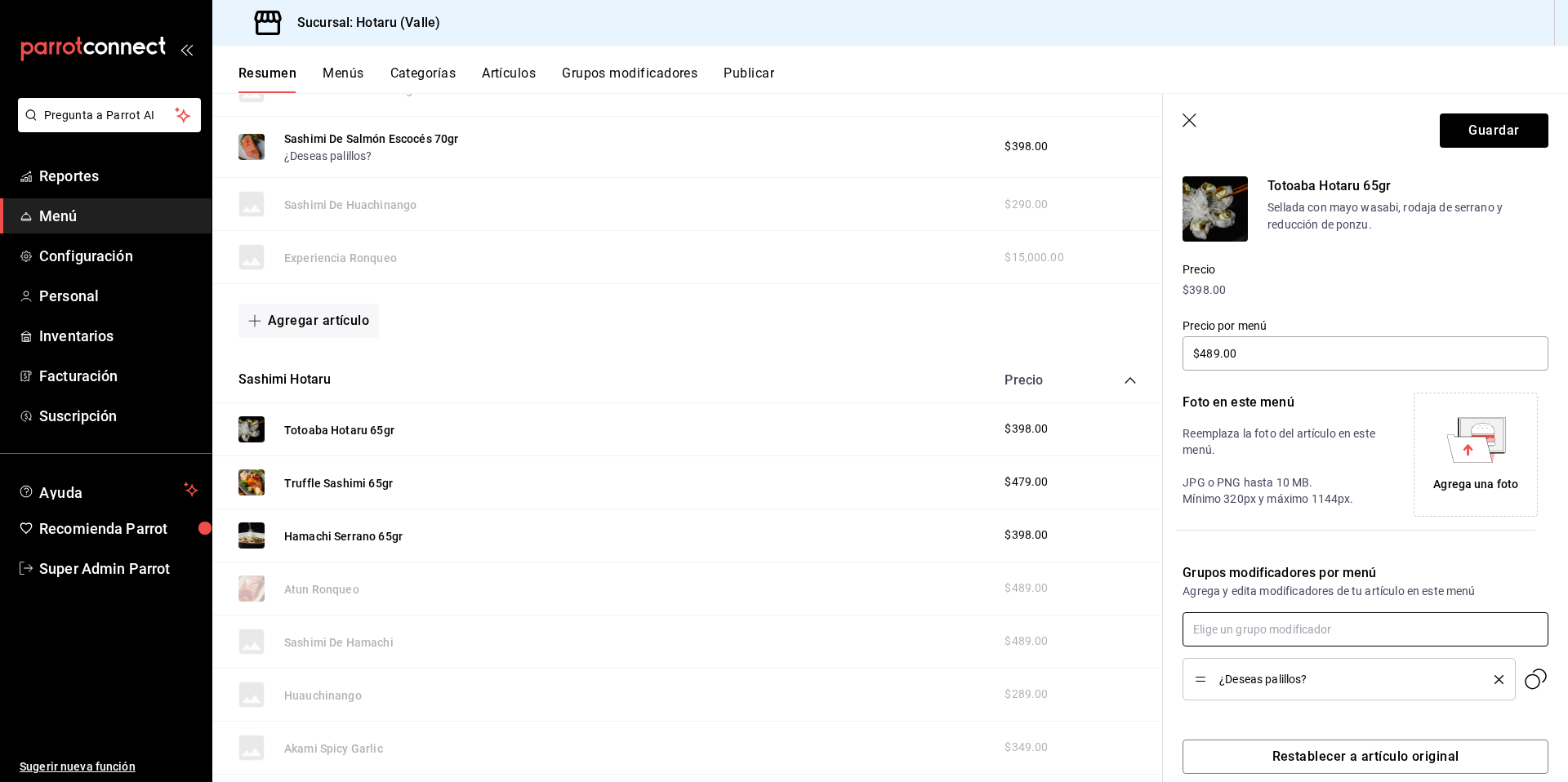 scroll, scrollTop: 134, scrollLeft: 0, axis: vertical 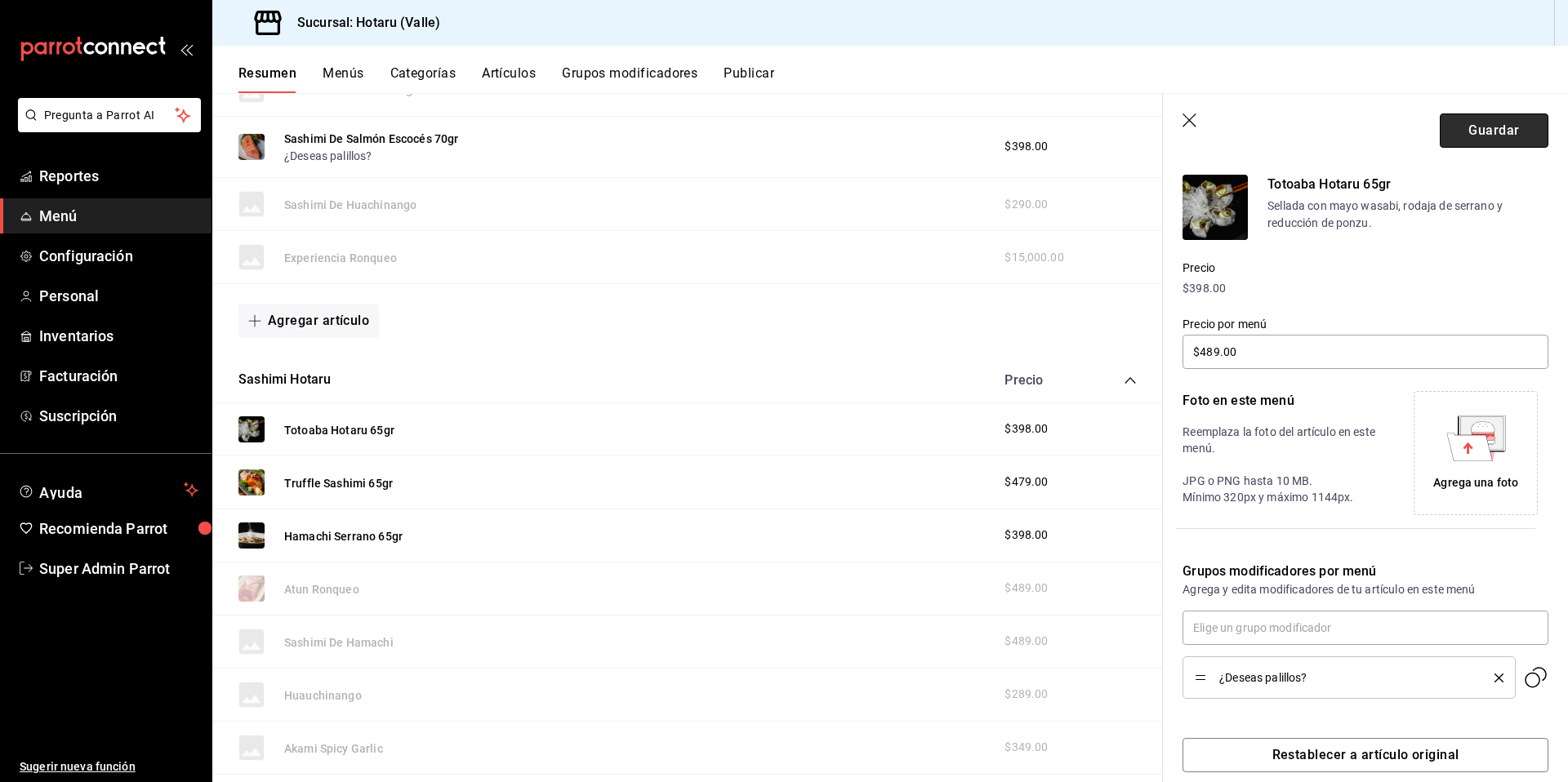 click on "Guardar" at bounding box center [1494, 131] 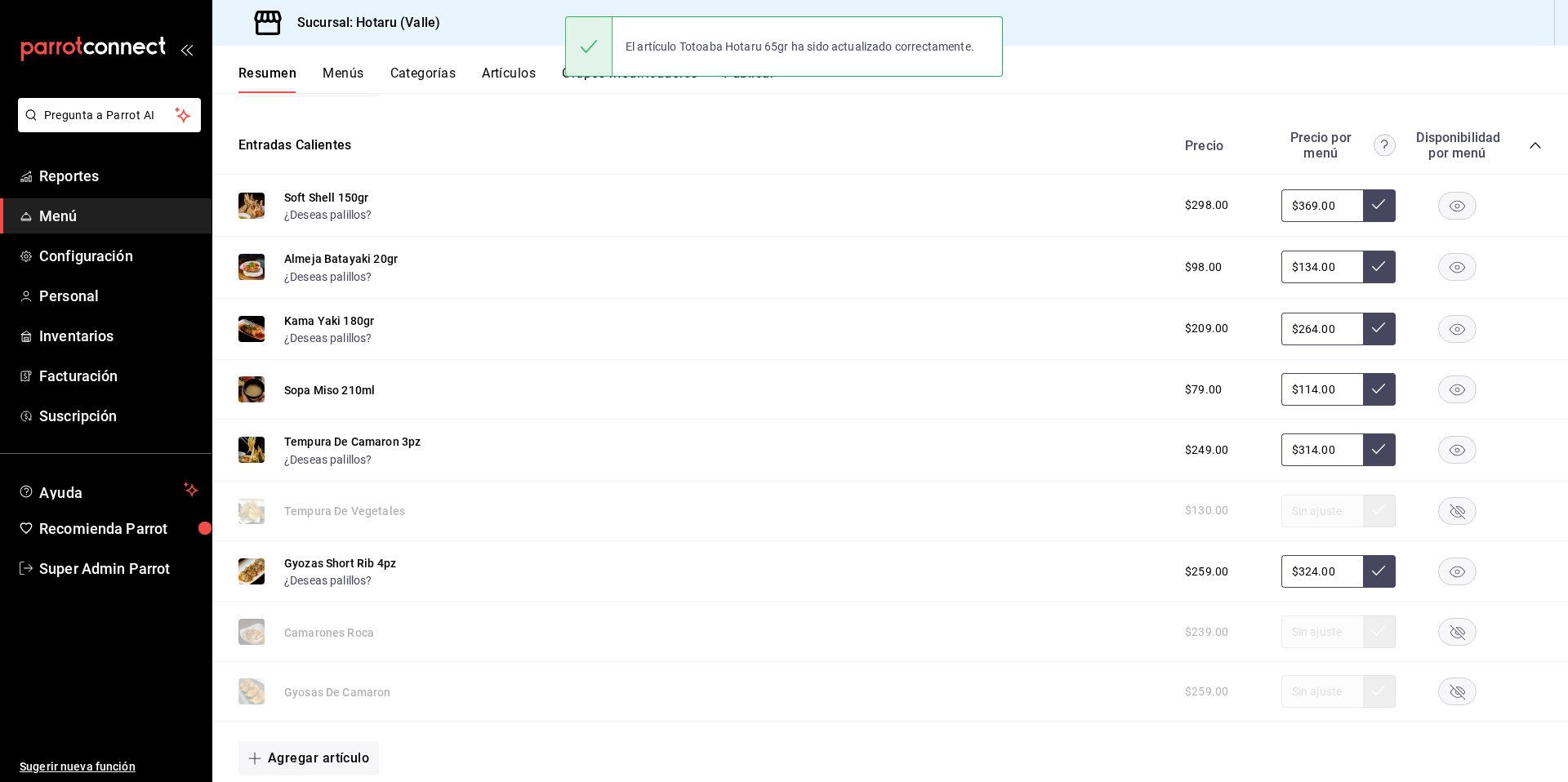 scroll, scrollTop: 1508, scrollLeft: 0, axis: vertical 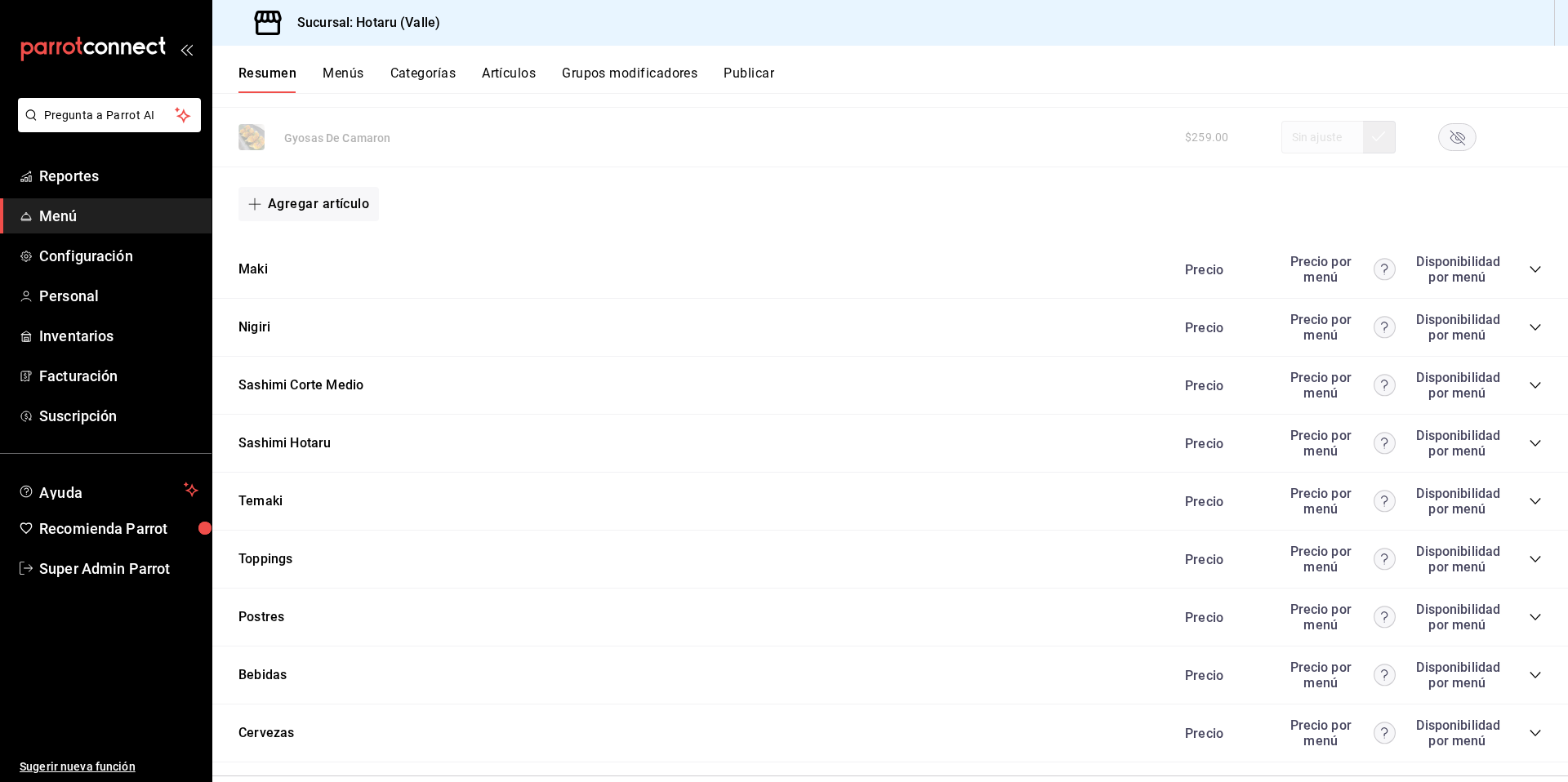click 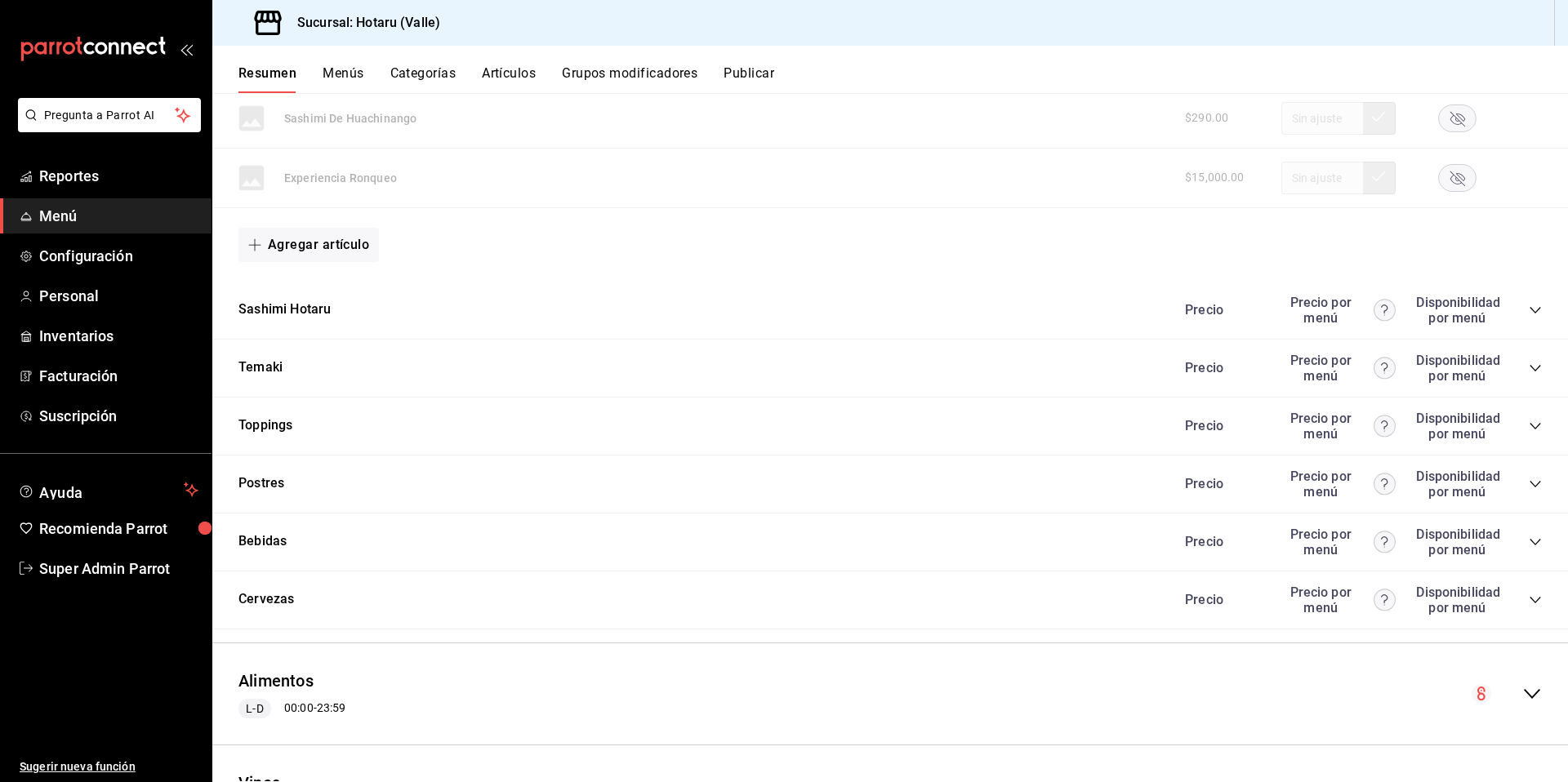 scroll, scrollTop: 2513, scrollLeft: 0, axis: vertical 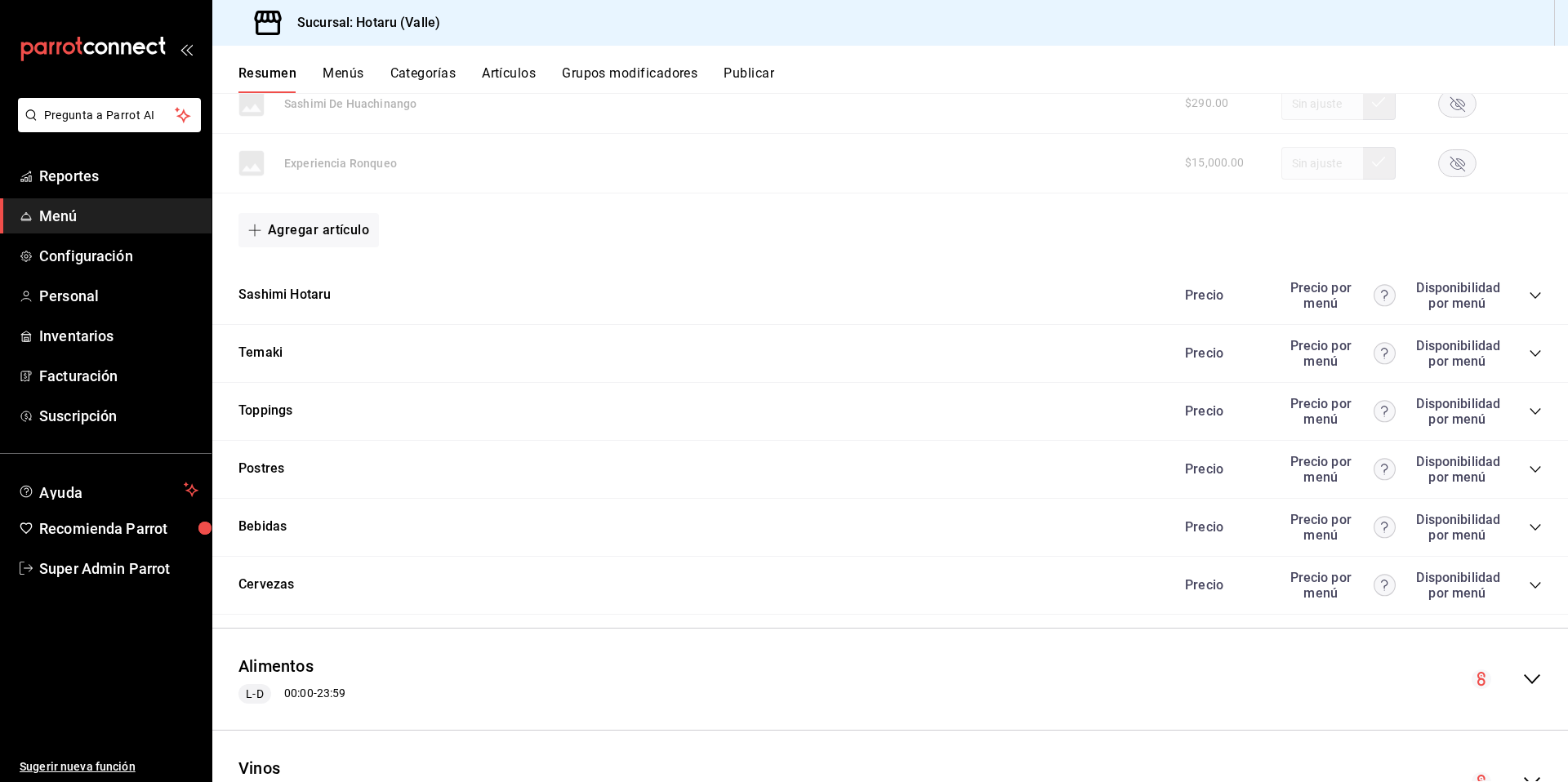 click 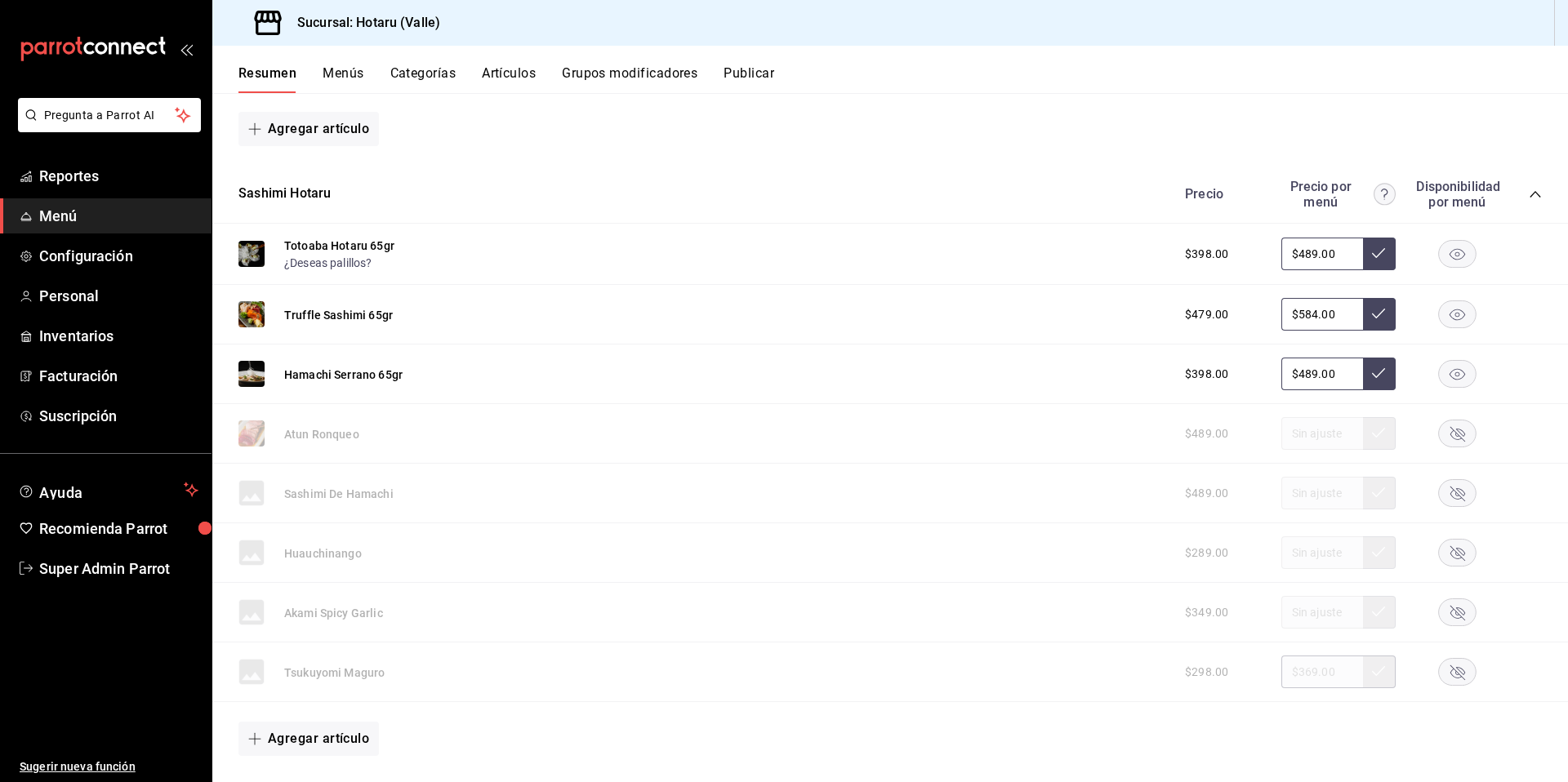 scroll, scrollTop: 2624, scrollLeft: 0, axis: vertical 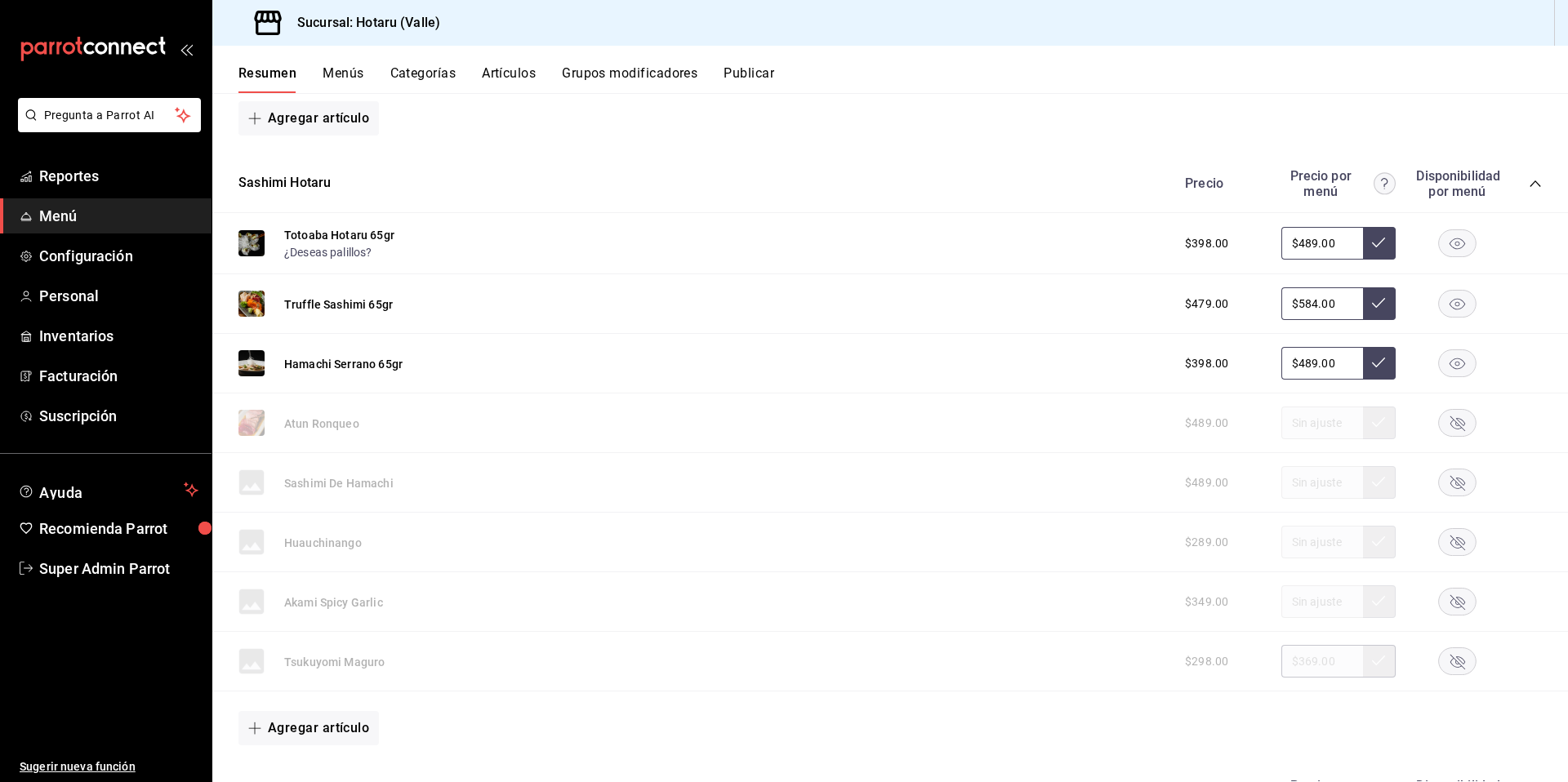 click on "Truffle Sashimi 65gr" at bounding box center [315, 304] 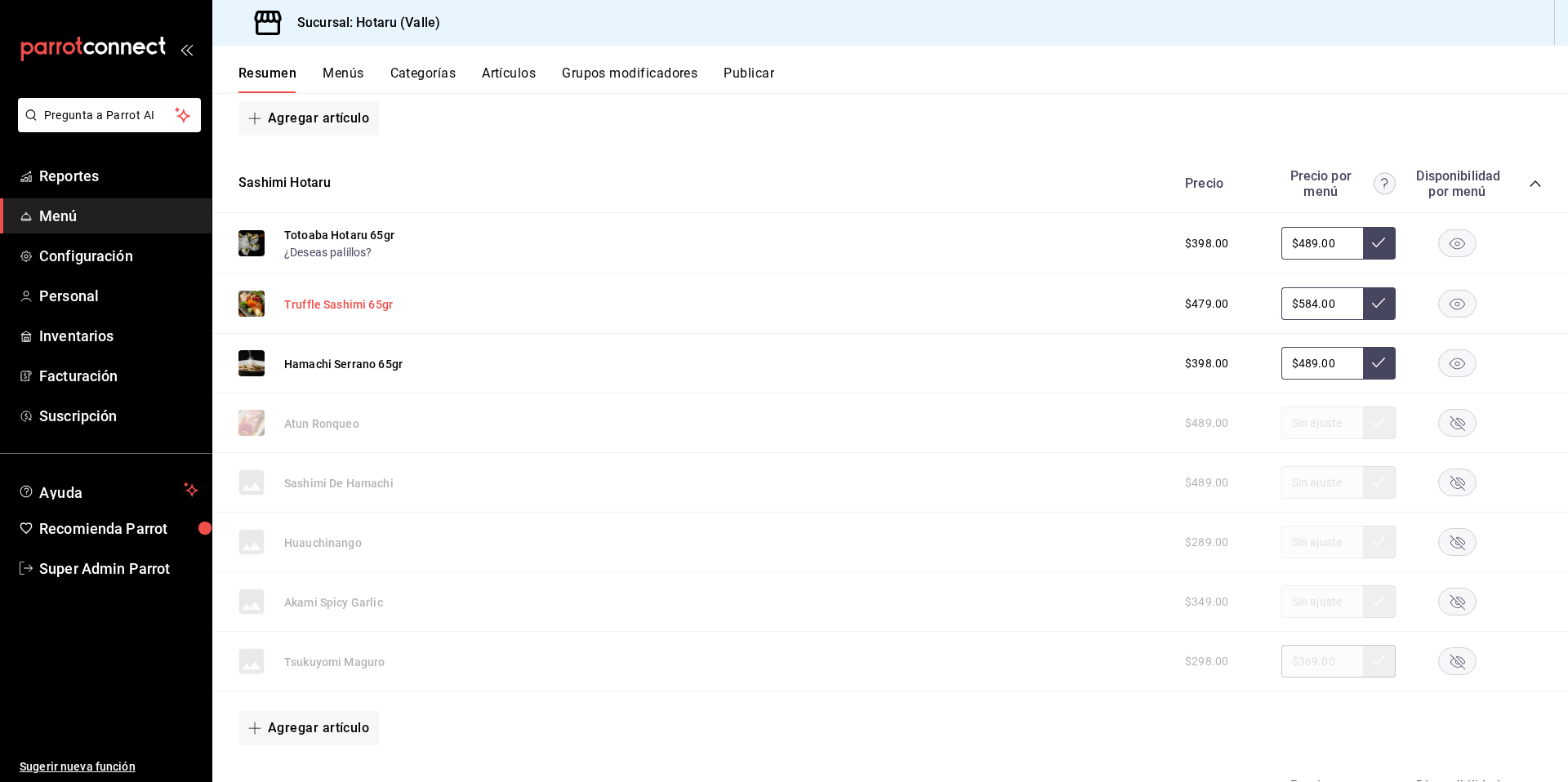 click on "Truffle Sashimi 65gr" at bounding box center (338, 304) 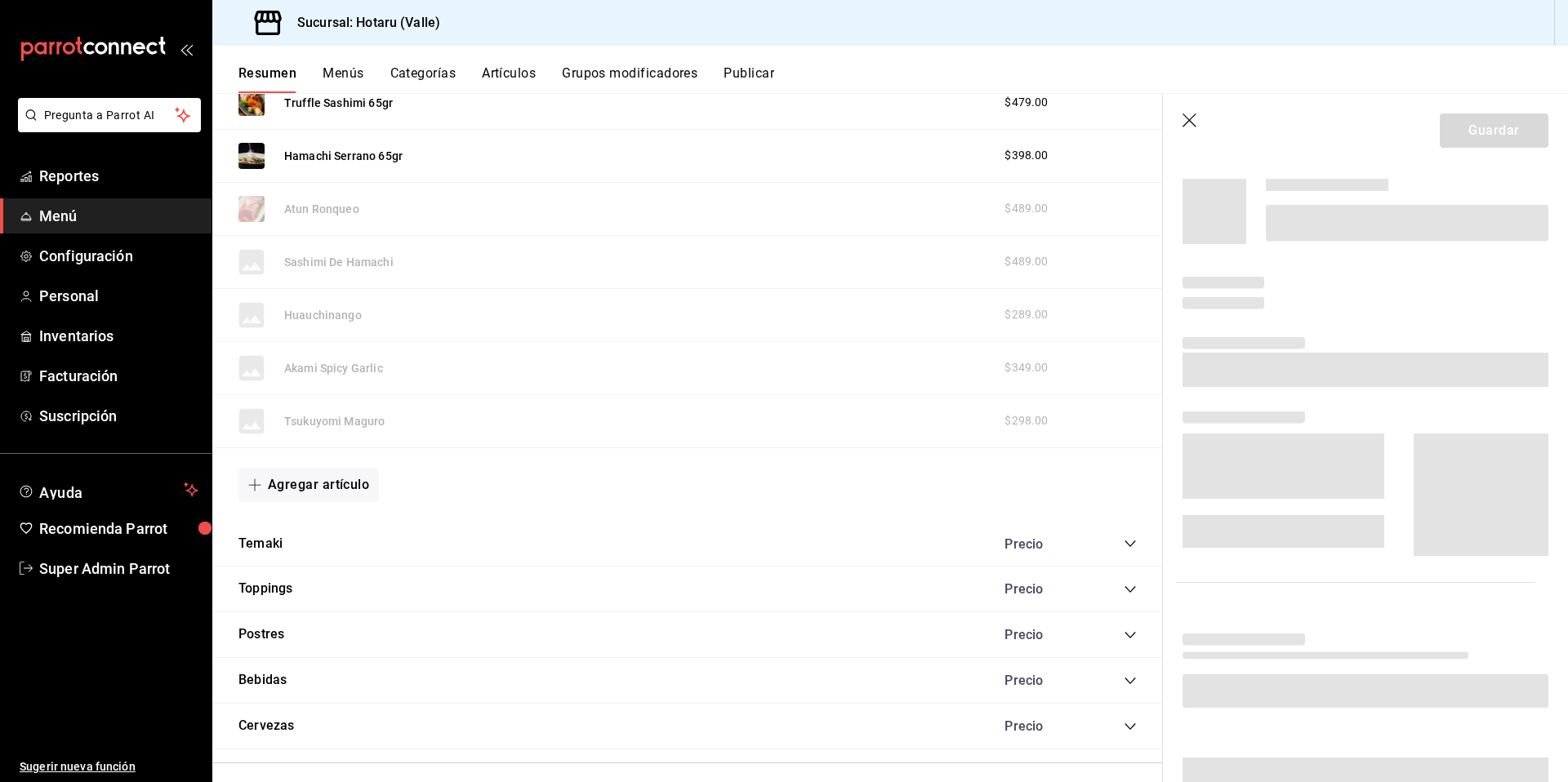 scroll, scrollTop: 2438, scrollLeft: 0, axis: vertical 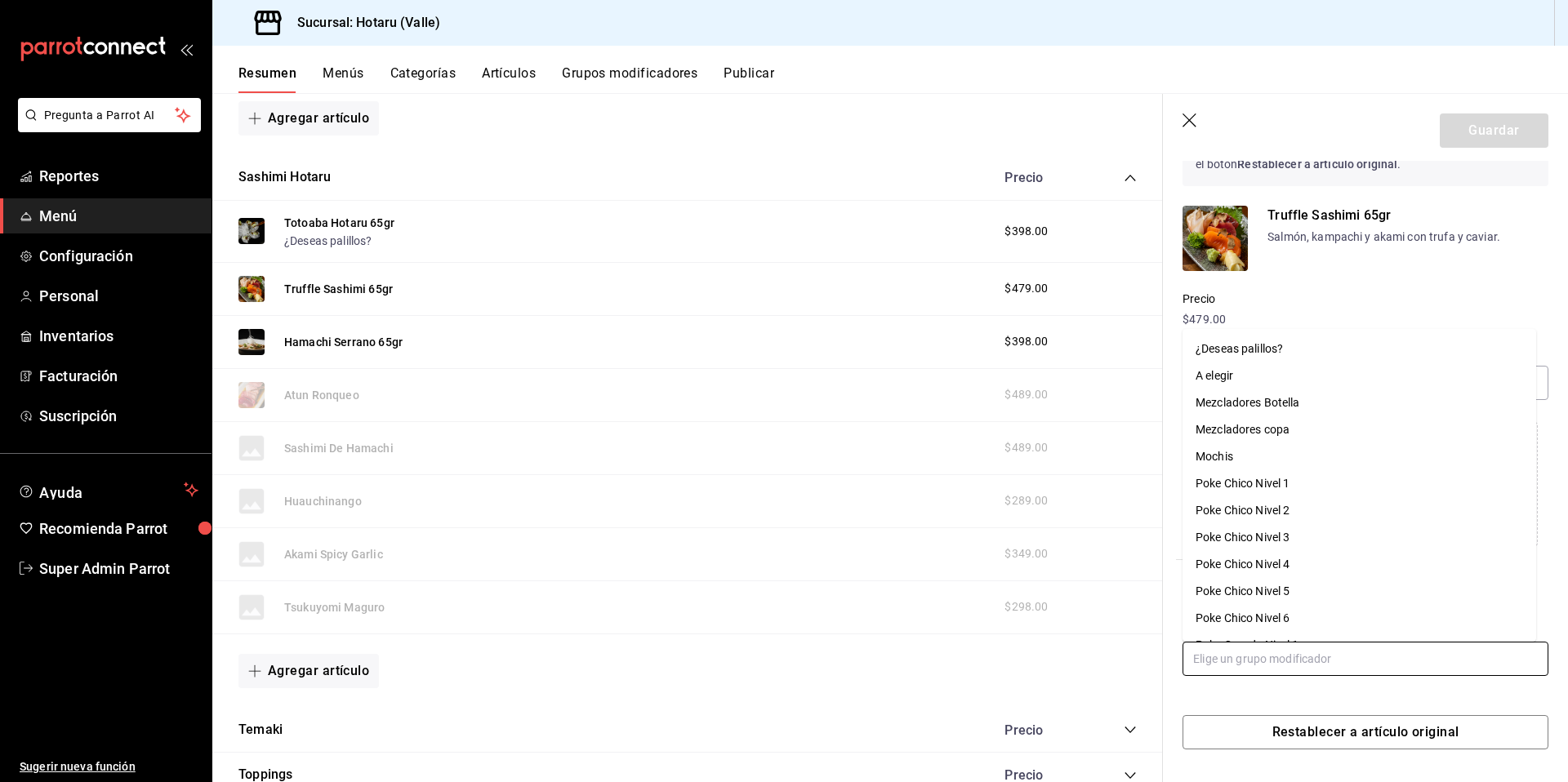 click at bounding box center [1365, 659] 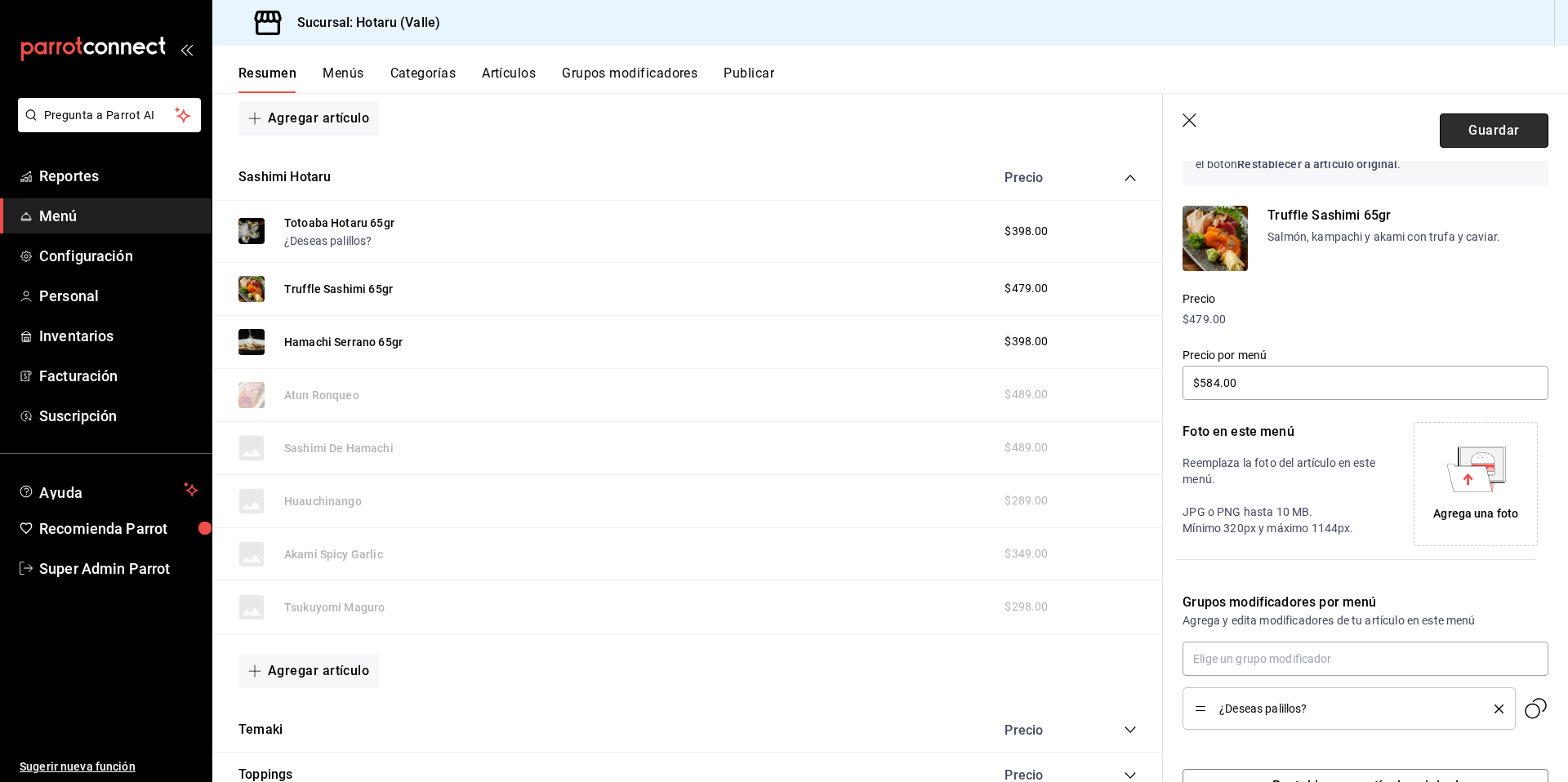 click on "Guardar" at bounding box center (1494, 131) 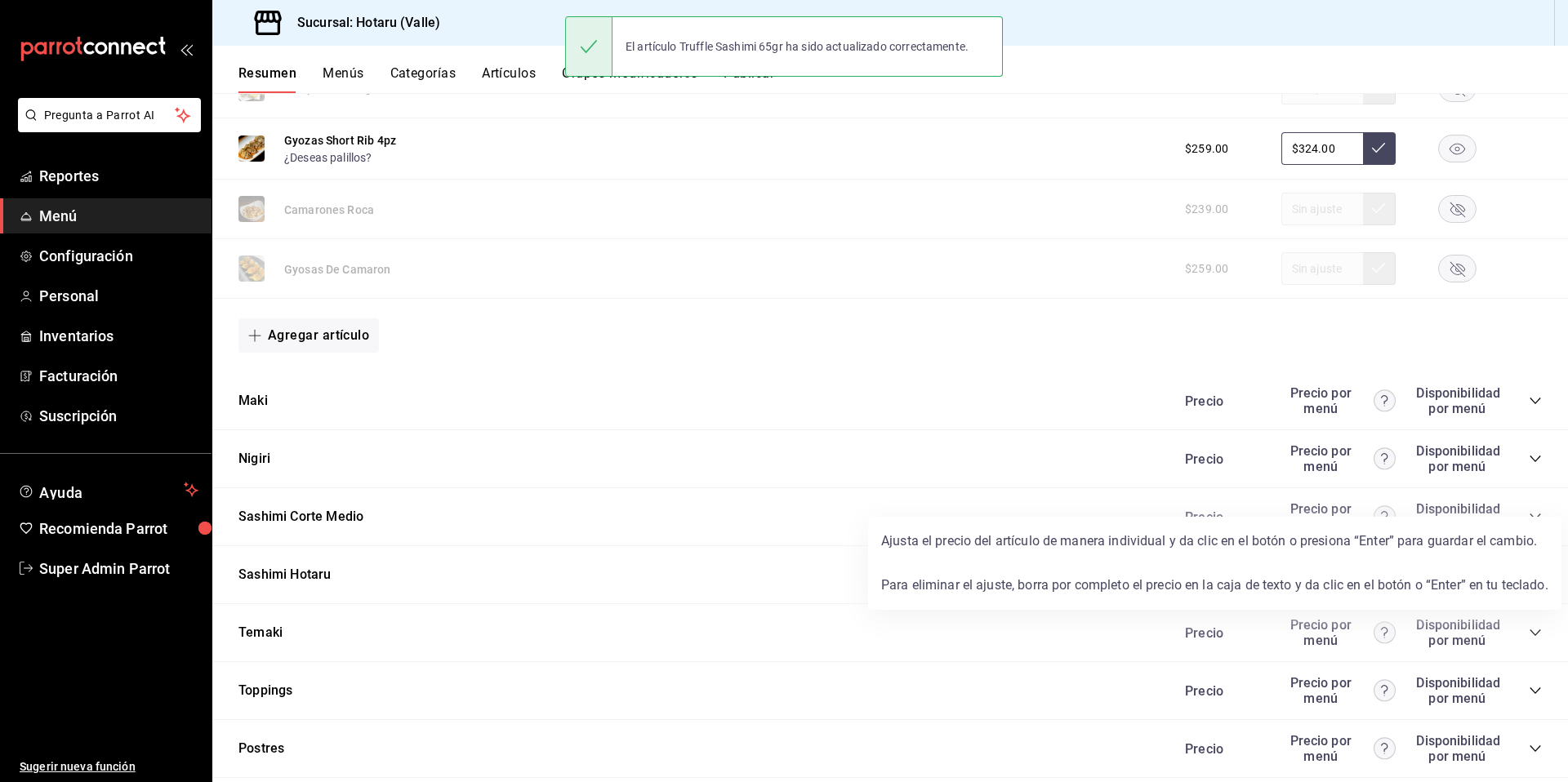 scroll, scrollTop: 1454, scrollLeft: 0, axis: vertical 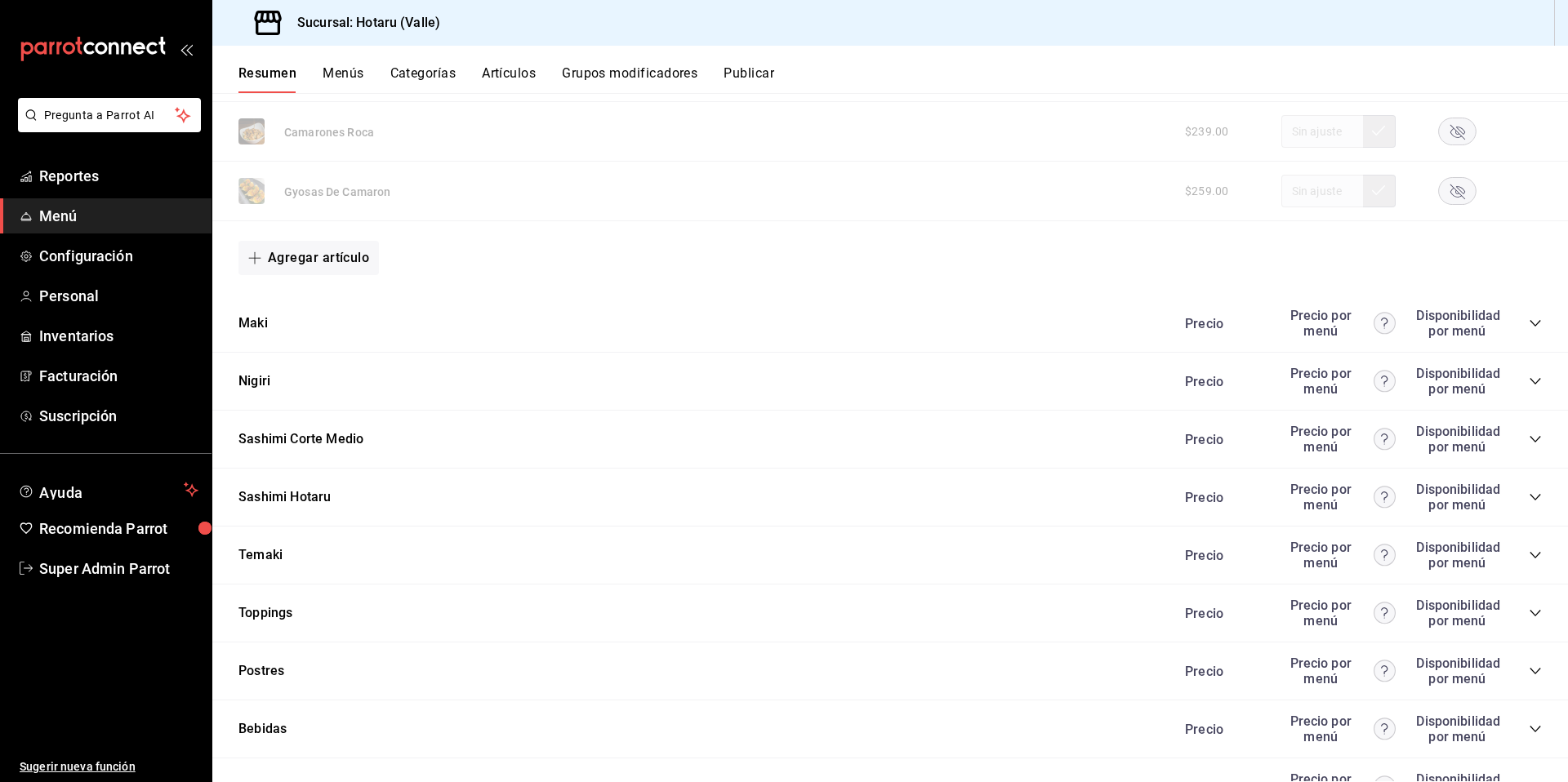 click 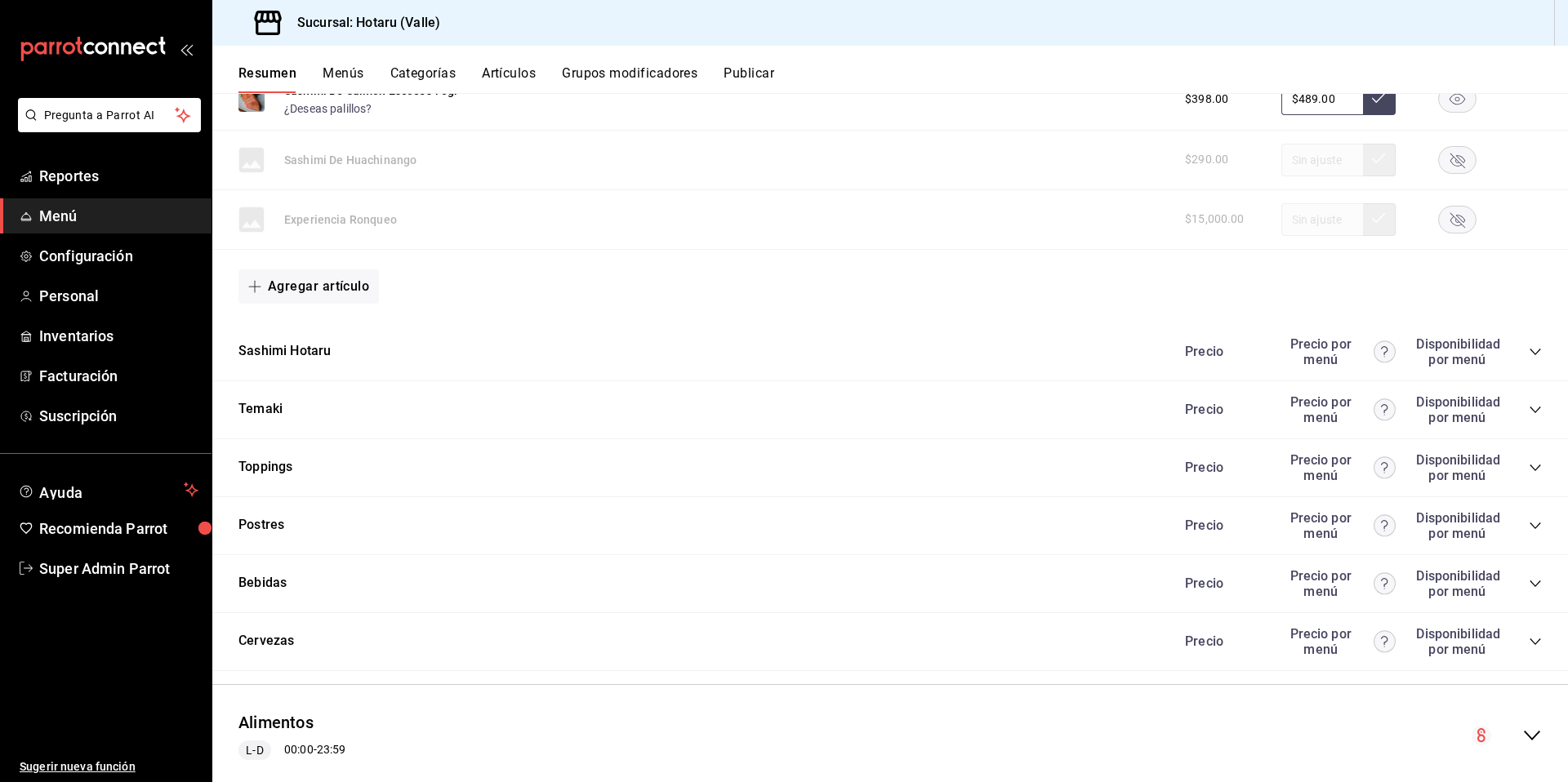 scroll, scrollTop: 2464, scrollLeft: 0, axis: vertical 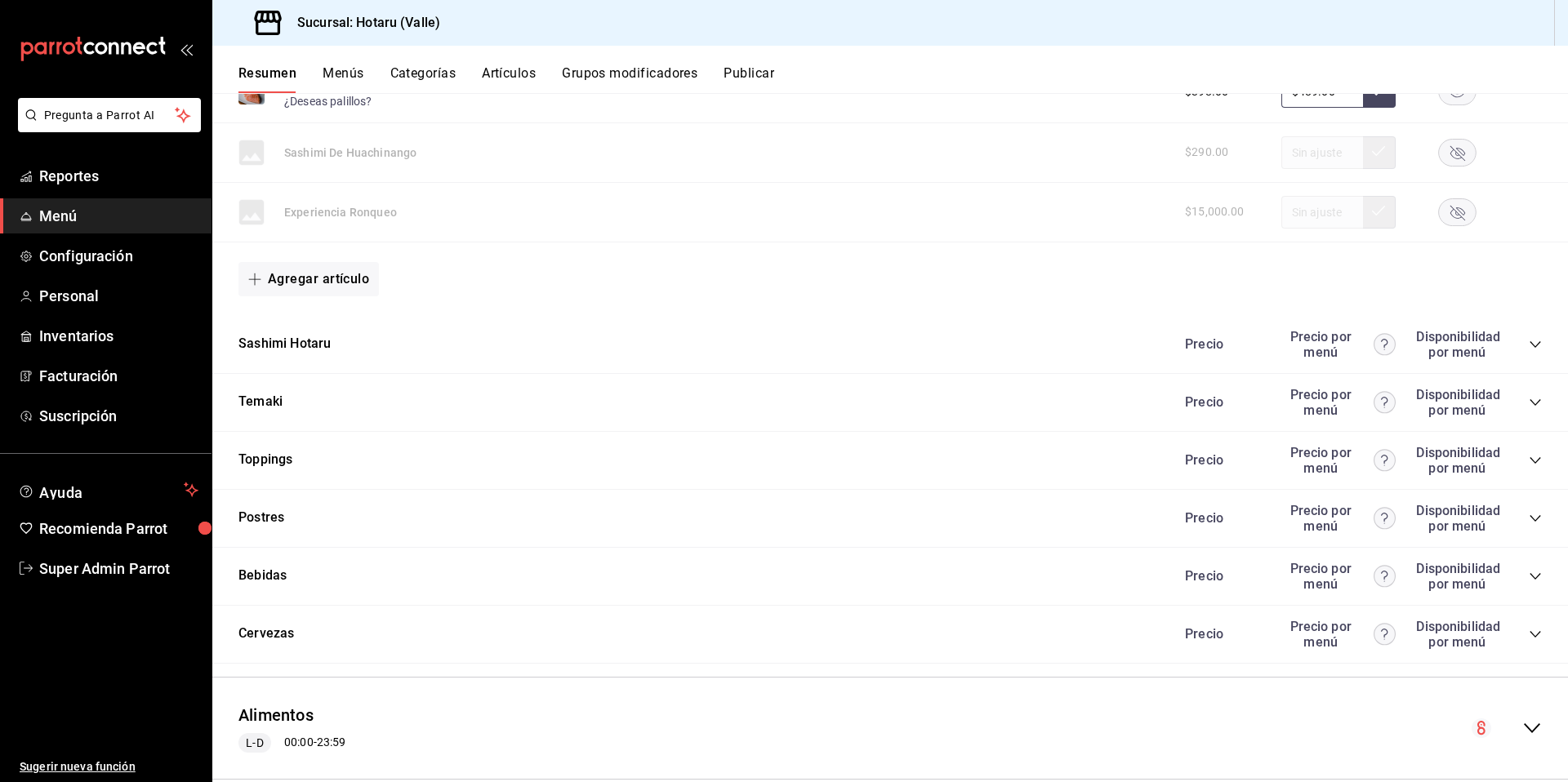 click 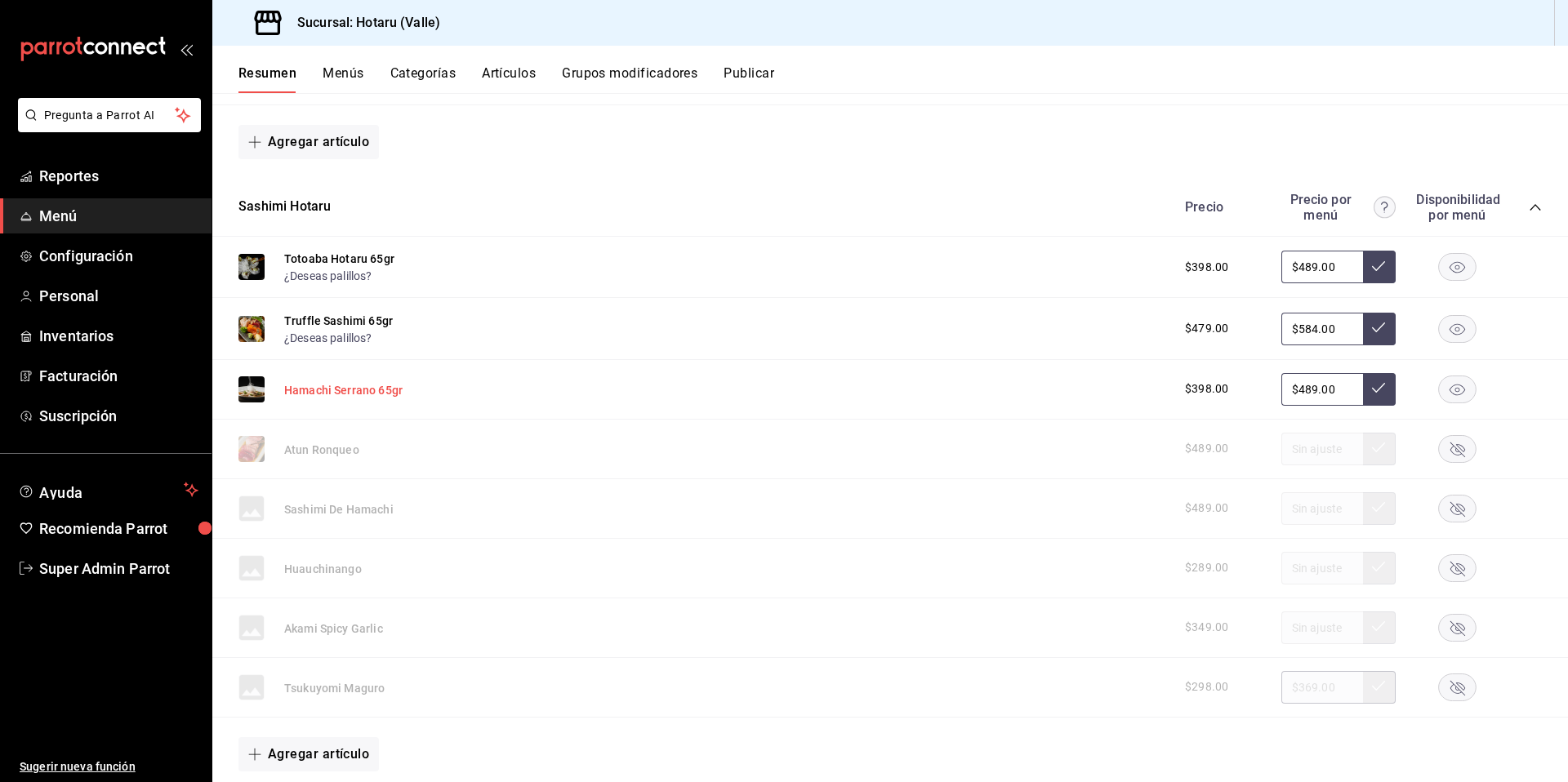click on "Hamachi Serrano 65gr" at bounding box center [343, 390] 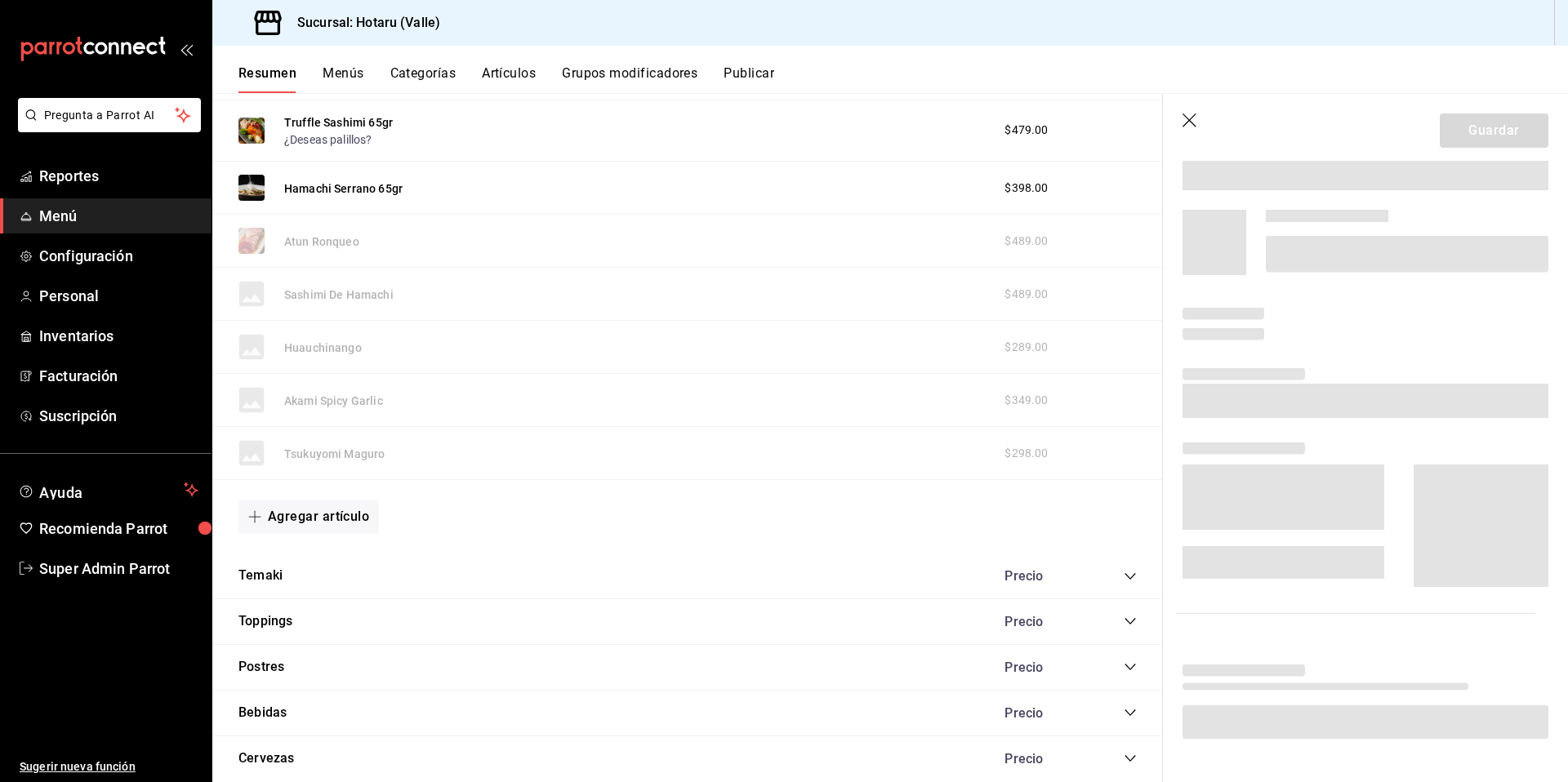 scroll, scrollTop: 2421, scrollLeft: 0, axis: vertical 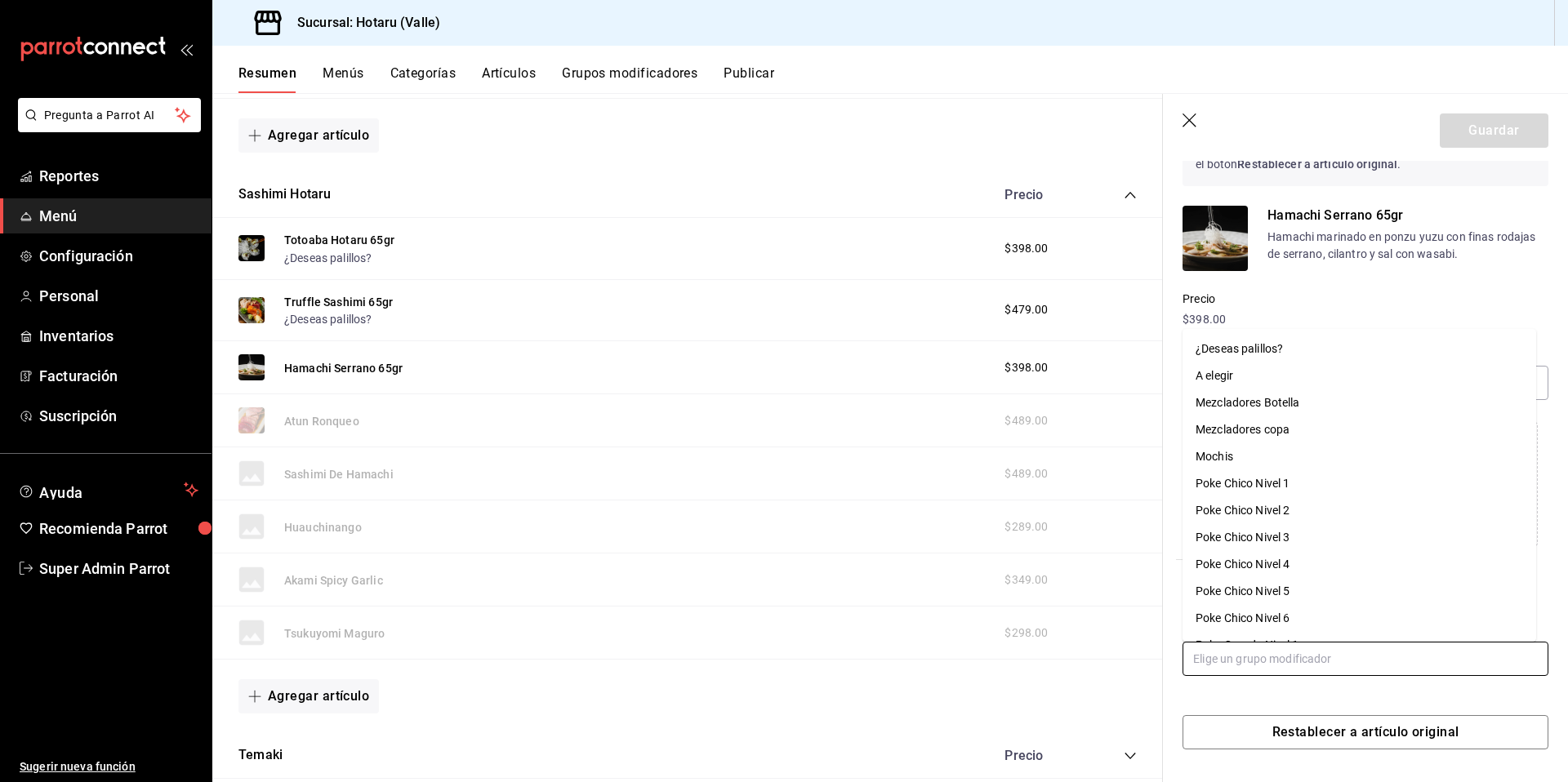 click at bounding box center (1365, 659) 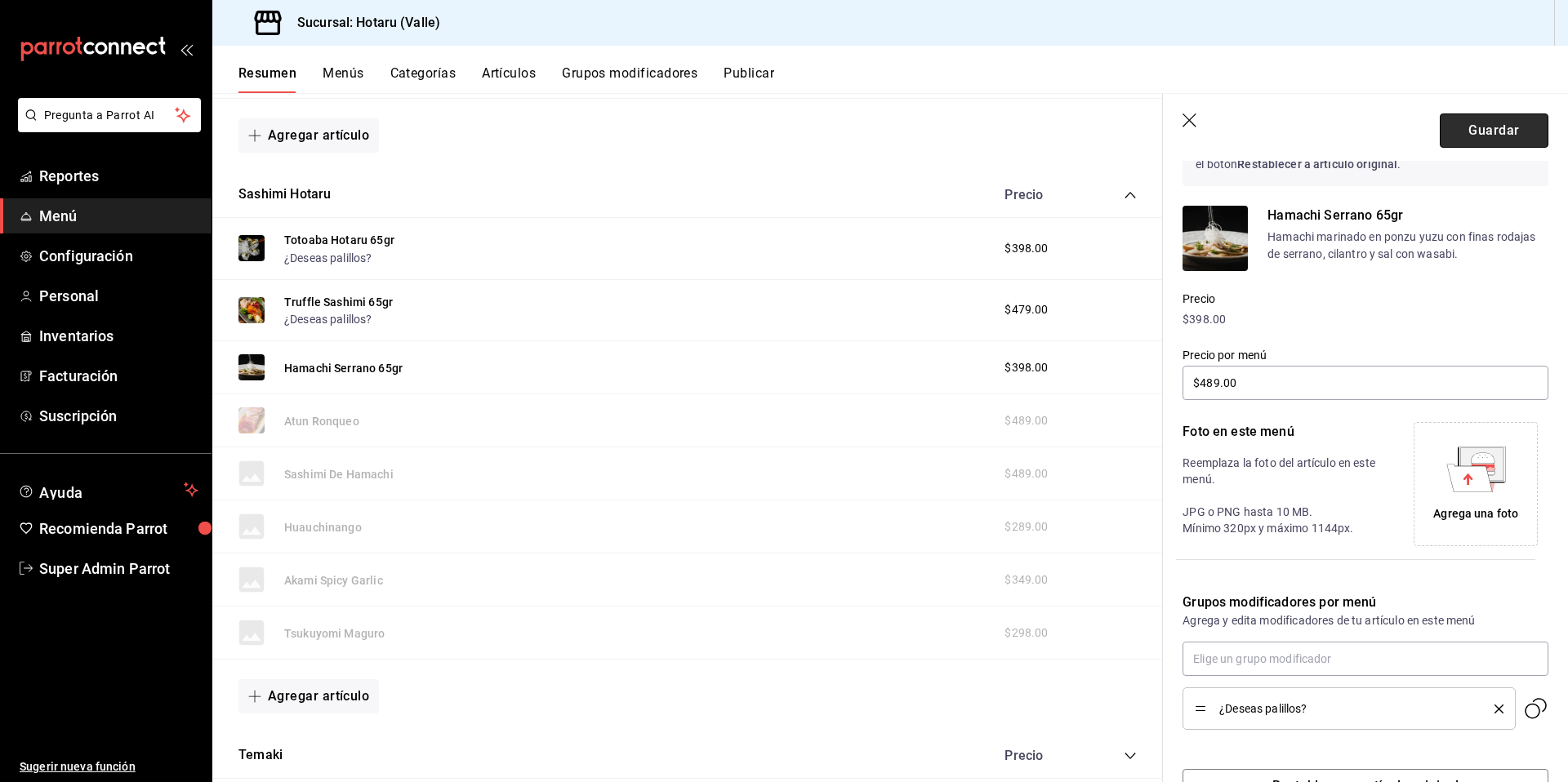 click on "Guardar" at bounding box center [1494, 131] 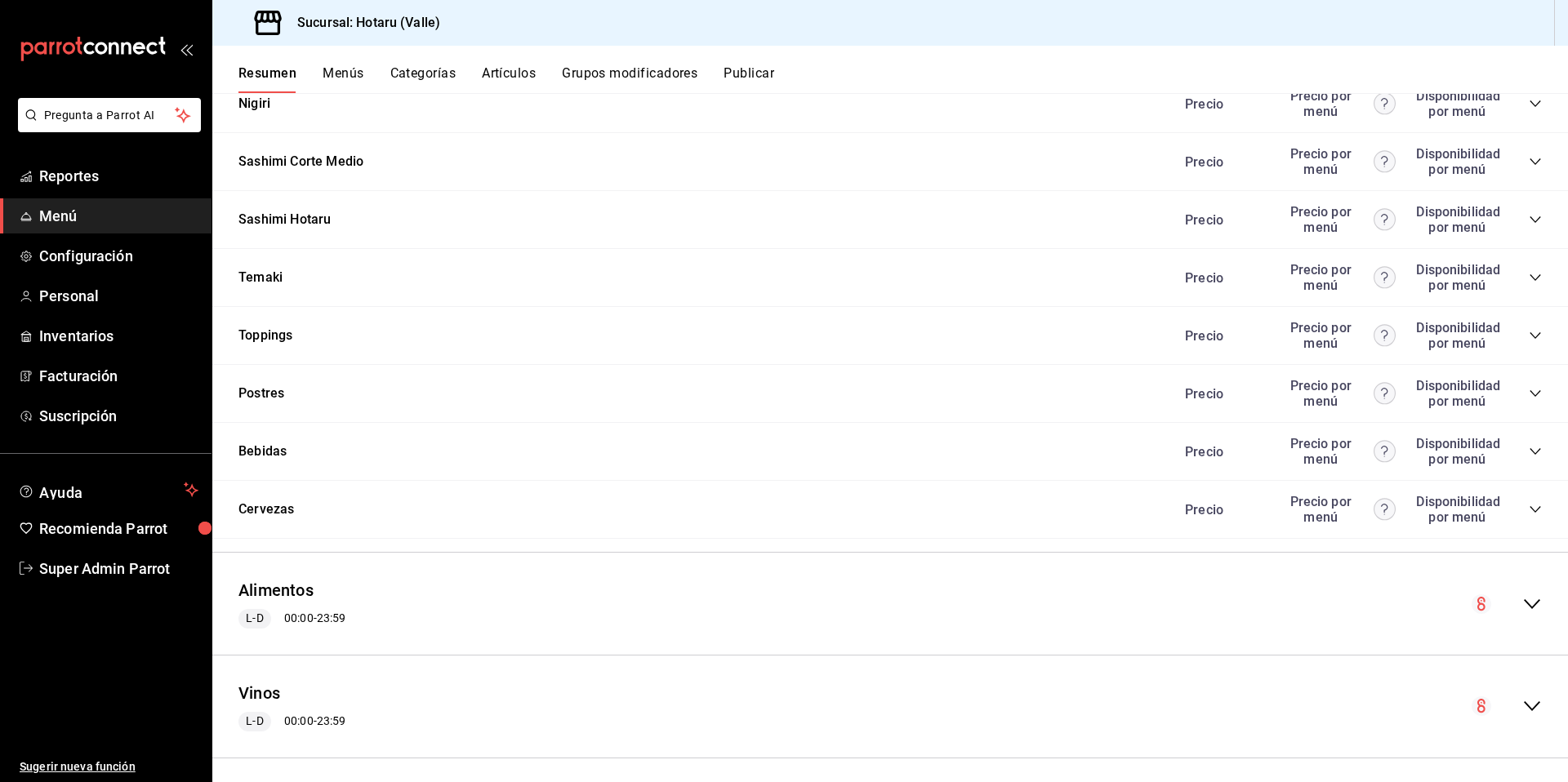 scroll, scrollTop: 1609, scrollLeft: 0, axis: vertical 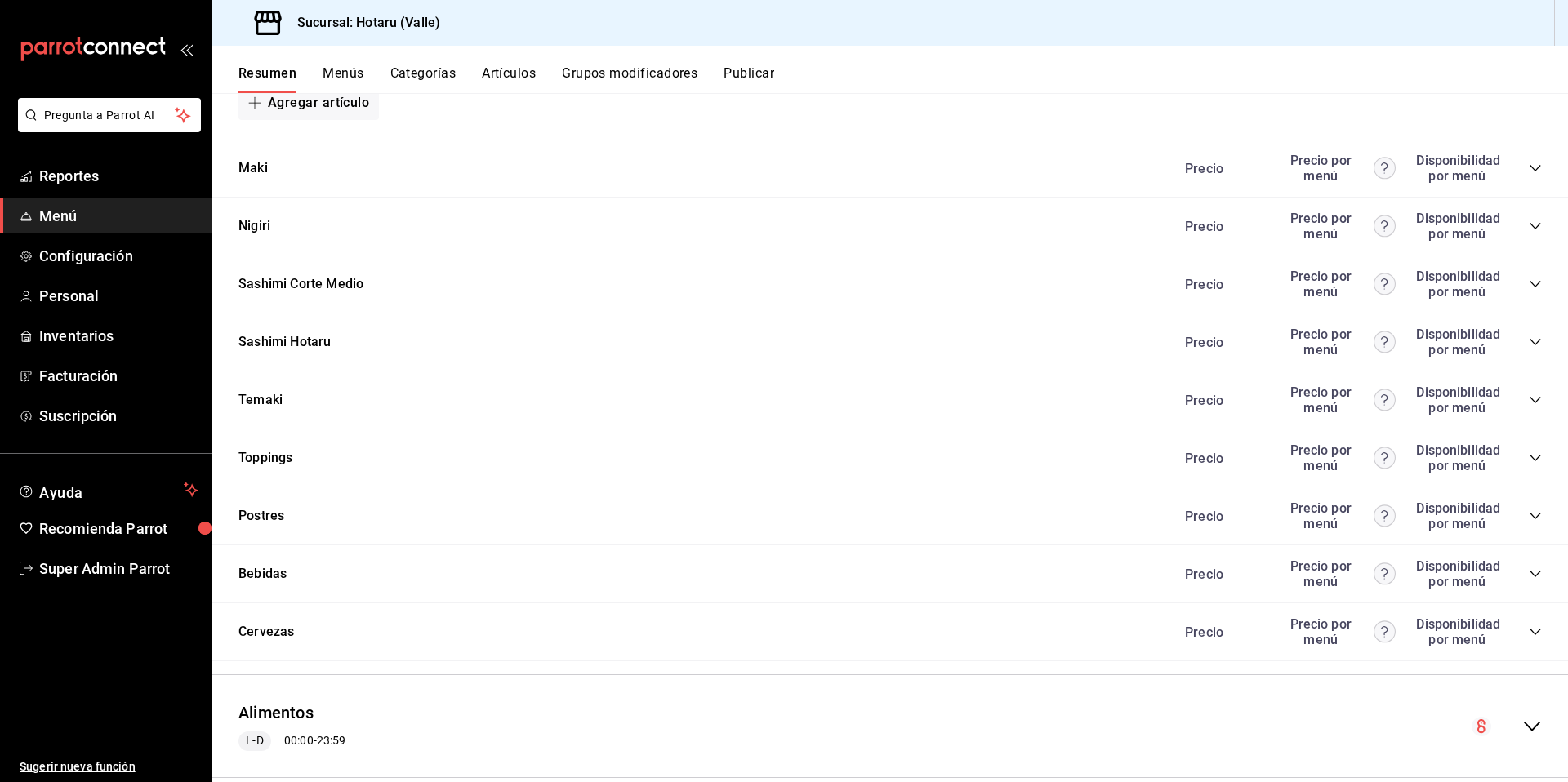 click on "Precio Precio por menú   Disponibilidad por menú" at bounding box center (1355, 342) 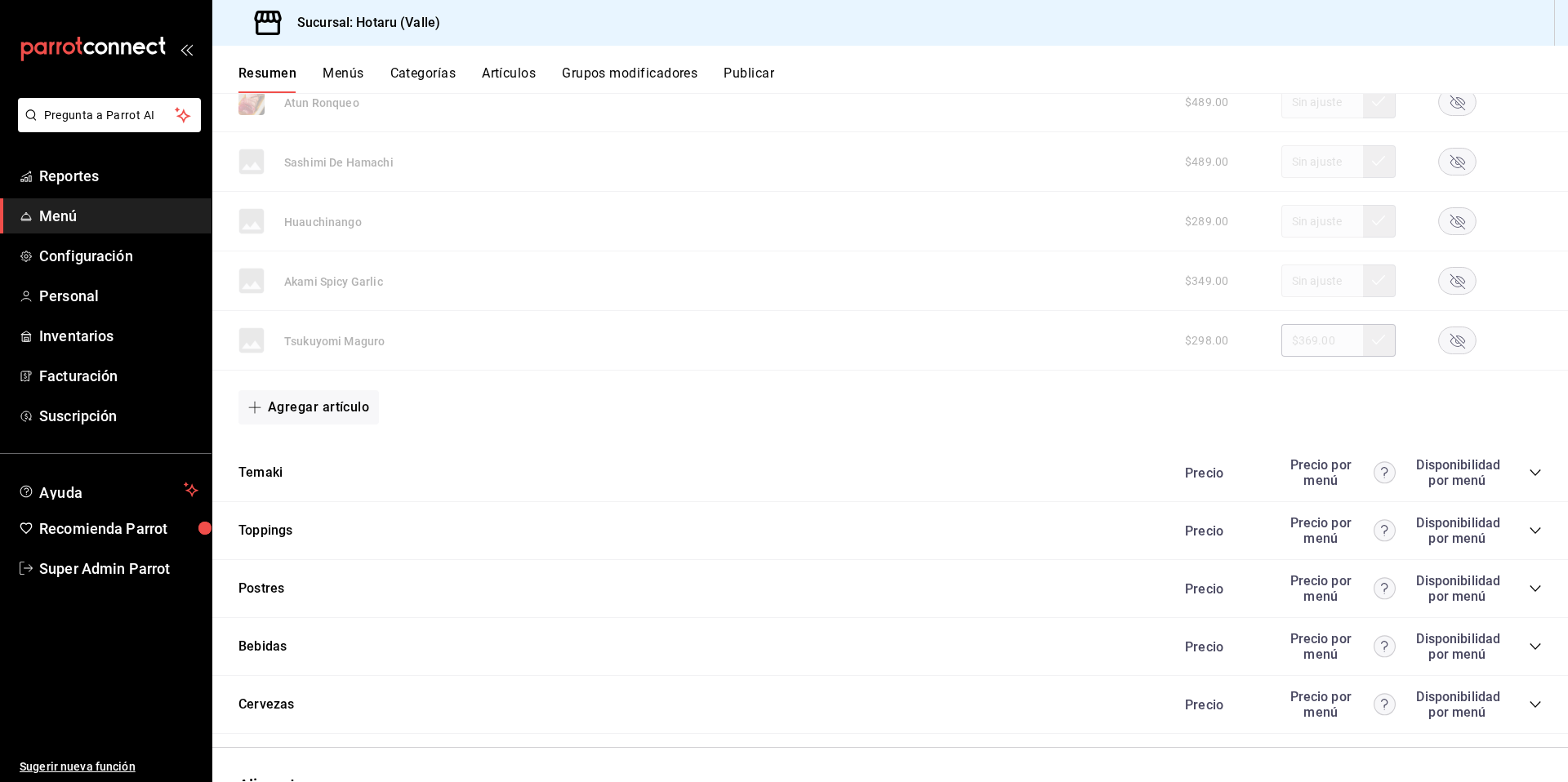 scroll, scrollTop: 2183, scrollLeft: 0, axis: vertical 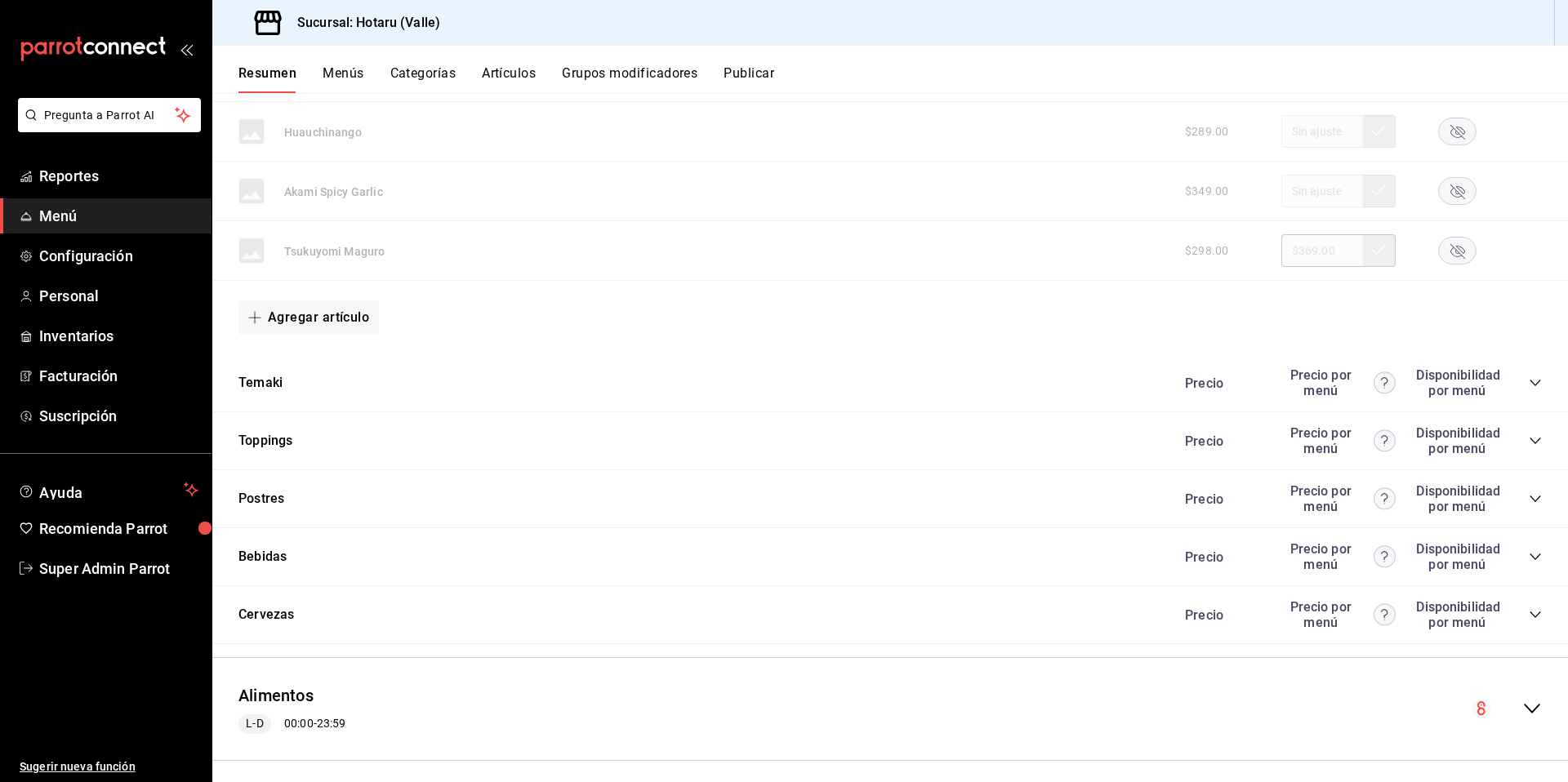 click 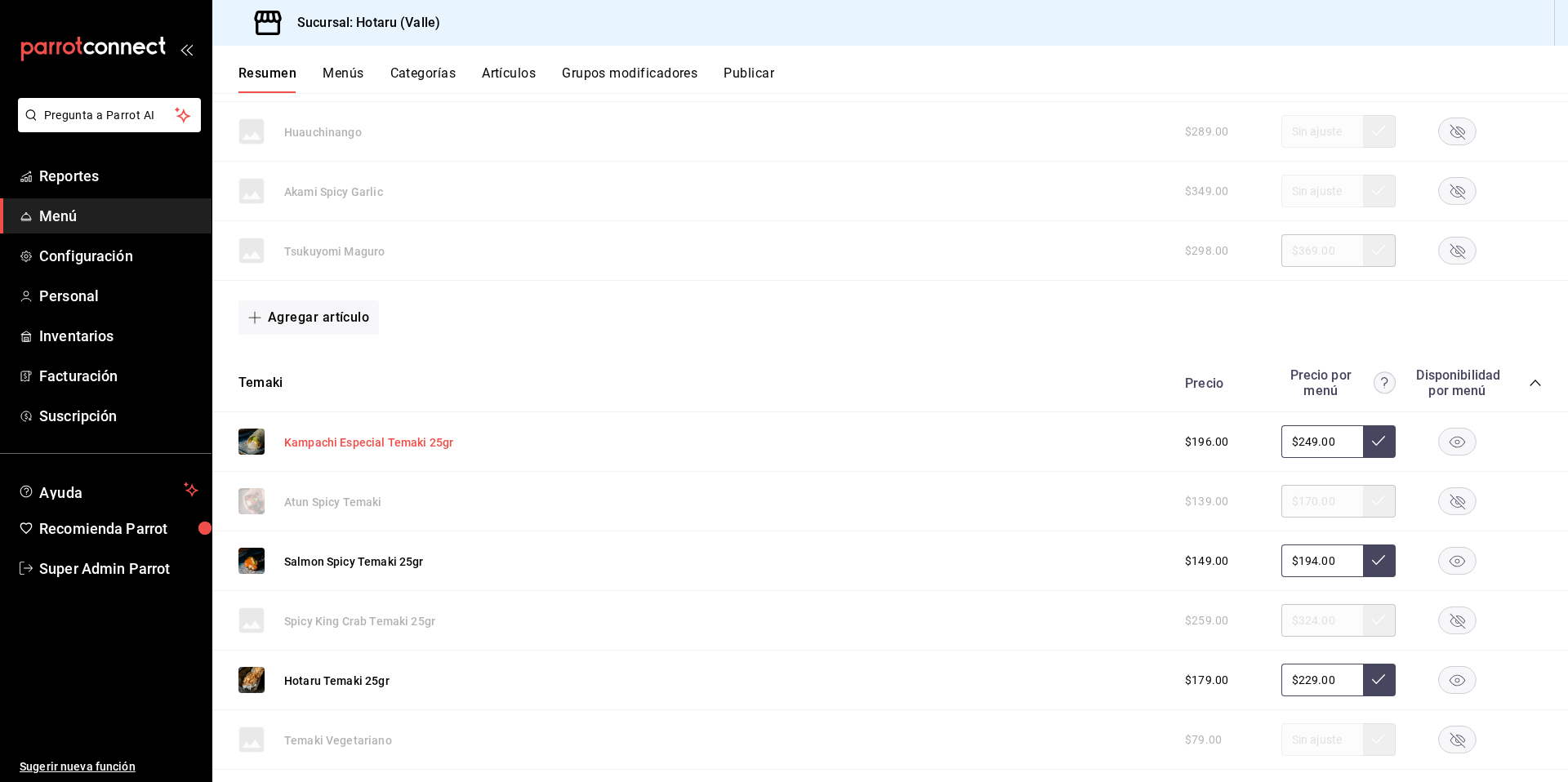 click on "Kampachi  Especial Temaki 25gr" at bounding box center [368, 442] 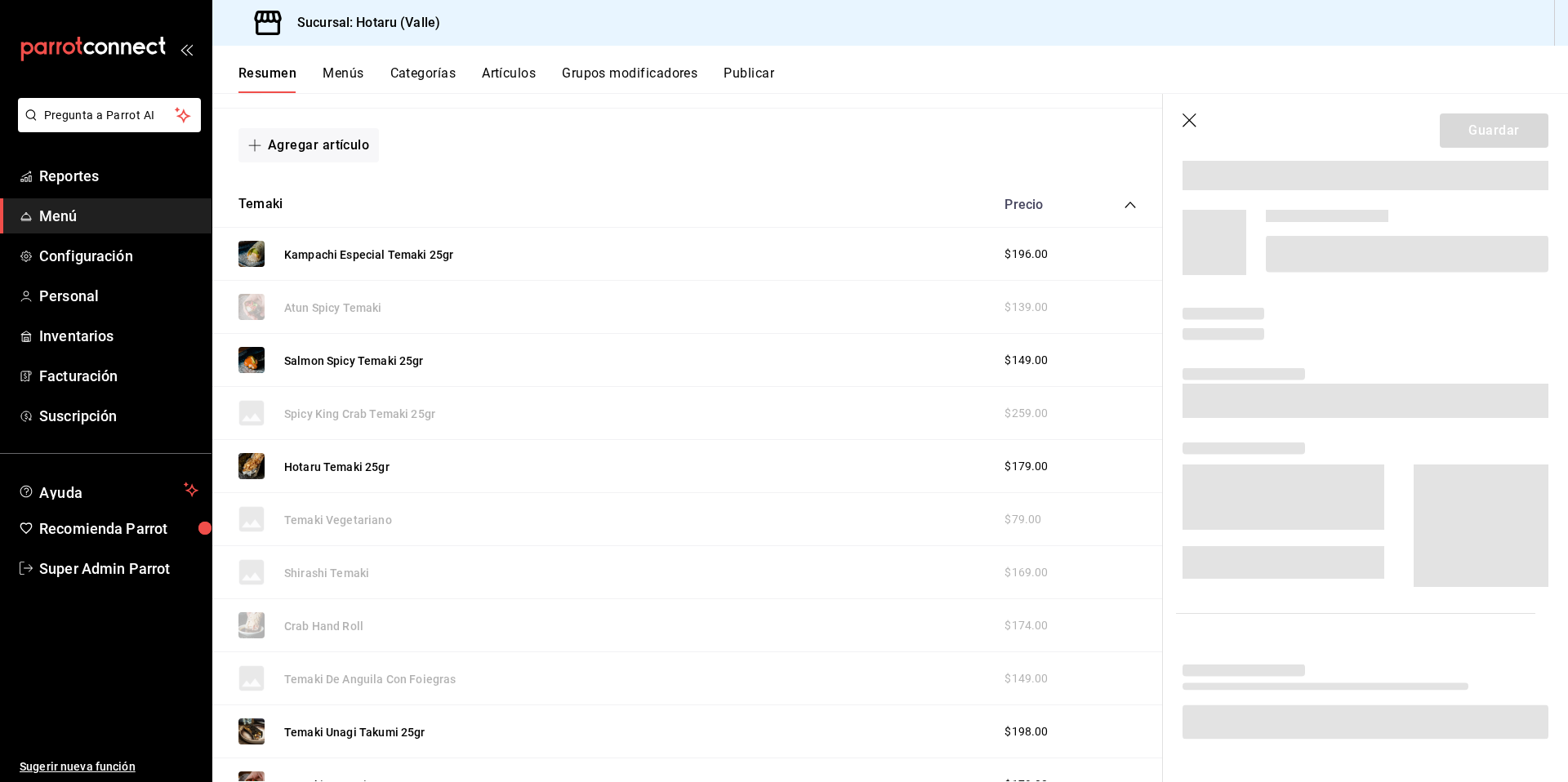 scroll, scrollTop: 2037, scrollLeft: 0, axis: vertical 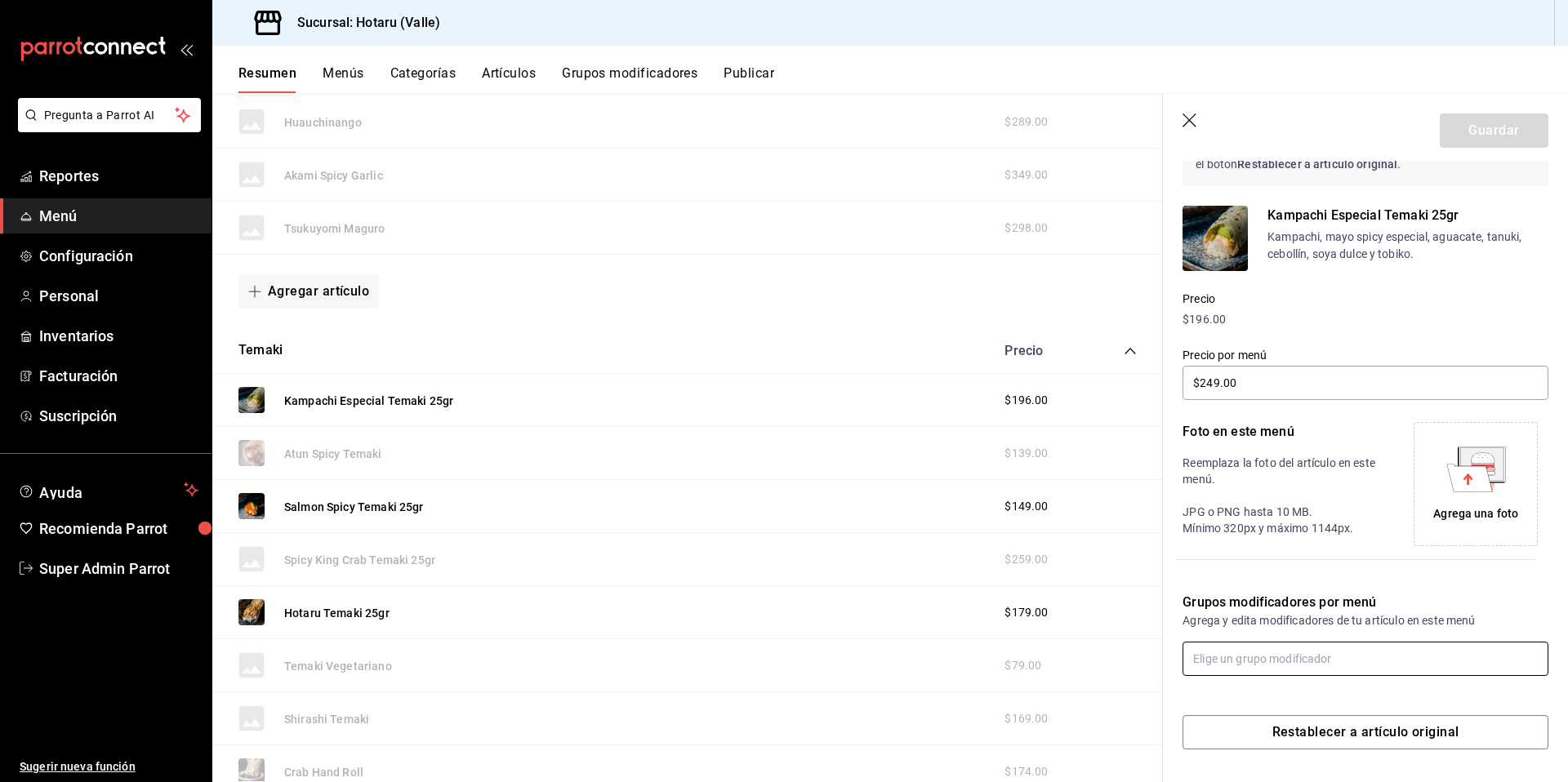 click at bounding box center [1365, 659] 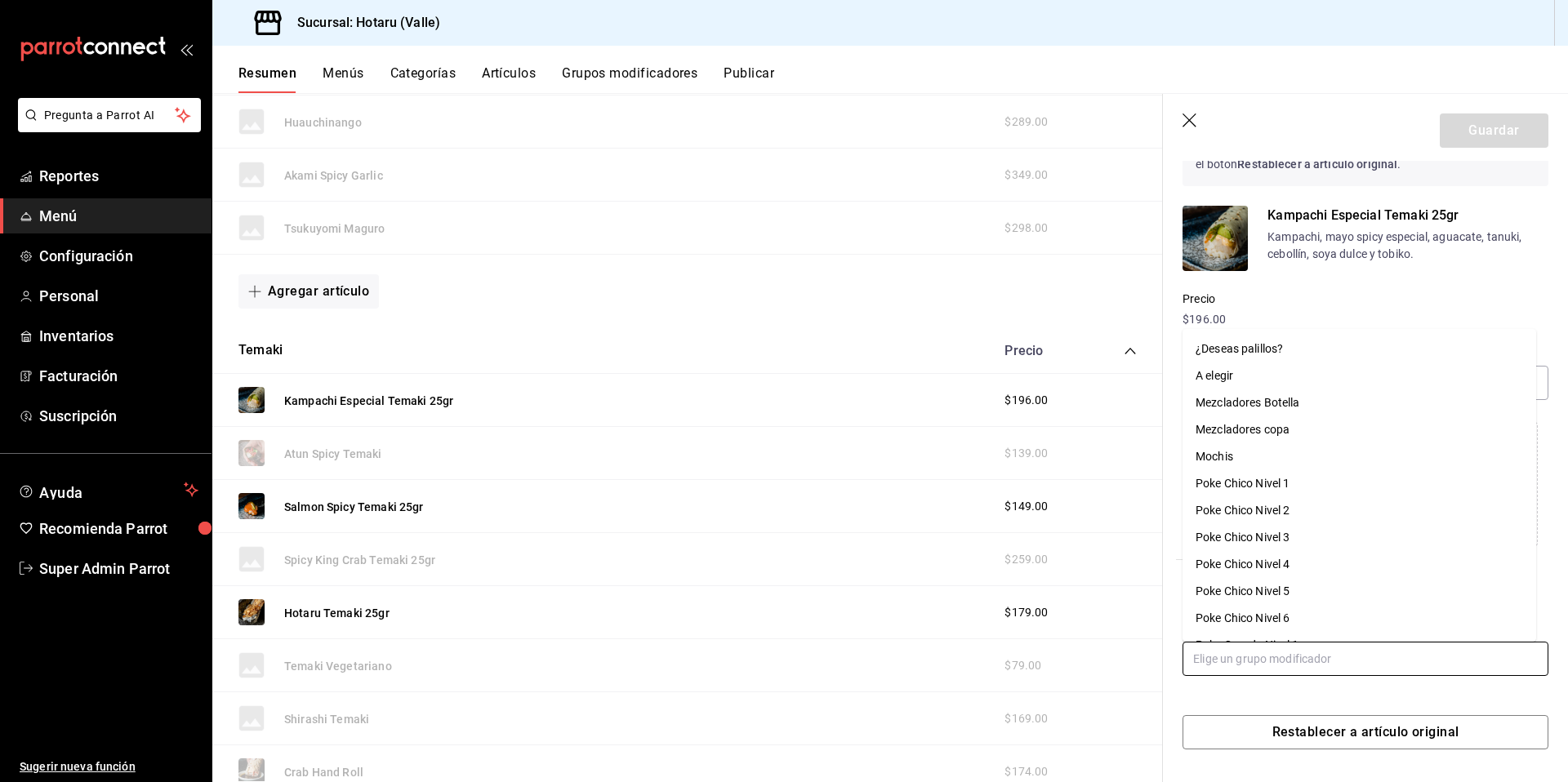click on "¿Deseas palillos?" at bounding box center (1359, 349) 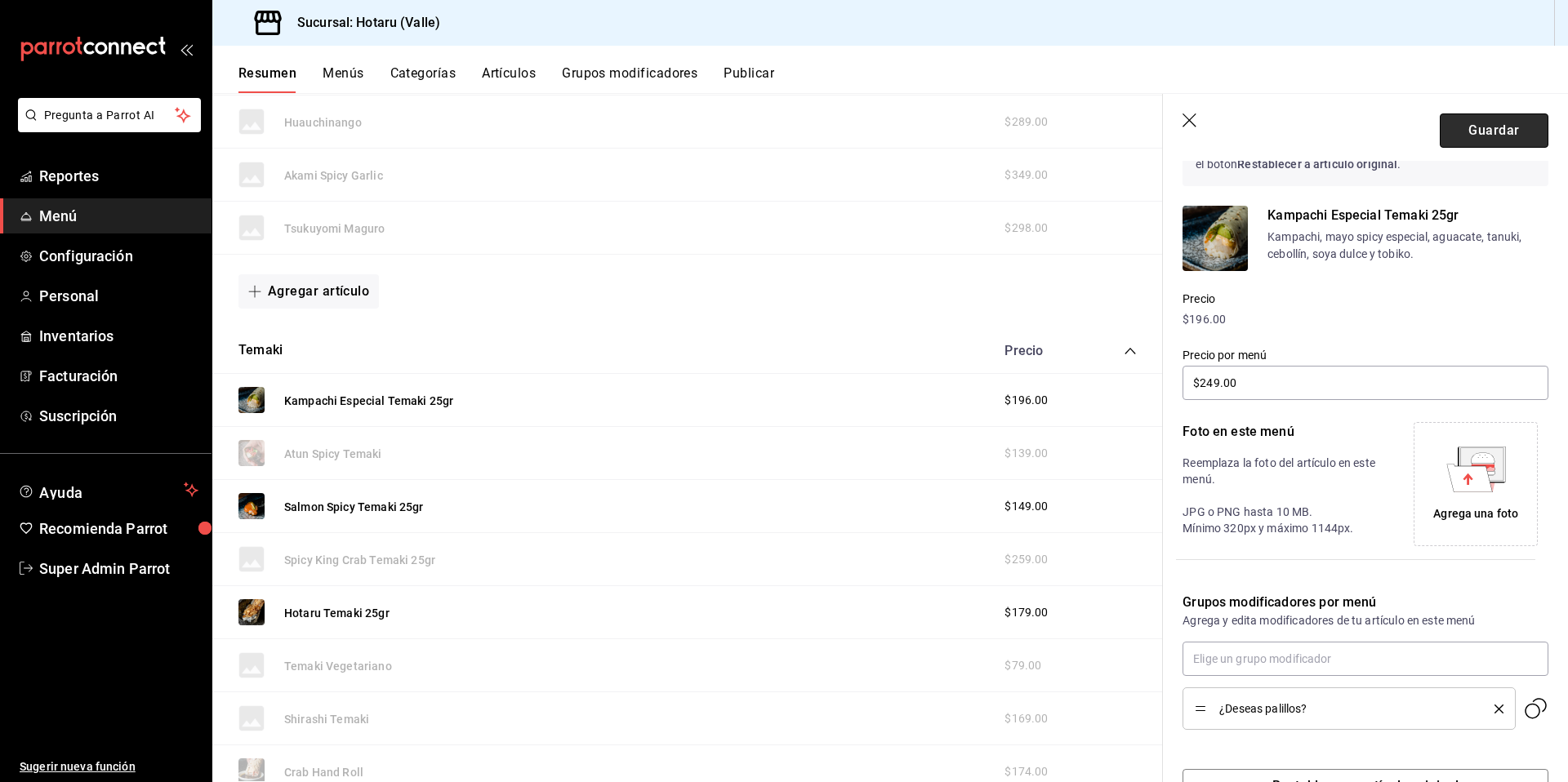 click on "Guardar" at bounding box center [1494, 131] 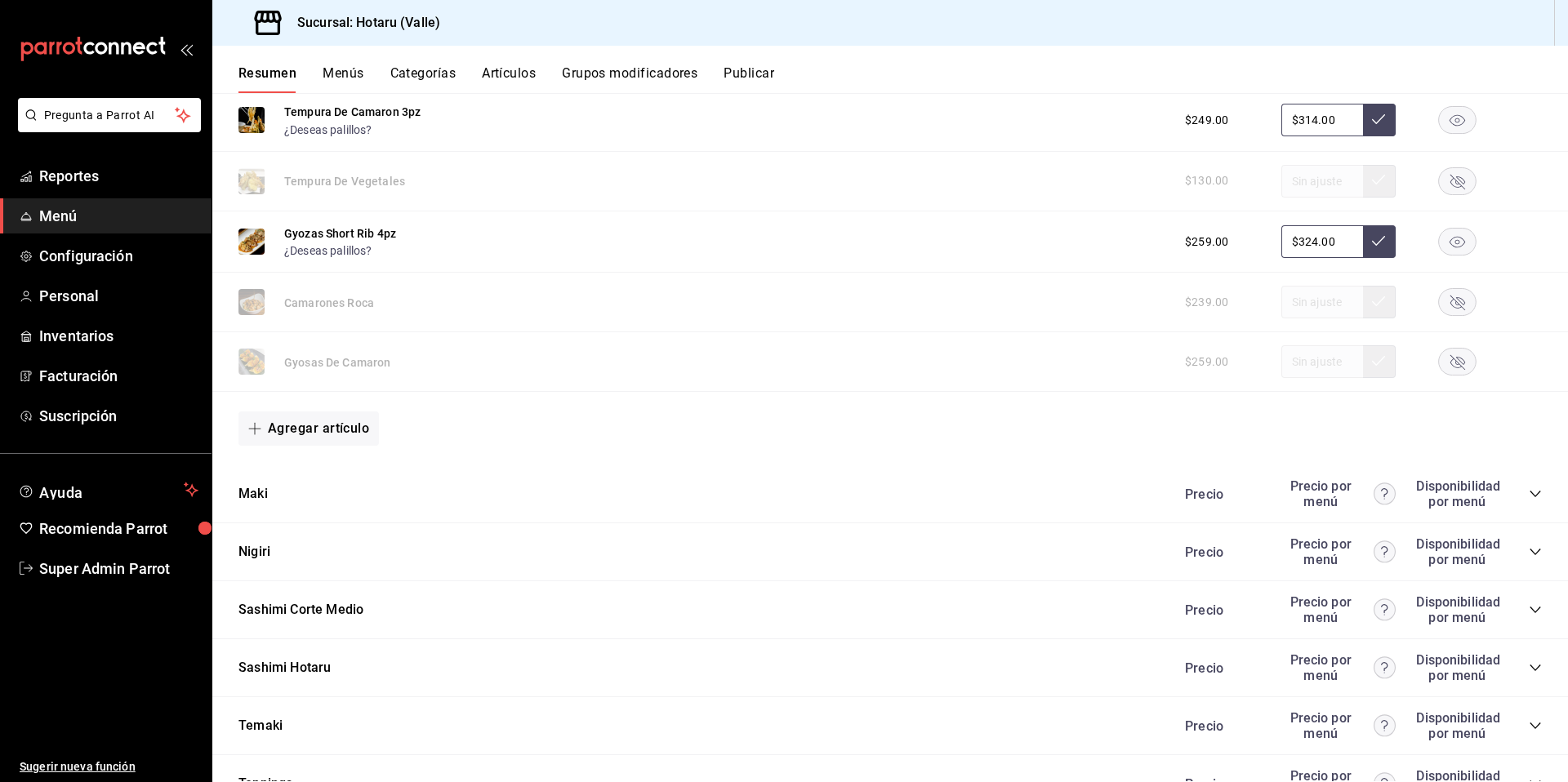 scroll, scrollTop: 1359, scrollLeft: 0, axis: vertical 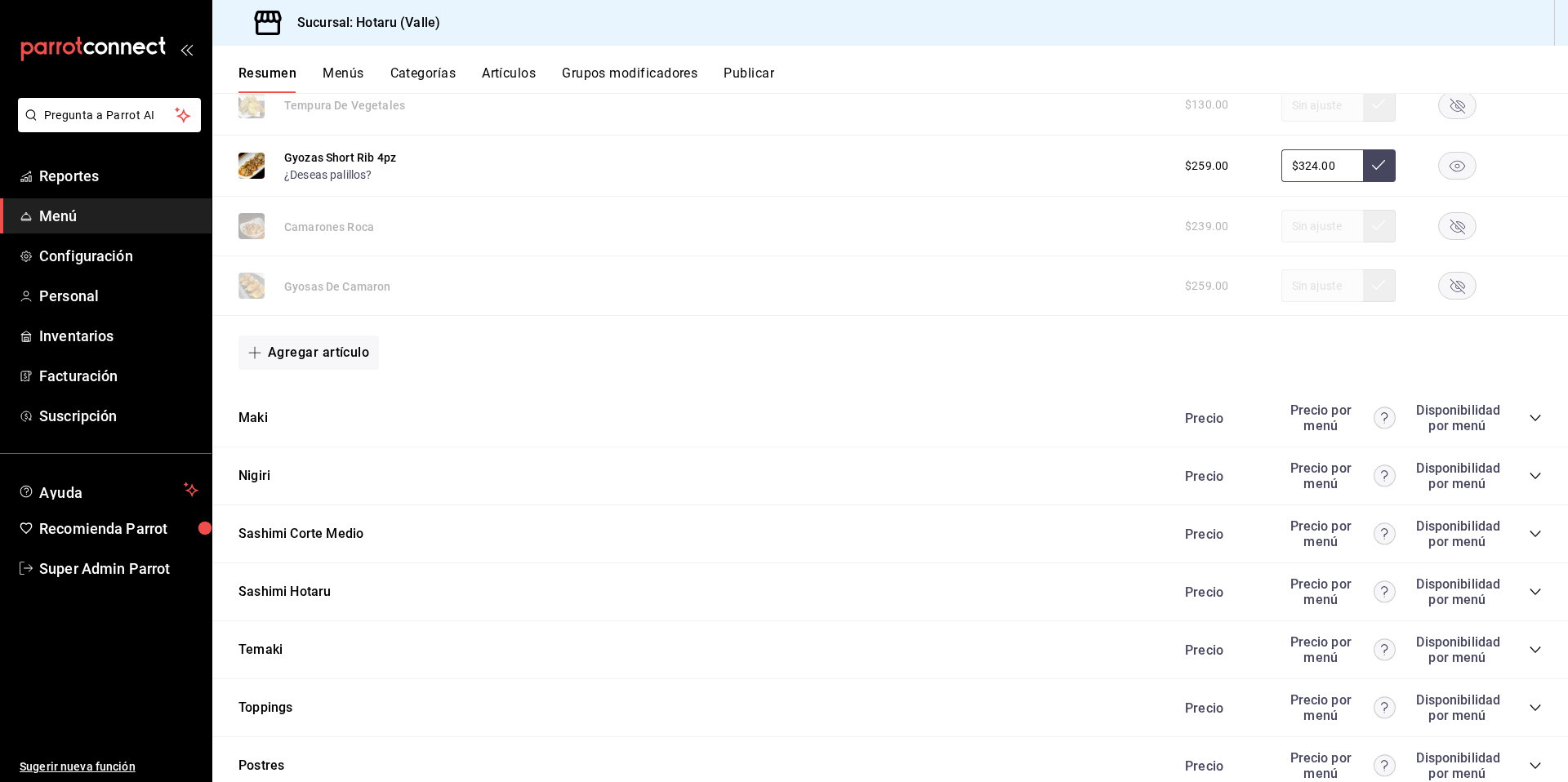 click 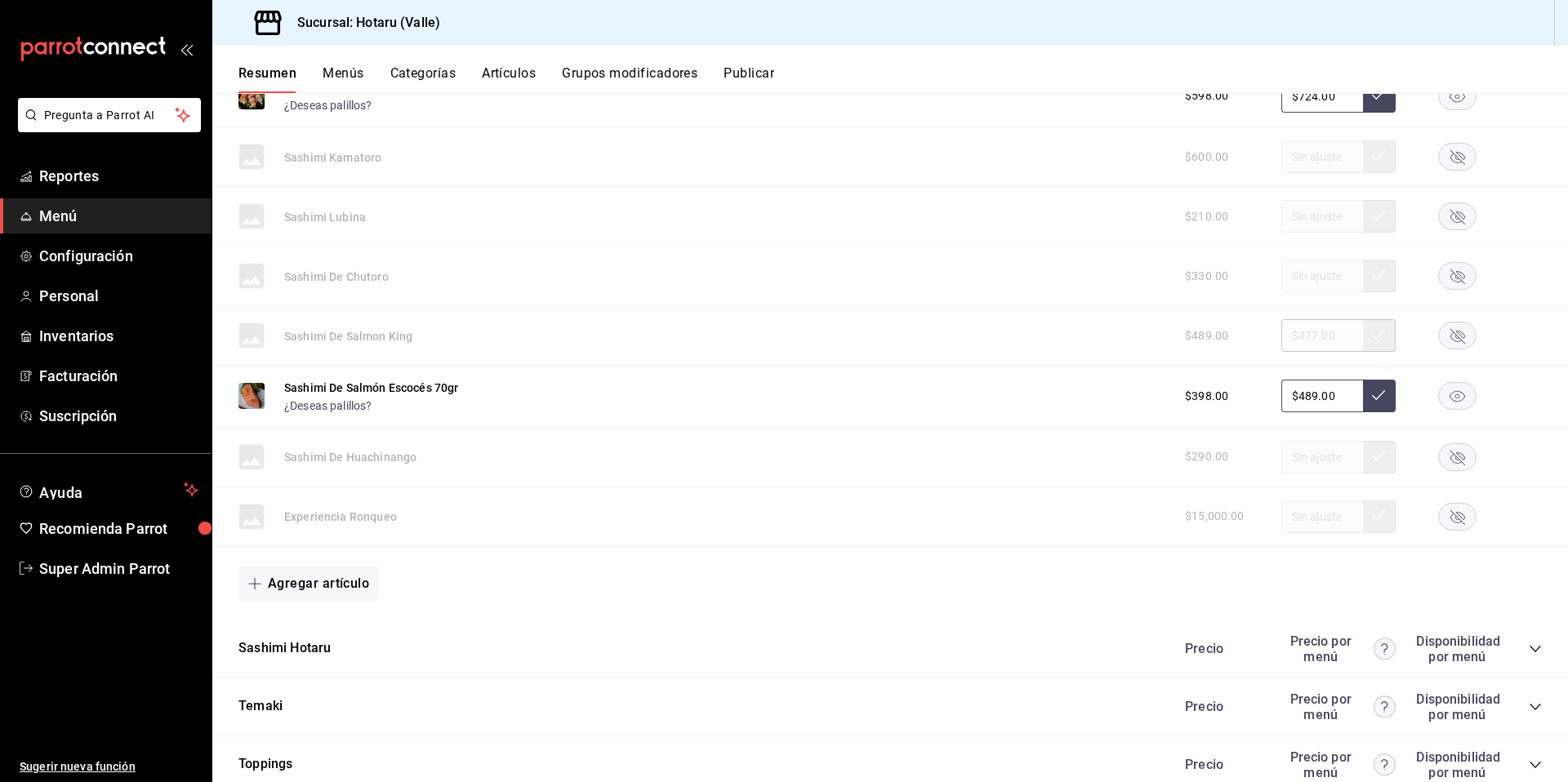scroll, scrollTop: 2296, scrollLeft: 0, axis: vertical 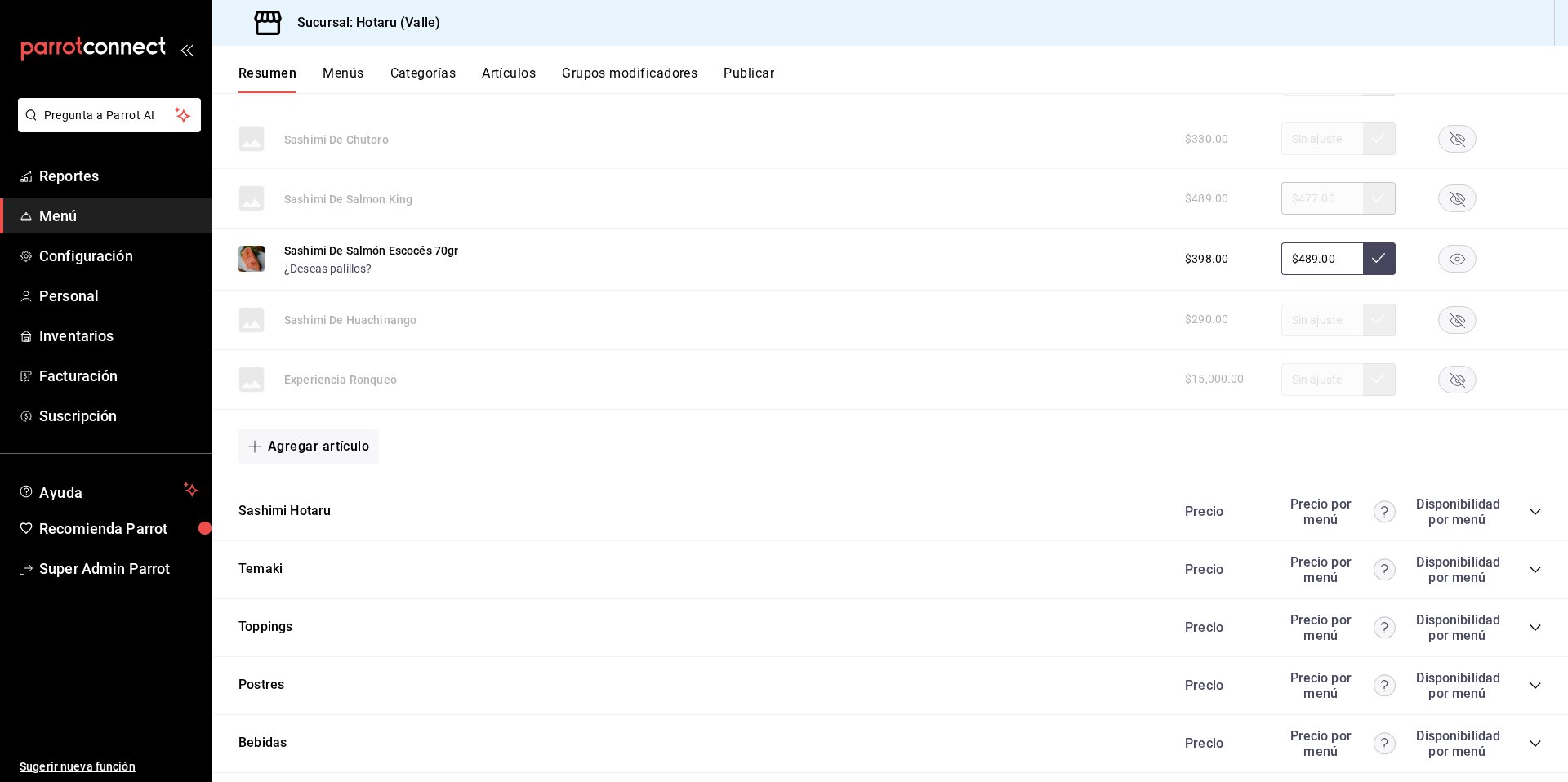click 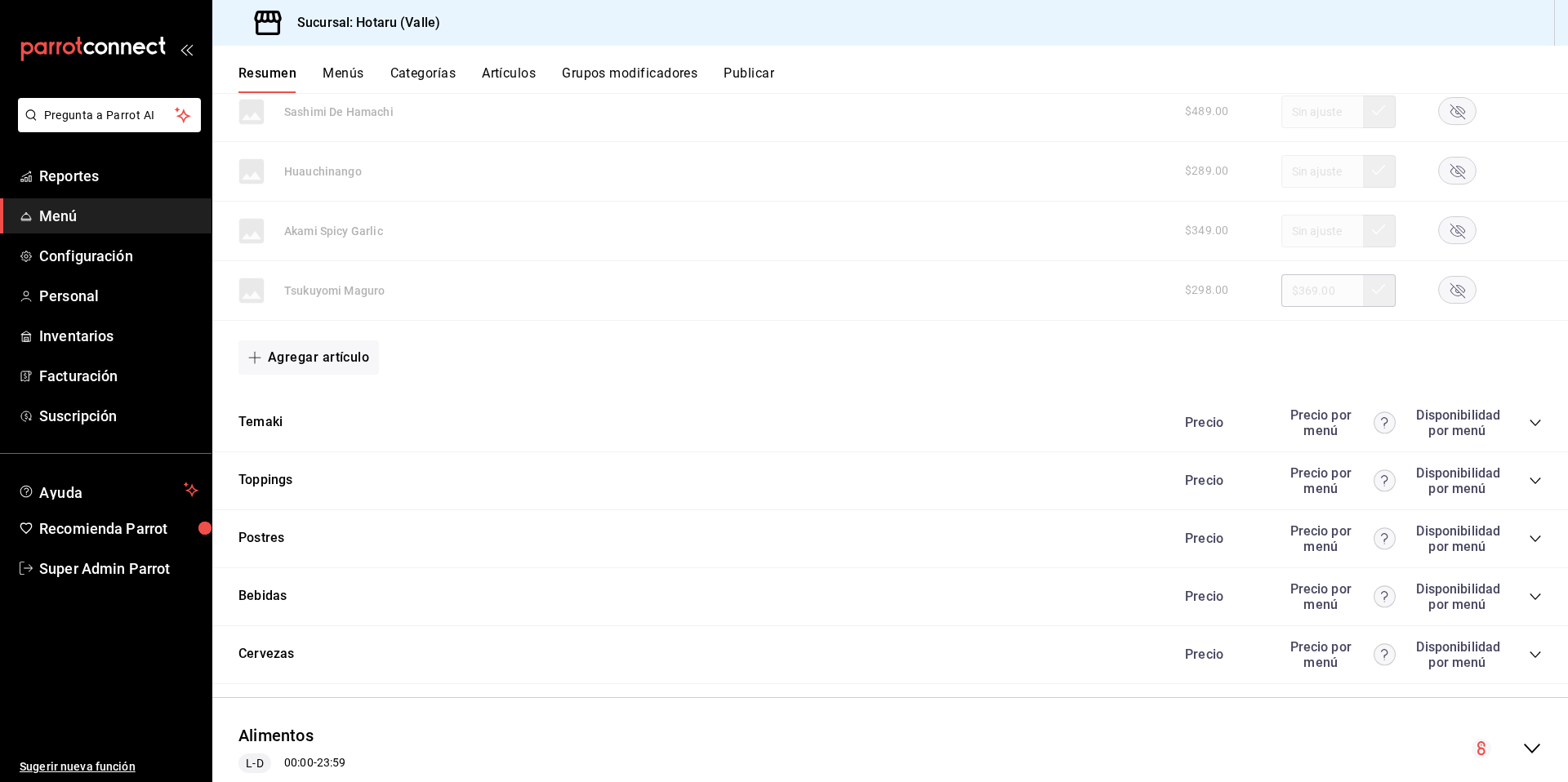 scroll, scrollTop: 3006, scrollLeft: 0, axis: vertical 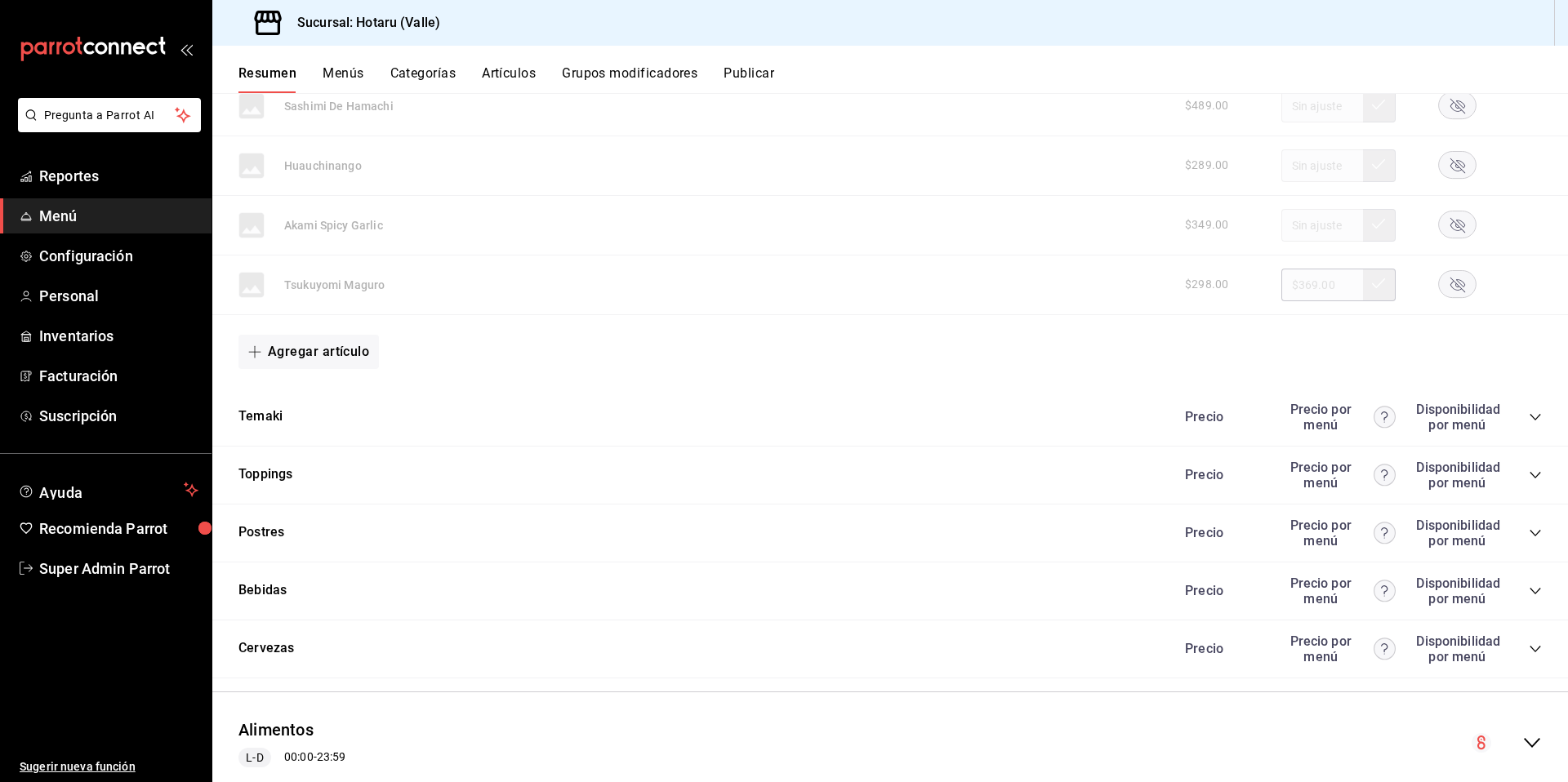 click 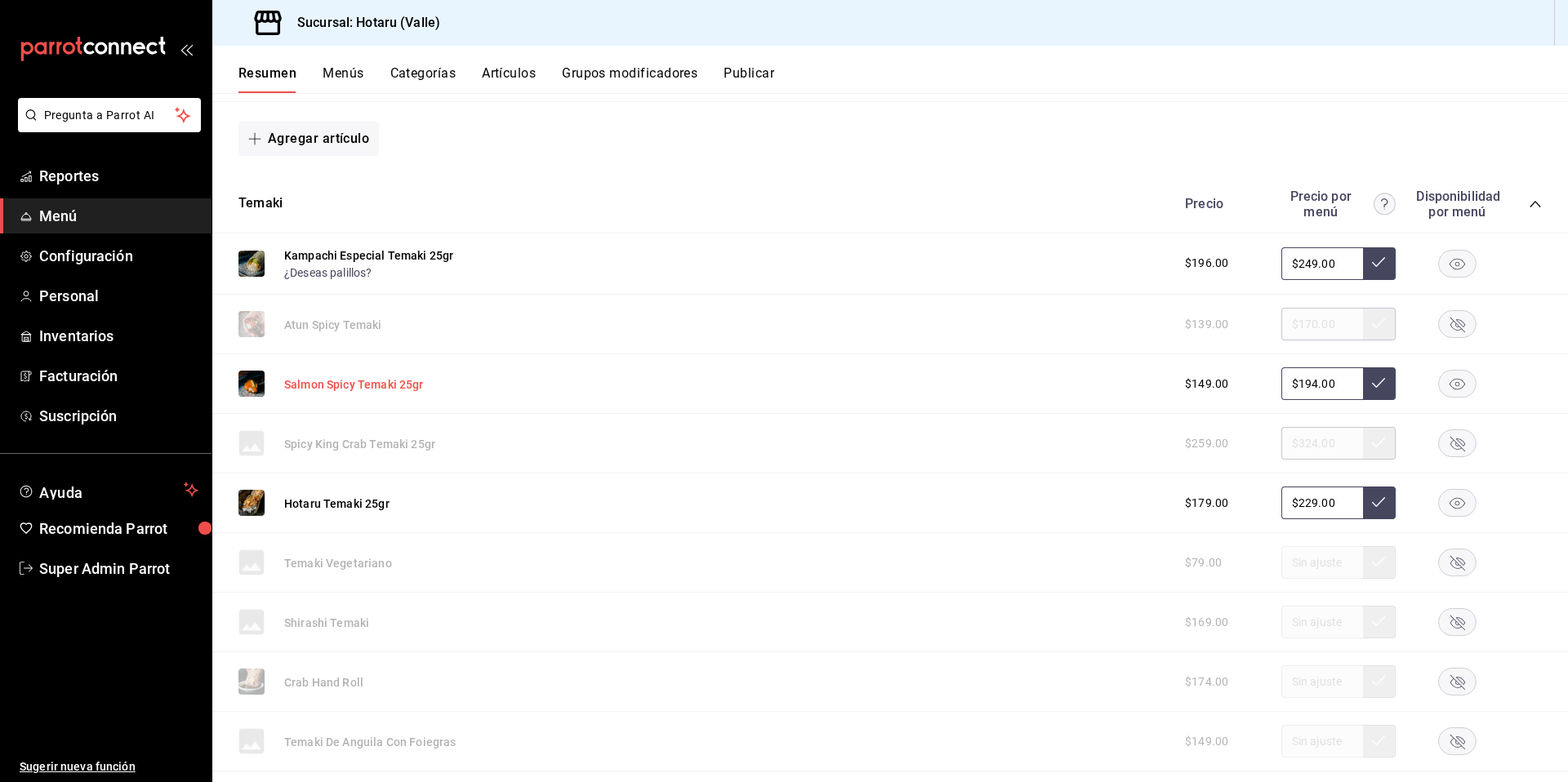 click on "Salmon Spicy Temaki 25gr" at bounding box center (354, 384) 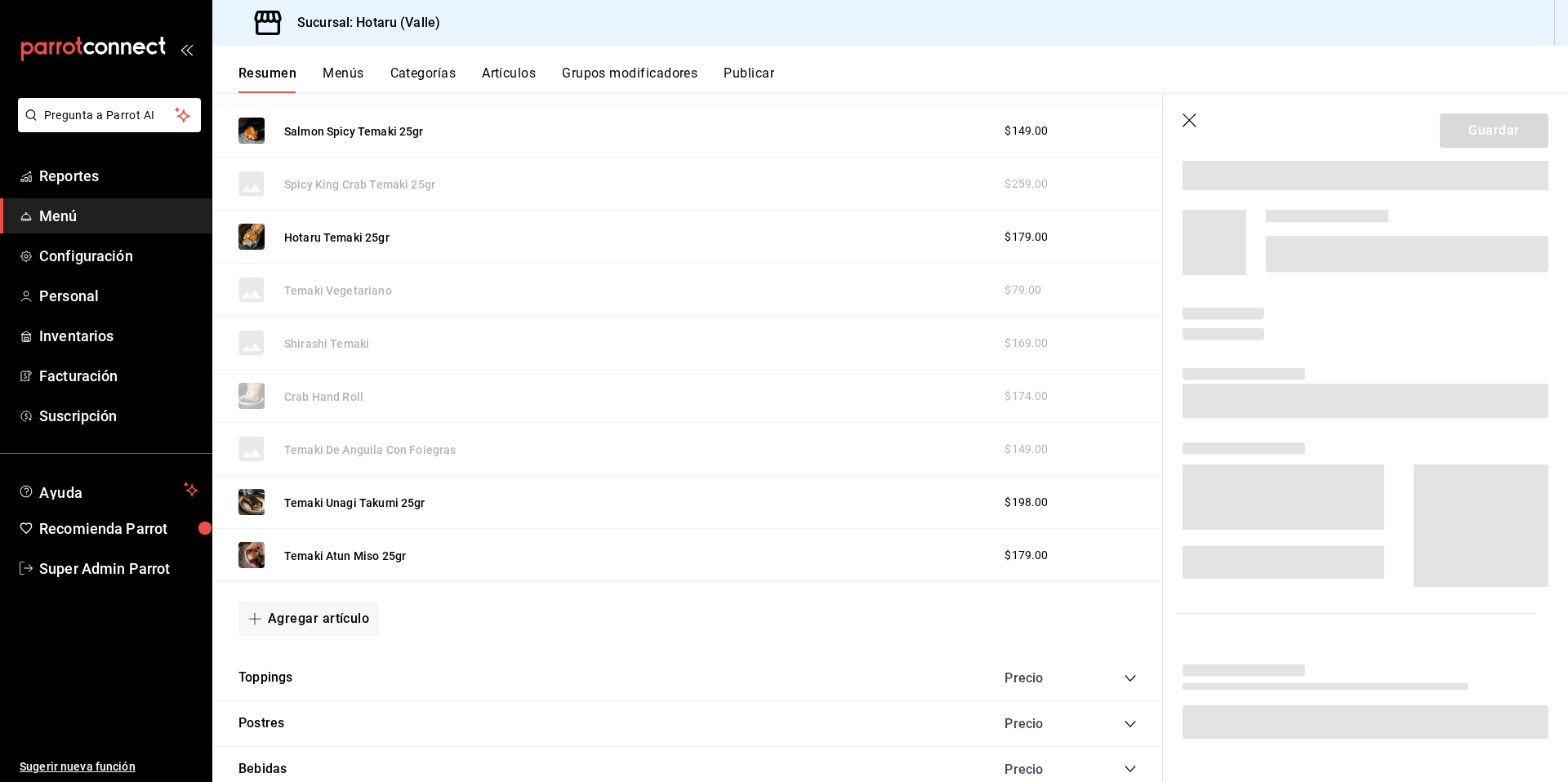 scroll, scrollTop: 2994, scrollLeft: 0, axis: vertical 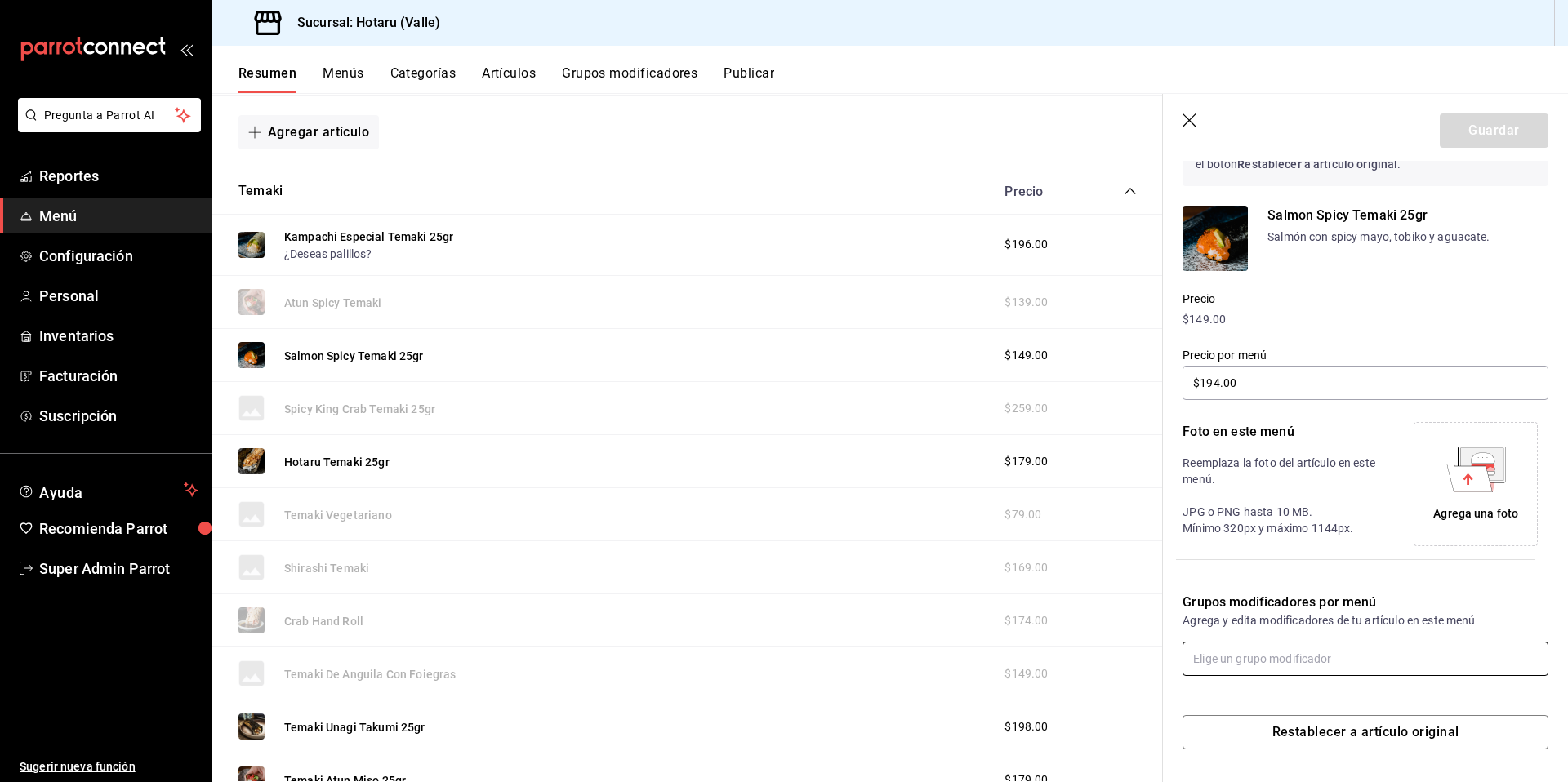 click at bounding box center [1365, 659] 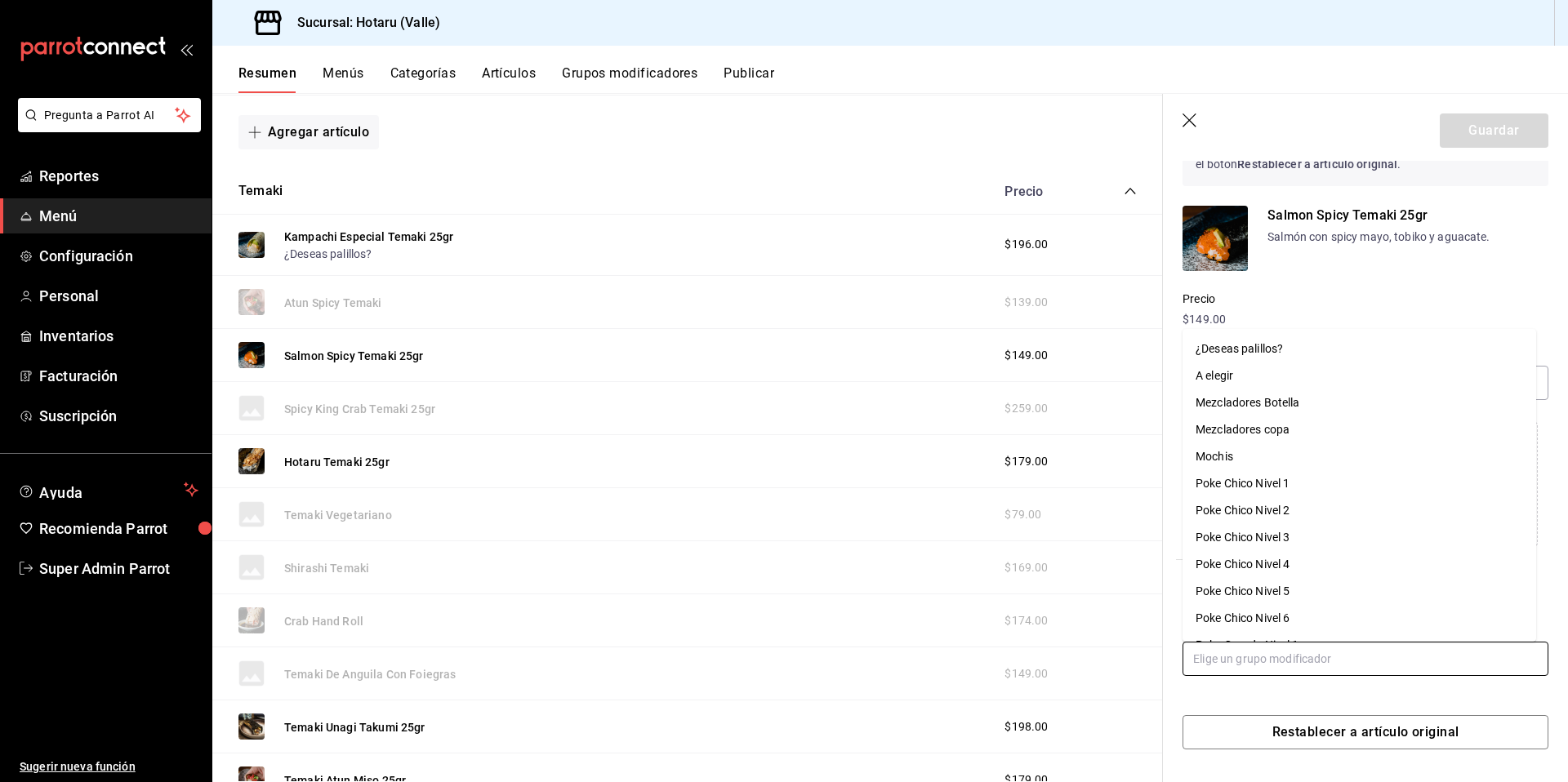 click on "¿Deseas palillos?" at bounding box center (1239, 349) 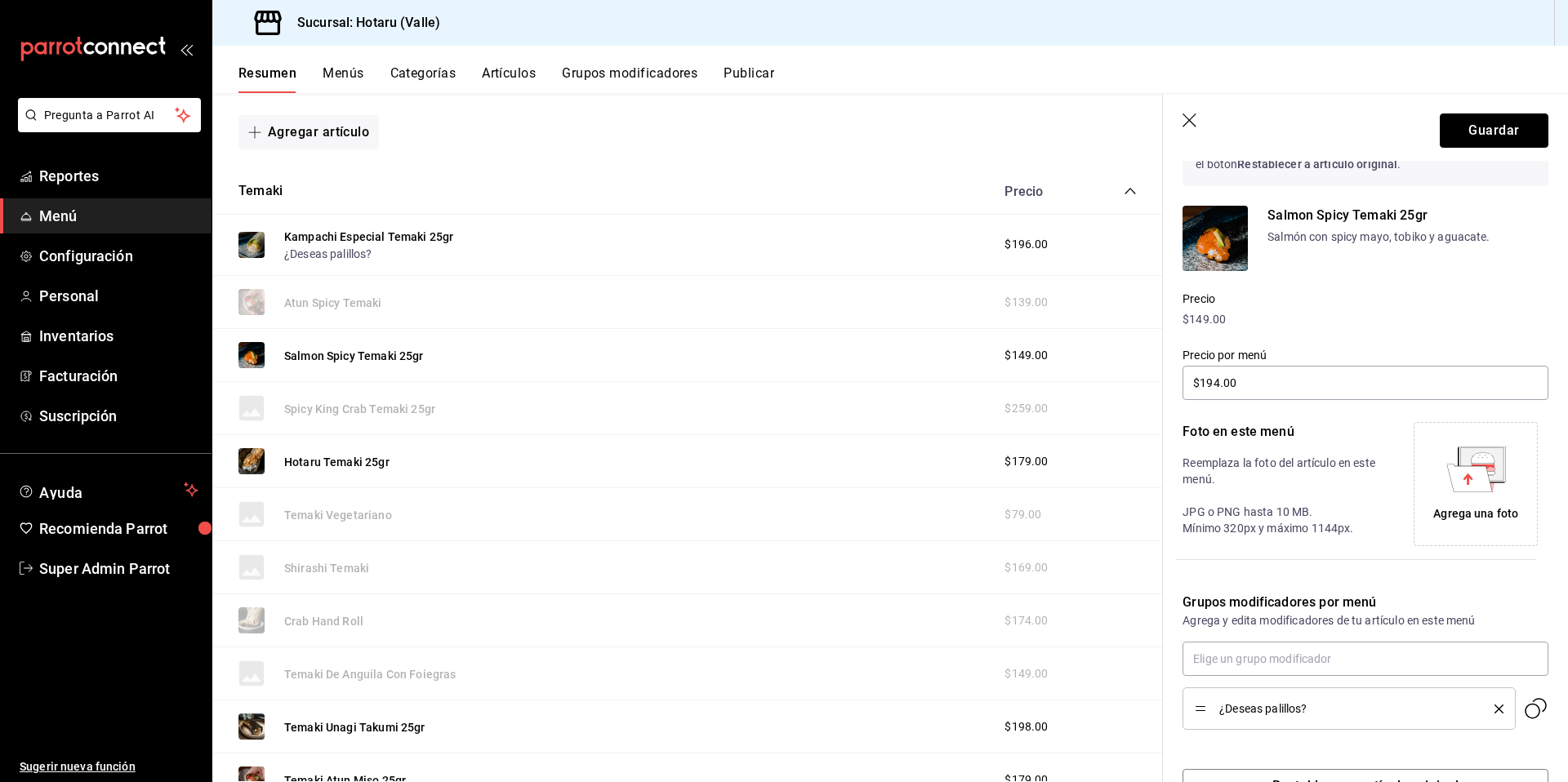click on "Guardar" at bounding box center (1494, 131) 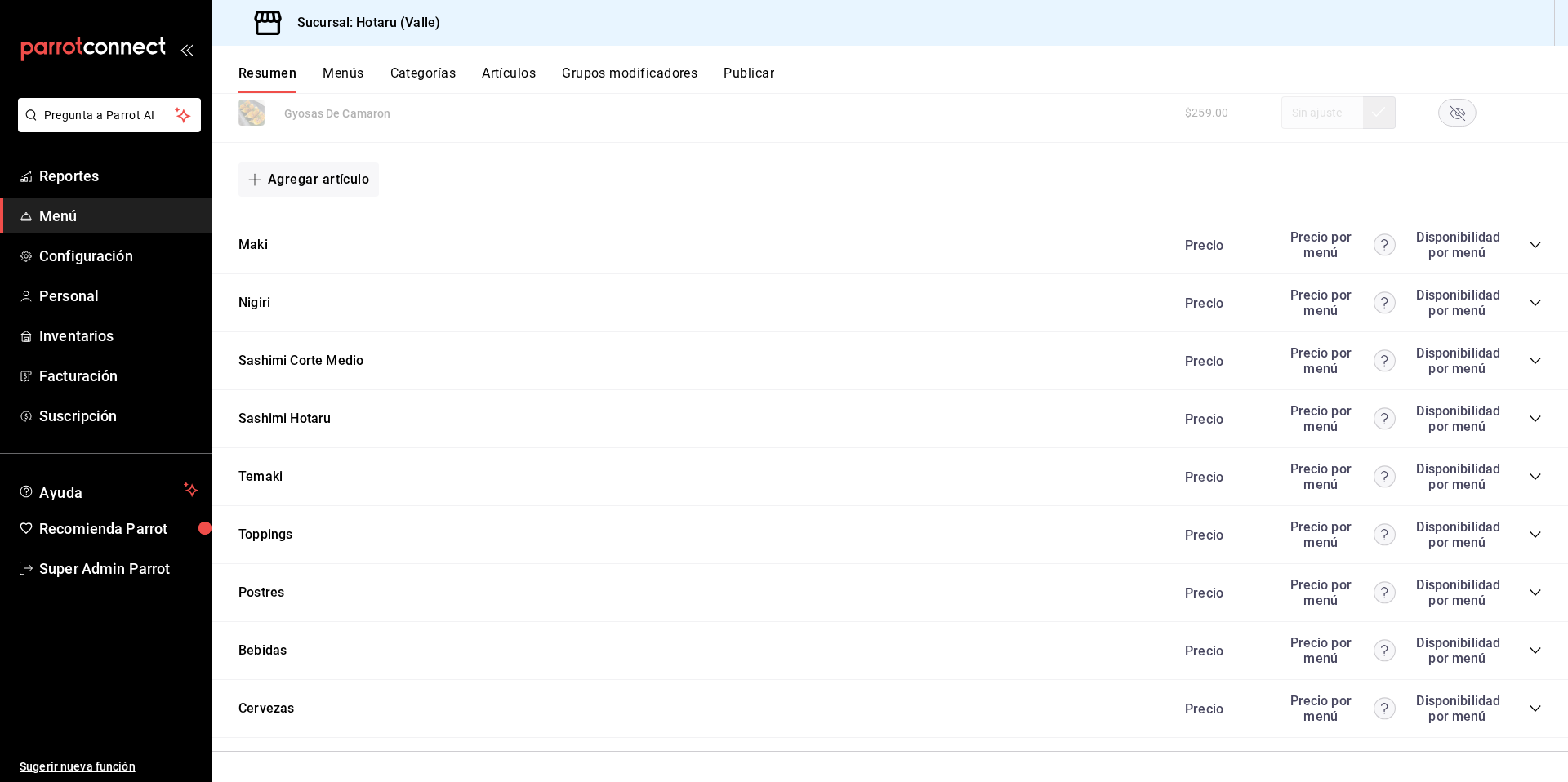 scroll, scrollTop: 1533, scrollLeft: 0, axis: vertical 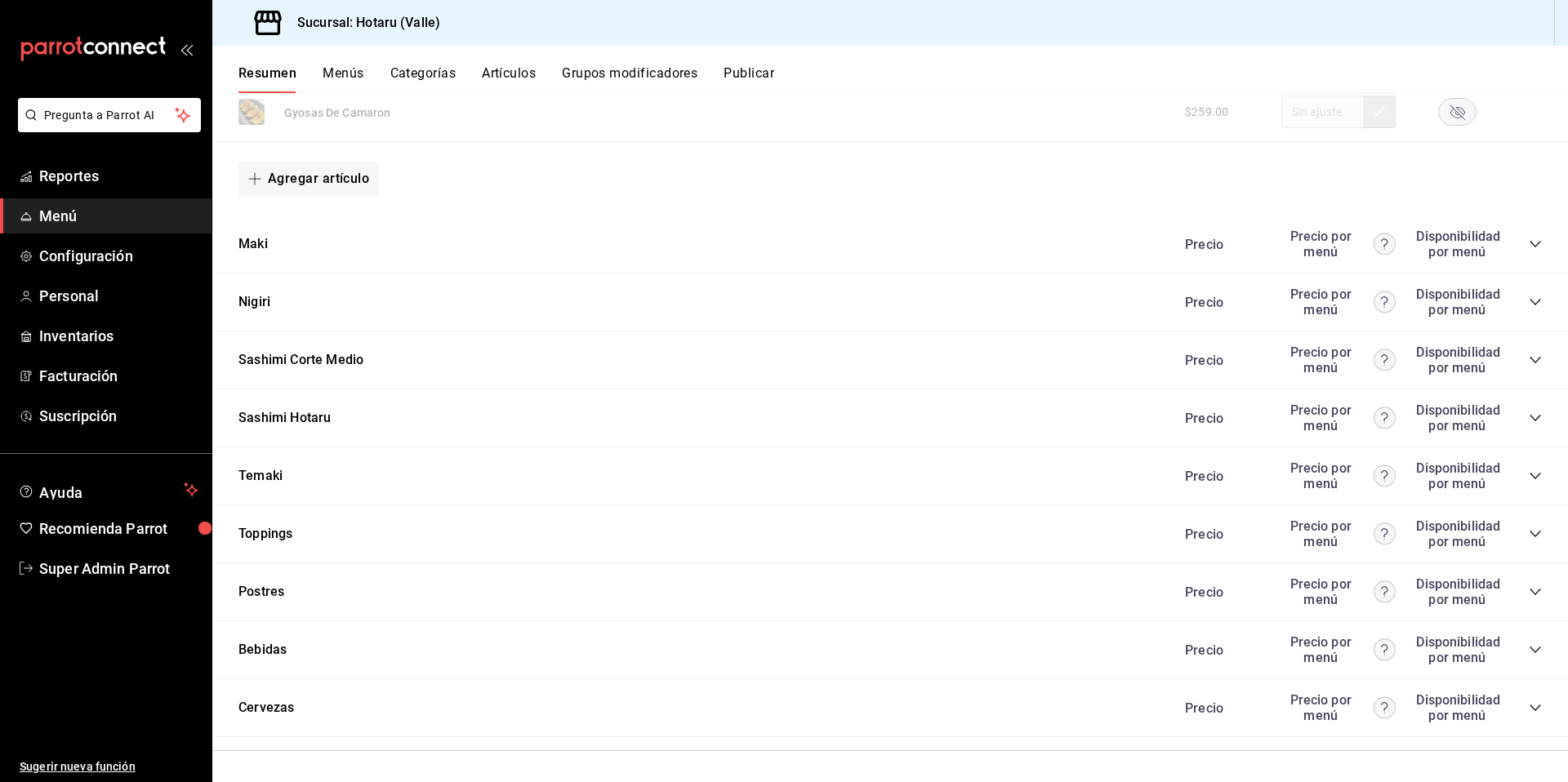 click 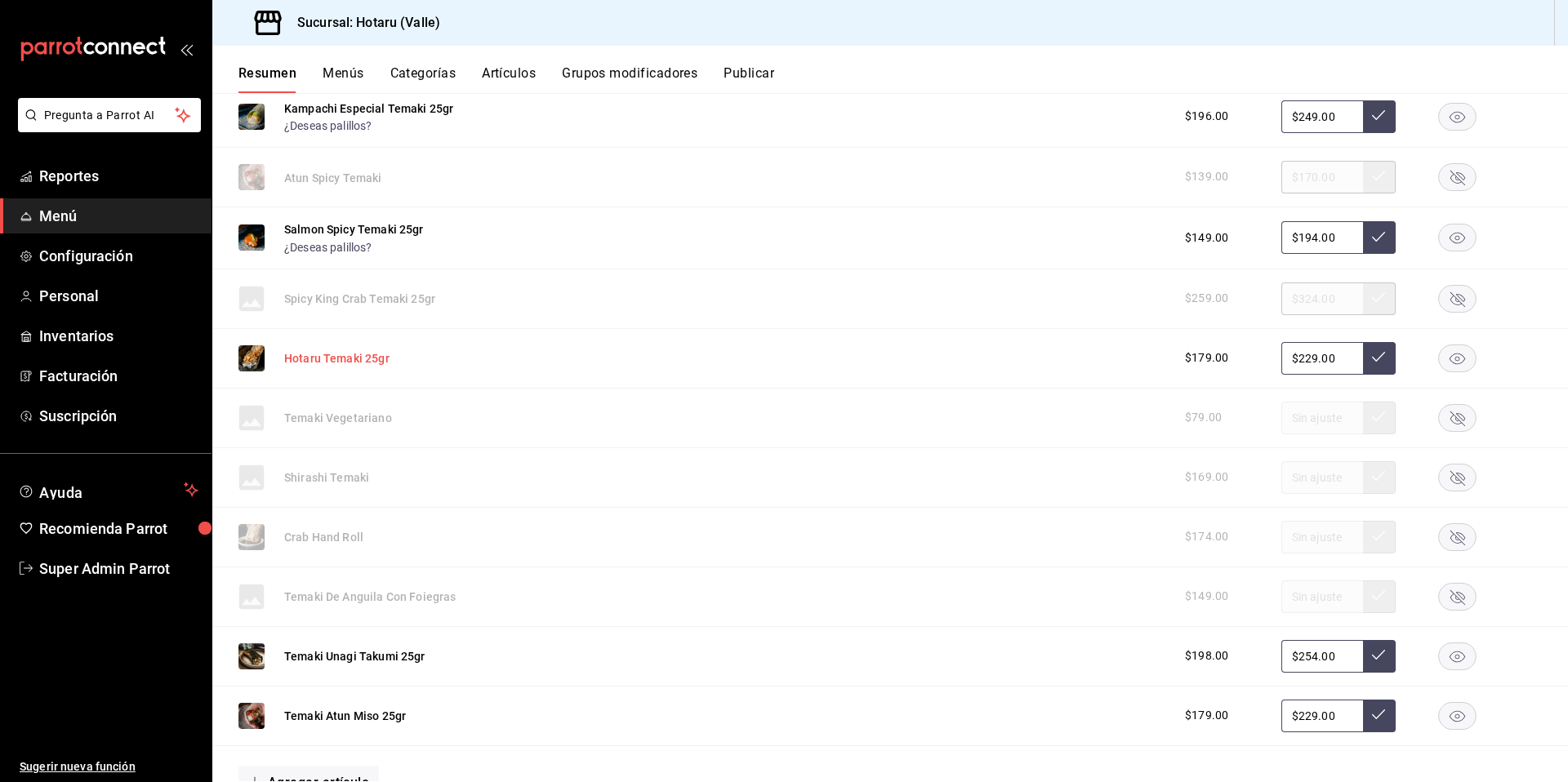click on "Hotaru Temaki 25gr" at bounding box center [336, 358] 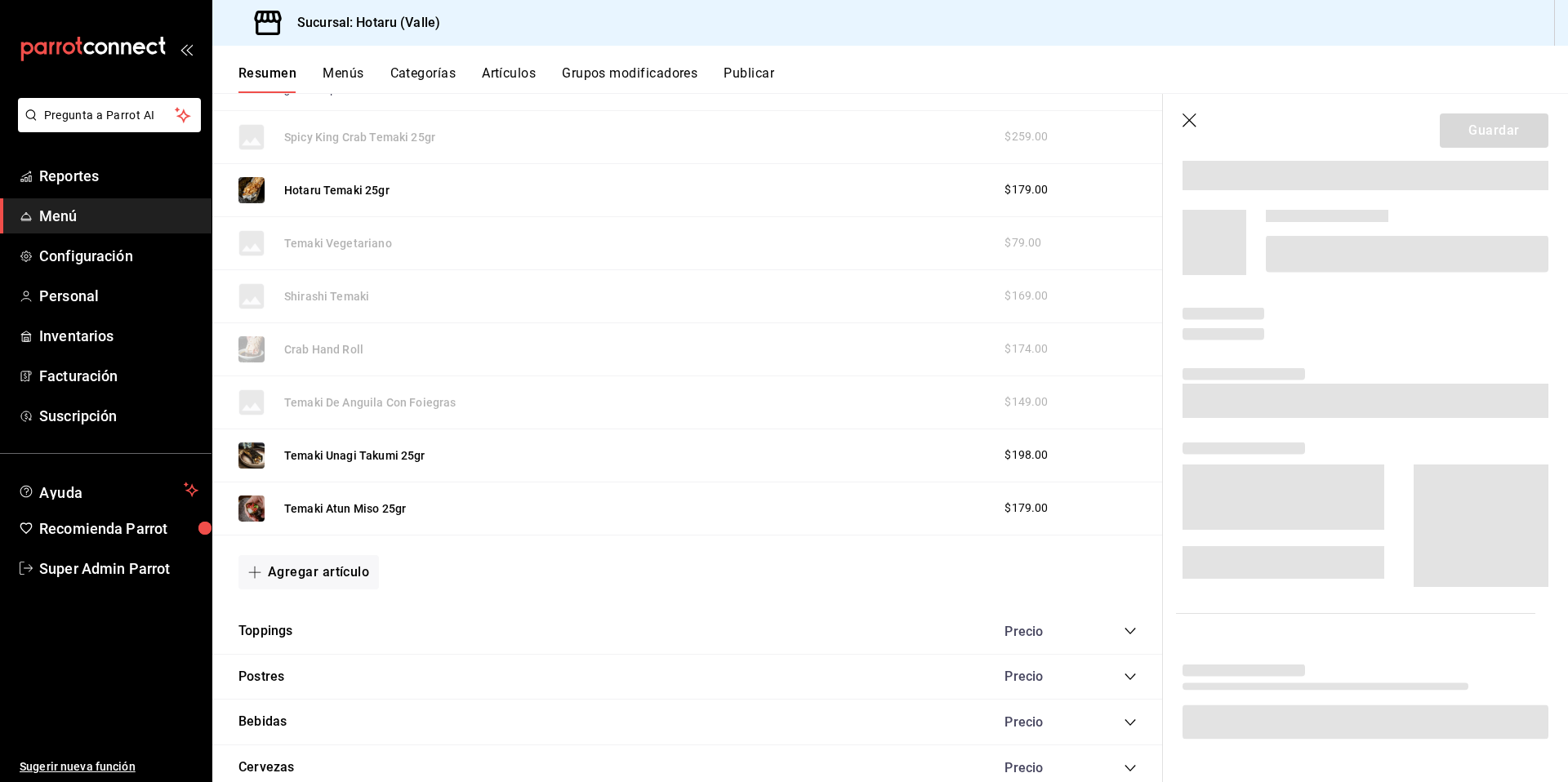 scroll, scrollTop: 1801, scrollLeft: 0, axis: vertical 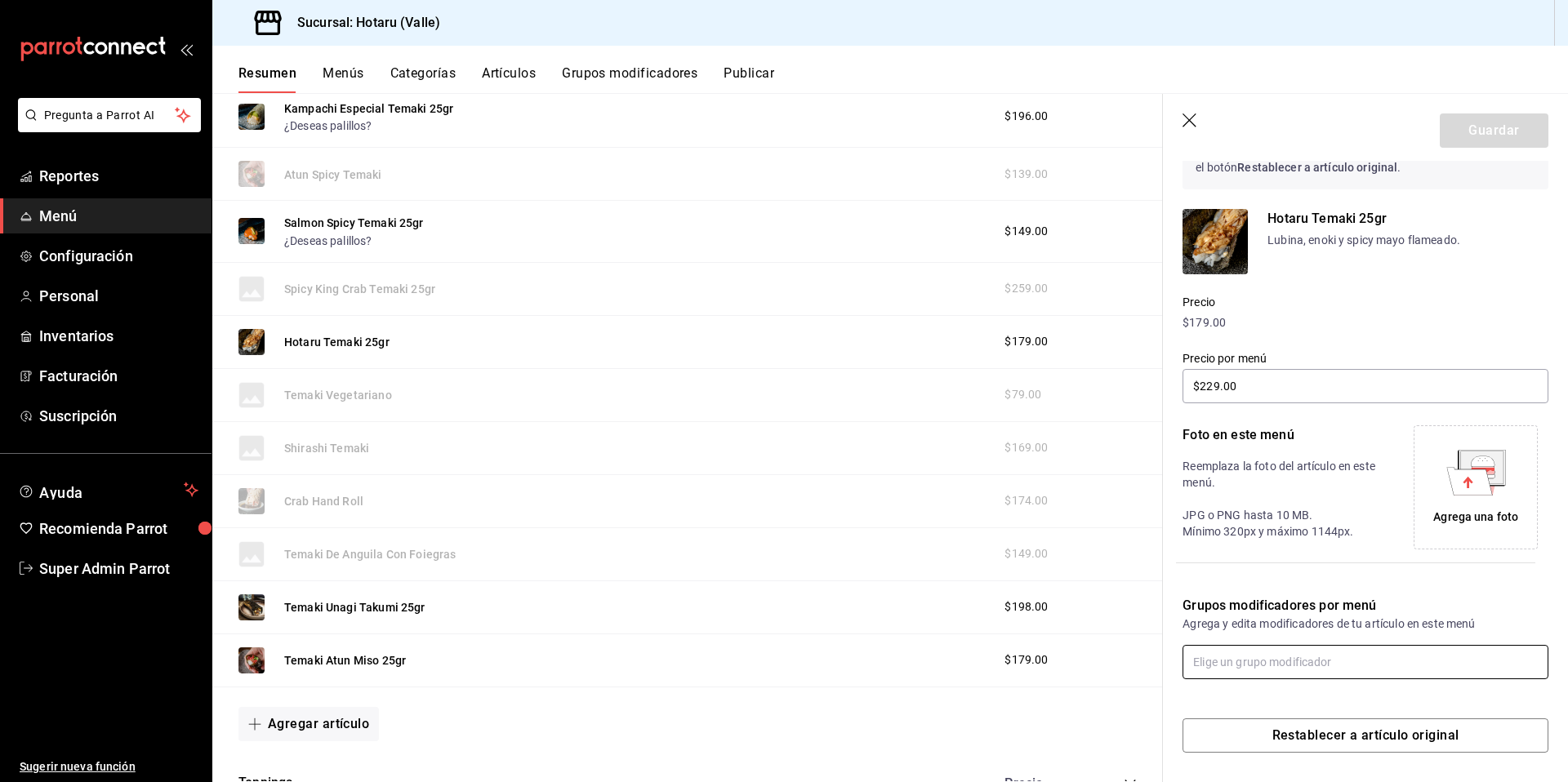 click at bounding box center [1365, 662] 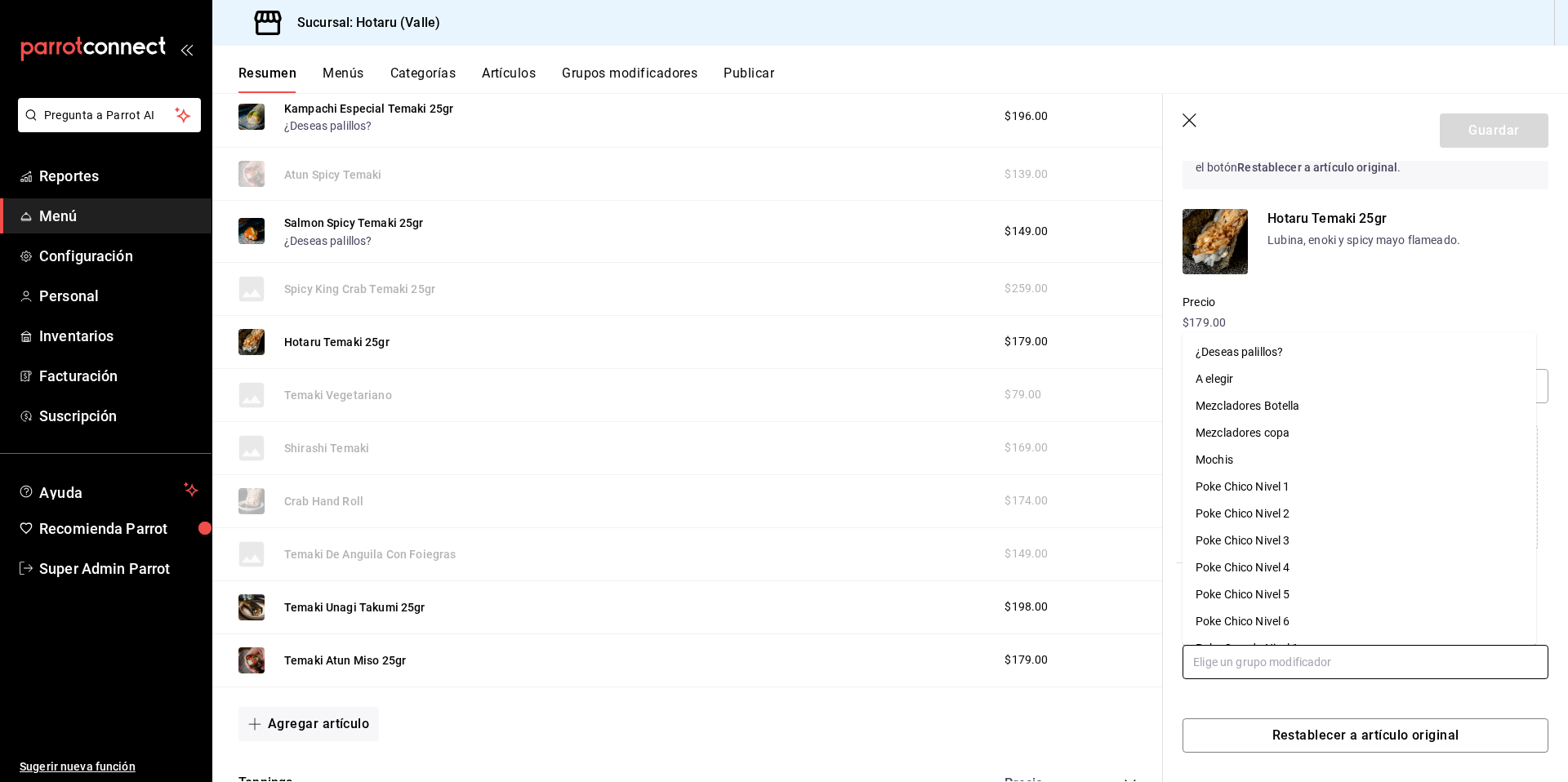 click on "¿Deseas palillos?" at bounding box center [1239, 352] 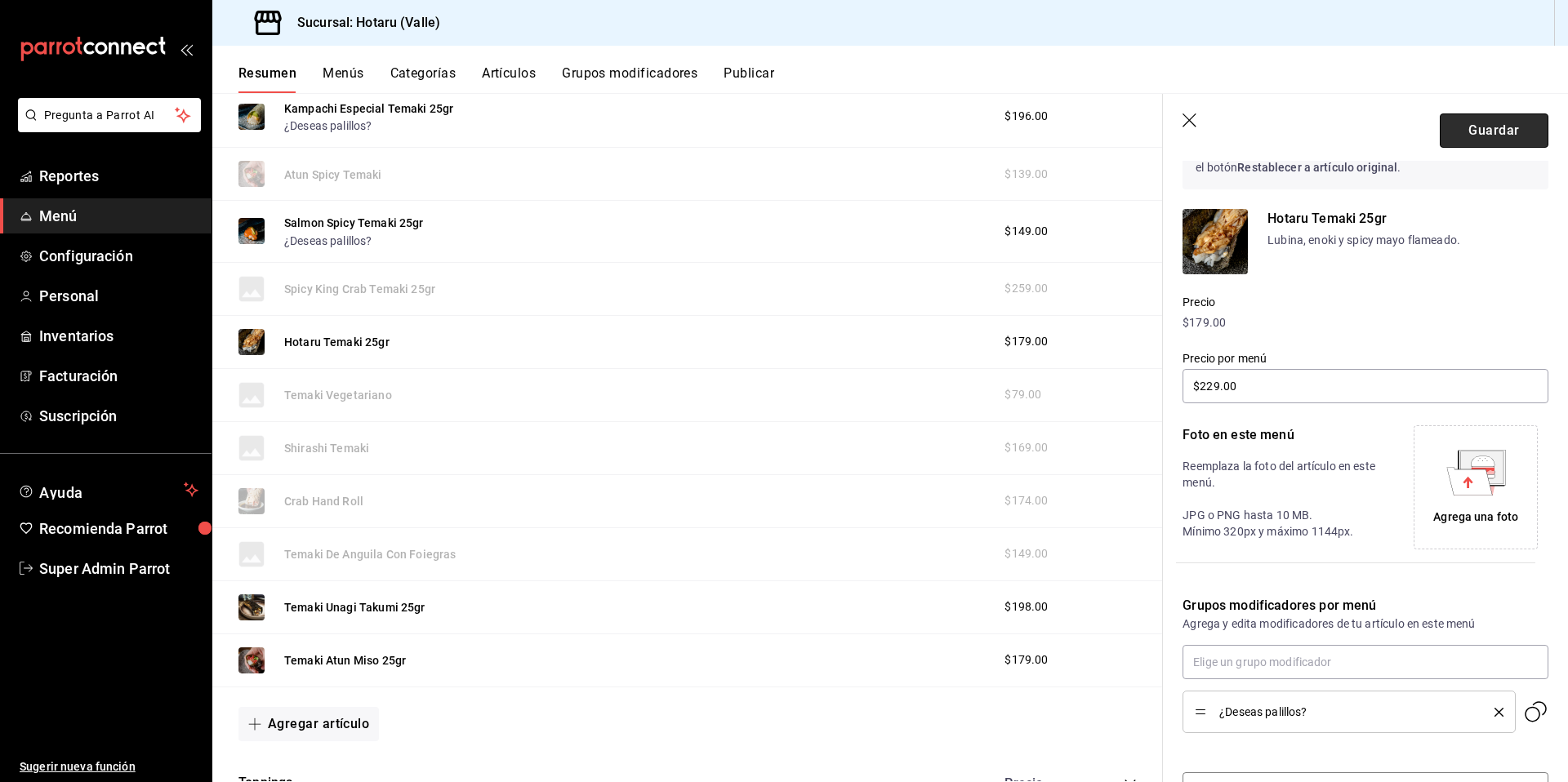 click on "Guardar" at bounding box center (1494, 131) 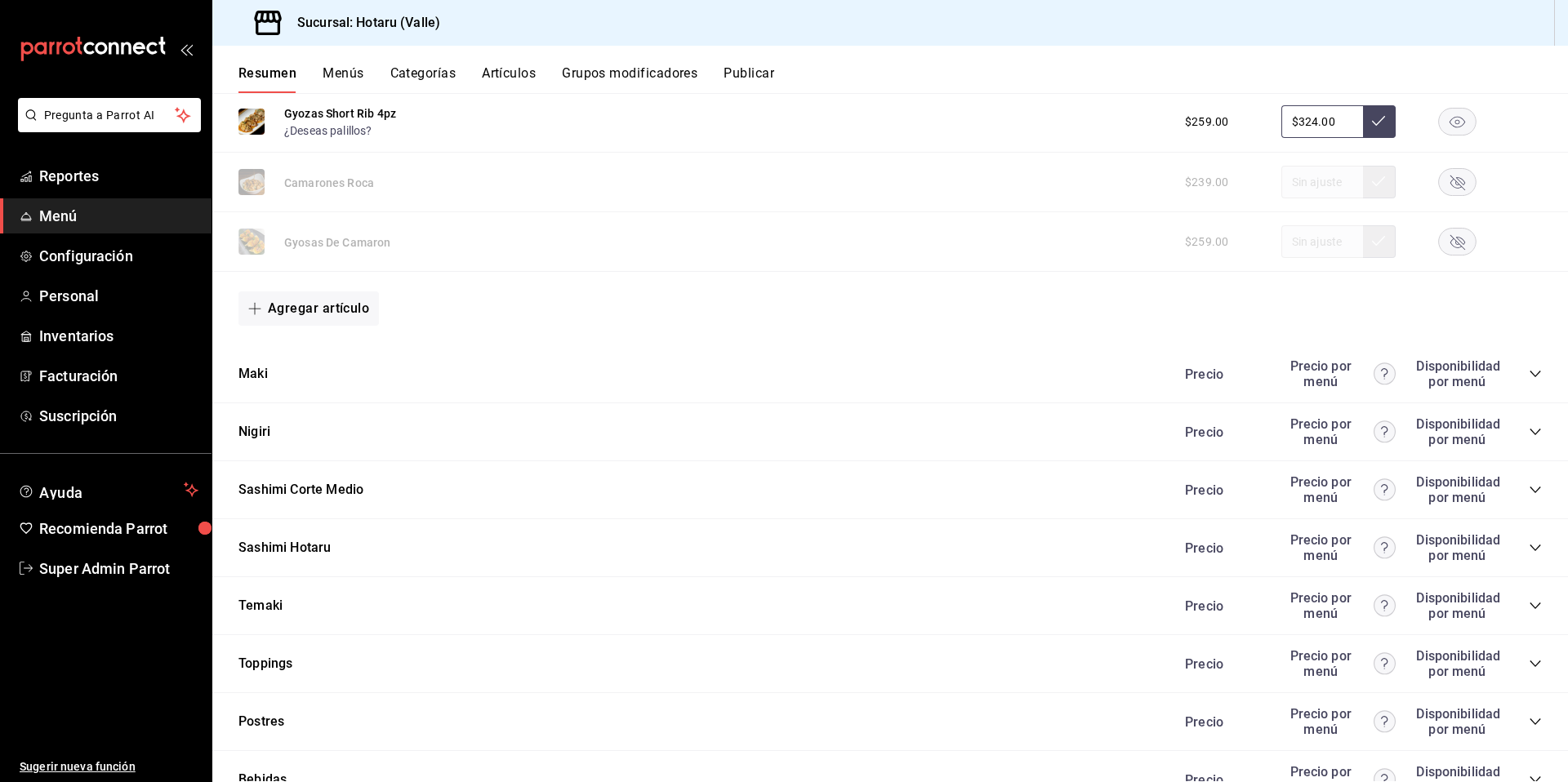 scroll, scrollTop: 1405, scrollLeft: 0, axis: vertical 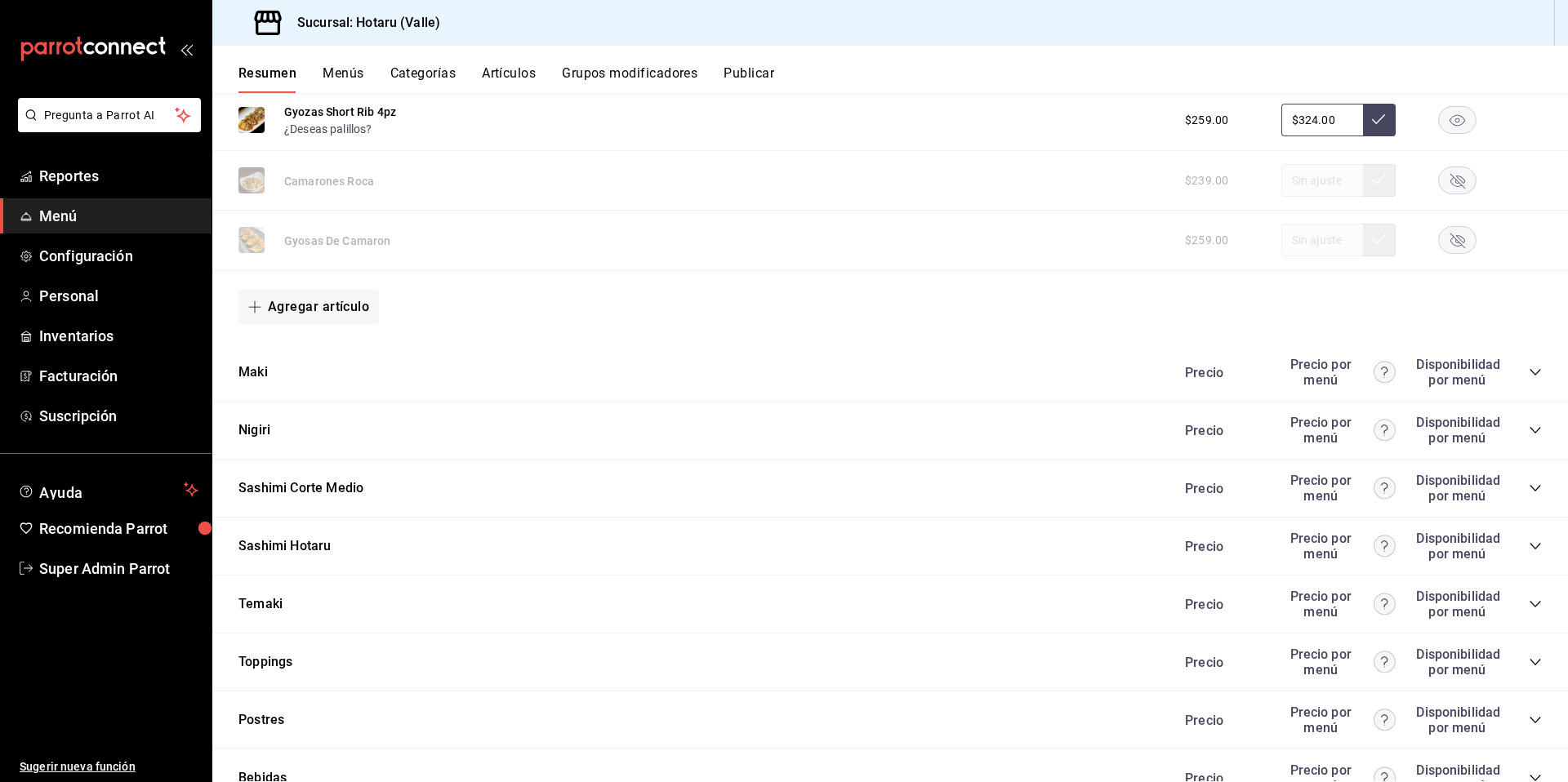 click 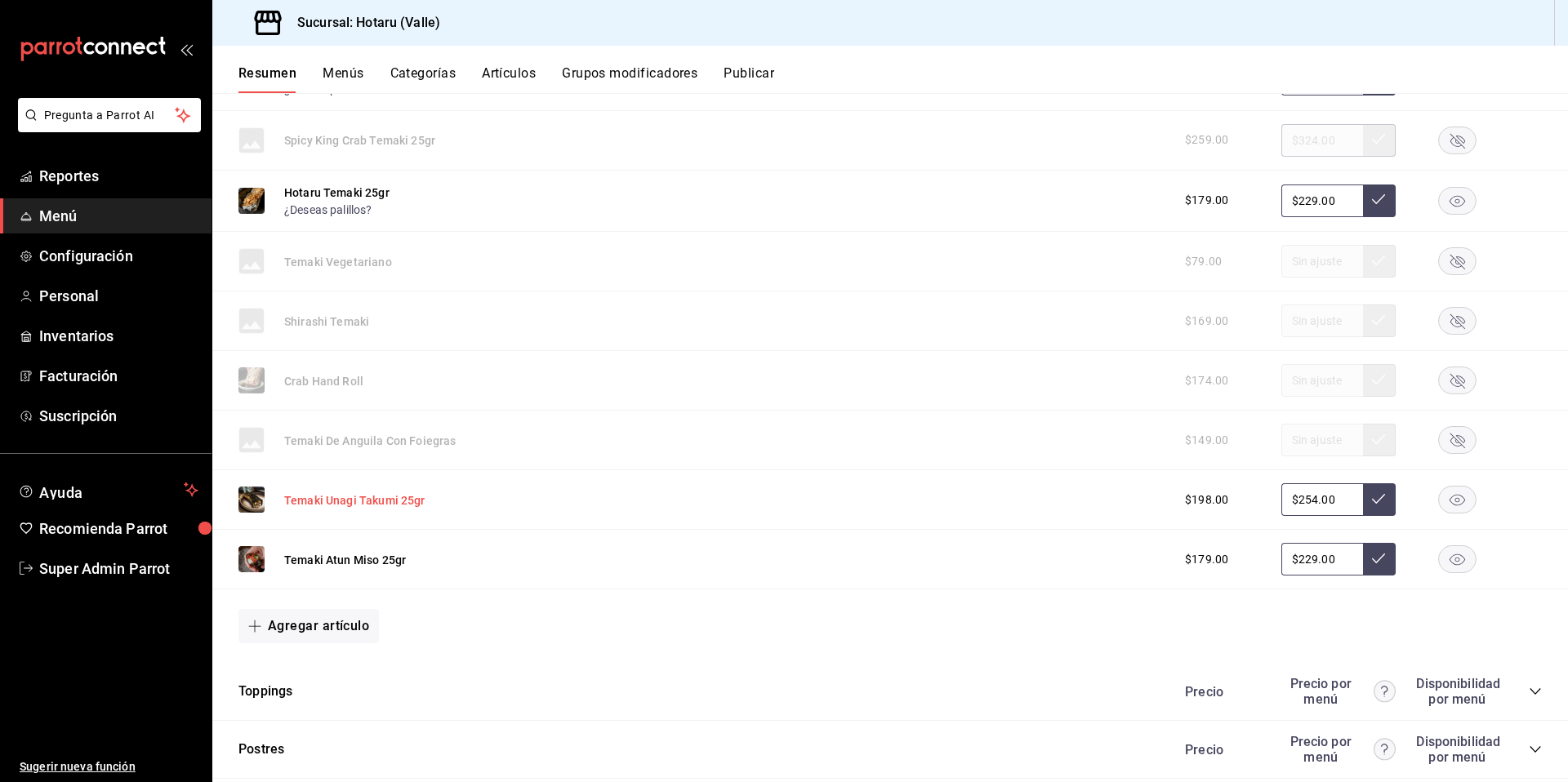 click on "Temaki Unagi Takumi 25gr" at bounding box center [354, 500] 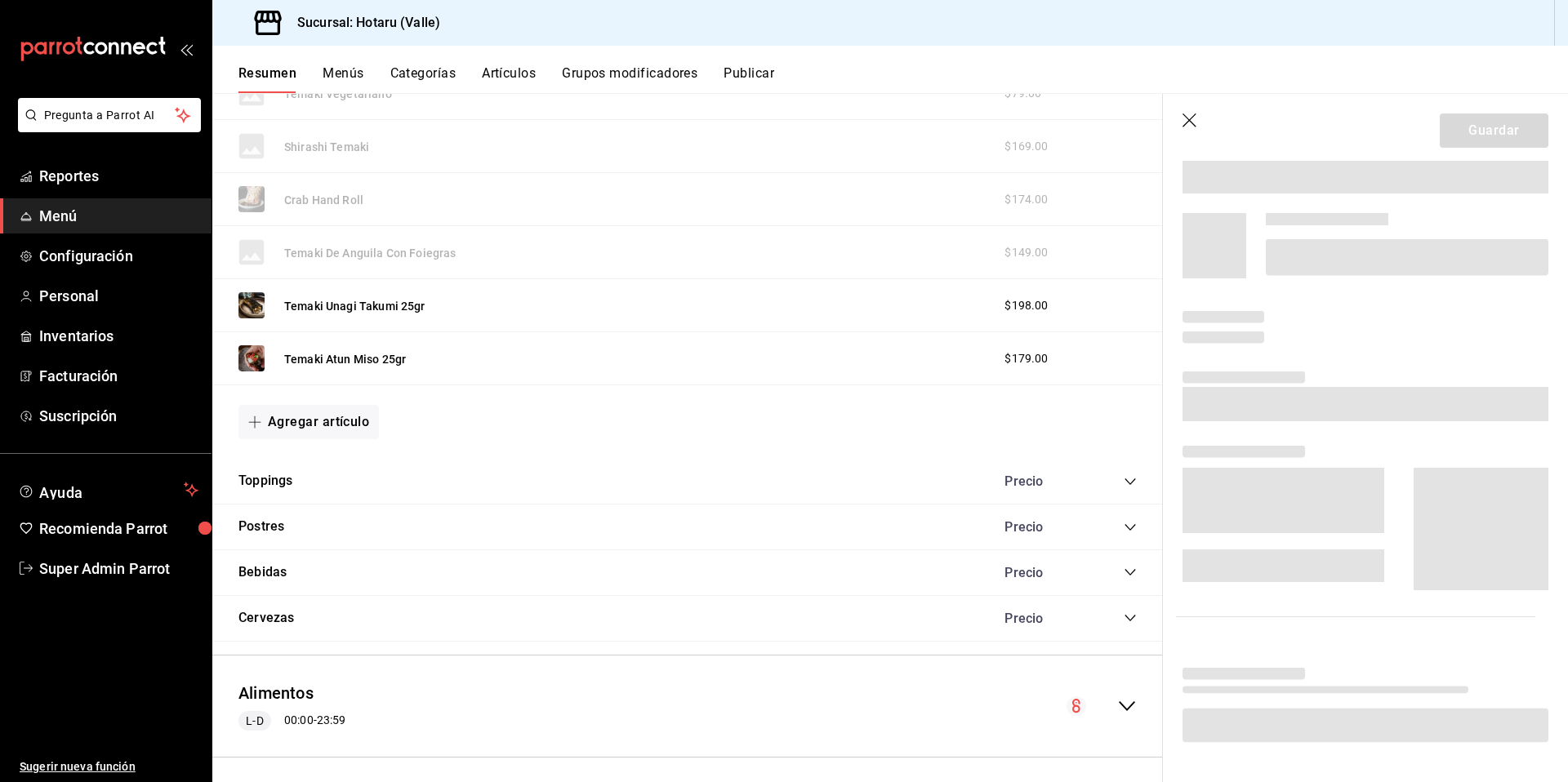 scroll, scrollTop: 1953, scrollLeft: 0, axis: vertical 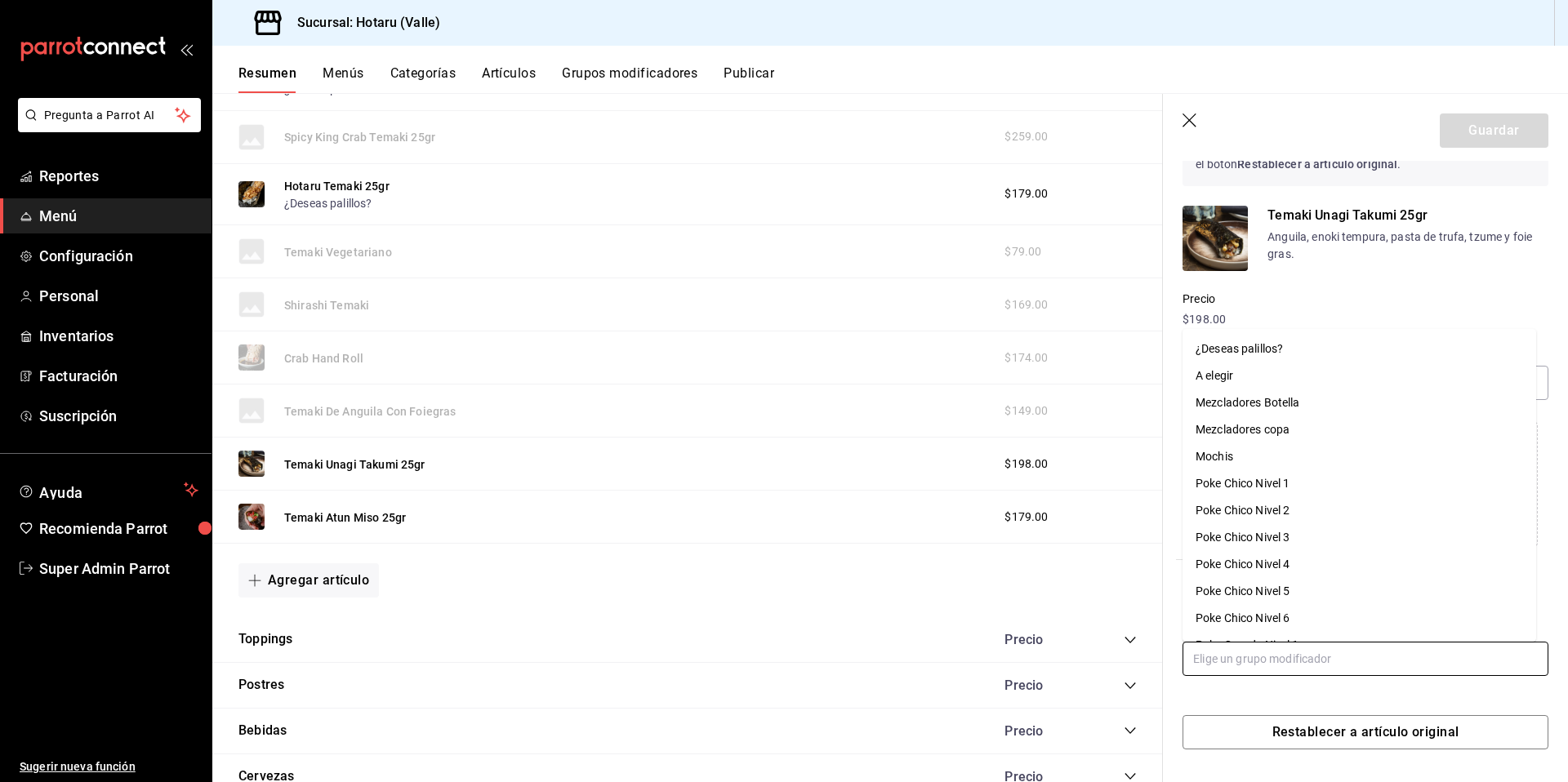 click at bounding box center (1365, 659) 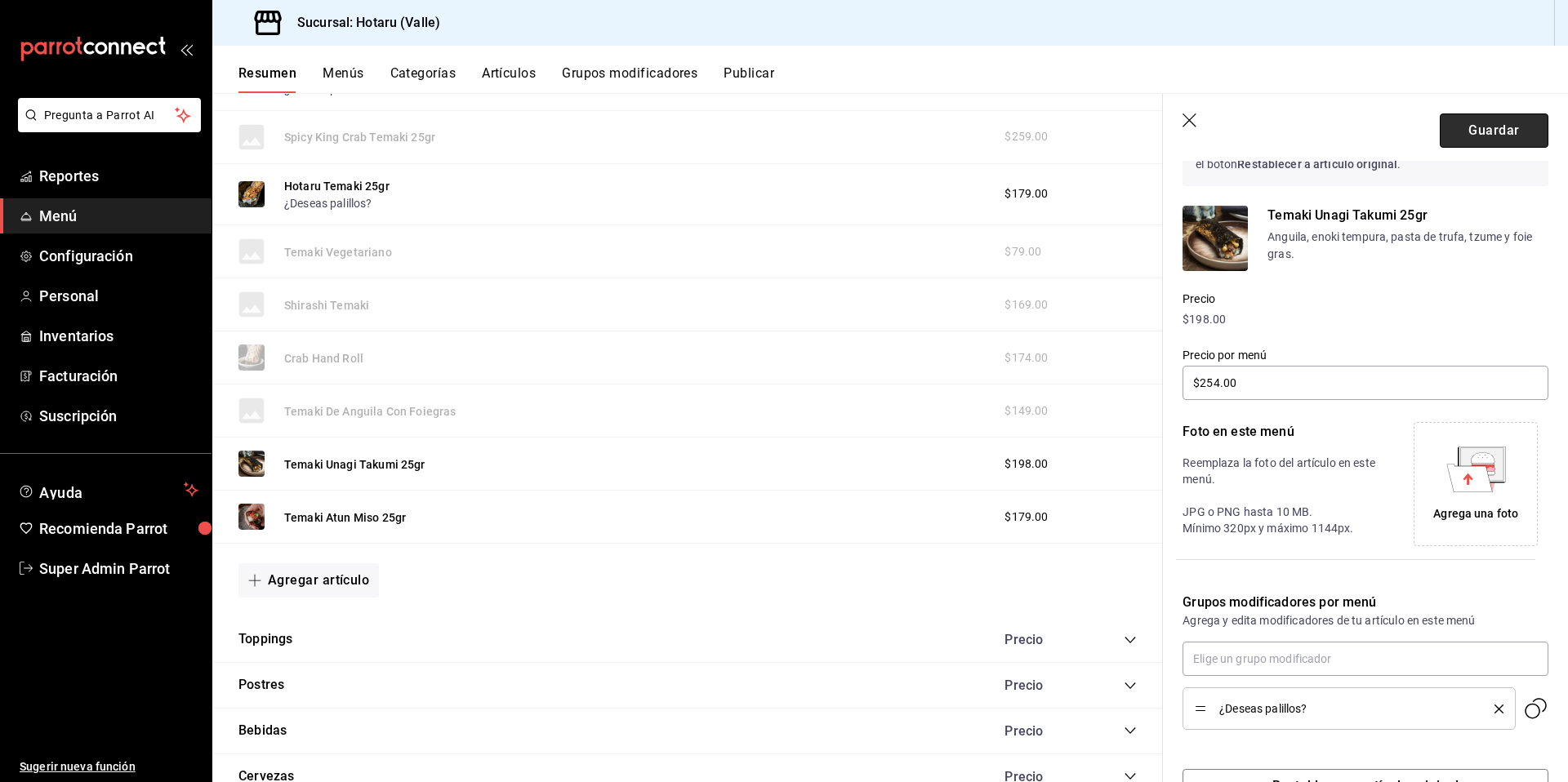 click on "Guardar" at bounding box center [1494, 131] 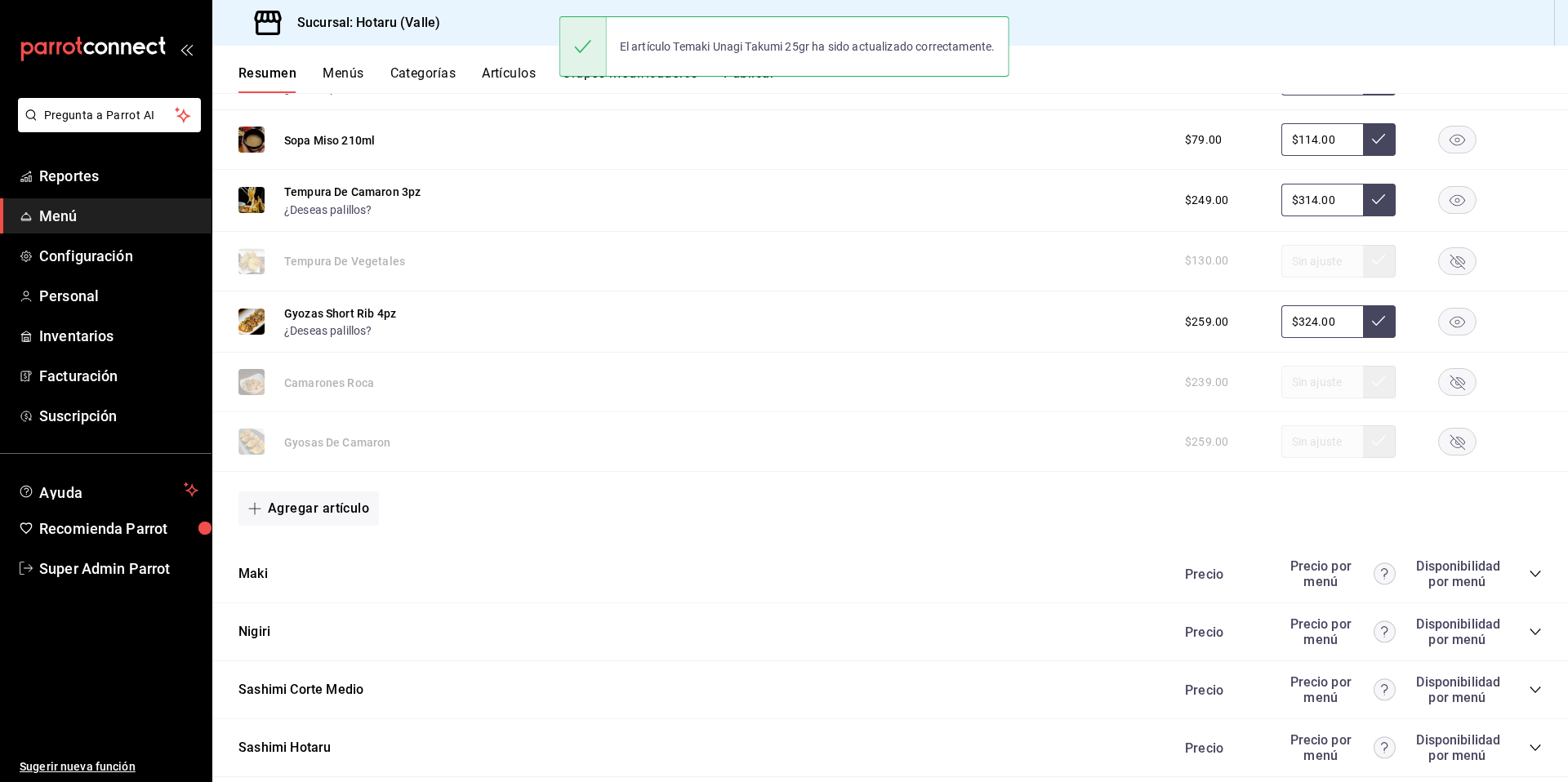 scroll, scrollTop: 1510, scrollLeft: 0, axis: vertical 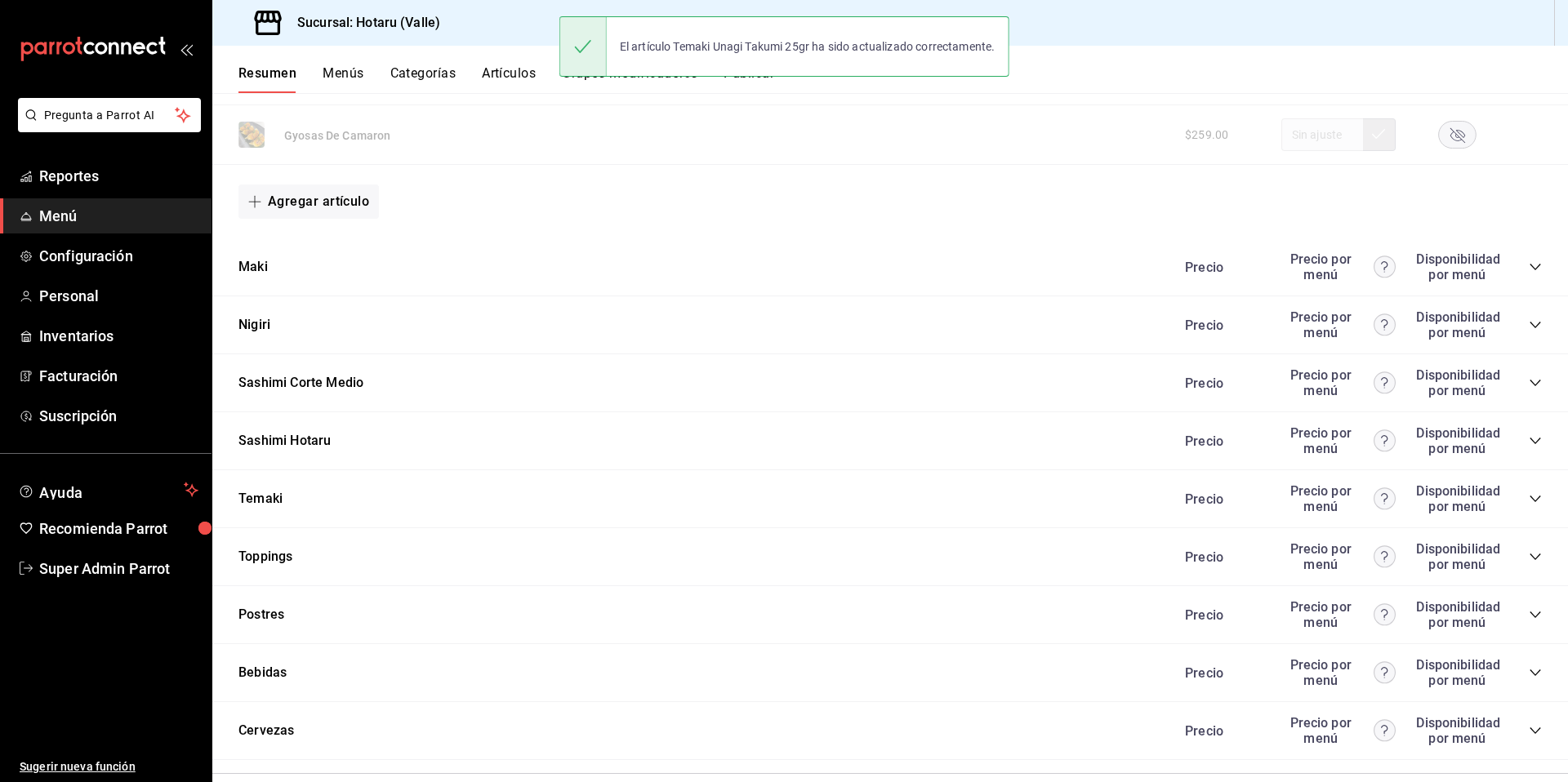 click 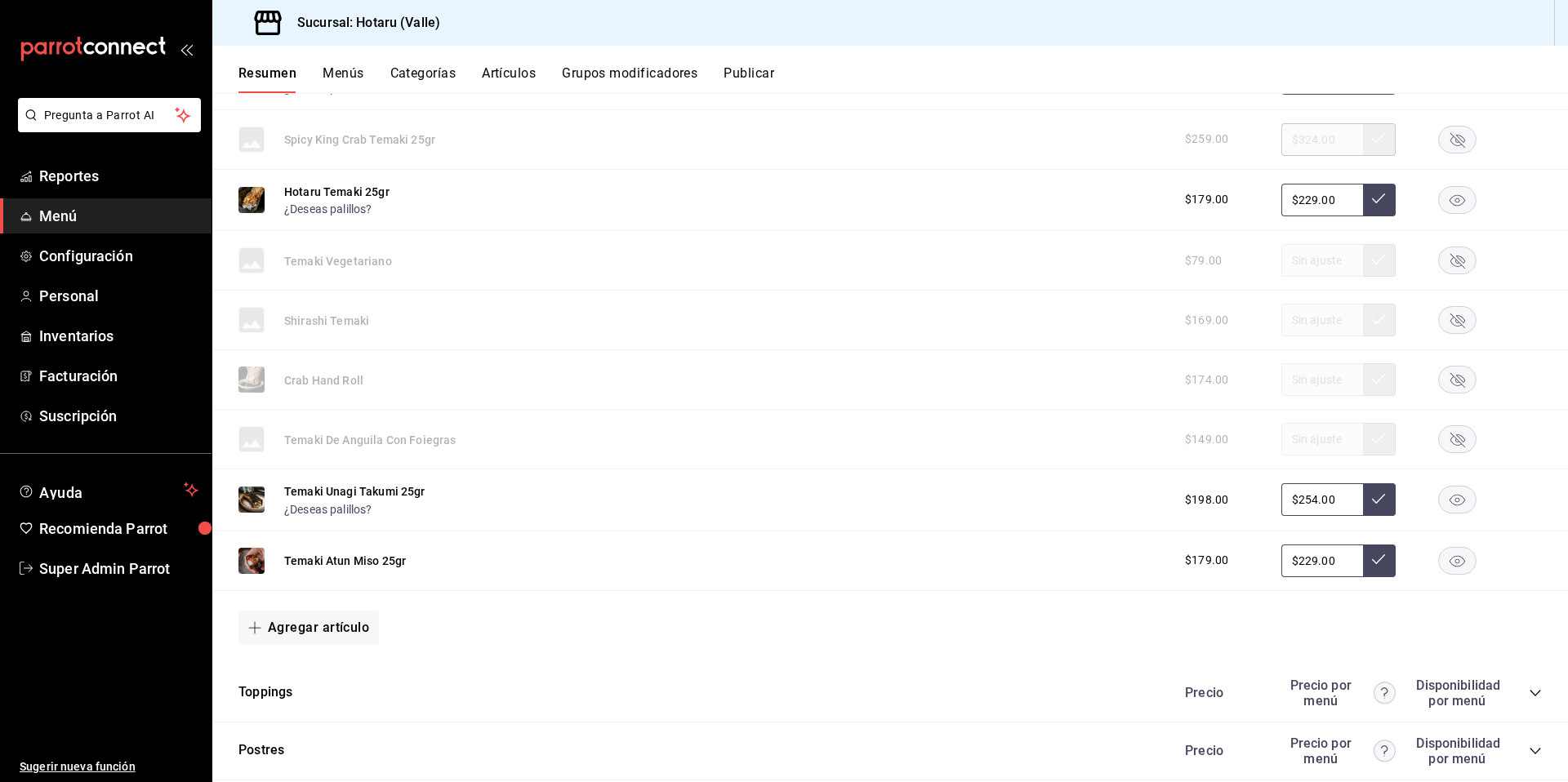 scroll, scrollTop: 2125, scrollLeft: 0, axis: vertical 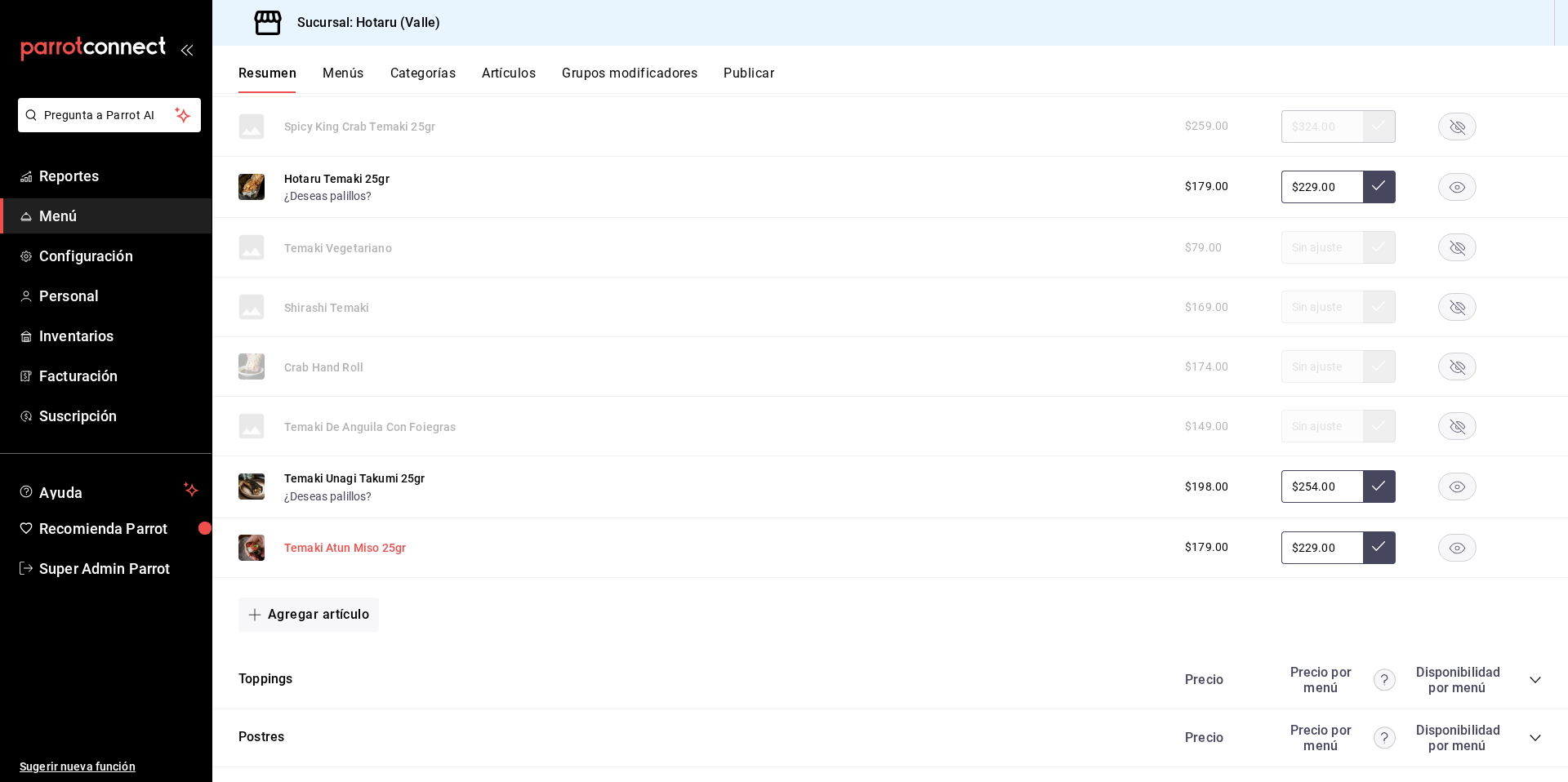 click on "Temaki Atun Miso 25gr" at bounding box center [345, 548] 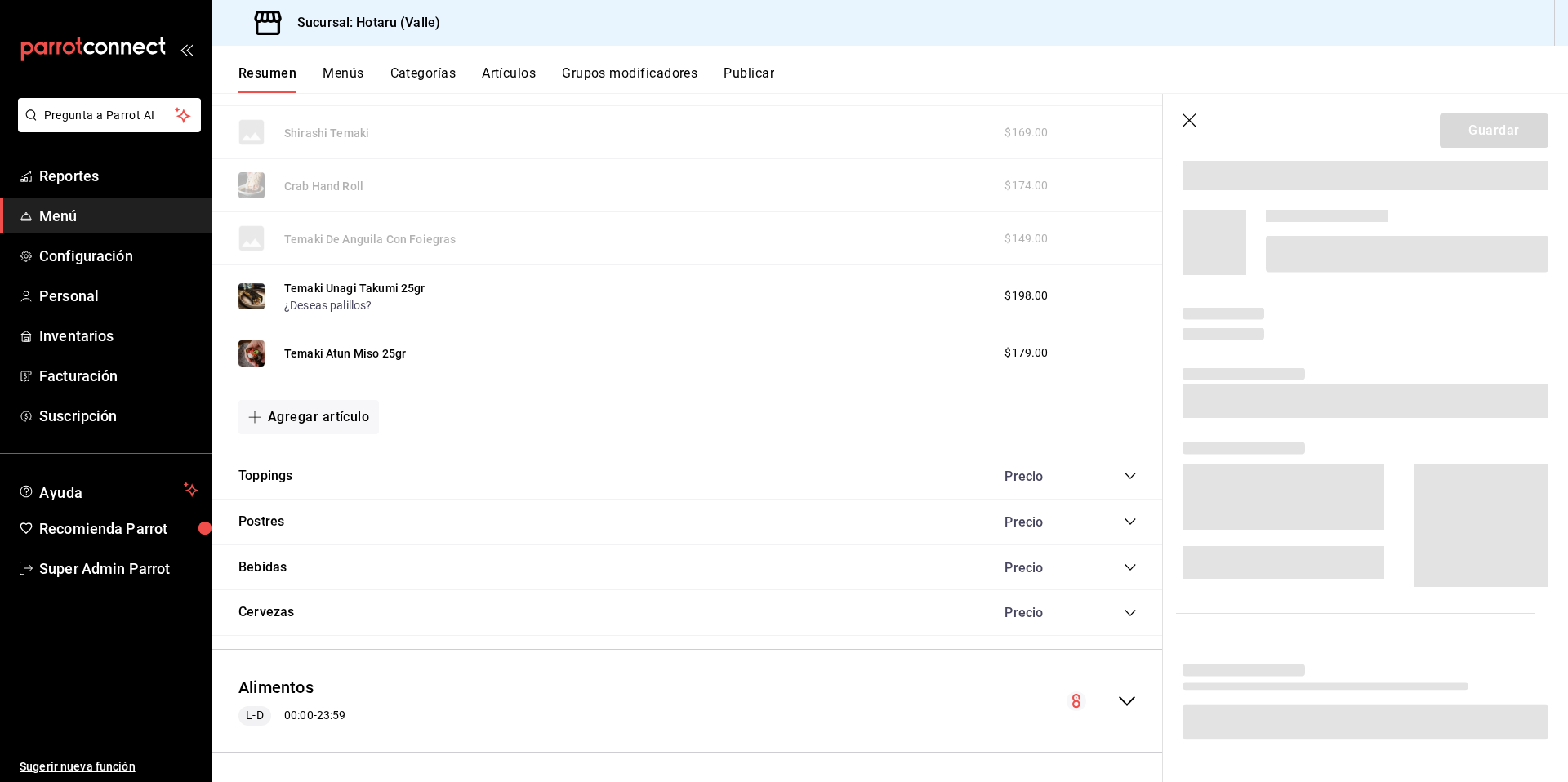 scroll, scrollTop: 1966, scrollLeft: 0, axis: vertical 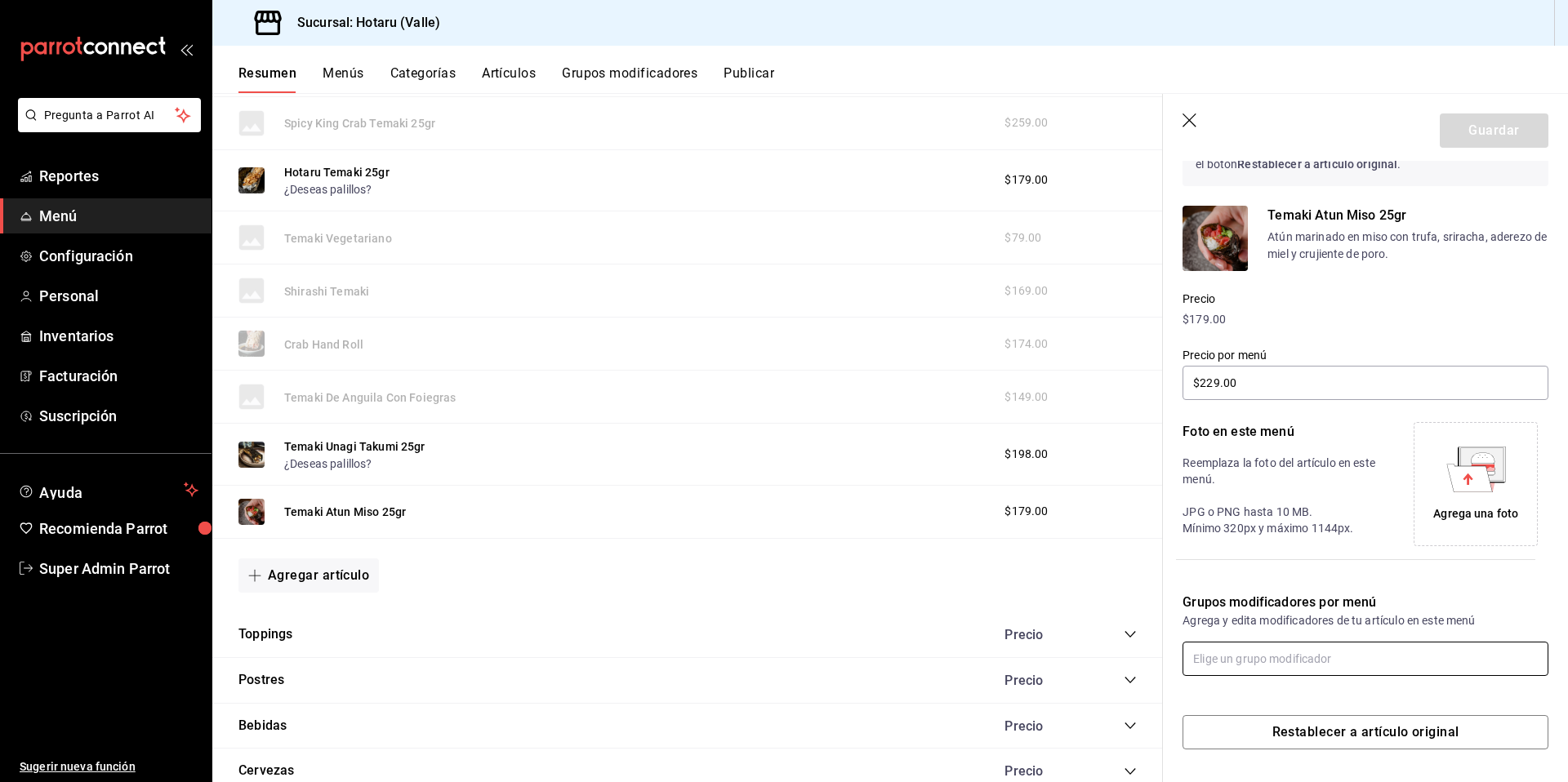 click at bounding box center [1365, 659] 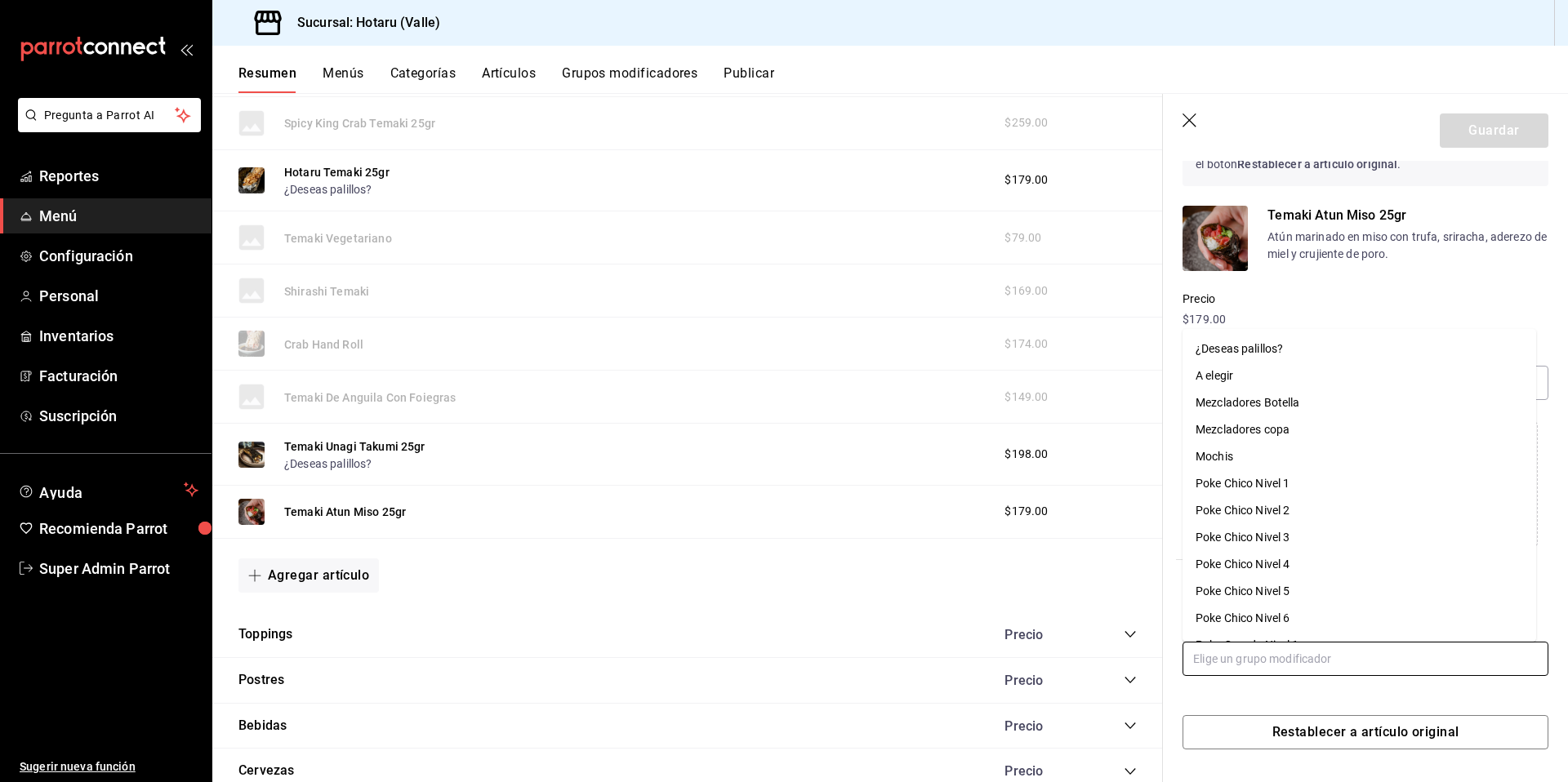 click on "¿Deseas palillos?" at bounding box center [1359, 349] 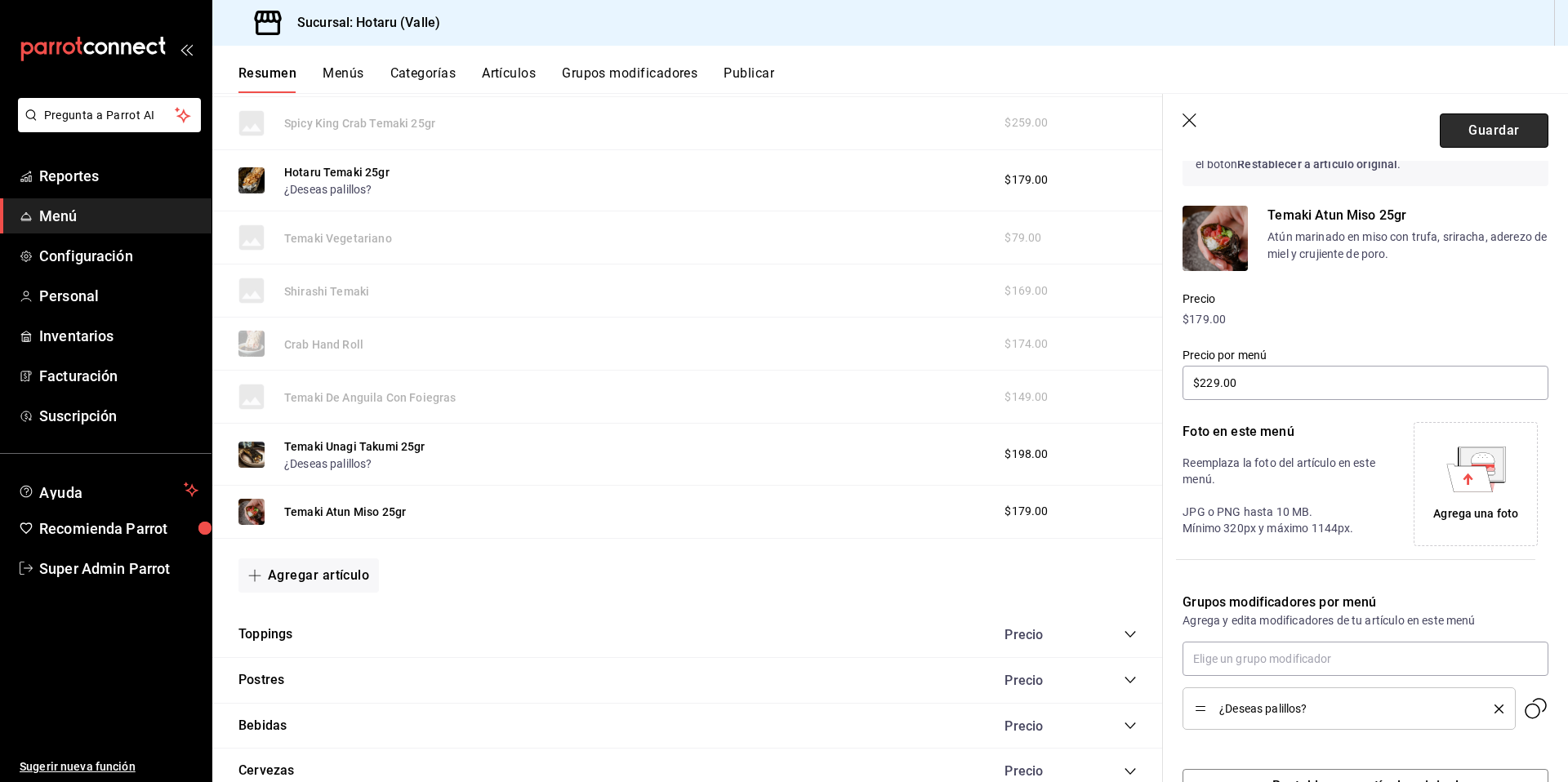 click on "Guardar" at bounding box center (1494, 131) 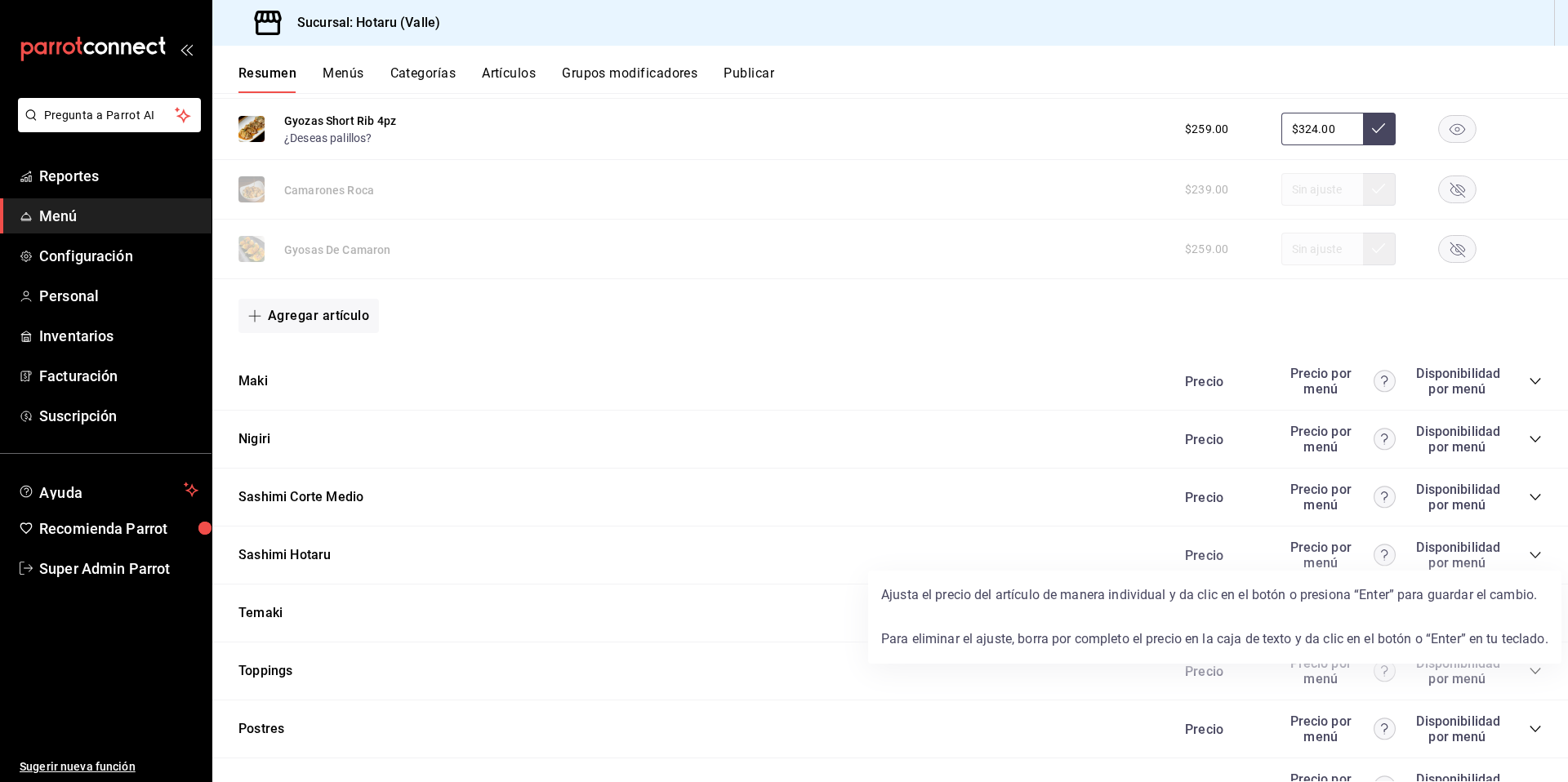 scroll, scrollTop: 1406, scrollLeft: 0, axis: vertical 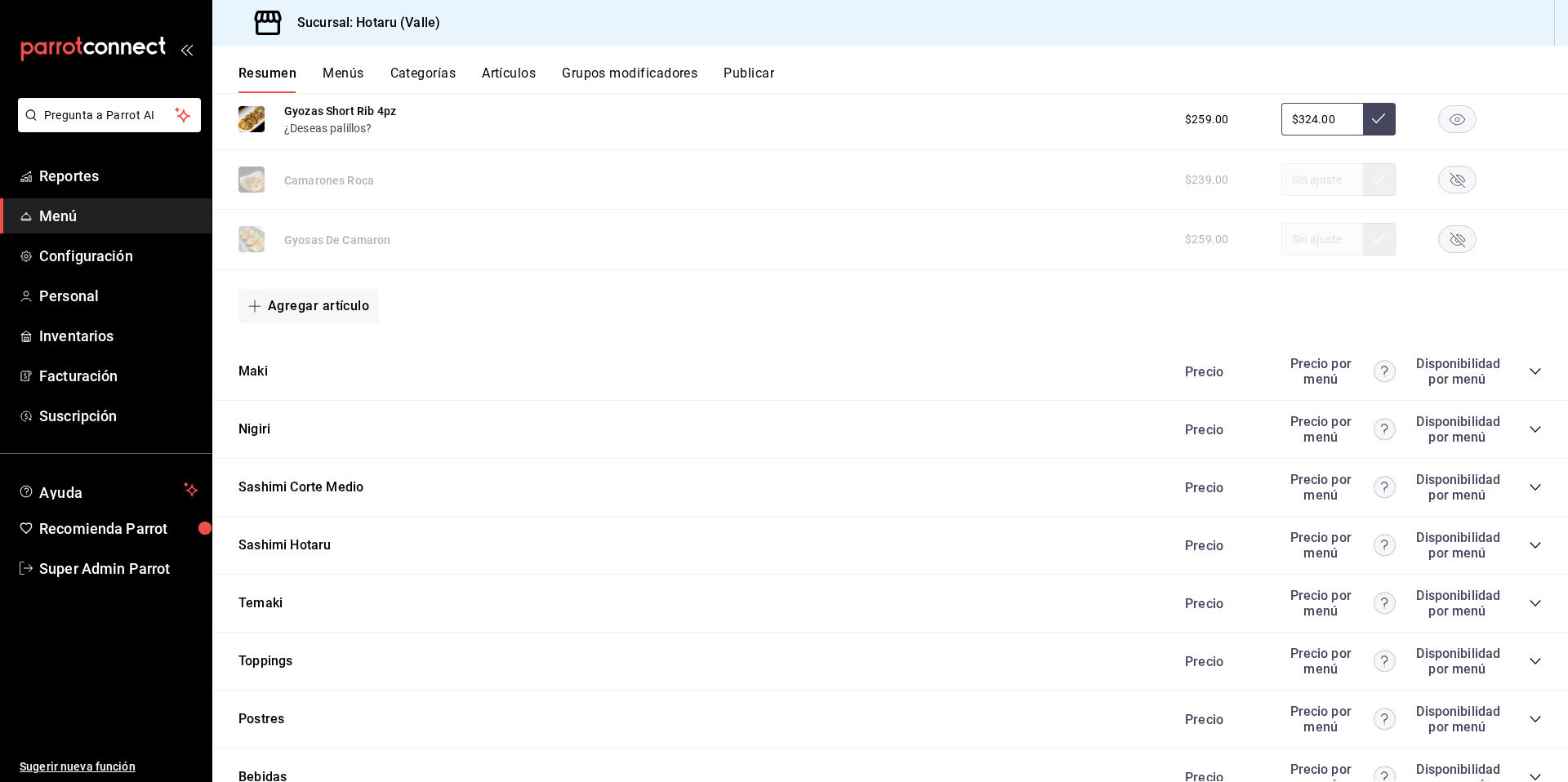 click 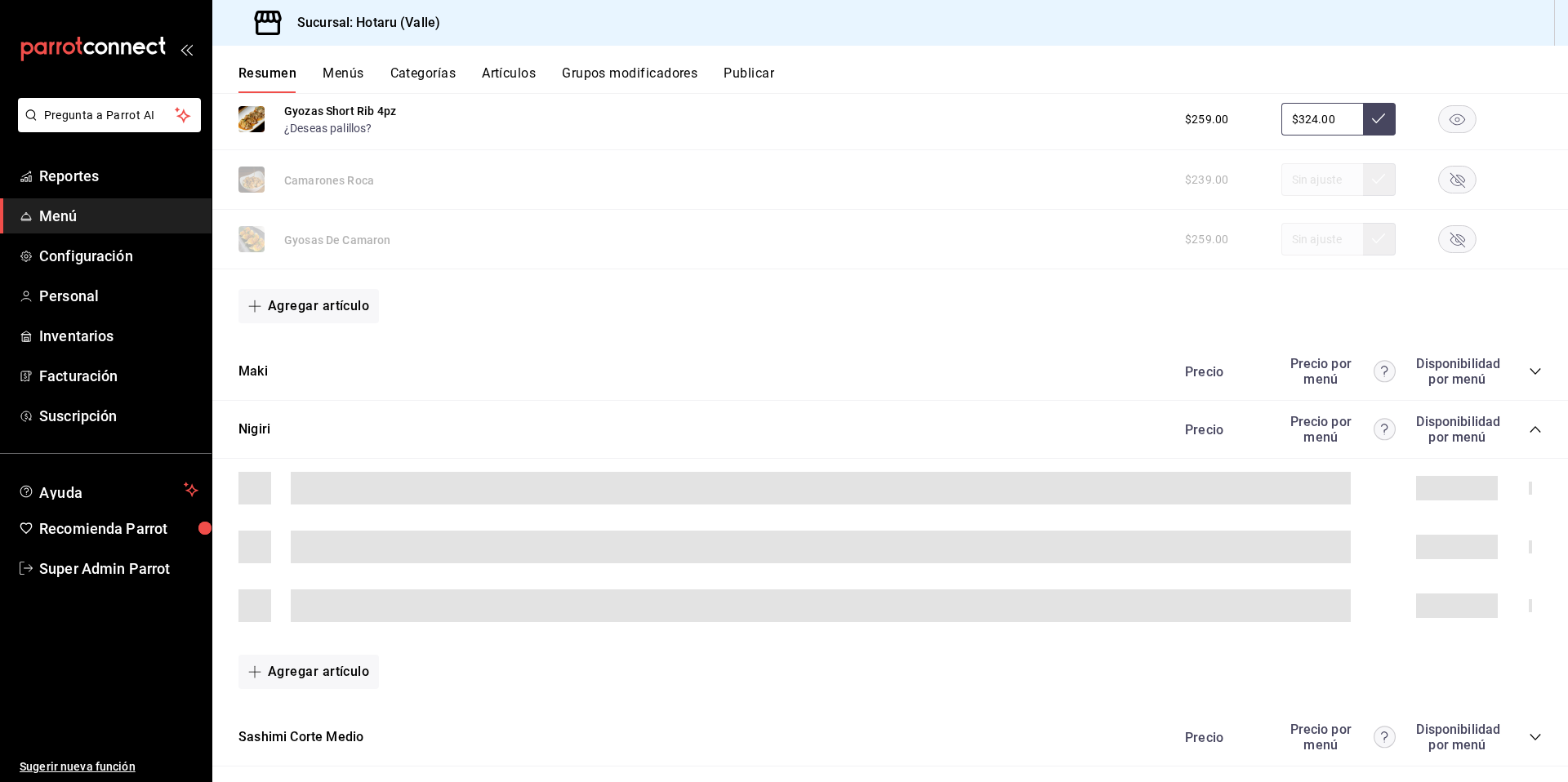 click 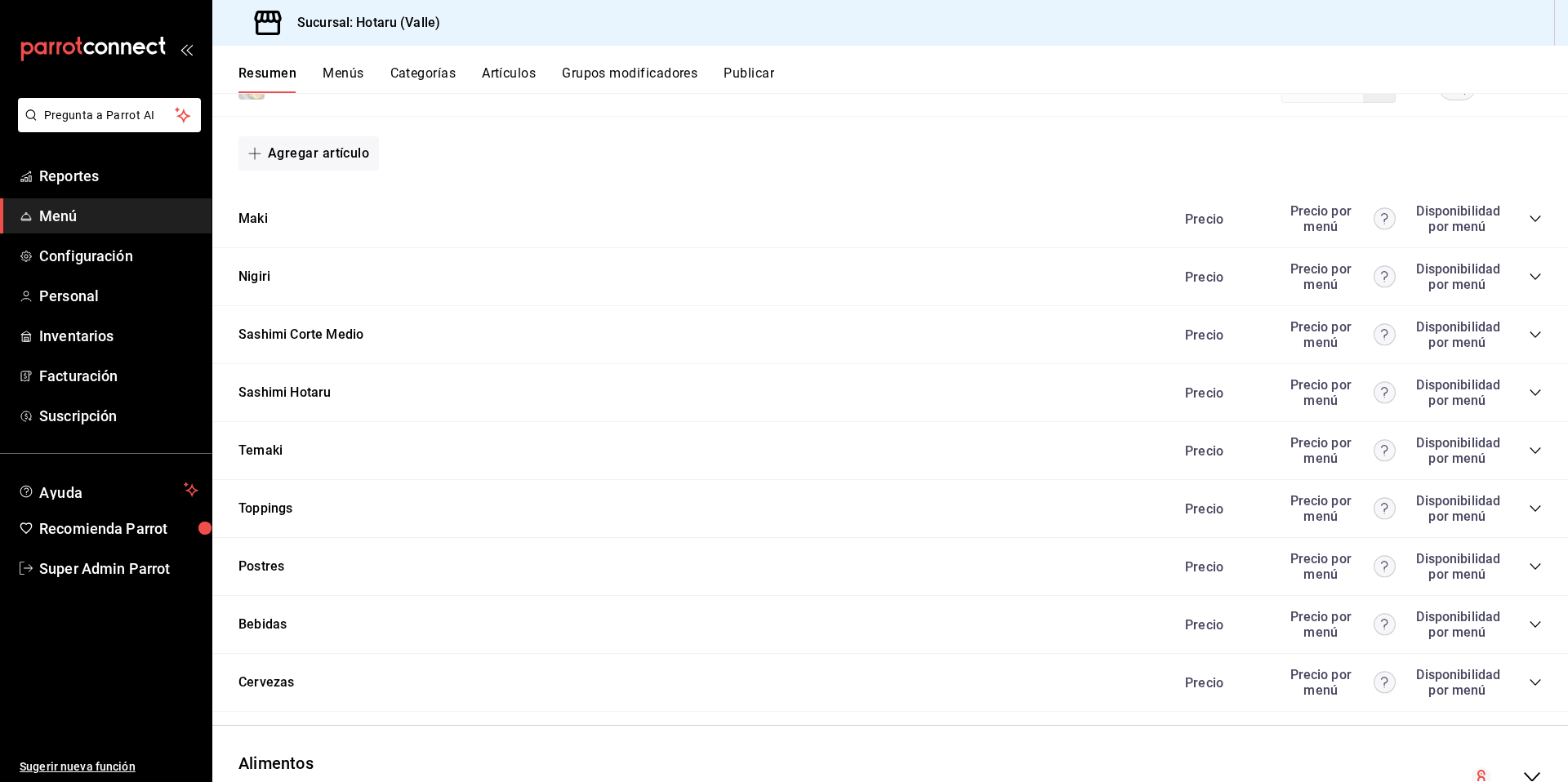 scroll, scrollTop: 1562, scrollLeft: 0, axis: vertical 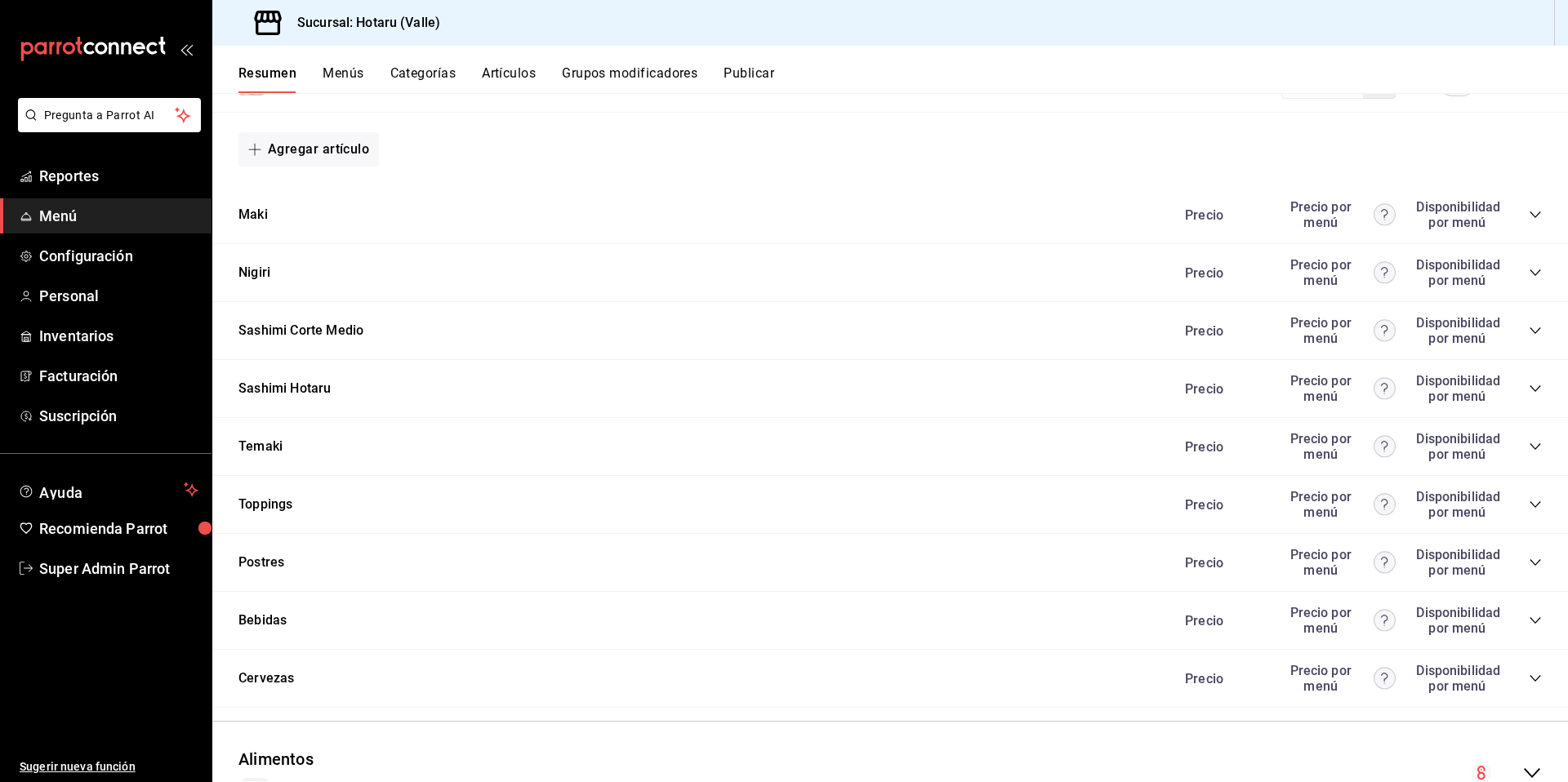 click 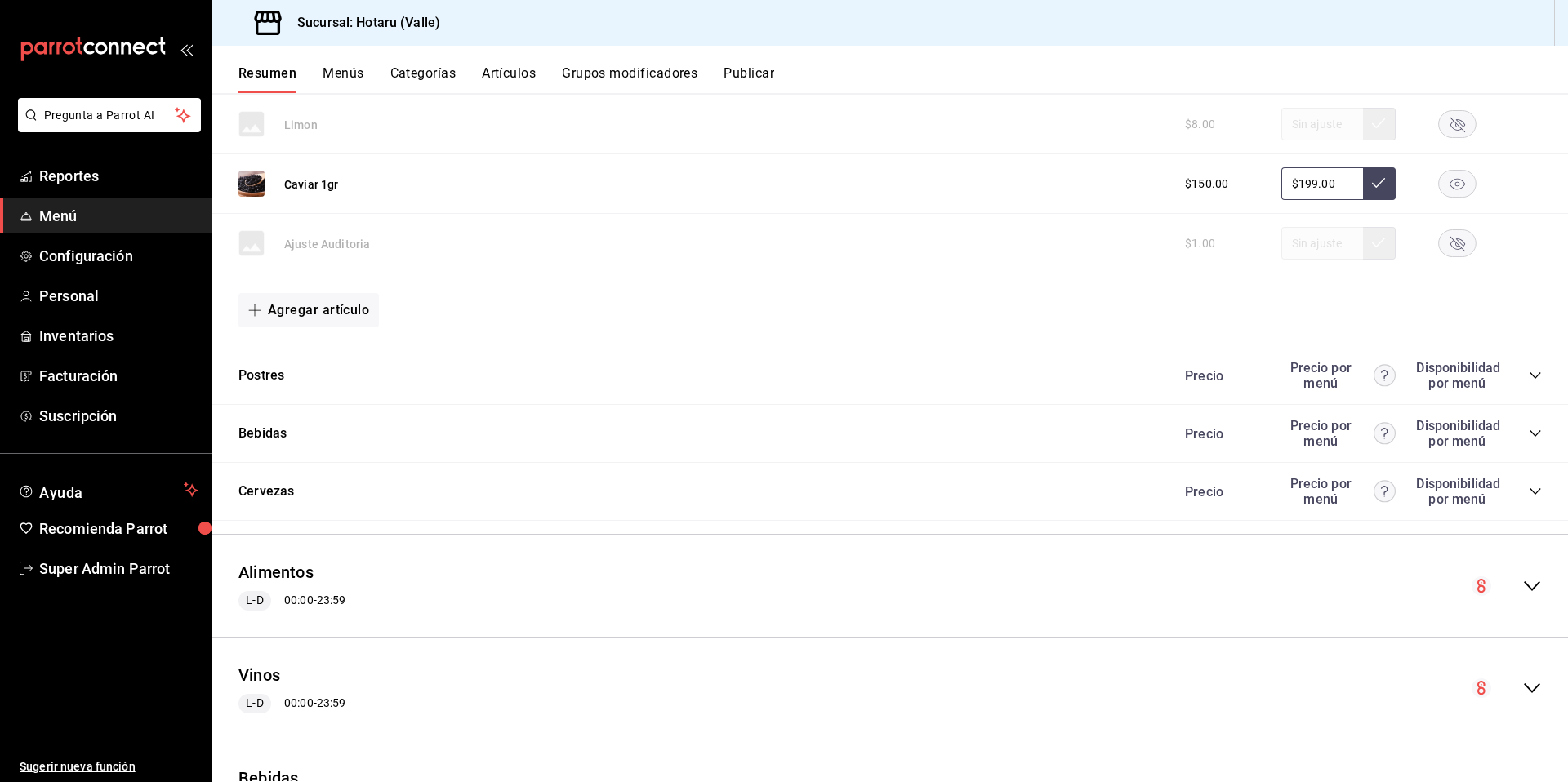 scroll, scrollTop: 2303, scrollLeft: 0, axis: vertical 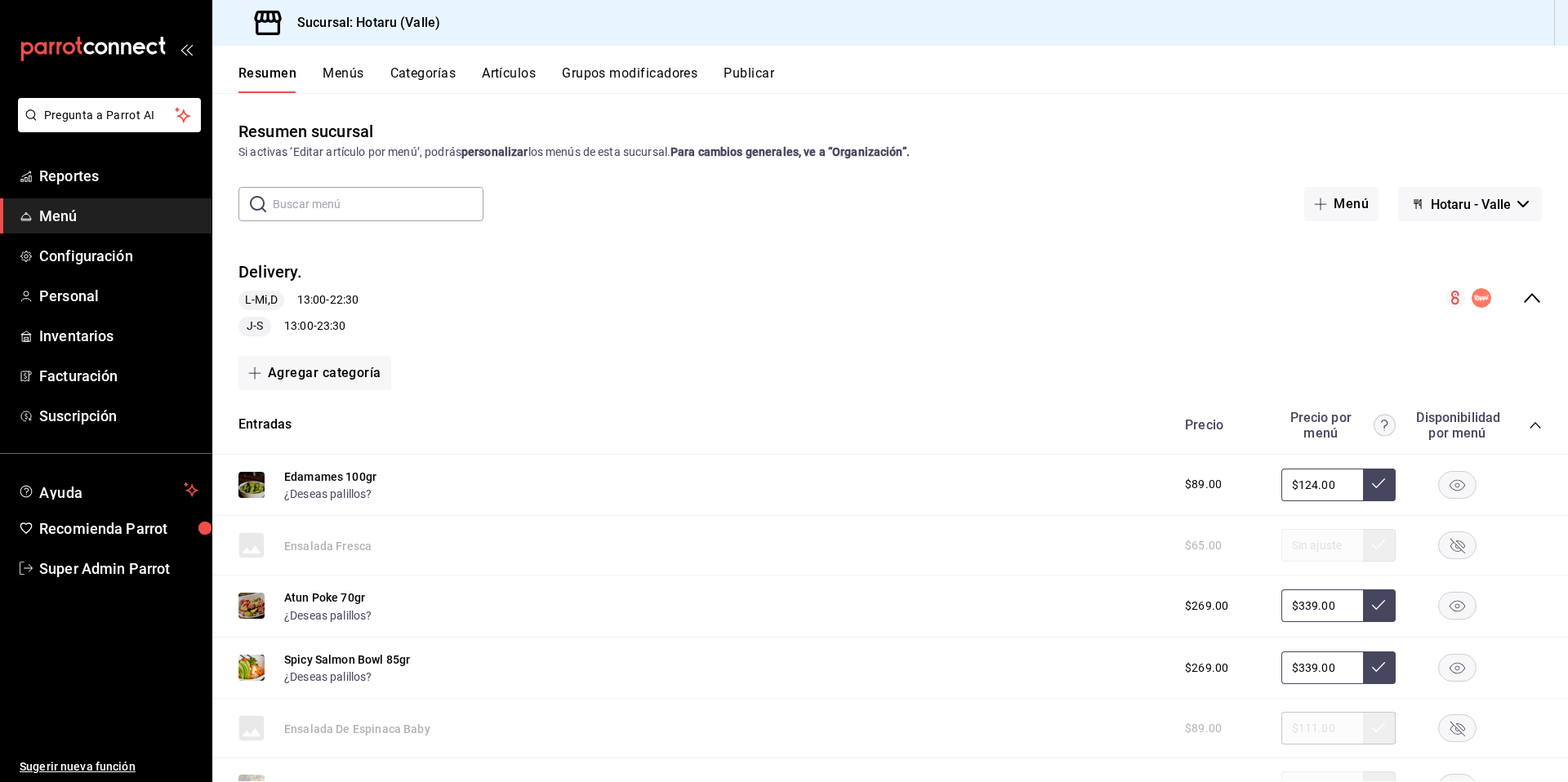 click on "Delivery. L-Mi,D 13:00  -  22:30 J-S 13:00  -  23:30 Agregar categoría Entradas Precio Precio por menú   Disponibilidad por menú Edamames 100gr ¿Deseas palillos? $89.00 $124.00 Ensalada Fresca $65.00 Atun Poke 70gr ¿Deseas palillos? $269.00 $339.00 Spicy Salmon Bowl 85gr ¿Deseas palillos? $269.00 $339.00 Ensalada De Espinaca Baby $89.00 $111.00 Taquitos Crispy Salmon $249.00 Taquitos Crispy Tuna $249.00 Taquitos Crispy Mixtos $249.00 Ronqueo Catering $15,000.00 Agregar artículo Entradas Calientes Precio Precio por menú   Disponibilidad por menú Soft Shell 150gr ¿Deseas palillos? $298.00 $369.00 Almeja Batayaki 20gr ¿Deseas palillos? $98.00 $134.00 Kama Yaki 180gr ¿Deseas palillos? $209.00 $264.00 Sopa Miso 210ml $79.00 $114.00 Tempura De Camaron 3pz ¿Deseas palillos? $249.00 $314.00 Tempura De Vegetales $130.00 Gyozas Short Rib 4pz ¿Deseas palillos? $259.00 $324.00 Camarones Roca $239.00 Gyosas De Camaron $259.00 Agregar artículo Maki Precio Precio por menú   Disponibilidad por menú Nigiri" at bounding box center (890, 1534) 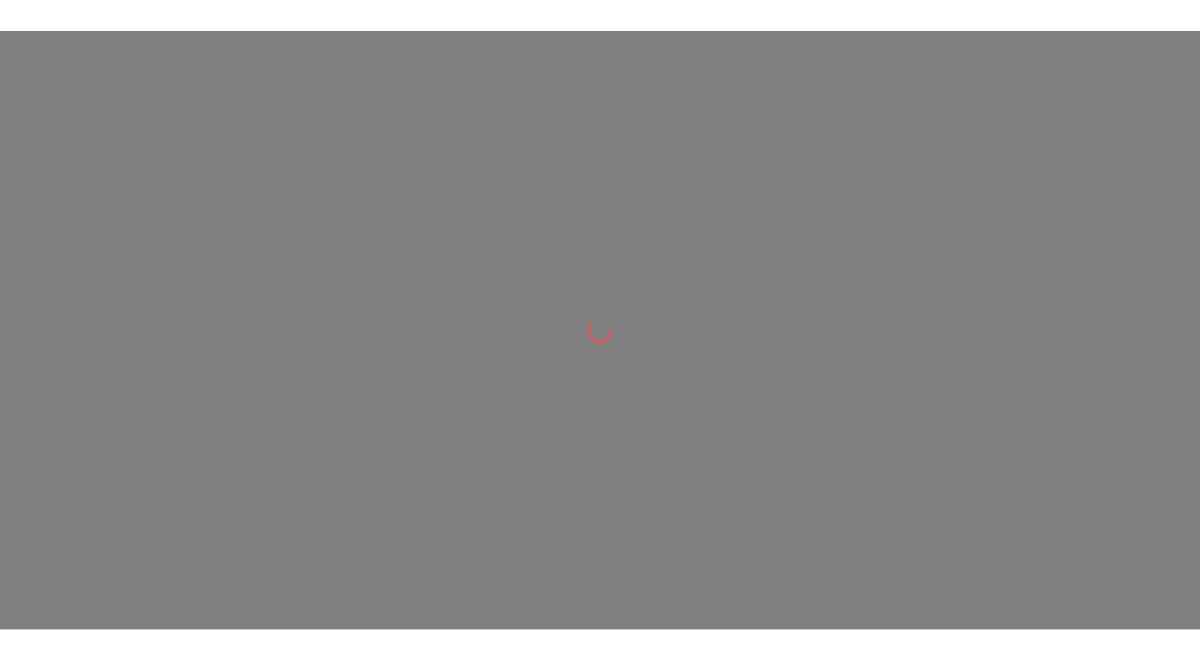 scroll, scrollTop: 0, scrollLeft: 0, axis: both 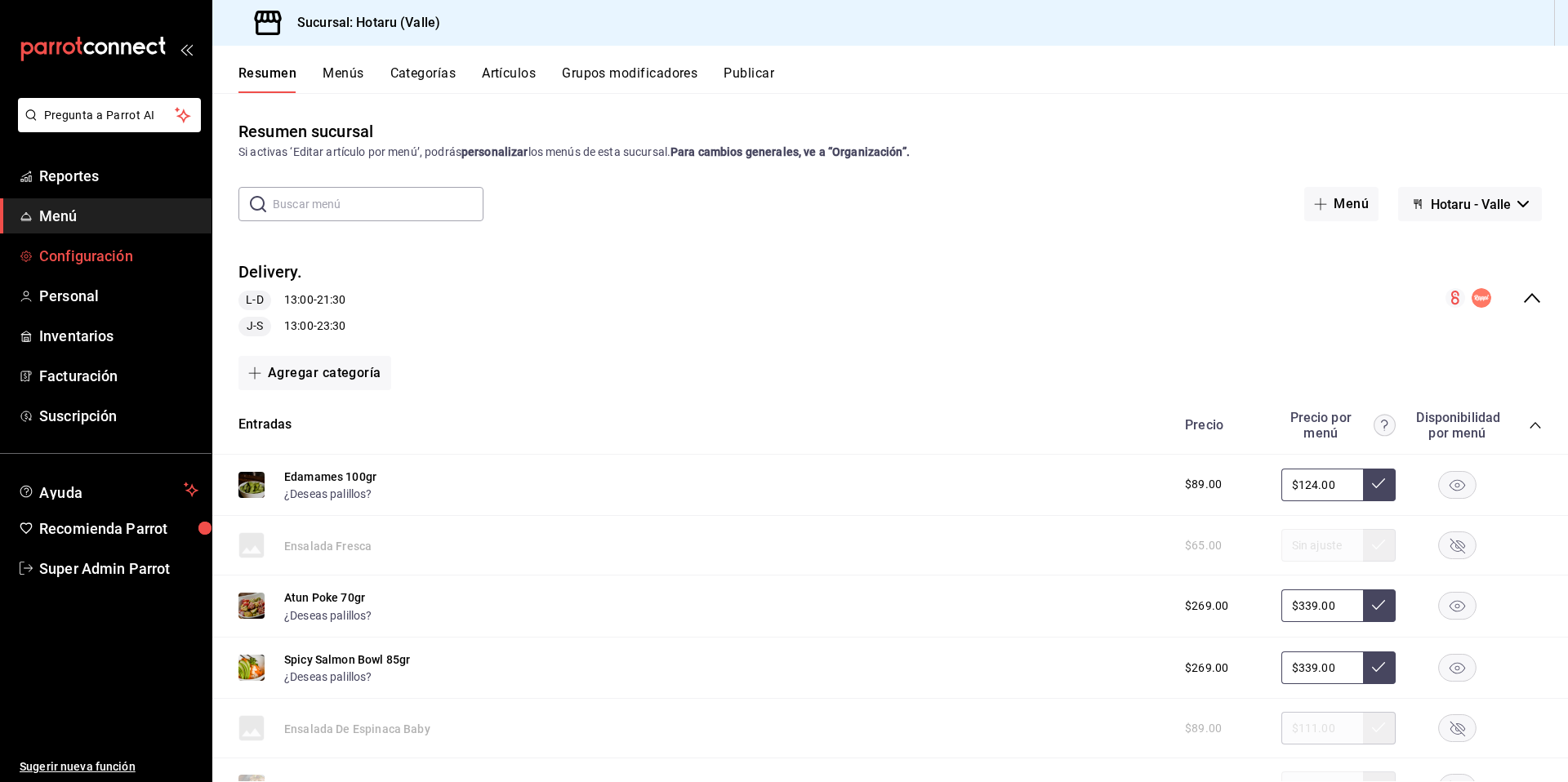 click on "Configuración" at bounding box center [118, 255] 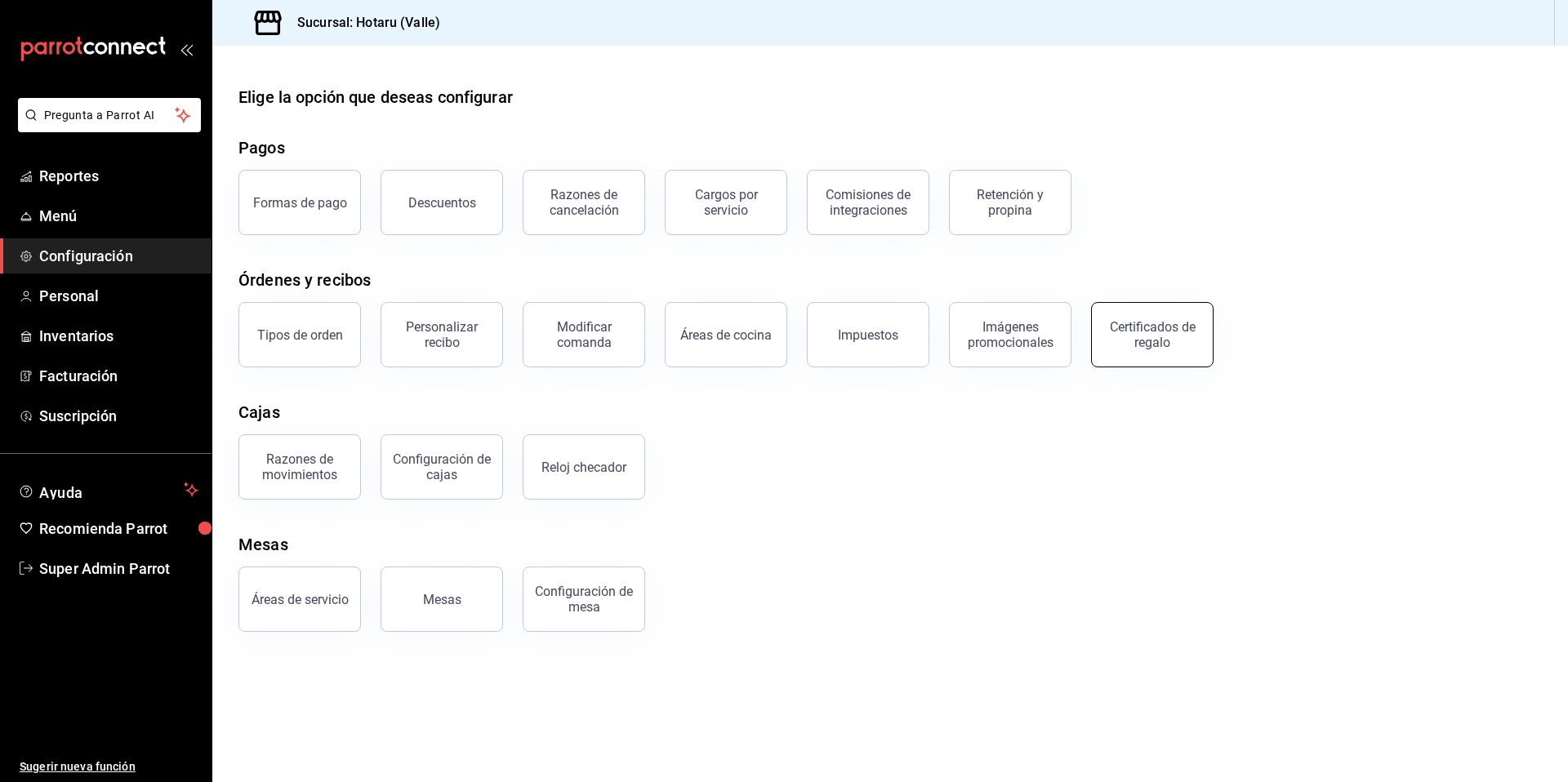 click on "Certificados de regalo" at bounding box center (1152, 335) 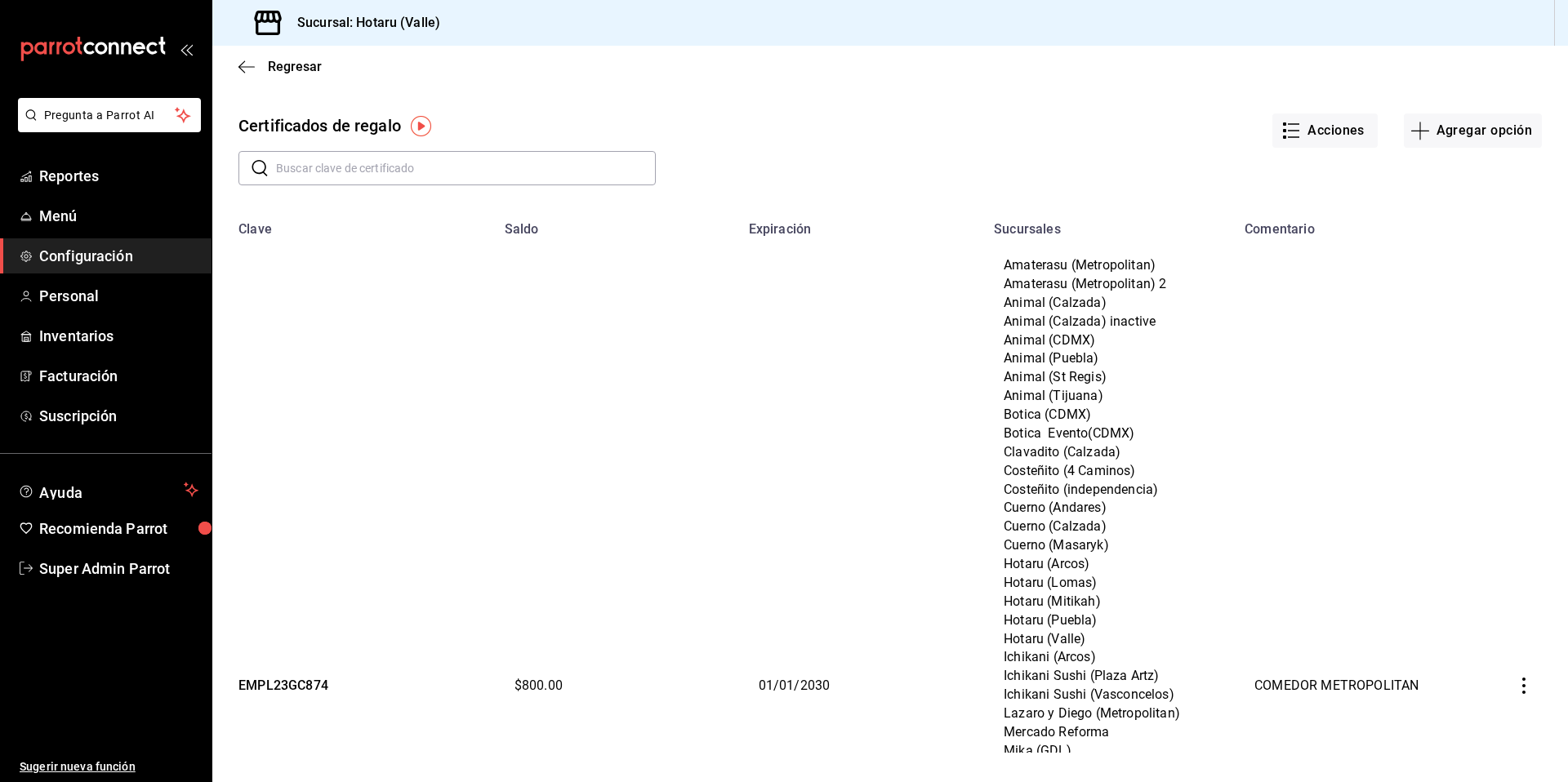 click on "Certificados de regalo Acciones Agregar opción ​ ​" at bounding box center (890, 156) 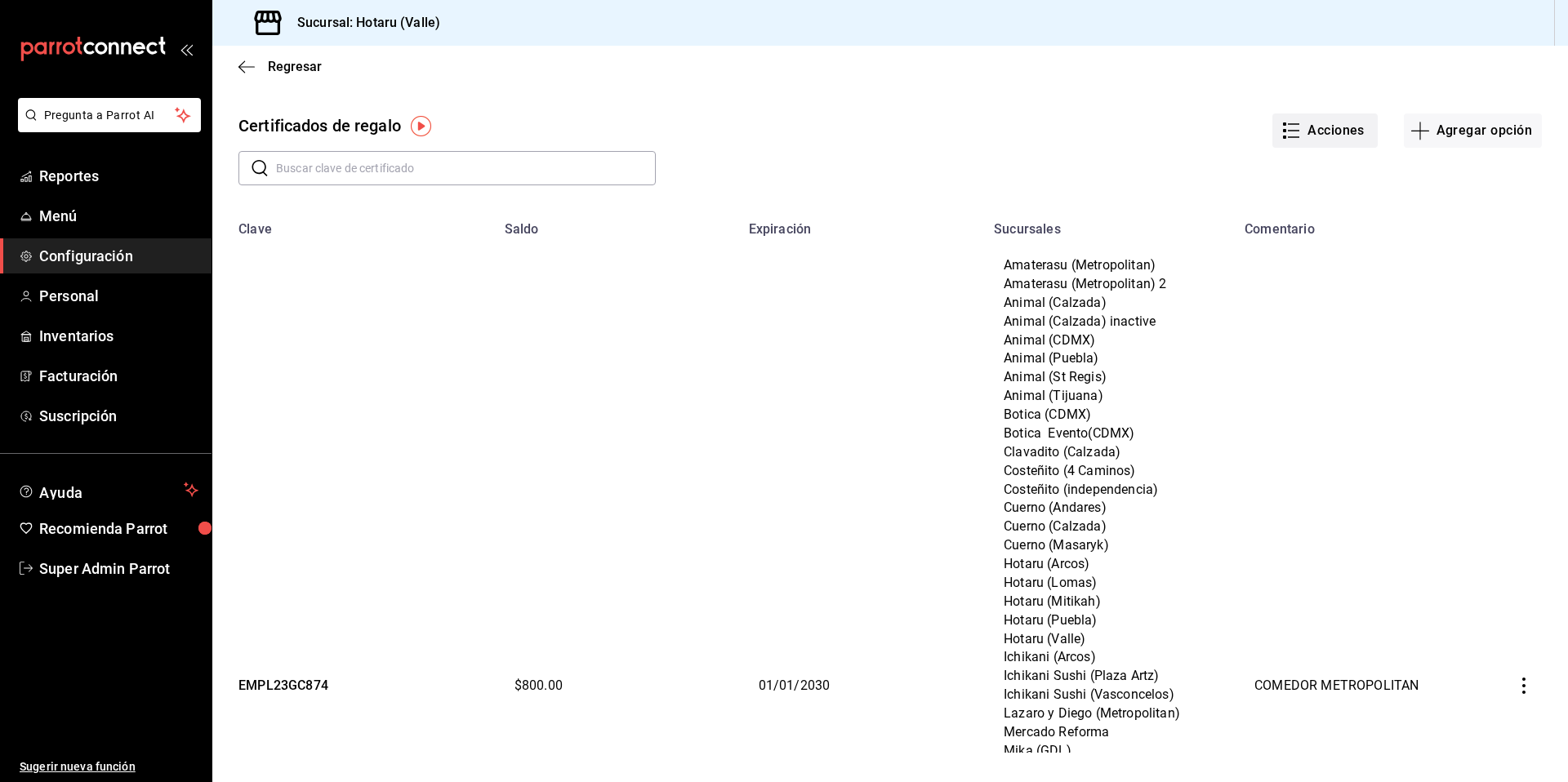 click on "Acciones" at bounding box center [1325, 131] 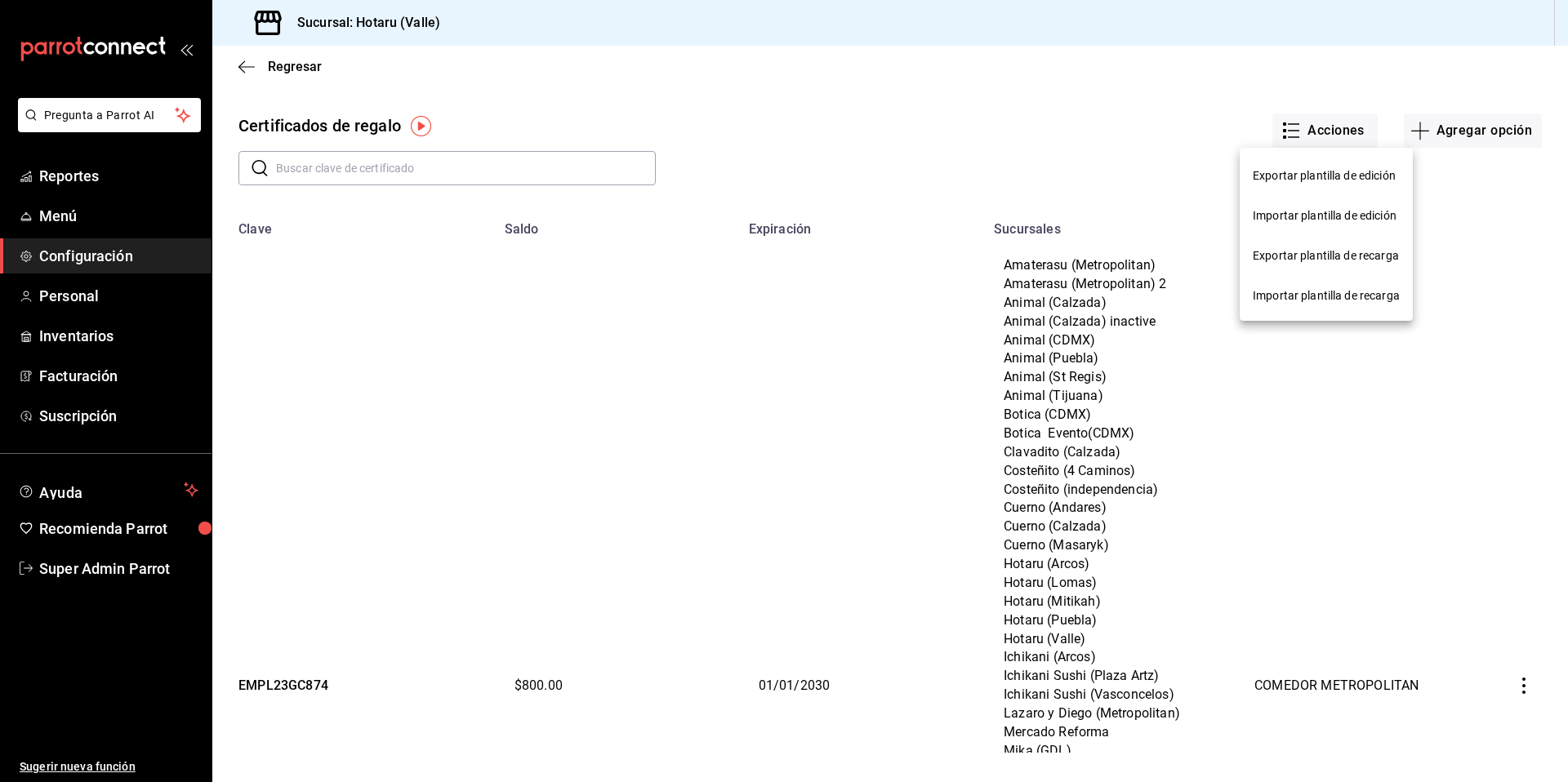 click at bounding box center [784, 391] 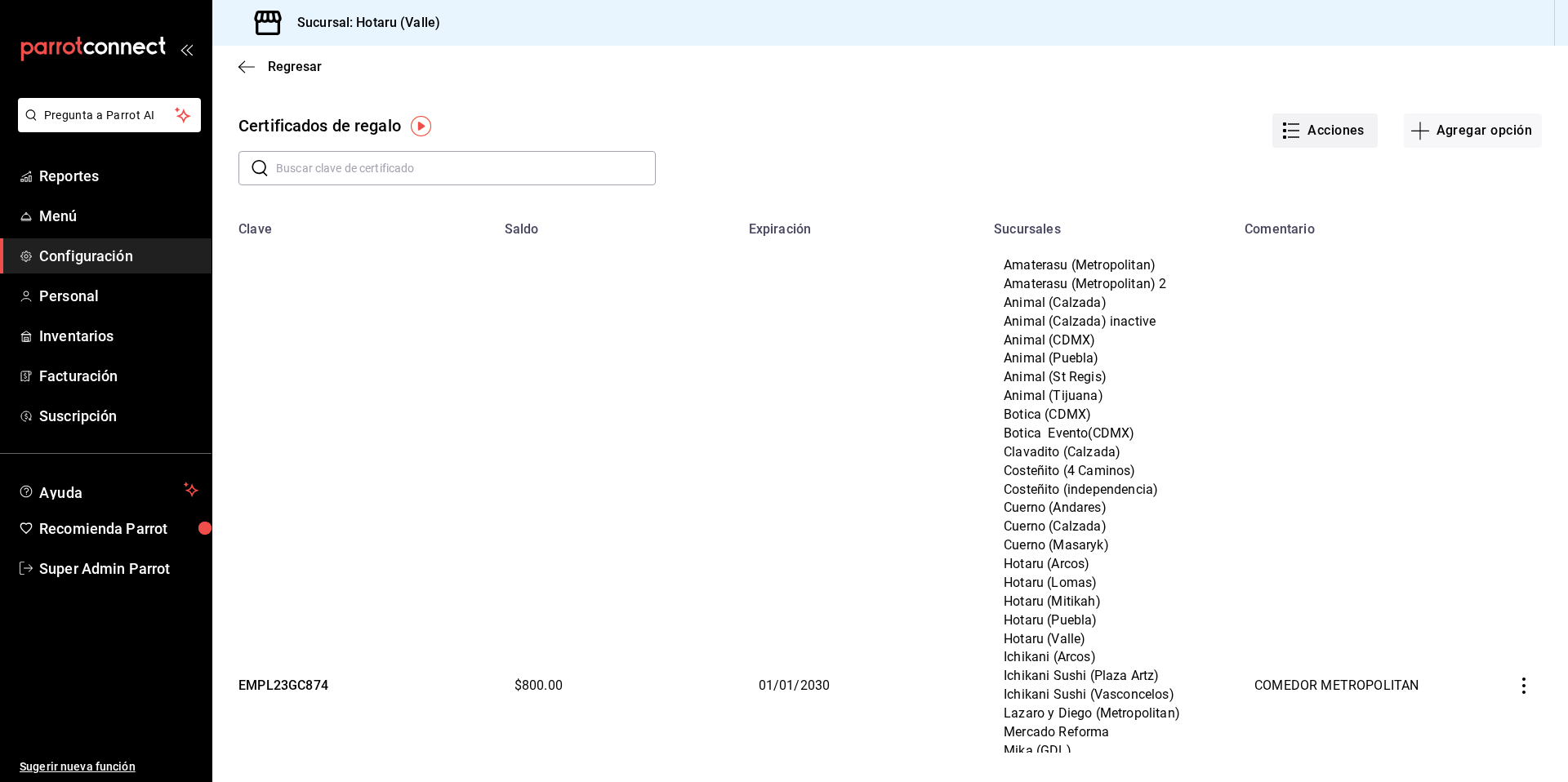 click on "Acciones" at bounding box center [1325, 131] 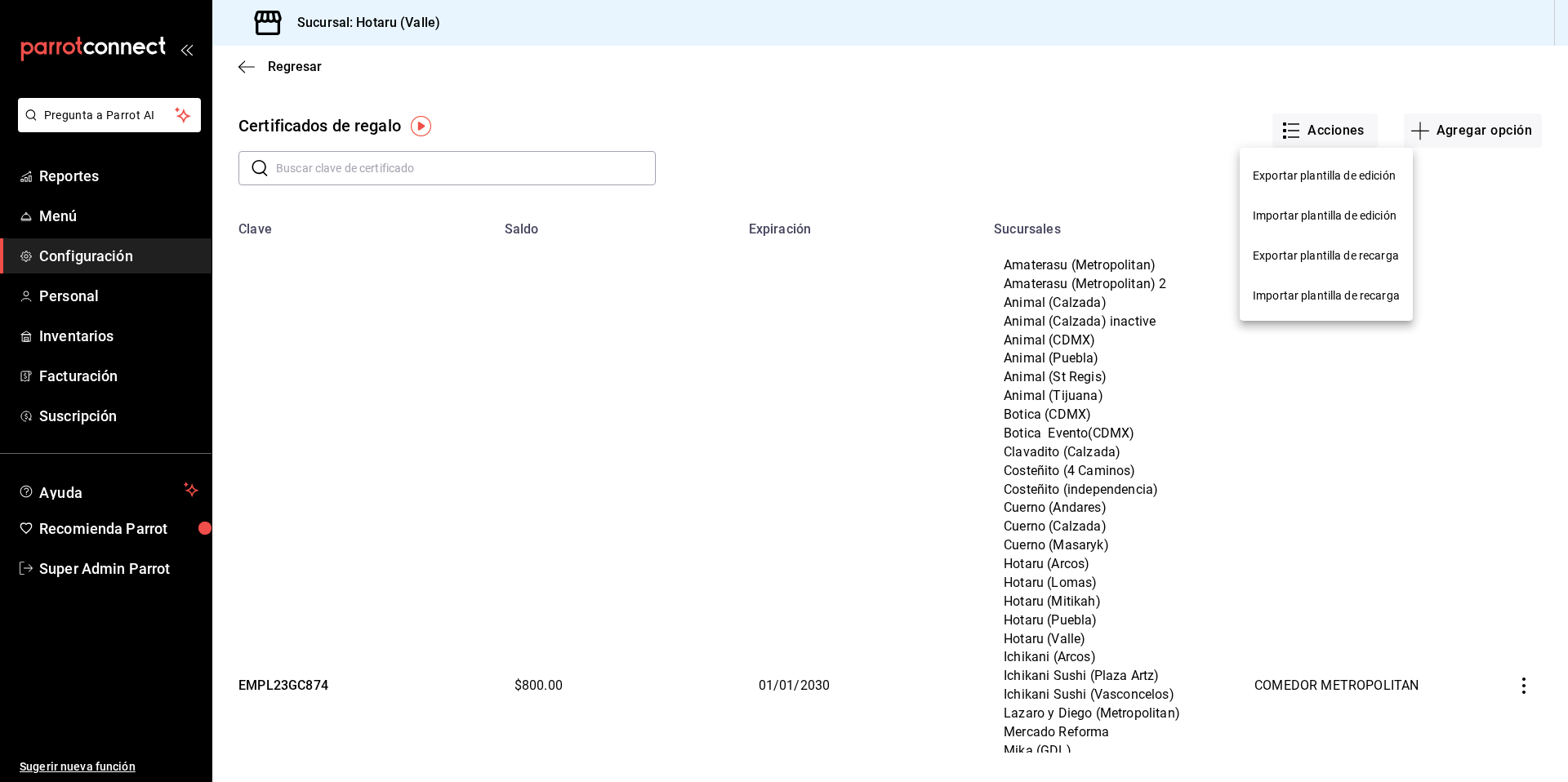 click on "Exportar plantilla de recarga" at bounding box center (1326, 255) 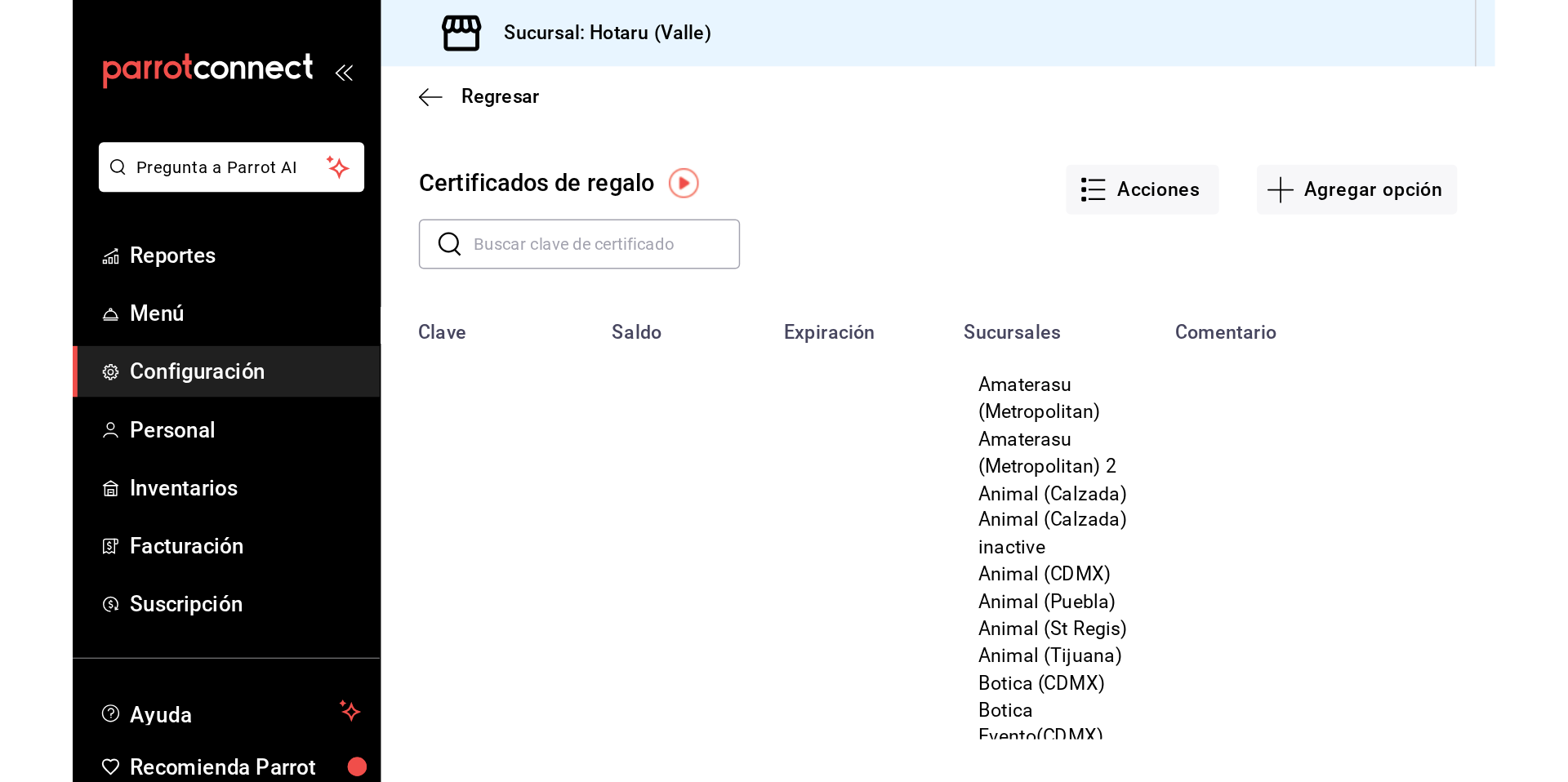scroll, scrollTop: 0, scrollLeft: 0, axis: both 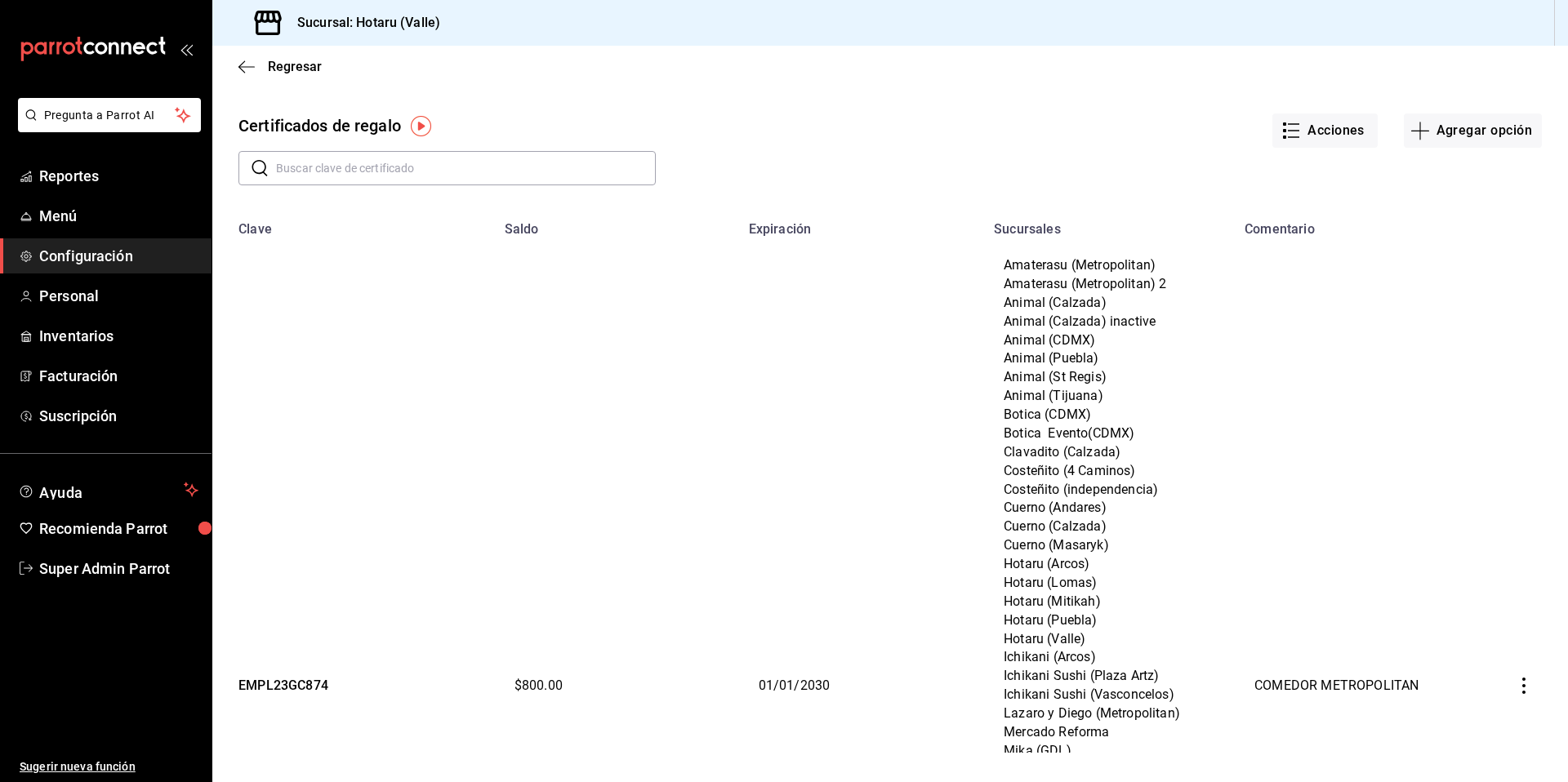 click at bounding box center [466, 168] 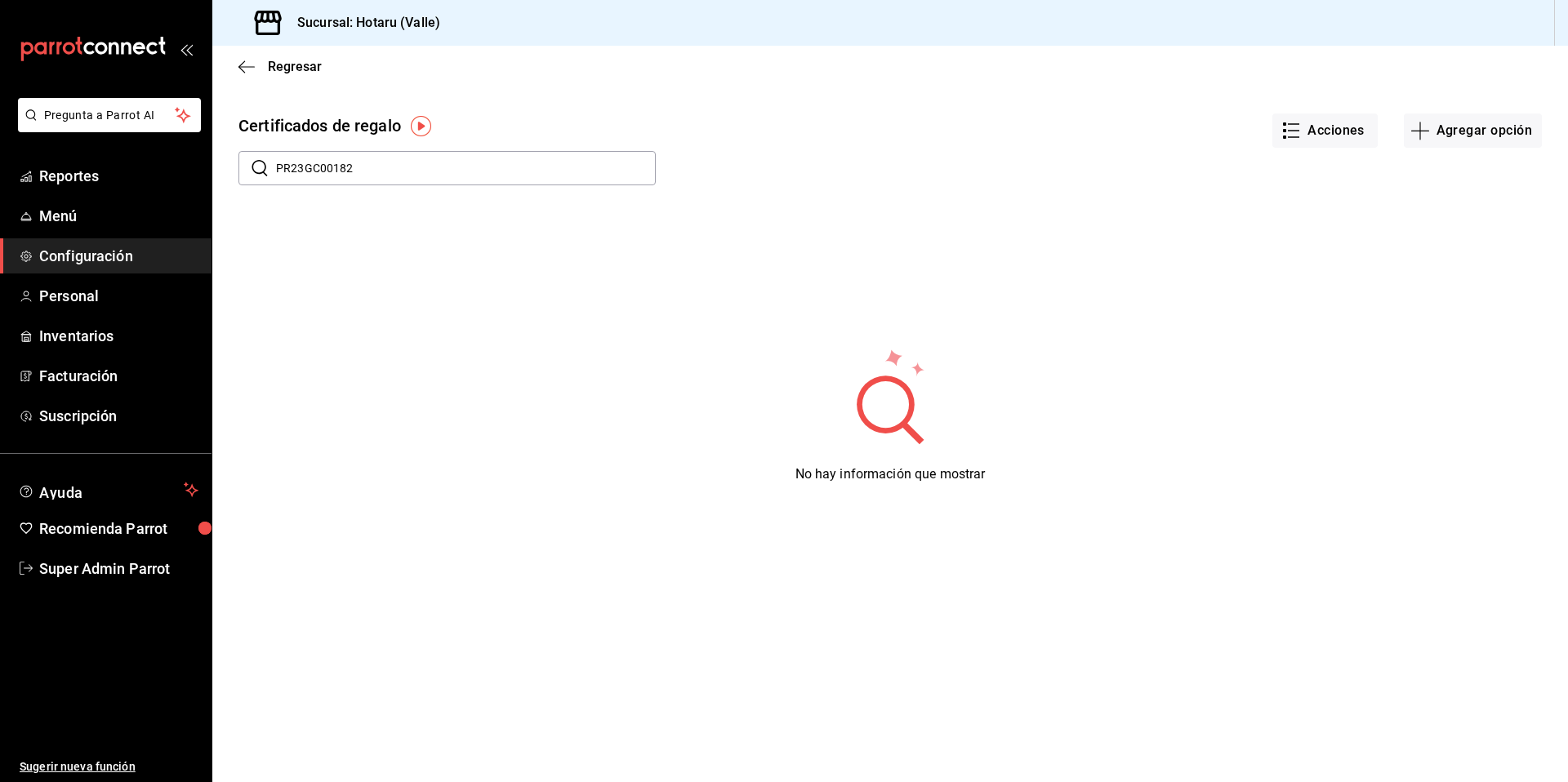 click on "PR23GC00182" at bounding box center (466, 168) 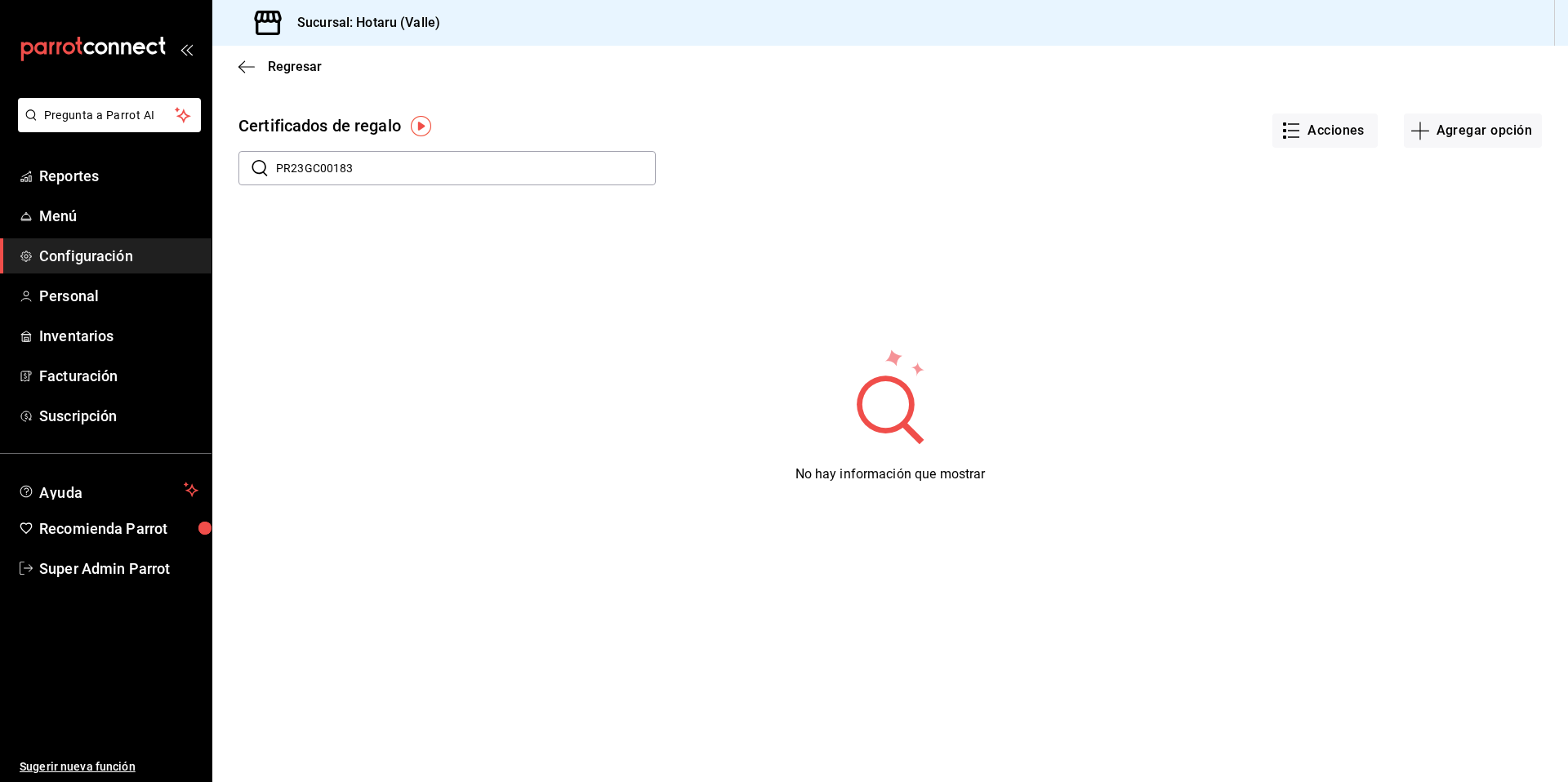 click on "PR23GC00183" at bounding box center (466, 168) 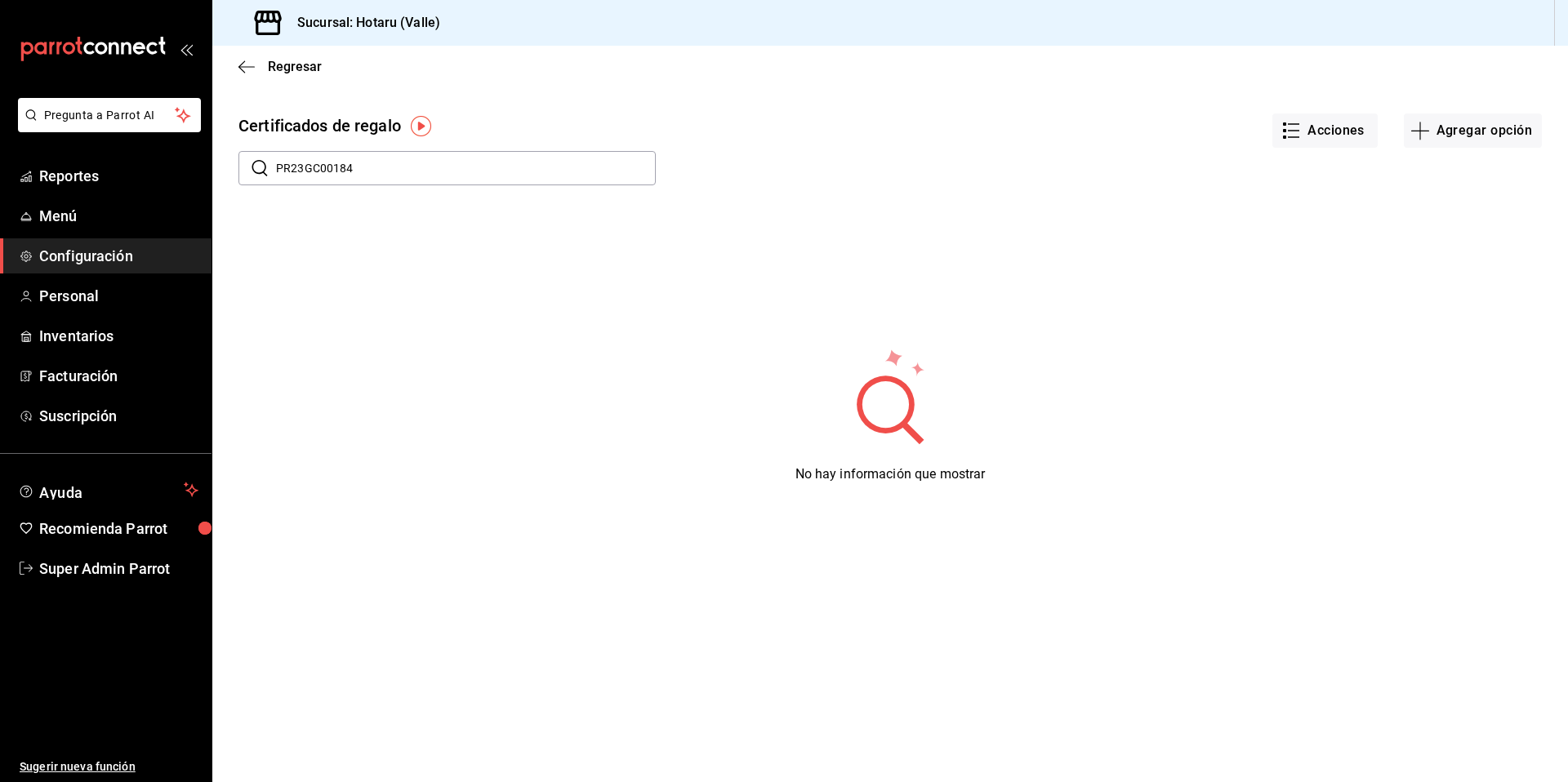 click on "PR23GC00184" at bounding box center (466, 168) 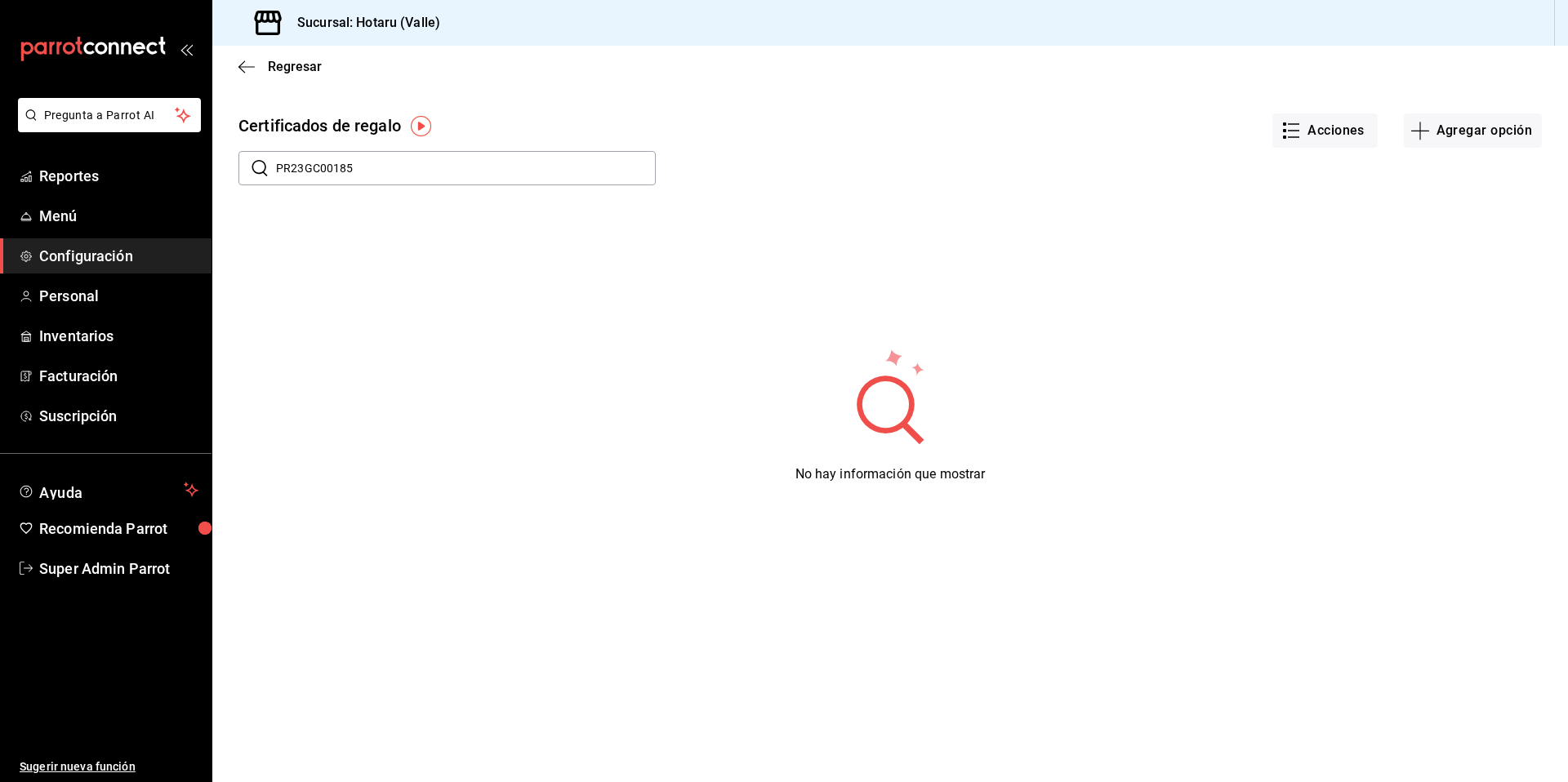 click on "PR23GC00185" at bounding box center [466, 168] 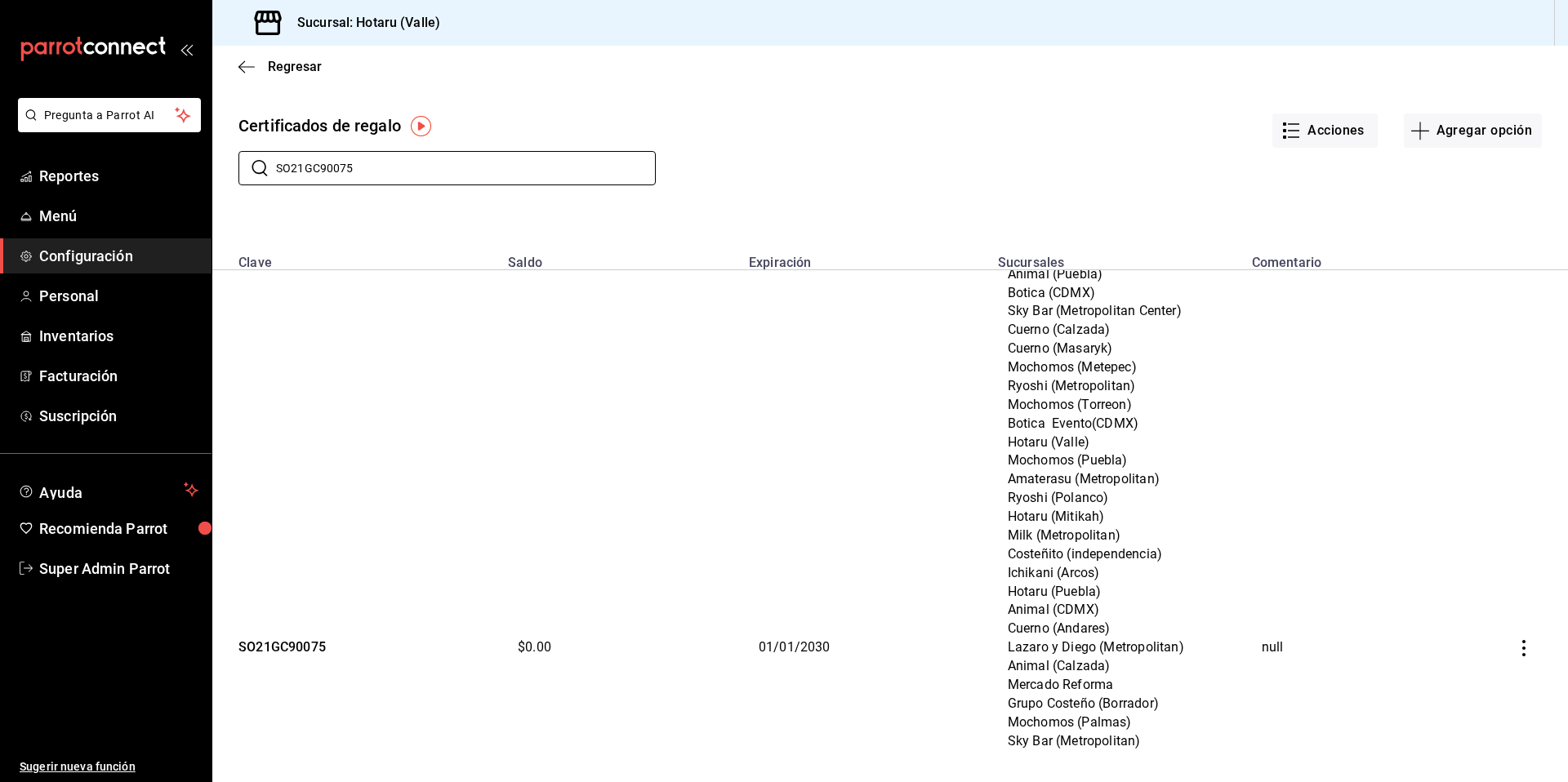 scroll, scrollTop: 90, scrollLeft: 0, axis: vertical 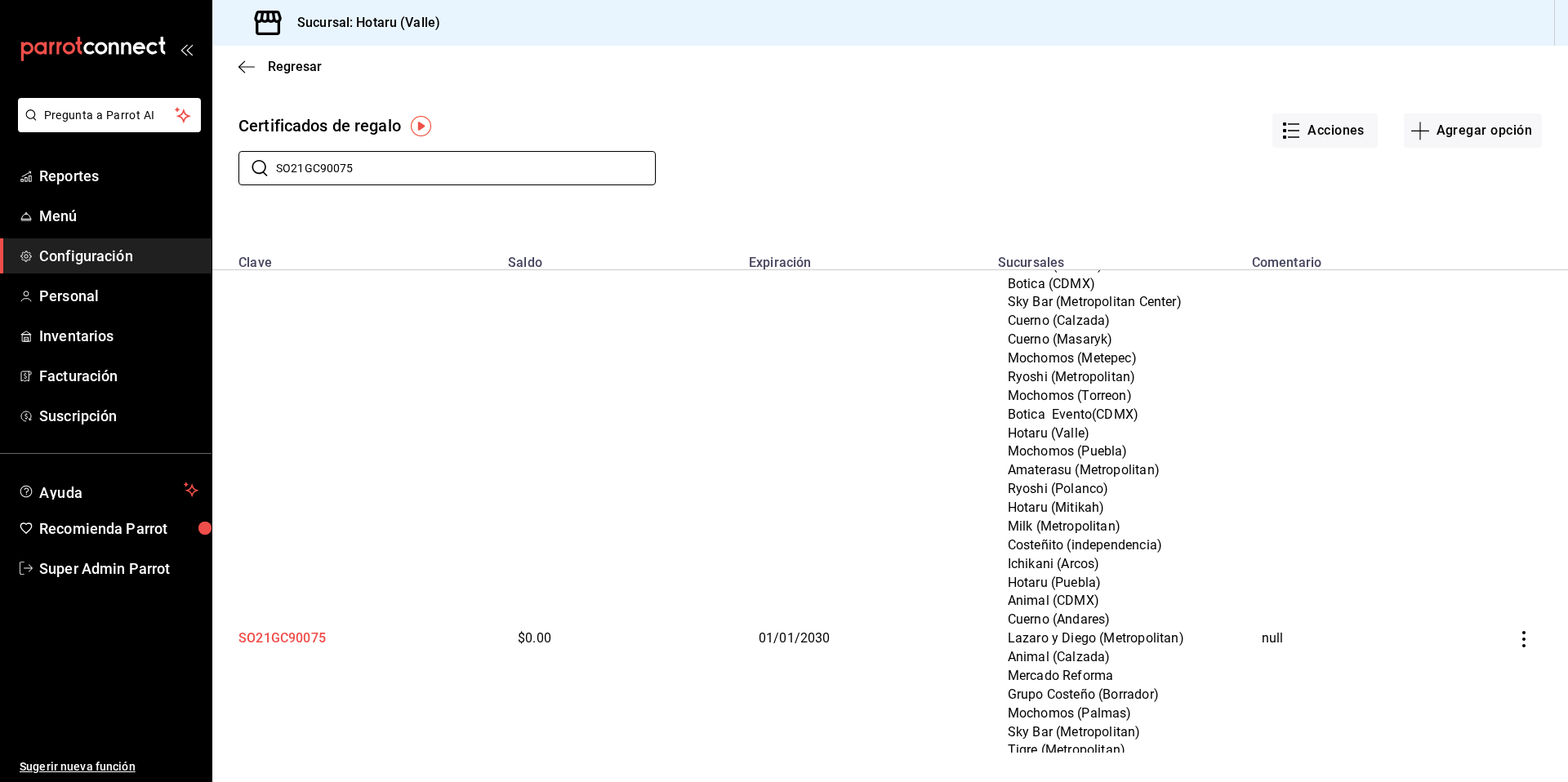 type on "SO21GC90075" 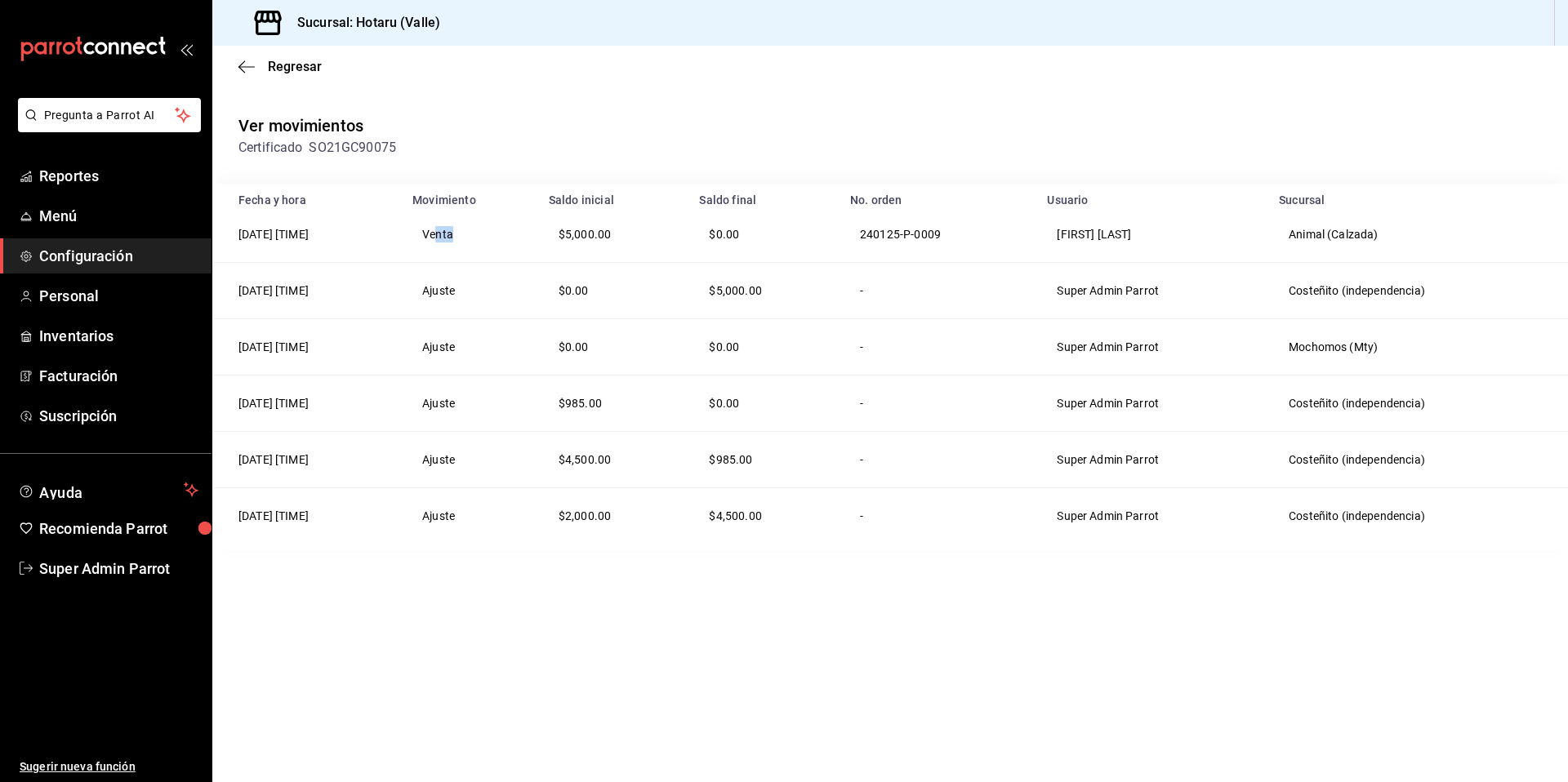 drag, startPoint x: 492, startPoint y: 230, endPoint x: 533, endPoint y: 232, distance: 41.048752 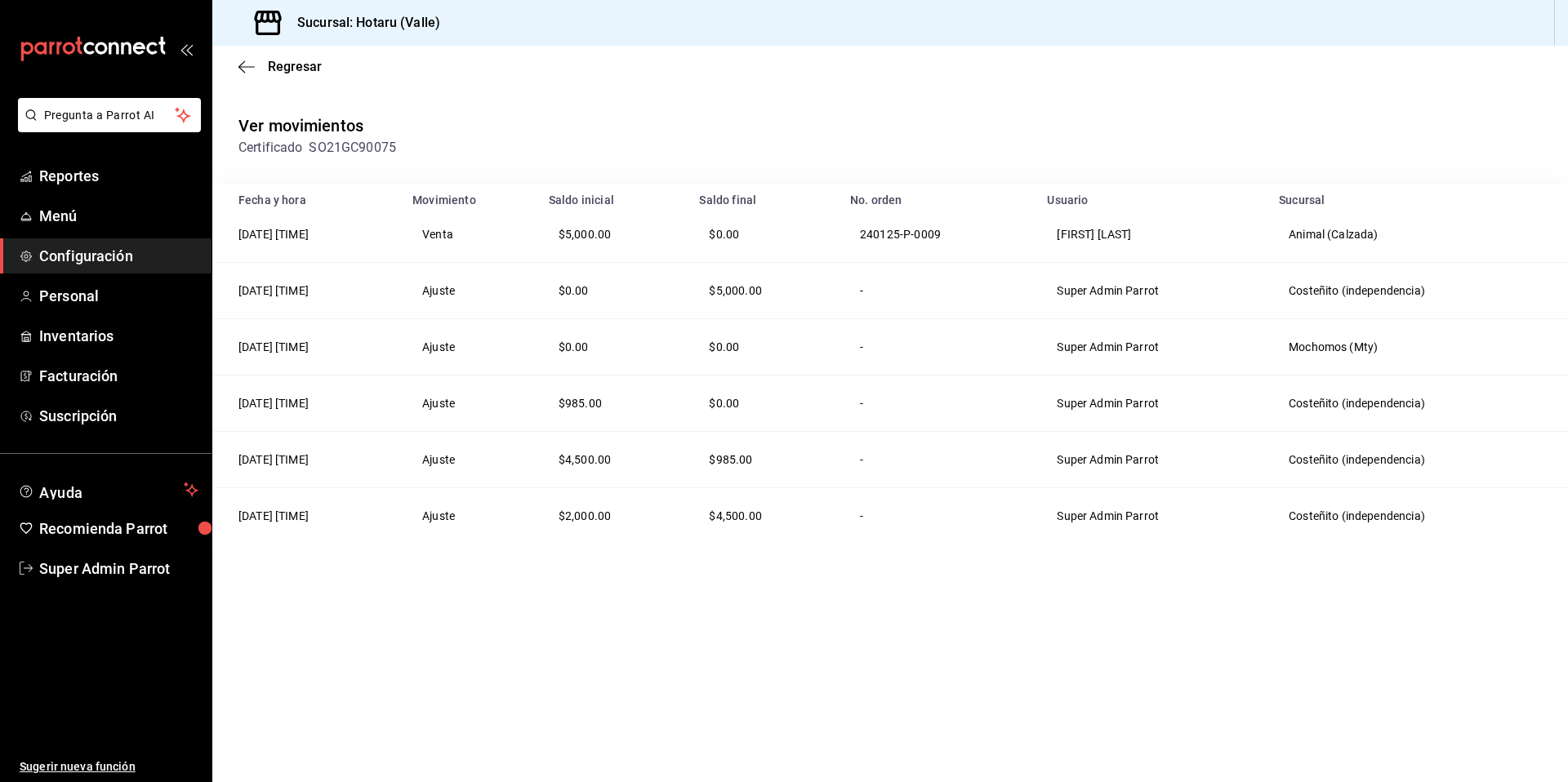 click on "24/01/2025 16:39:15" at bounding box center (307, 234) 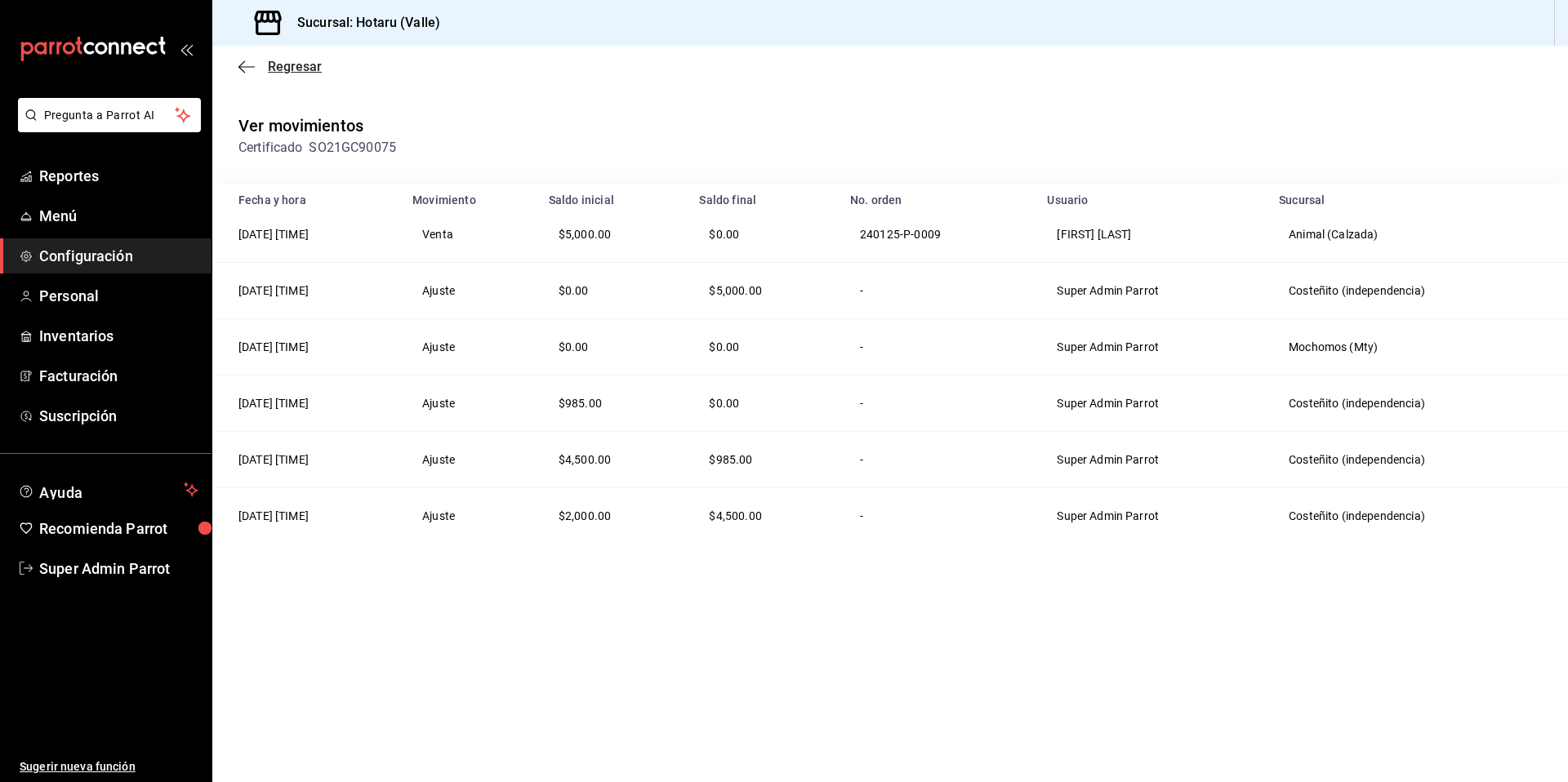 click on "Regresar" at bounding box center (295, 66) 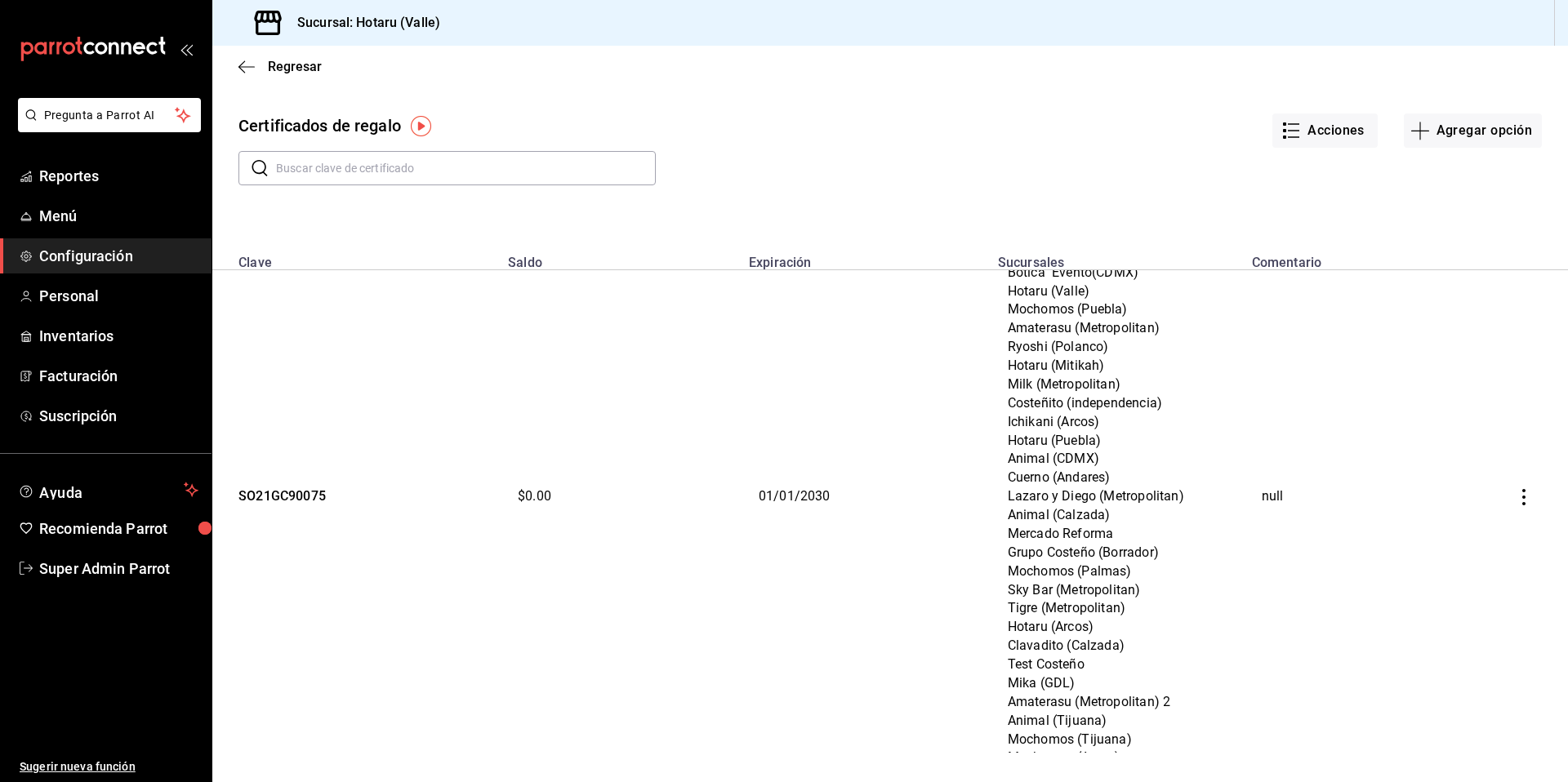 scroll, scrollTop: 0, scrollLeft: 0, axis: both 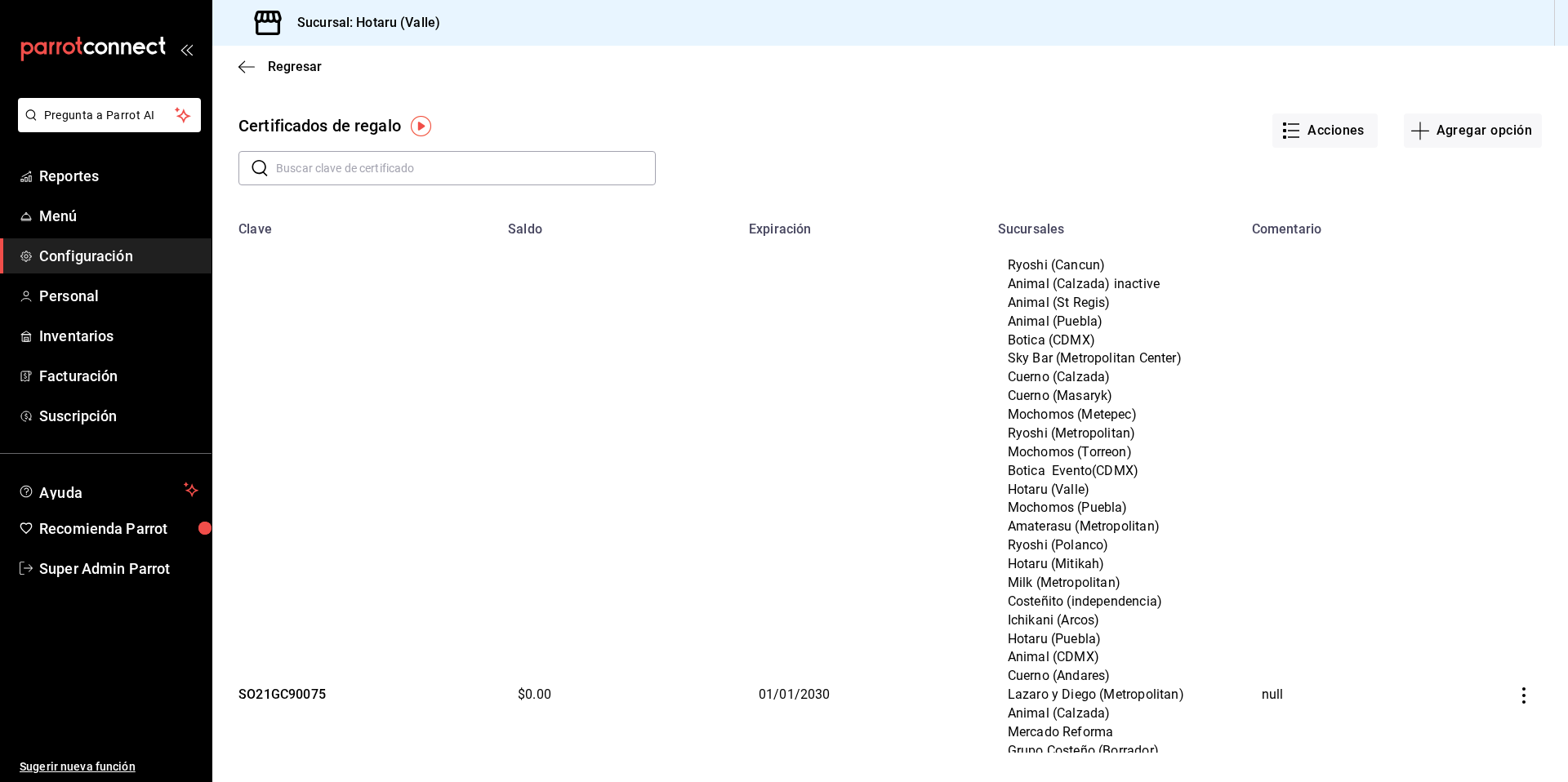 click at bounding box center (466, 168) 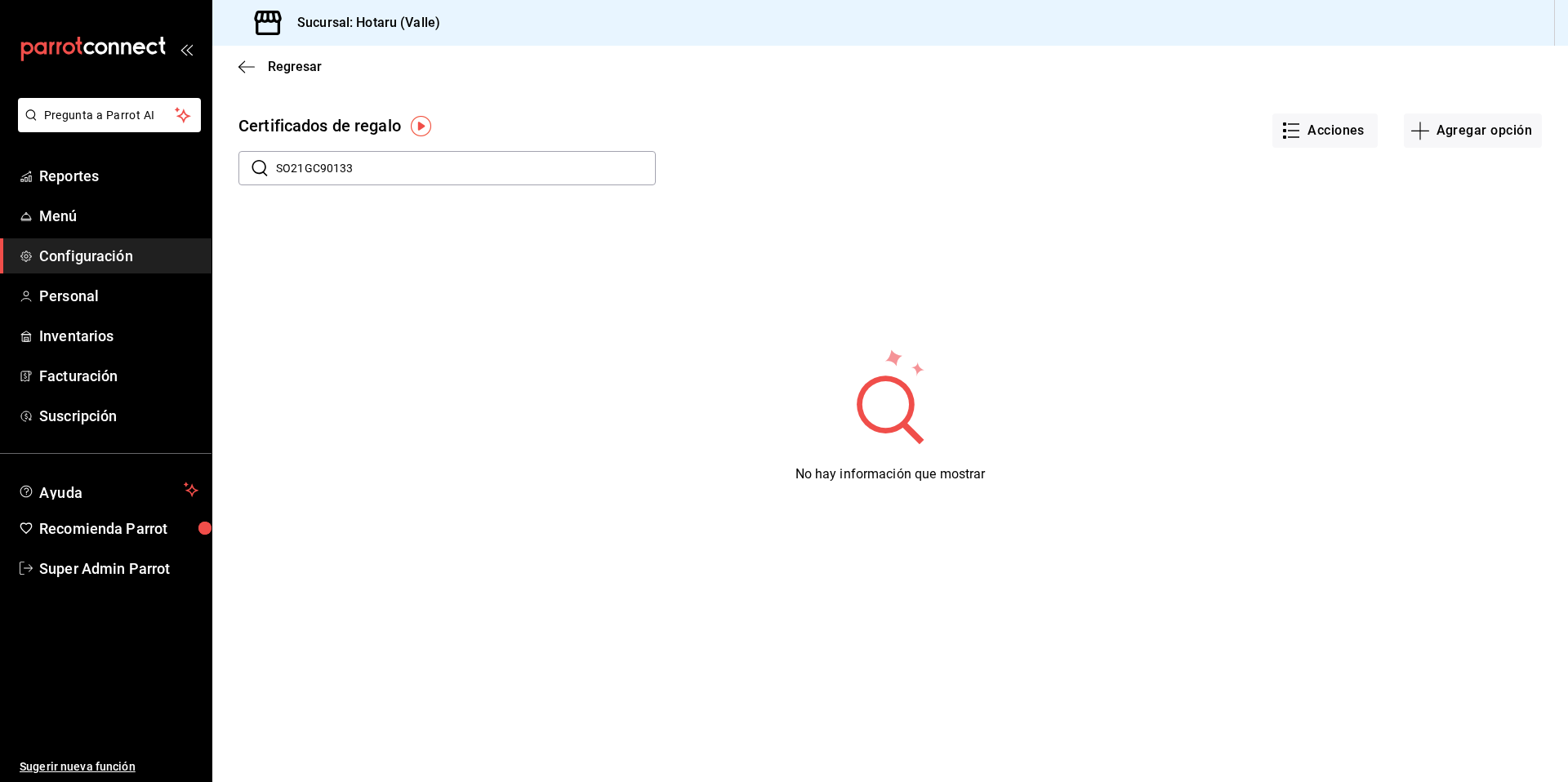 click on "SO21GC90133" at bounding box center (466, 168) 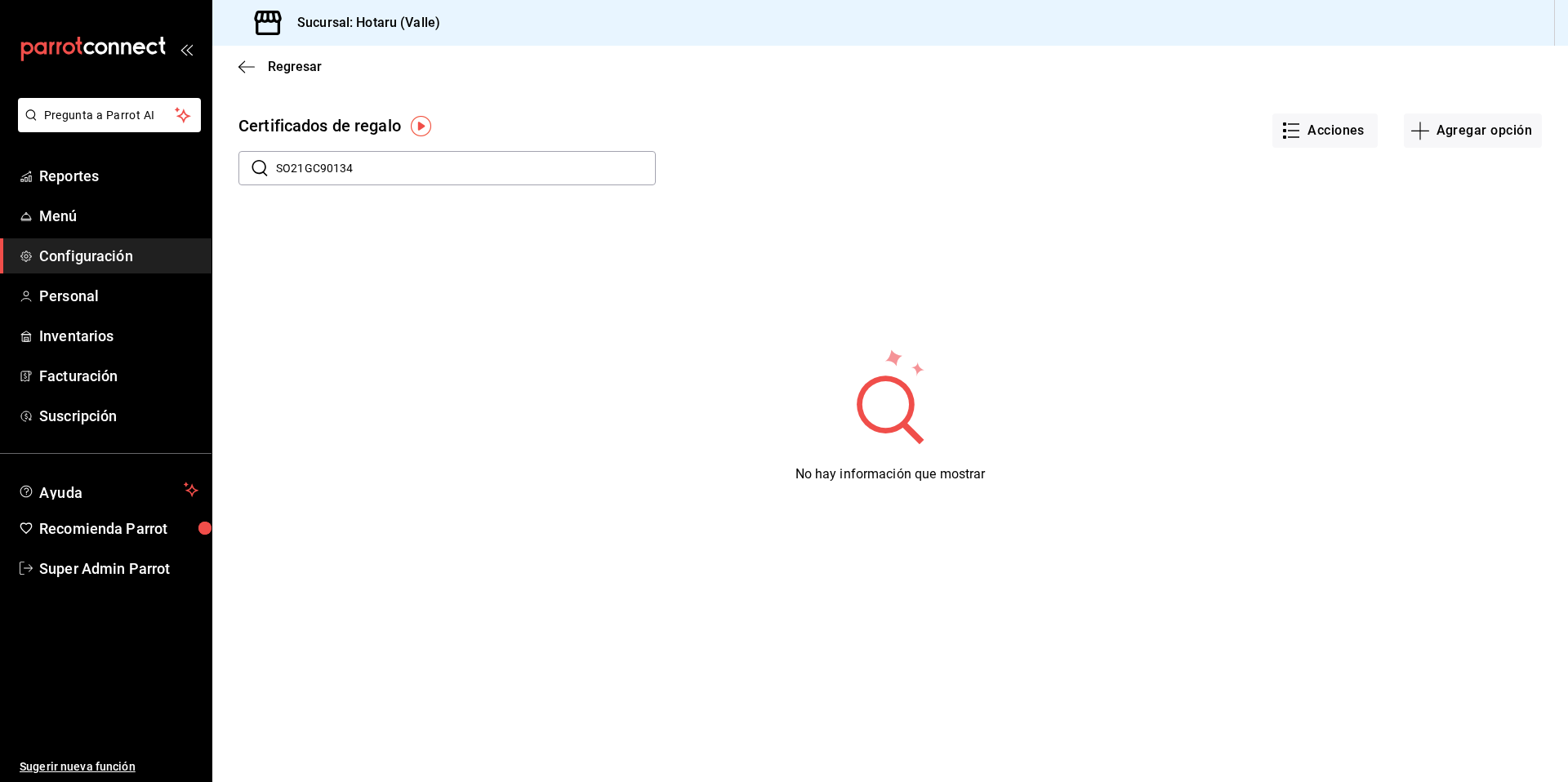 click on "SO21GC90134" at bounding box center [466, 168] 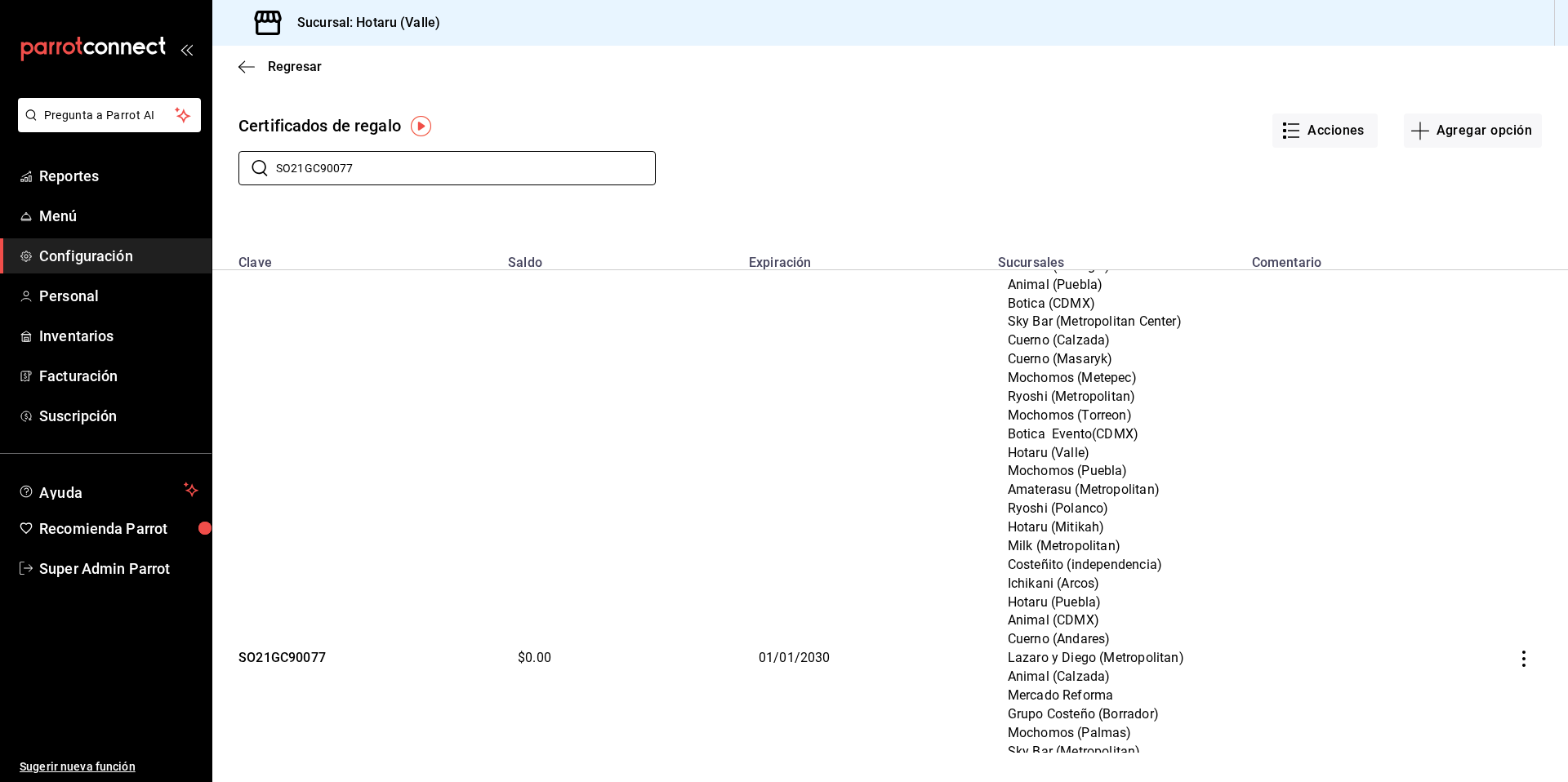 scroll, scrollTop: 0, scrollLeft: 0, axis: both 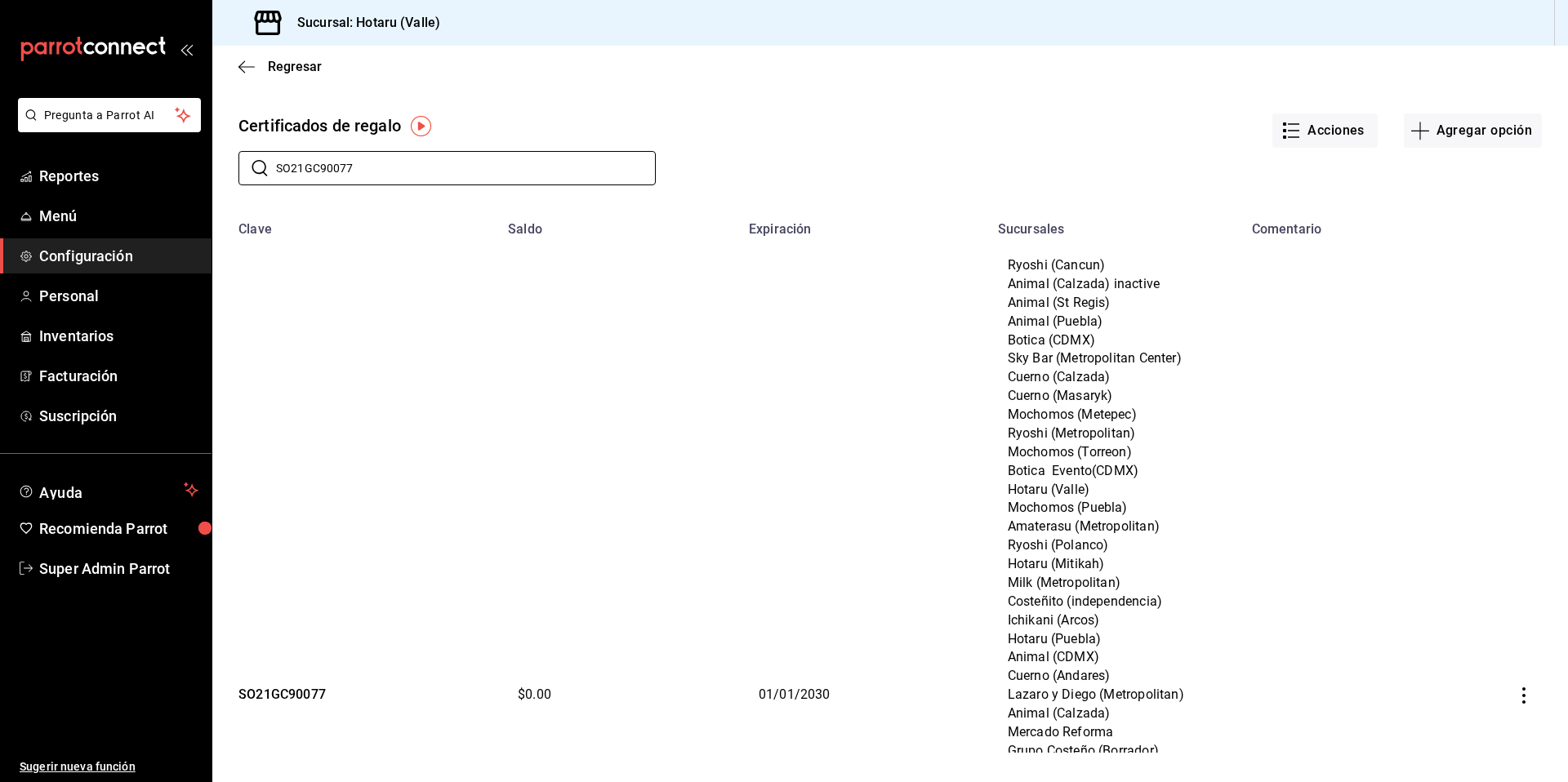 type on "SO21GC90077" 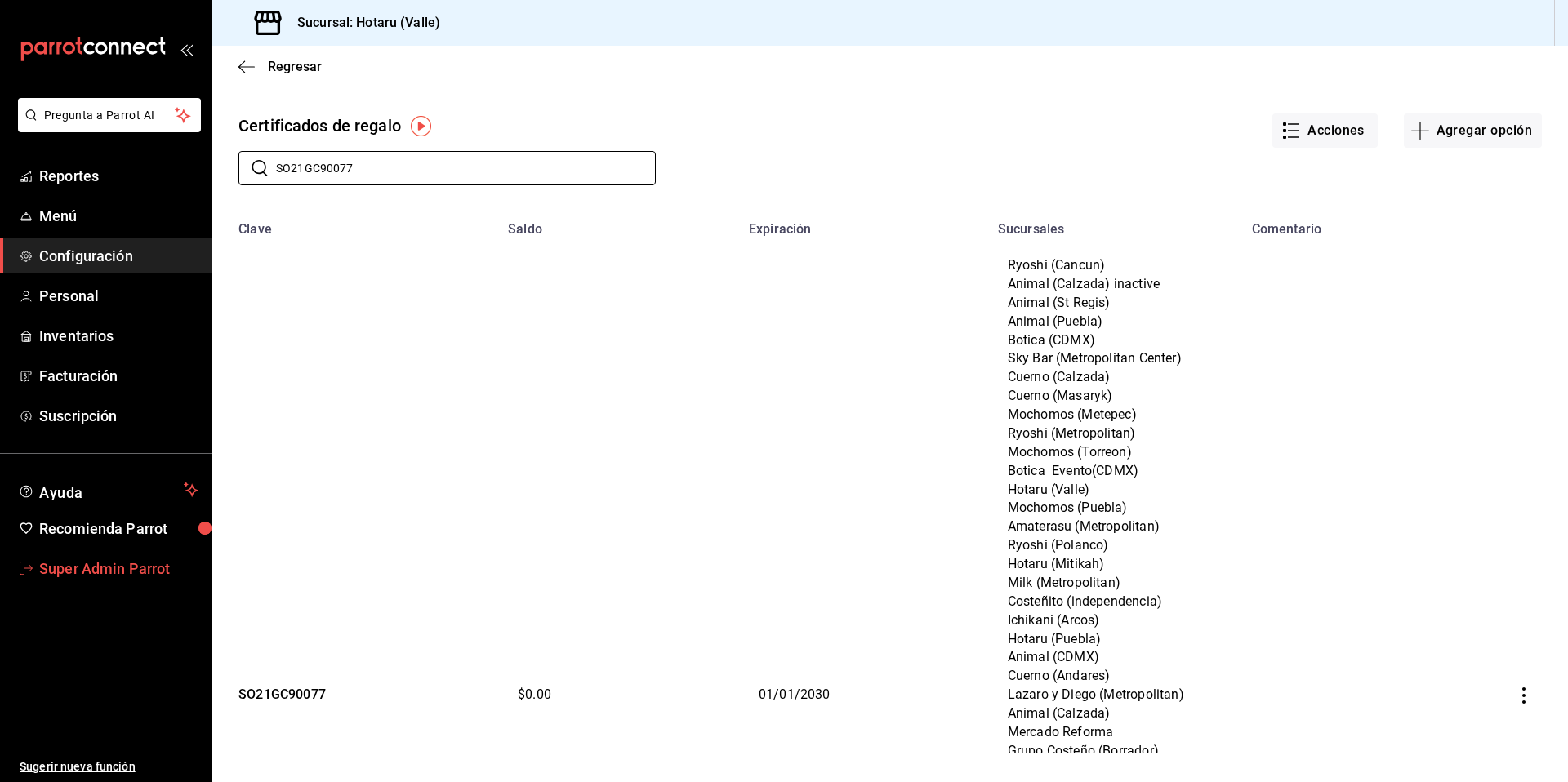 click on "Super Admin Parrot" at bounding box center (118, 568) 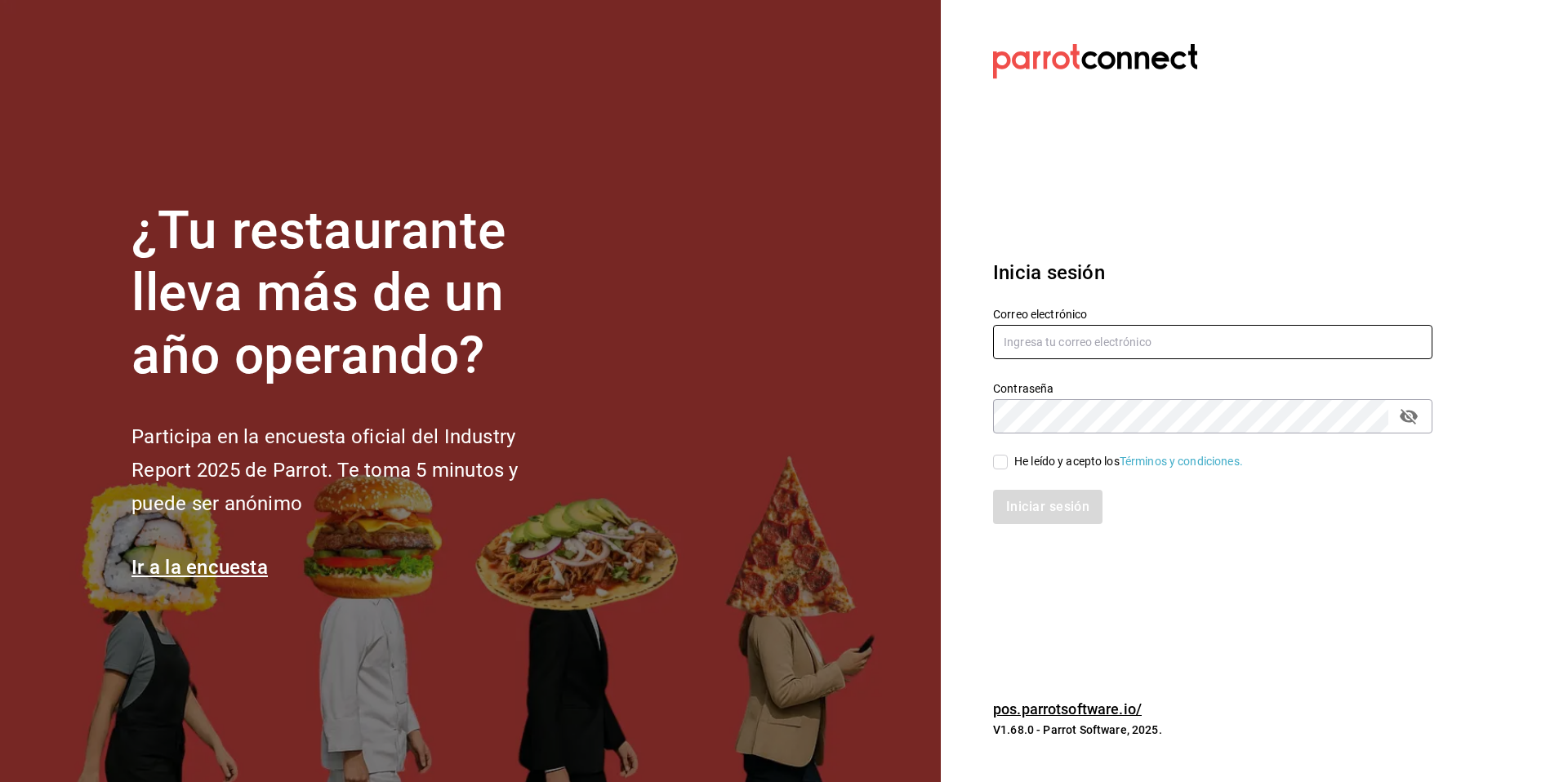 click at bounding box center (1213, 342) 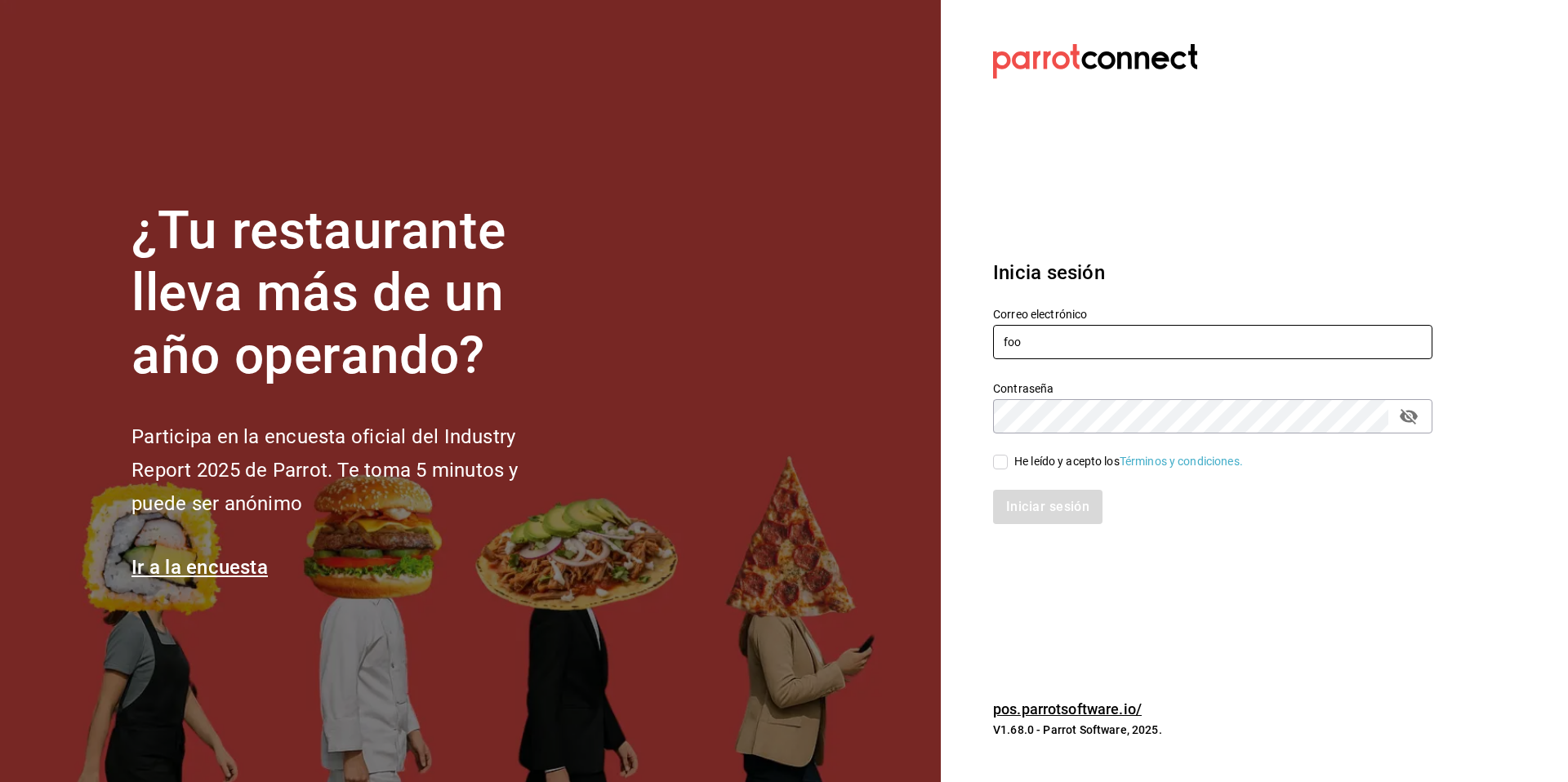 type on "food@coffee.com" 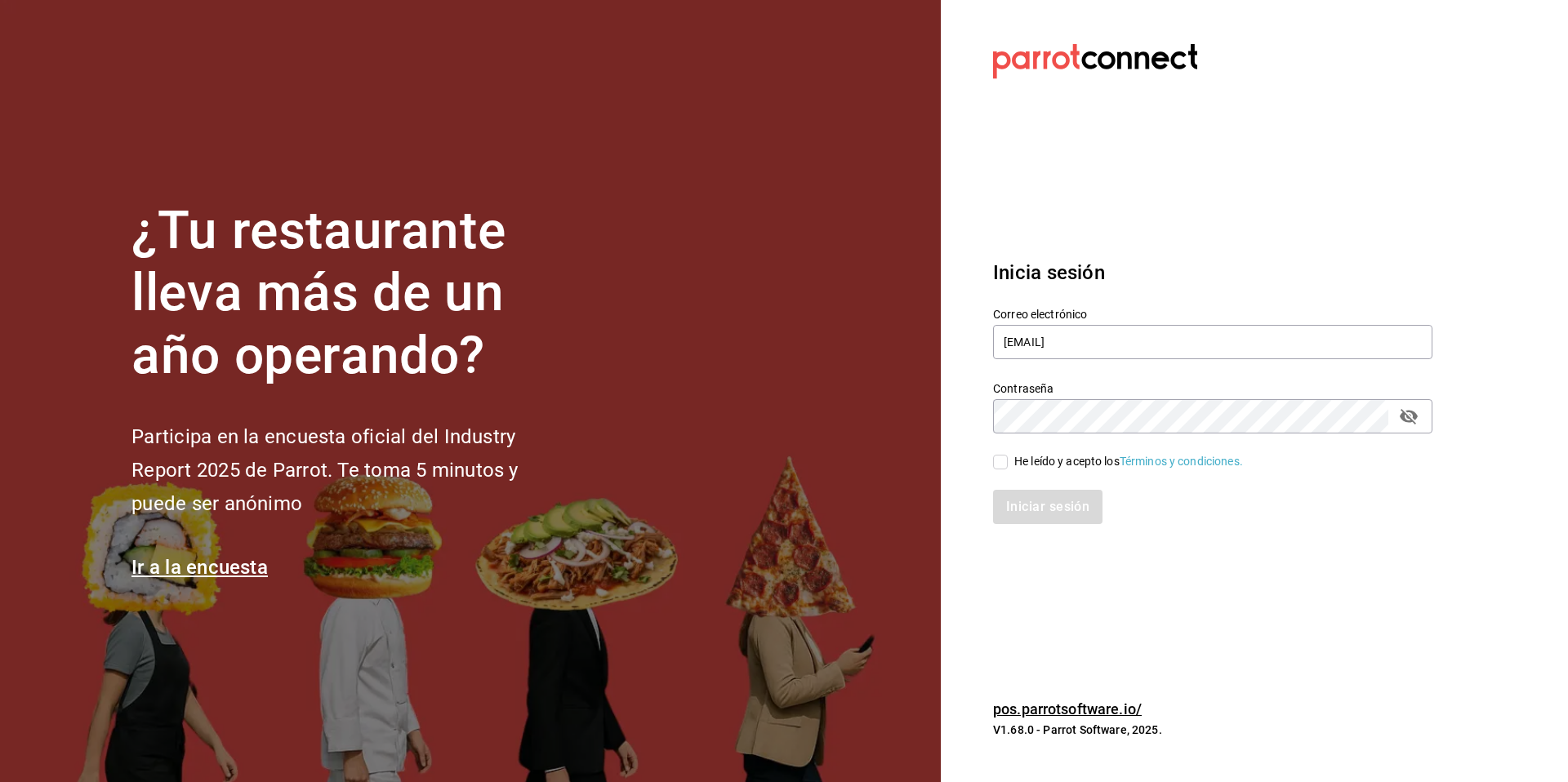 click on "Iniciar sesión" at bounding box center (1203, 497) 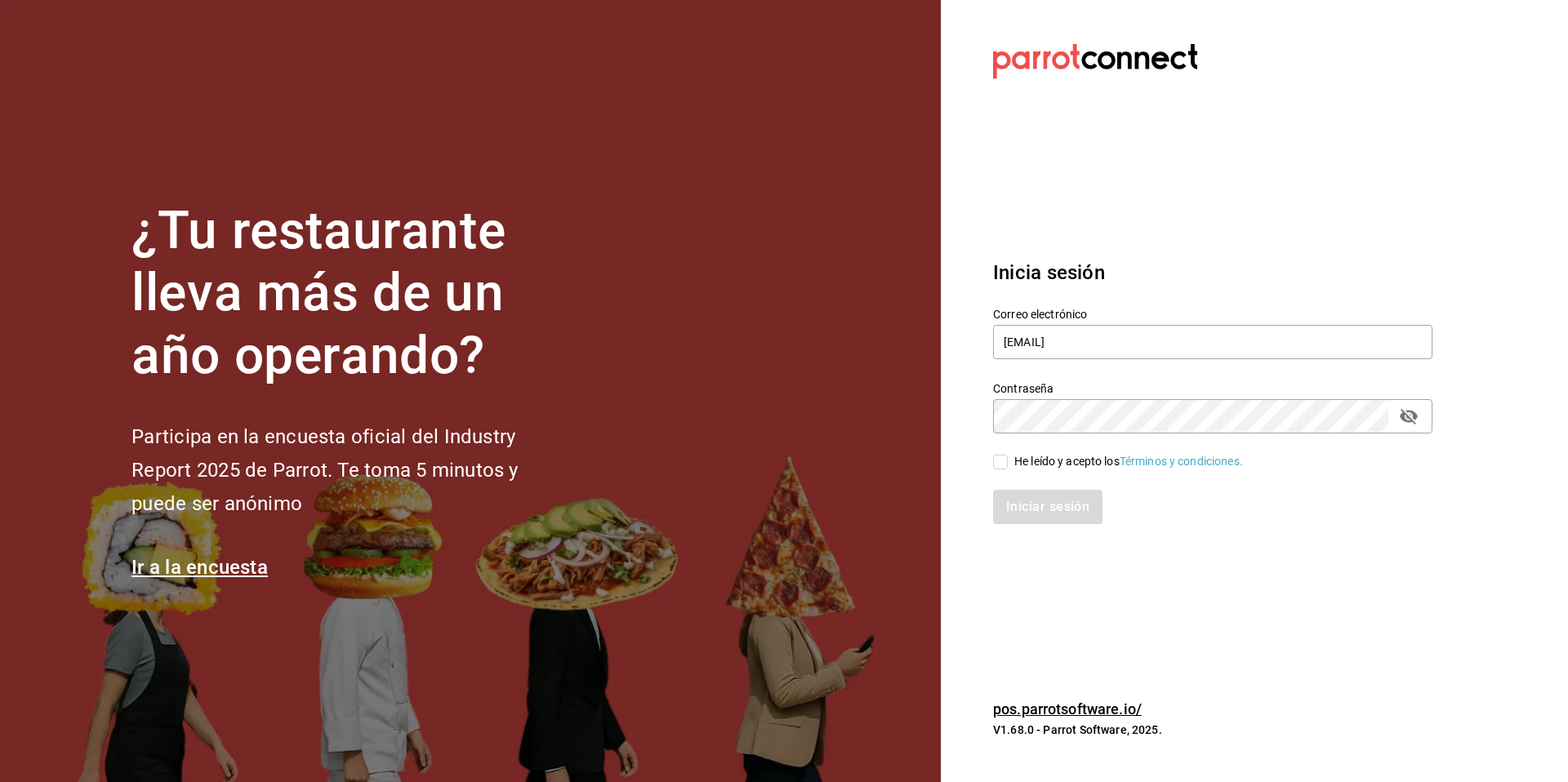 click on "He leído y acepto los  Términos y condiciones." at bounding box center [1000, 462] 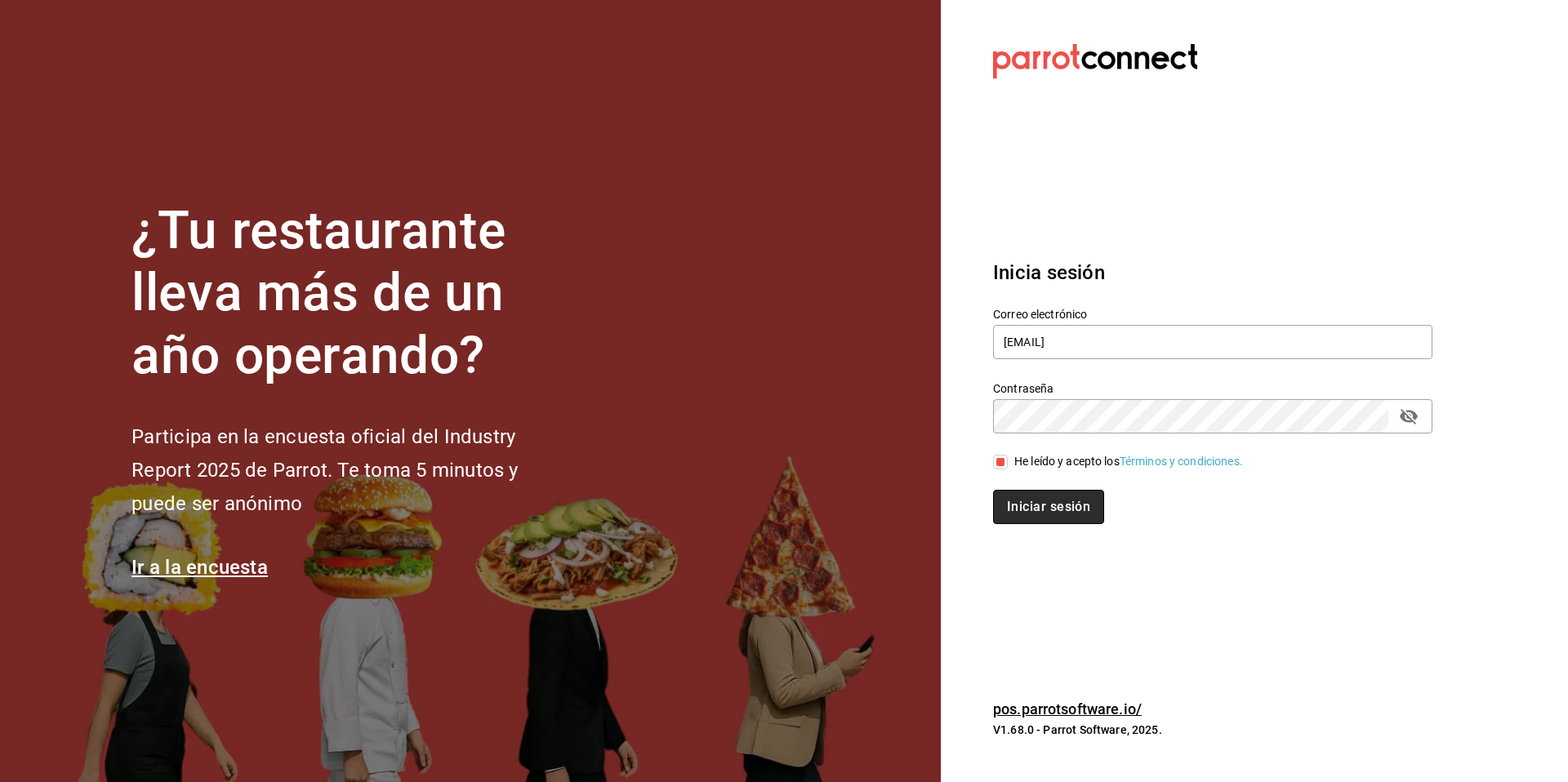 click on "Iniciar sesión" at bounding box center (1049, 507) 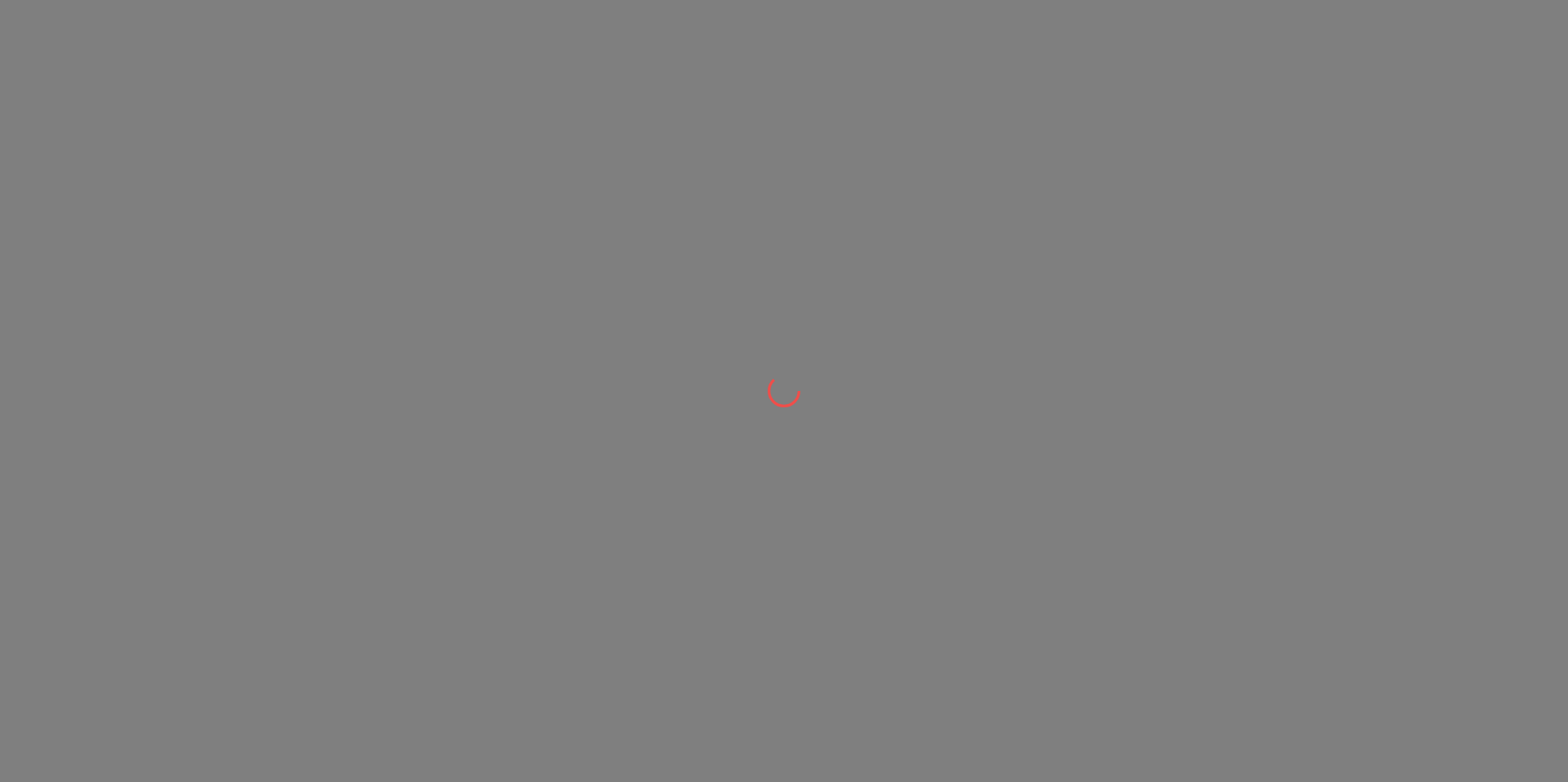 scroll, scrollTop: 0, scrollLeft: 0, axis: both 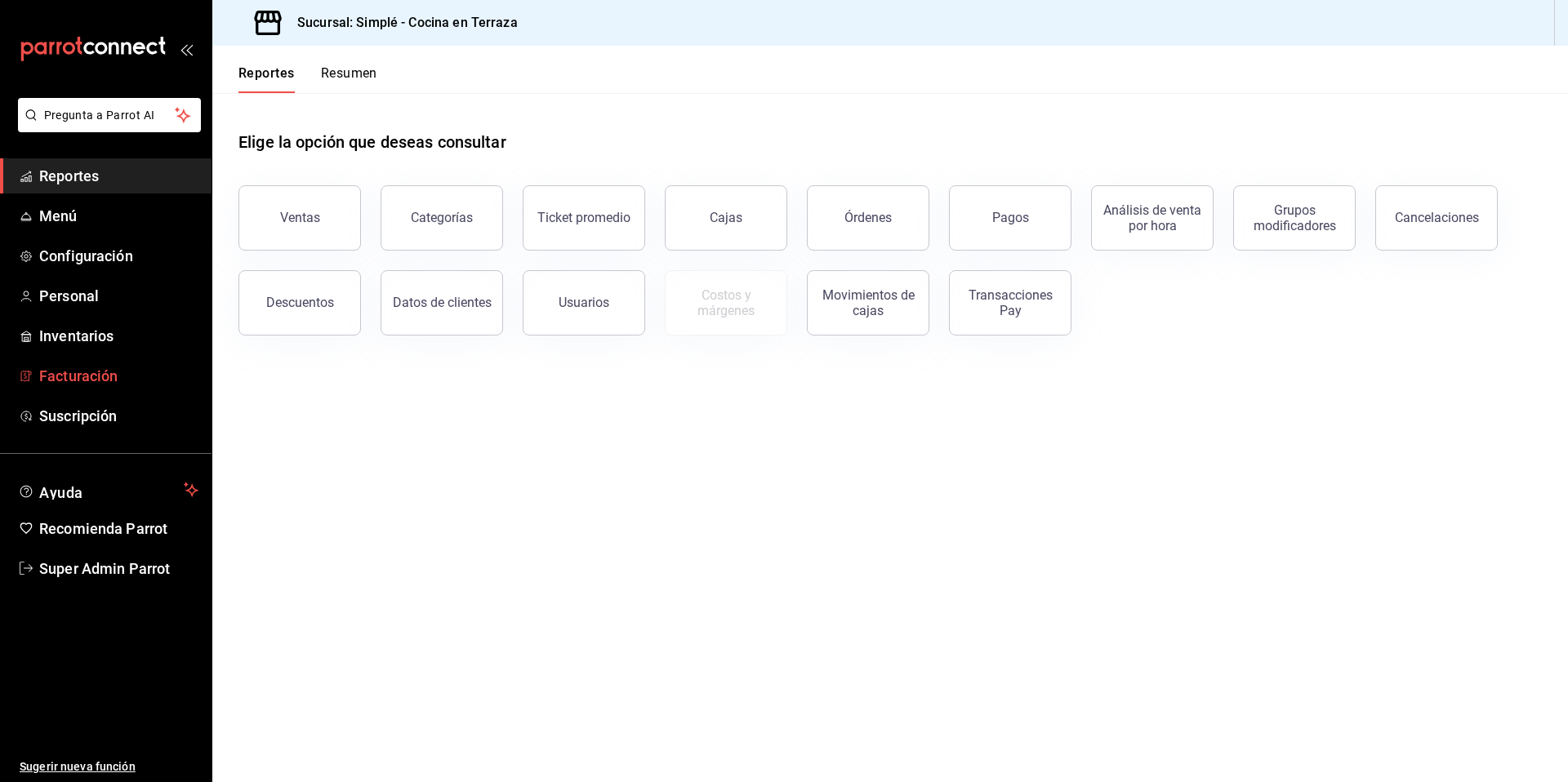 click on "Facturación" at bounding box center (118, 375) 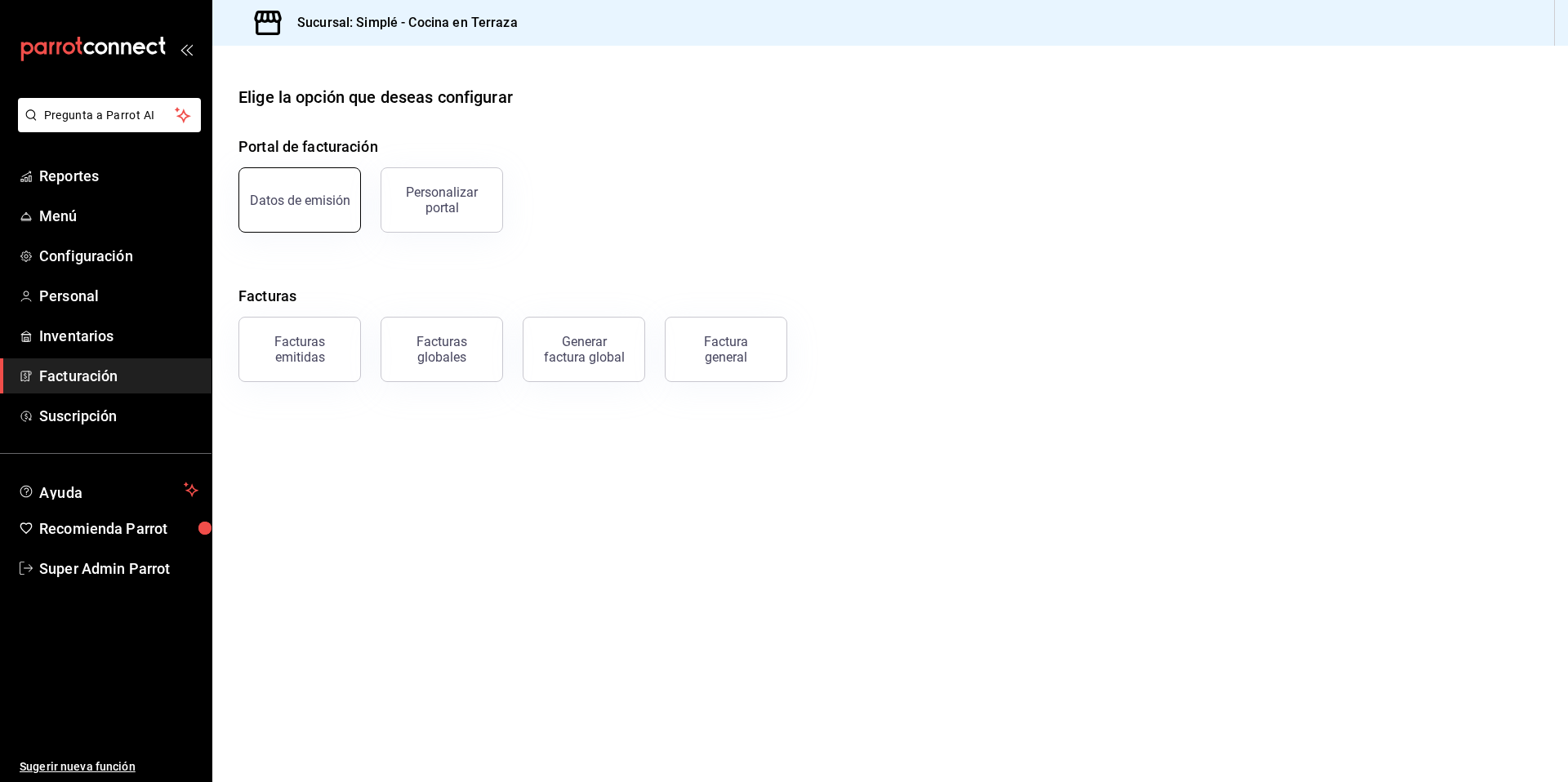 click on "Datos de emisión" at bounding box center (300, 200) 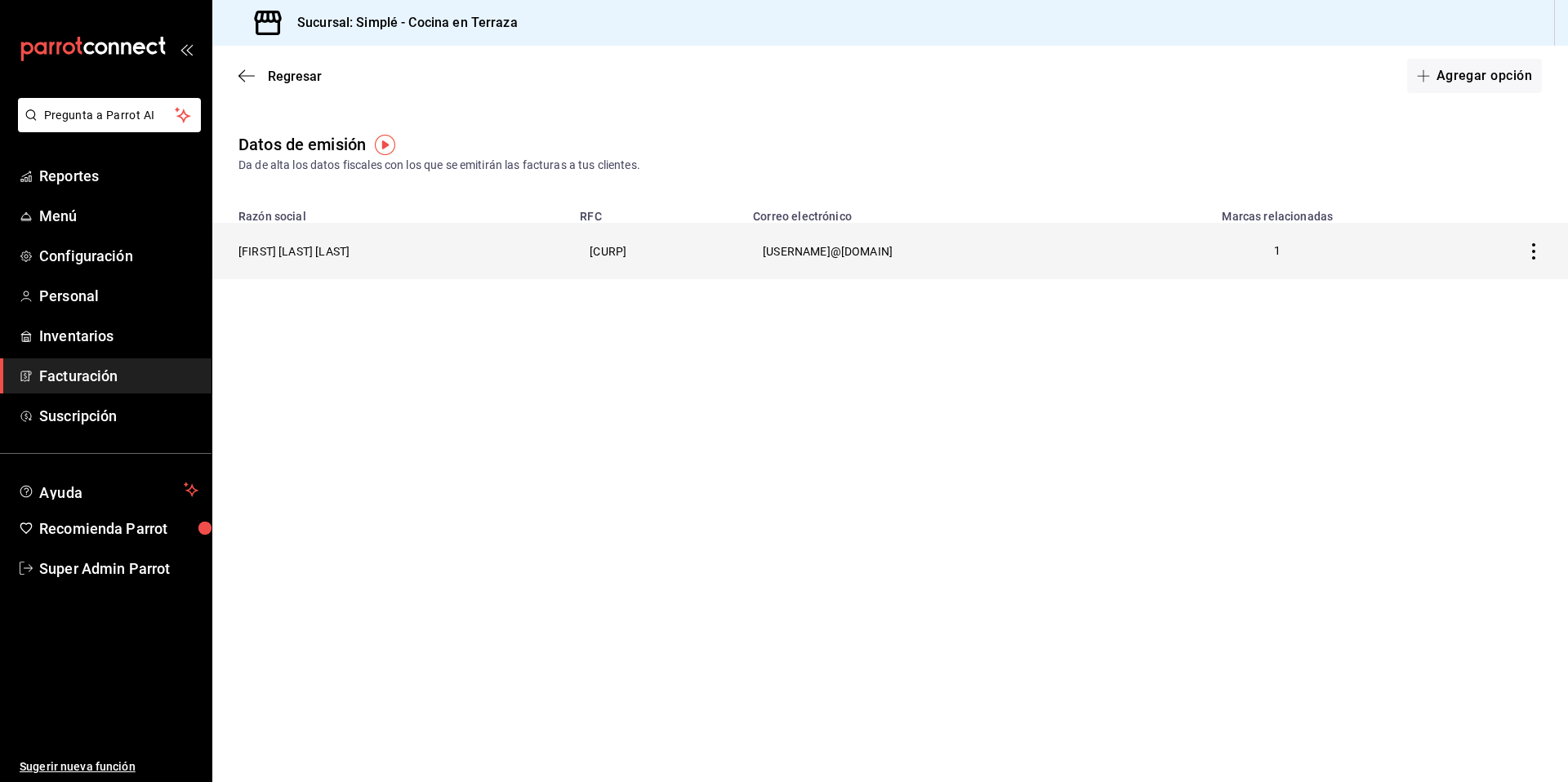 click on "RAMON VALENCIA TINOCO" at bounding box center [391, 251] 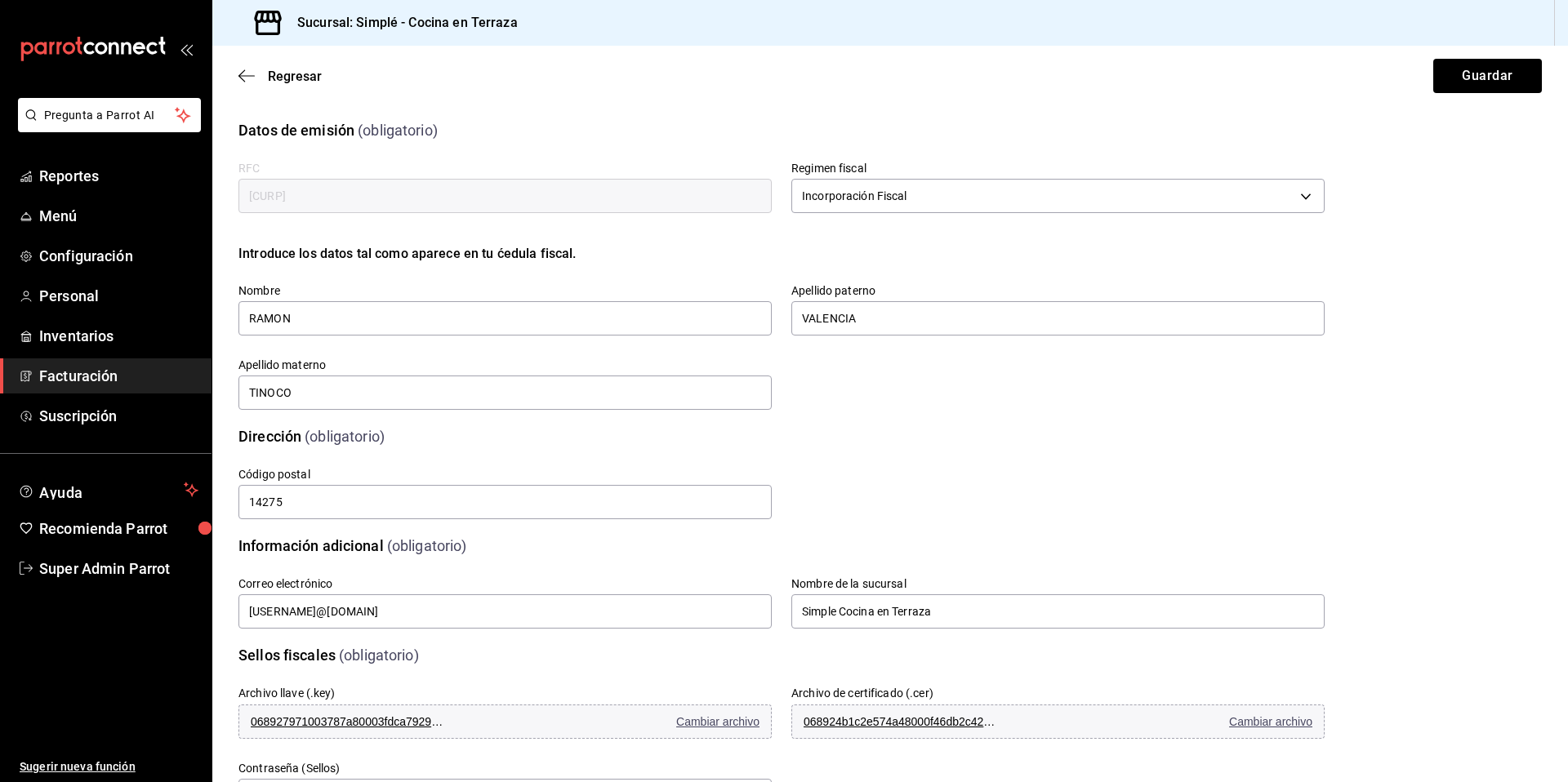 scroll, scrollTop: 233, scrollLeft: 0, axis: vertical 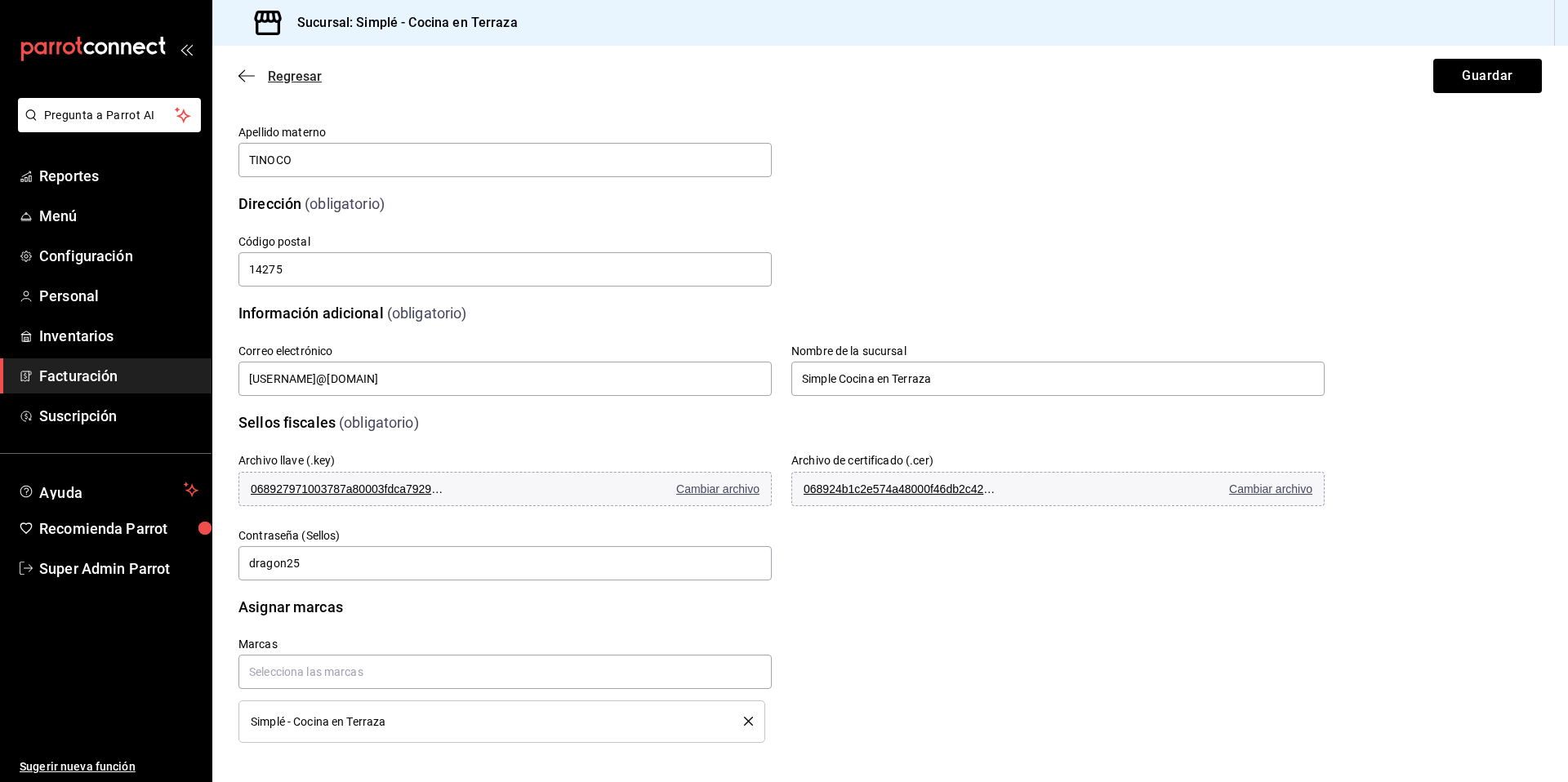 click on "Regresar" at bounding box center (295, 76) 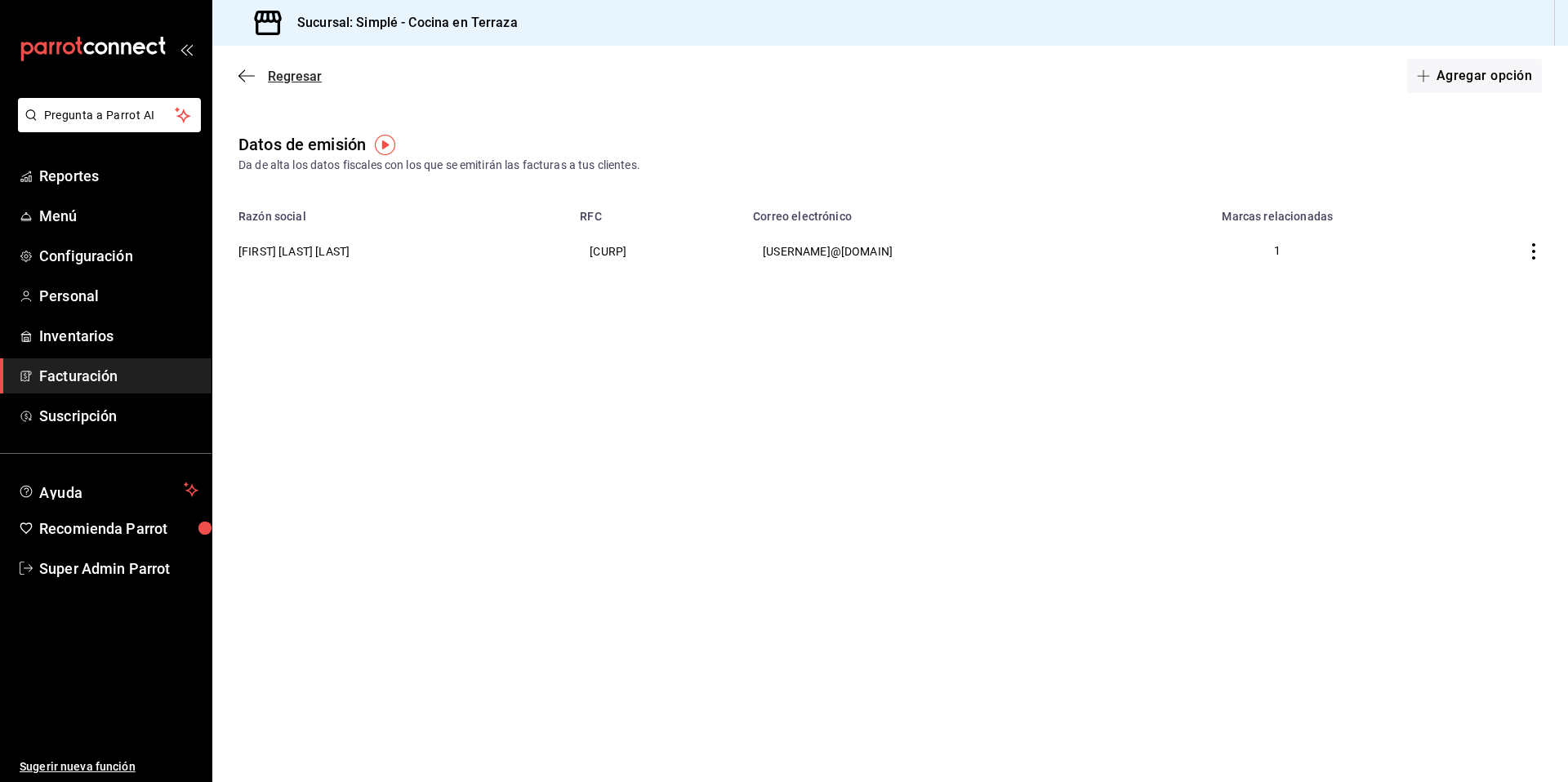 click on "Regresar" at bounding box center (295, 76) 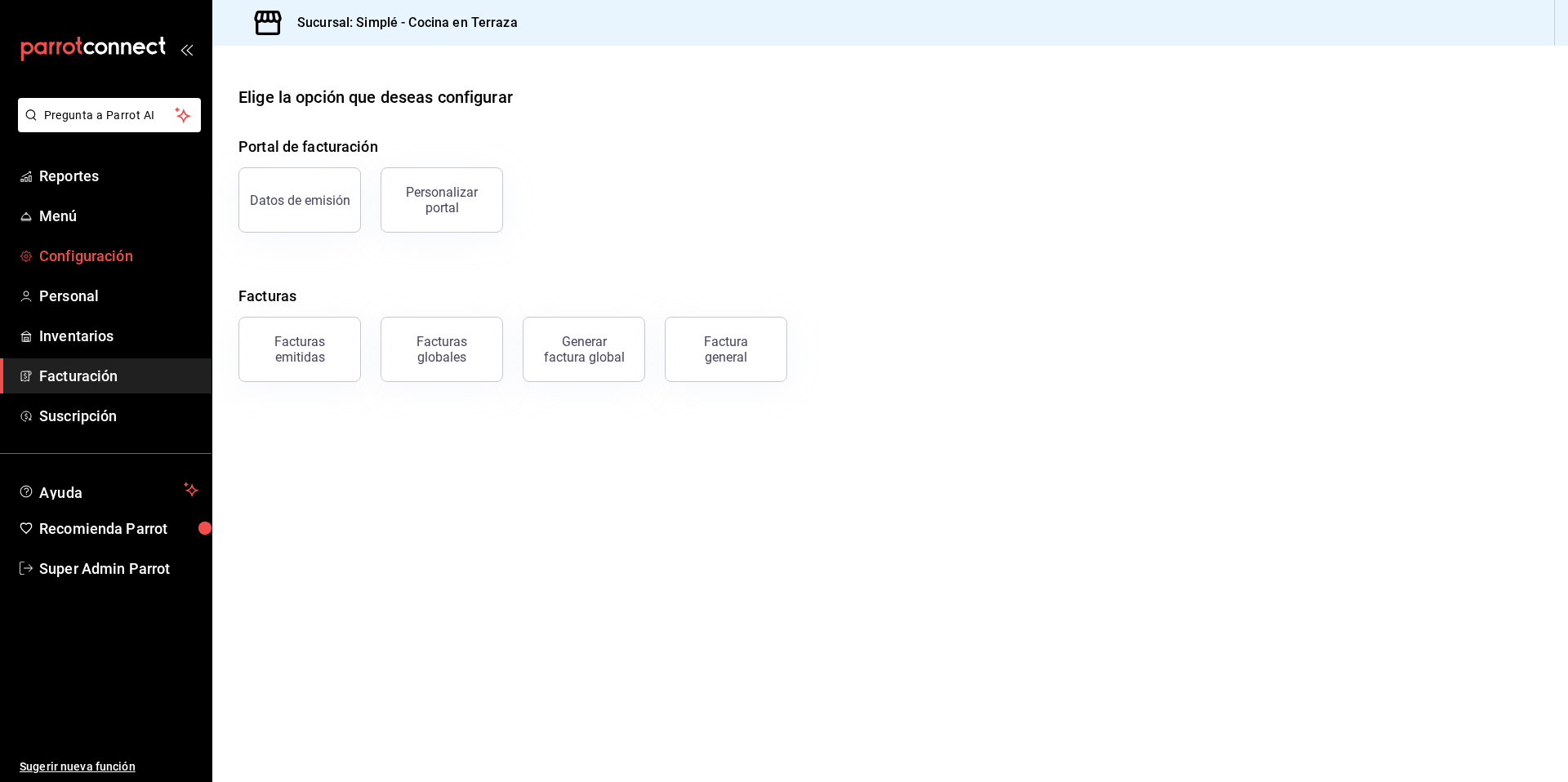 click on "Configuración" at bounding box center (118, 255) 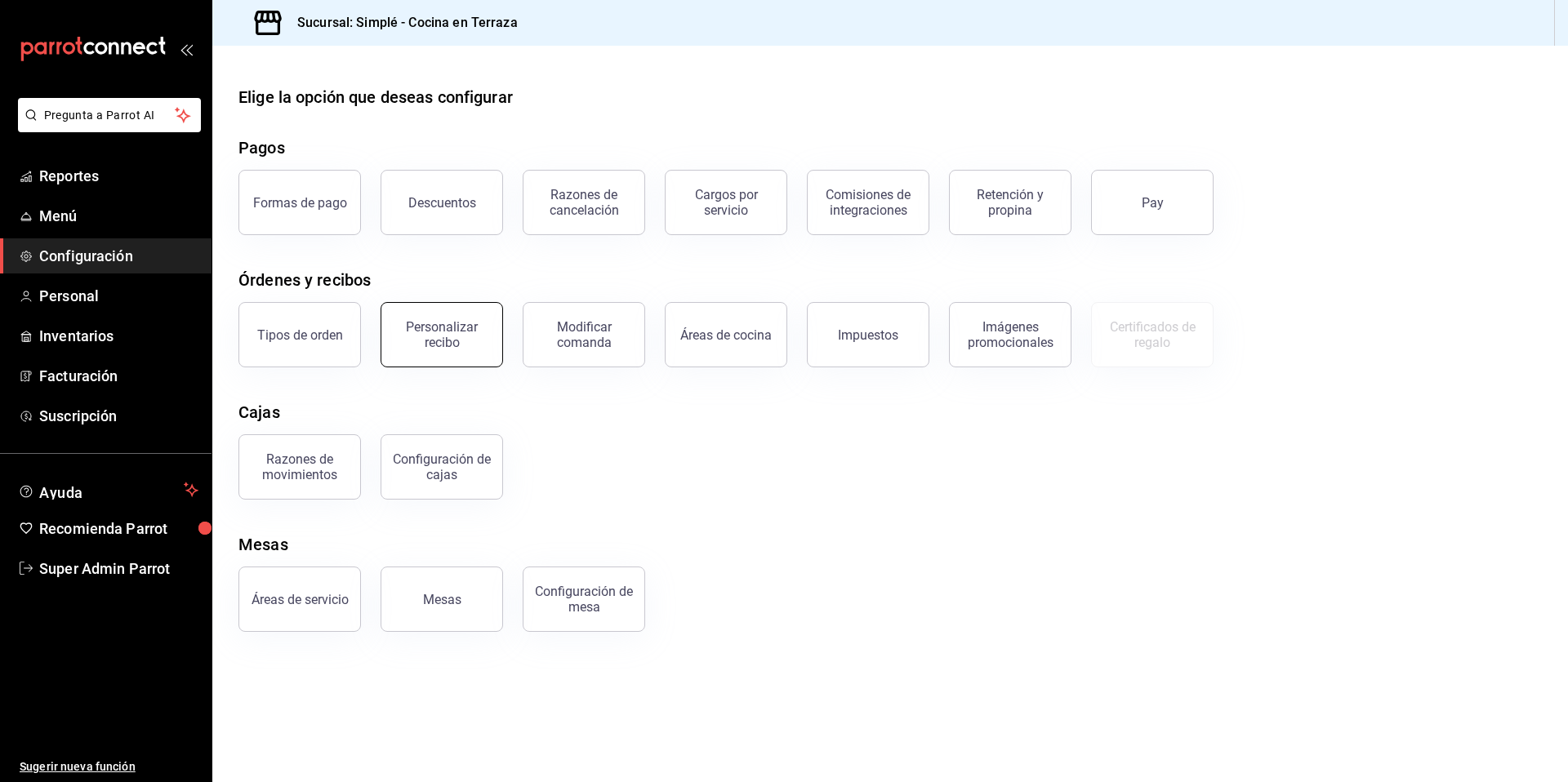 click on "Personalizar recibo" at bounding box center [442, 335] 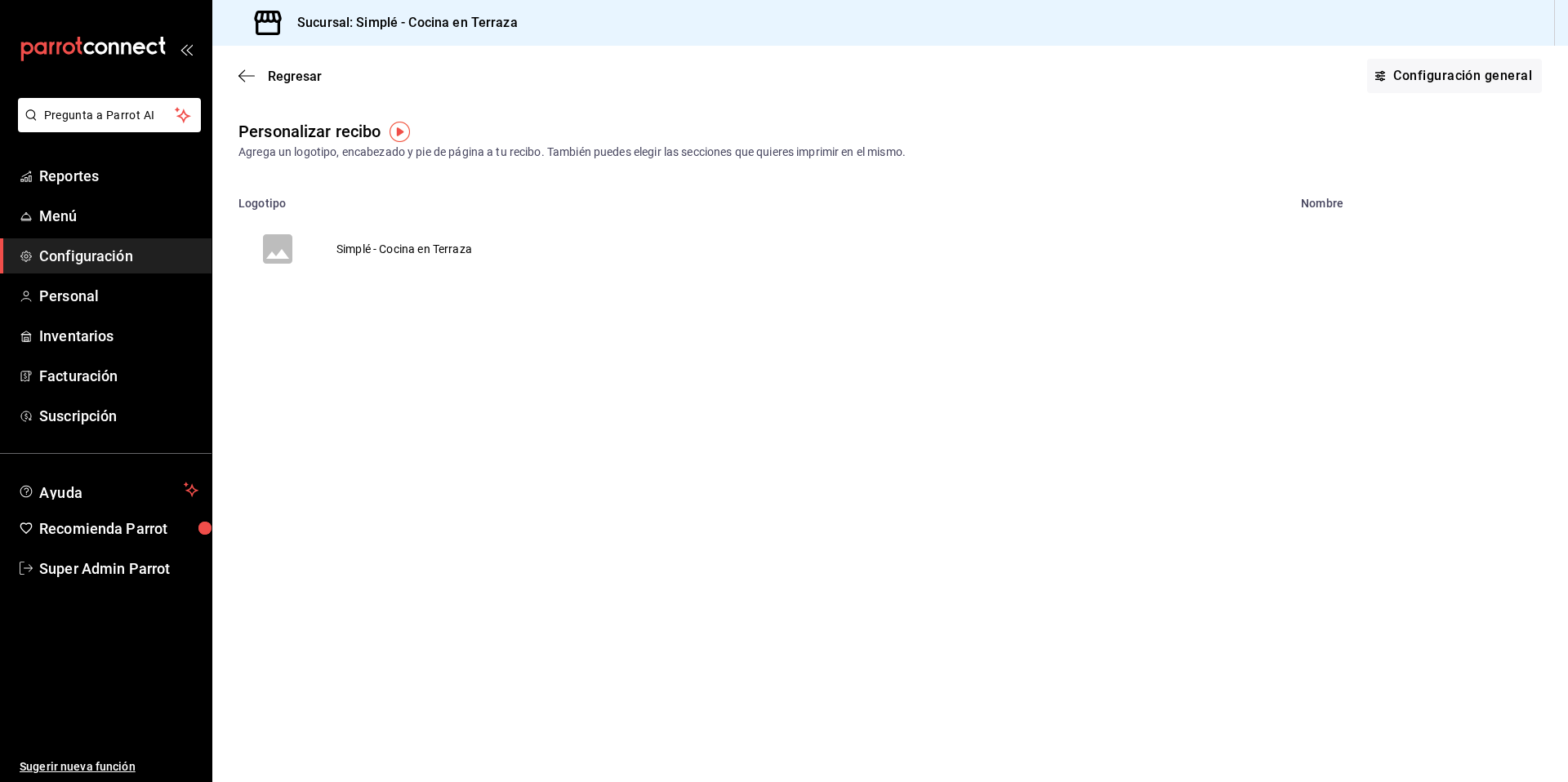 click on "Simplé - Cocina en Terraza" at bounding box center (404, 249) 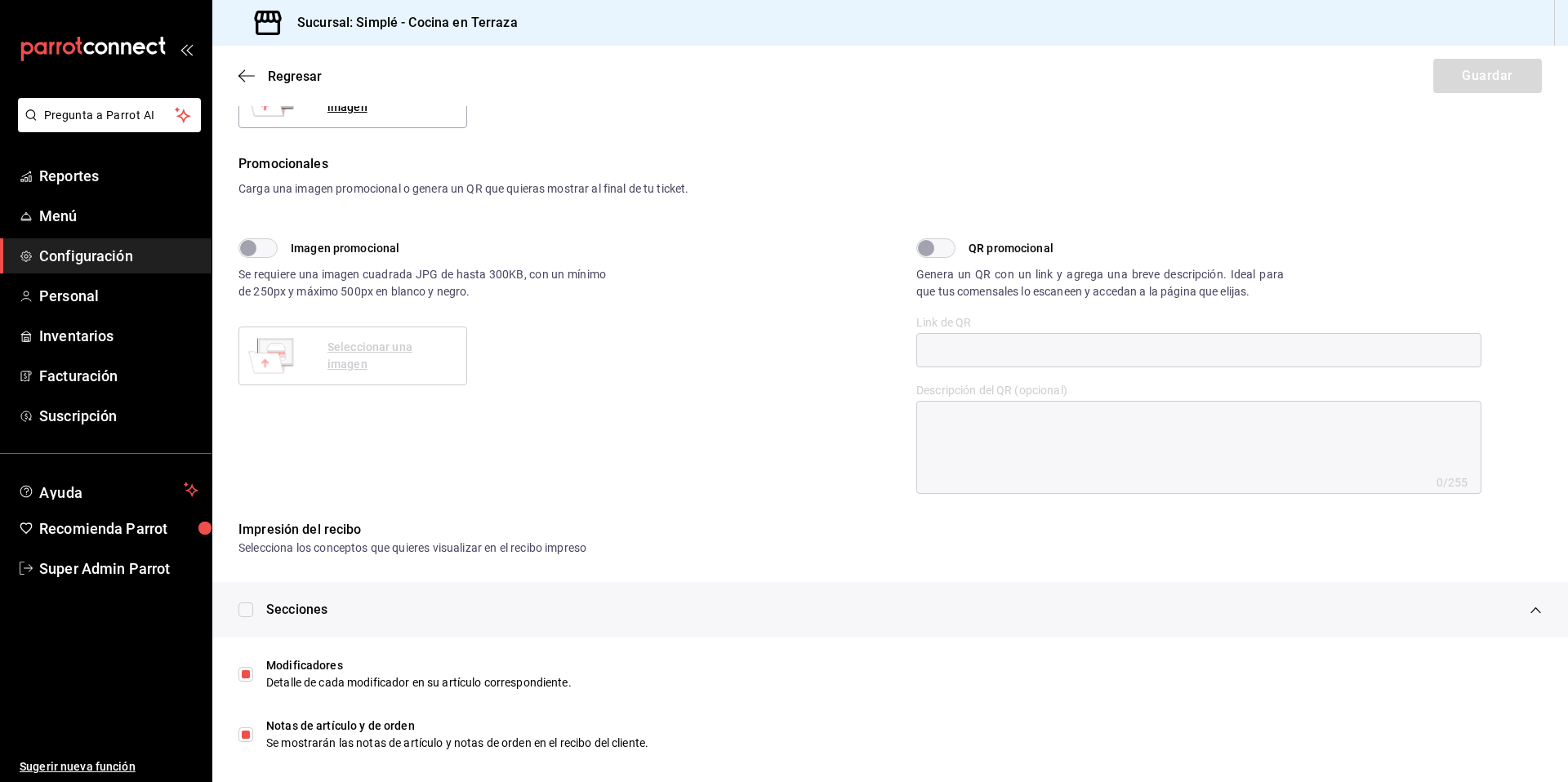 scroll, scrollTop: 596, scrollLeft: 0, axis: vertical 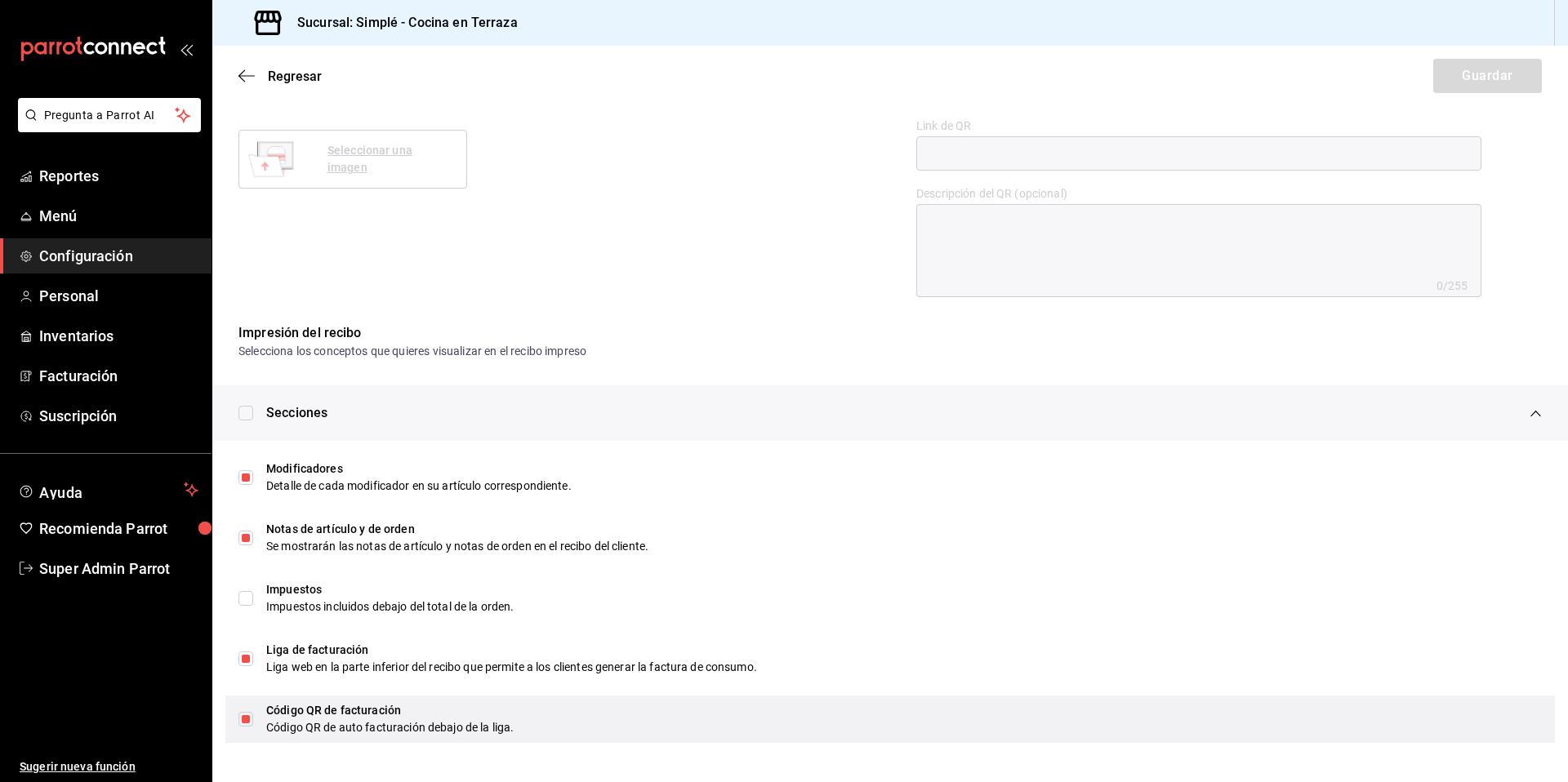 click at bounding box center [246, 719] 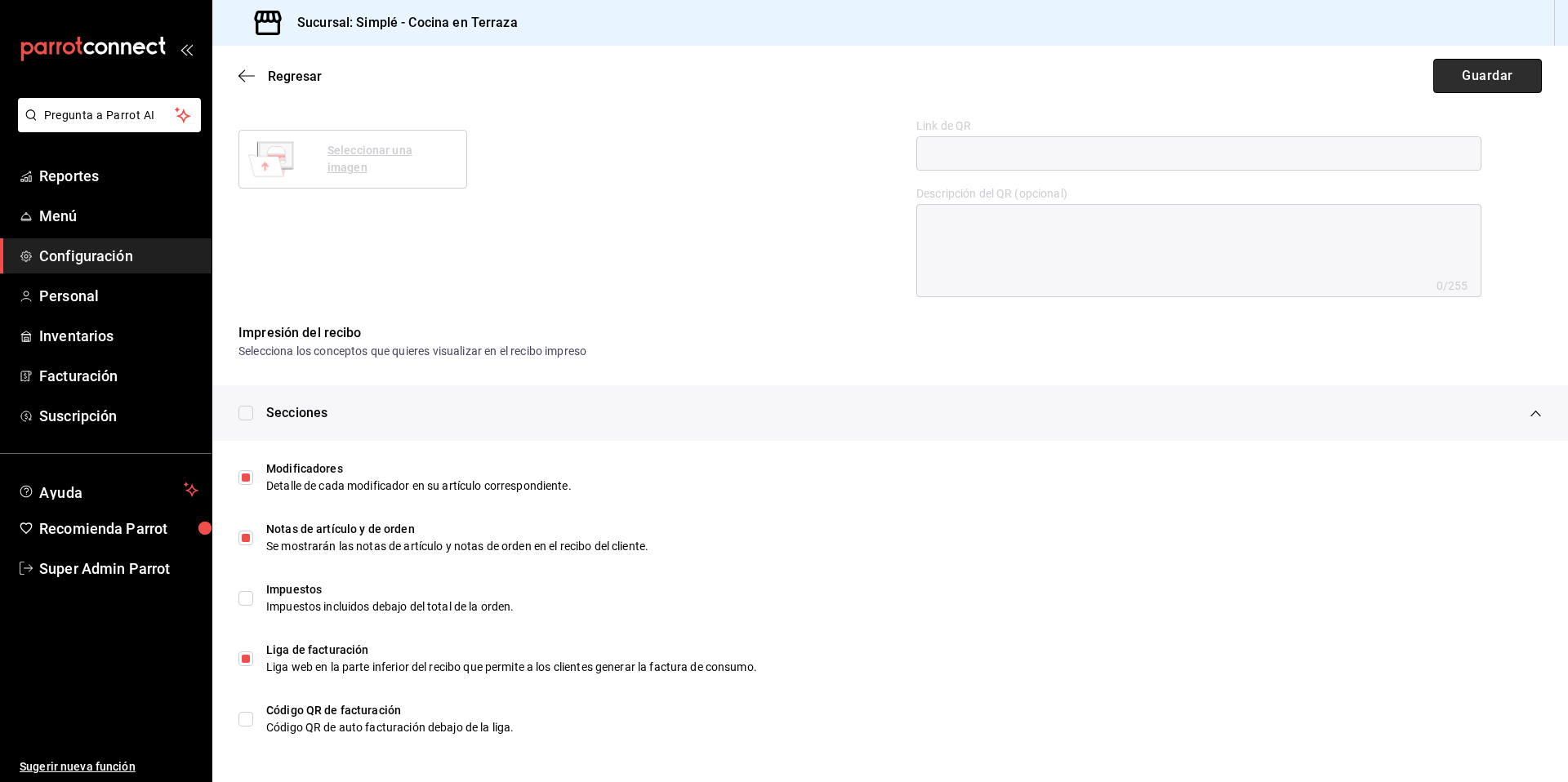 click on "Guardar" at bounding box center [1487, 76] 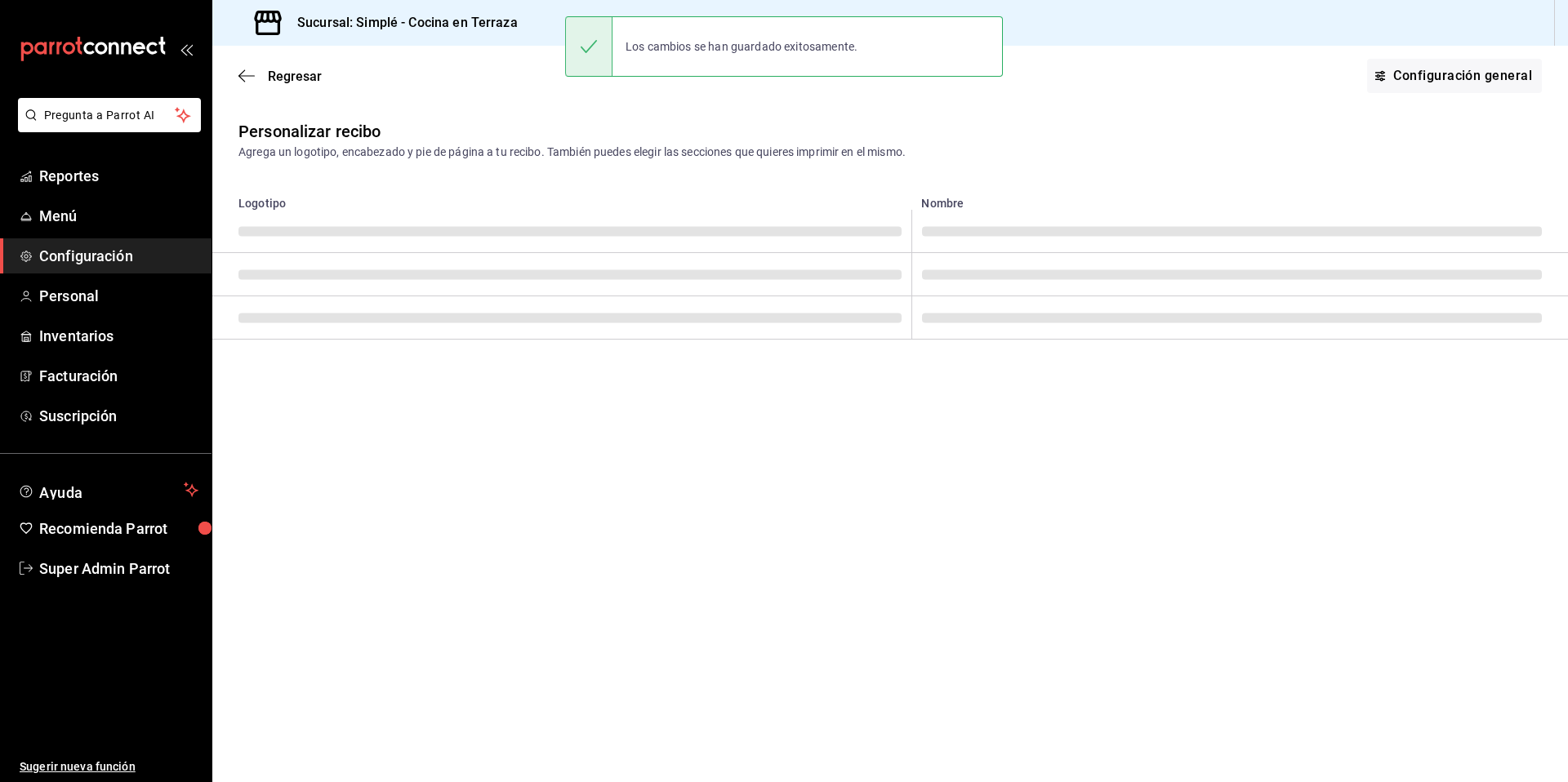 scroll, scrollTop: 0, scrollLeft: 0, axis: both 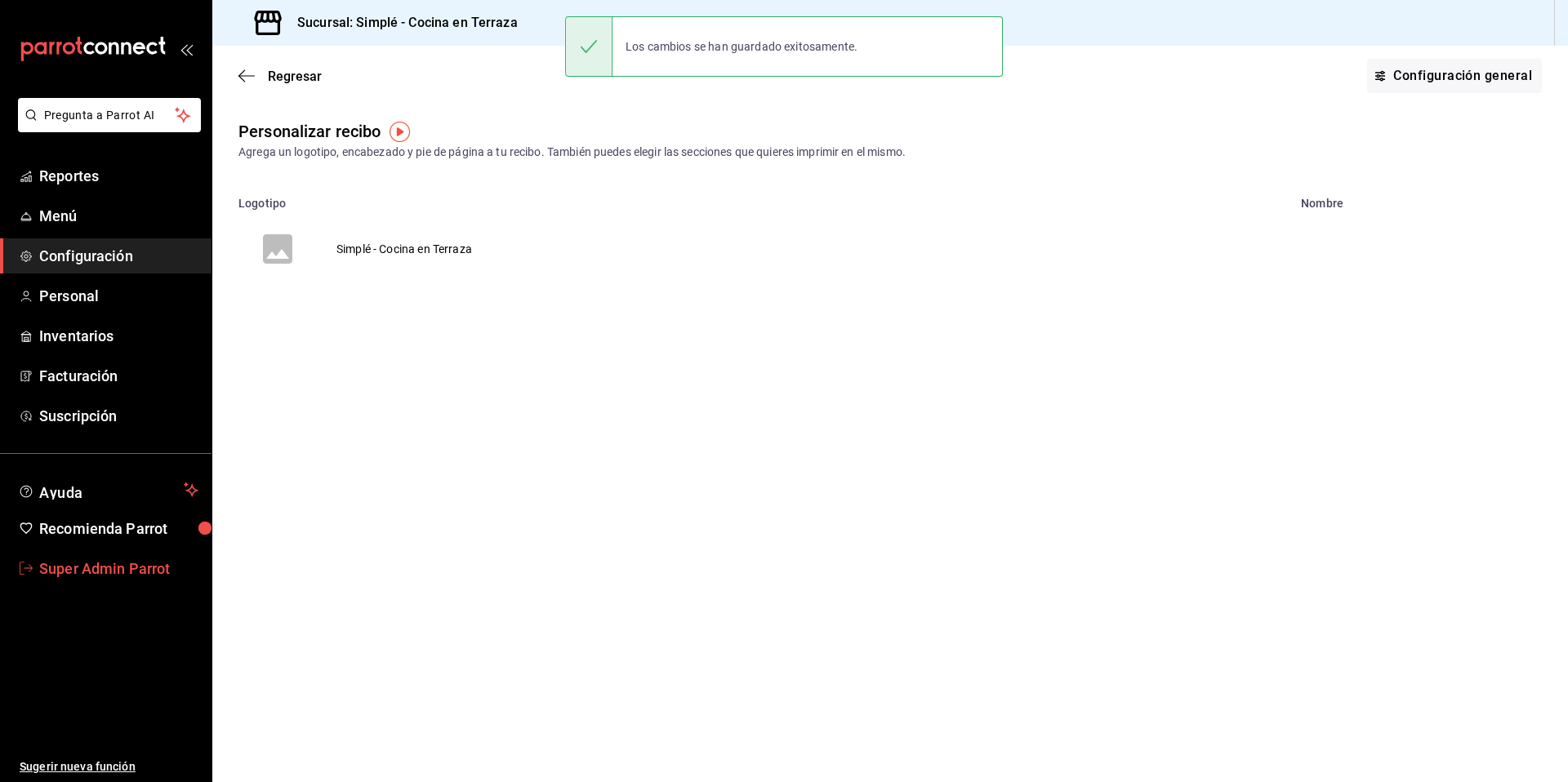 click on "Super Admin Parrot" at bounding box center [118, 568] 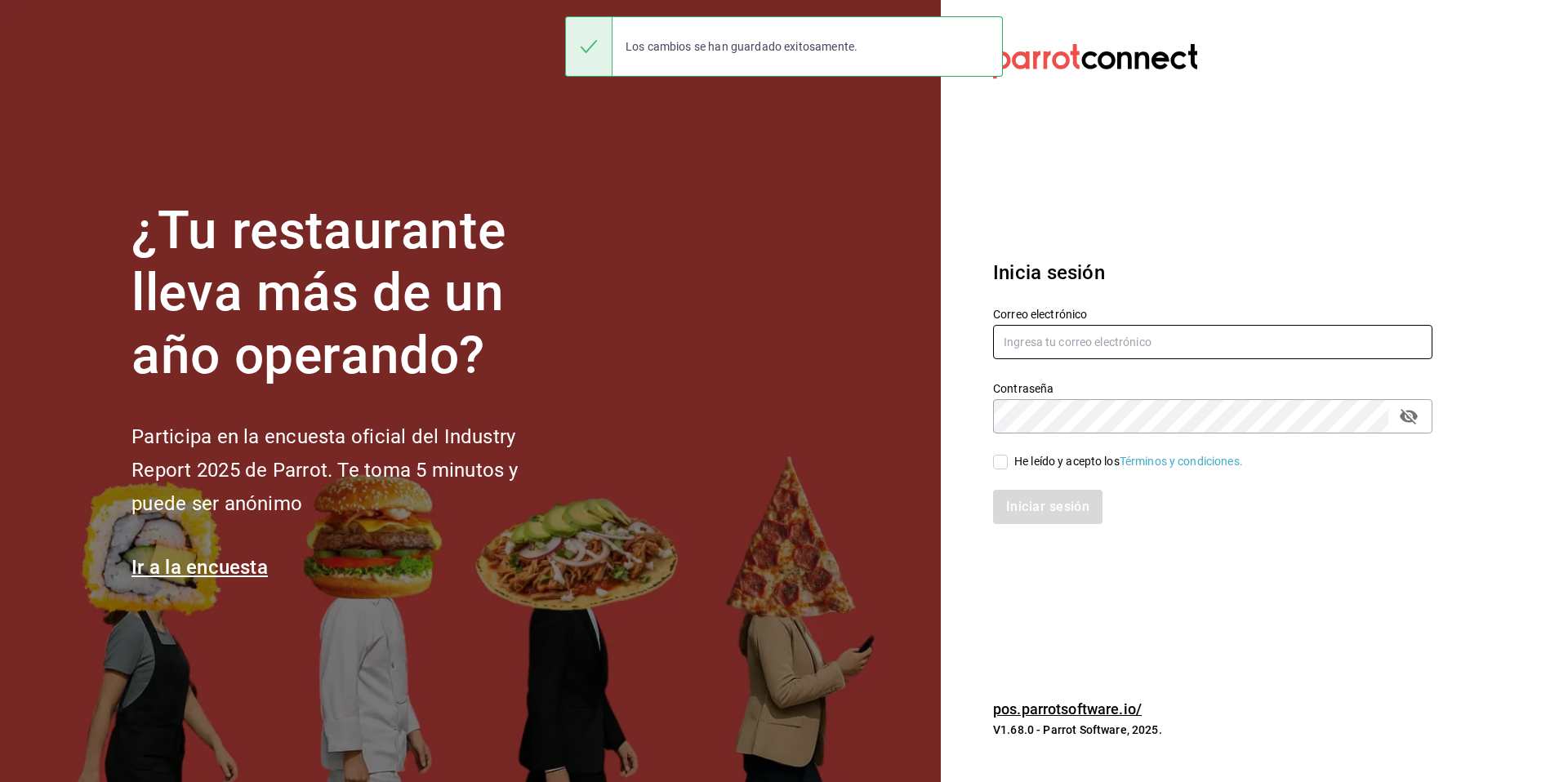 click at bounding box center [1213, 342] 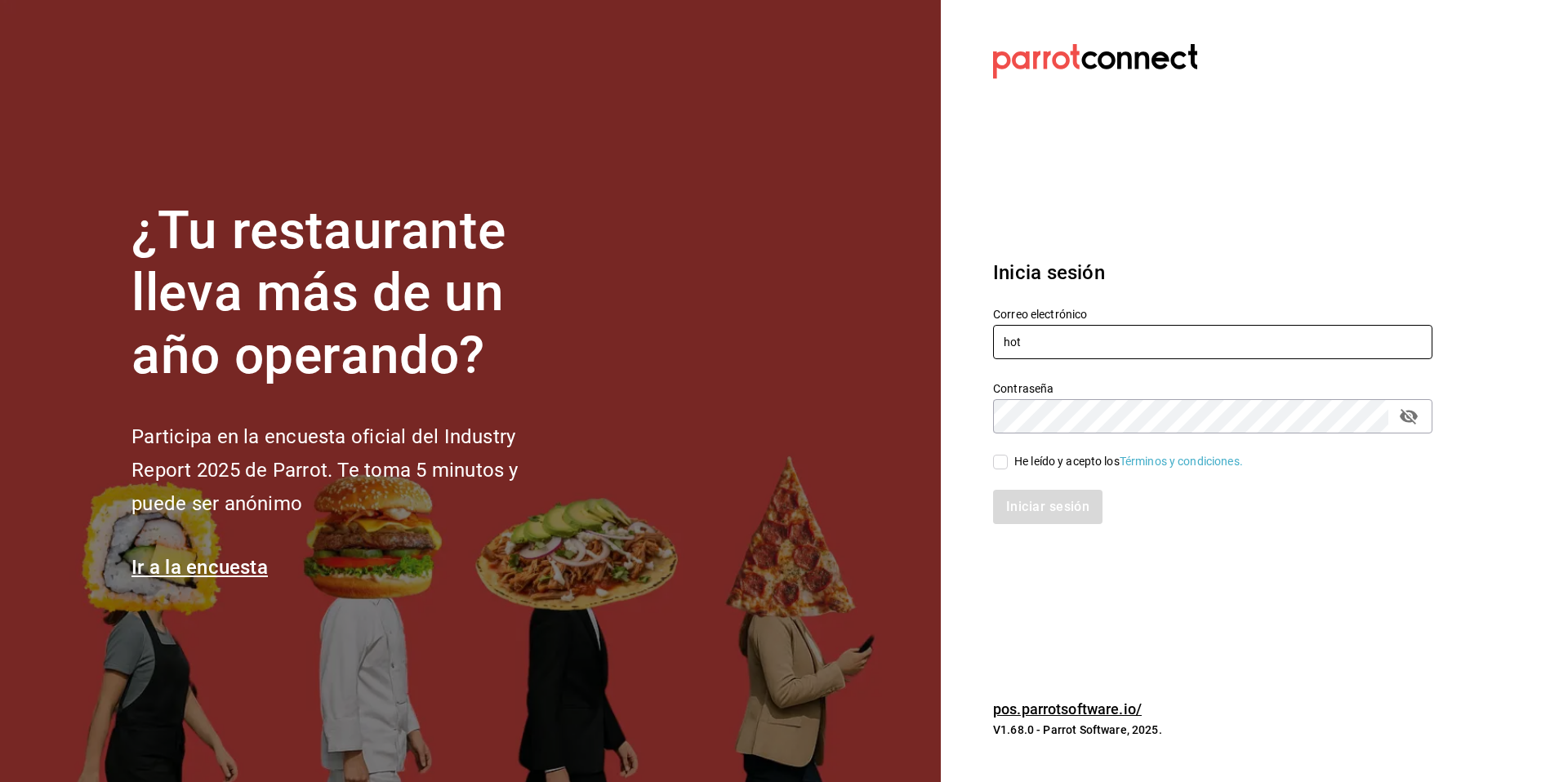 type on "hotaru@costeno.com" 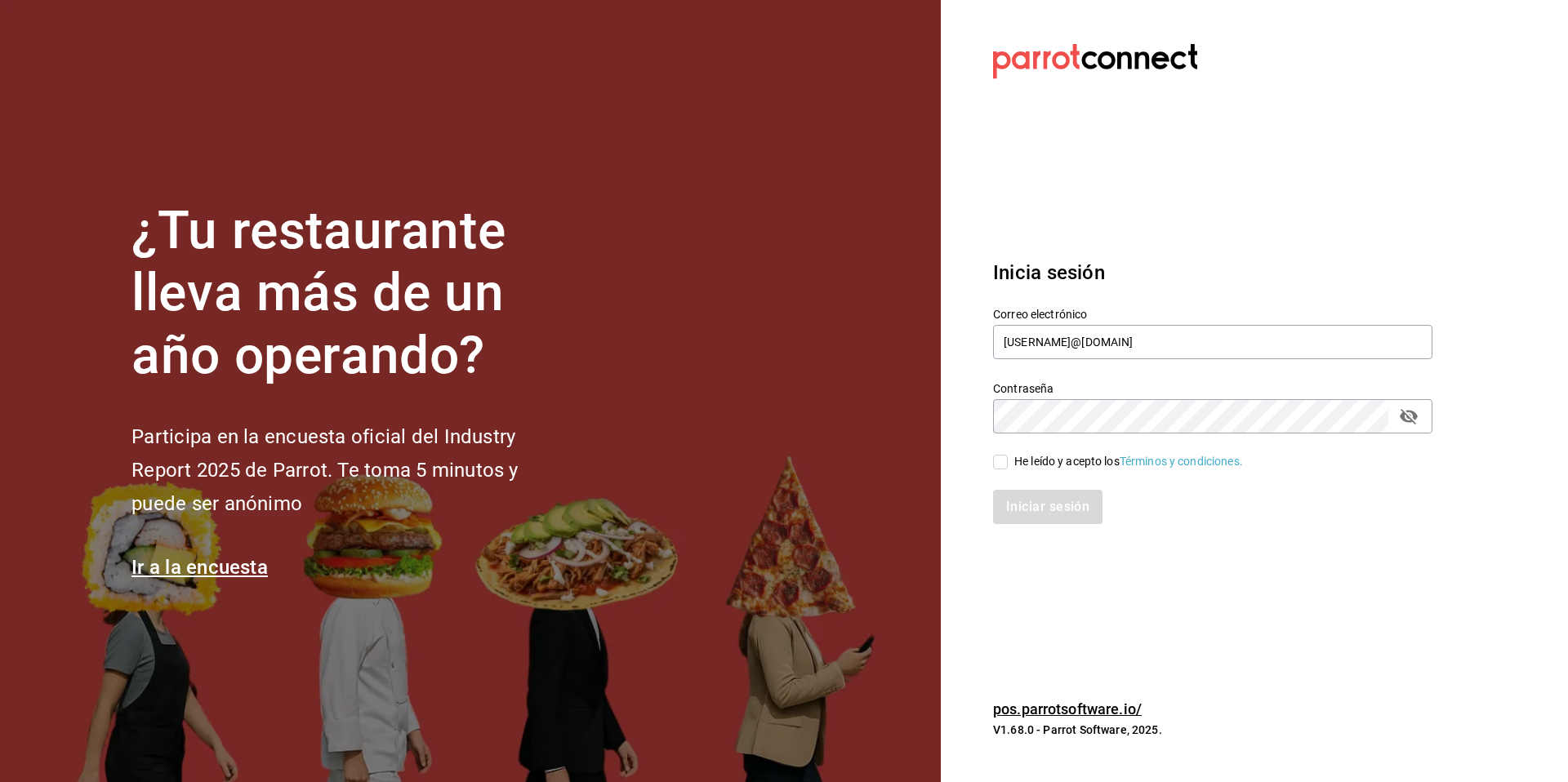 click on "He leído y acepto los  Términos y condiciones." at bounding box center (1129, 461) 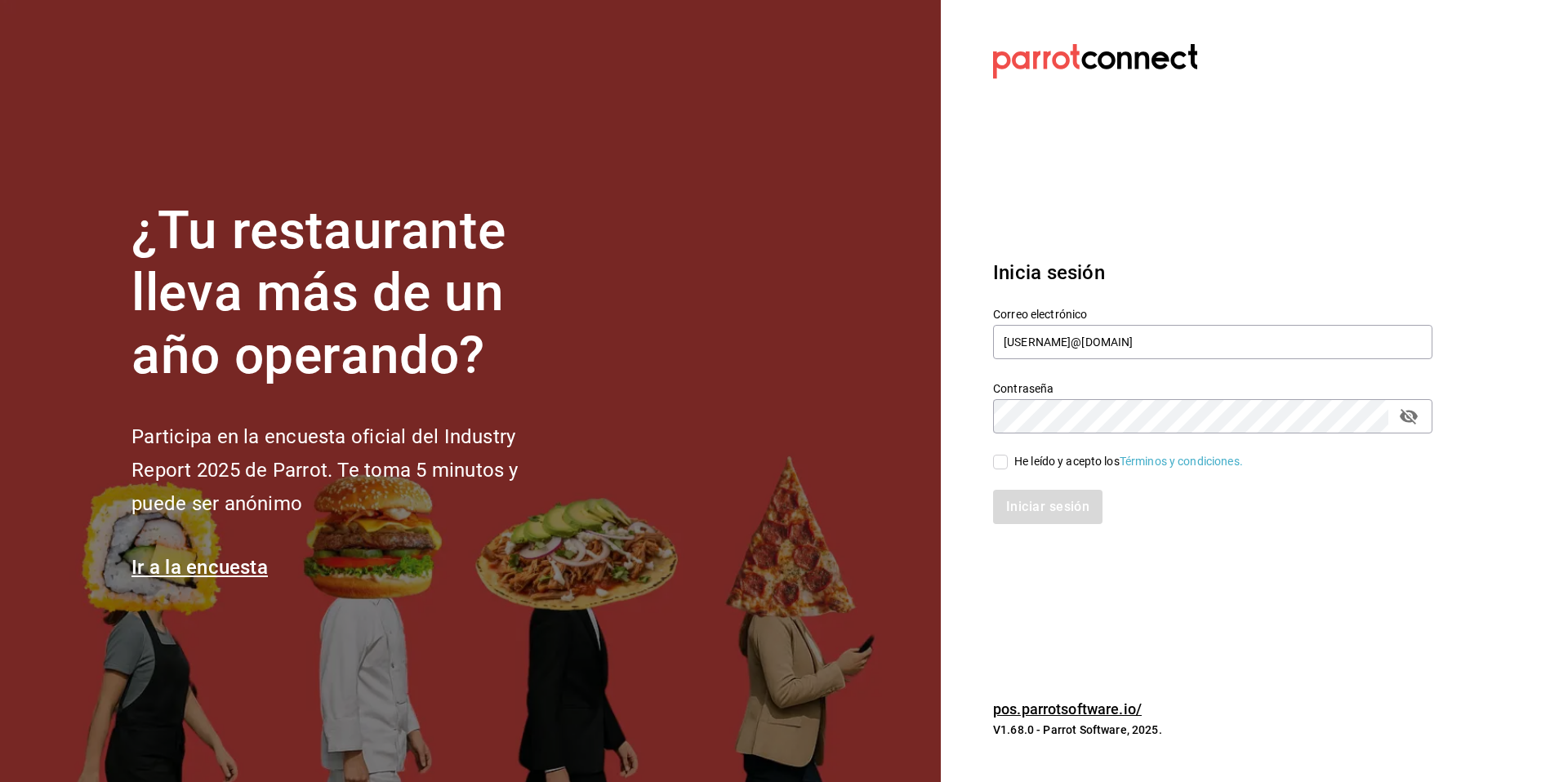 checkbox on "true" 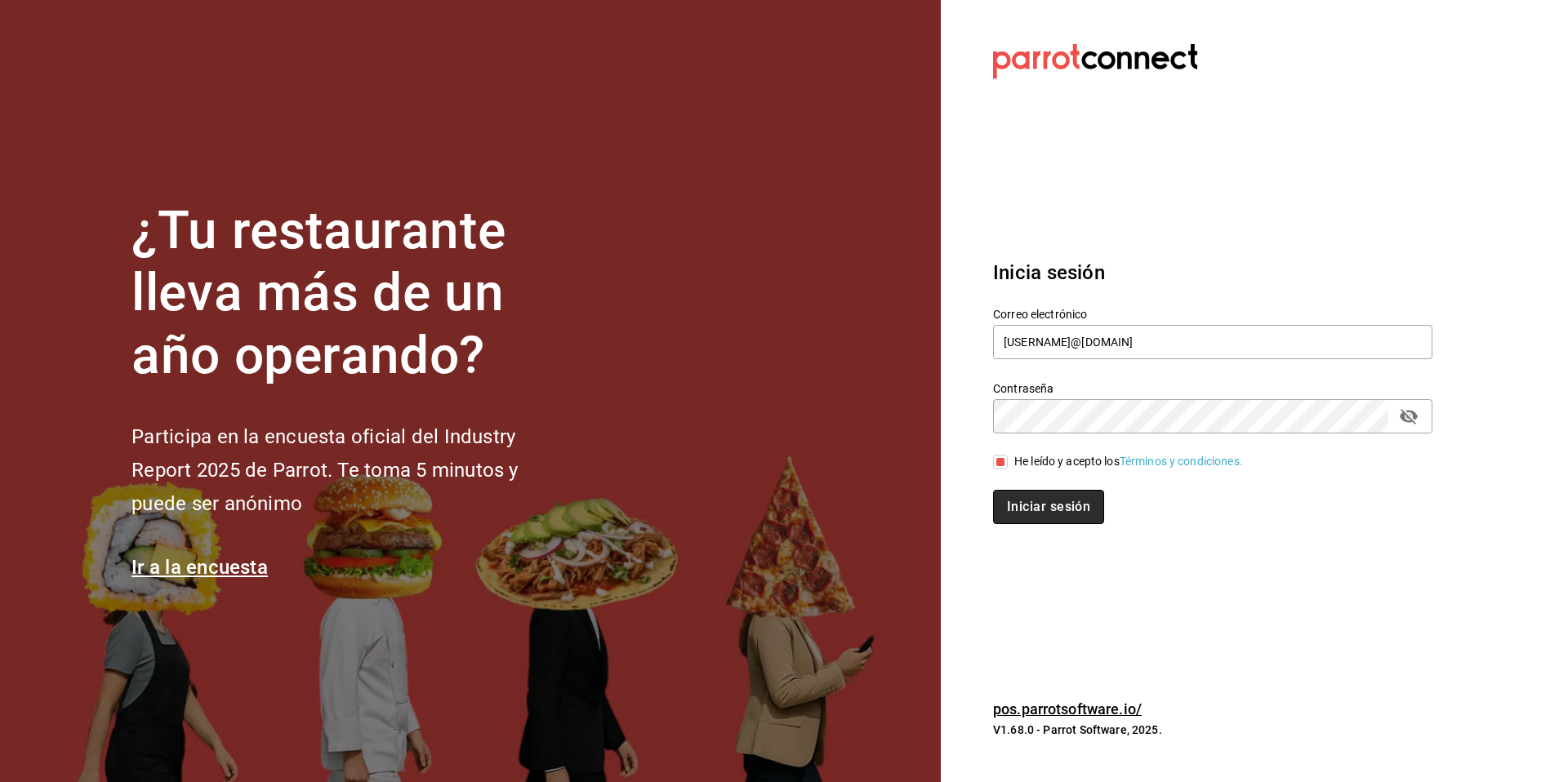 click on "Iniciar sesión" at bounding box center [1049, 507] 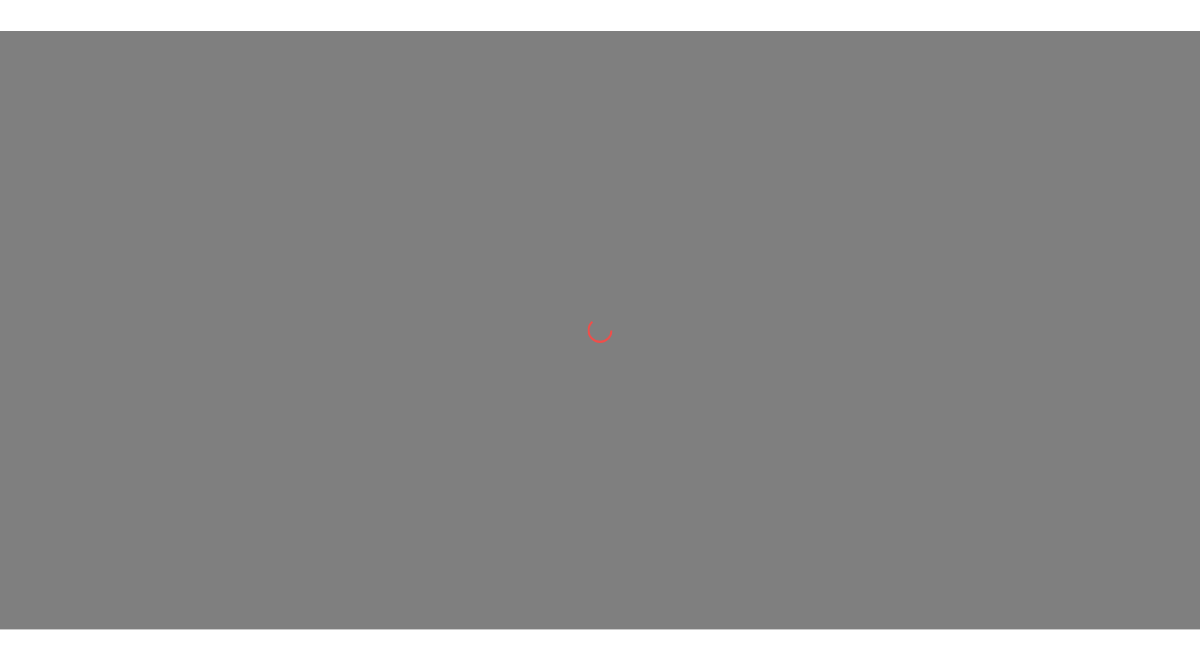 scroll, scrollTop: 0, scrollLeft: 0, axis: both 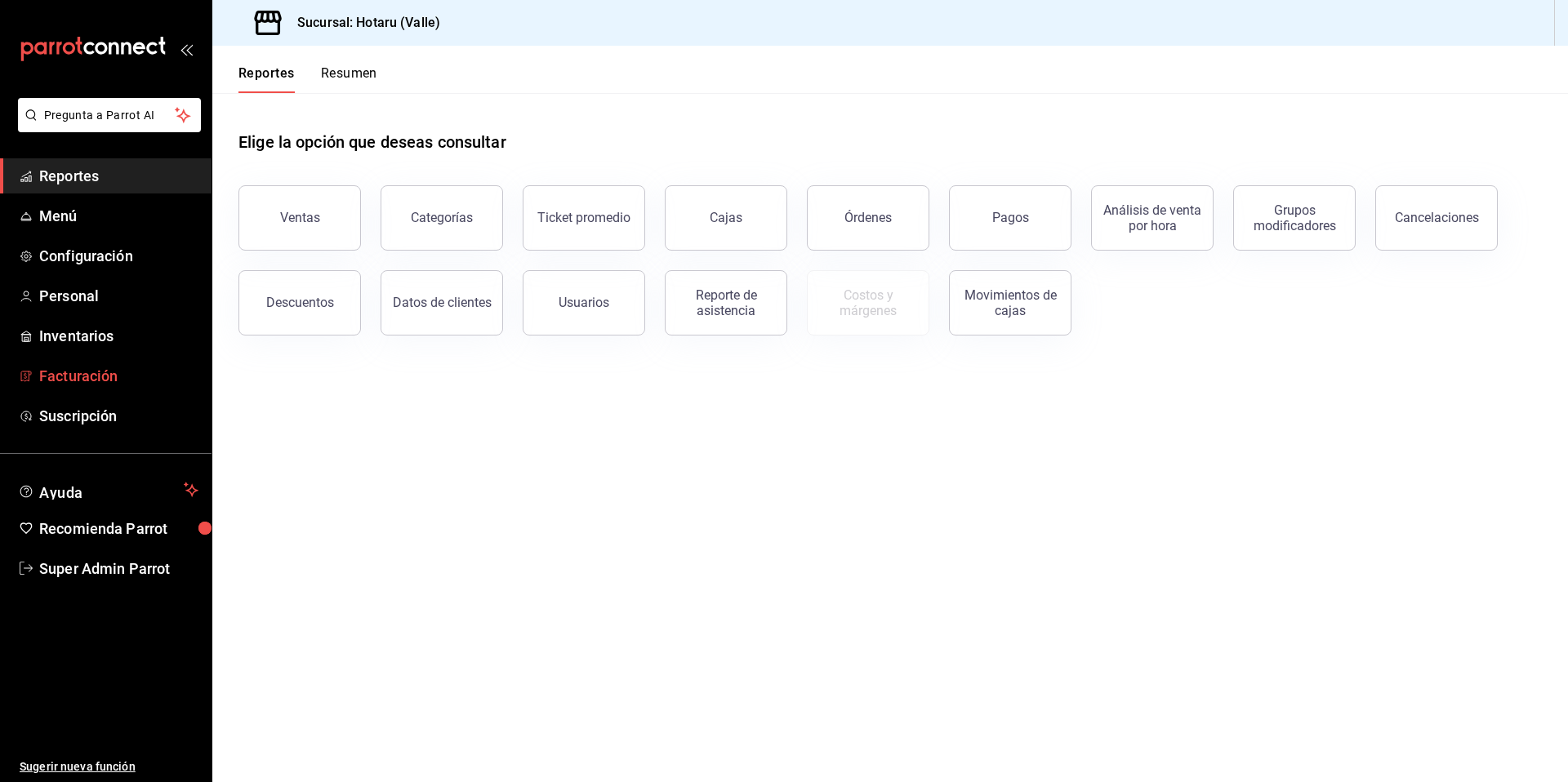 click on "Facturación" at bounding box center (118, 375) 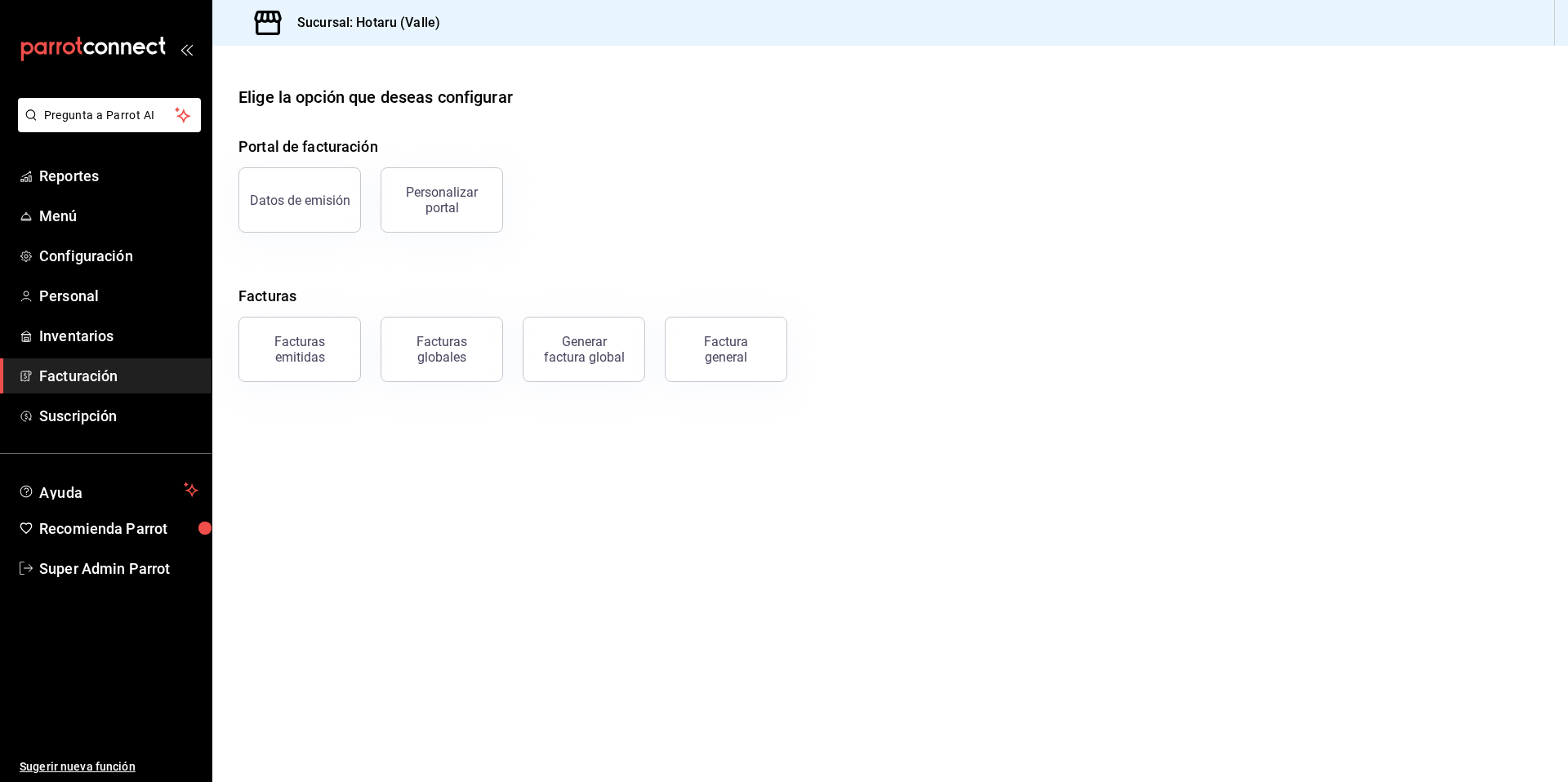 click on "Facturación" at bounding box center [118, 375] 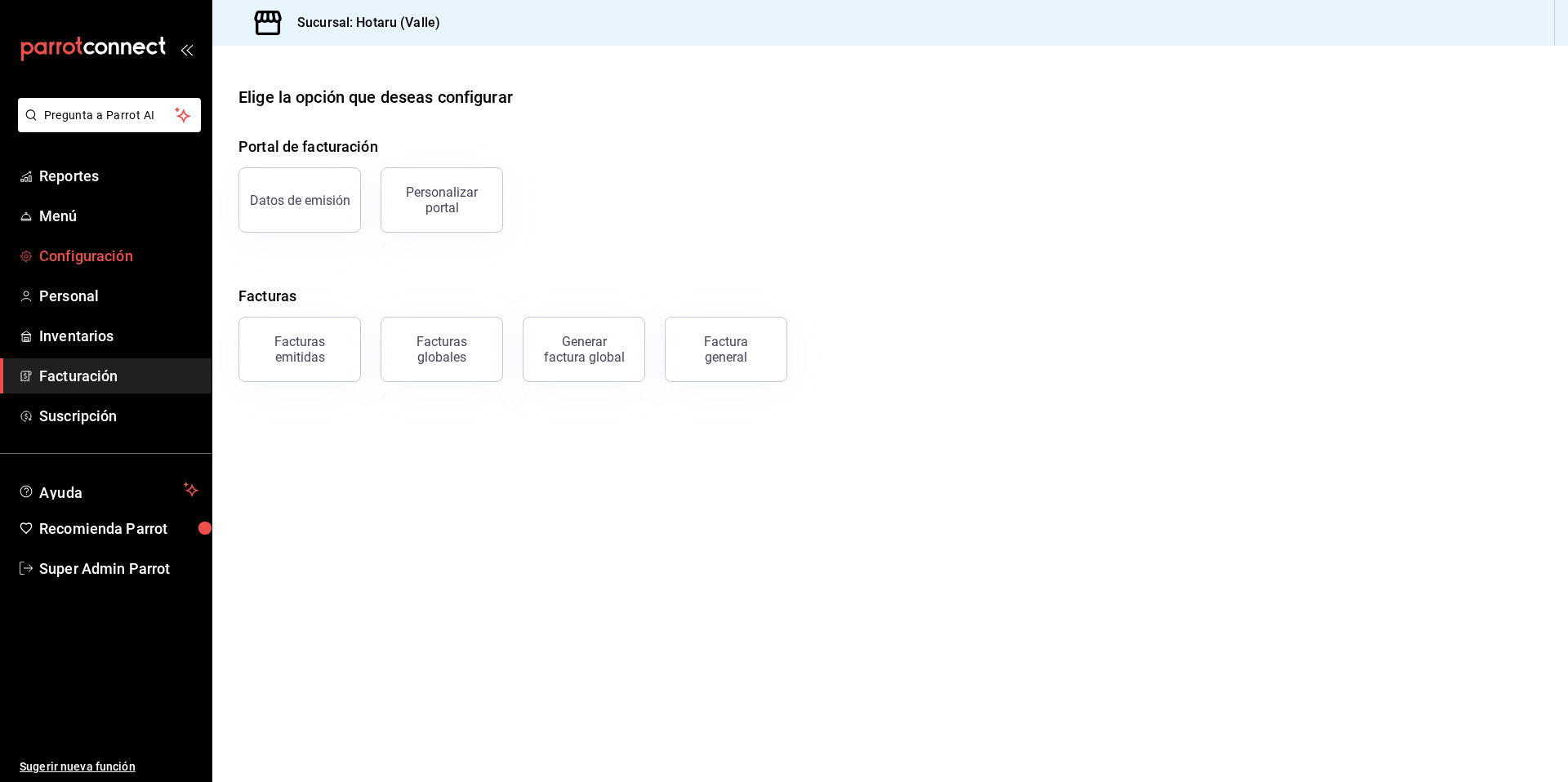 click on "Configuración" at bounding box center (118, 255) 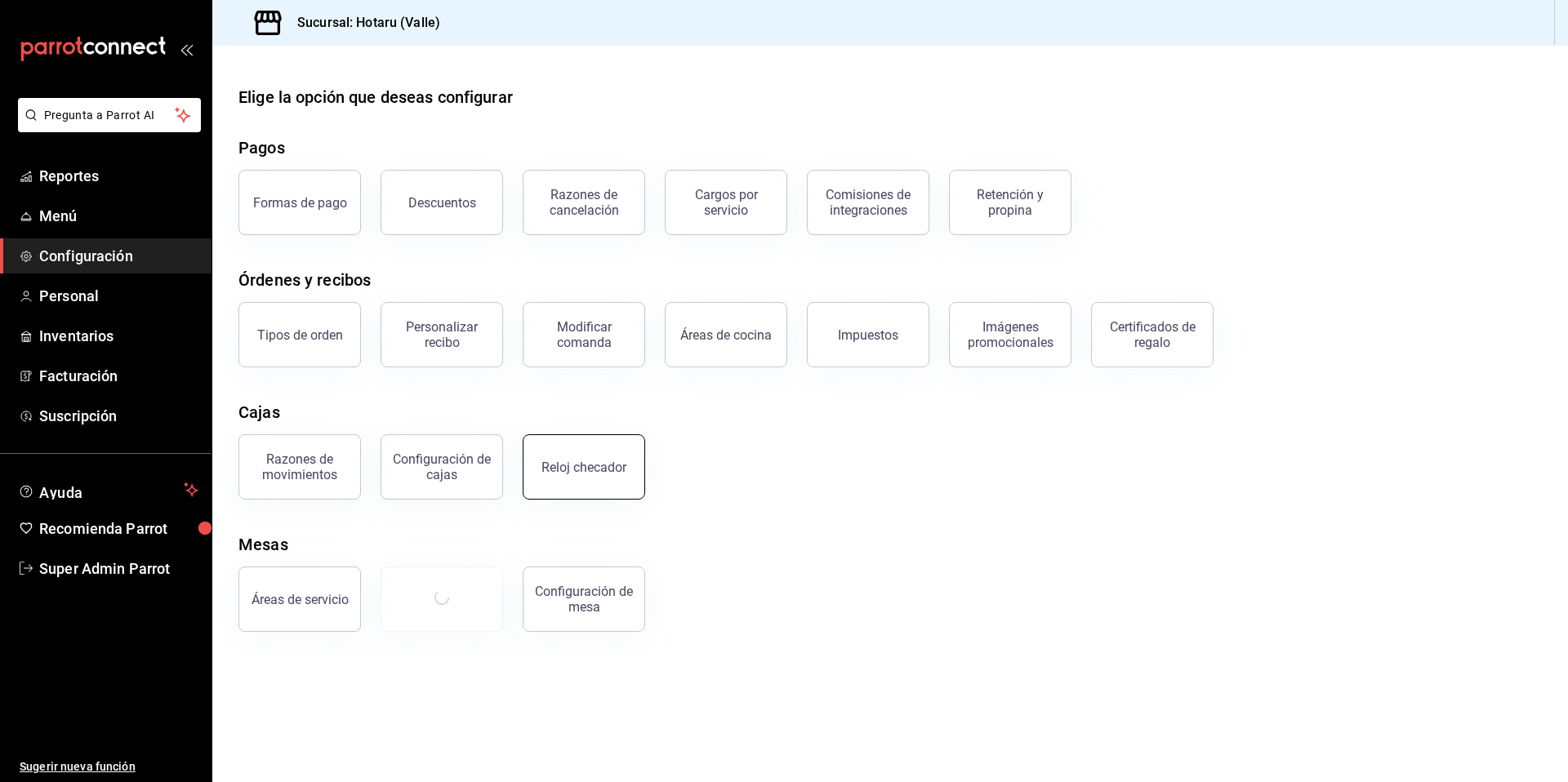 click on "Reloj checador" at bounding box center [584, 467] 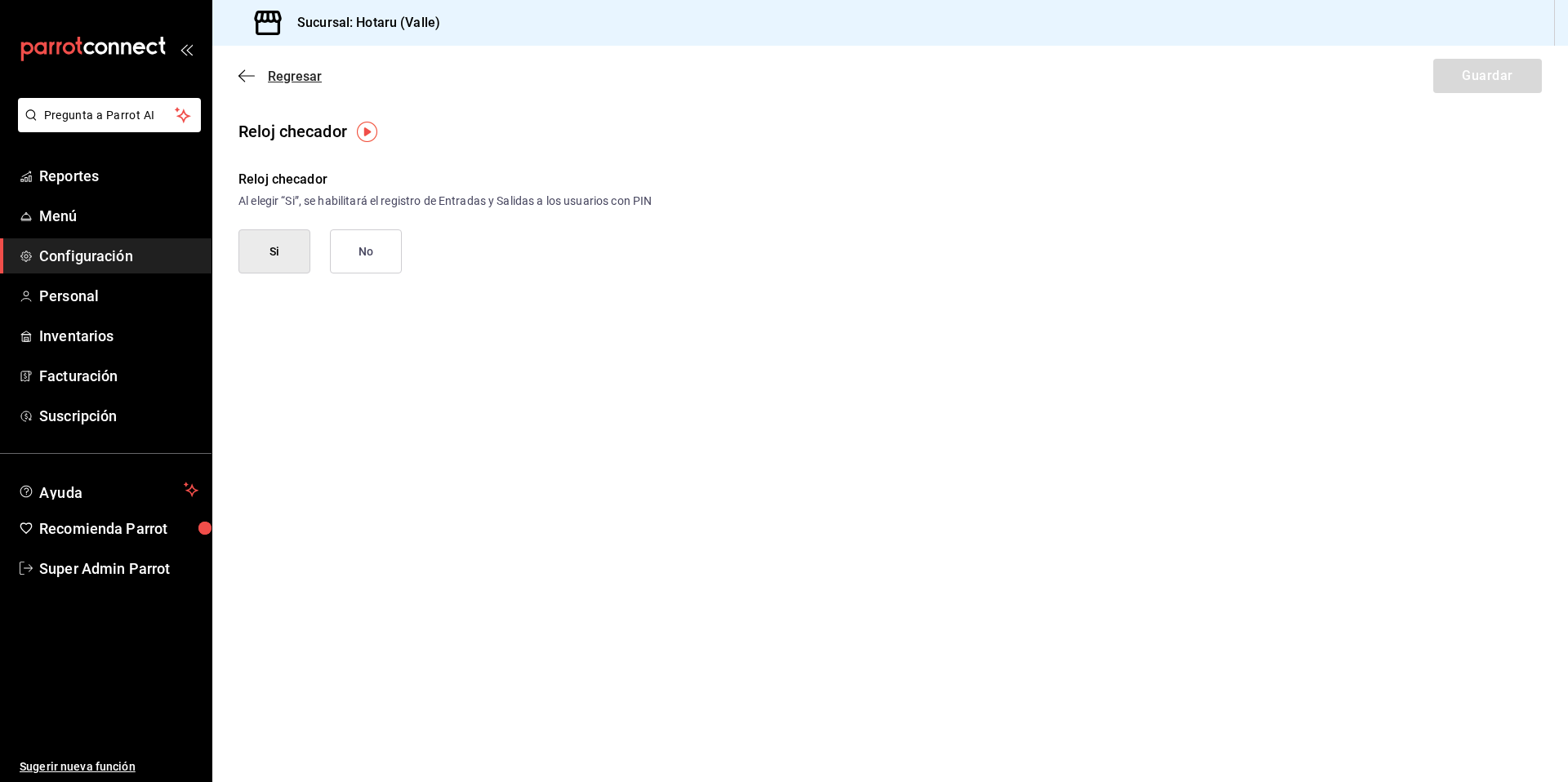 click on "Regresar" at bounding box center (295, 76) 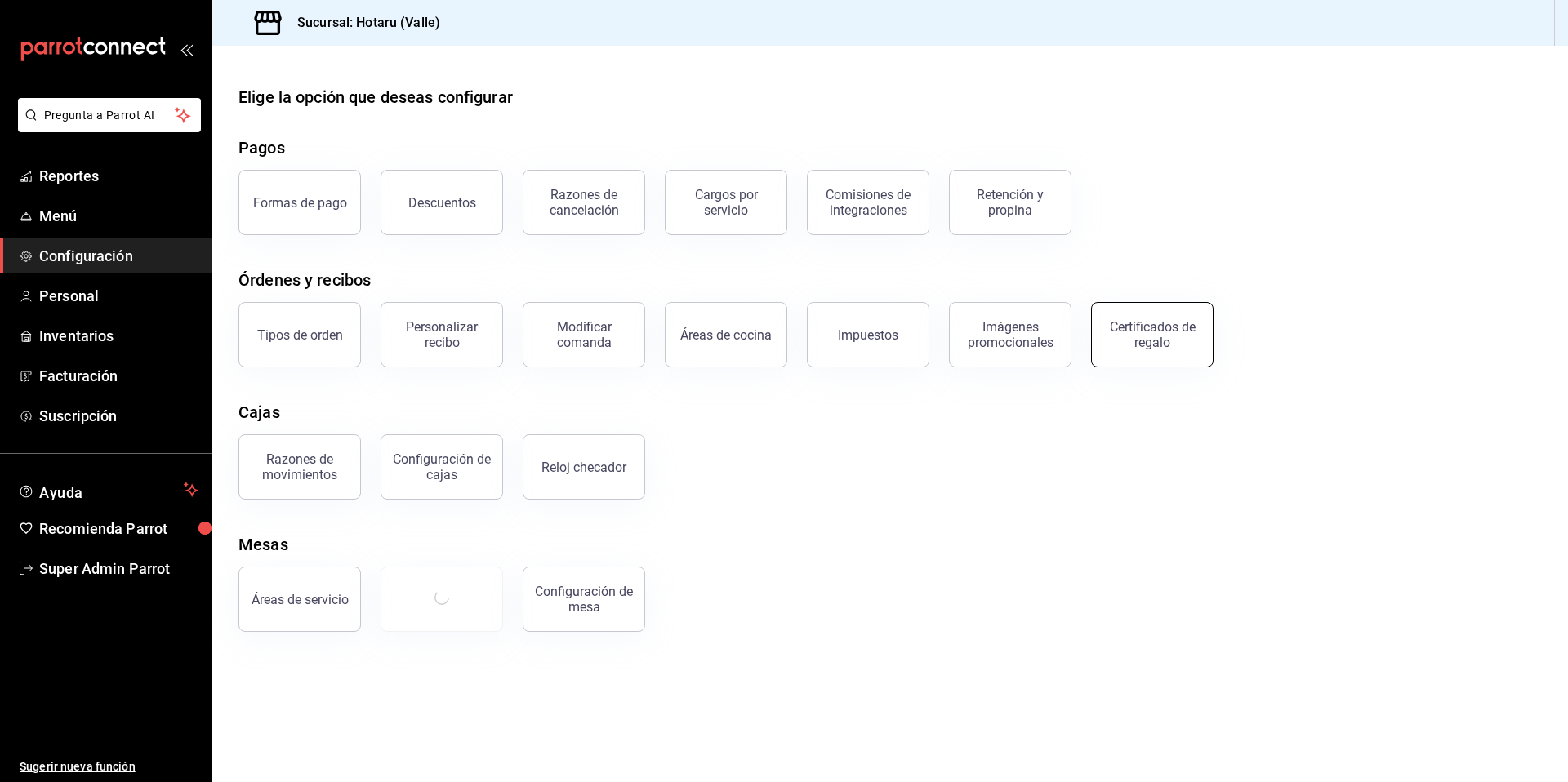 click on "Certificados de regalo" at bounding box center (1152, 335) 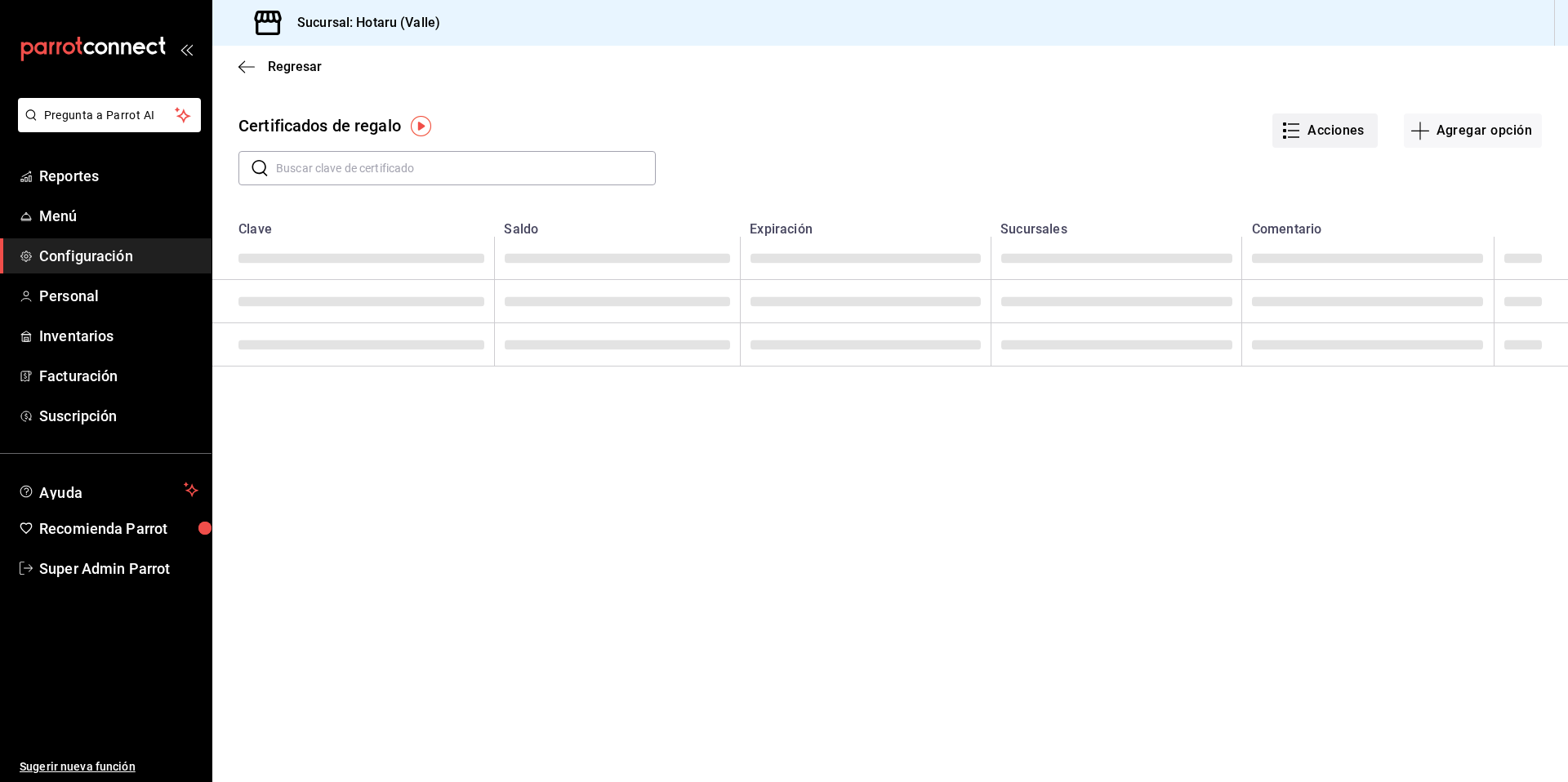click on "Acciones" at bounding box center [1325, 131] 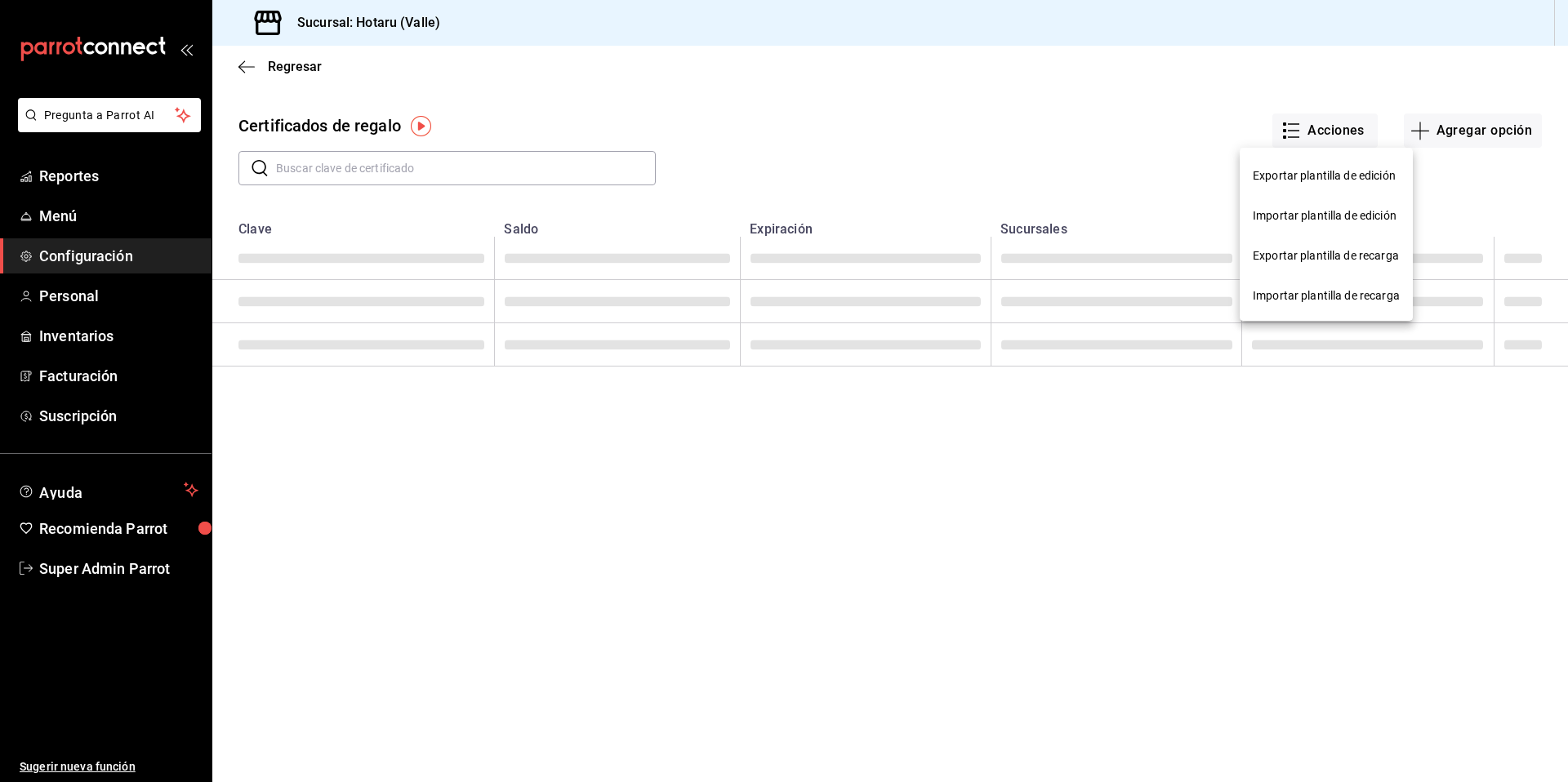 click on "Exportar plantilla de edición" at bounding box center [1326, 176] 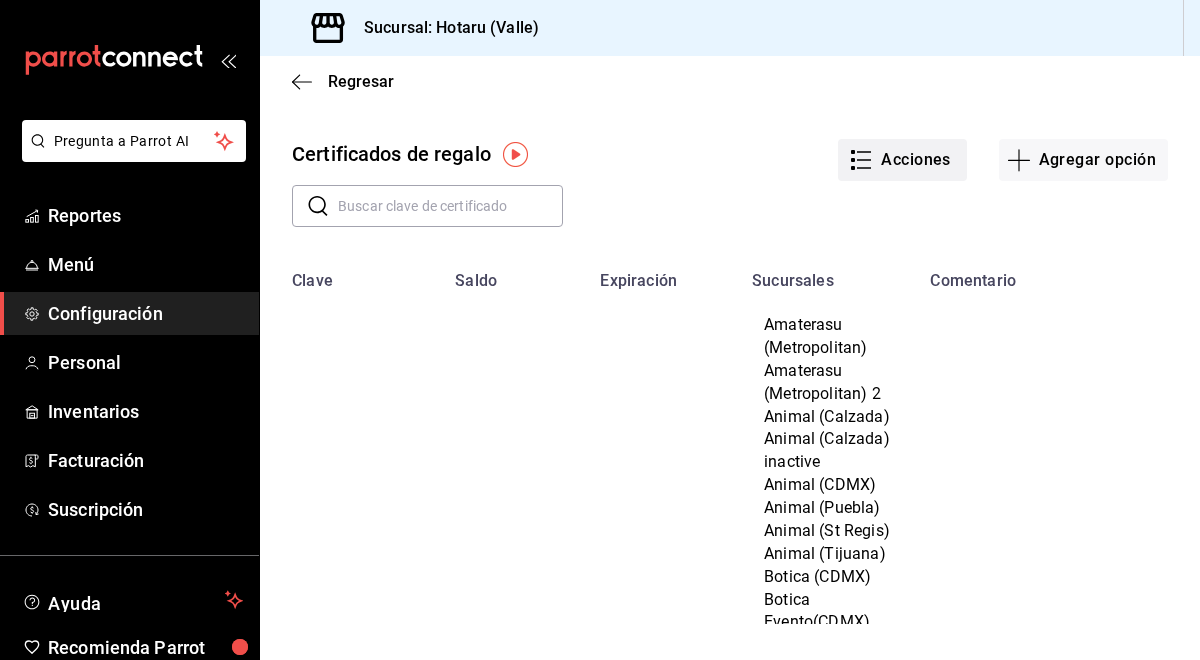 click 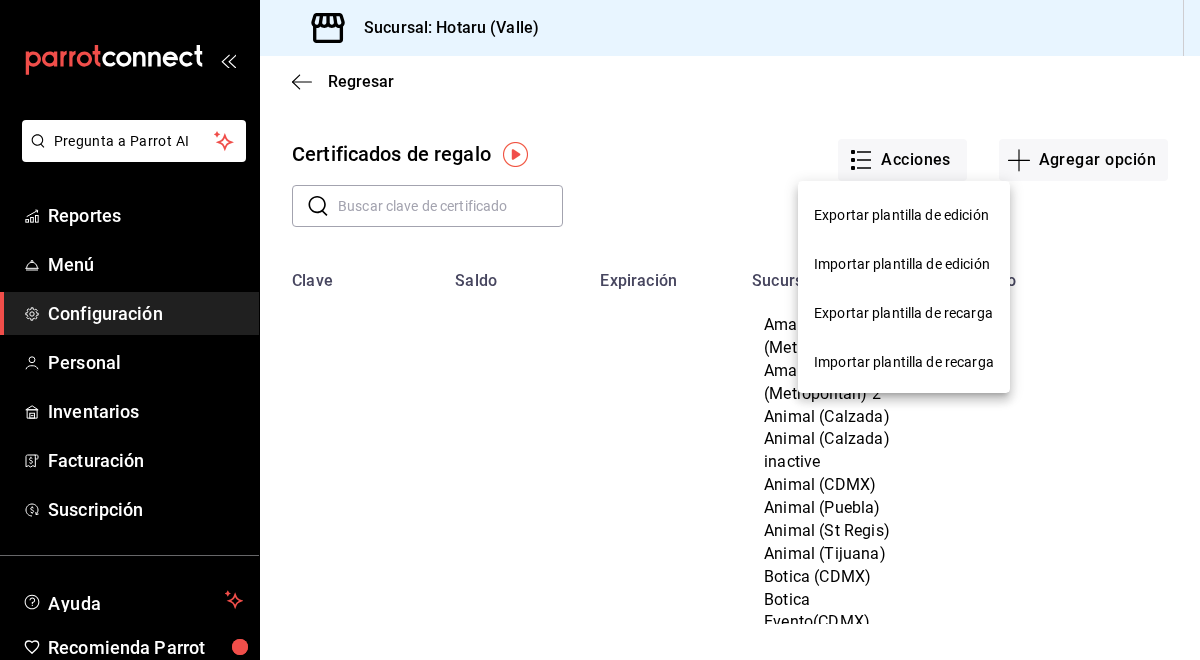 click on "Importar plantilla de edición" at bounding box center (904, 264) 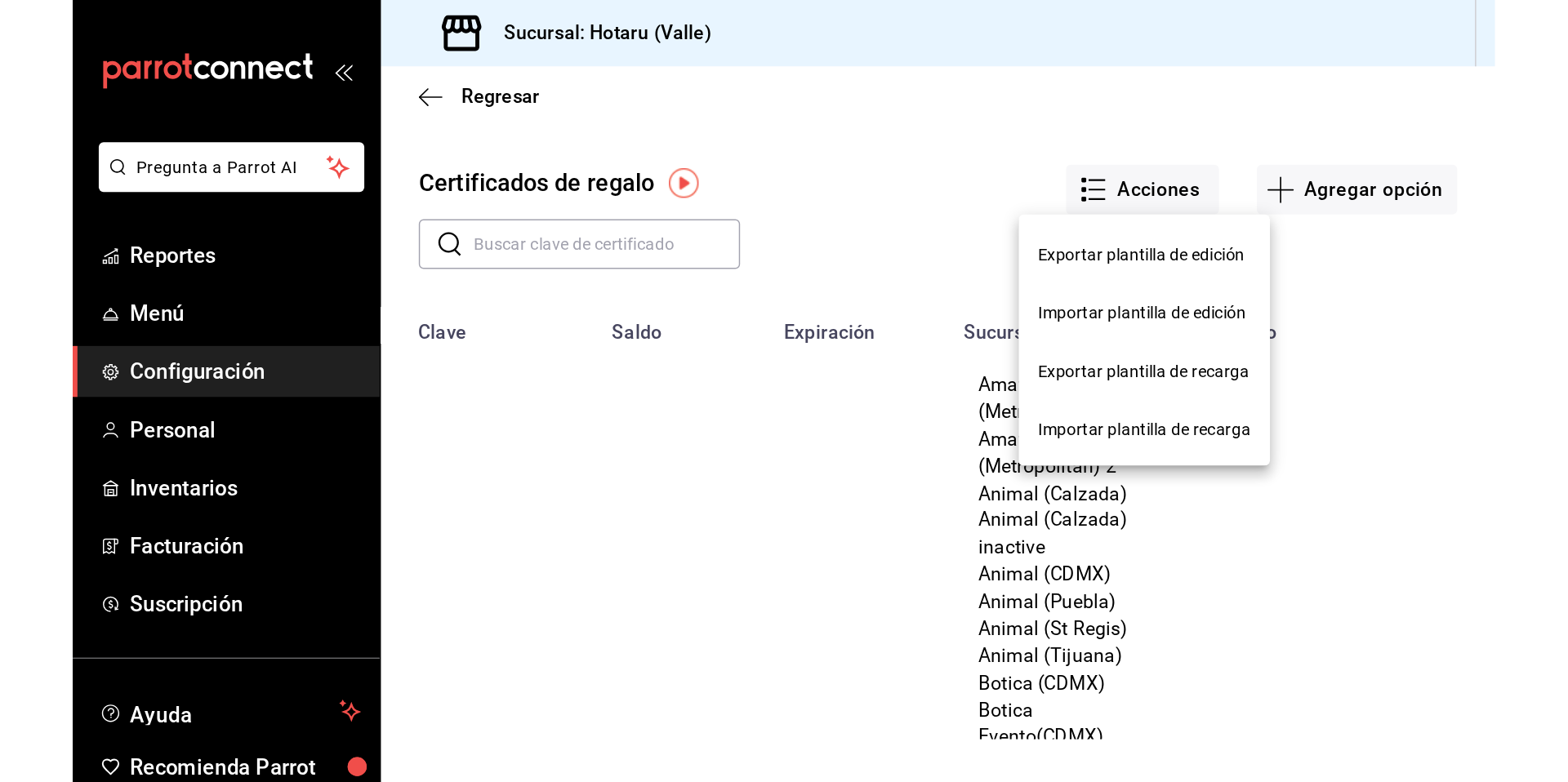scroll, scrollTop: 0, scrollLeft: 0, axis: both 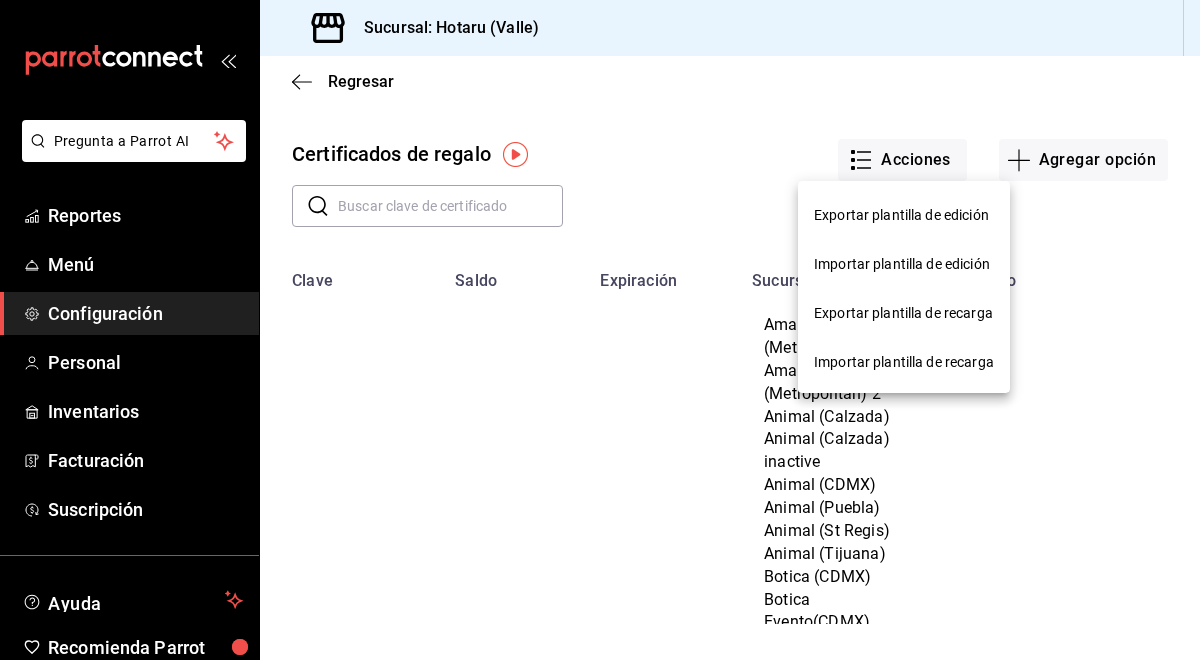 click on "Importar plantilla de edición" at bounding box center (902, 264) 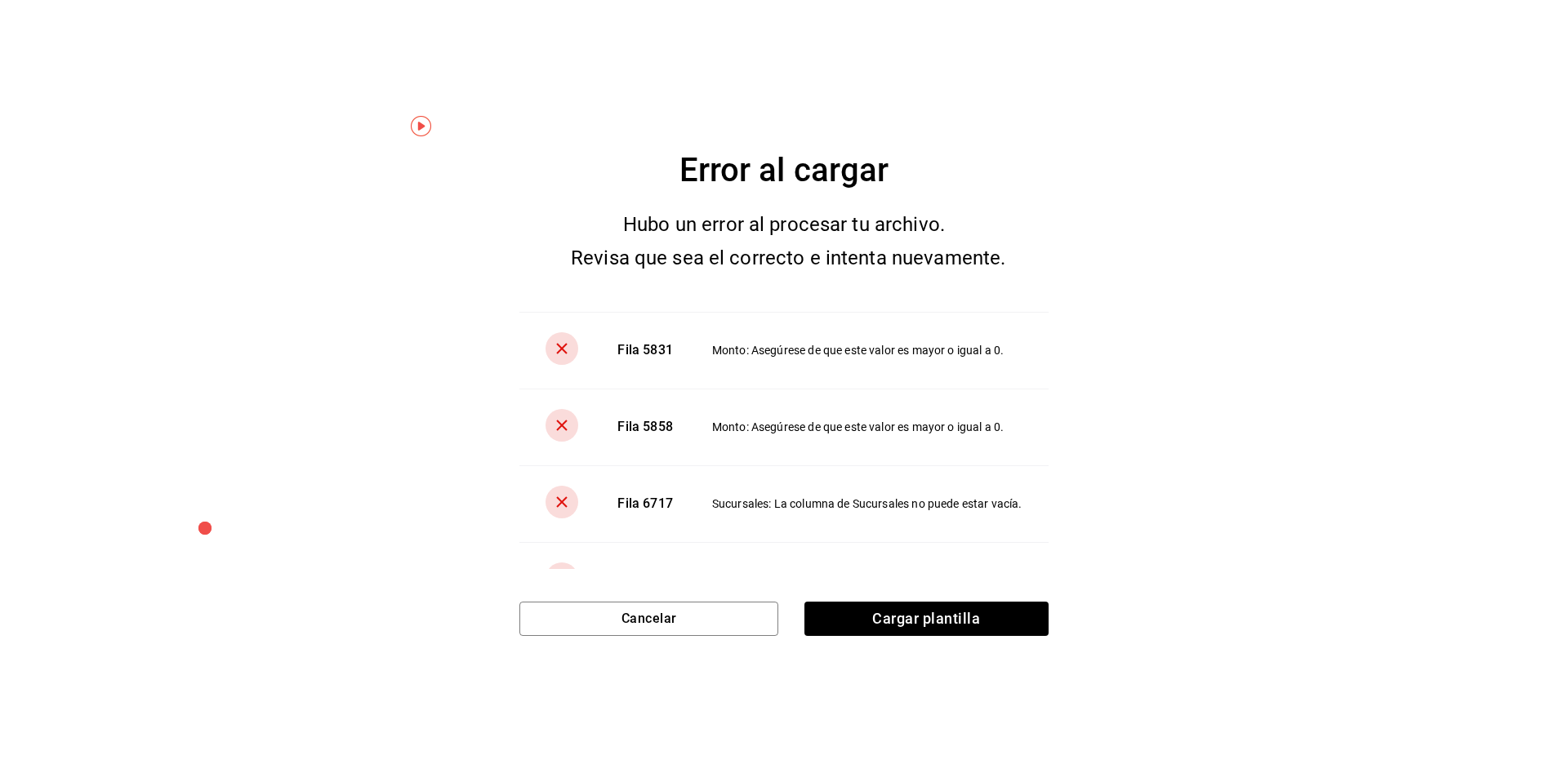scroll, scrollTop: 451, scrollLeft: 0, axis: vertical 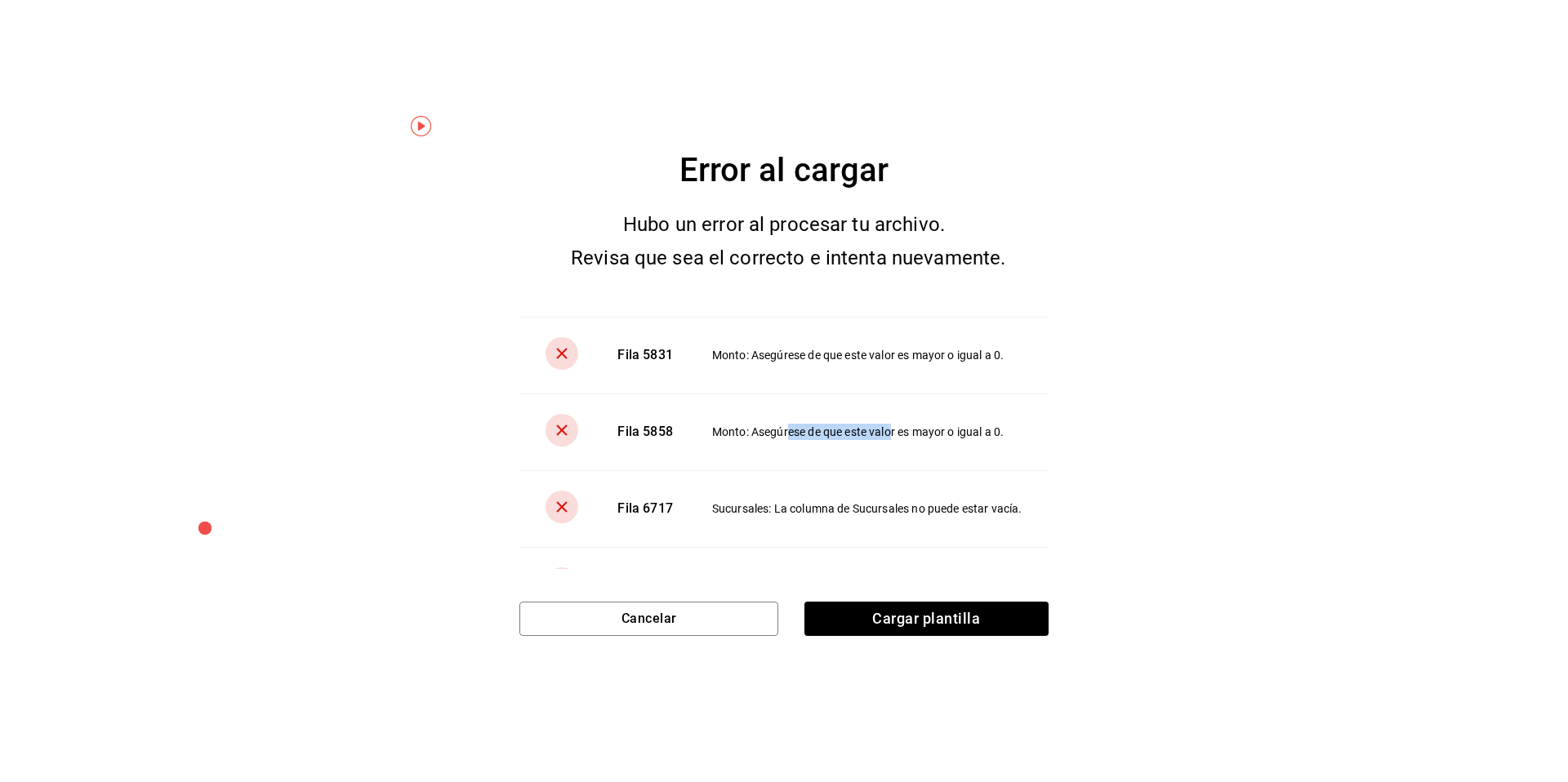 drag, startPoint x: 781, startPoint y: 428, endPoint x: 889, endPoint y: 431, distance: 108.0417 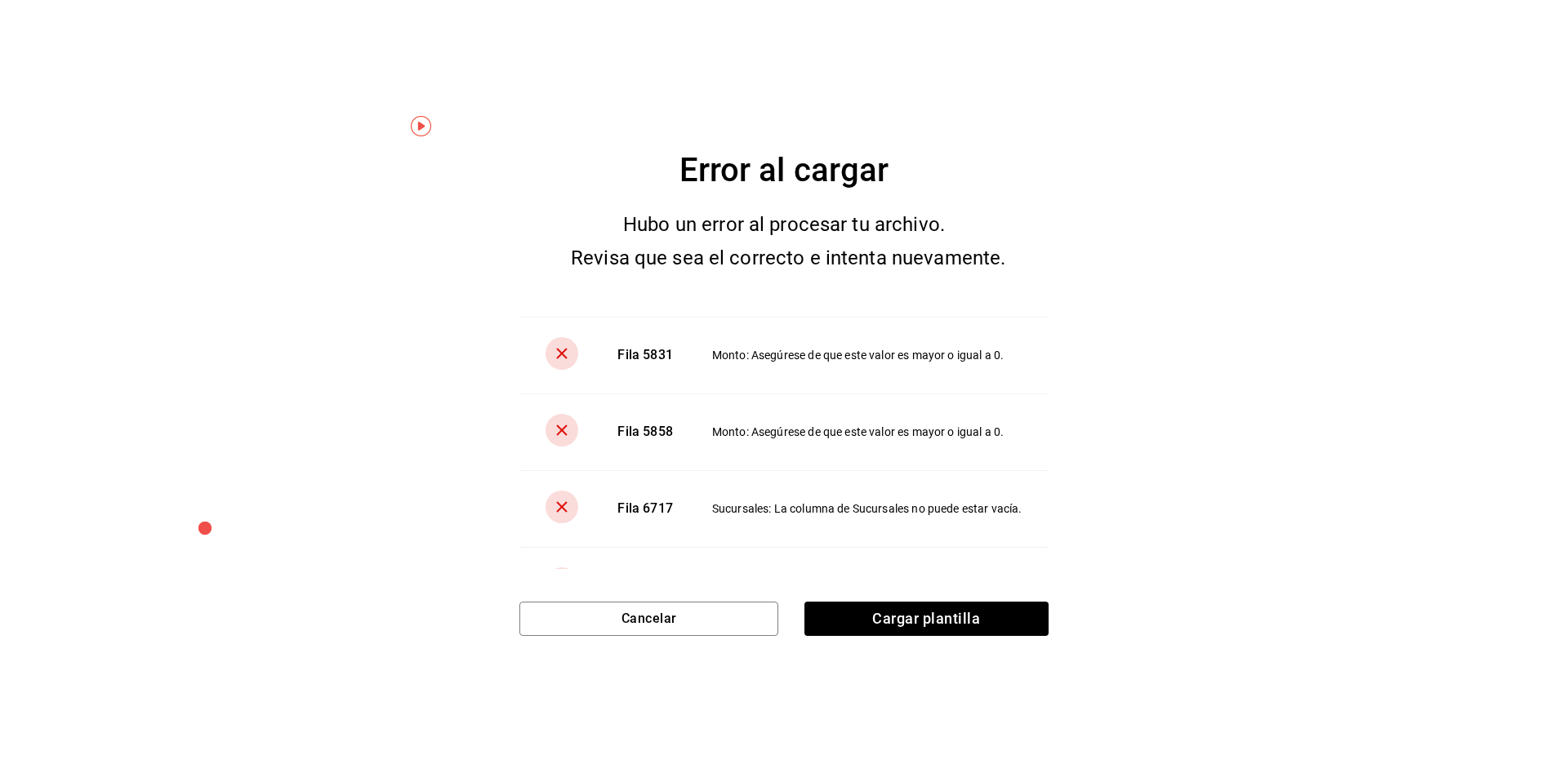 click on "Monto: Asegúrese de que este valor es mayor o igual a 0." at bounding box center [871, 432] 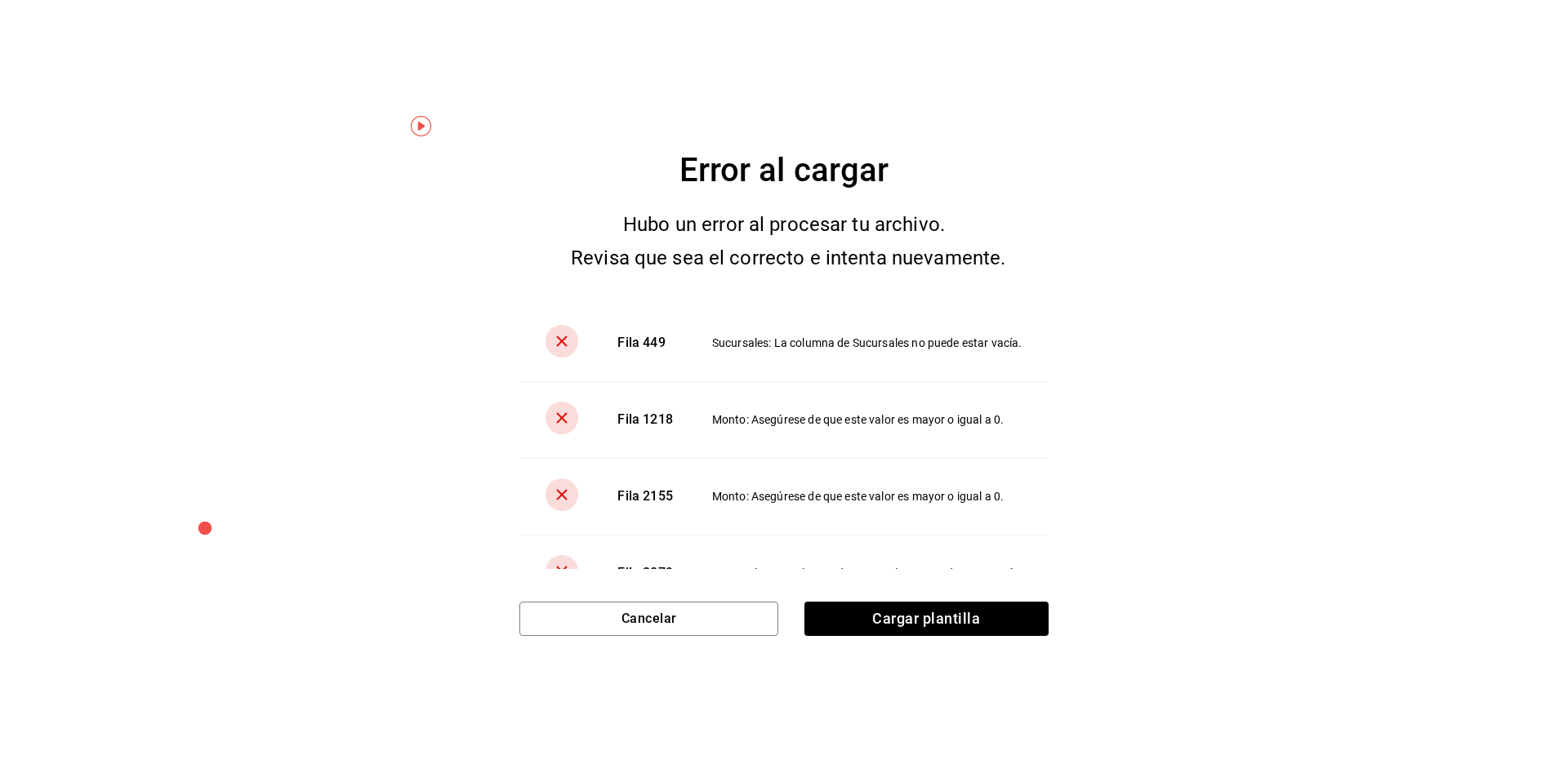 scroll, scrollTop: 0, scrollLeft: 0, axis: both 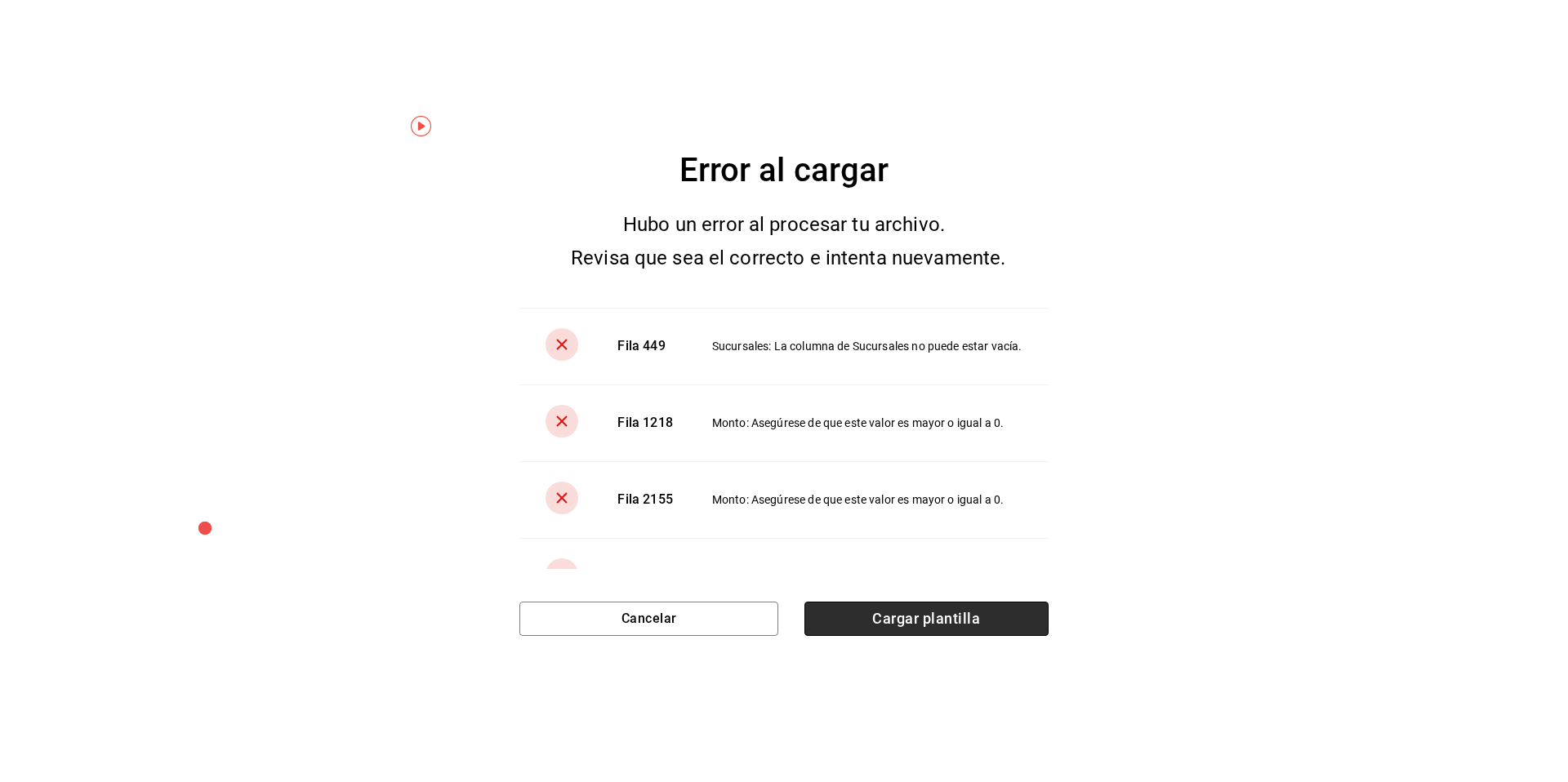 click on "Cargar plantilla" at bounding box center [926, 619] 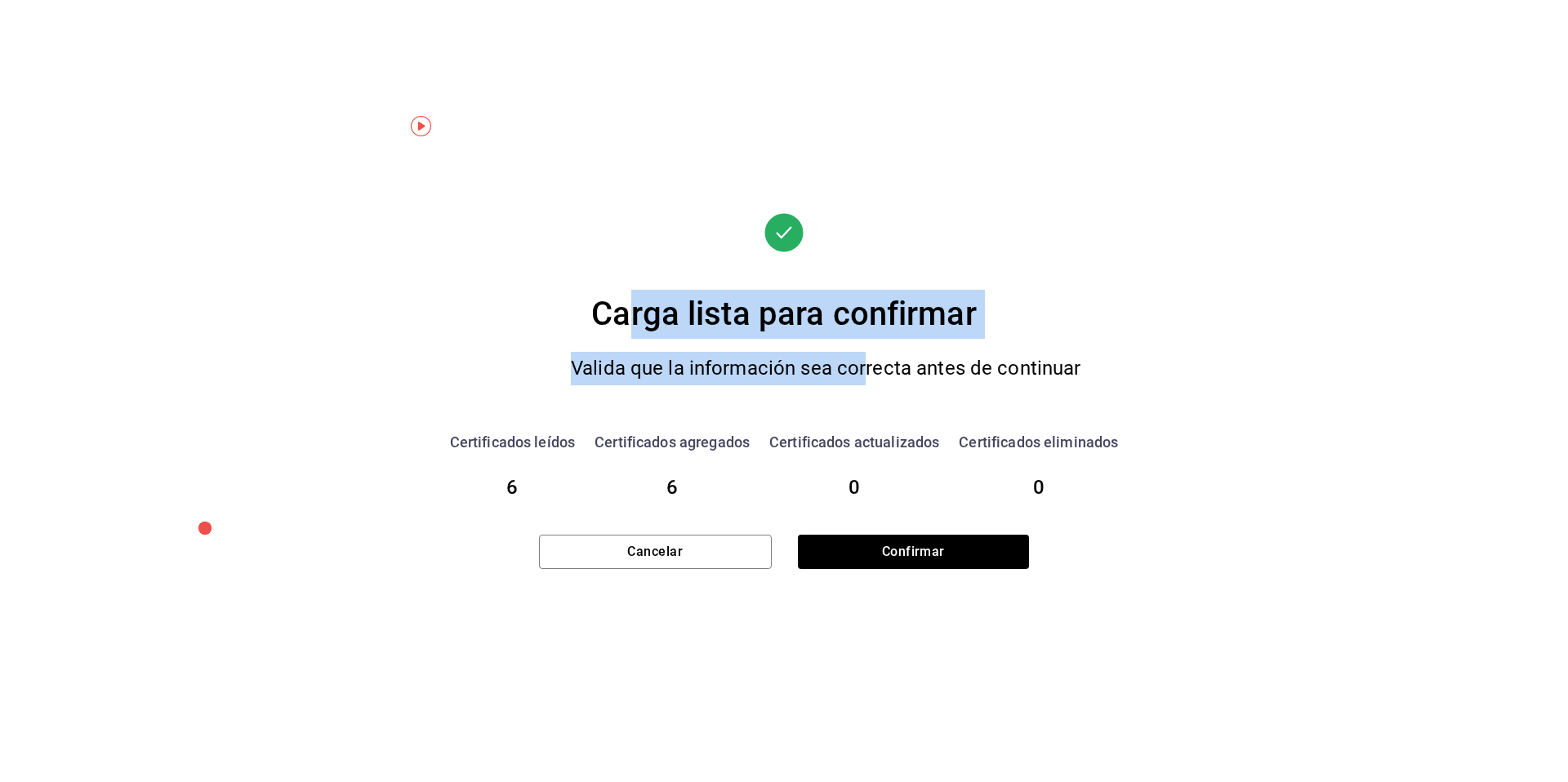 drag, startPoint x: 631, startPoint y: 305, endPoint x: 867, endPoint y: 362, distance: 242.7859 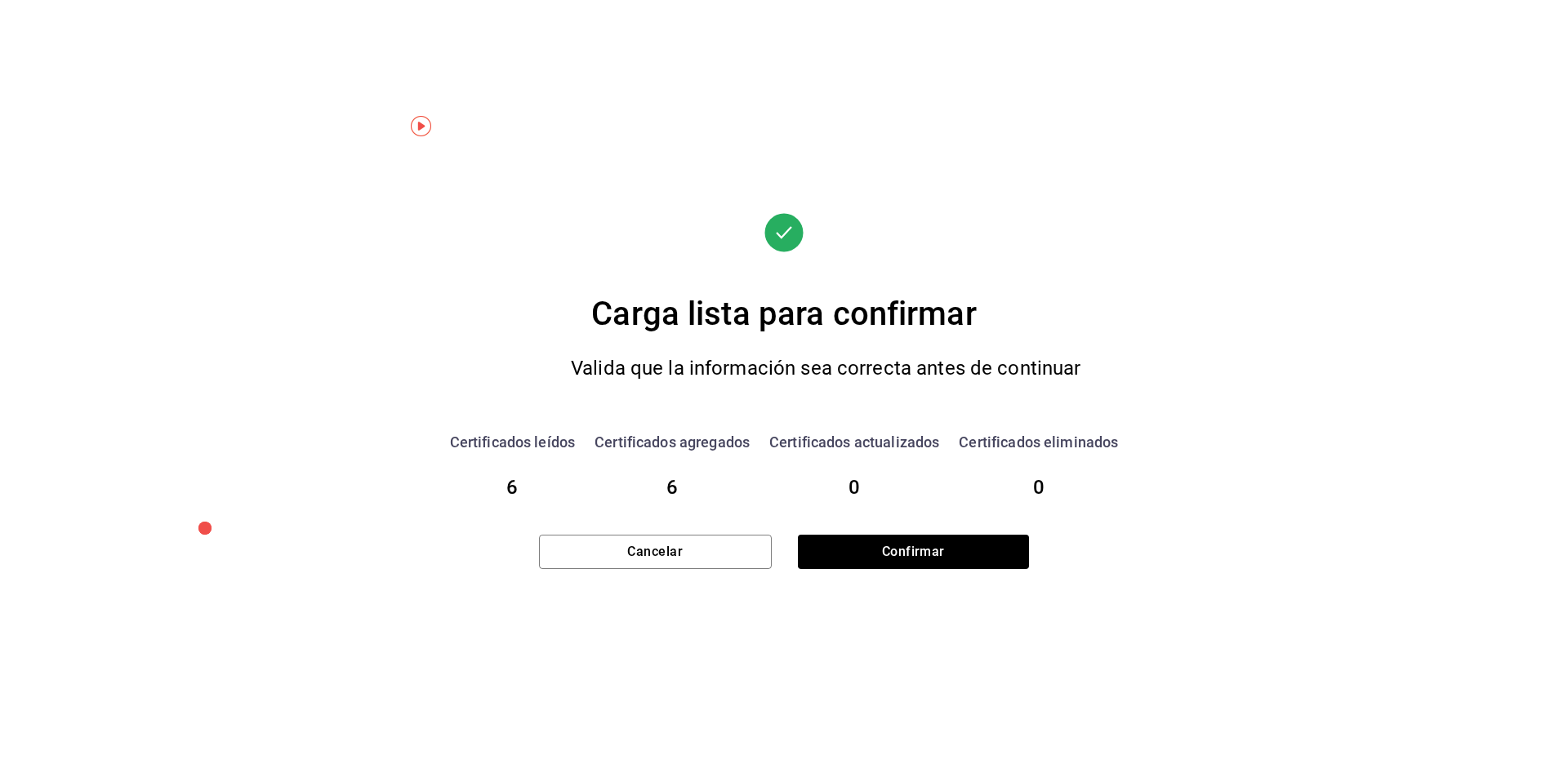 click on "Carga lista para confirmar Valida que la información sea correcta antes de continuar Certificados leídos 6 Certificados agregados 6 Certificados actualizados 0 Certificados eliminados 0 Cancelar Confirmar" at bounding box center [784, 391] 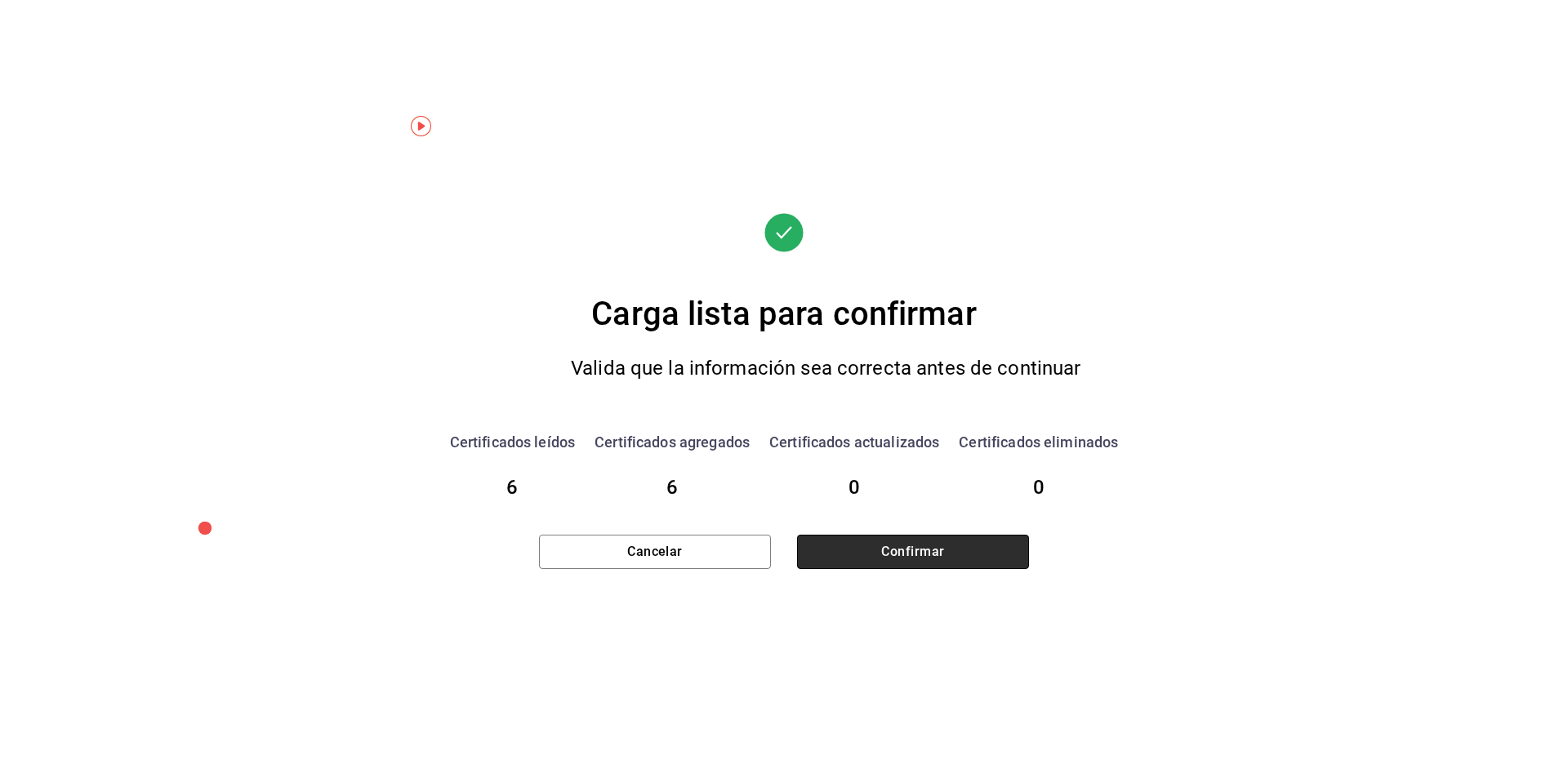click on "Confirmar" at bounding box center [913, 552] 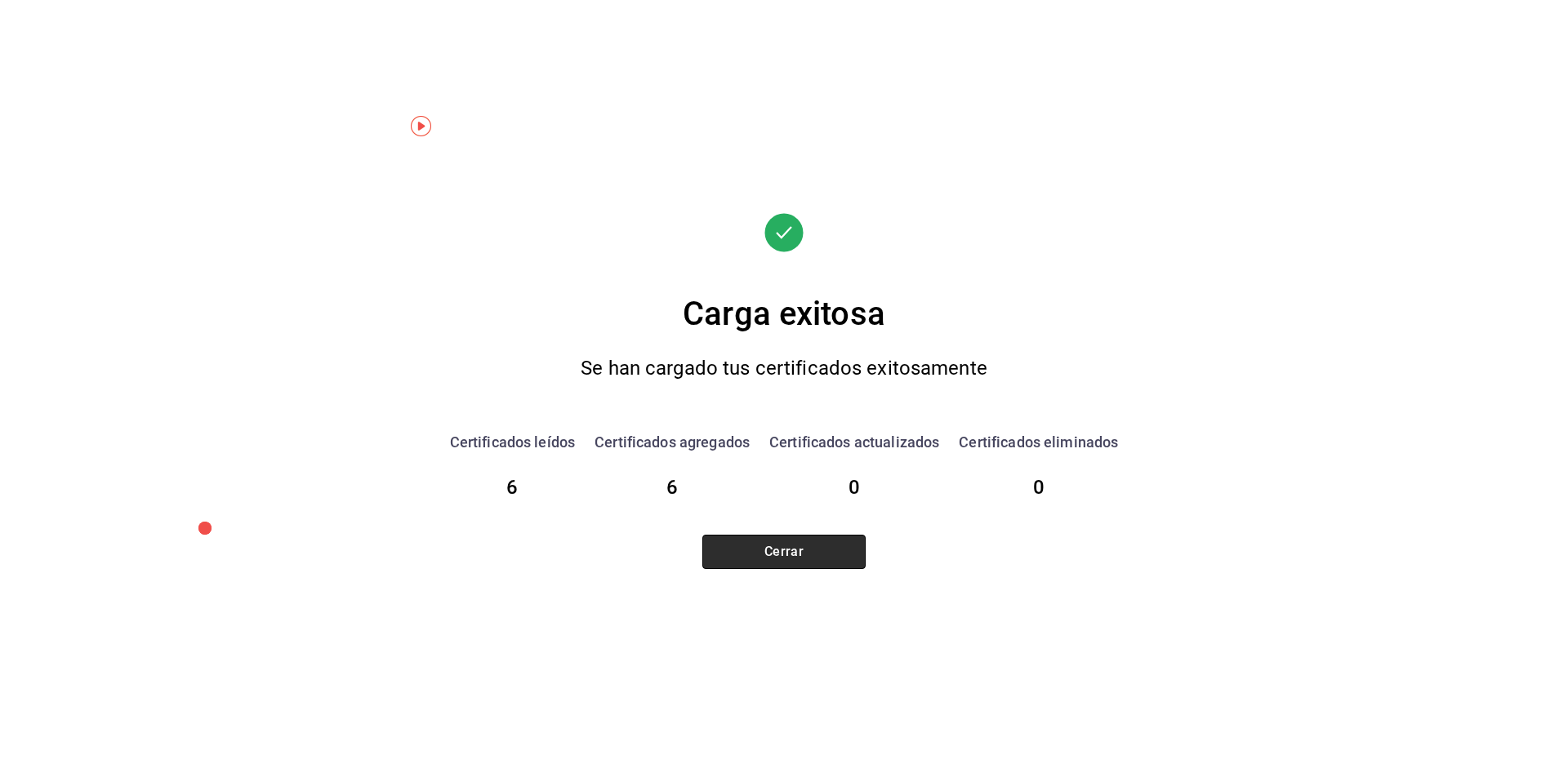 click on "Cerrar" at bounding box center [784, 552] 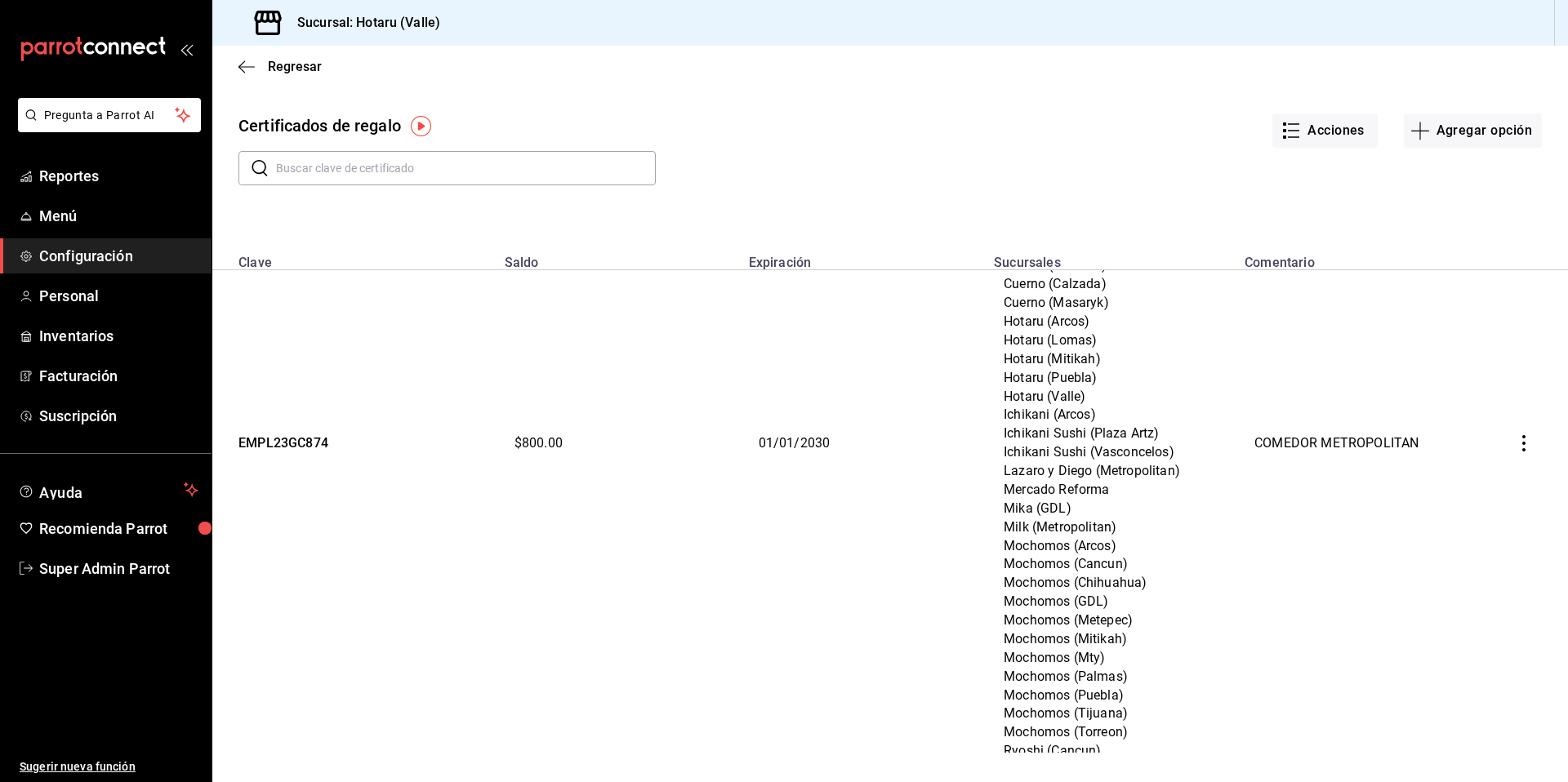 scroll, scrollTop: 0, scrollLeft: 0, axis: both 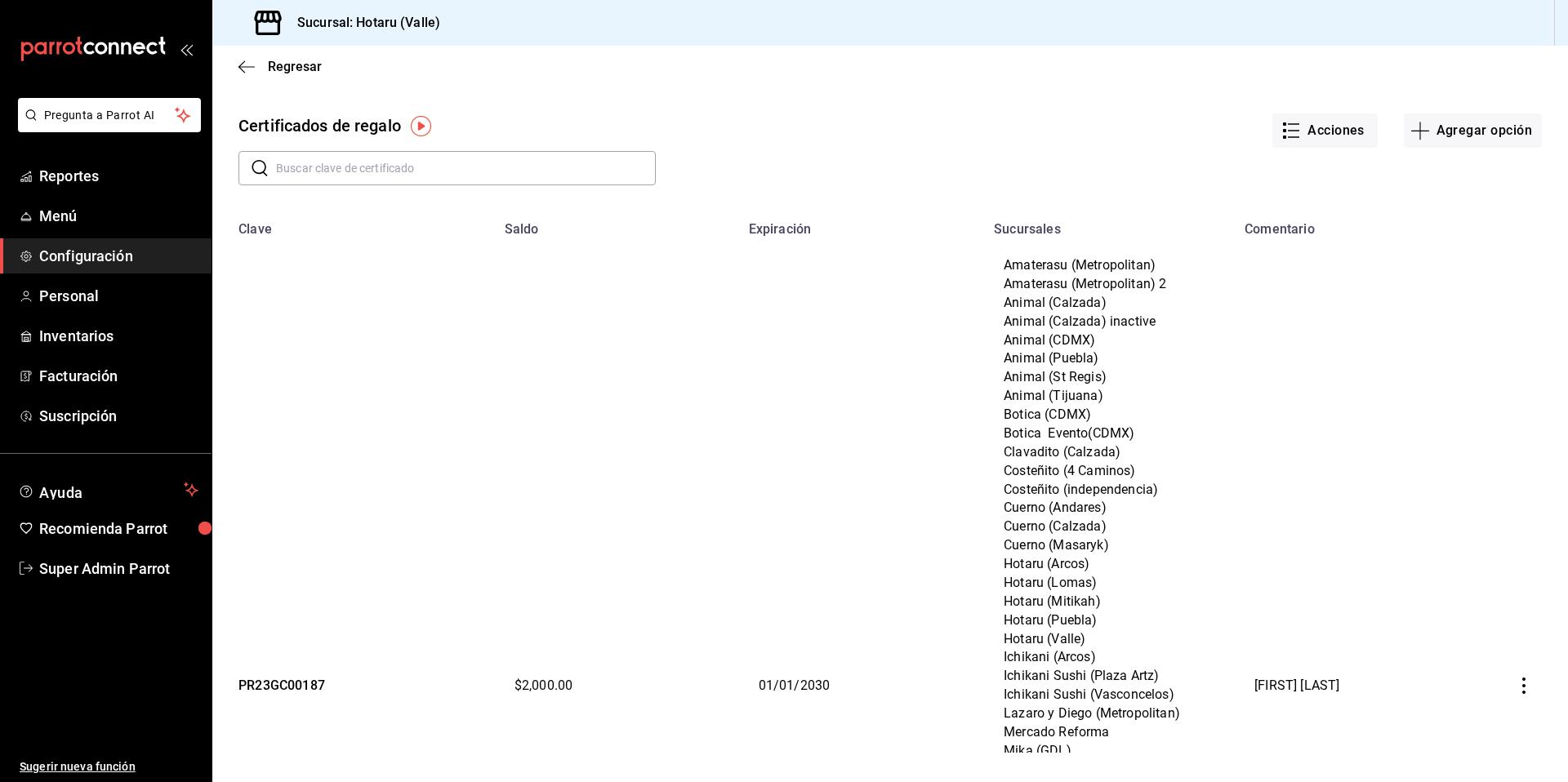click at bounding box center [466, 168] 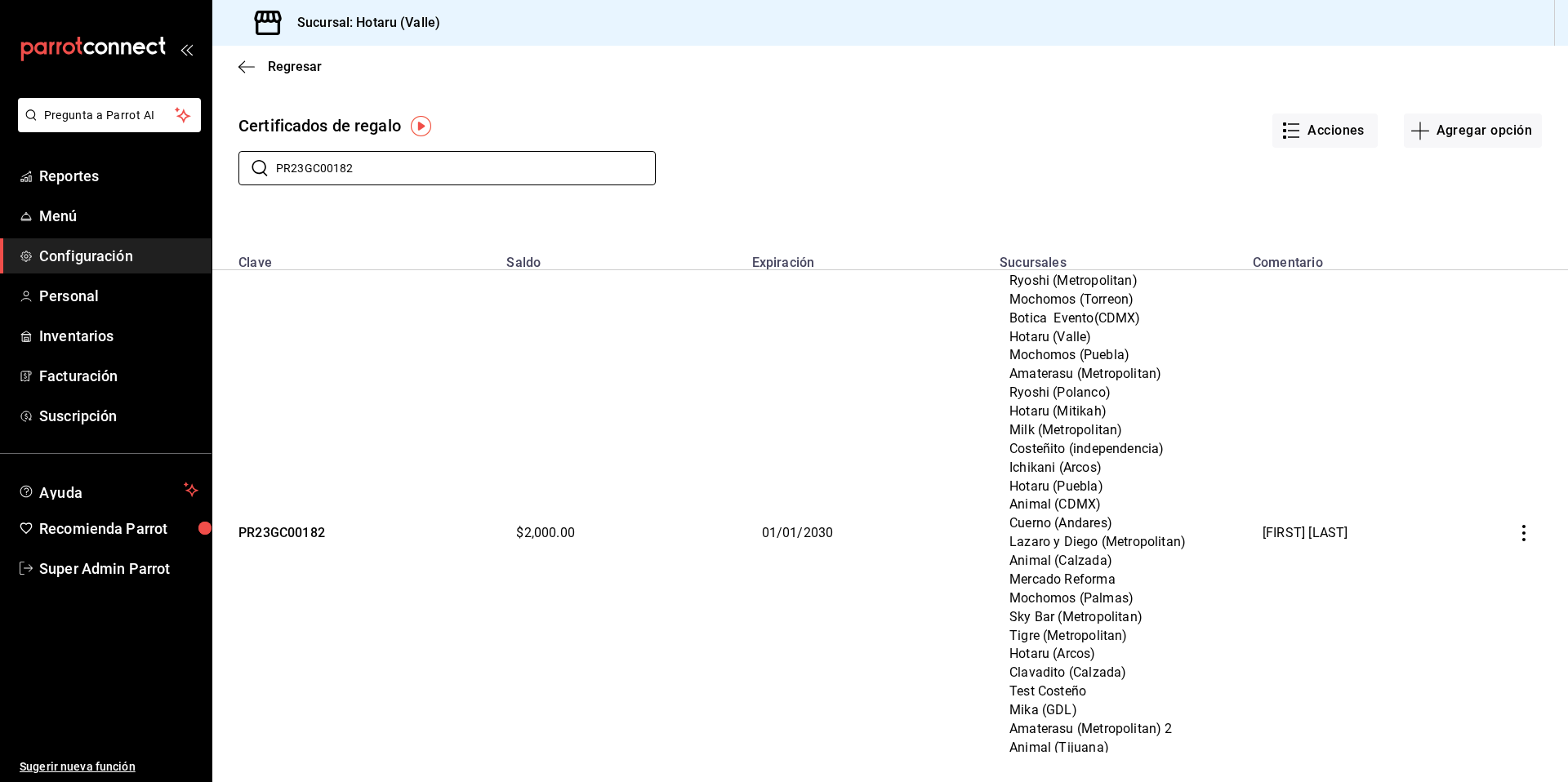 scroll, scrollTop: 204, scrollLeft: 0, axis: vertical 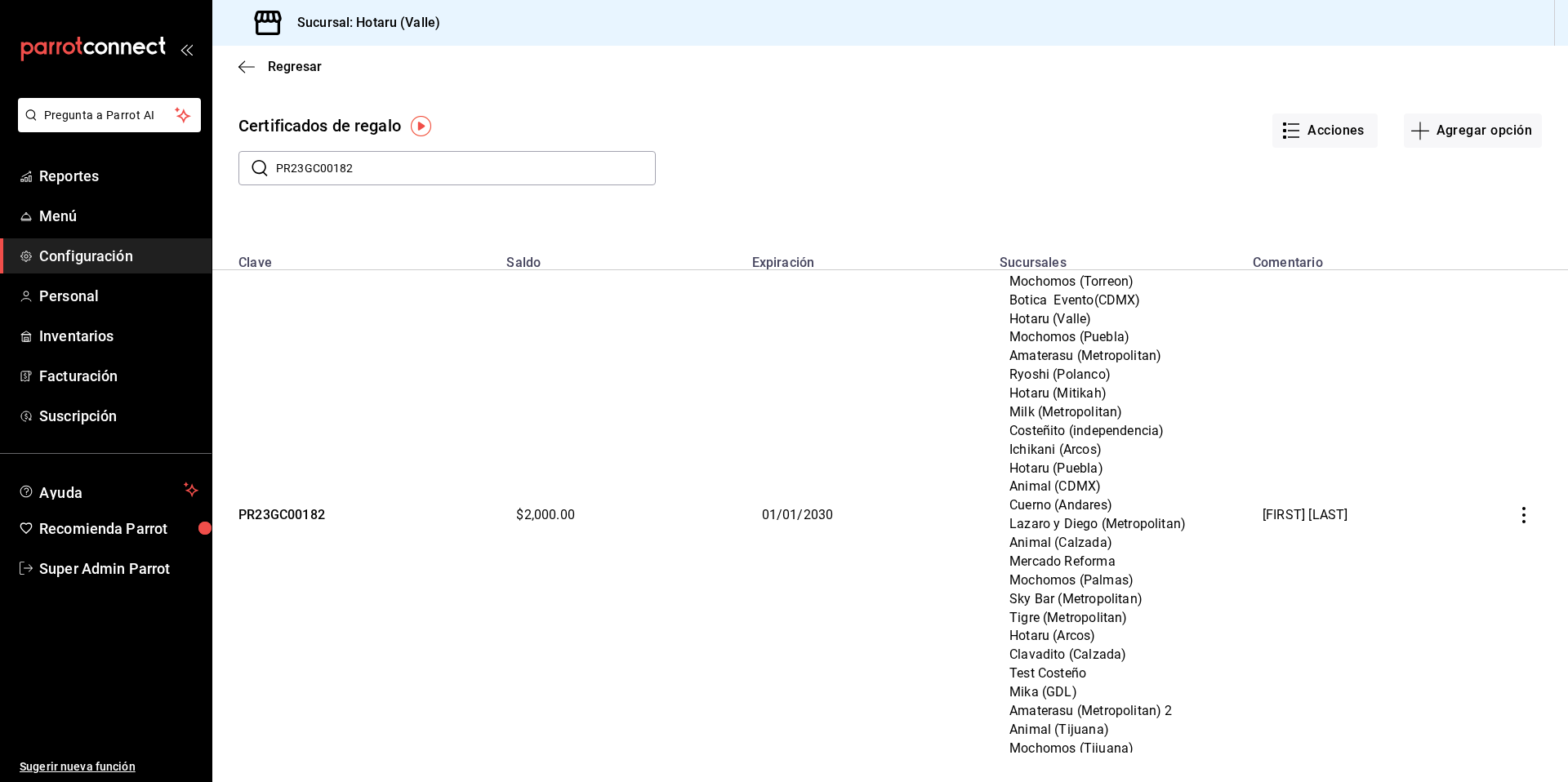 click on "PR23GC00182" at bounding box center (466, 168) 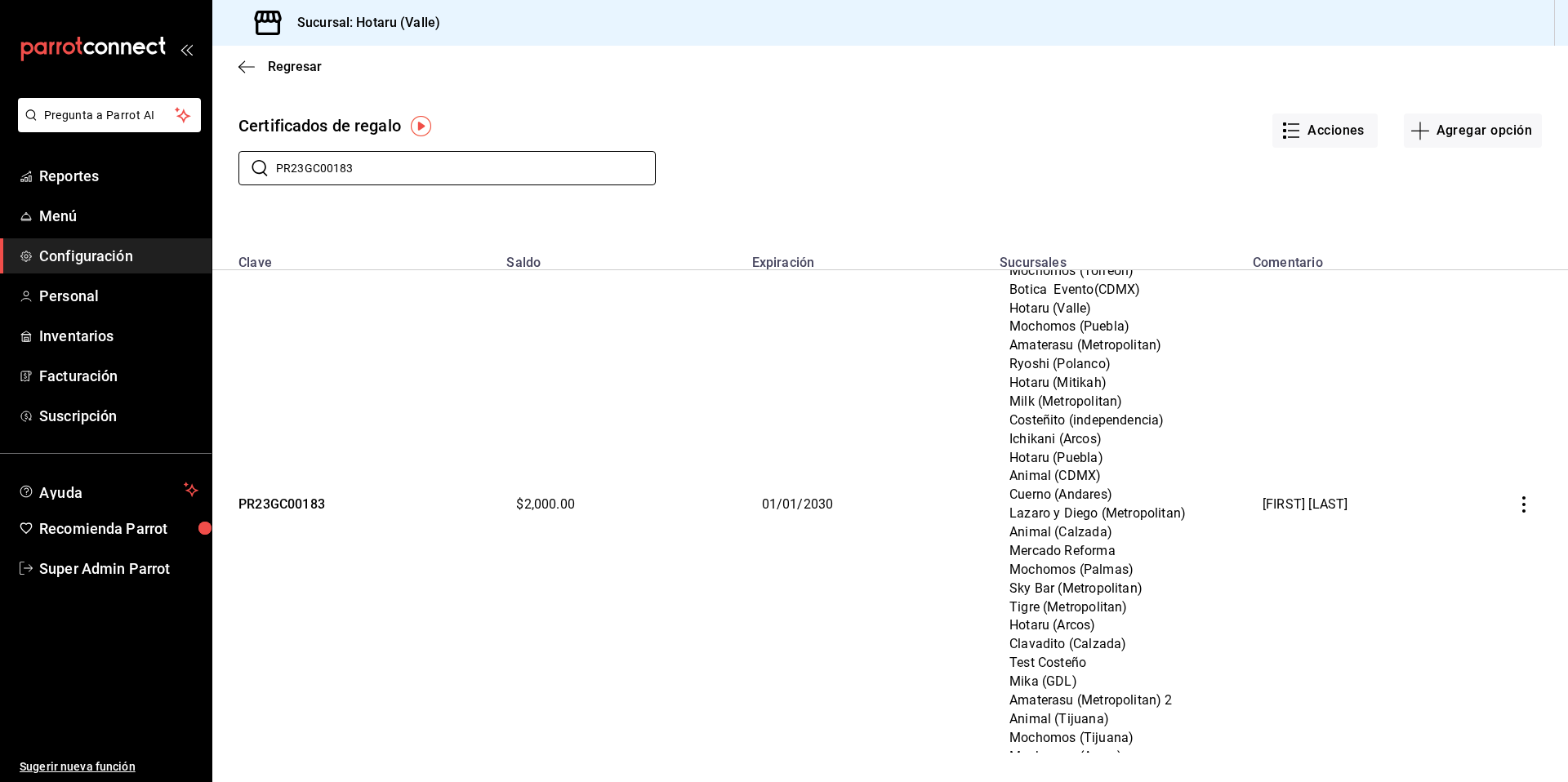 scroll, scrollTop: 214, scrollLeft: 0, axis: vertical 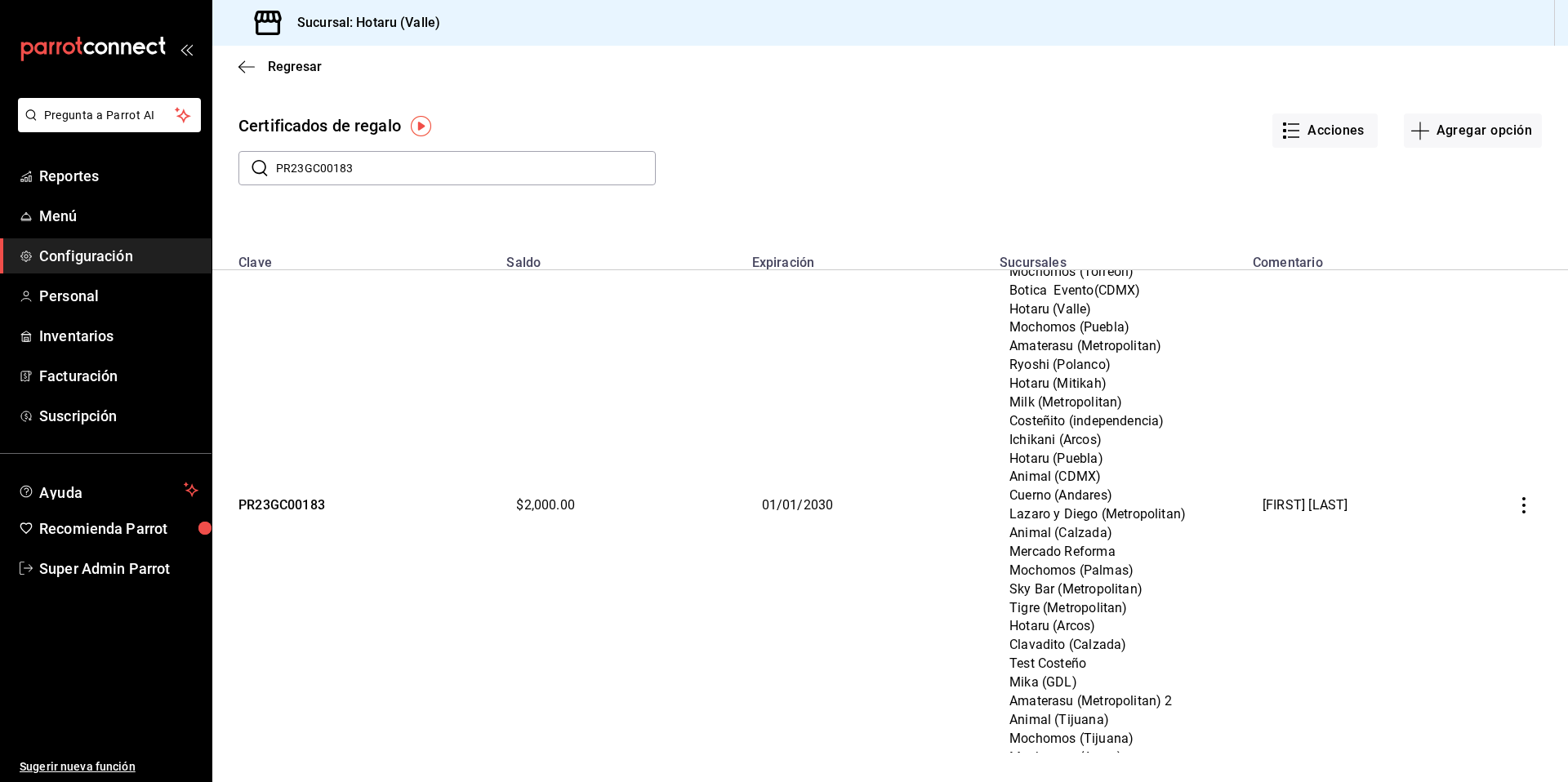 click on "PR23GC00183" at bounding box center (466, 168) 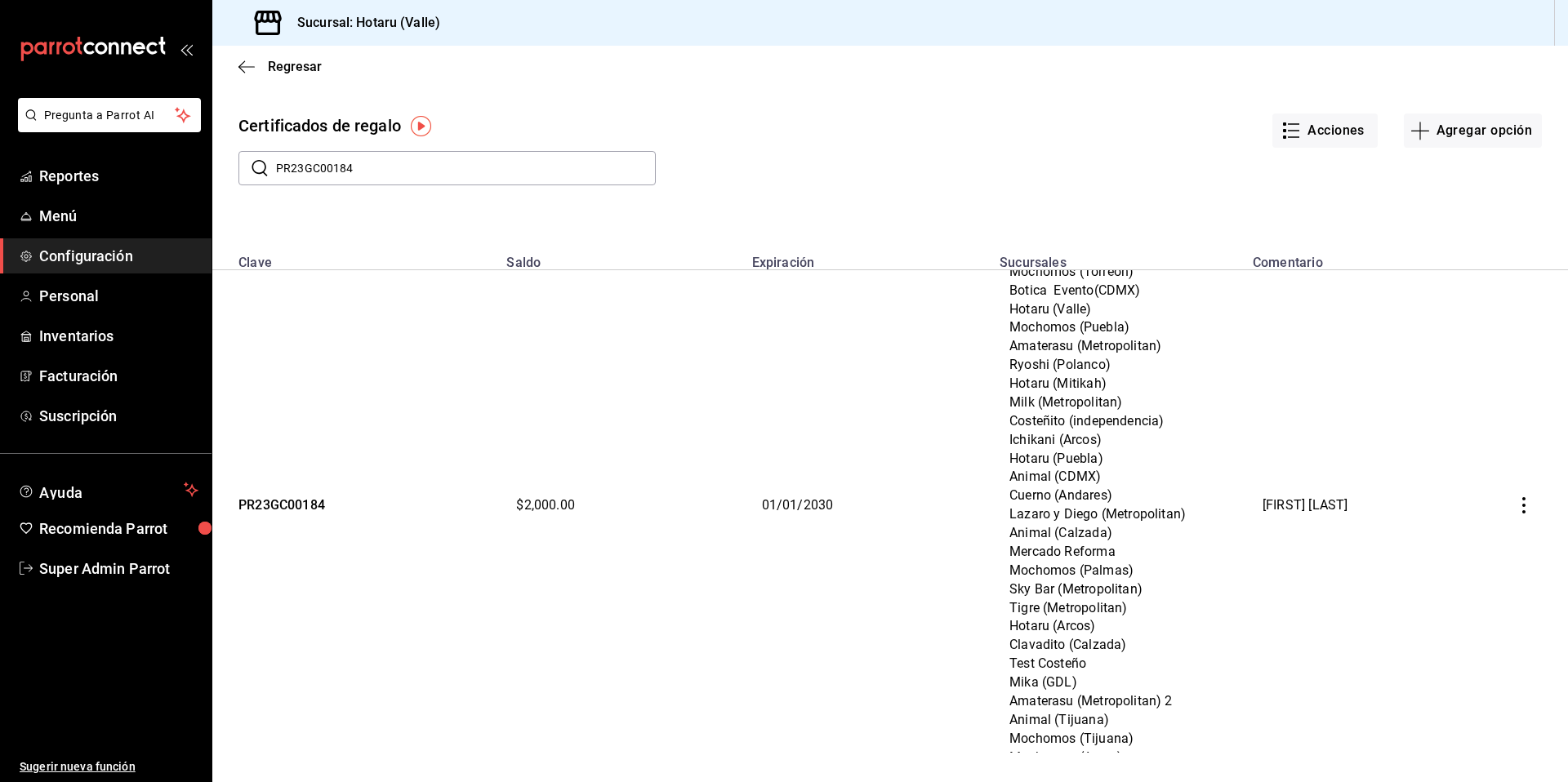 click on "PR23GC00184" at bounding box center (466, 168) 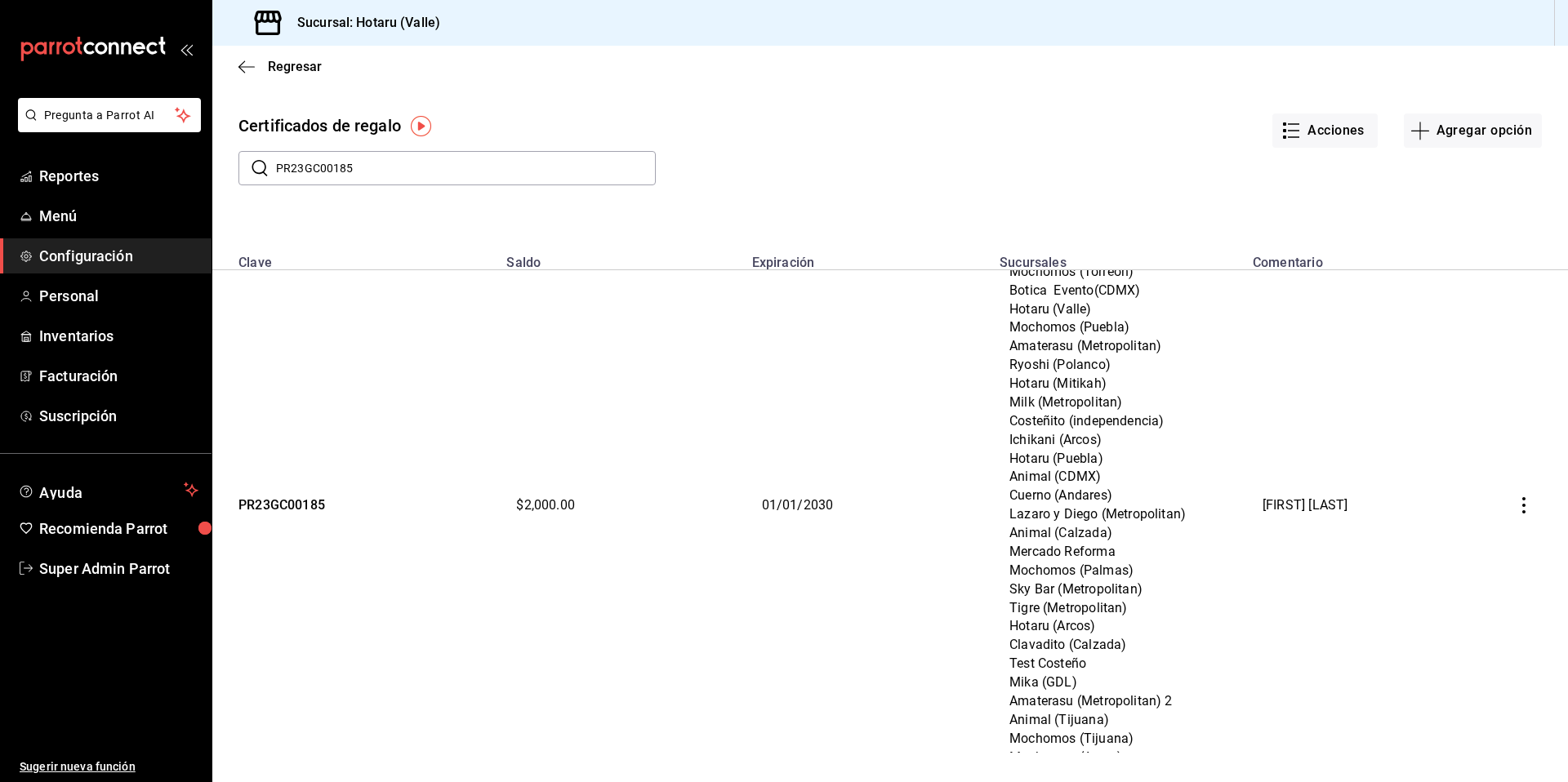 click on "PR23GC00185" at bounding box center (466, 168) 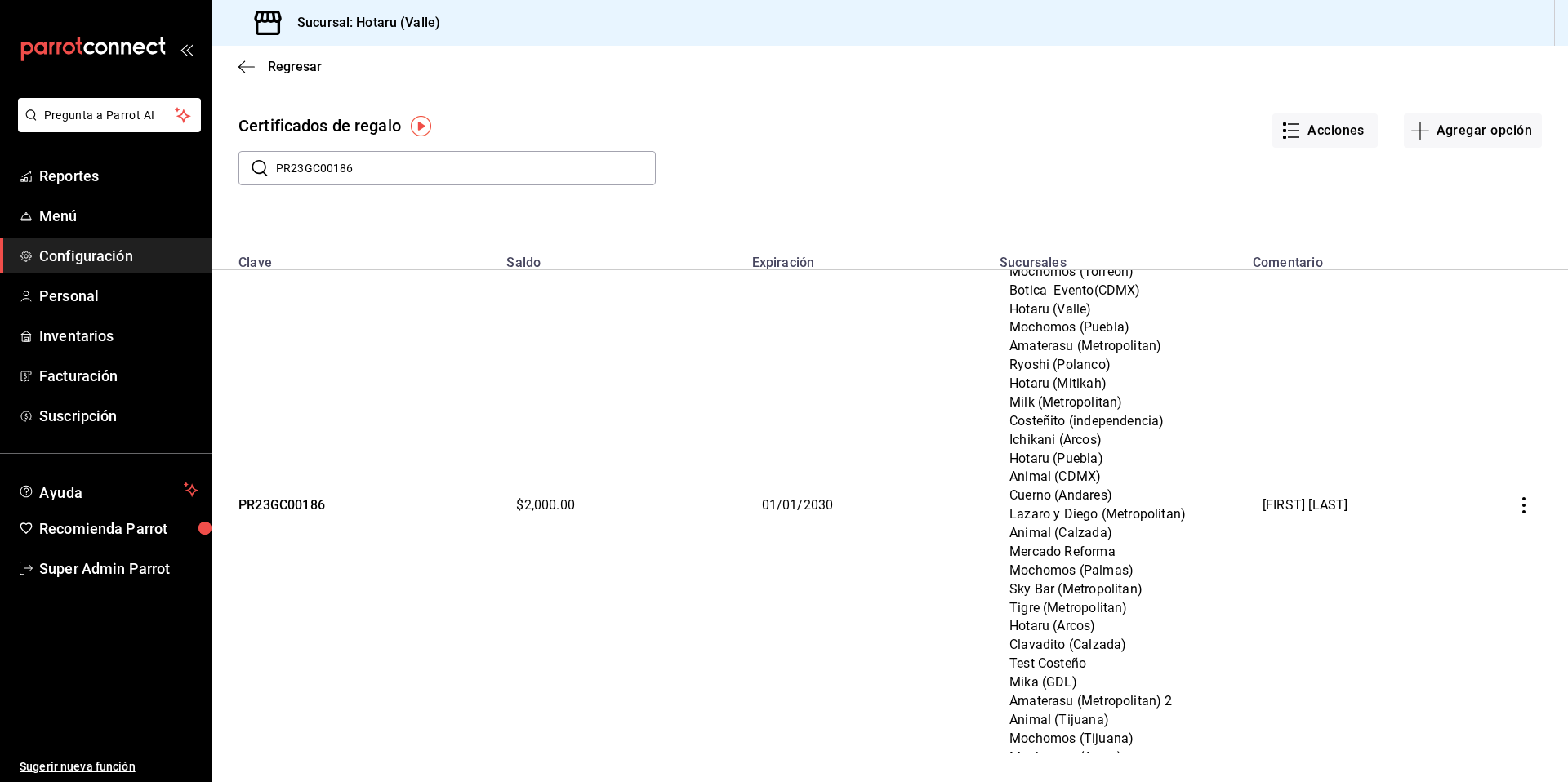 click on "PR23GC00186" at bounding box center [466, 168] 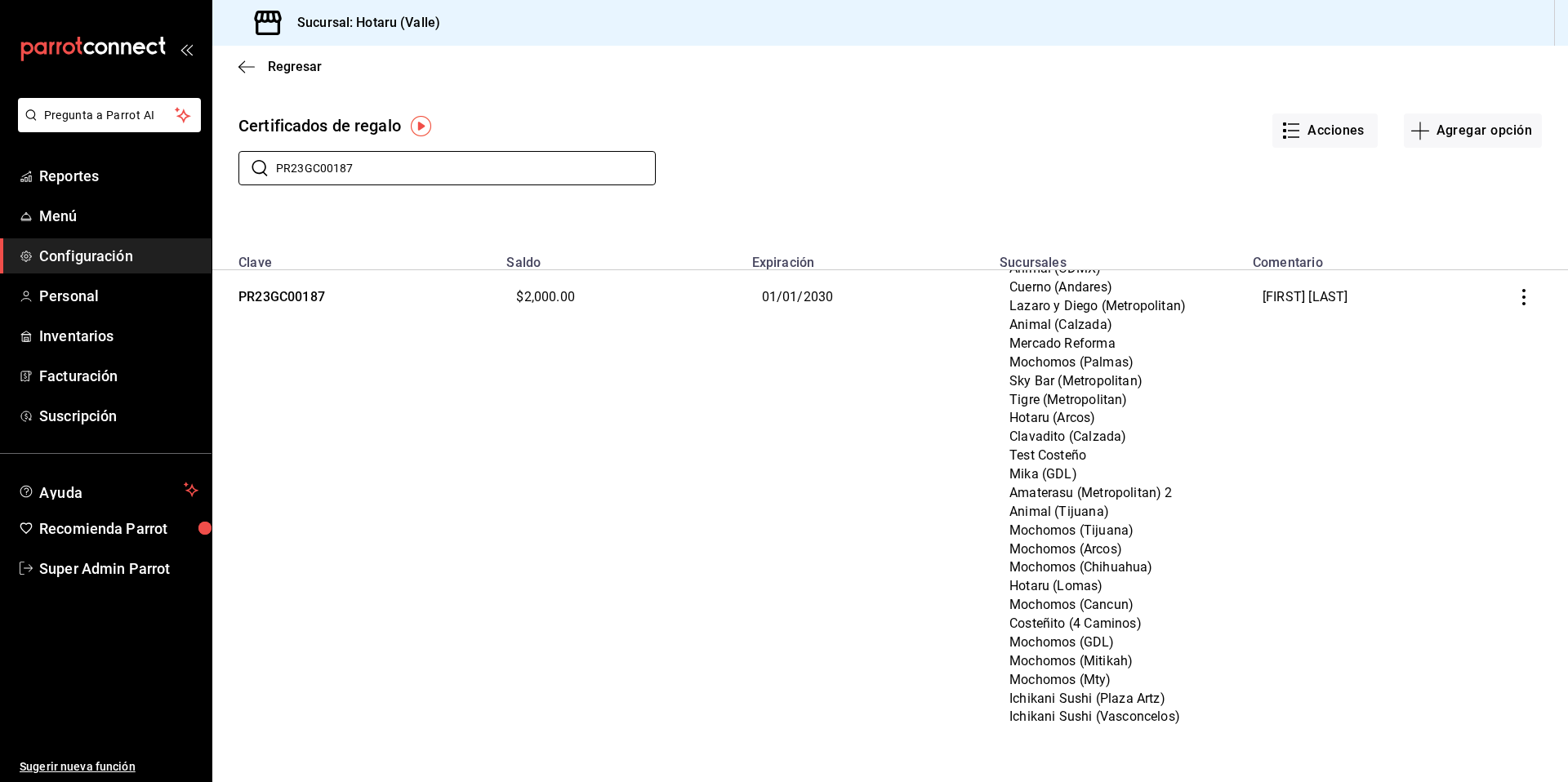 scroll, scrollTop: 0, scrollLeft: 0, axis: both 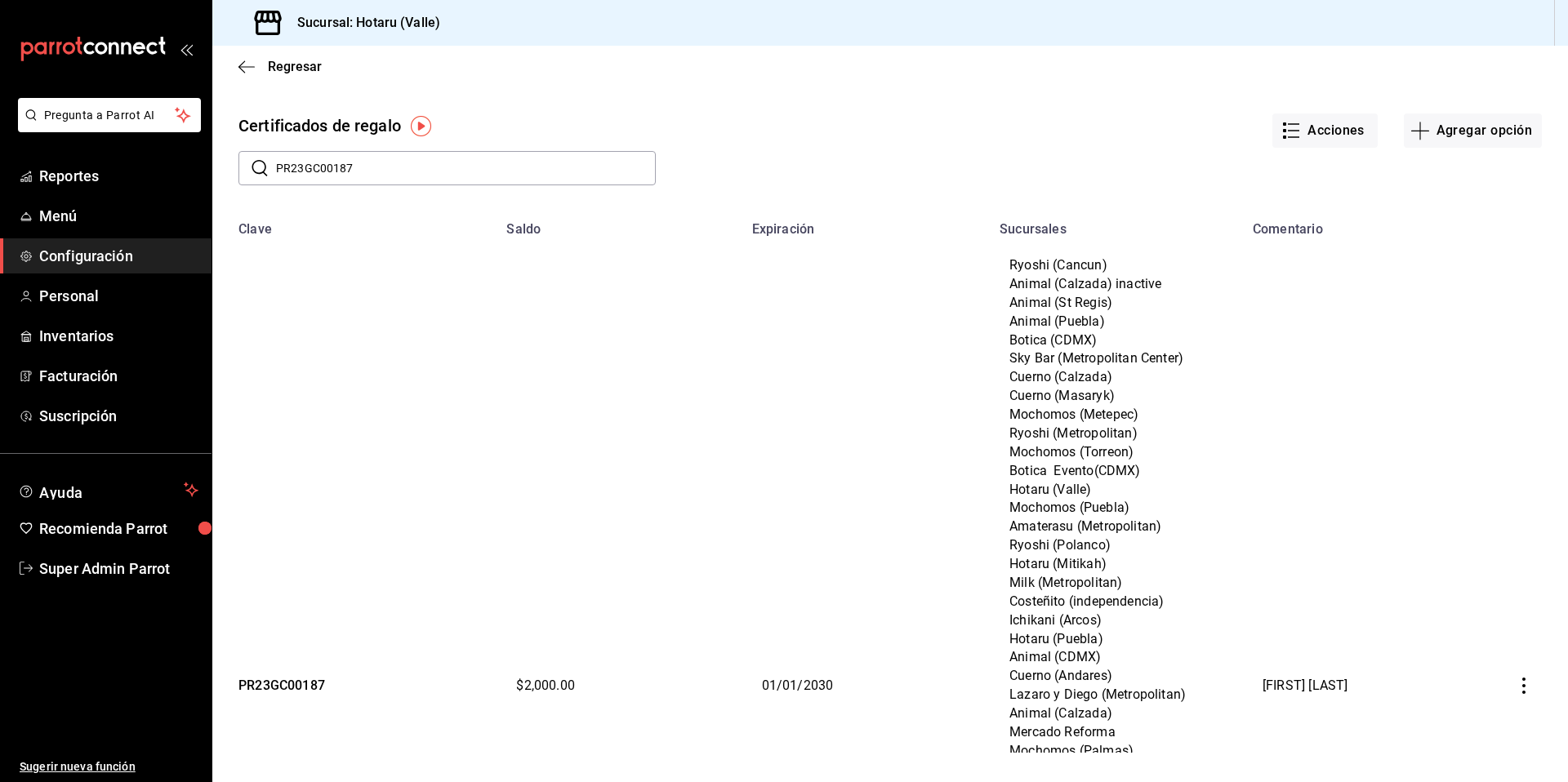click on "PR23GC00187" at bounding box center [466, 168] 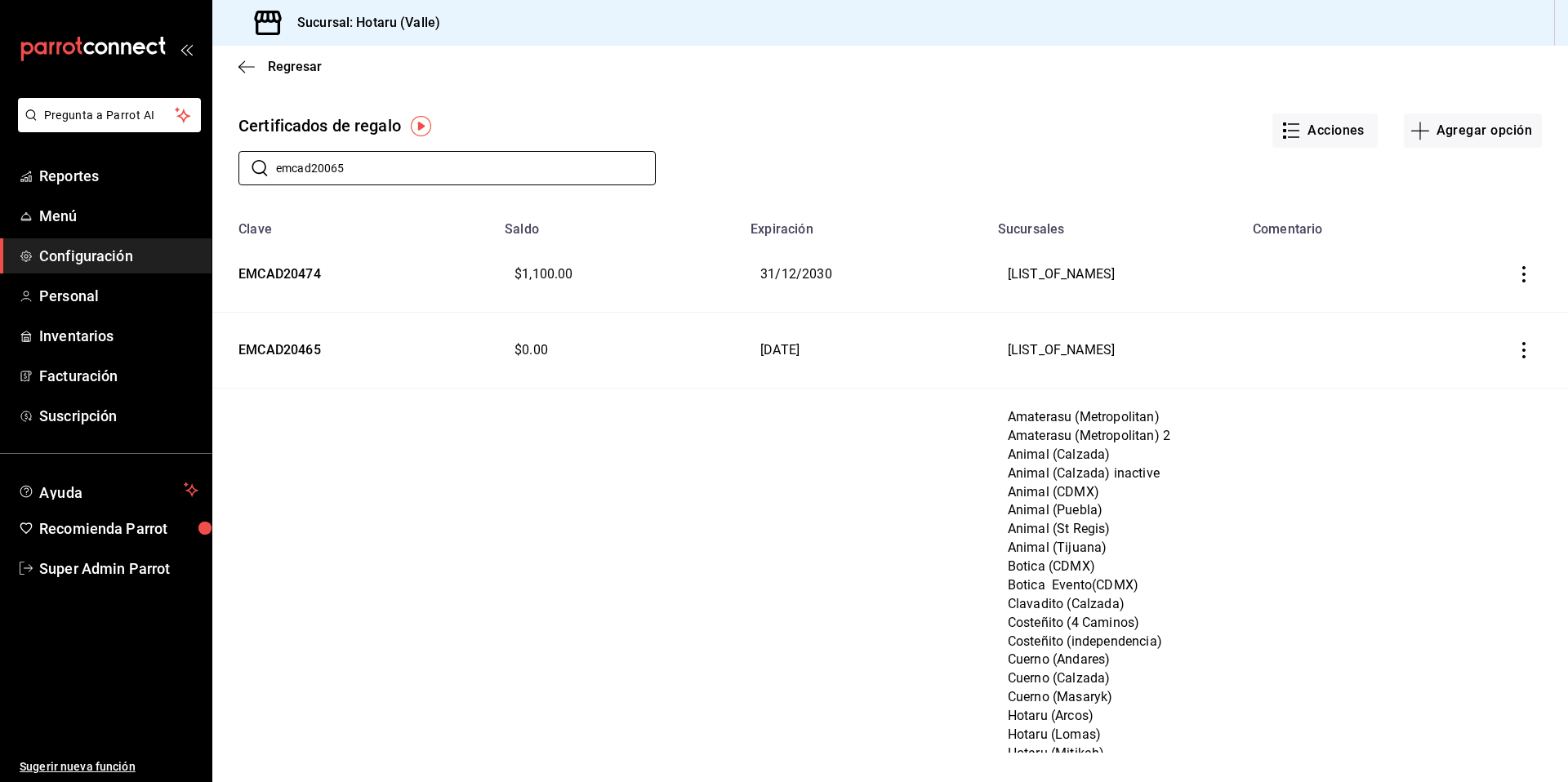 type on "[ID_NUMBER]" 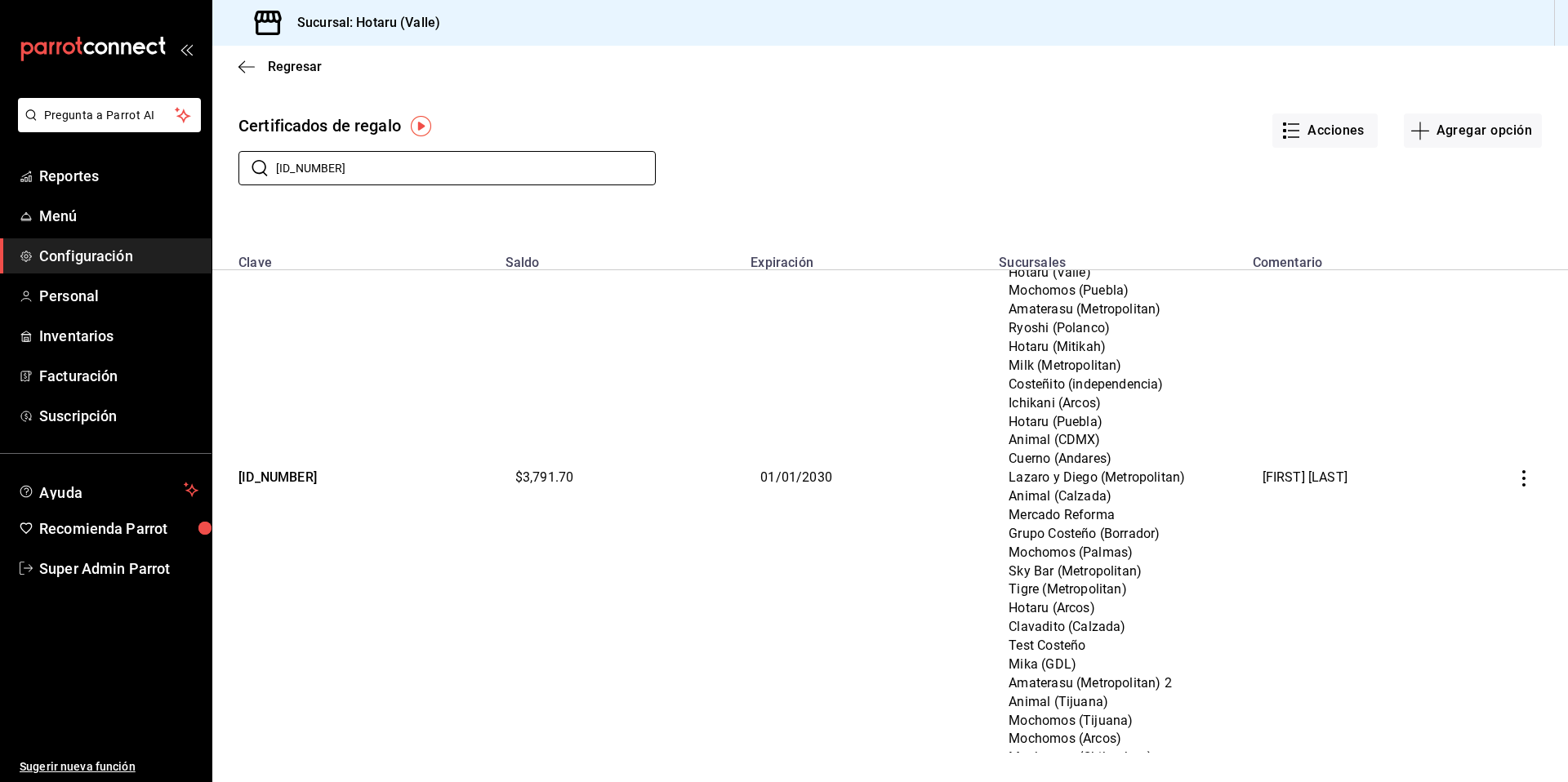 scroll, scrollTop: 266, scrollLeft: 0, axis: vertical 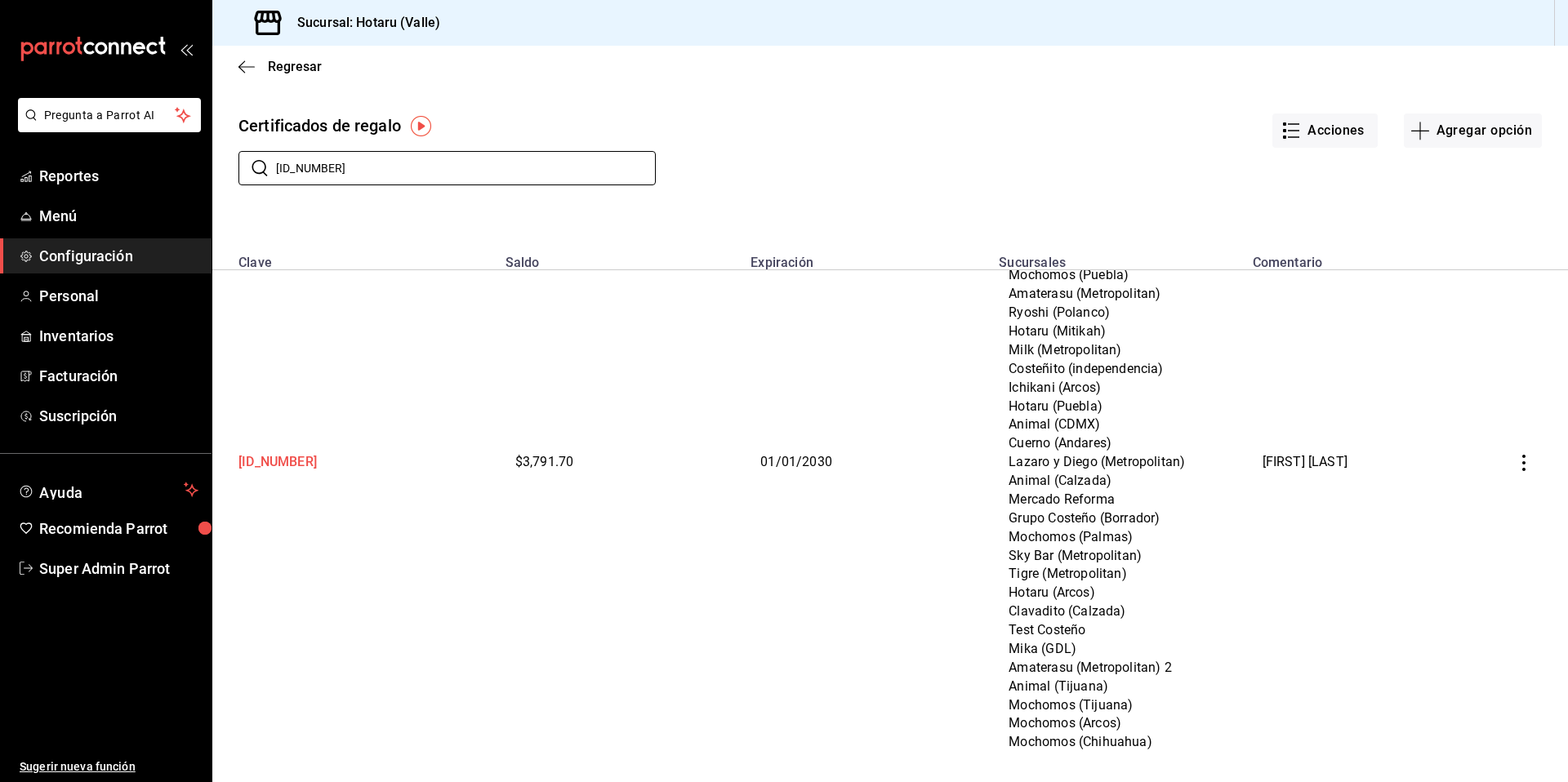 click on "[ID_NUMBER]" at bounding box center [354, 462] 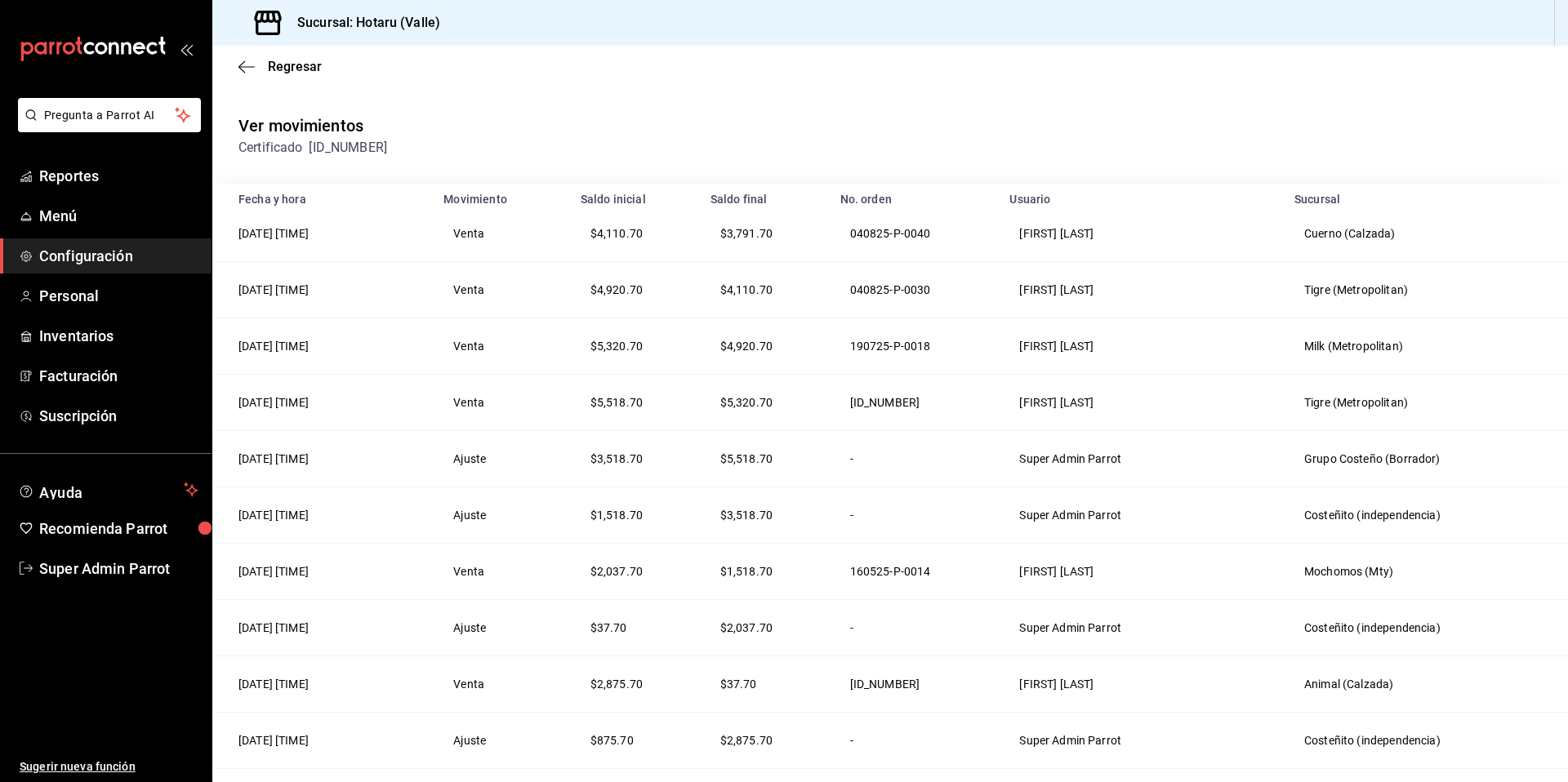 scroll, scrollTop: 0, scrollLeft: 0, axis: both 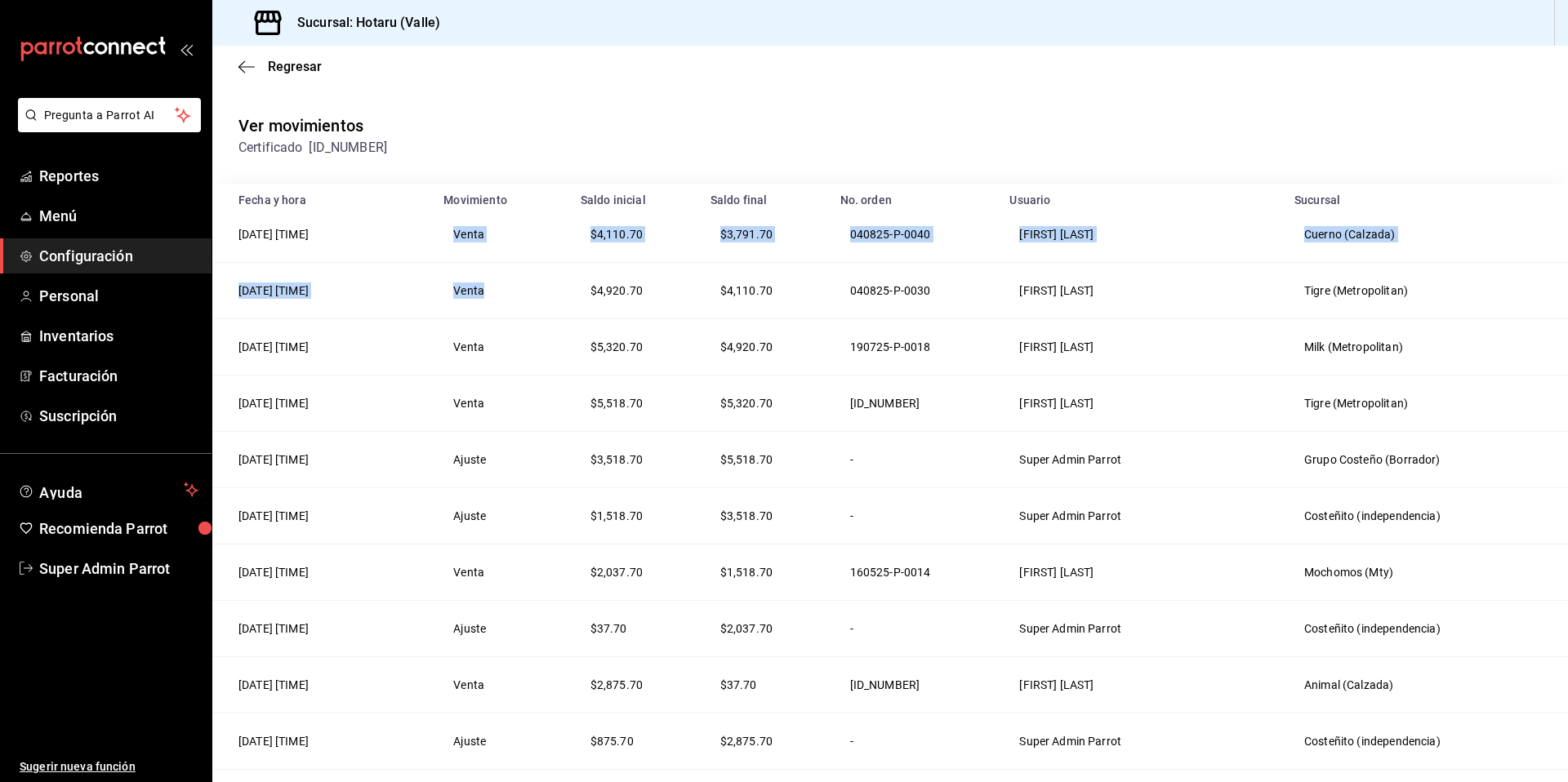 drag, startPoint x: 439, startPoint y: 230, endPoint x: 469, endPoint y: 283, distance: 60.90156 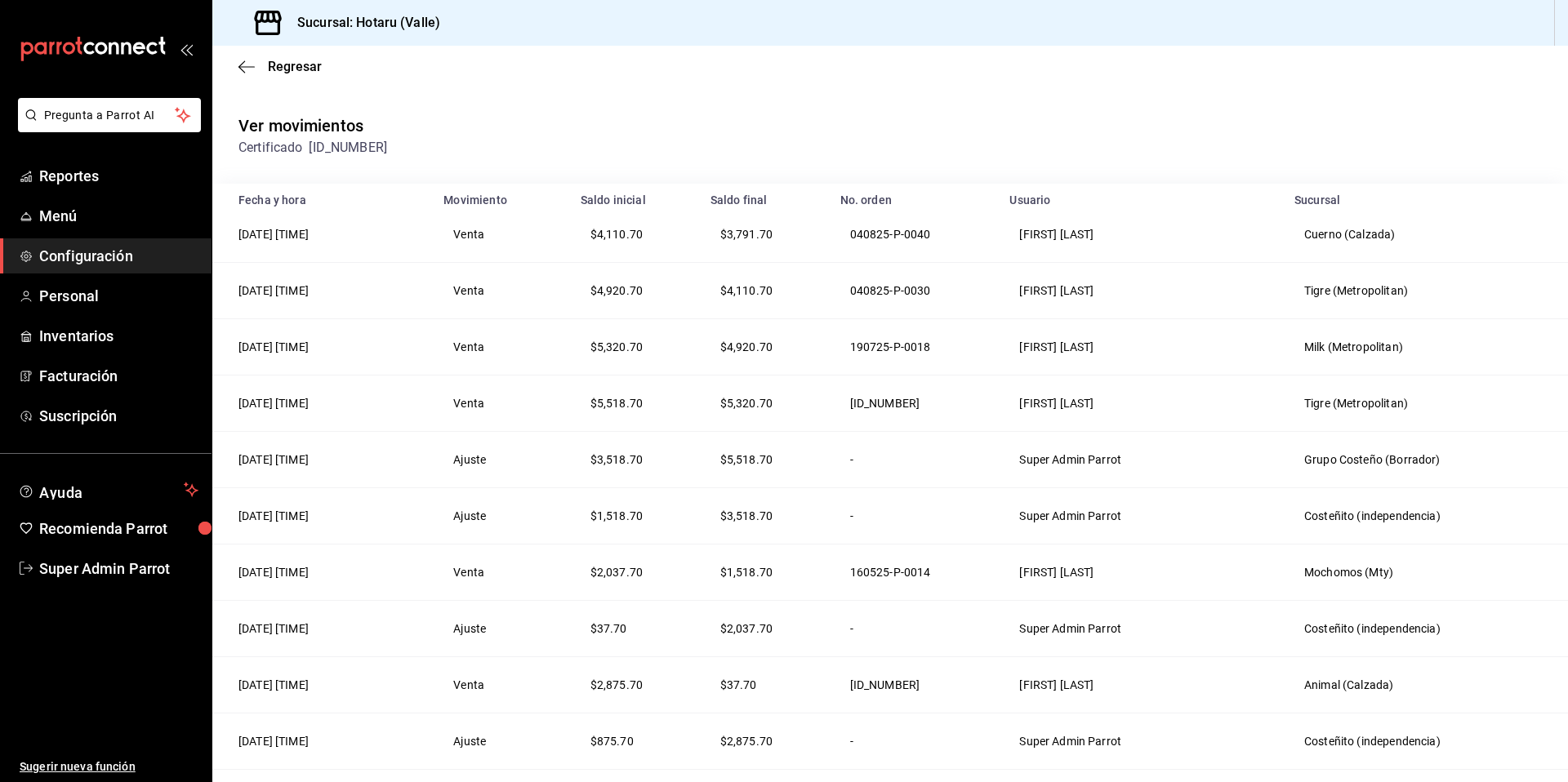 click on "Ajuste" at bounding box center (501, 460) 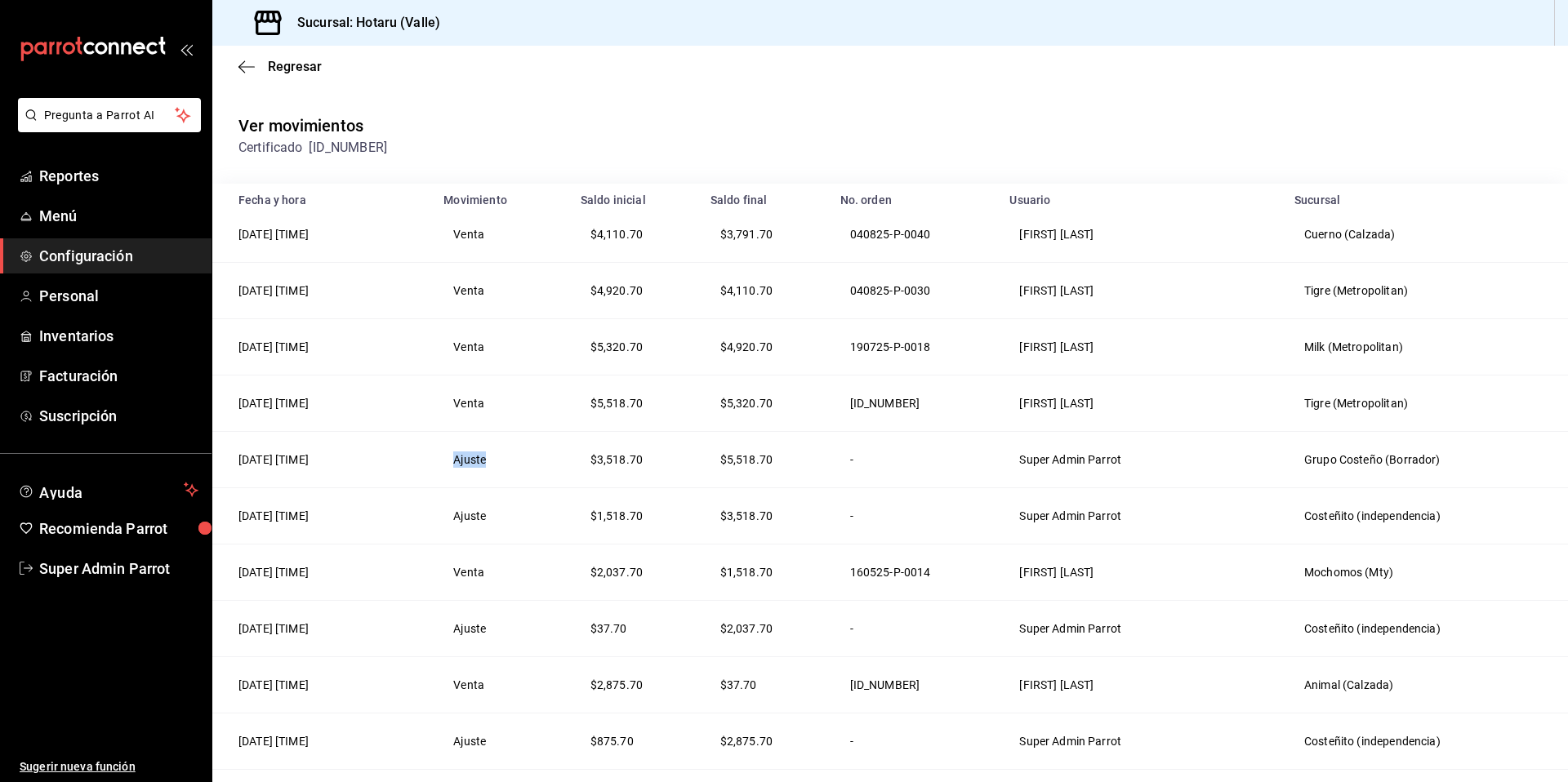 drag, startPoint x: 439, startPoint y: 455, endPoint x: 493, endPoint y: 455, distance: 54 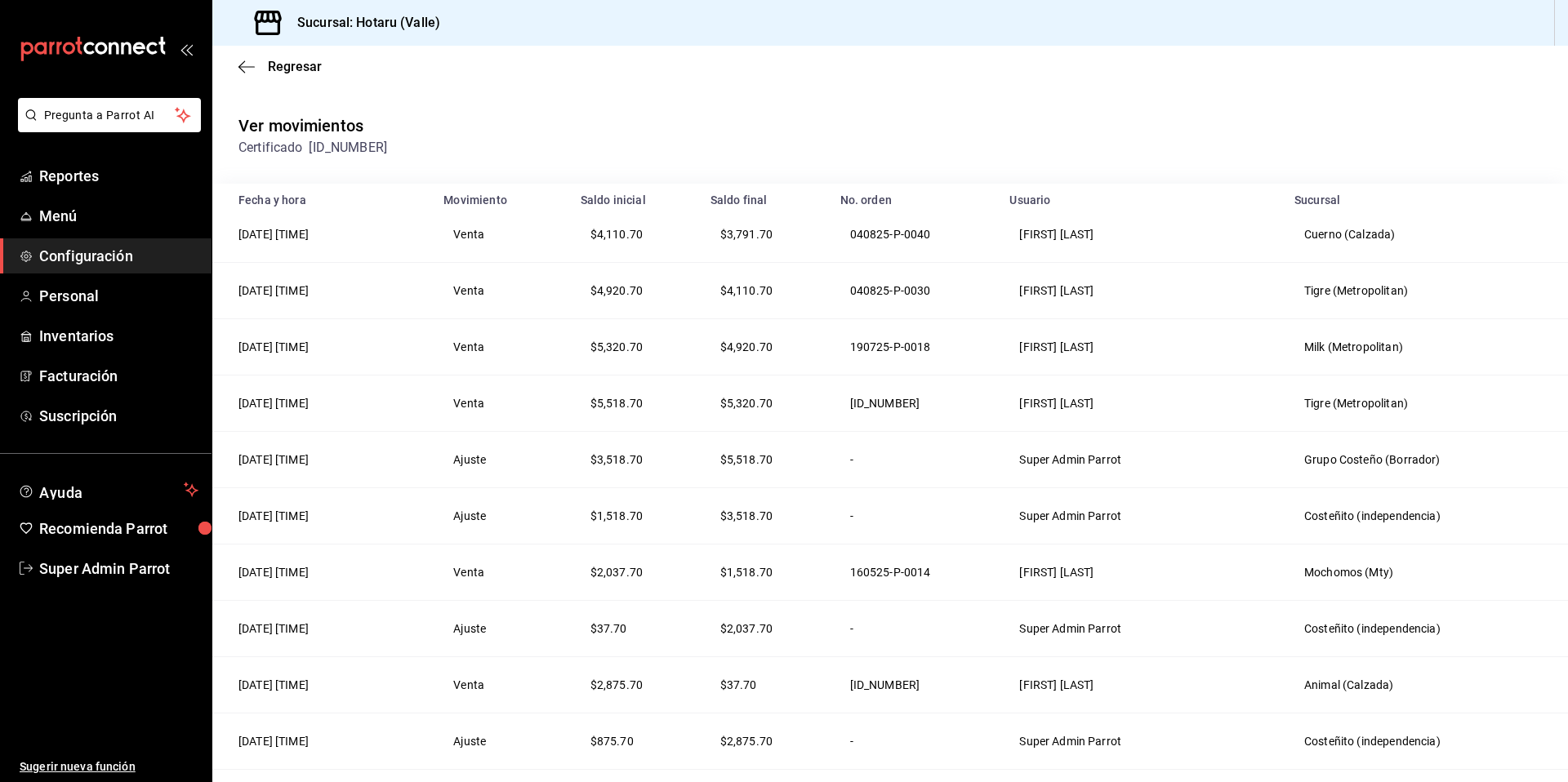 click on "-" at bounding box center [915, 460] 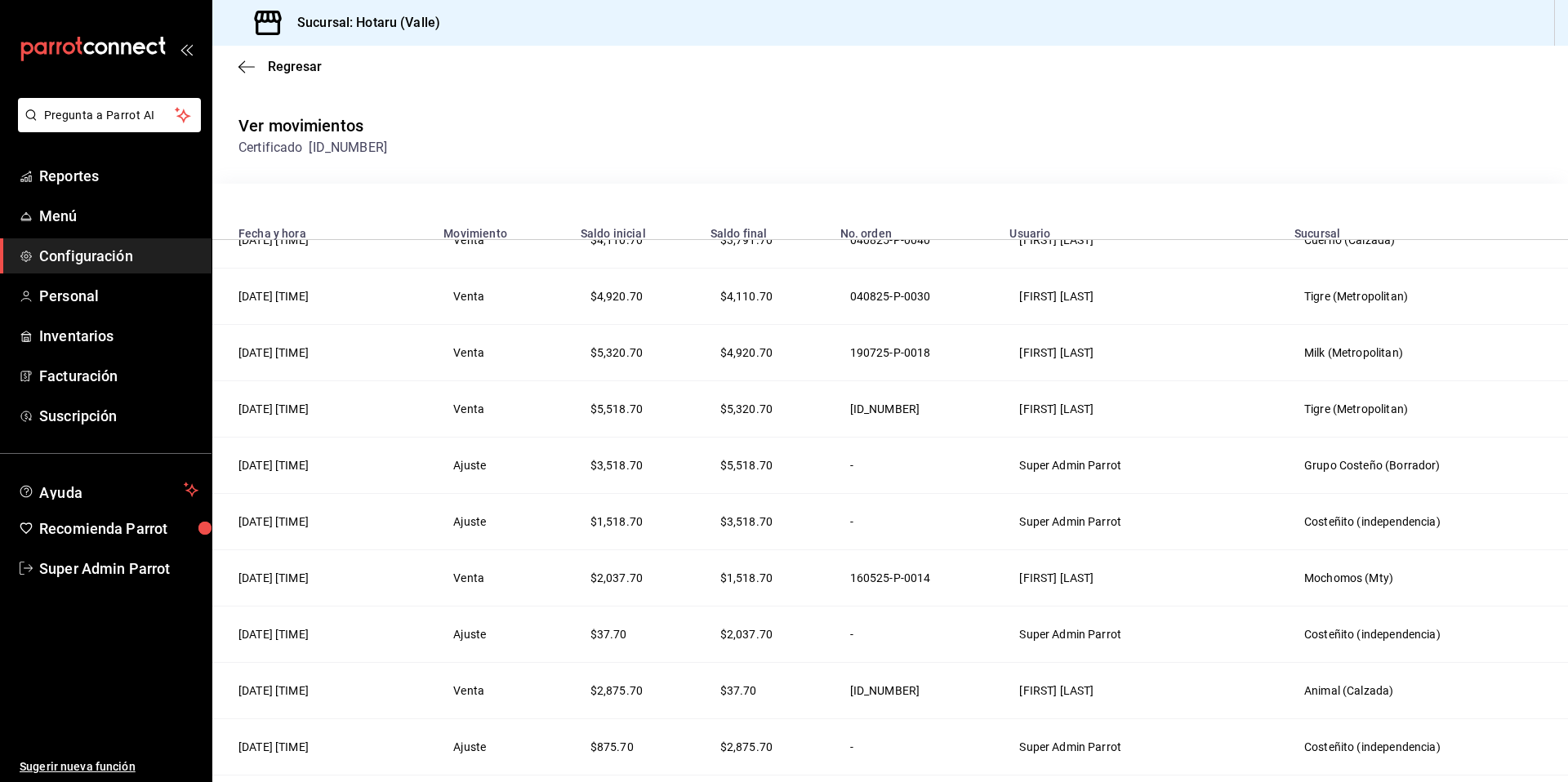 scroll, scrollTop: 30, scrollLeft: 0, axis: vertical 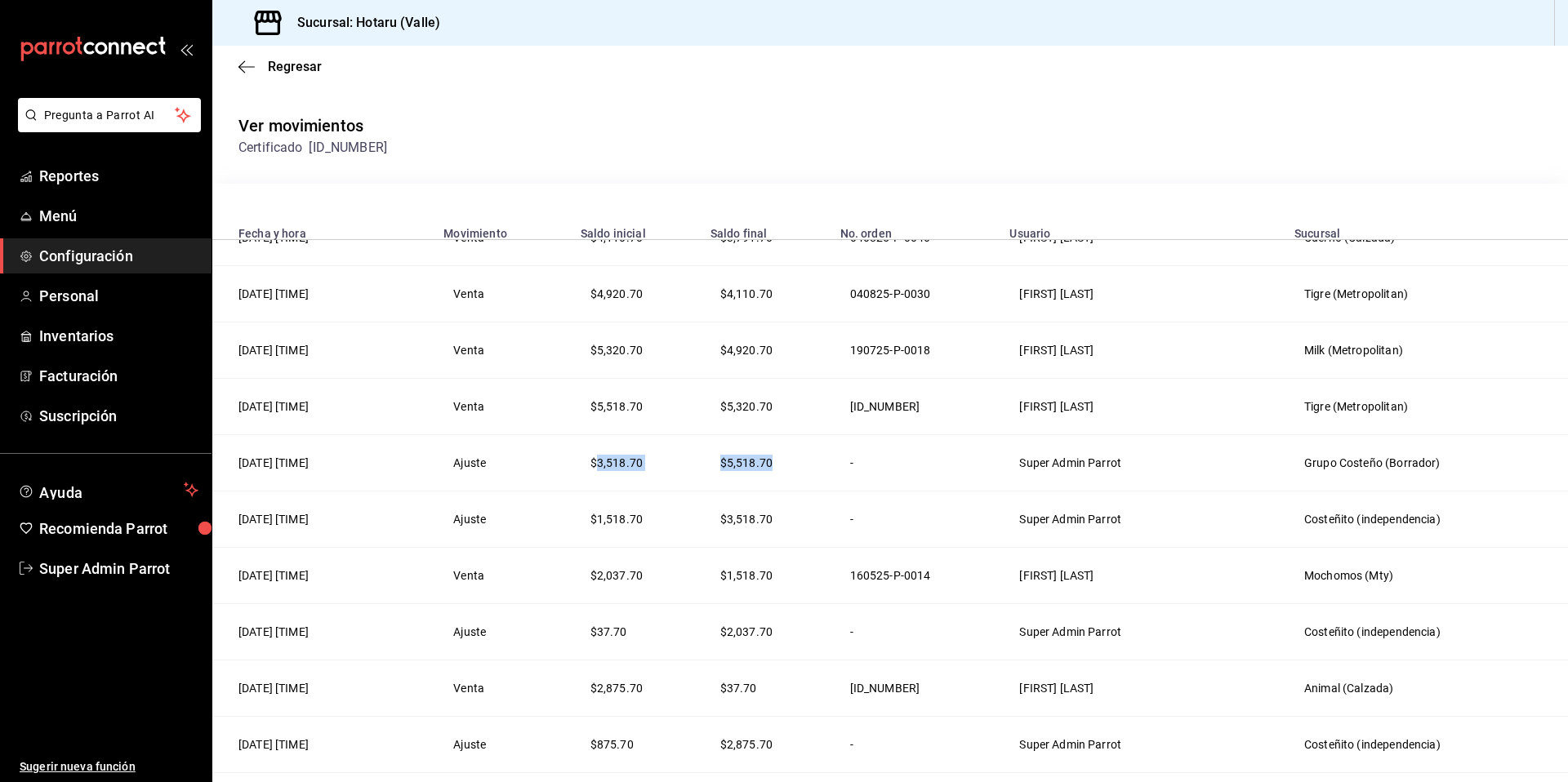 drag, startPoint x: 570, startPoint y: 462, endPoint x: 748, endPoint y: 463, distance: 178.00281 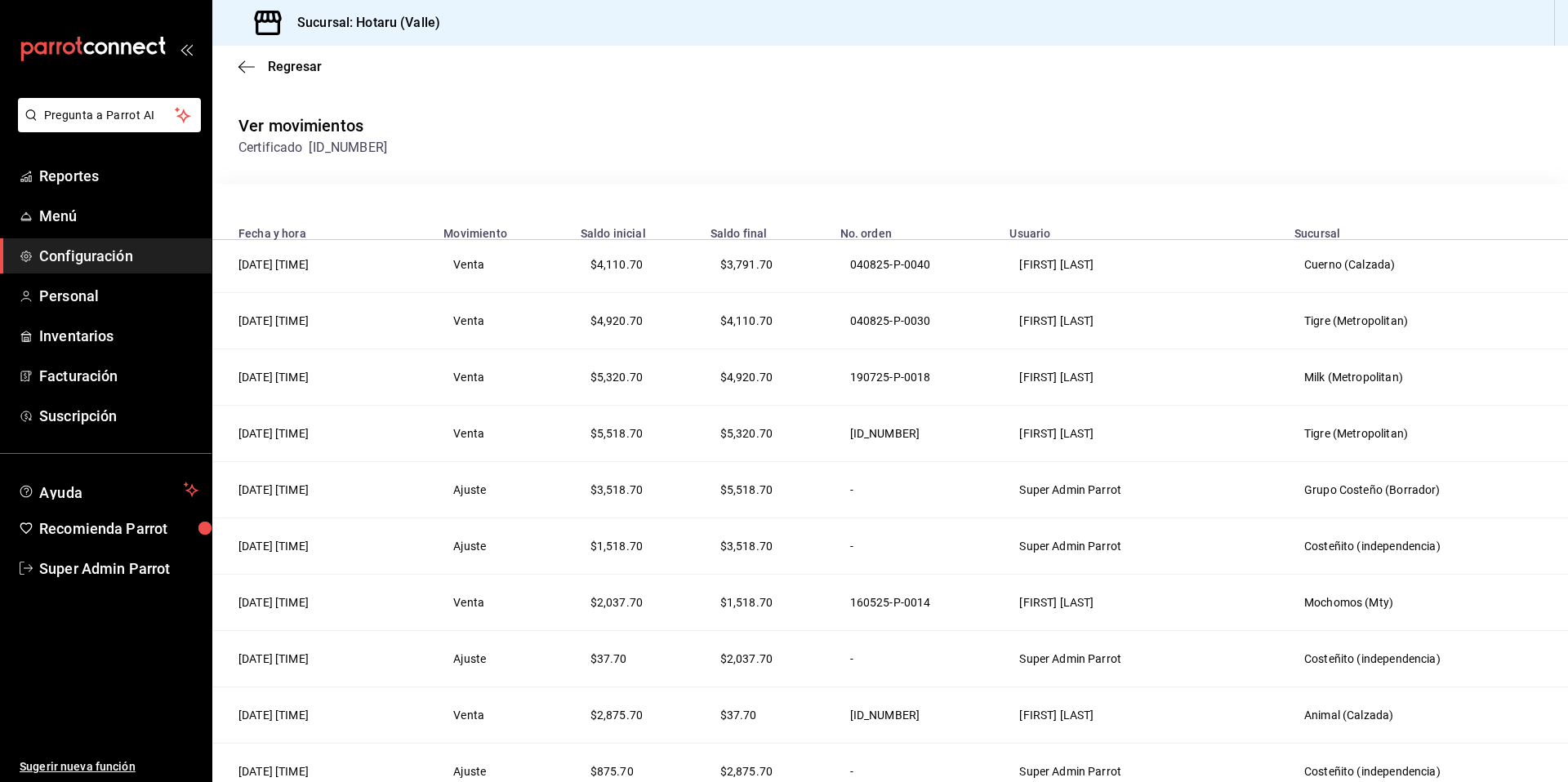 scroll, scrollTop: 0, scrollLeft: 0, axis: both 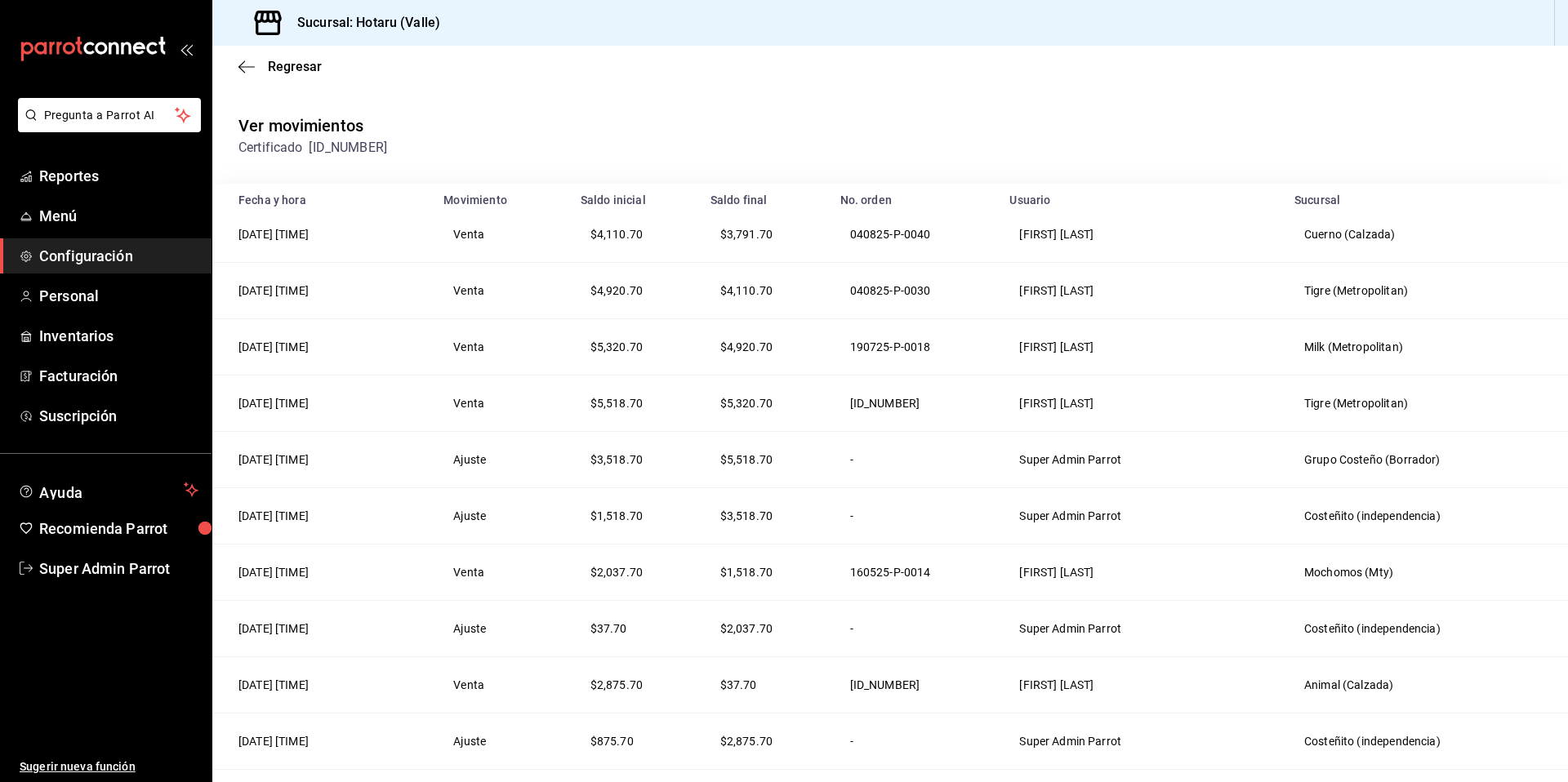 click on "[DATE] [TIME]" at bounding box center (323, 460) 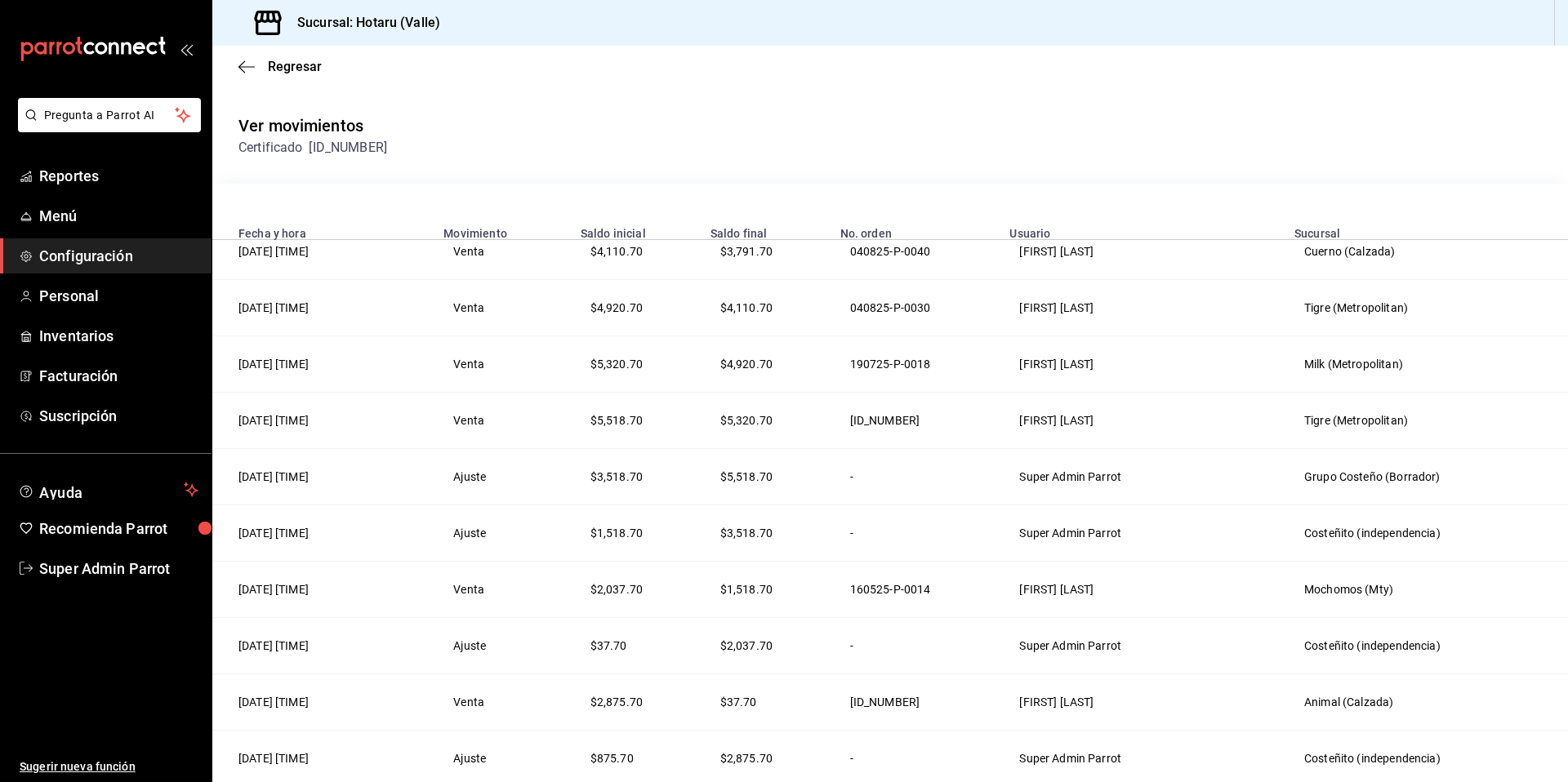 scroll, scrollTop: 16, scrollLeft: 0, axis: vertical 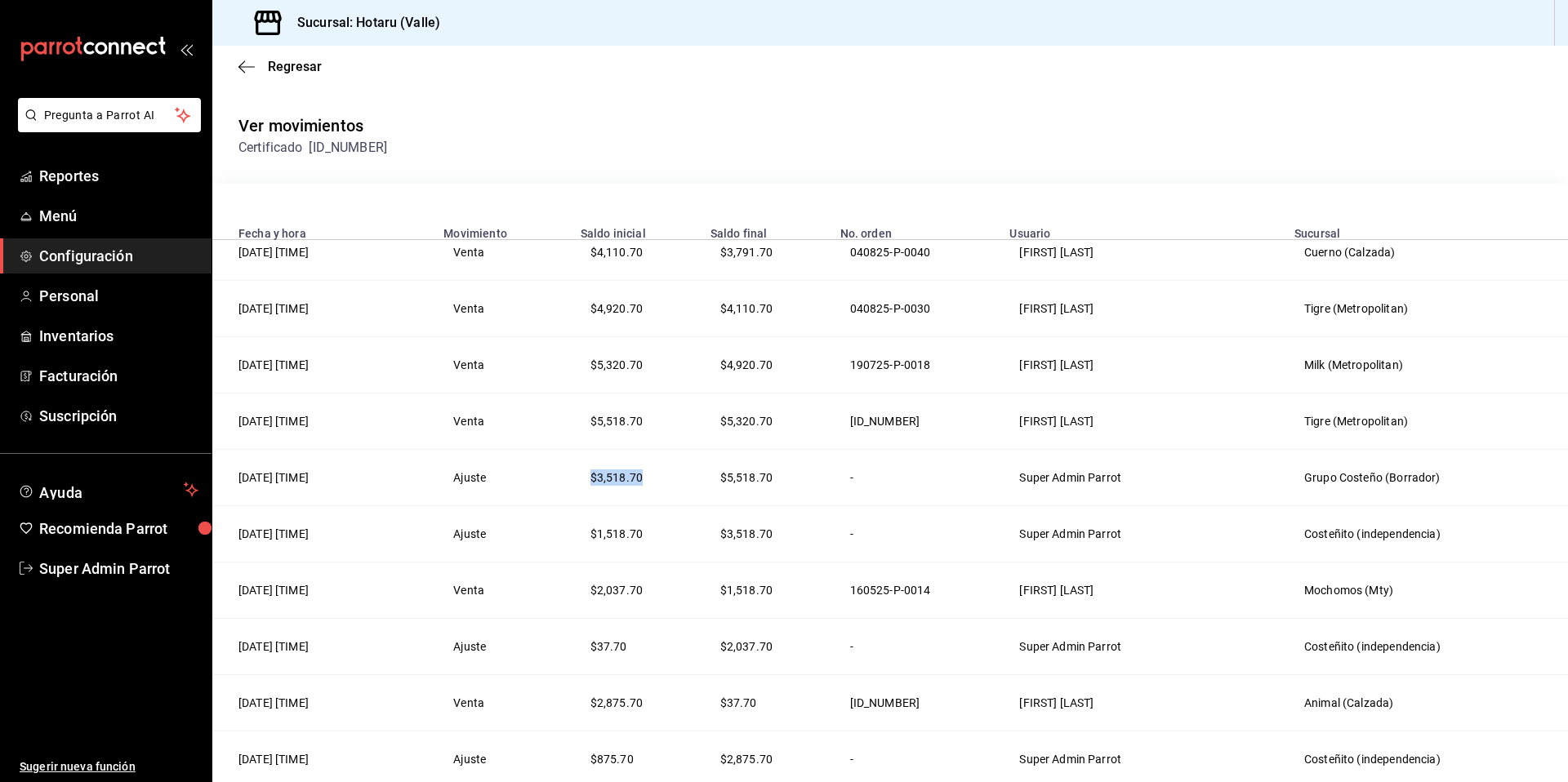 drag, startPoint x: 567, startPoint y: 477, endPoint x: 643, endPoint y: 478, distance: 76.00658 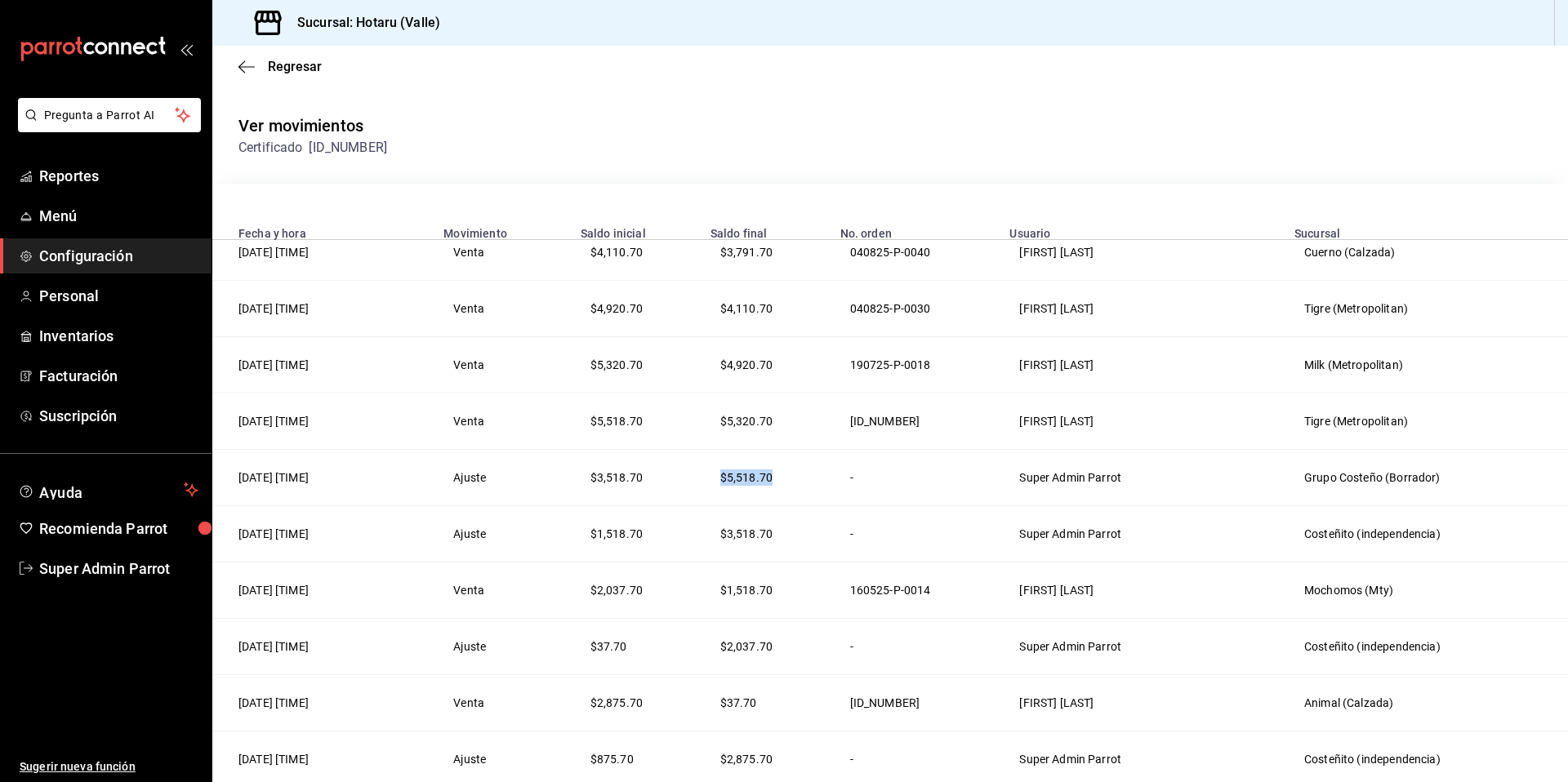 drag, startPoint x: 684, startPoint y: 476, endPoint x: 750, endPoint y: 475, distance: 66.00758 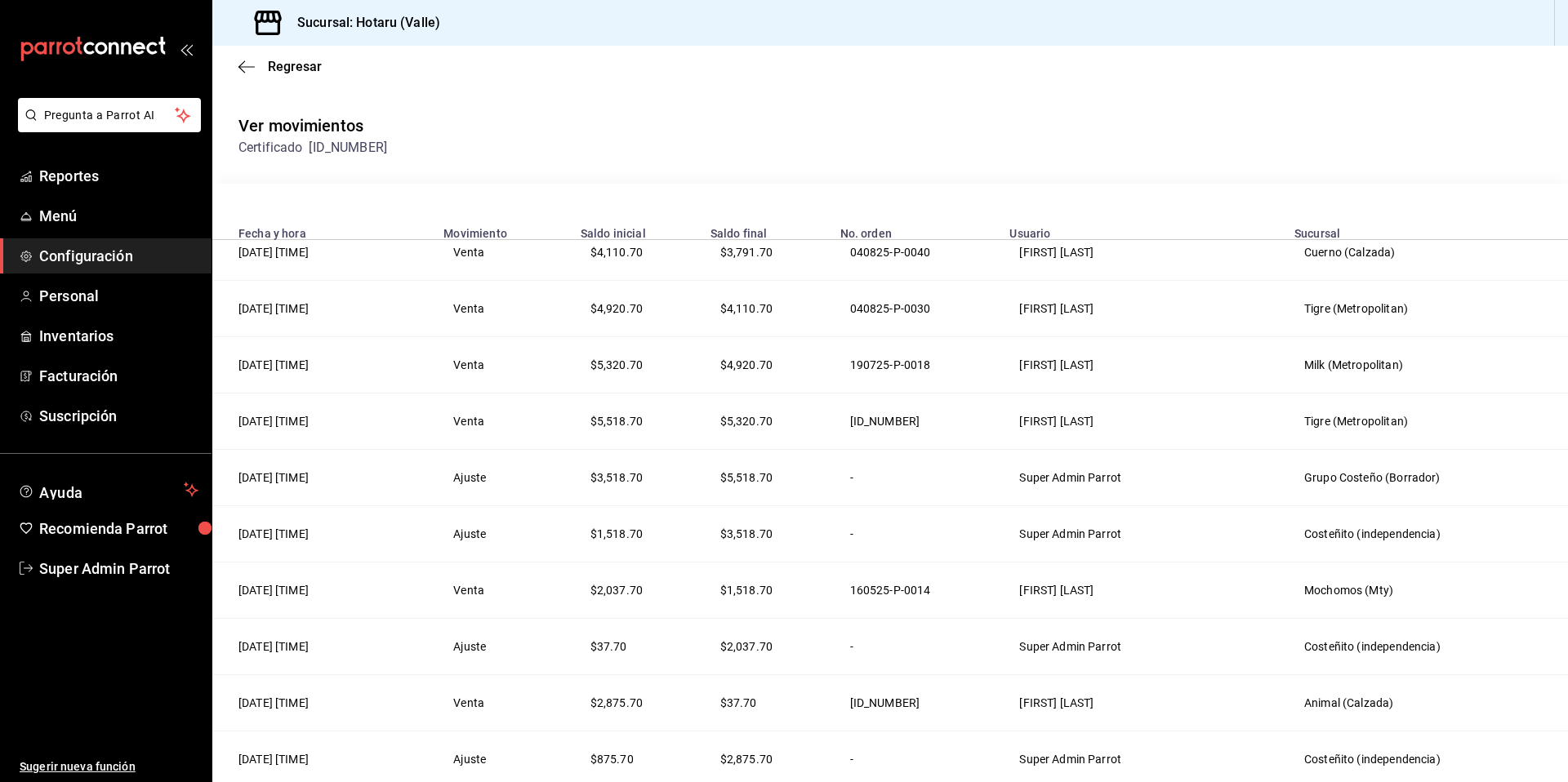 scroll, scrollTop: 0, scrollLeft: 0, axis: both 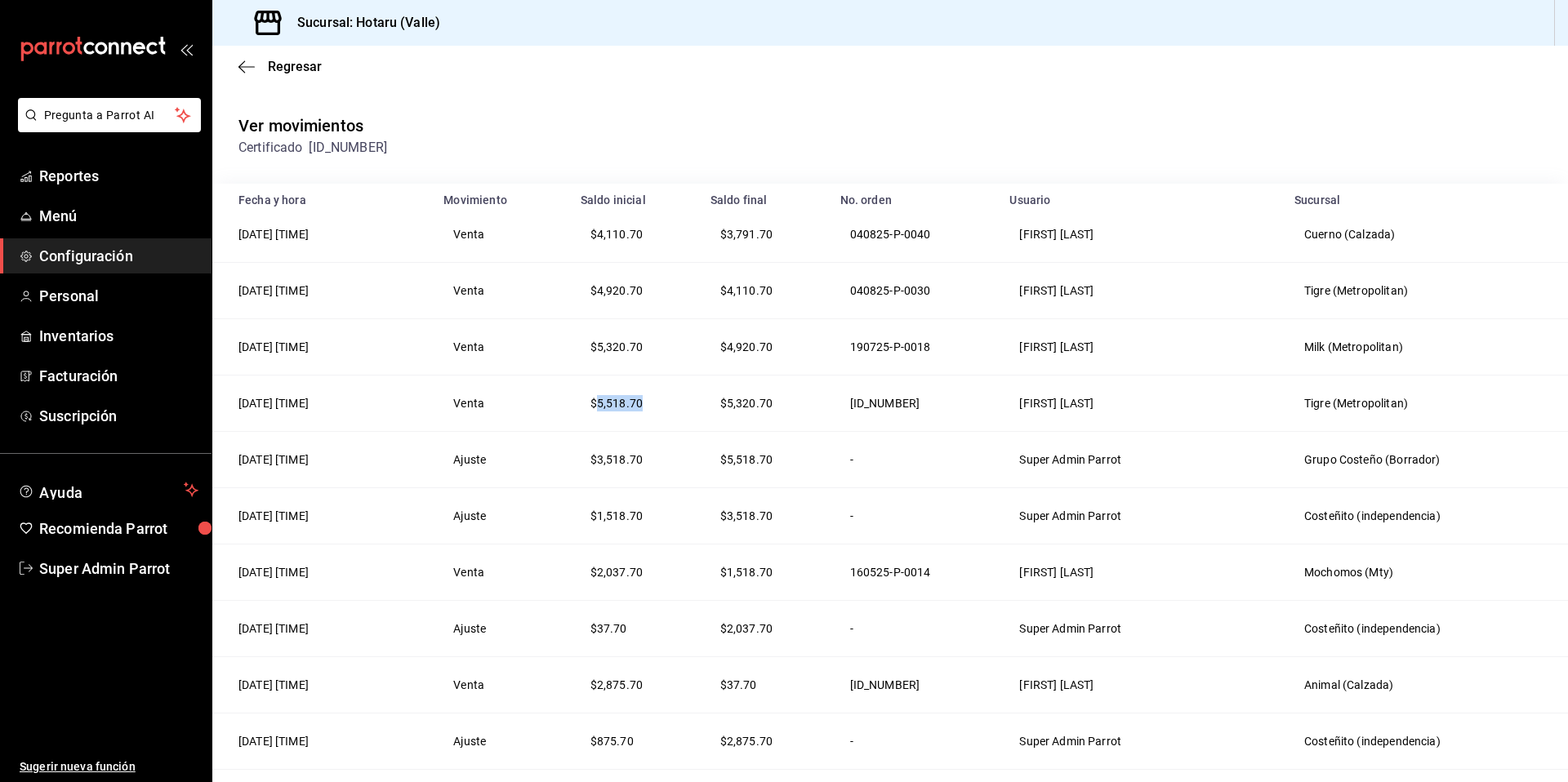 drag, startPoint x: 571, startPoint y: 406, endPoint x: 629, endPoint y: 406, distance: 58 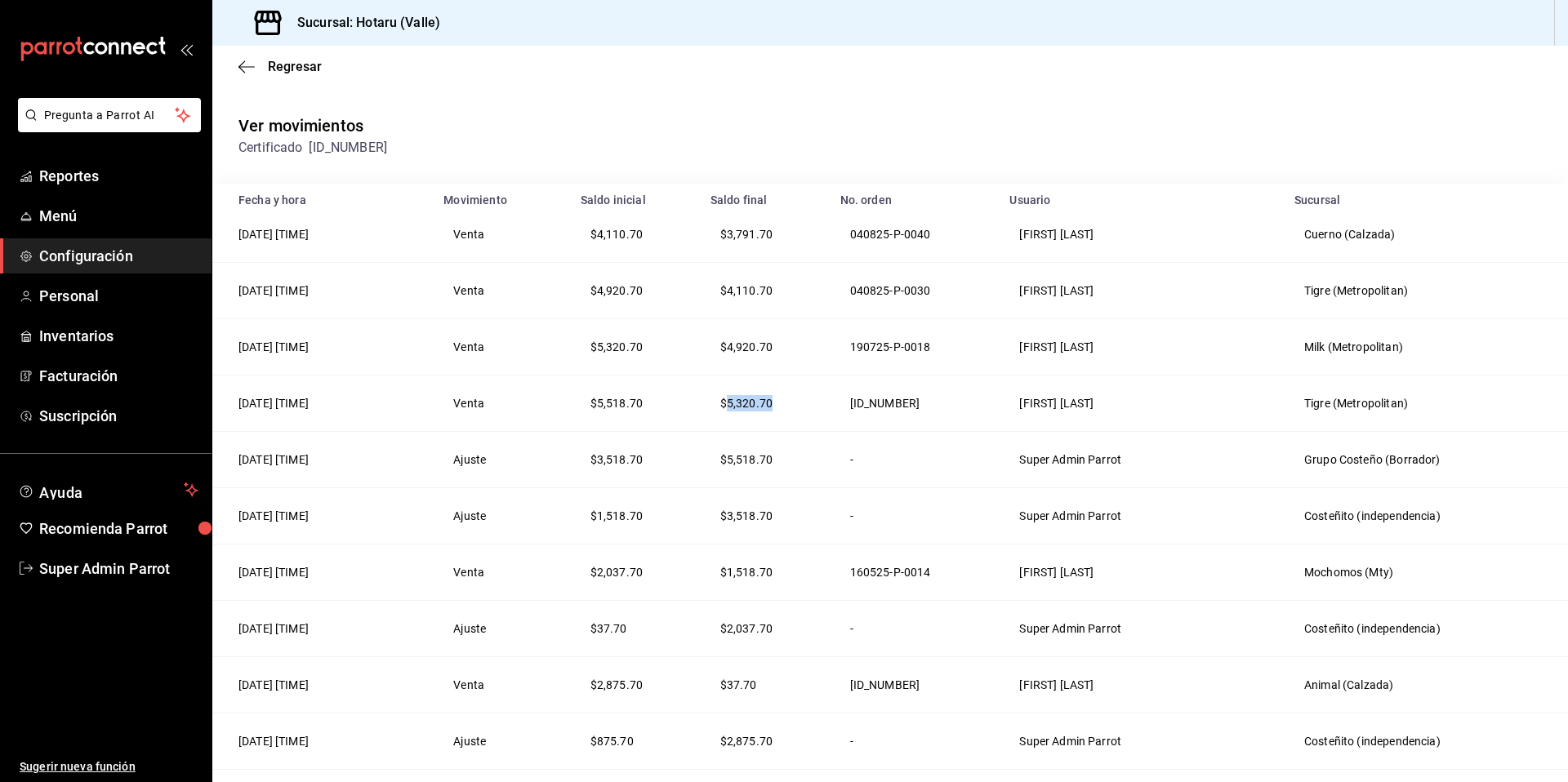 drag, startPoint x: 689, startPoint y: 402, endPoint x: 765, endPoint y: 403, distance: 76.0066 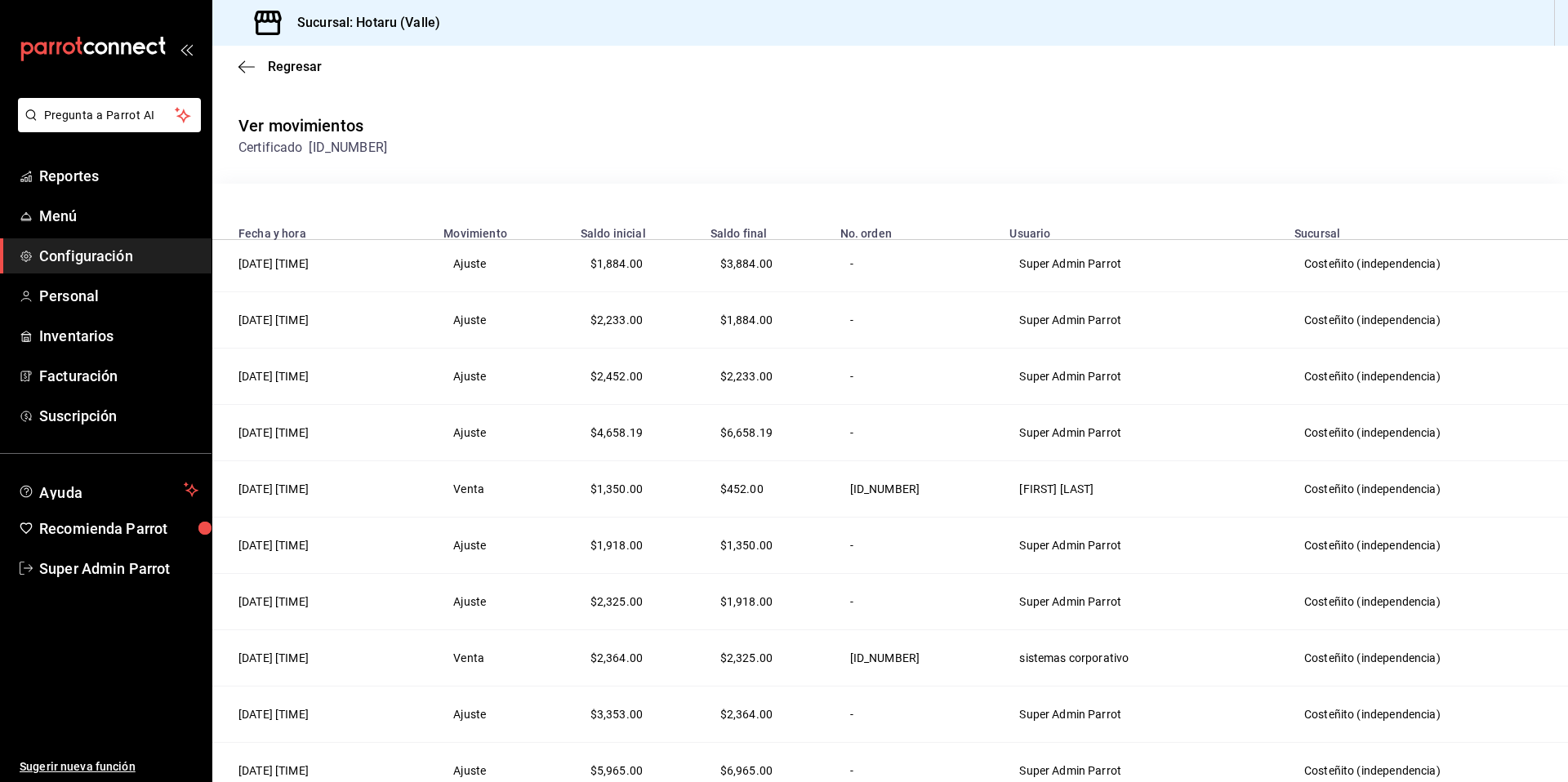 scroll, scrollTop: 3104, scrollLeft: 0, axis: vertical 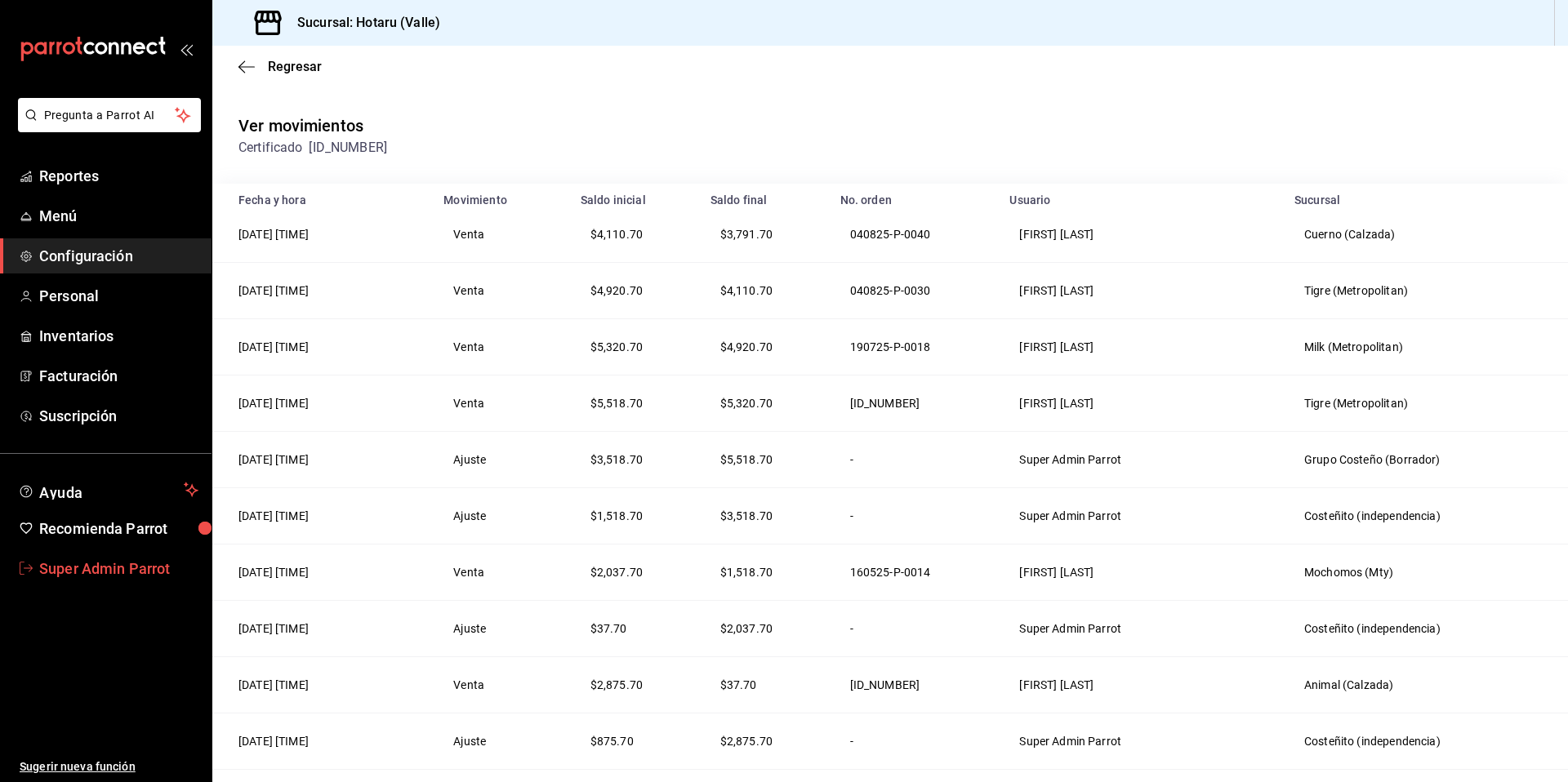 click on "Super Admin Parrot" at bounding box center (118, 568) 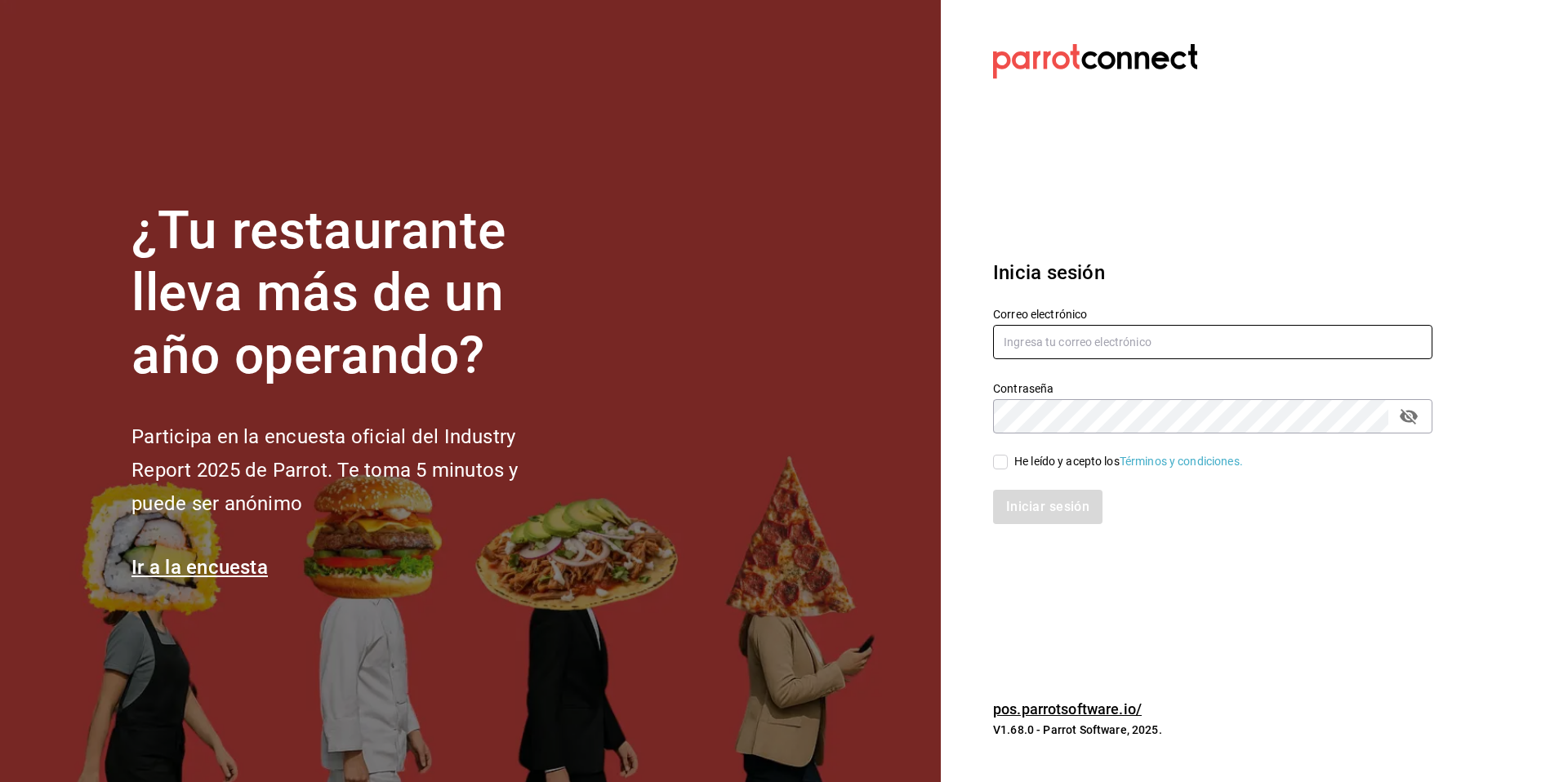 click at bounding box center (1213, 342) 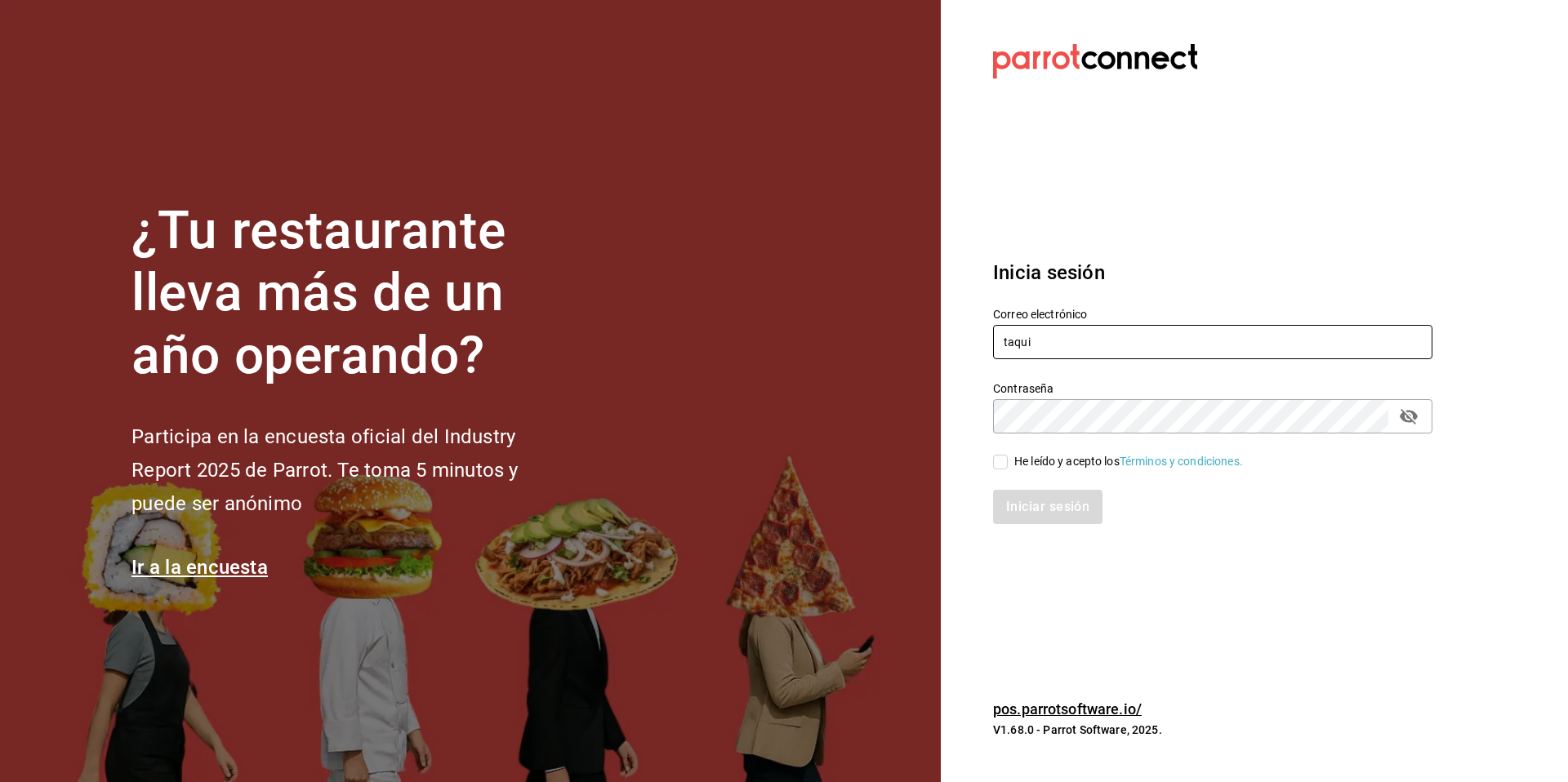 type on "[EMAIL]" 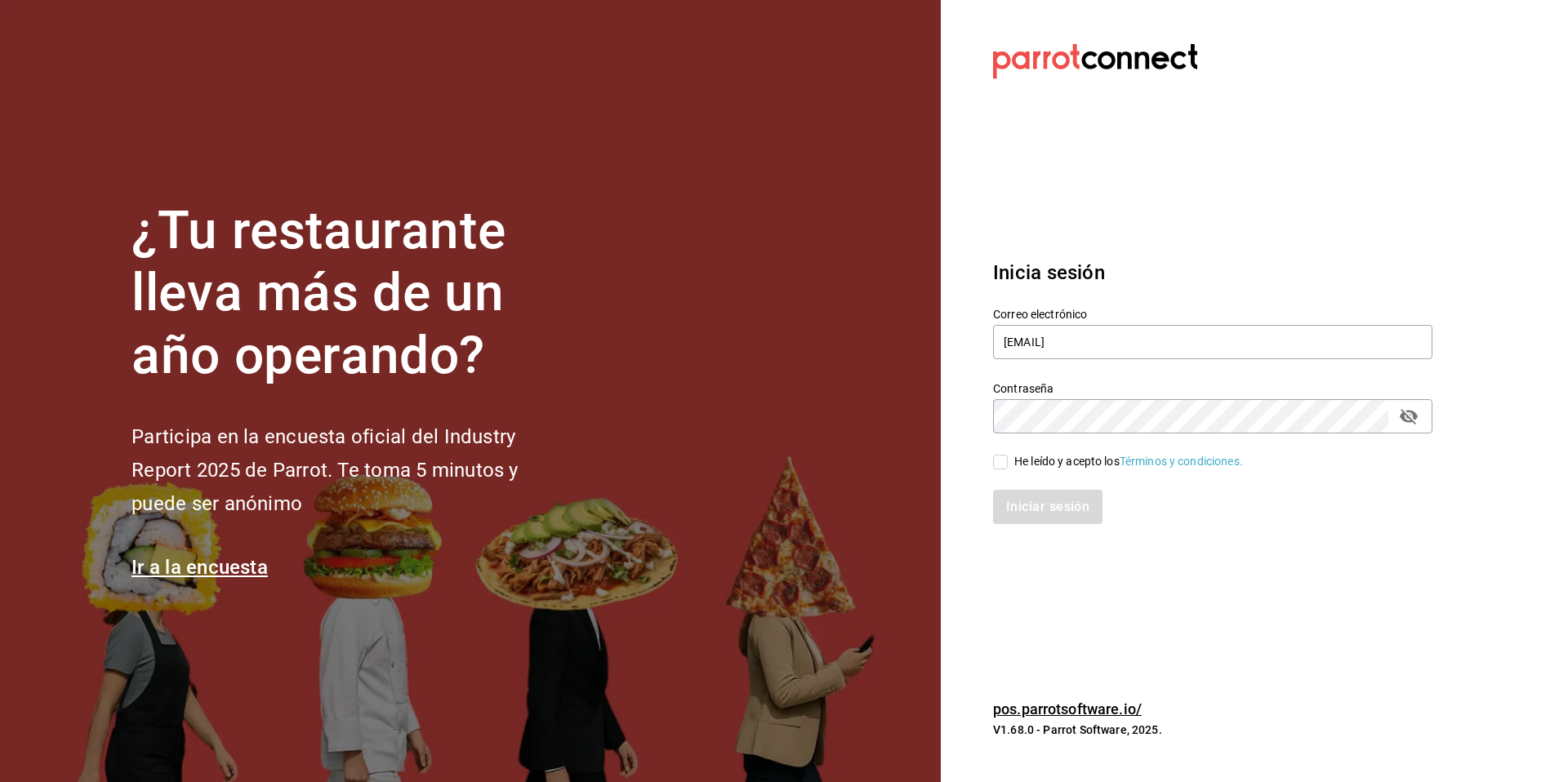 click on "He leído y acepto los  Términos y condiciones." at bounding box center [1000, 462] 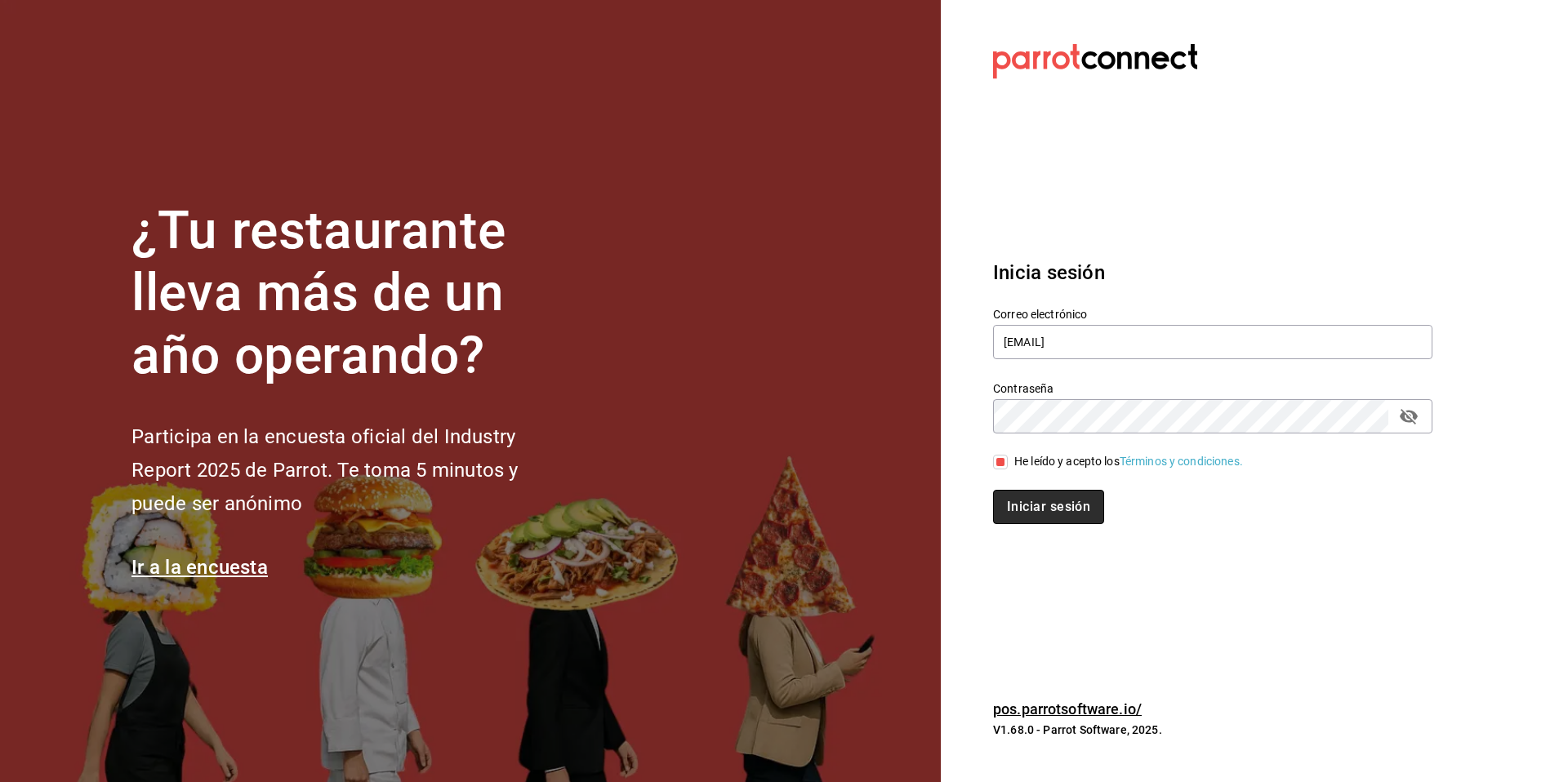 click on "Iniciar sesión" at bounding box center (1049, 507) 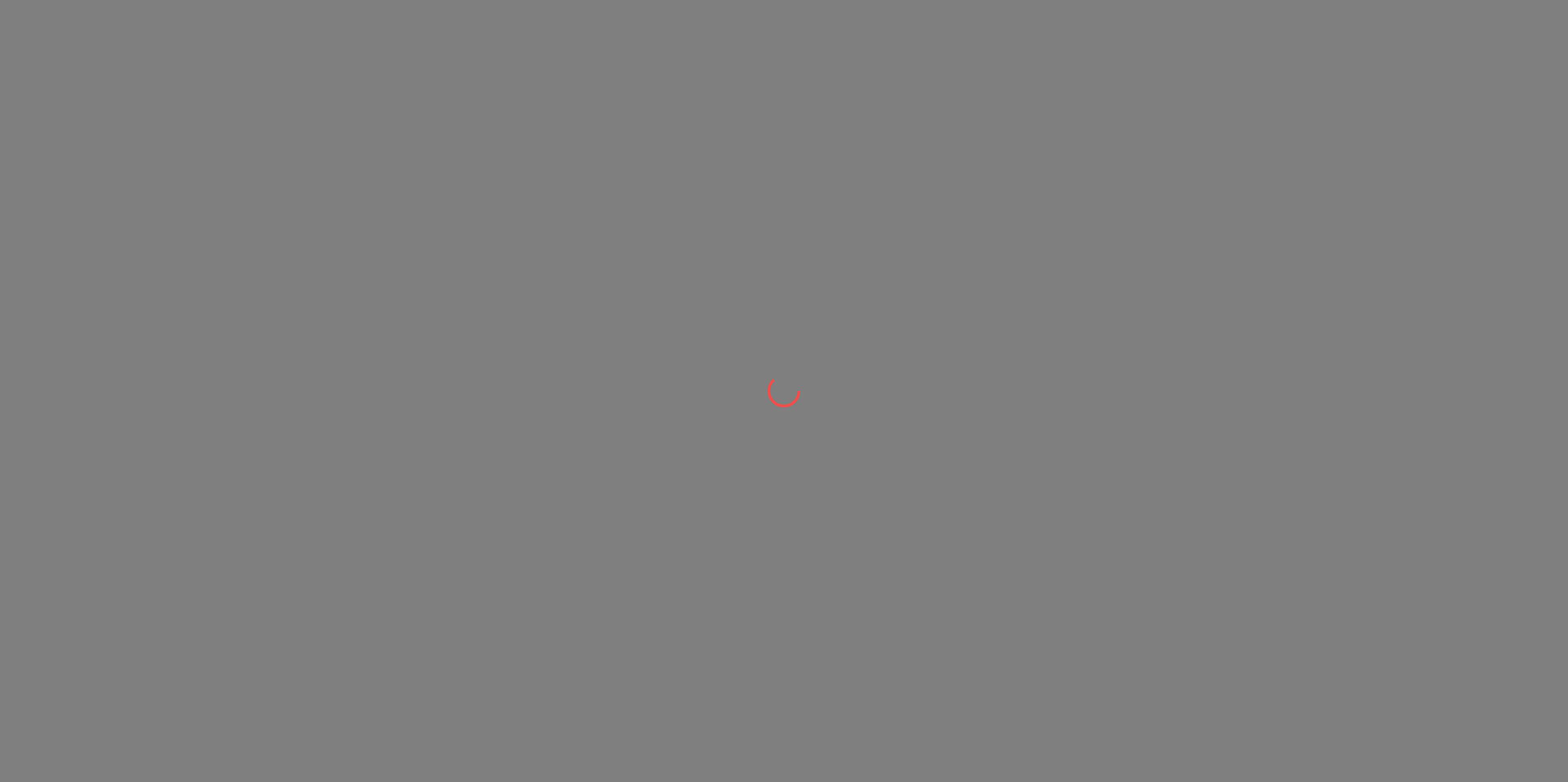 scroll, scrollTop: 0, scrollLeft: 0, axis: both 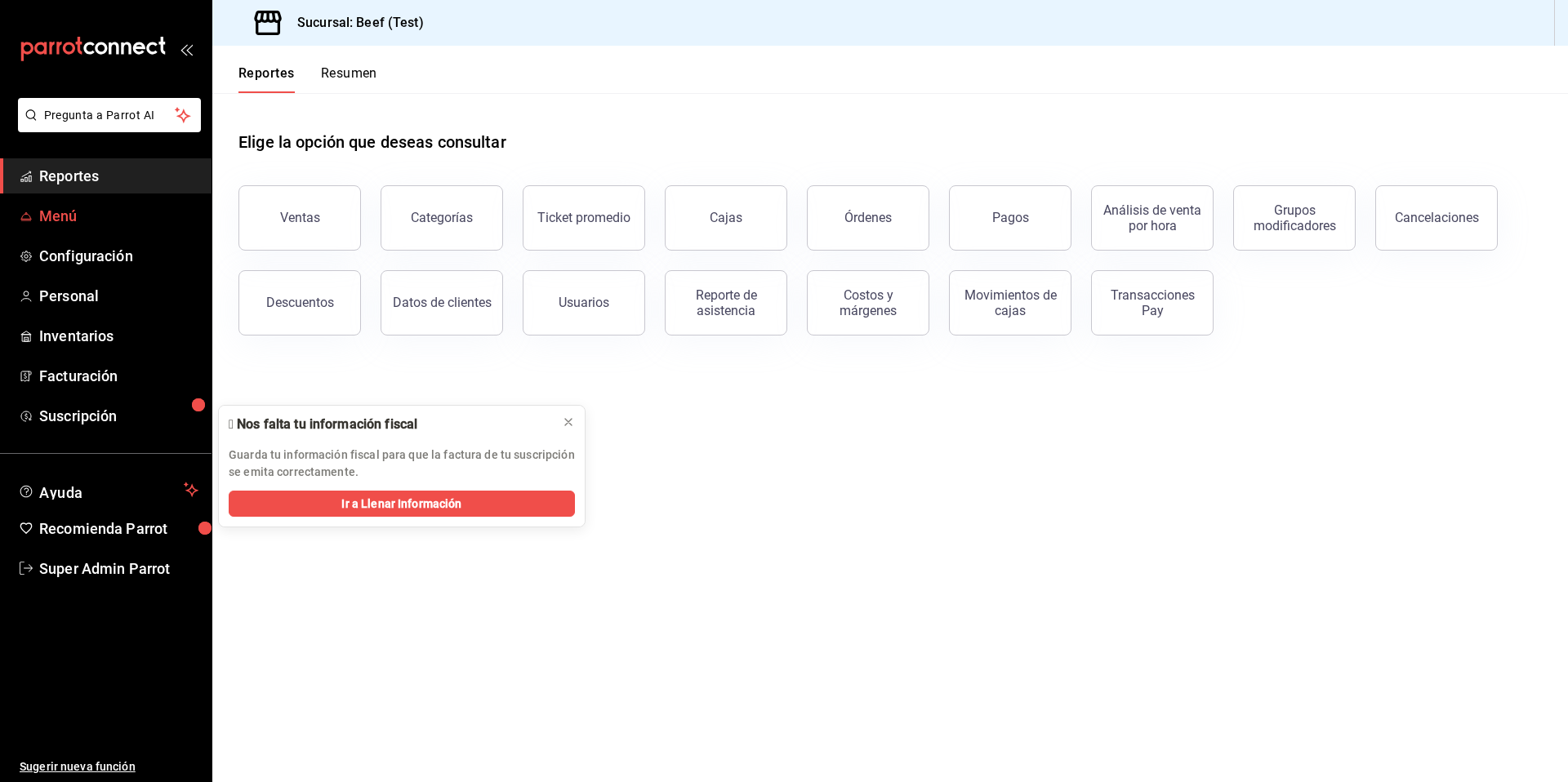 click on "Menú" at bounding box center (118, 215) 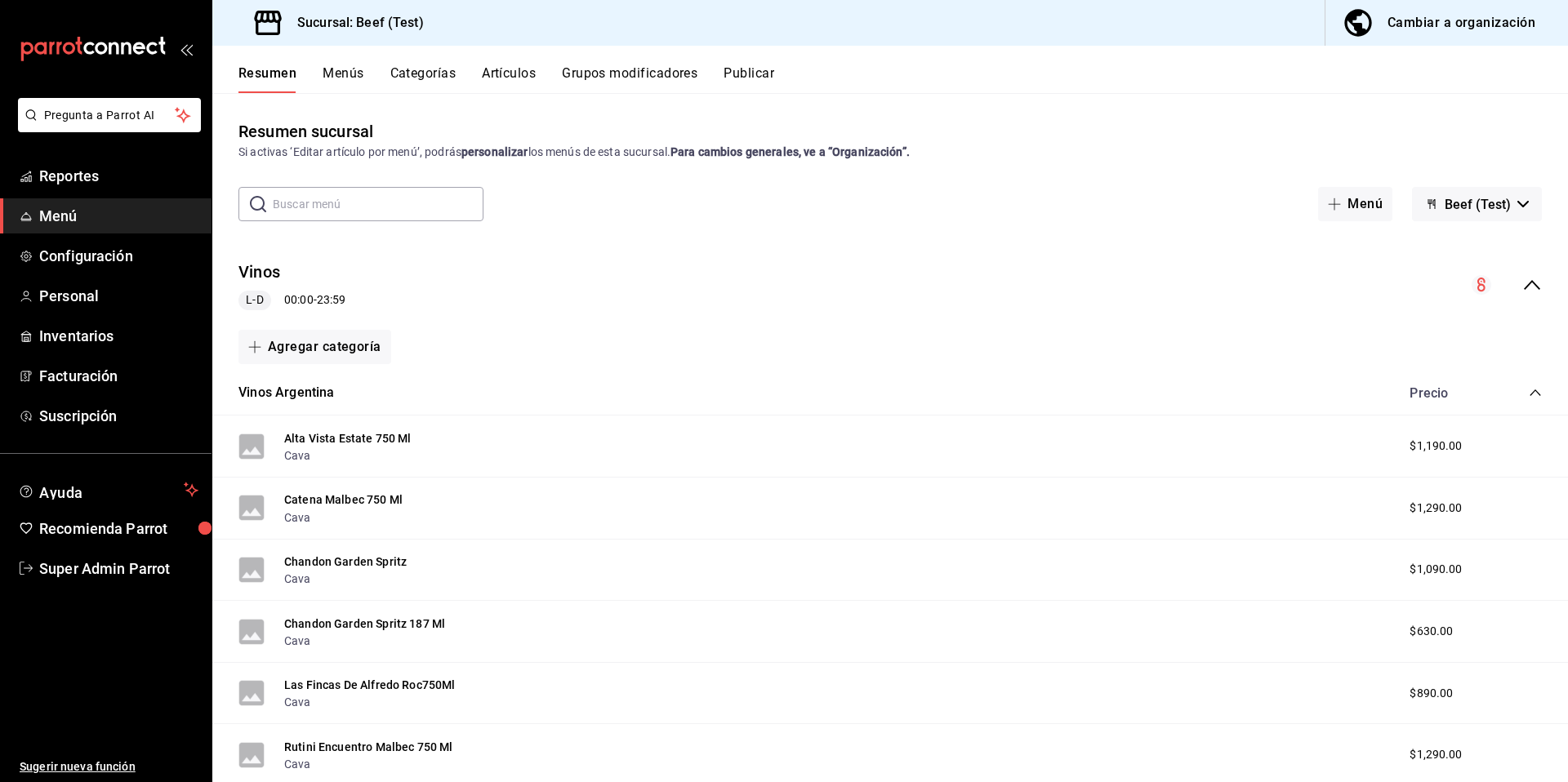 click at bounding box center (1507, 285) 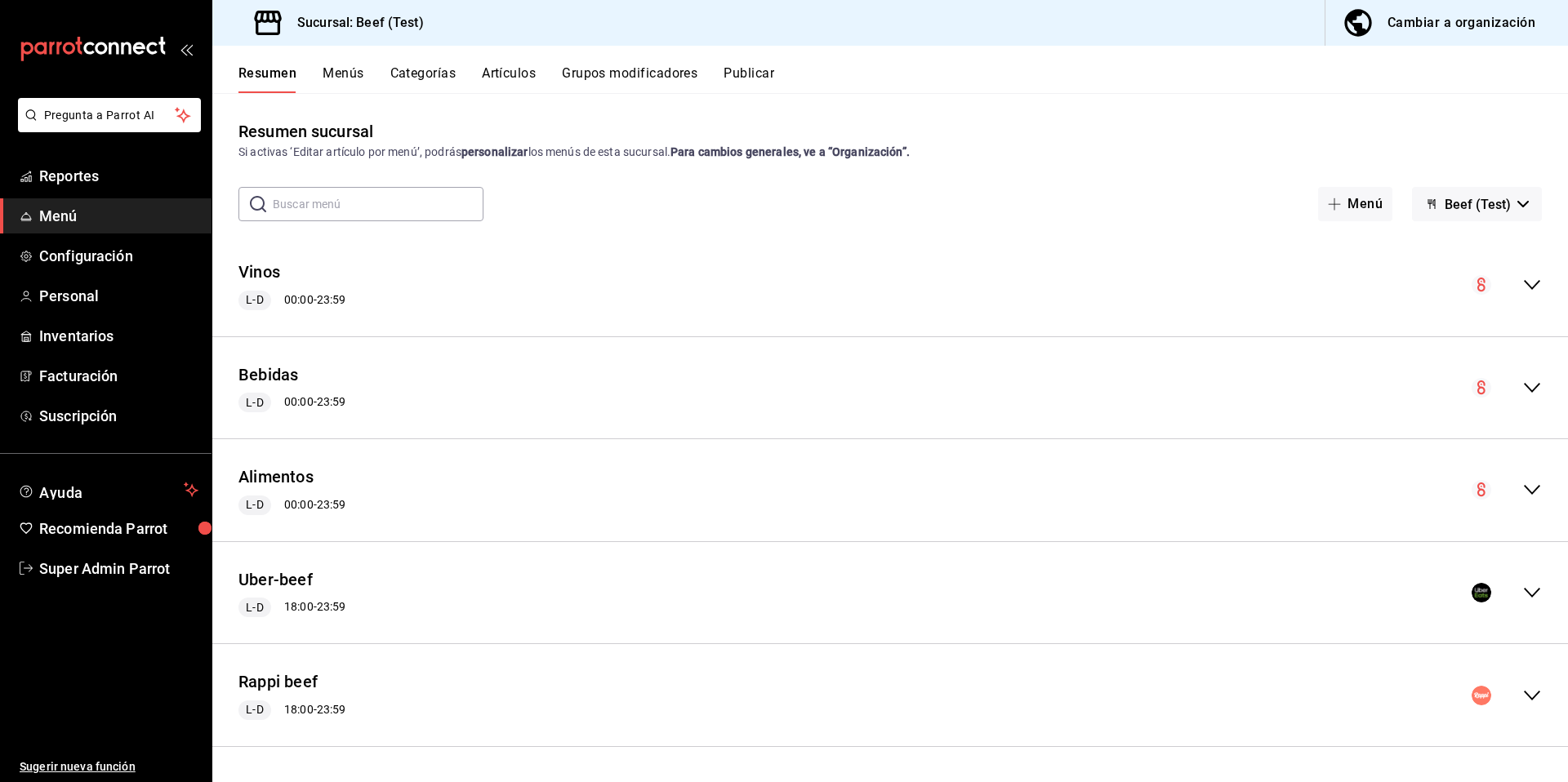 click on "Uber-beef L-D 18:00  -  23:59" at bounding box center [890, 593] 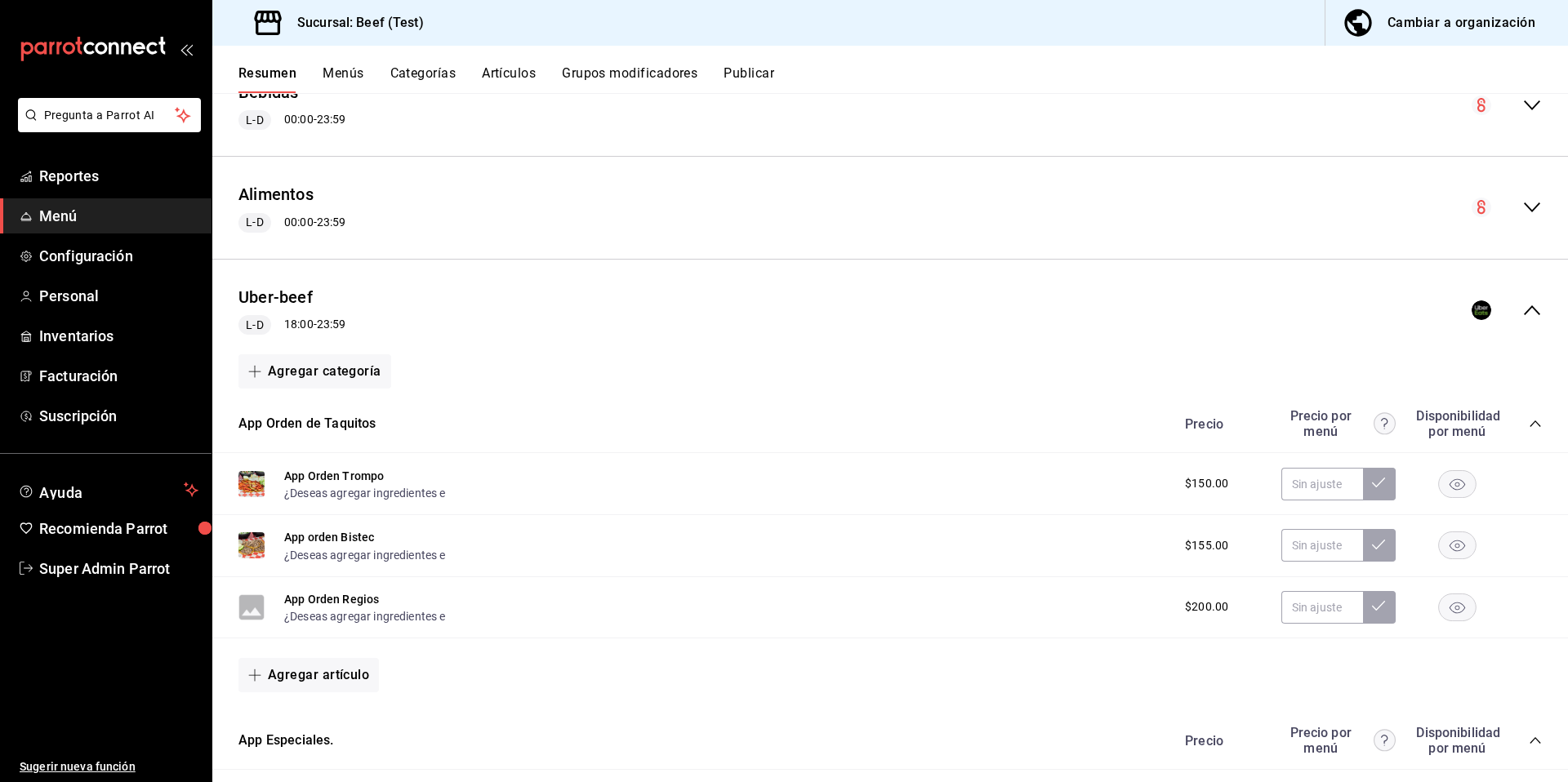 scroll, scrollTop: 220, scrollLeft: 0, axis: vertical 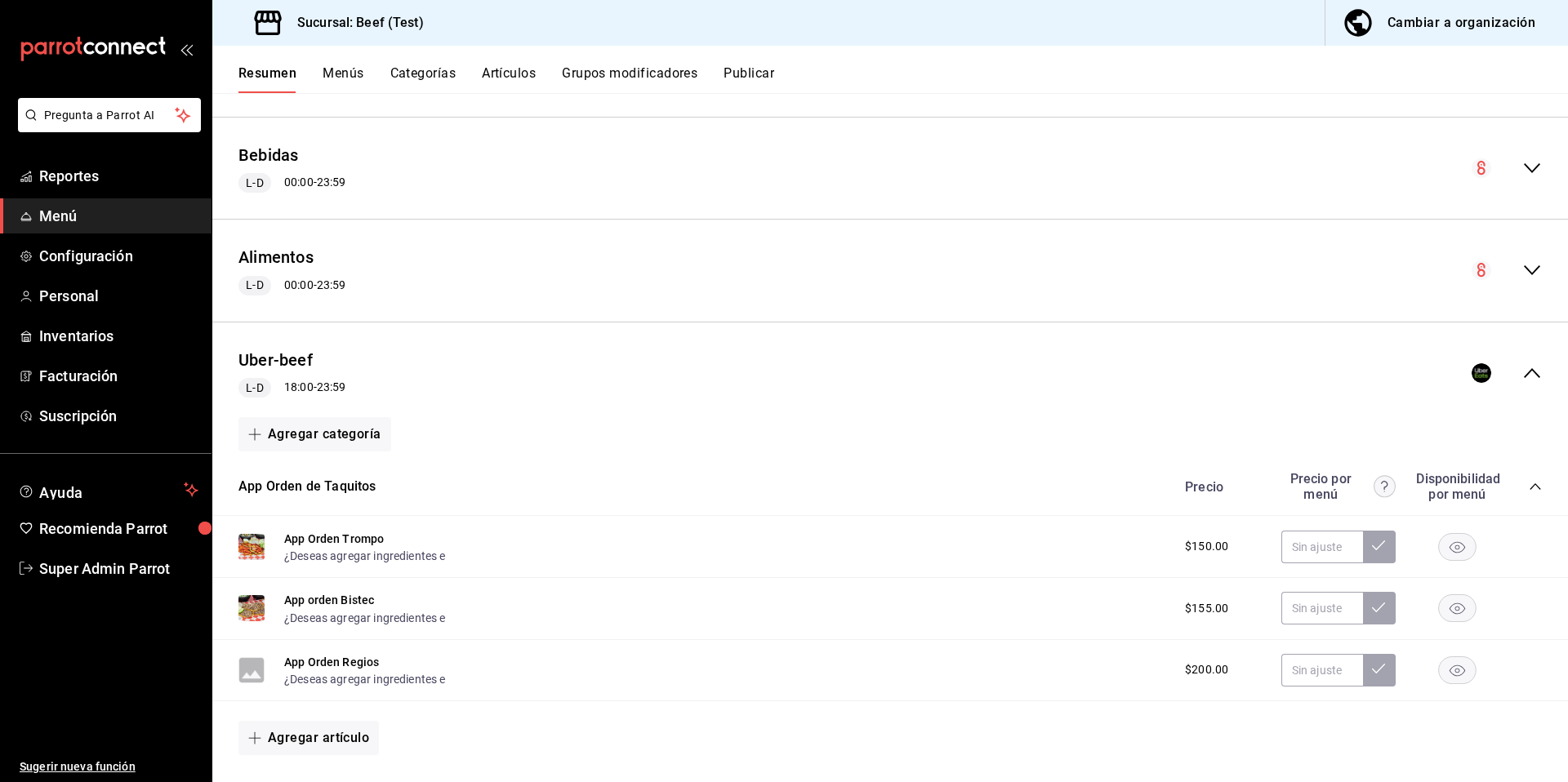 click 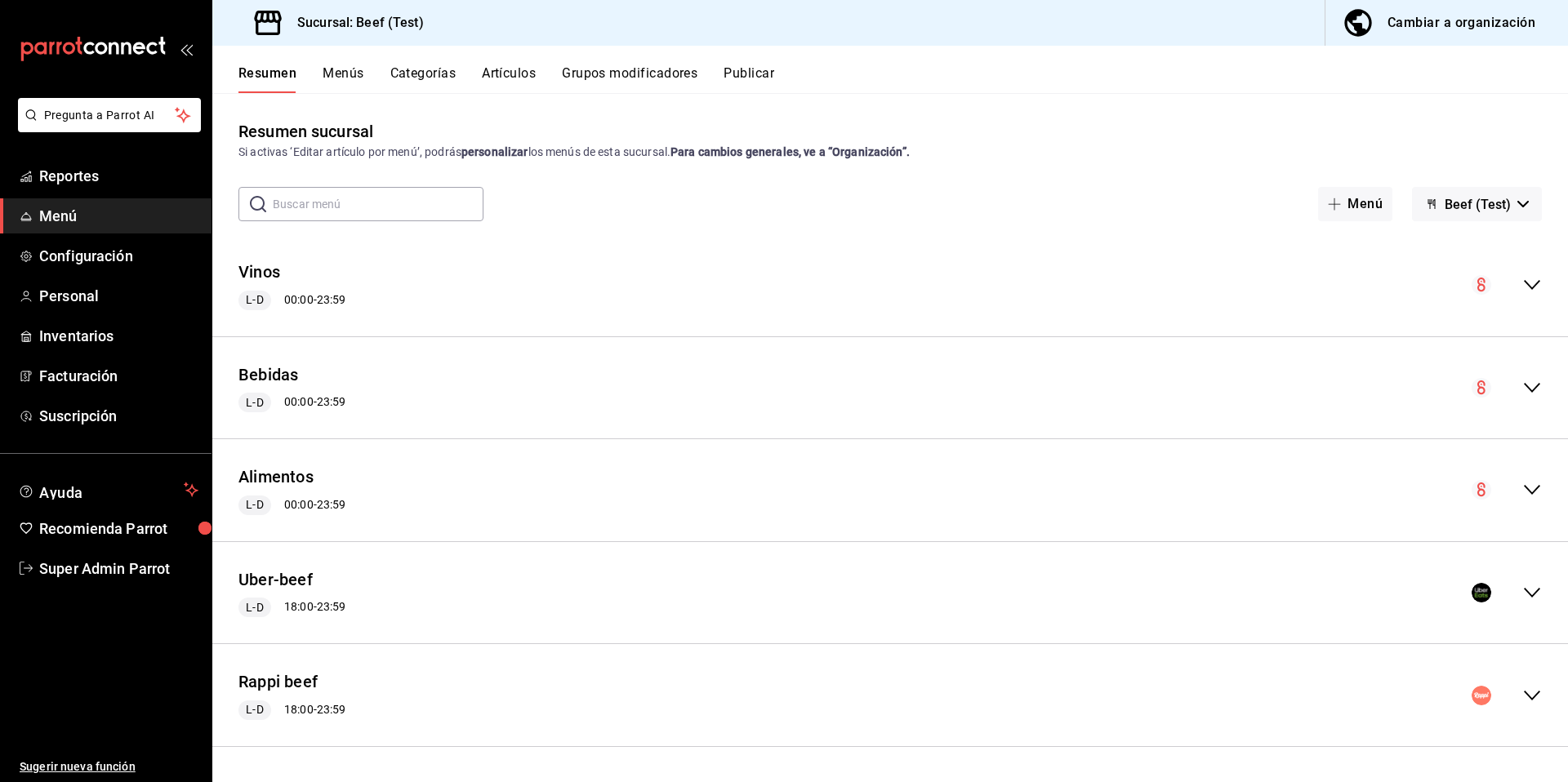 scroll, scrollTop: 0, scrollLeft: 0, axis: both 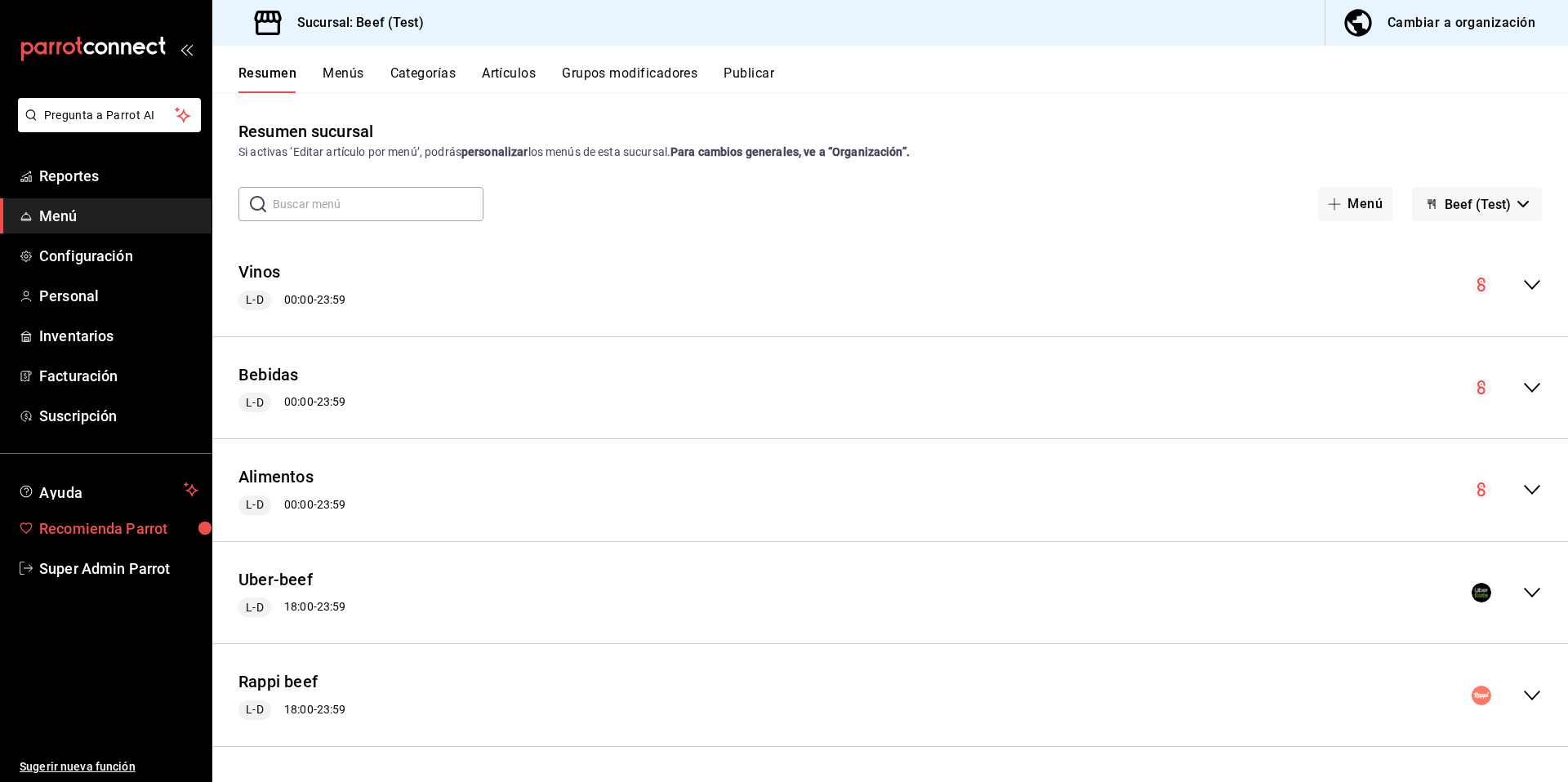 click on "Recomienda Parrot" at bounding box center (118, 528) 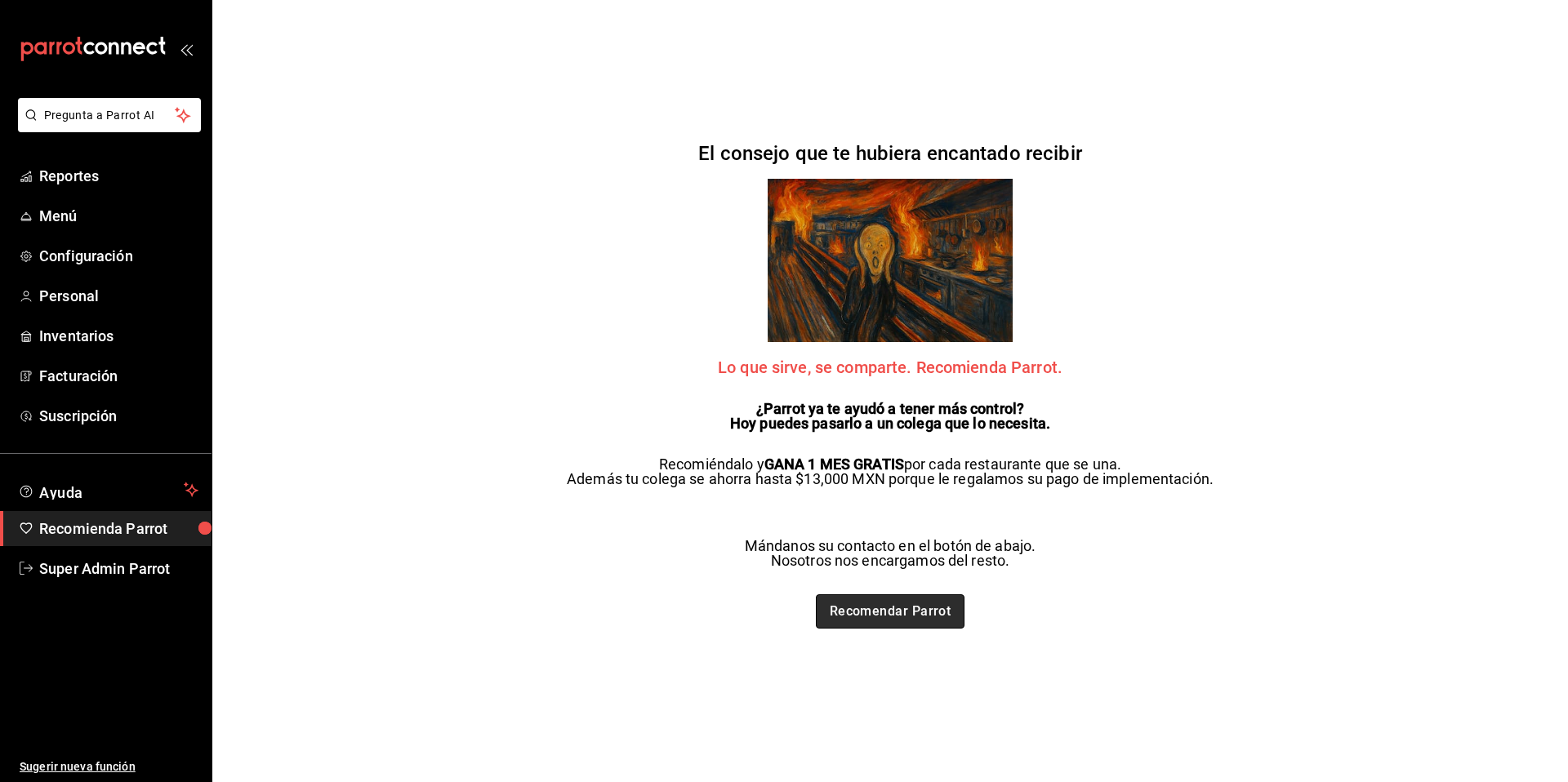 click on "Recomendar Parrot" at bounding box center (890, 611) 